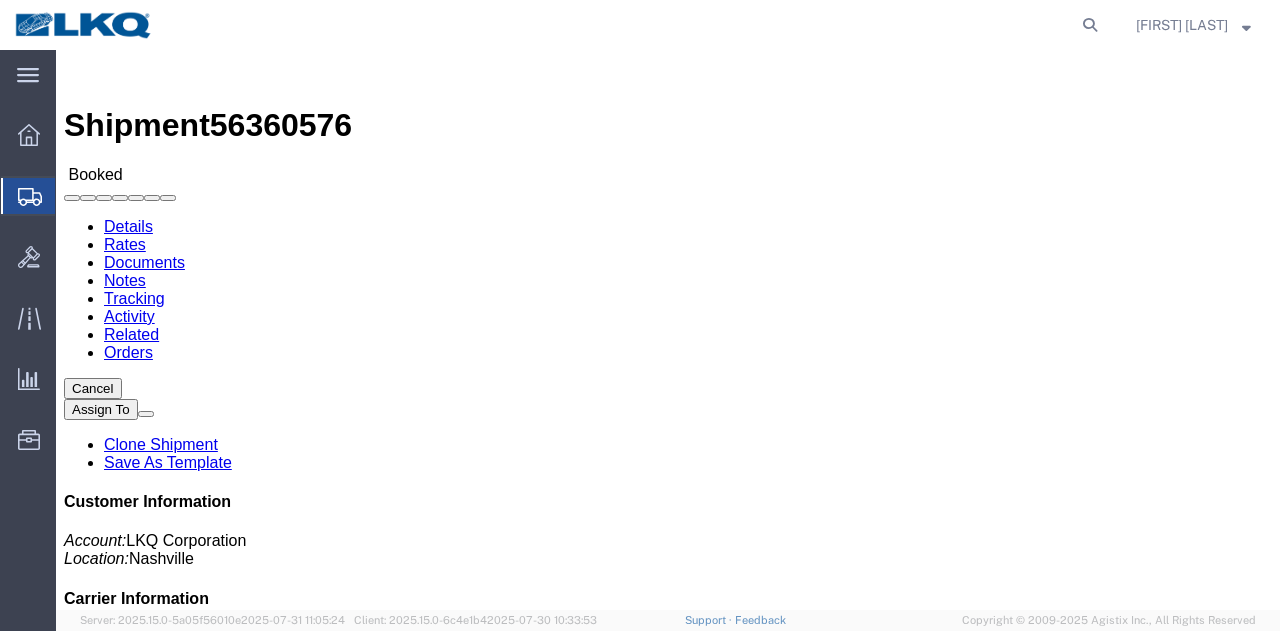 scroll, scrollTop: 0, scrollLeft: 0, axis: both 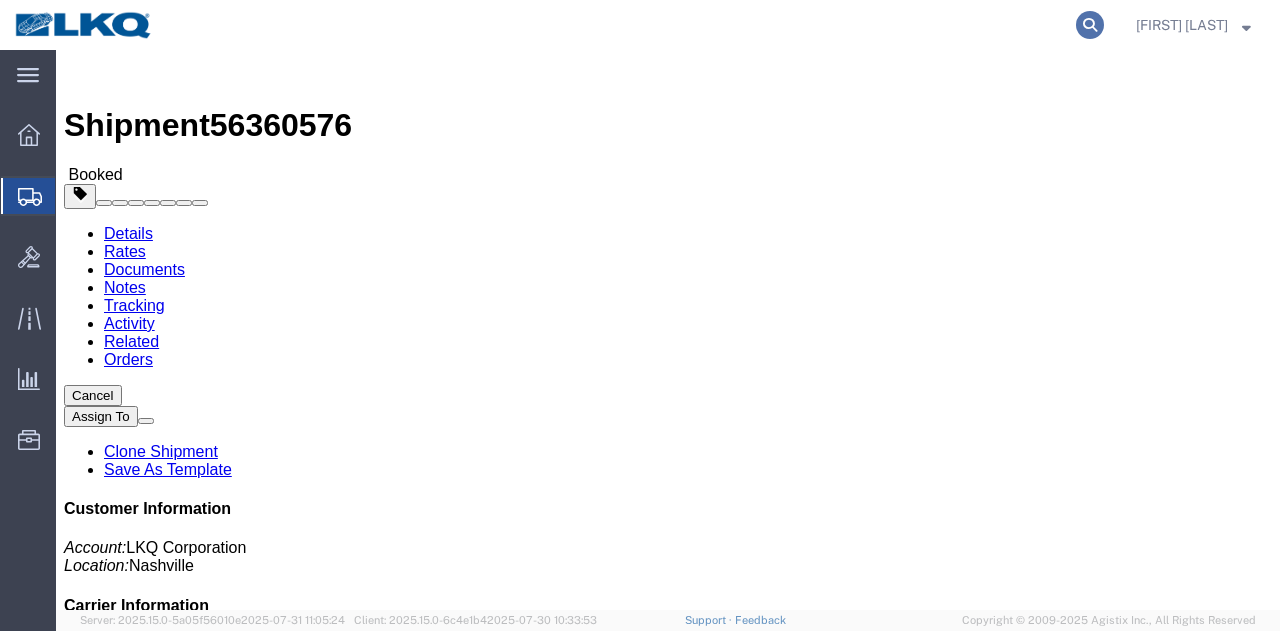 click 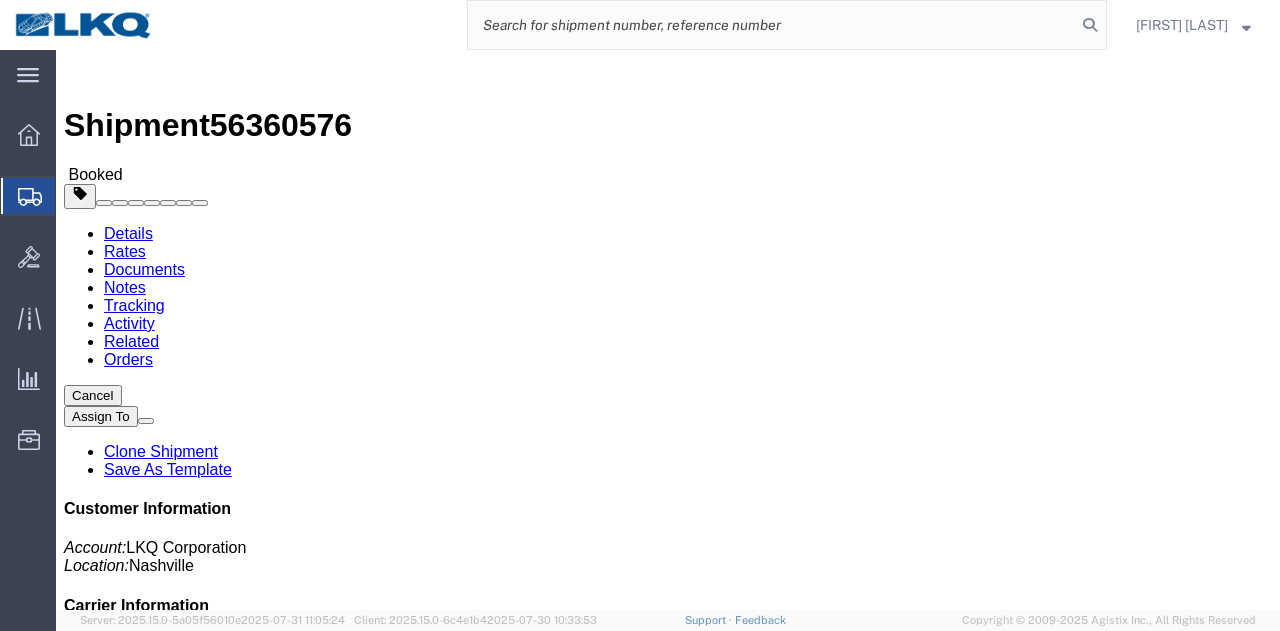 paste on "56370439" 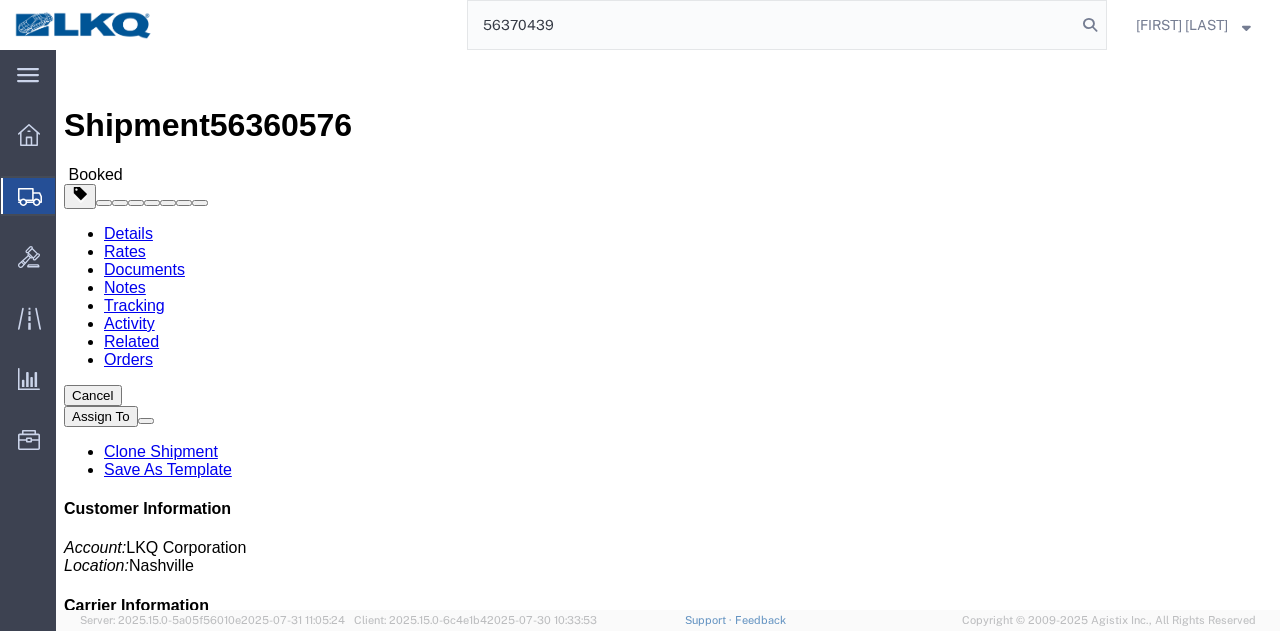 type on "56370439" 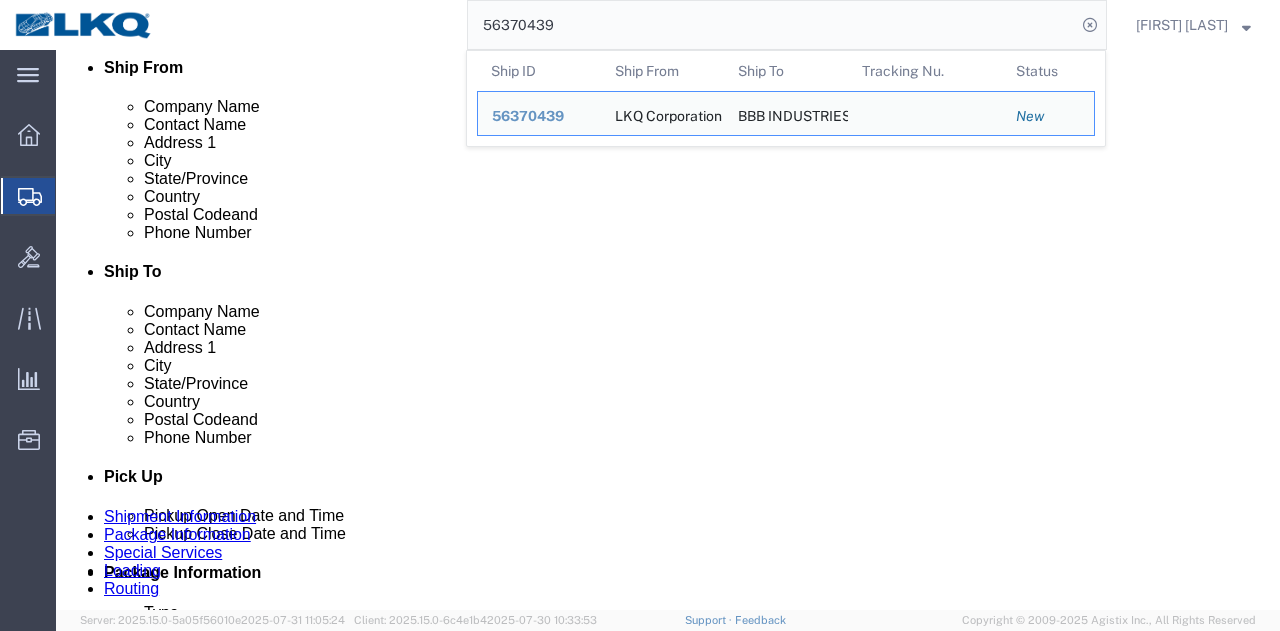 scroll, scrollTop: 900, scrollLeft: 0, axis: vertical 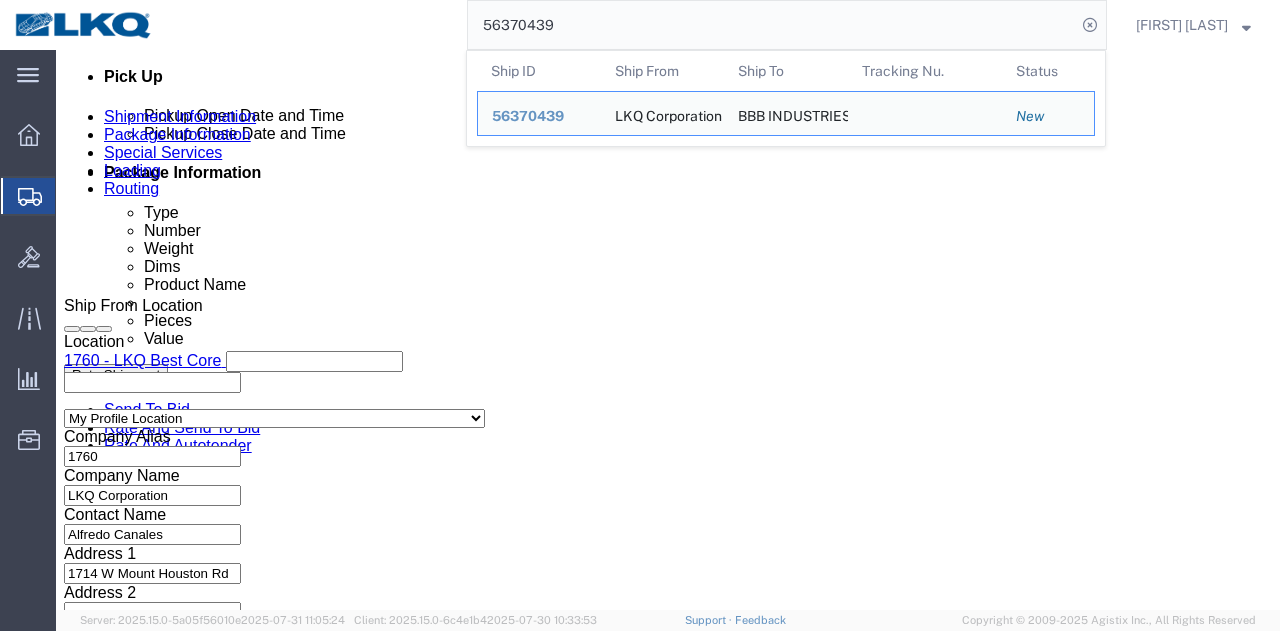 select on "27634" 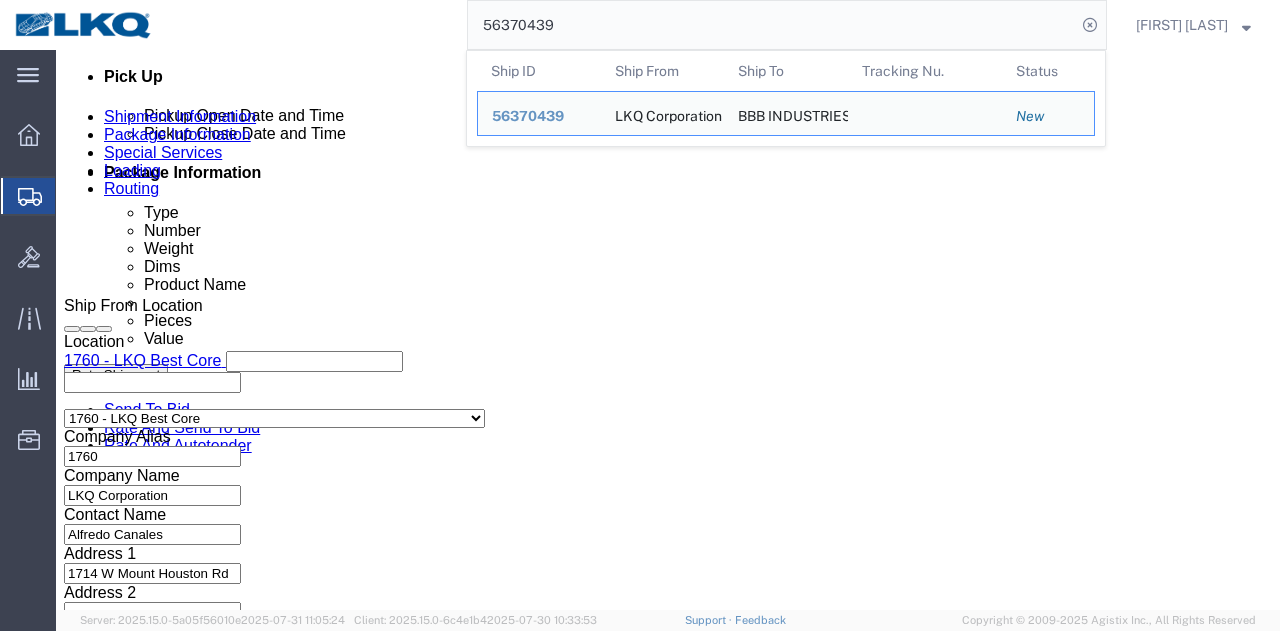 select 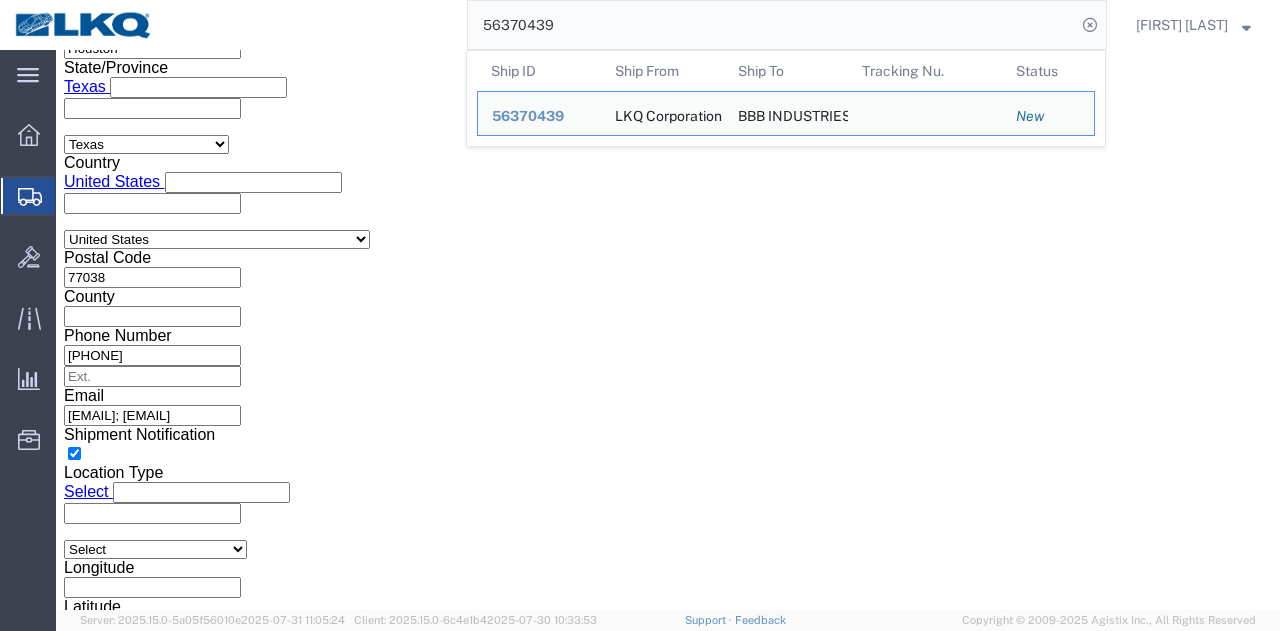 scroll, scrollTop: 1388, scrollLeft: 0, axis: vertical 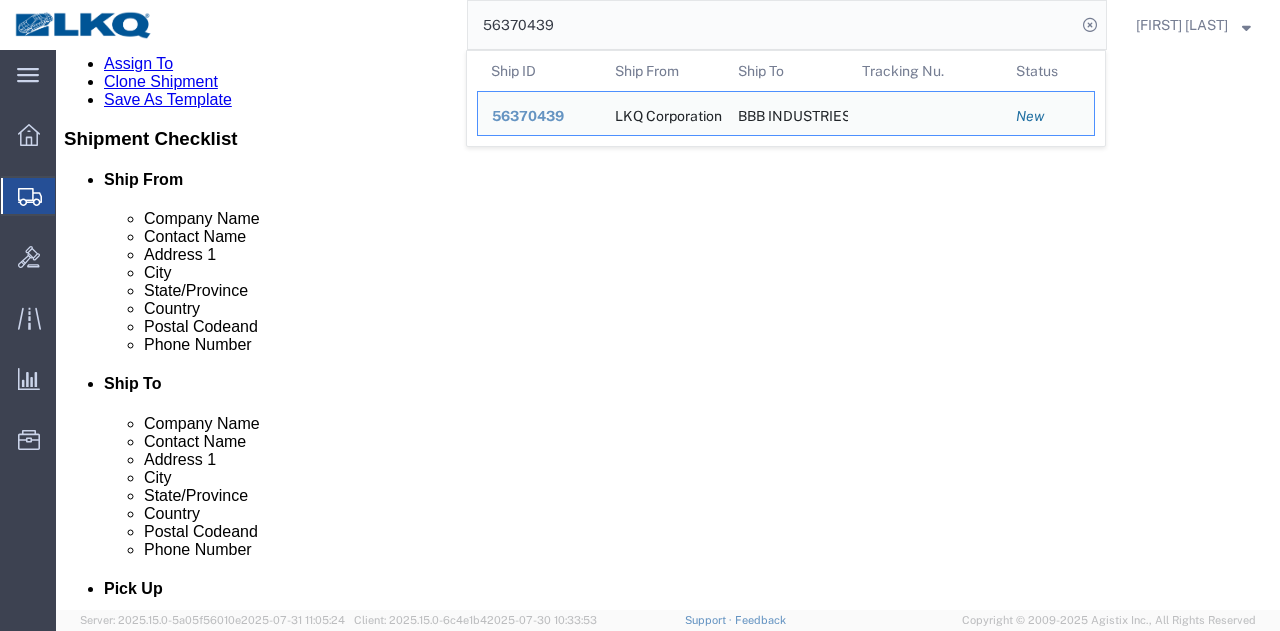 click on "Ship To Location Location                                          My Profile Location 1100 - LKQ Crystal River 1103 - LKQ Ft Myers 1106 - LKQ Melbourne 1112 - LKQ Atlanta 1115 - Doraville GA (Peachtree Corners) 1117 - LKQ Montgomery AL 1125 - LKQ Potomac German 1128 - LKQ Barbers - Ardmore AL 1130 - LKQ Birmingham 1131 - LKQ Gulf Coast 1134 - LKQ Self Service - Orlando 1136 - Jackson MS (Pearl) 1137 - GreenLeaf Lake City FL 1138 - GreenLeaf Crestview FL 1140 - LKQ Salisbury 1142 - City Auto Parts of Durham 1143 - LKQ East Carolina 1144 - LKQ Norfolk - Chesapeake VA 1146 - LKQ McAllister Motors - Cades SC 1148 - Monroe High End 1150 - Fayetteville AR (f k a Mabry Auto Salvage) 1157 - LKQ Memphis TN Depot 1159 - LKQ Bristol TN 1160 - LKQ Savannah 1163 - LKQ Self Service - Savannah 1168 - LKQ Self Service Raleigh 1170 - LKQ Manchester 1171 - LKQ Knoxville TN 1175 - LKQ Self Service - Baton Rouge 1180 - Self Service Tampa 1184 - Davie, FL - AIM Recycling Scrap Yard 1185 - Self Service Bradenton 1202-LKQ Davie" 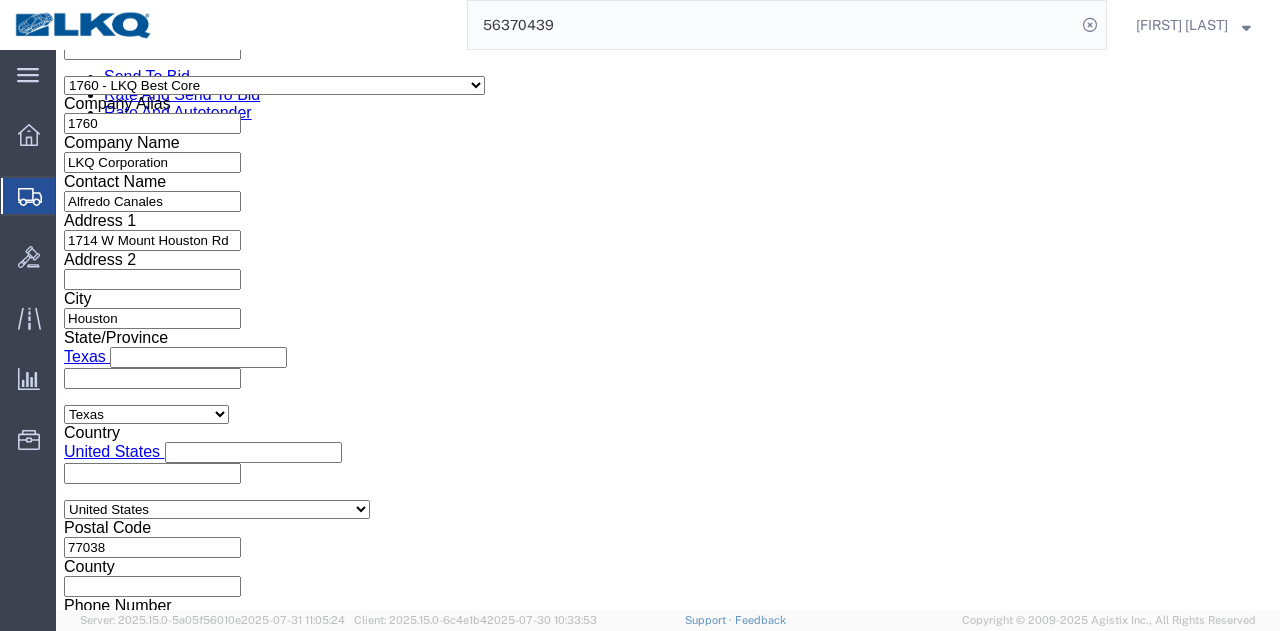 scroll, scrollTop: 1188, scrollLeft: 0, axis: vertical 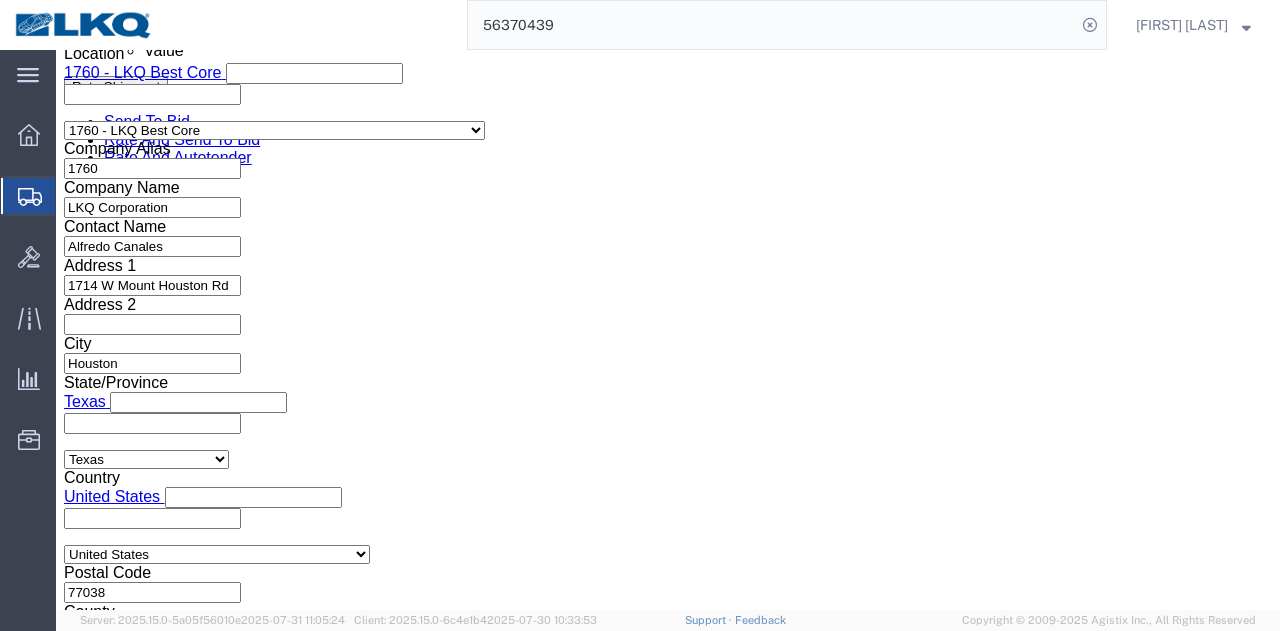 click on "Aug 04 2025 8:30 AM" 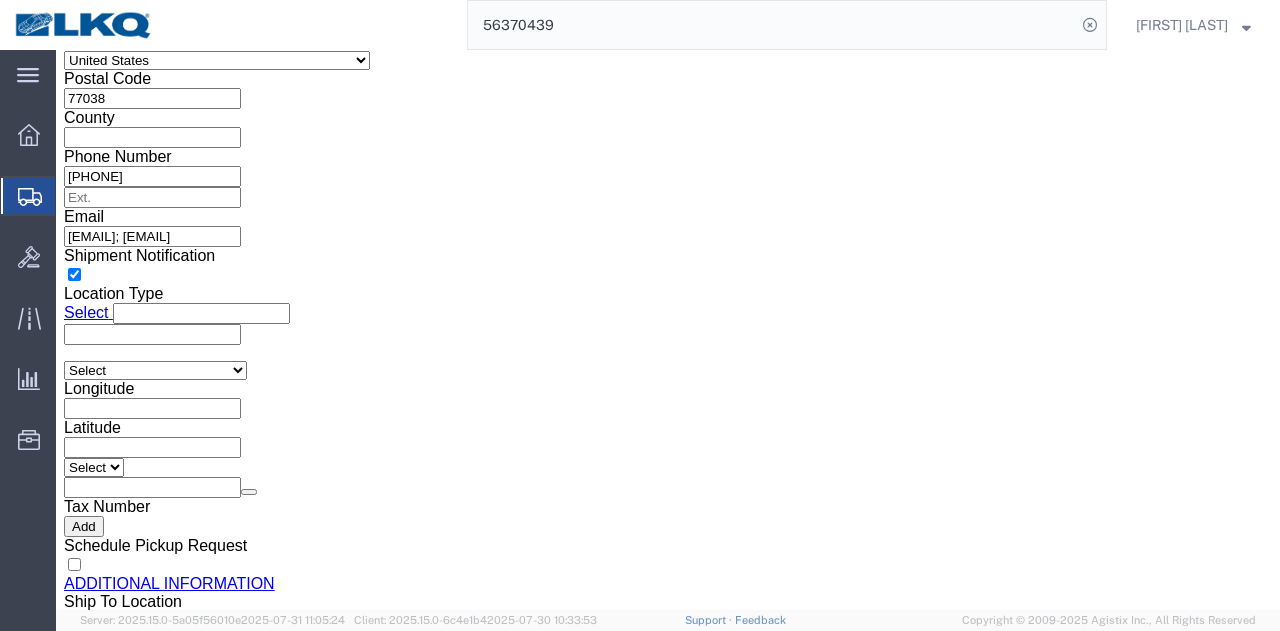 click on "Close Time [TIME] [AMPM] [MONTH] [DAY] [YEAR] [TIME] - [MONTH] [DAY] [YEAR] [TIME] Cancel Apply" 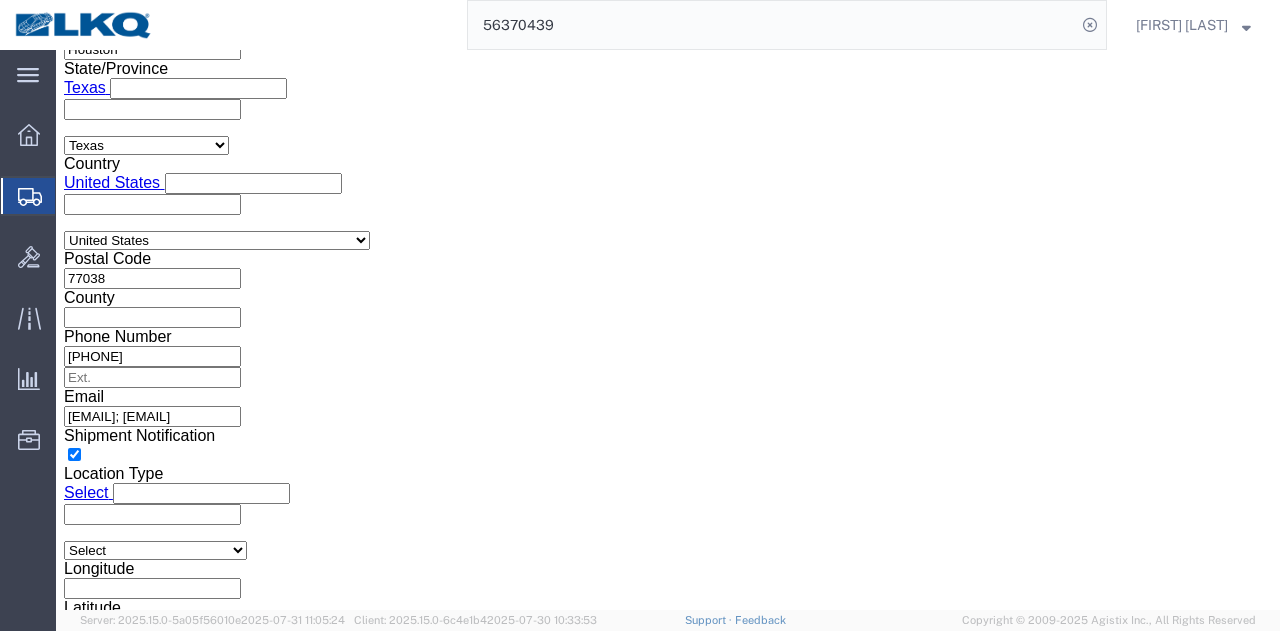 scroll, scrollTop: 1682, scrollLeft: 0, axis: vertical 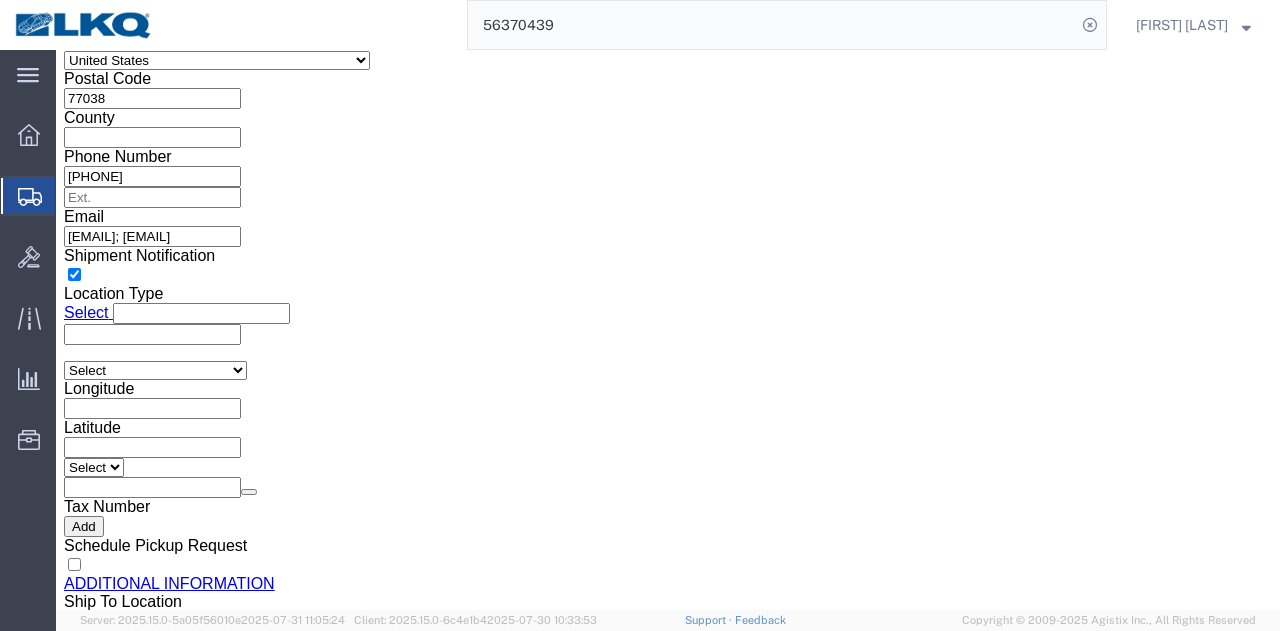 type on "14" 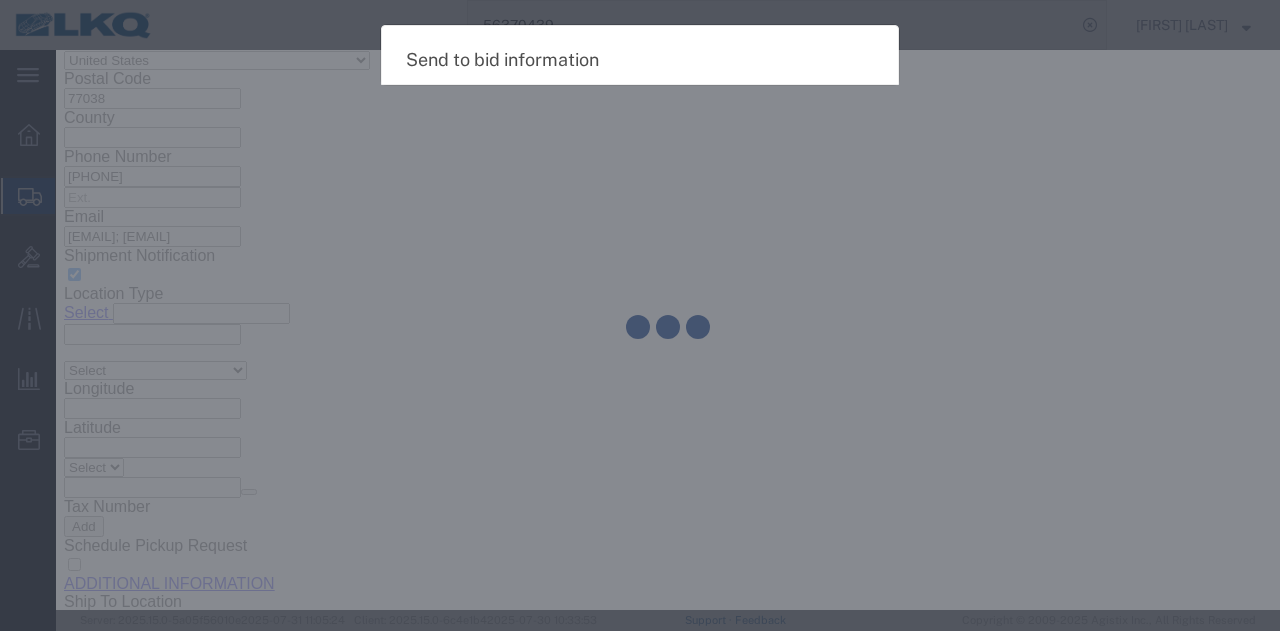 select on "TL" 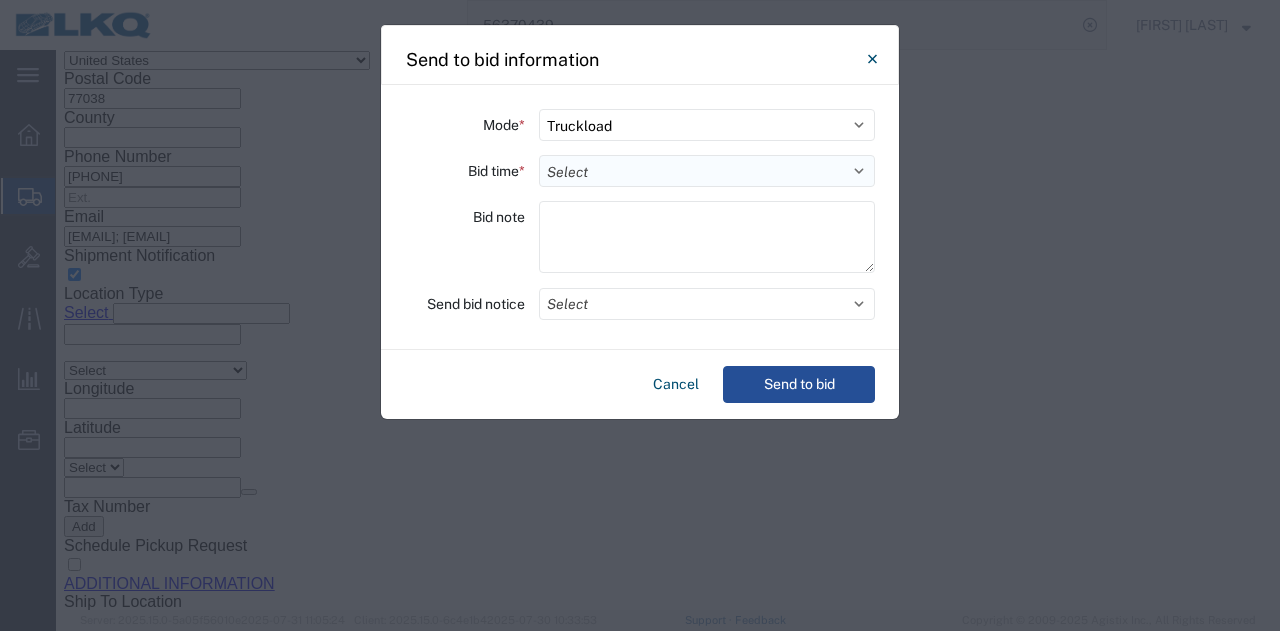 click on "Select 30 Min (Rush) 1 Hour (Rush) 2 Hours (Rush) 4 Hours (Rush) 8 Hours (Rush) 12 Hours (Rush) 16 Hours (Rush) 20 Hours (Rush) 24 Hours (Standard) 28 Hours (Extended) 32 Hours (Extended) 36 Hours (Extended) 2 Days (Extended) 3 Days (Extended) 4 Days (Extended) 5 Days (Extended) 6 Days (Extended) 7 Days (Extended)" 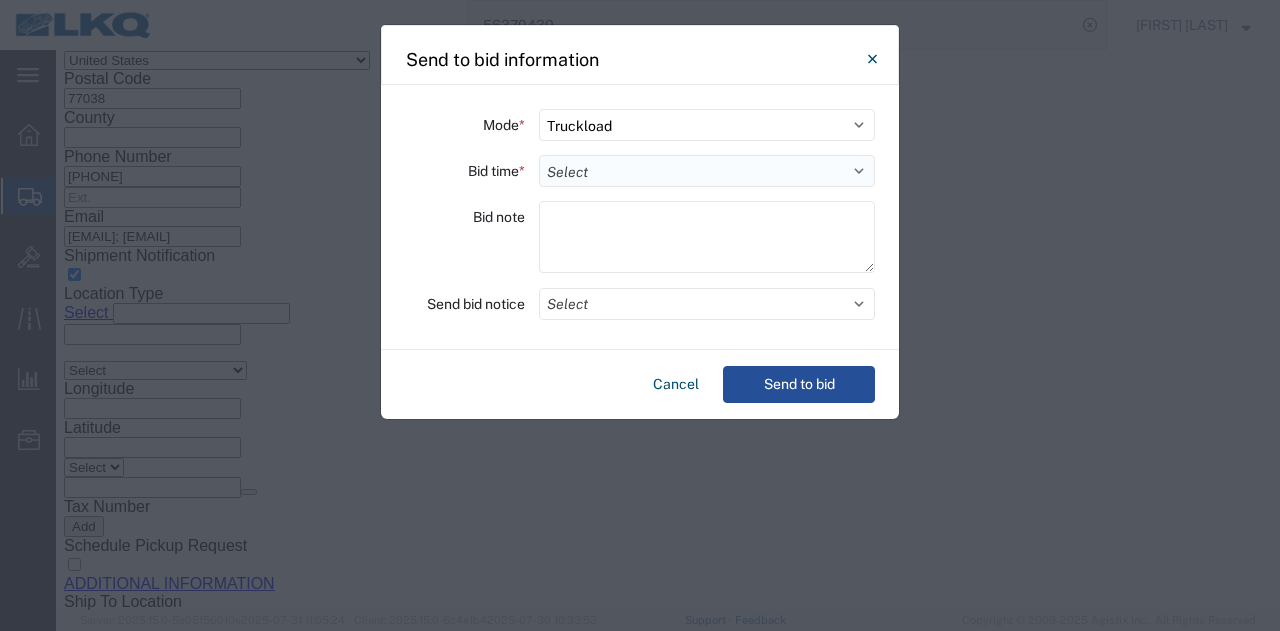 select on "8" 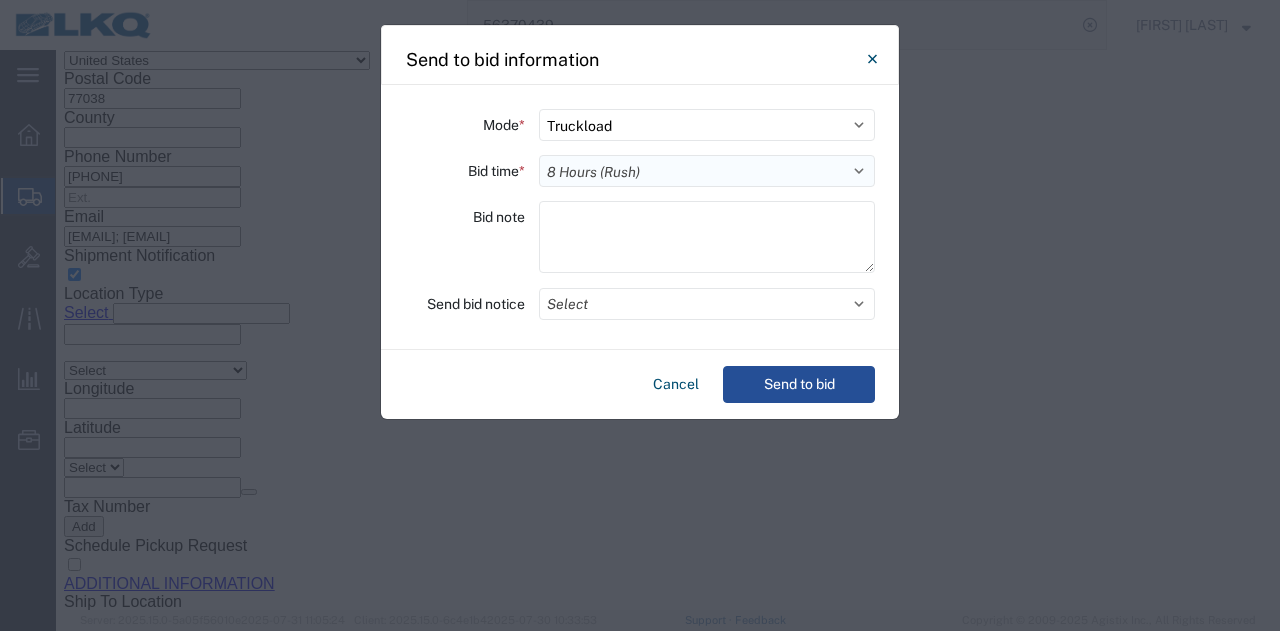click on "Select 30 Min (Rush) 1 Hour (Rush) 2 Hours (Rush) 4 Hours (Rush) 8 Hours (Rush) 12 Hours (Rush) 16 Hours (Rush) 20 Hours (Rush) 24 Hours (Standard) 28 Hours (Extended) 32 Hours (Extended) 36 Hours (Extended) 2 Days (Extended) 3 Days (Extended) 4 Days (Extended) 5 Days (Extended) 6 Days (Extended) 7 Days (Extended)" 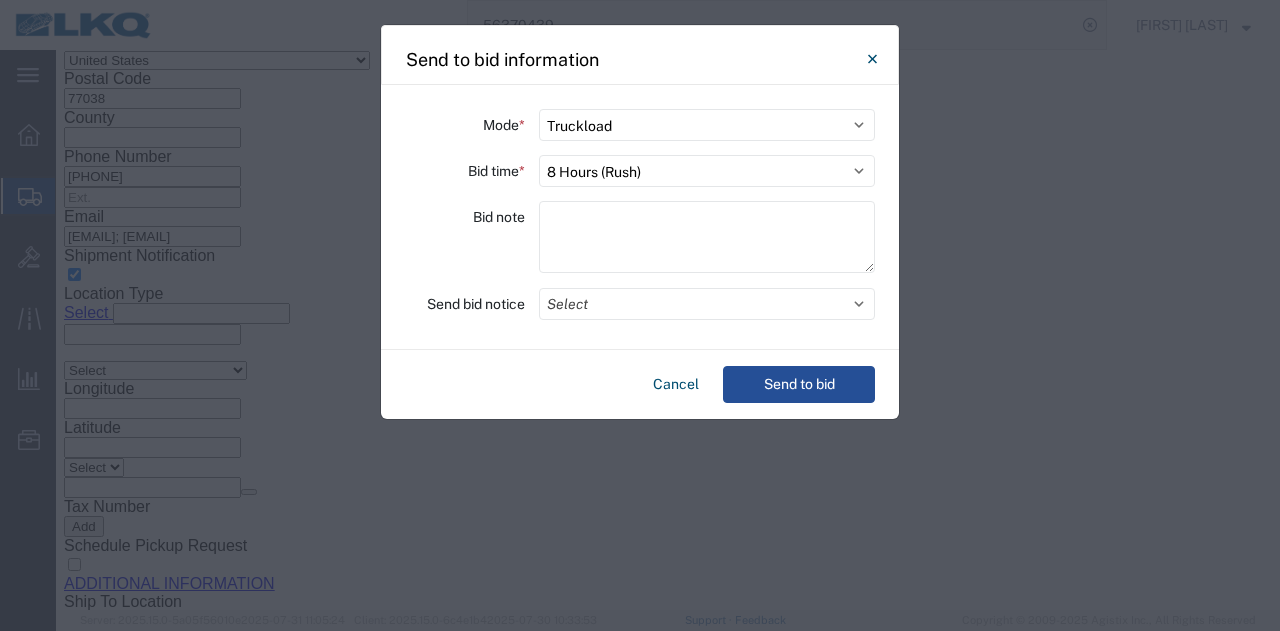 click on "Cancel  Send to bid" 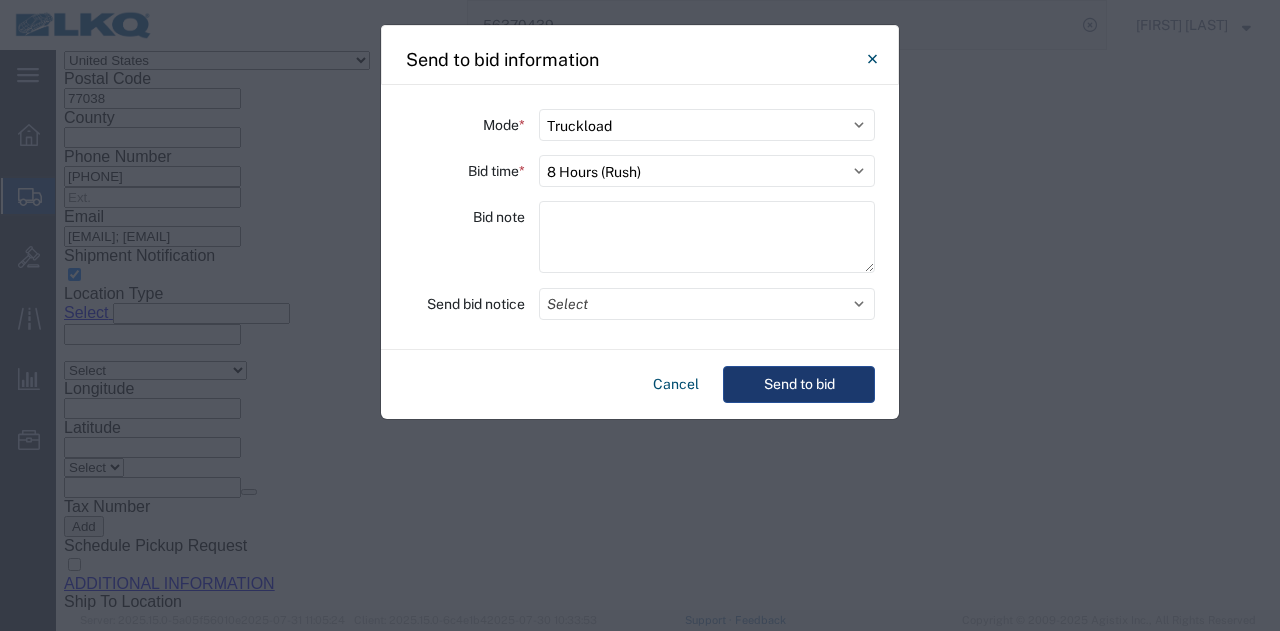 click on "Send to bid" 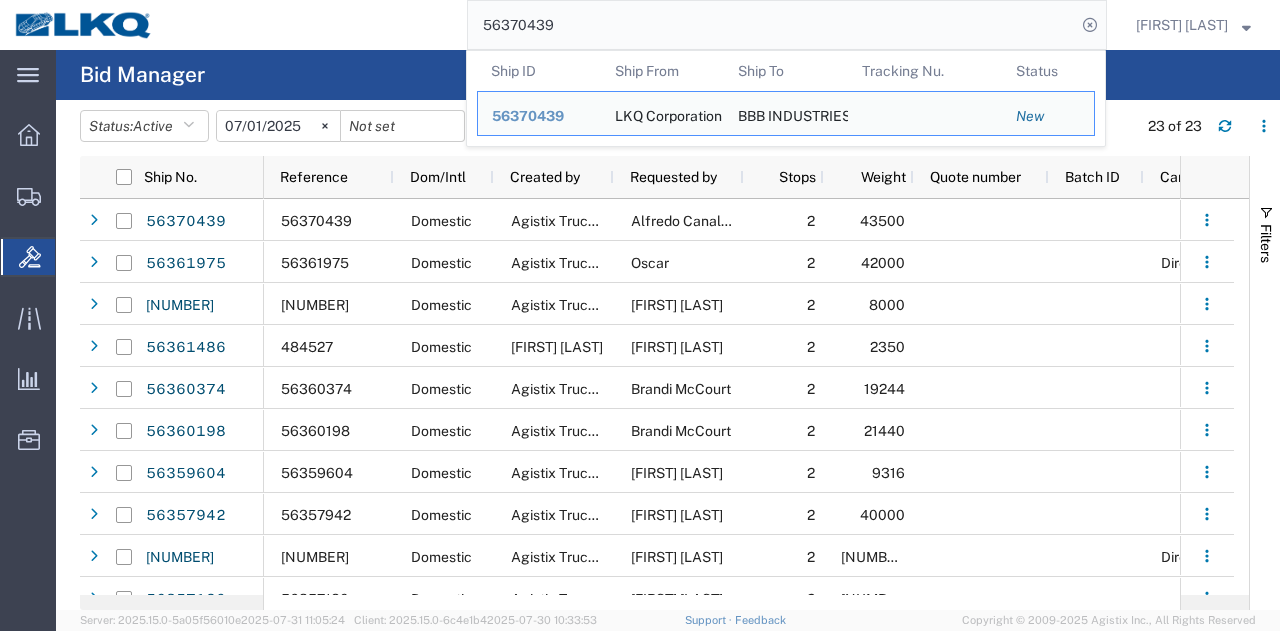 click on "56370439" 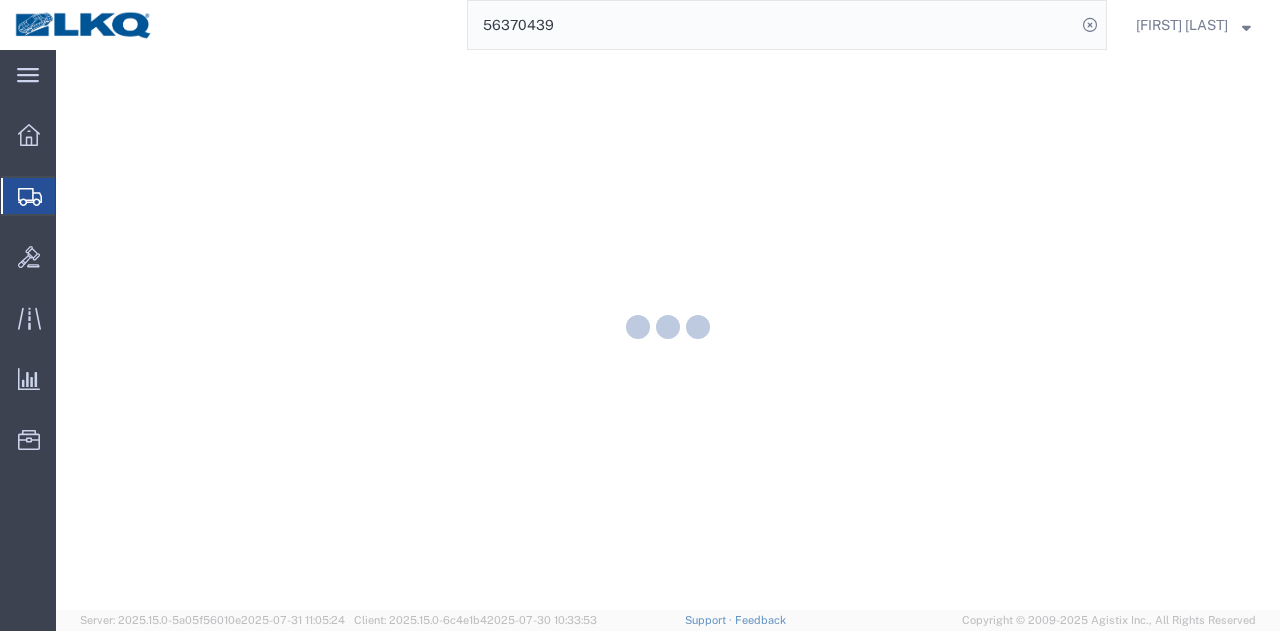 scroll, scrollTop: 0, scrollLeft: 0, axis: both 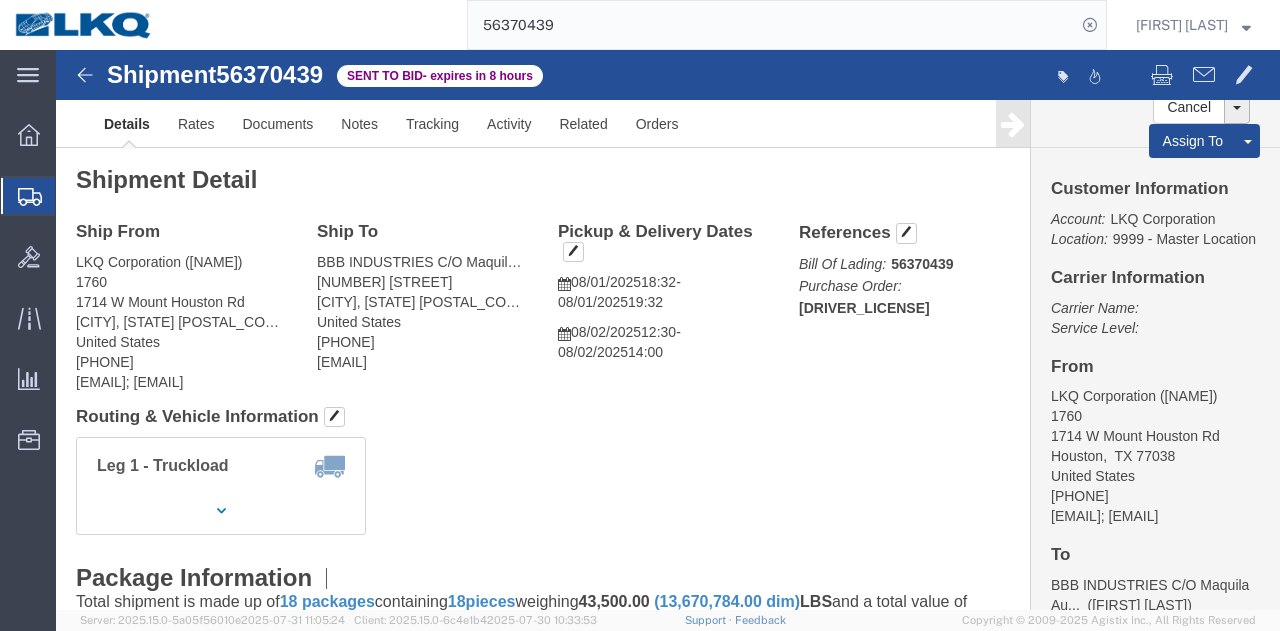 click on "LKQ Corporation (Alfredo Canales) 1760 1714 W Mount Houston Rd Houston, TX 77038 United States 281-886-1028 acgarcia@lkqcorp.com; oxdavila@lkqcorp.com" 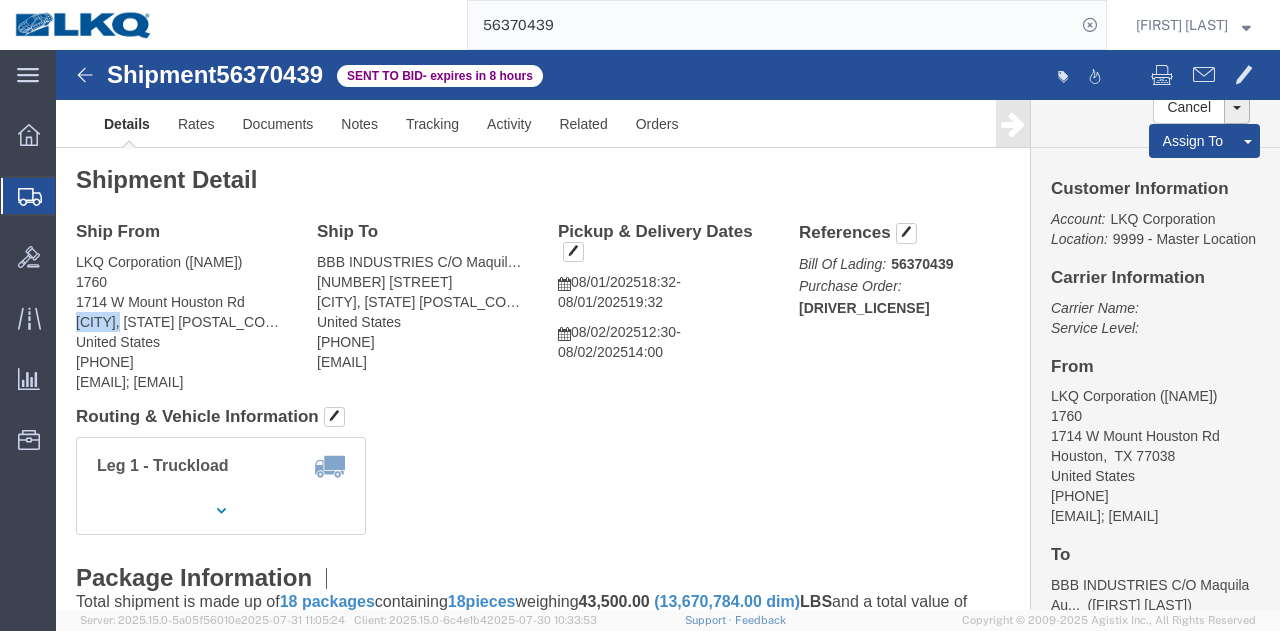 click on "LKQ Corporation (Alfredo Canales) 1760 1714 W Mount Houston Rd Houston, TX 77038 United States 281-886-1028 acgarcia@lkqcorp.com; oxdavila@lkqcorp.com" 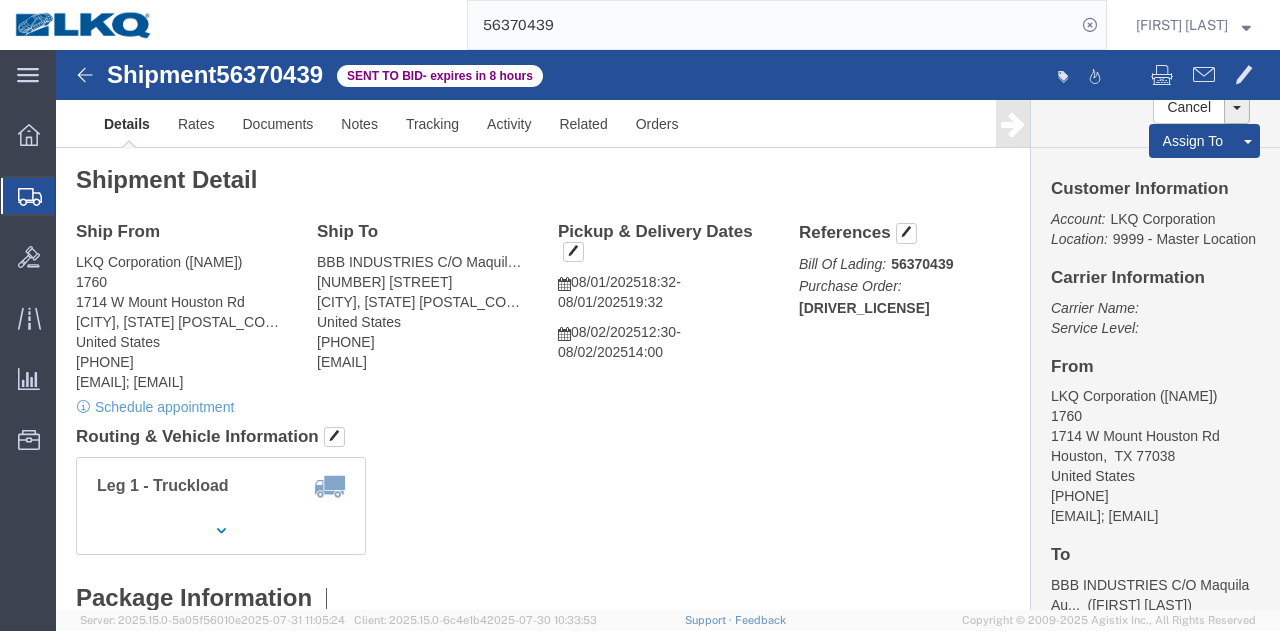 click on "BBB INDUSTRIES C/O Maquila Automotive Services (Urbano Garza) 9601 International Blvd. Pharr, TX 78577 United States 956-241-7273 ugarza@bbbmex.com" 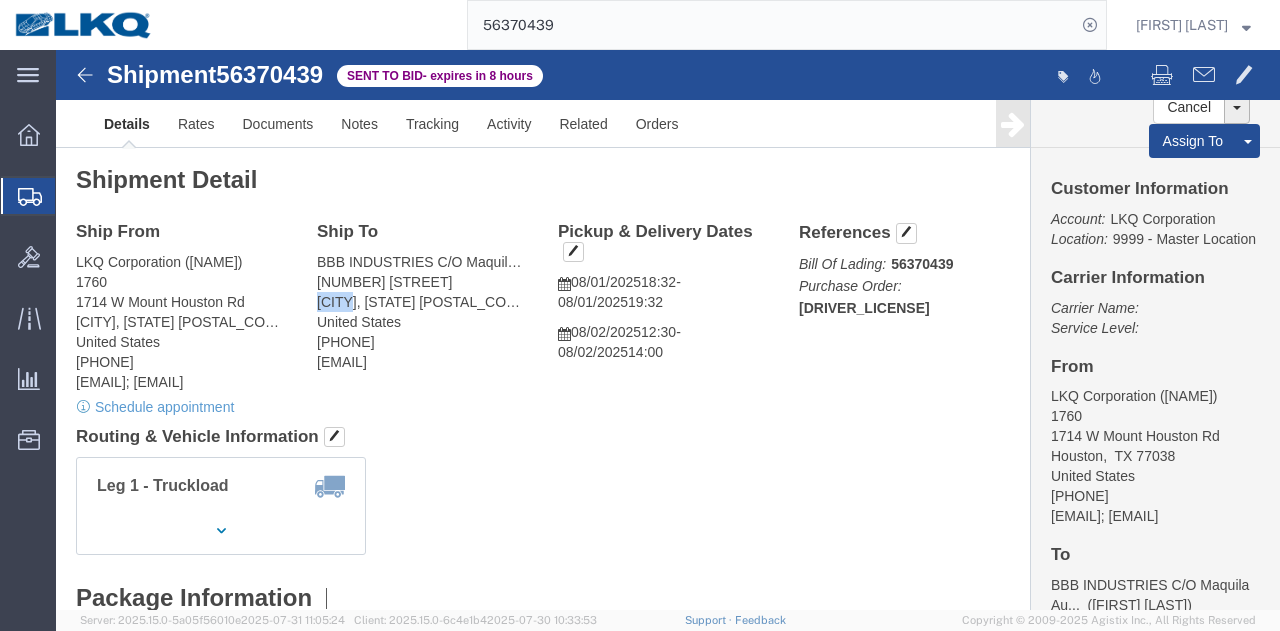 click on "BBB INDUSTRIES C/O Maquila Automotive Services (Urbano Garza) 9601 International Blvd. Pharr, TX 78577 United States 956-241-7273 ugarza@bbbmex.com" 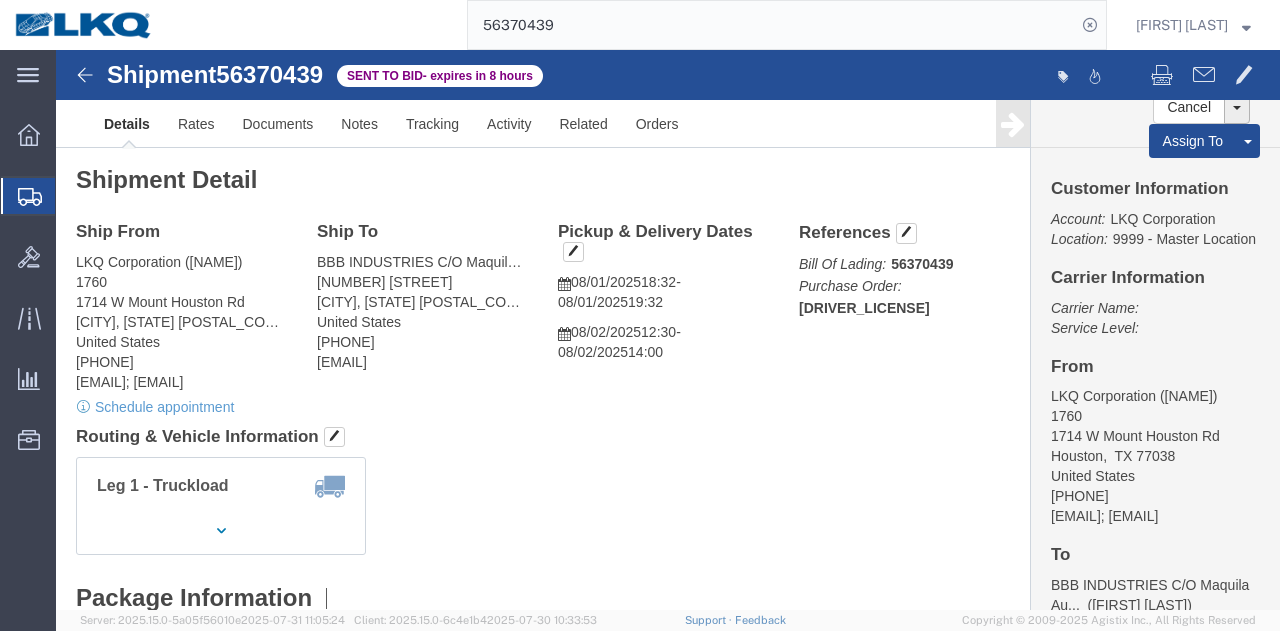 click on "Ship From LKQ Corporation ([PERSON]) [NUMBER] [STREET] [CITY], [STATE] [COUNTRY] [PHONE] [EMAIL]; [EMAIL]   Schedule appointment Ship To
BBB INDUSTRIES C/O Maquila Automotive Services ([PERSON]) [NUMBER] [STREET]. [CITY], [STATE] [COUNTRY] [PHONE] [EMAIL]
Pickup & Delivery Dates
[MONTH]/[DAY]/[YEAR]  [TIME]
-
[MONTH]/[DAY]/[YEAR]  [TIME]  [MONTH]/[DAY]/[YEAR]  [TIME]
-
[MONTH]/[DAY]/[YEAR]  [TIME] Edit Date and Time
Pickup Date:
Pickup Start Date Pickup Start Time Pickup Open Date and Time [MONTH] [DAY] [YEAR] [TIME] Pickup Close Date Pickup Close Time
Pickup Close Date and Time
[MONTH] [DAY] [YEAR] [TIME]
Delivery by Date
Delivery Start Date Delivery Start Time
Deliver Open Date and Time
[MONTH] [DAY] [YEAR] [TIME] Deliver Close Date Deliver Close Time
Deliver Close Date and Time
Apply" 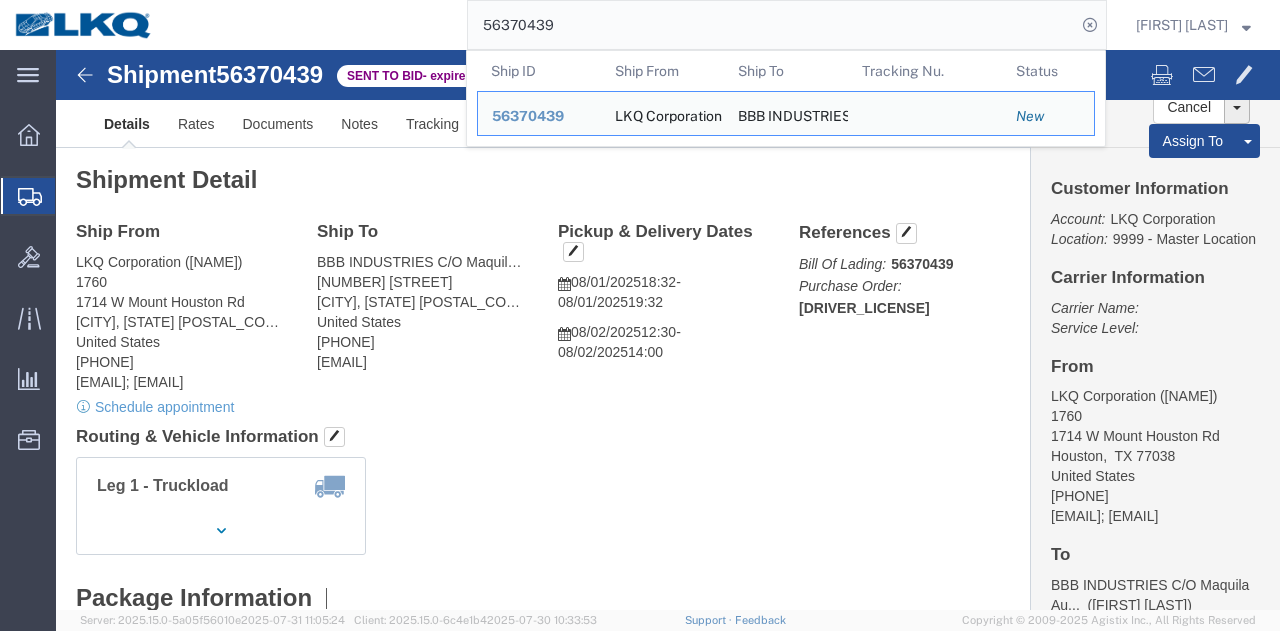 click on "56370439" 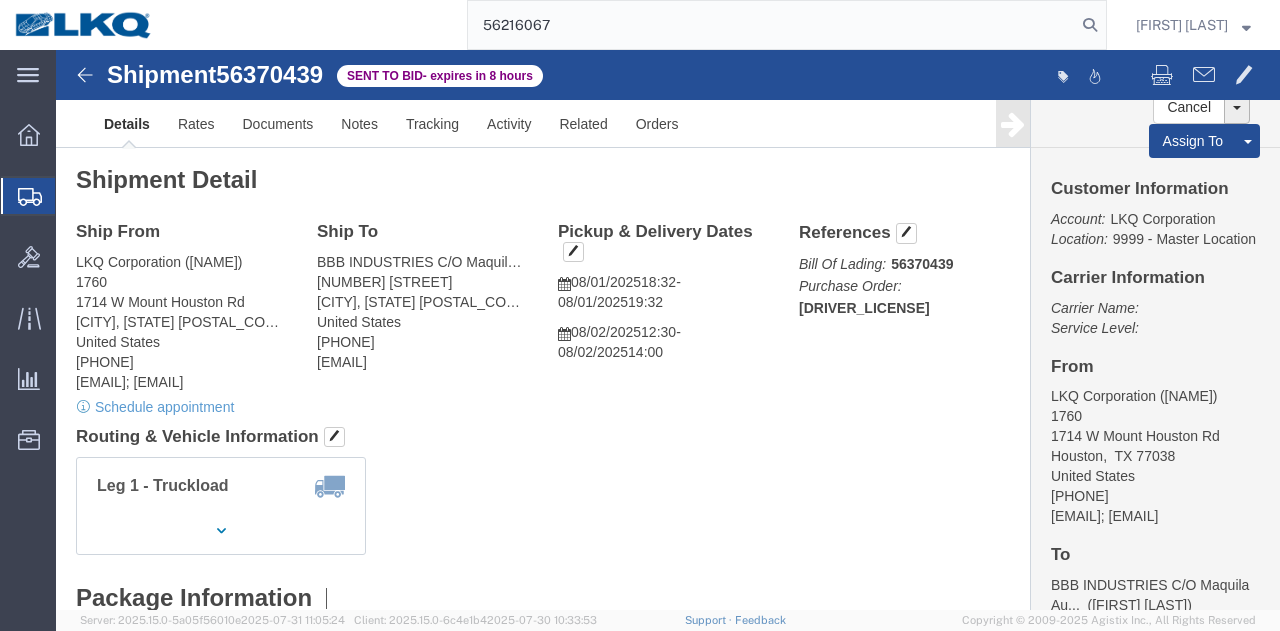 type on "56216067" 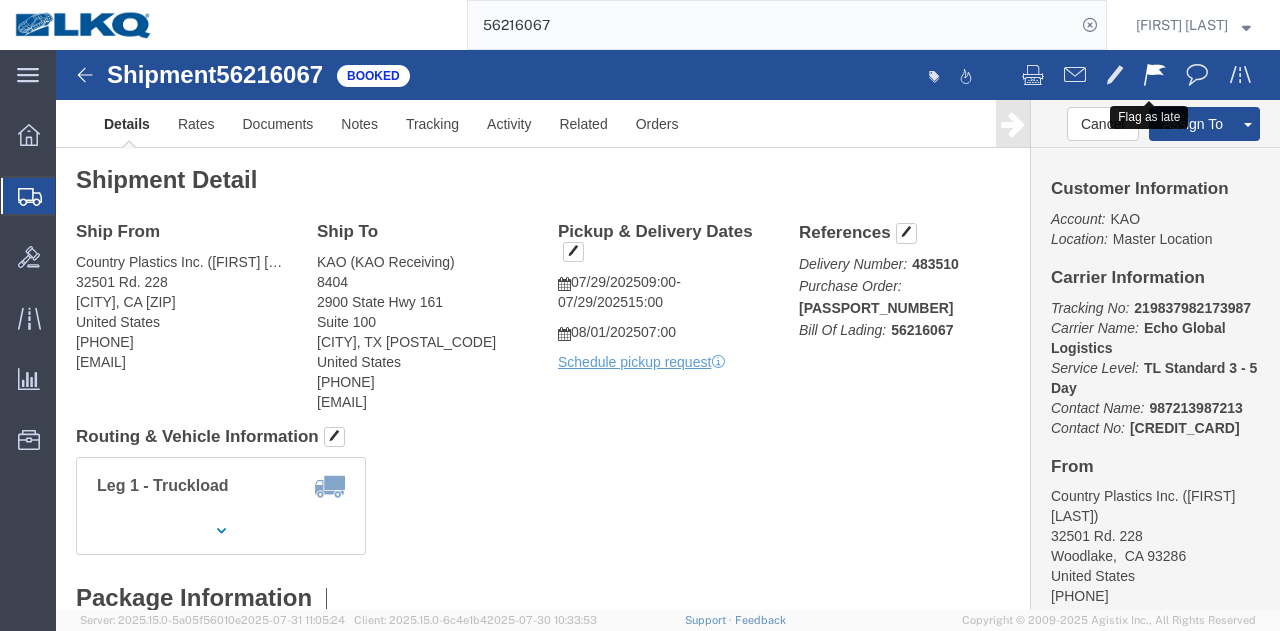 click 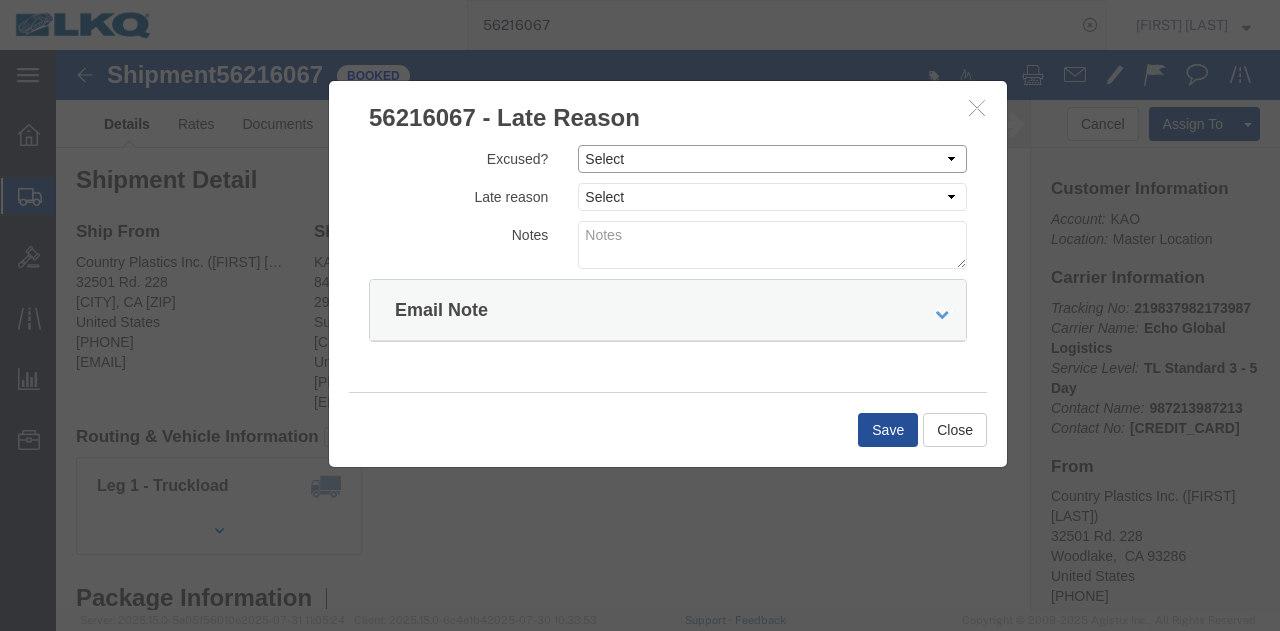 click on "Select Excused Not Excused" 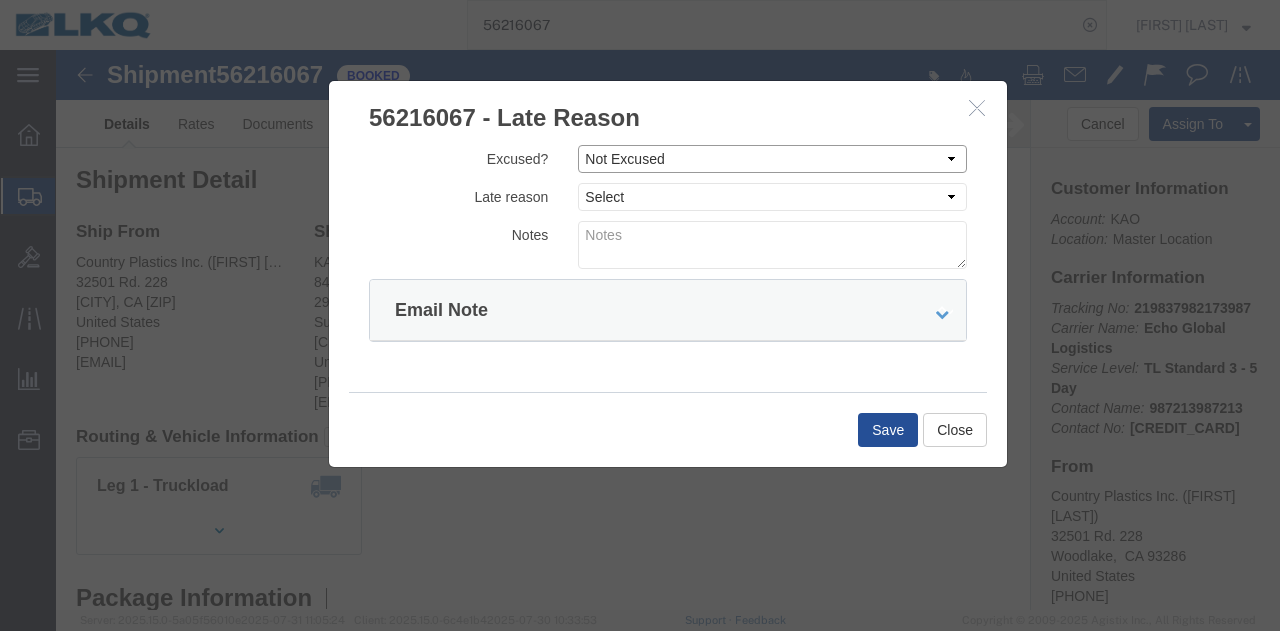 click on "Select Excused Not Excused" 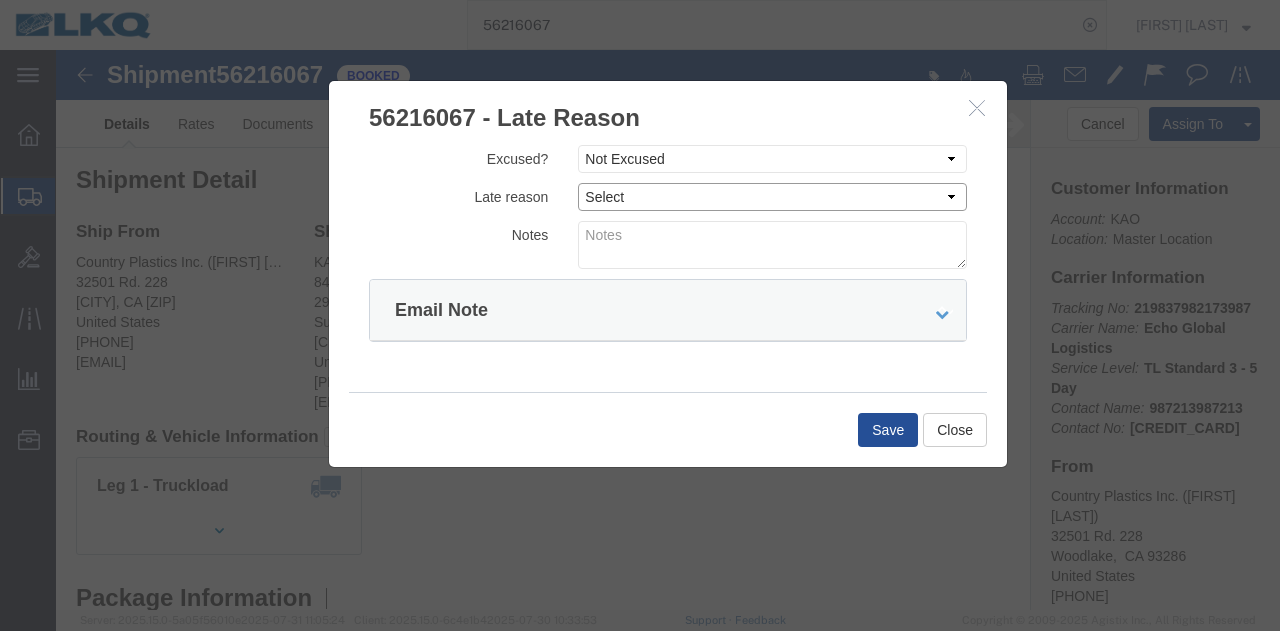 click on "Select Bad Carrier Data Carrier Admin Error Delay Accident Driver Error Lack of Equipment Last min rejection Late Intermodal Rail Legal Weight Issue Mechanical Breakdown No Origin Apt Avail No Walmart Apt Avail Origin Whse Delay Other Right Day Late Traffic Delay Unplan Weather Delay Wrong Day Late" 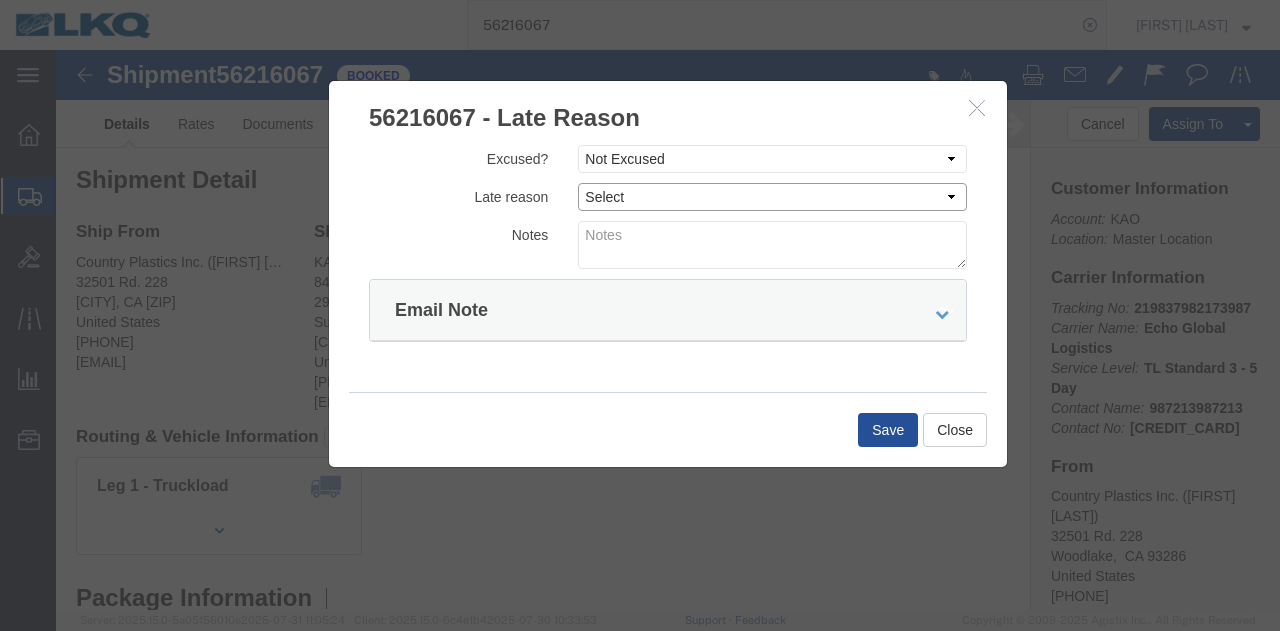 select on "DRIVER_ERROR" 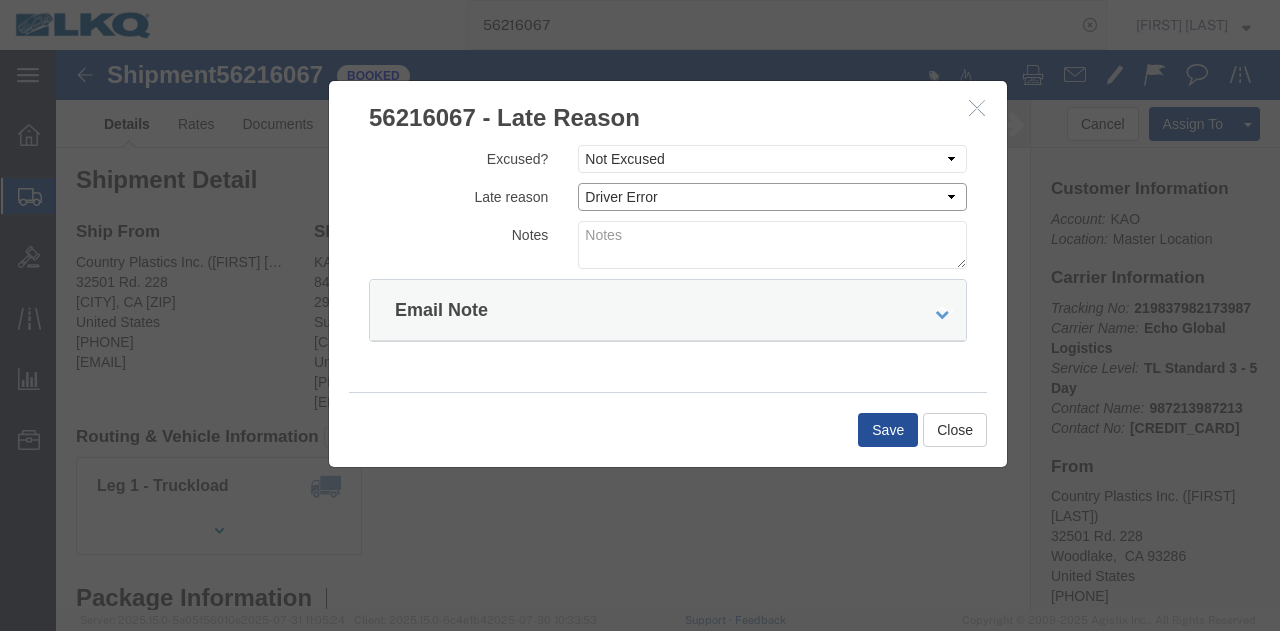 click on "Select Bad Carrier Data Carrier Admin Error Delay Accident Driver Error Lack of Equipment Last min rejection Late Intermodal Rail Legal Weight Issue Mechanical Breakdown No Origin Apt Avail No Walmart Apt Avail Origin Whse Delay Other Right Day Late Traffic Delay Unplan Weather Delay Wrong Day Late" 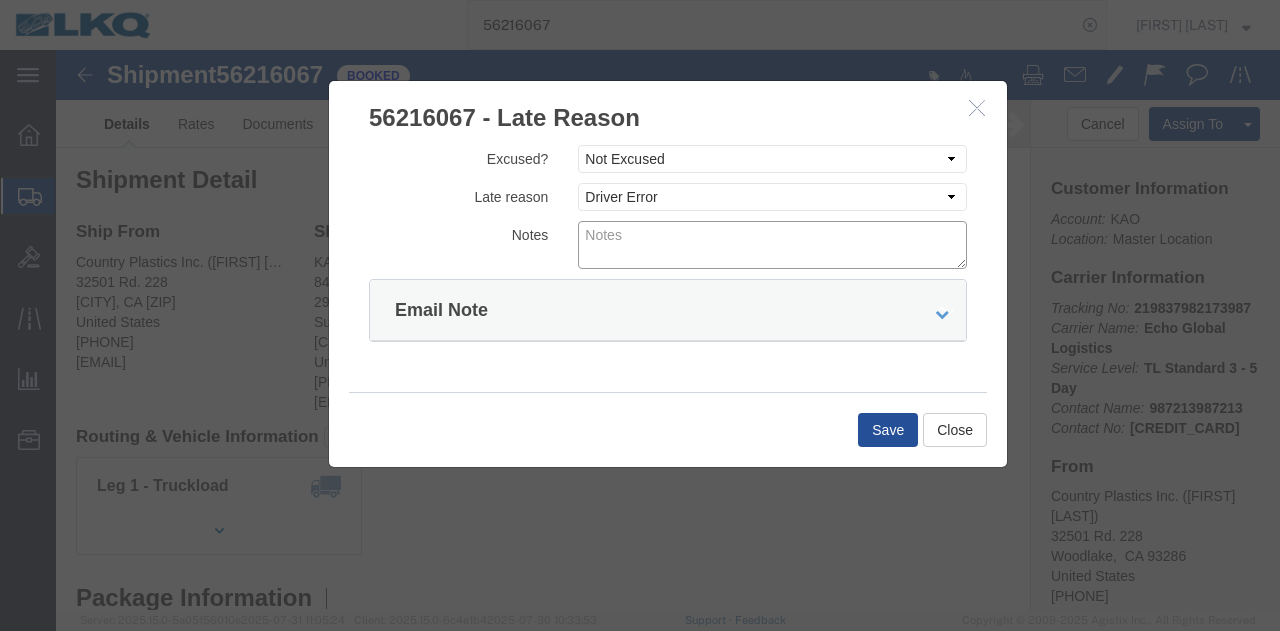 click 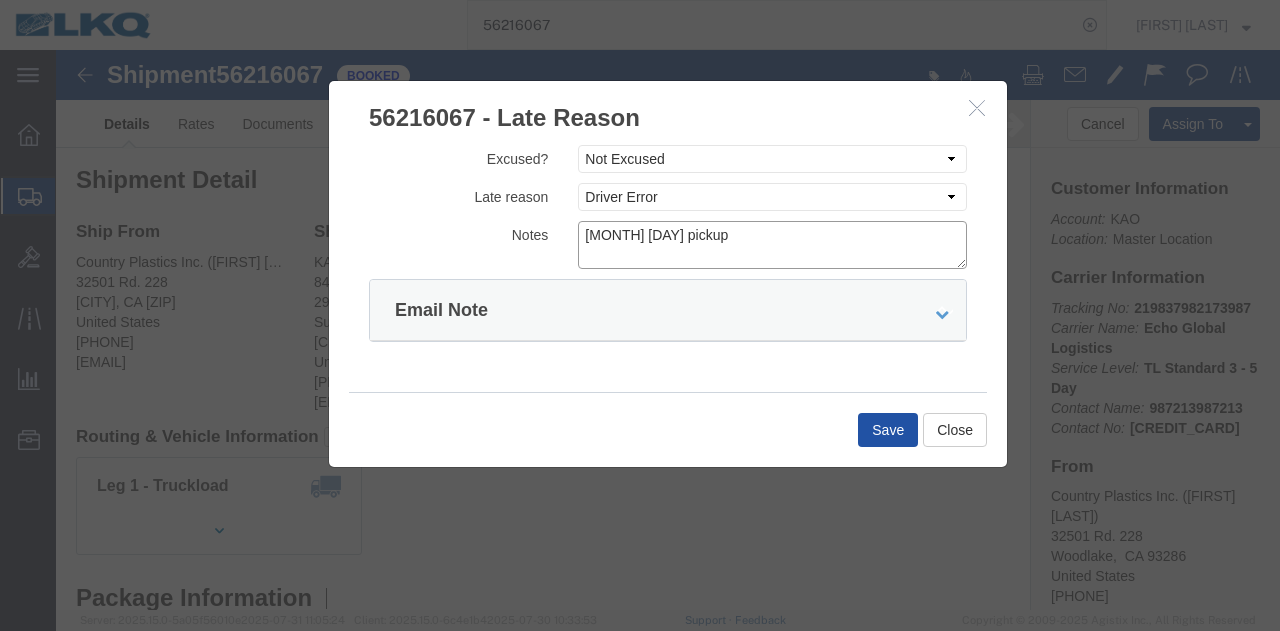 type on "07/31 pickup" 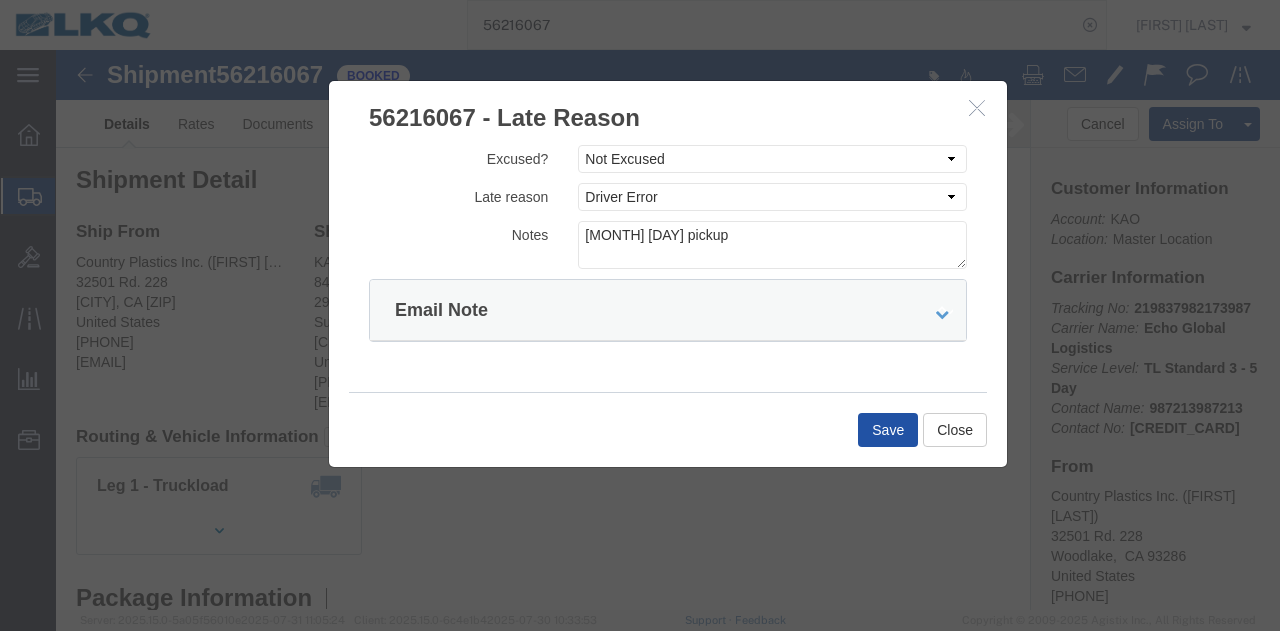 click on "Save" 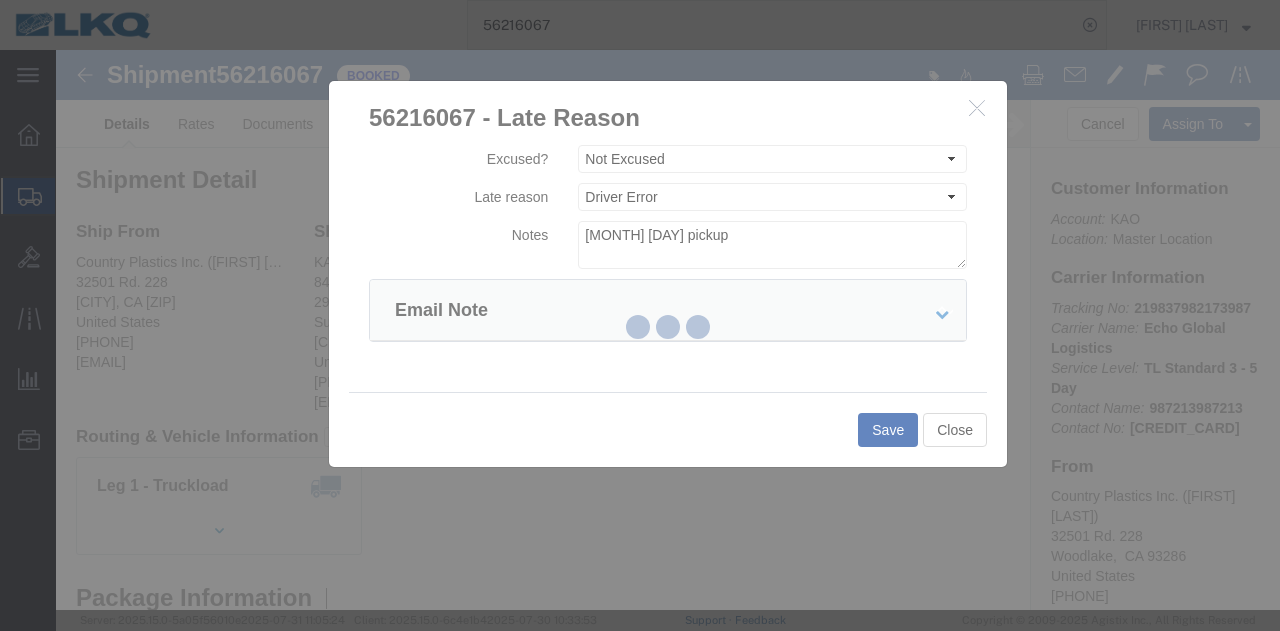 type 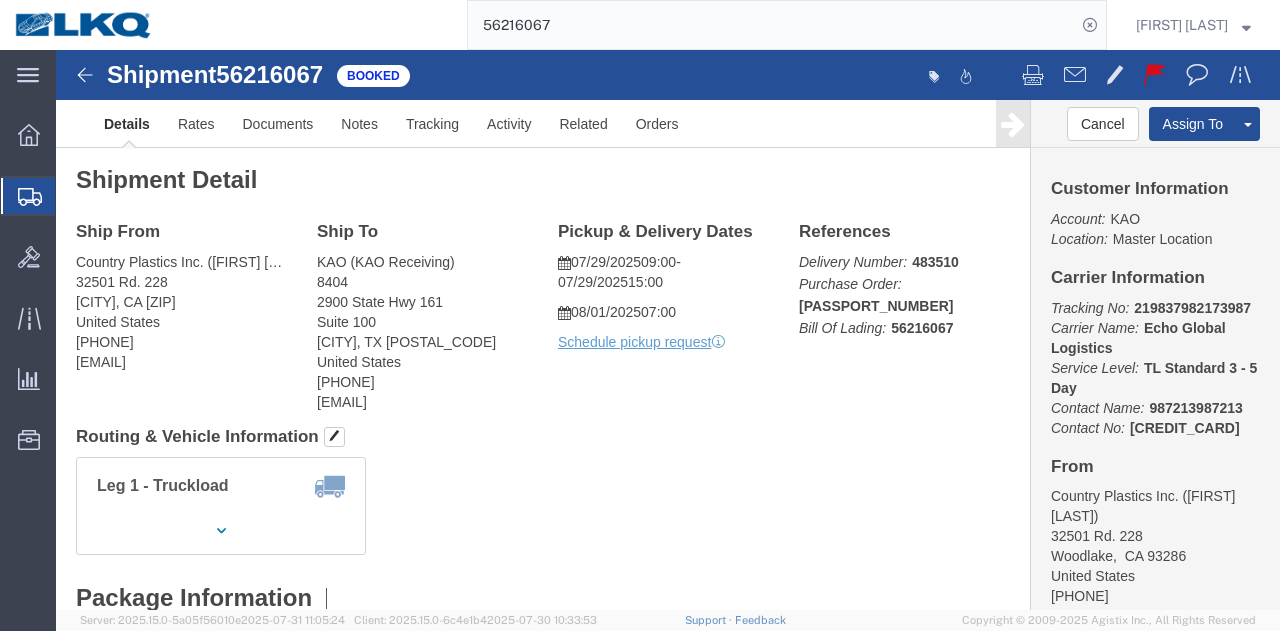 click on "KAO (KAO Receiving) 8404 2900 State Hwy 161 Suite 100 Irving, TX 75038 United States 469-702-3000 keytx-appt@keystone.com" 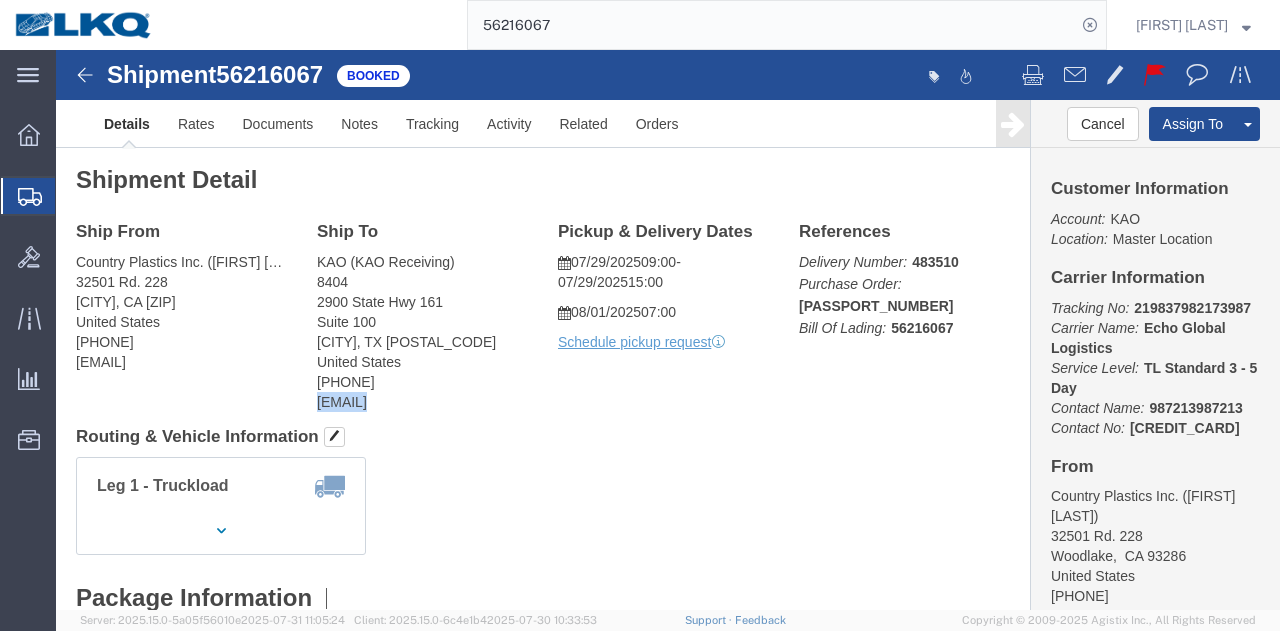 click on "KAO (KAO Receiving) 8404 2900 State Hwy 161 Suite 100 Irving, TX 75038 United States 469-702-3000 keytx-appt@keystone.com" 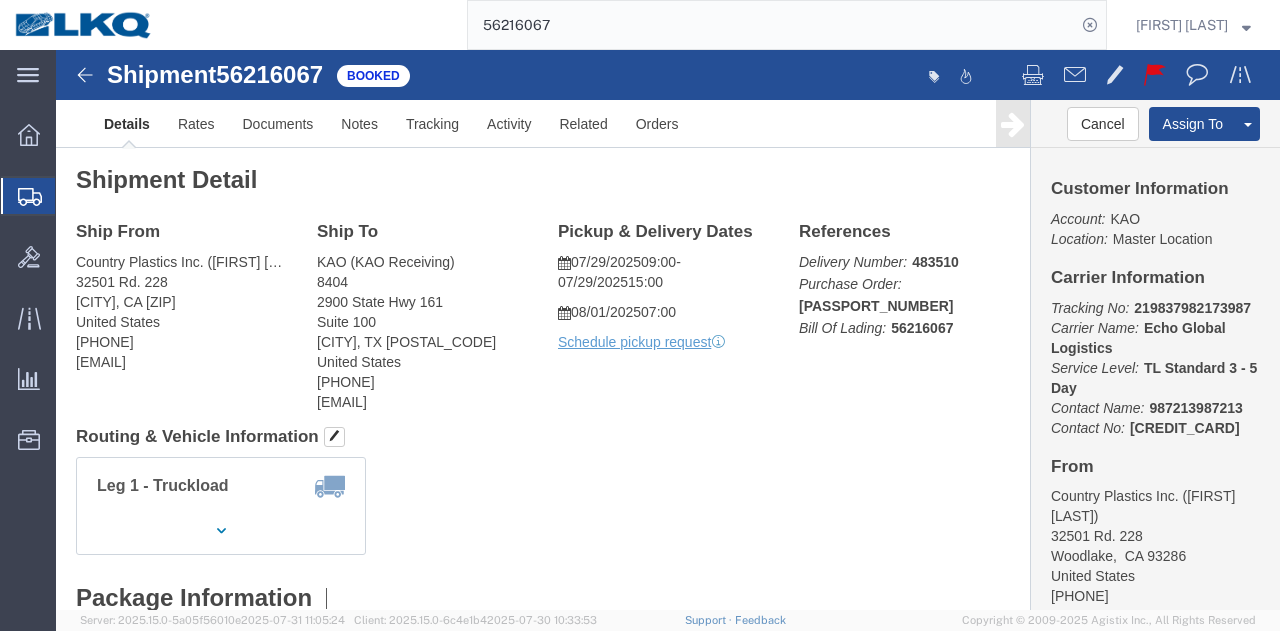 click on "483510" 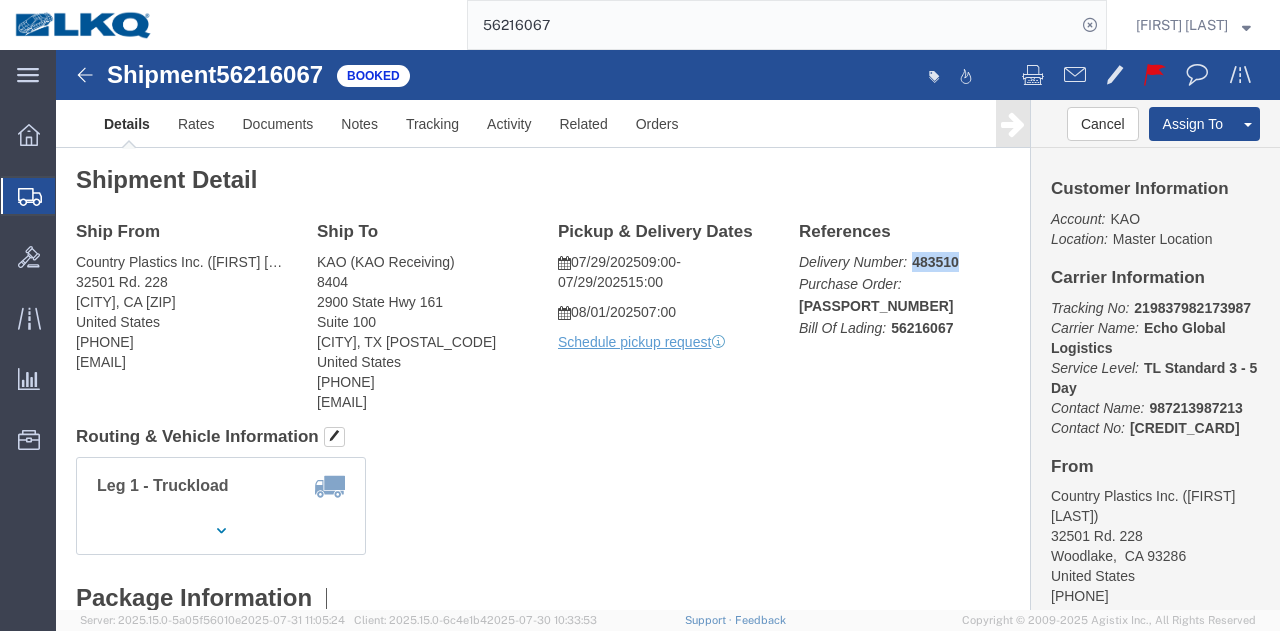 click on "483510" 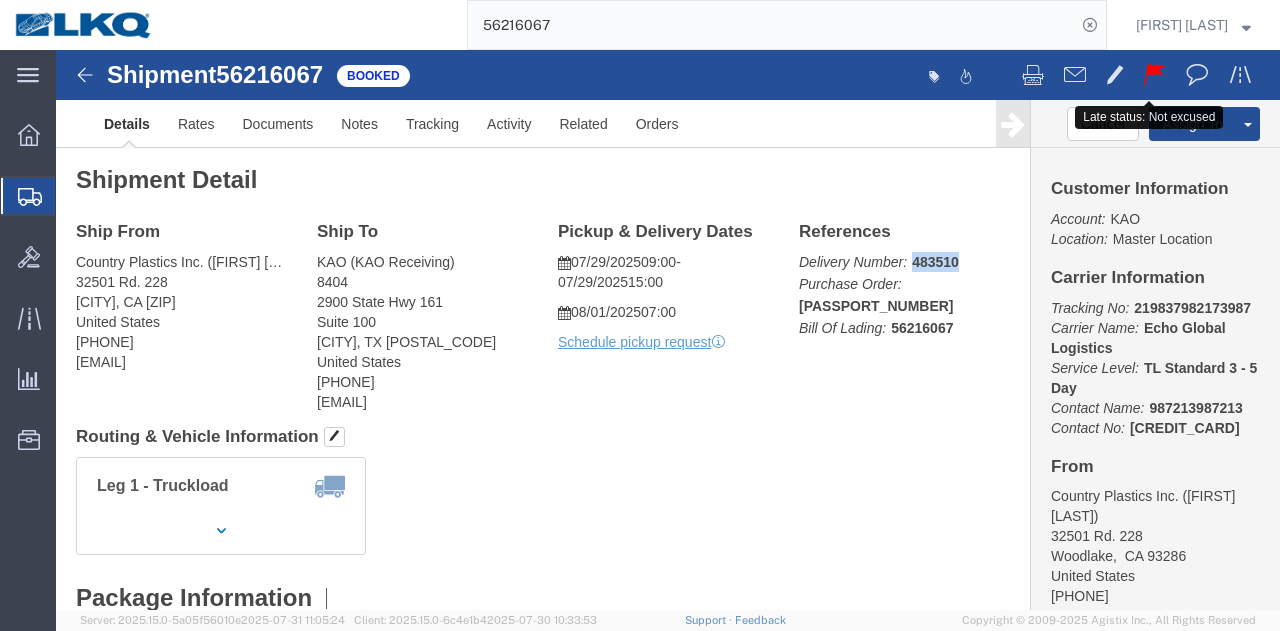 click 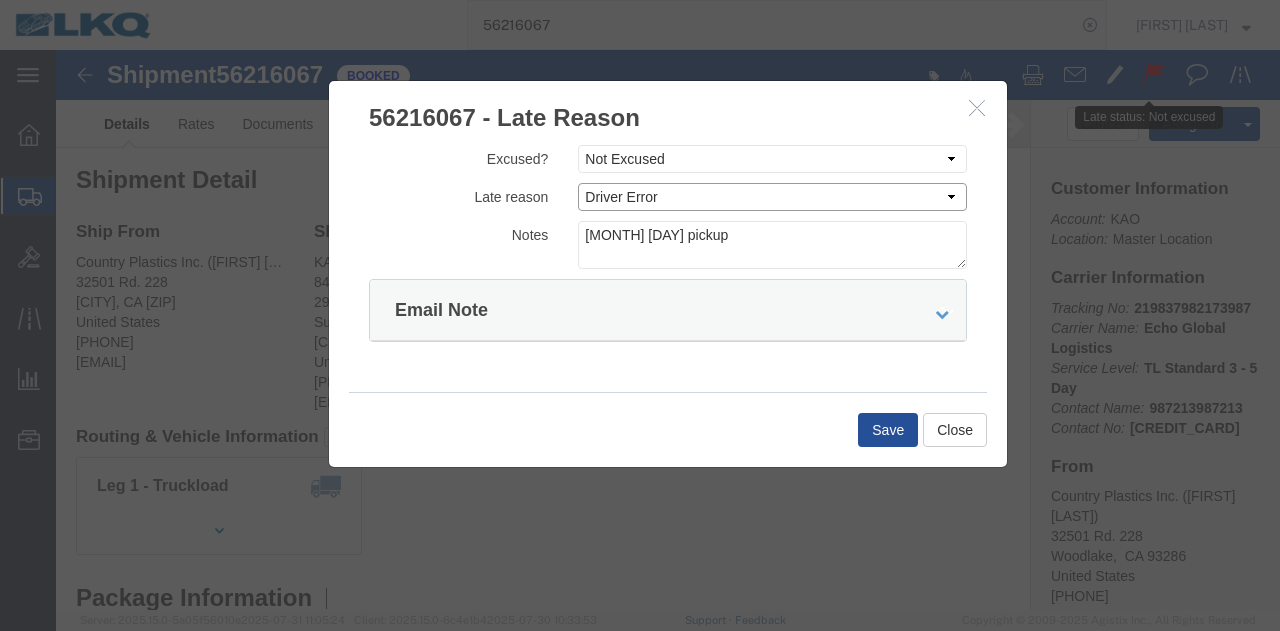 click on "Select Bad Carrier Data Carrier Admin Error Delay Accident Driver Error Lack of Equipment Last min rejection Late Intermodal Rail Legal Weight Issue Mechanical Breakdown No Origin Apt Avail No Walmart Apt Avail Origin Whse Delay Other Right Day Late Traffic Delay Unplan Weather Delay Wrong Day Late" 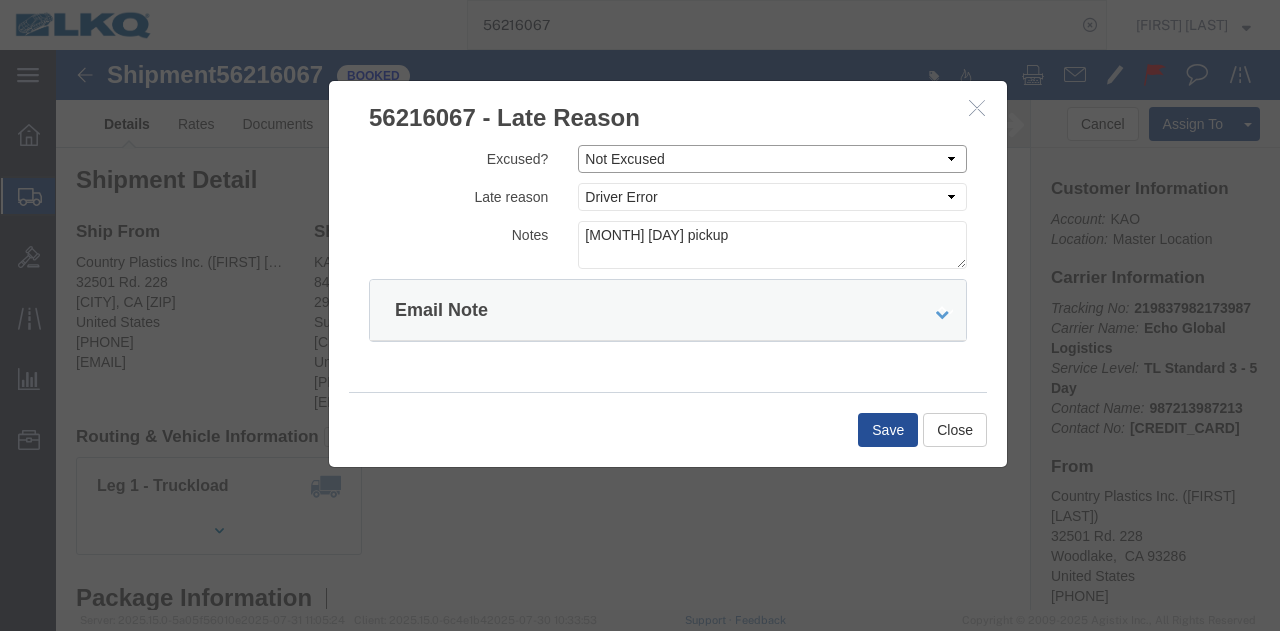 click on "Select Excused Not Excused" 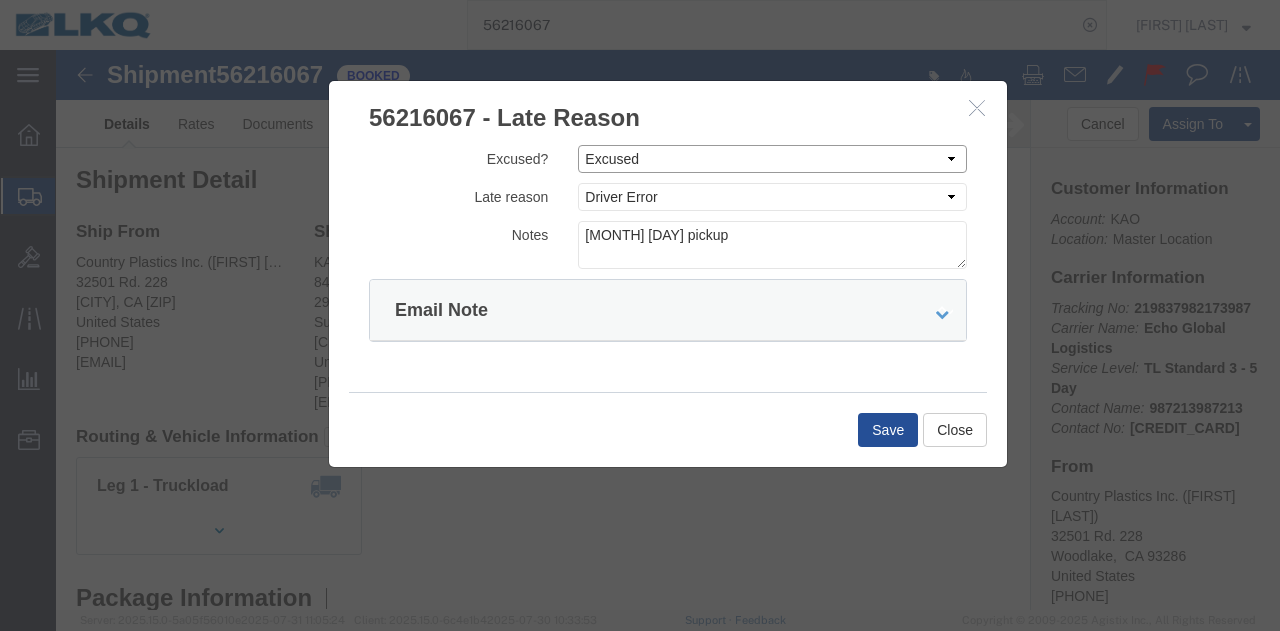 click on "Select Excused Not Excused" 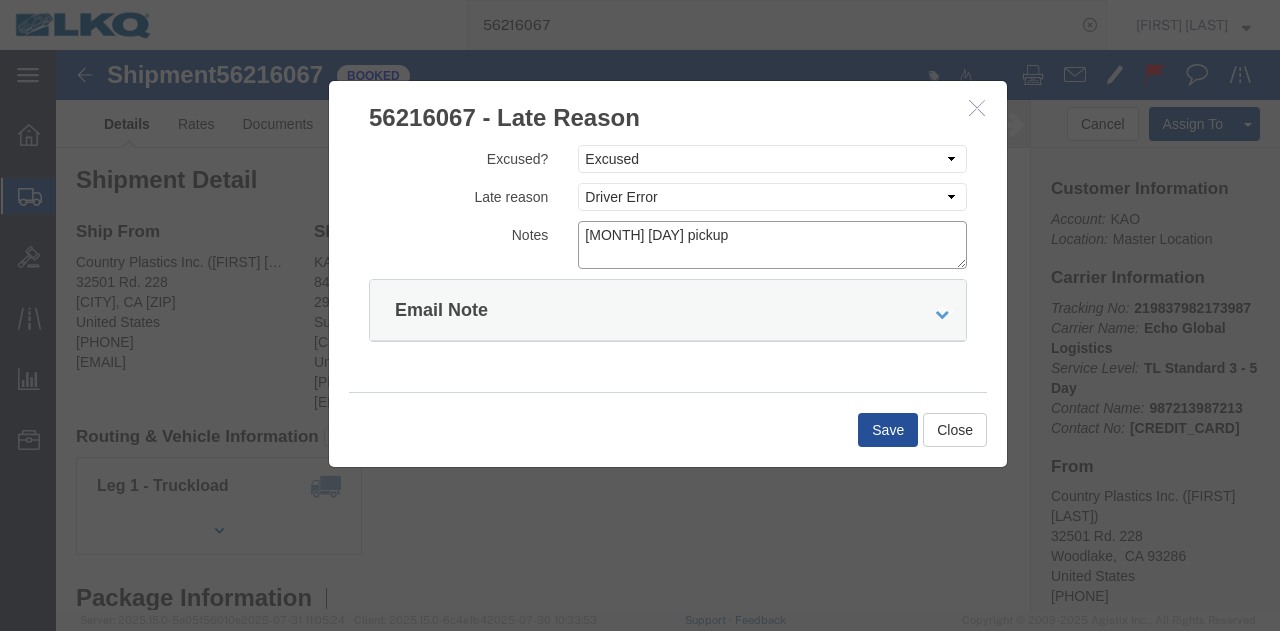 drag, startPoint x: 612, startPoint y: 183, endPoint x: 521, endPoint y: 170, distance: 91.92388 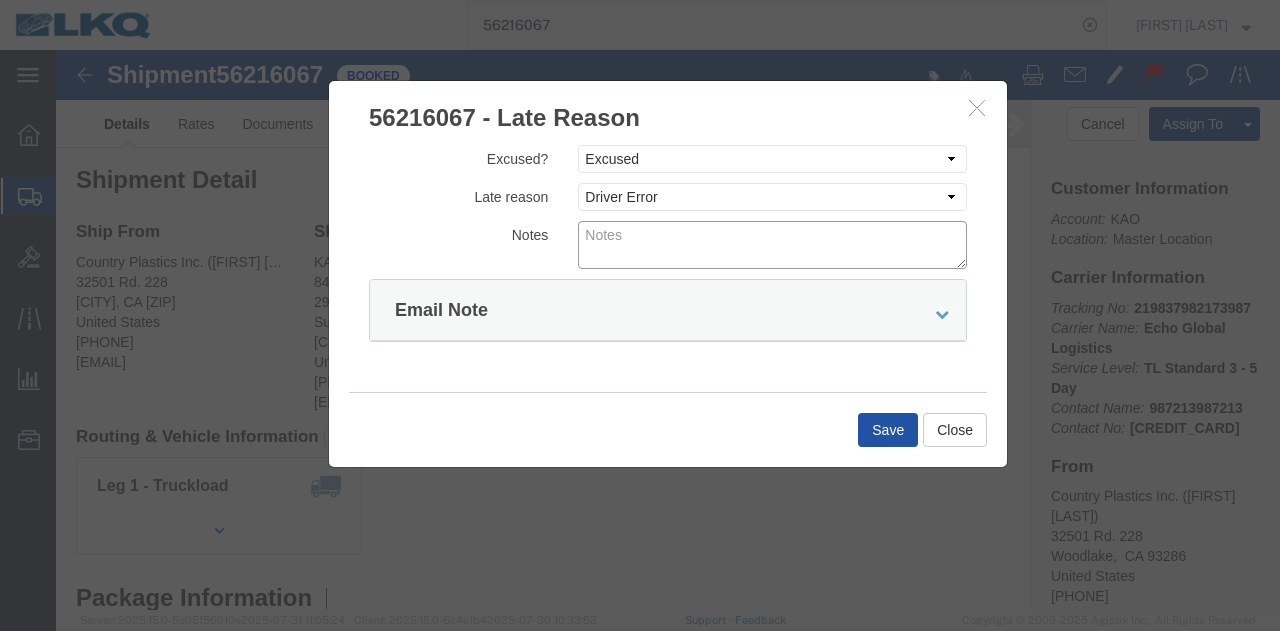 type 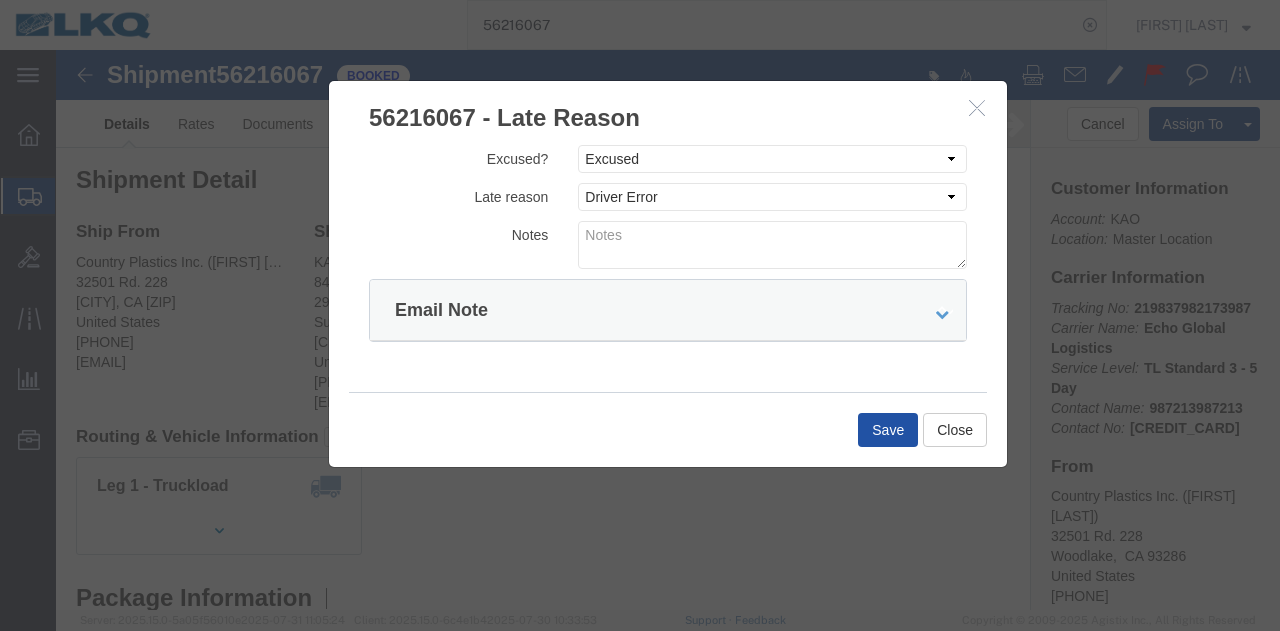 click on "Save" 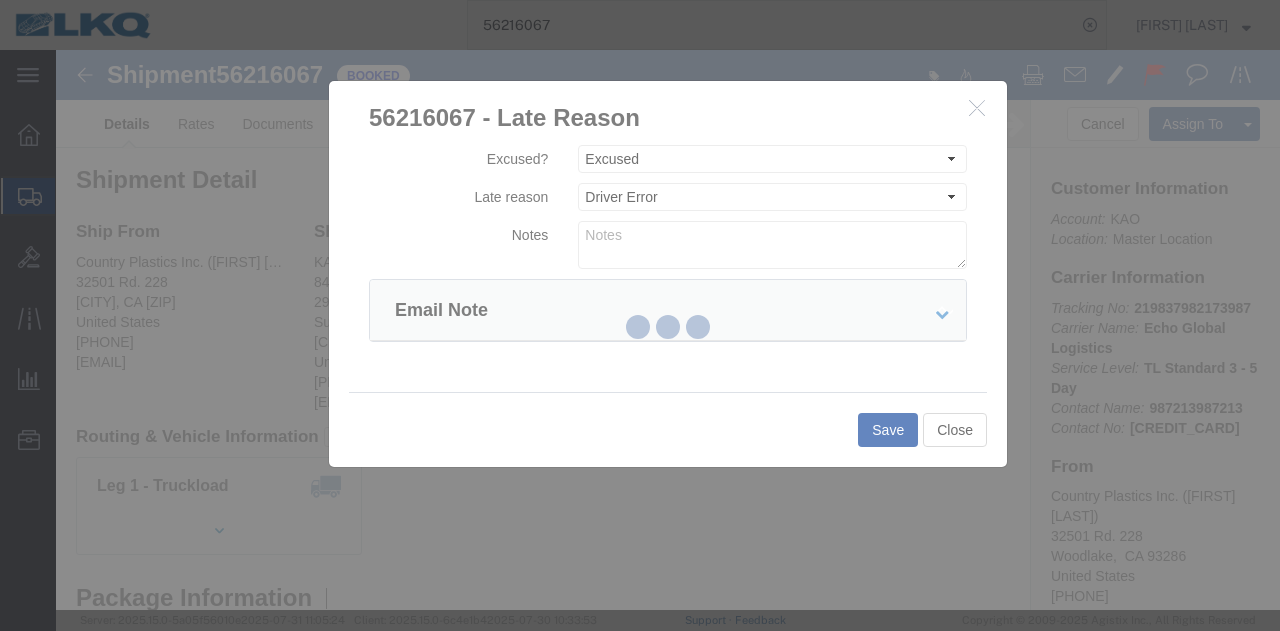 type 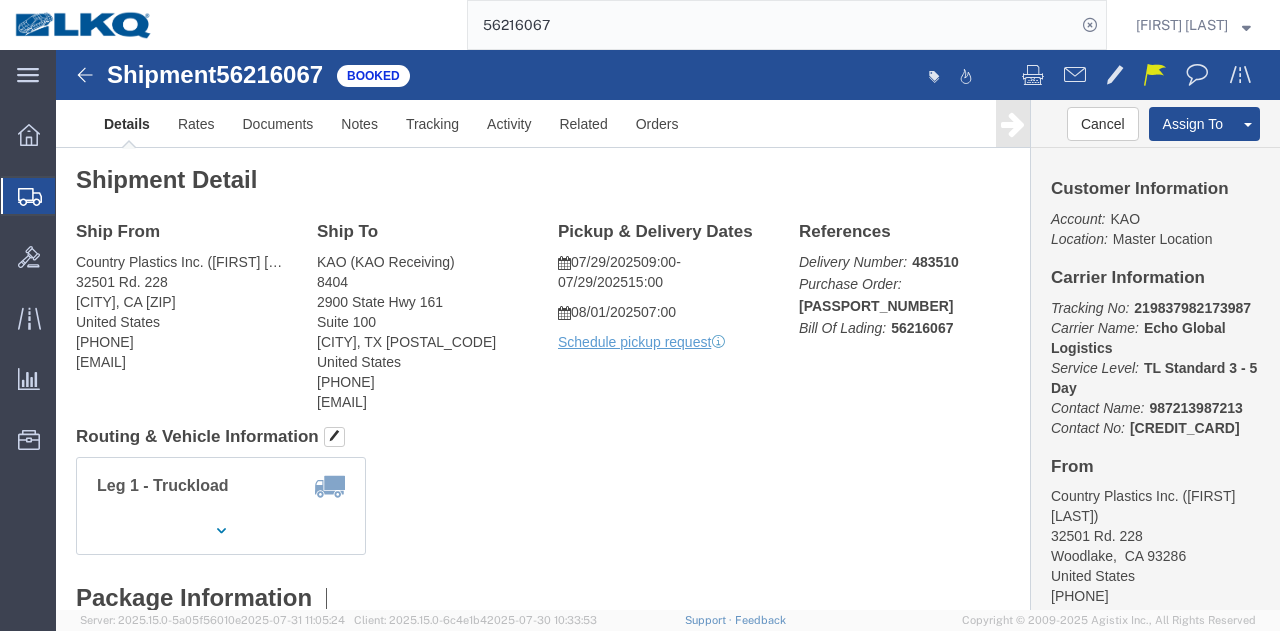 click on "56216067" 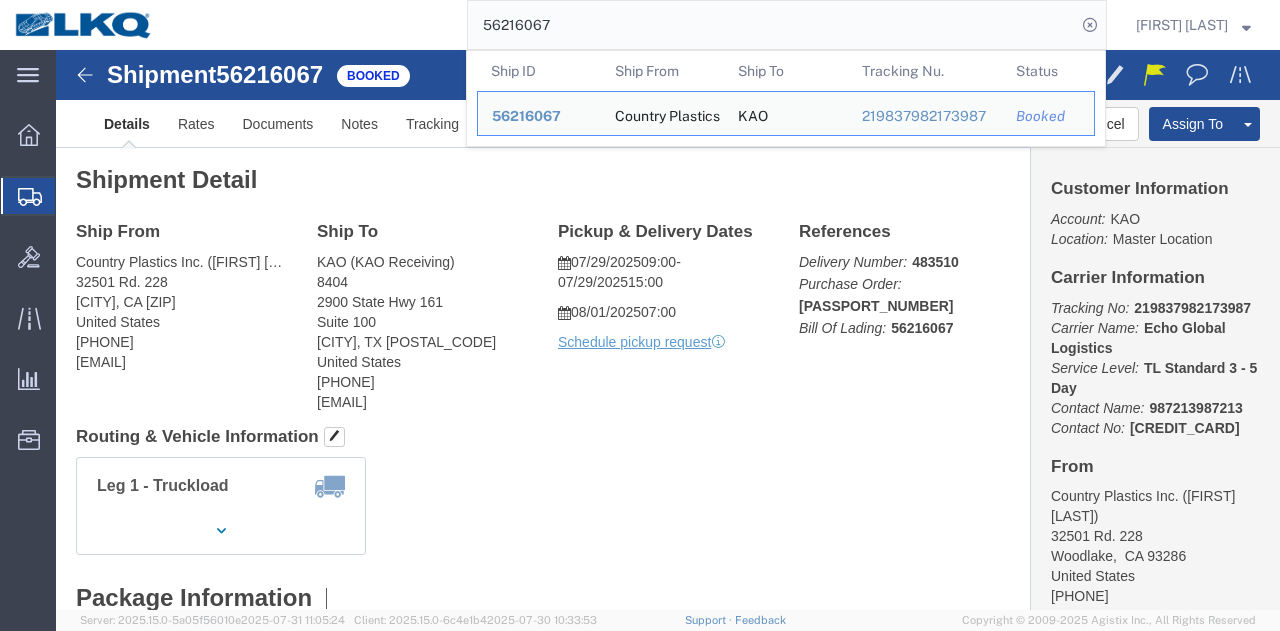 paste on "33840" 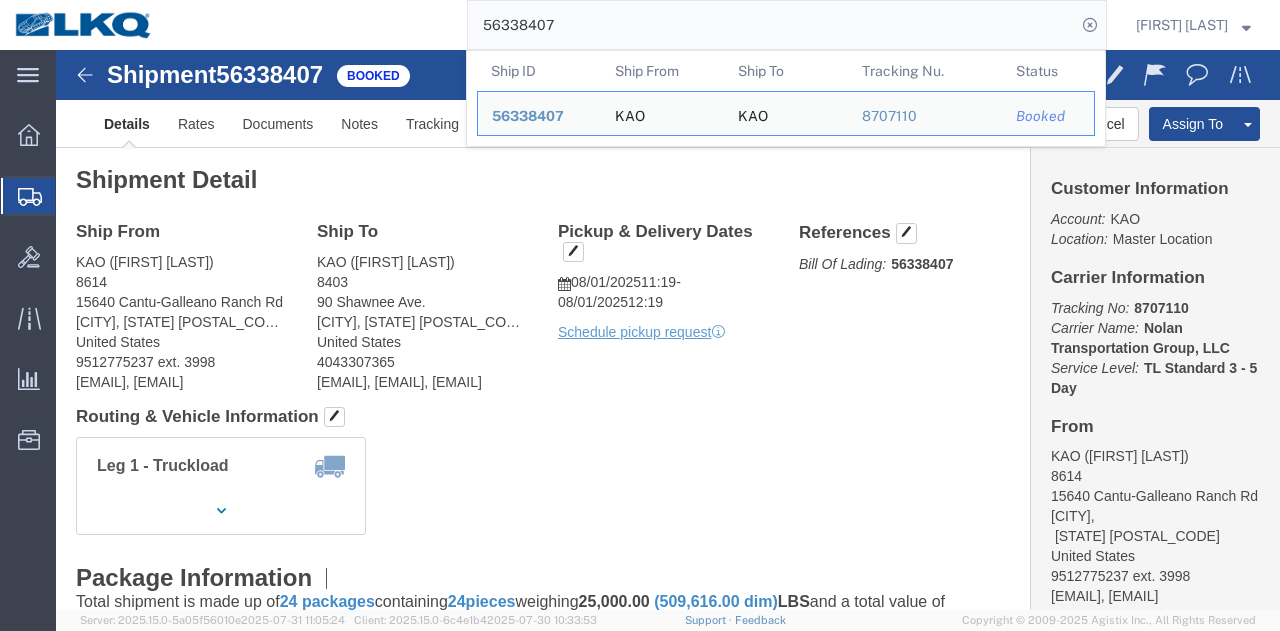 click on "Routing & Vehicle Information" 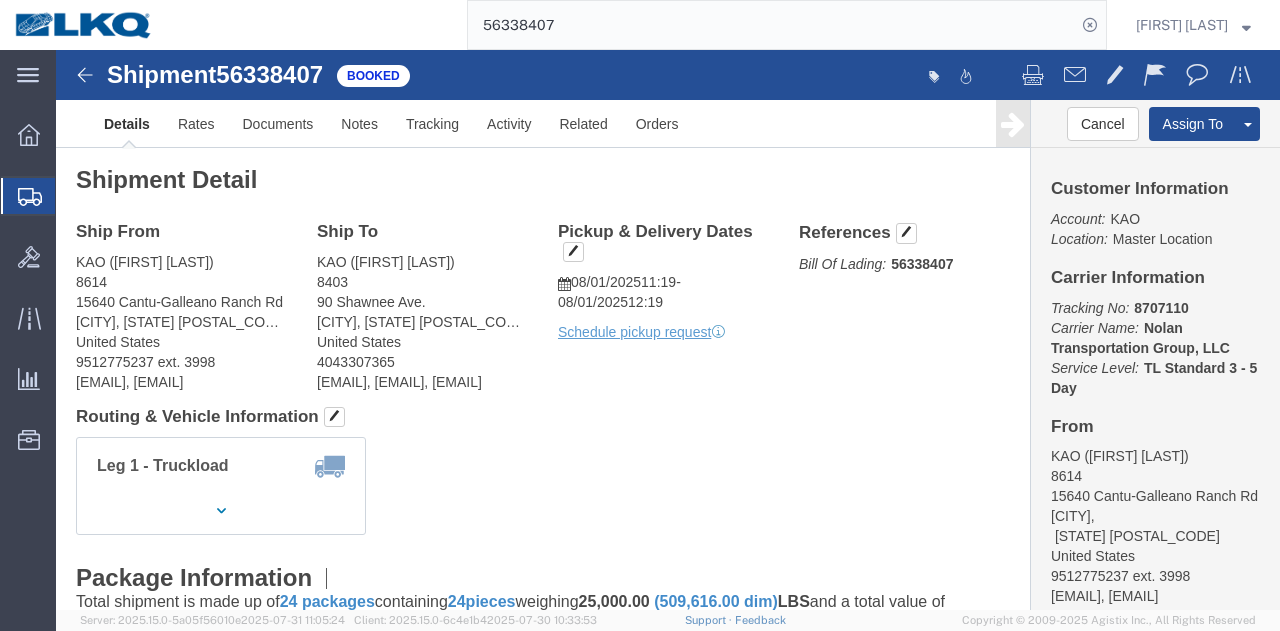 drag, startPoint x: 788, startPoint y: 371, endPoint x: 796, endPoint y: 379, distance: 11.313708 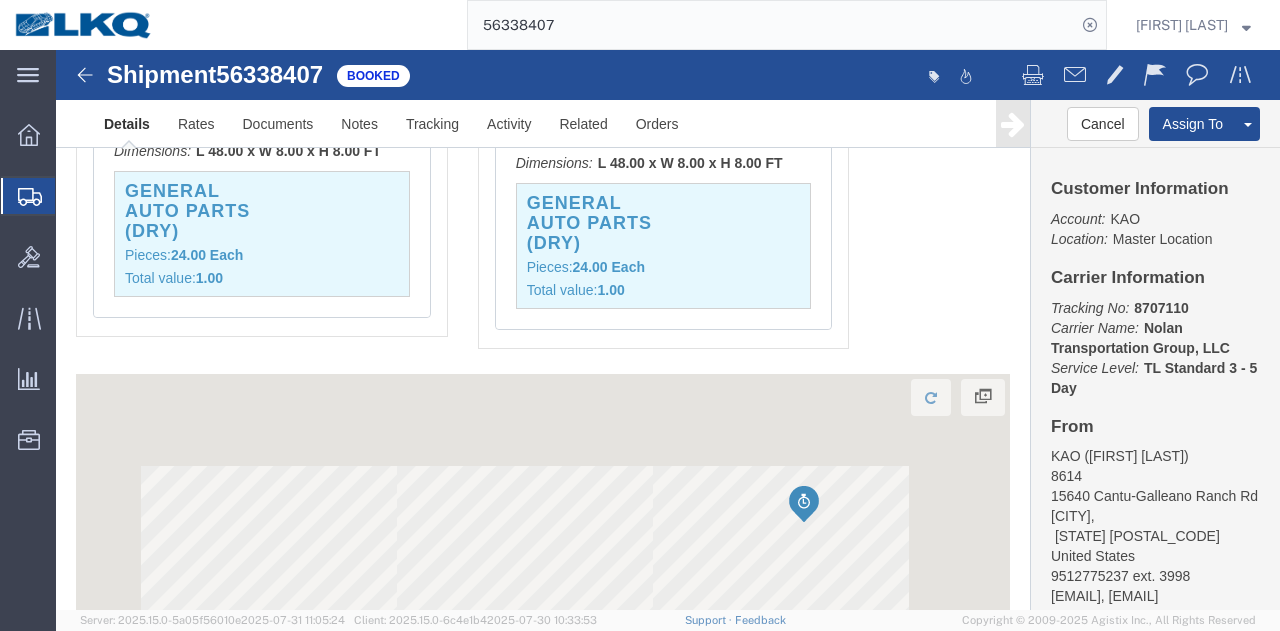 scroll, scrollTop: 1900, scrollLeft: 0, axis: vertical 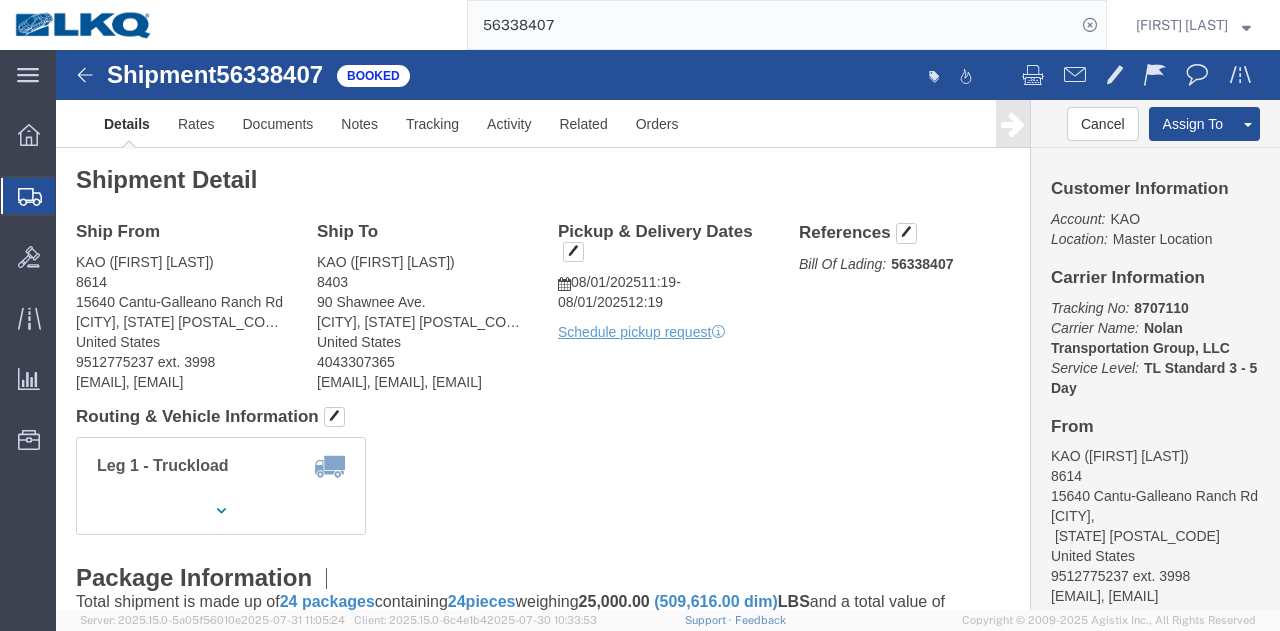 click on "Ship From KAO (Stephen Solway) 8614 15640 Cantu-Galleano Ranch Rd Eastvale, CA 91752 United States 9512775237 ext. 3998 sesolway@lkqcorp.com, jvo@lkqcorp.com Ship To
KAO (Shawn Chenoweth) 8403 90 Shawnee Ave. Kansas City, KS 66105 United States 4043307365 shchenoweth@lkqcorp.com, ctudon@lkqcorp.com, mbolton@lkqcorp.com
Pickup & Delivery Dates
08/01/2025  11:19
-
08/01/2025  12:19 Schedule pickup request  Edit Date and Time
Pickup Date:
Pickup Start Date Pickup Start Time Pickup Open Date and Time Aug 01 2025 11:19 AM Pickup Close Date Pickup Close Time
Pickup Close Date and Time
Aug 01 2025 12:19 PM
Delivery by Date
Delivery Start Date Delivery Start Time
Deliver Open Date and Time
Deliver Close Date Deliver Close Time
Deliver Close Date and Time
Notify carrier of changes
Cancel Open Time 11:19 AM" 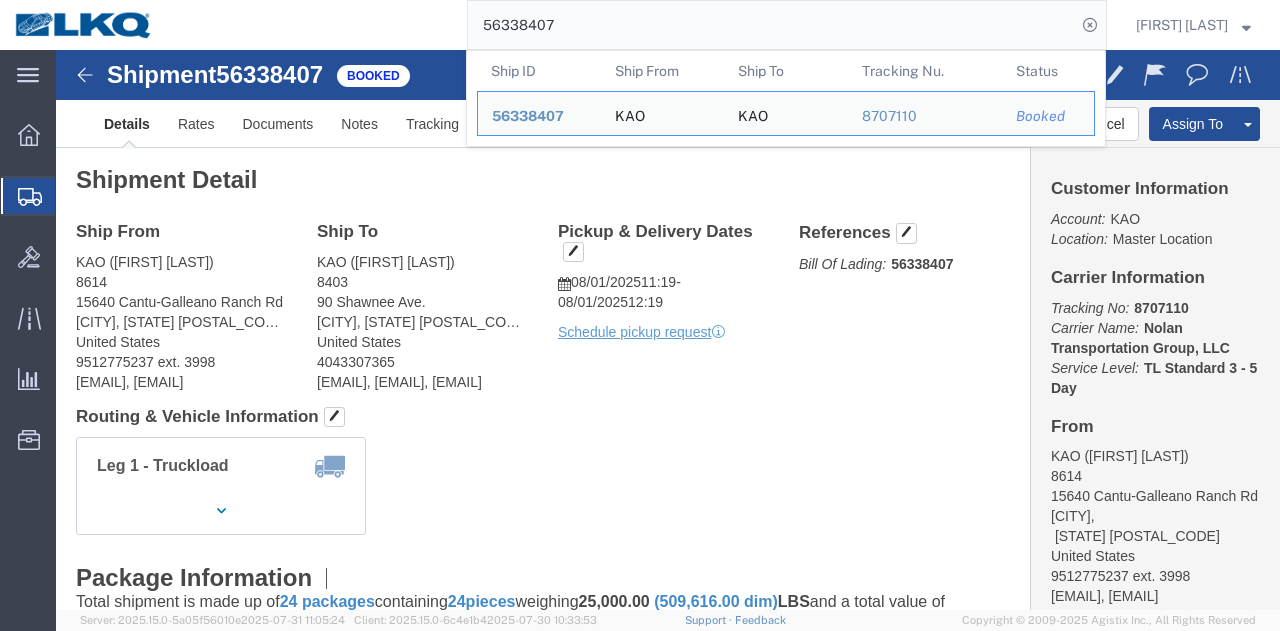 click on "56338407" 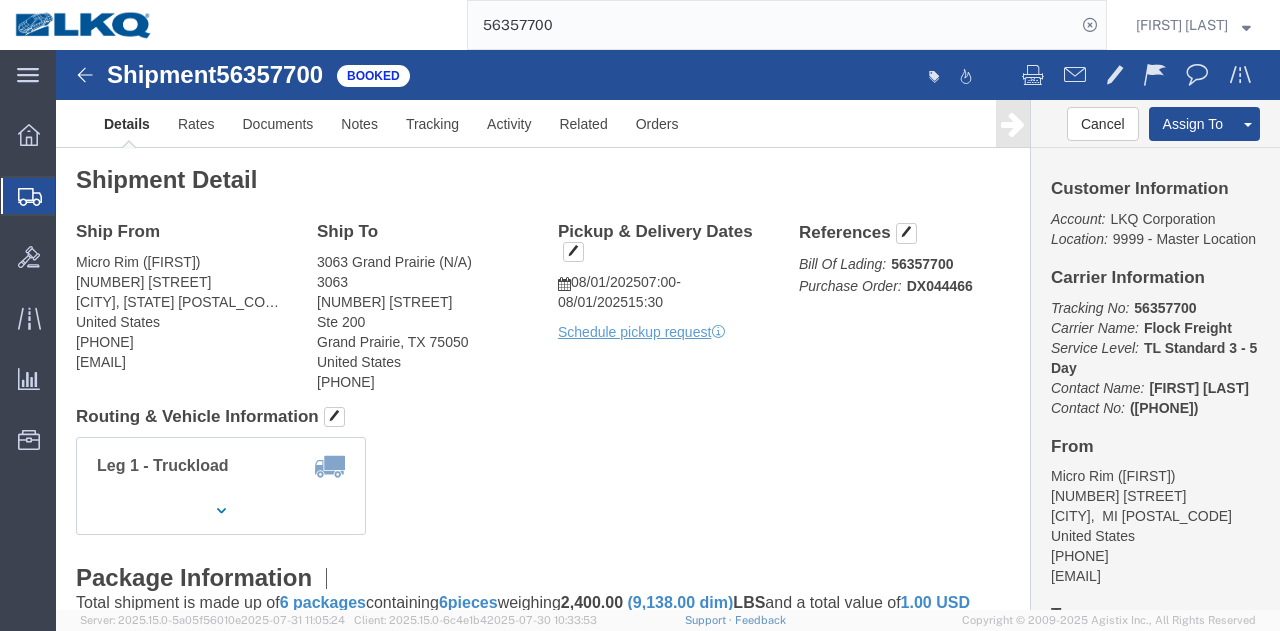 click on "Ship From Micro Rim (Jim) 12800 E. 10 Mile Warren, MI 48089 United States 810-923-1161 microrimjim@aol.com Ship To
3063 Grand Prairie (N/A) 3063 4003 Grand Lakes Way Ste 200 Grand Prairie, TX 75050 United States 214-960-3951
Pickup & Delivery Dates
08/01/2025  07:00
-
08/01/2025  15:30 Schedule pickup request  Edit Date and Time
Pickup Date:
Pickup Start Date Pickup Start Time Pickup Open Date and Time Aug 01 2025 7:00 AM Pickup Close Date Pickup Close Time
Pickup Close Date and Time
Aug 01 2025 3:30 PM
Delivery by Date
Delivery Start Date Delivery Start Time
Deliver Open Date and Time
Deliver Close Date Deliver Close Time
Deliver Close Date and Time
Notify carrier of changes
Cancel
Save
Open Time 7:00 AM Cancel Apply   Close Time 3:30 PM Cancel Apply   Open Time" 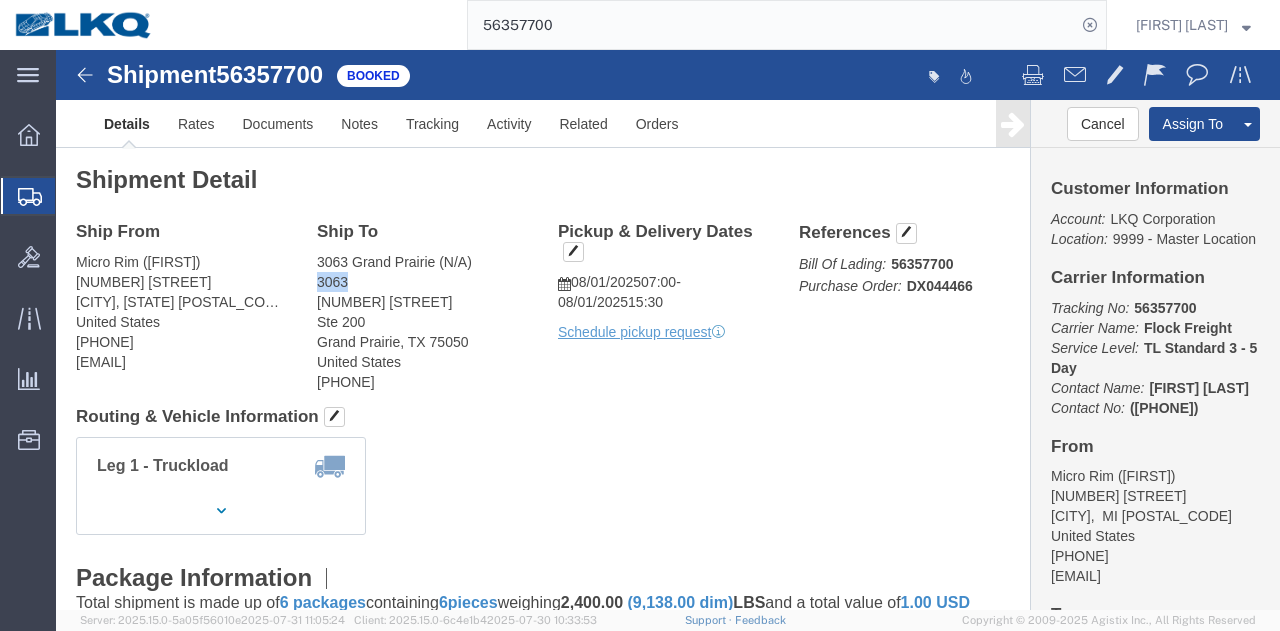 click on "3063 Grand Prairie (N/A) 3063 4003 Grand Lakes Way Ste 200 Grand Prairie, TX 75050 United States 214-960-3951" 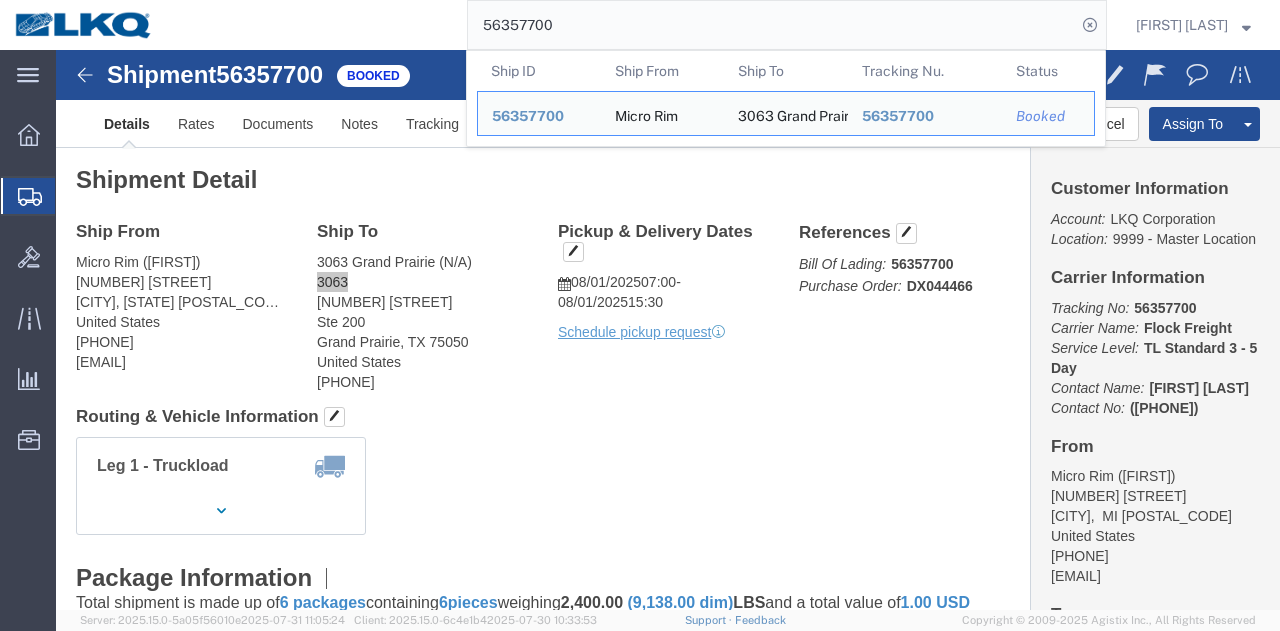 click on "56357700" 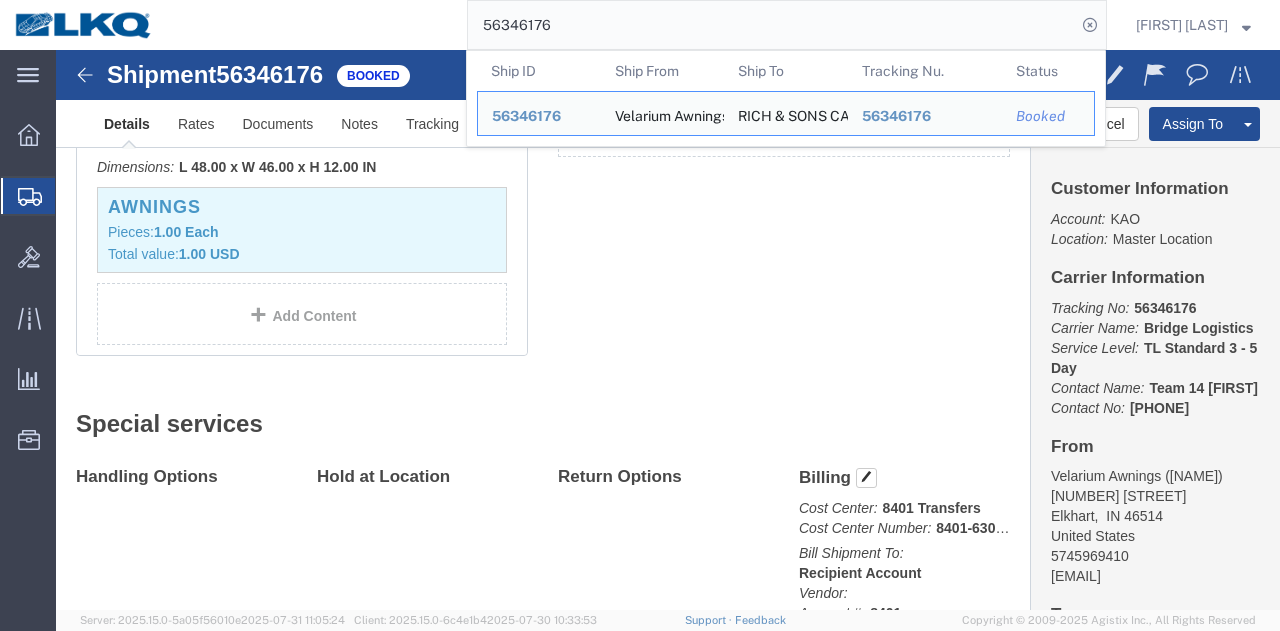 scroll, scrollTop: 1000, scrollLeft: 0, axis: vertical 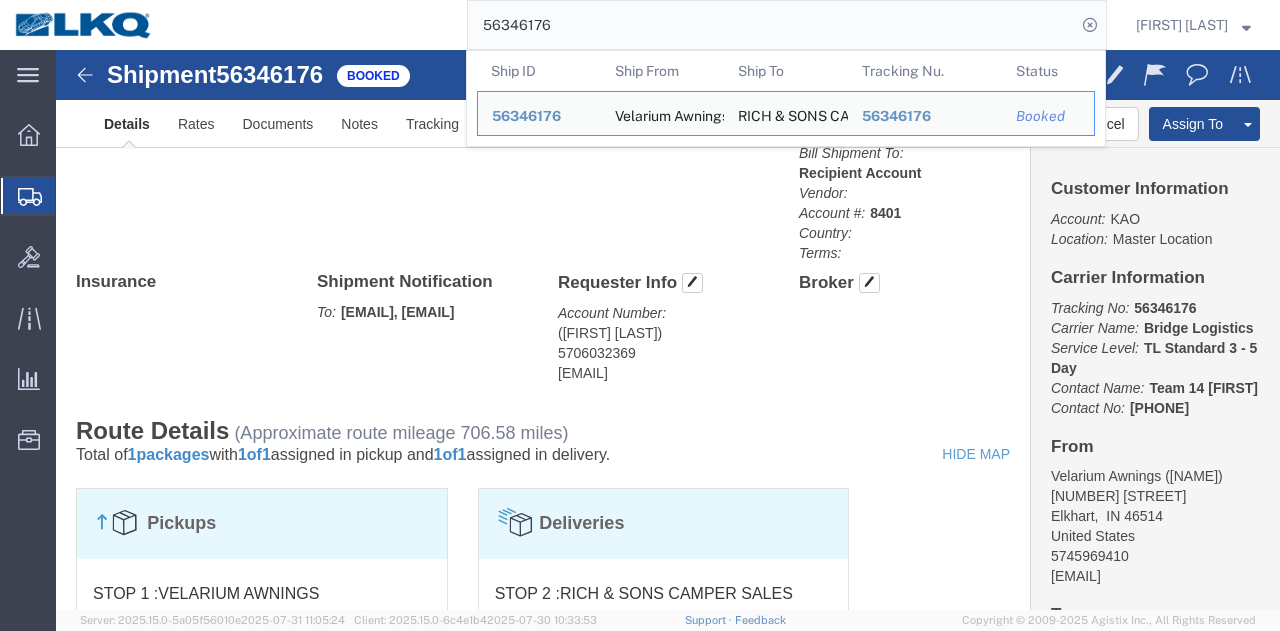 click on "(Mary Sarti) 5706032369 specialorderreplies@lkqcorp.com" 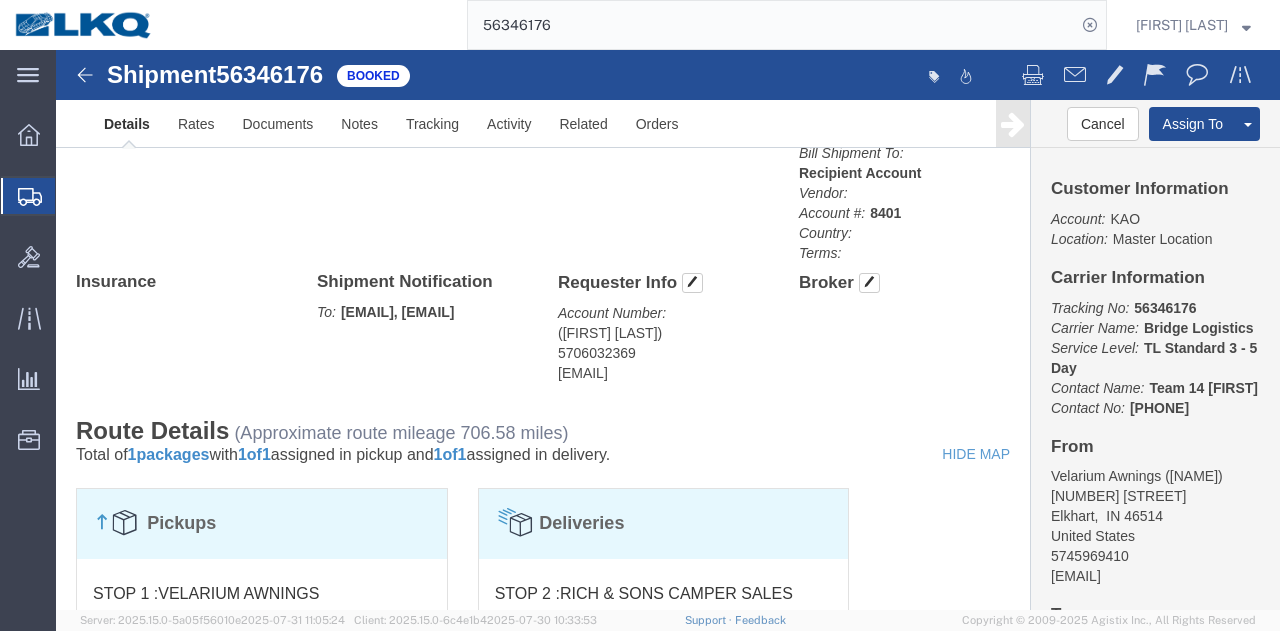 click on "(Mary Sarti) 5706032369 specialorderreplies@lkqcorp.com" 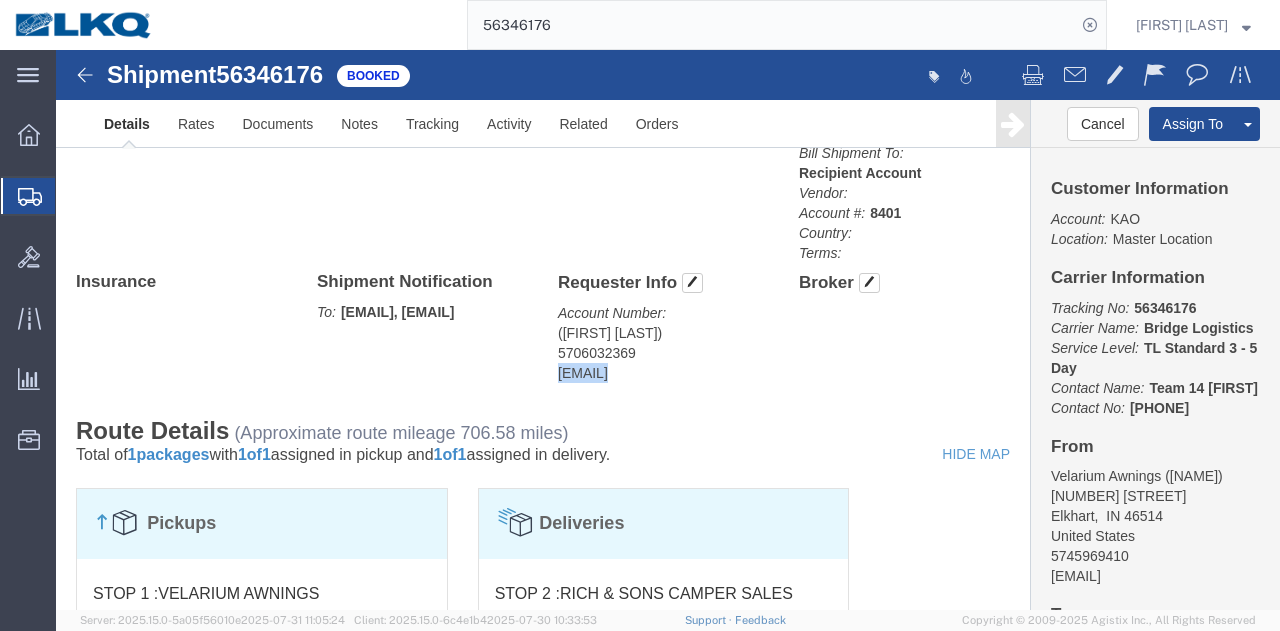 click on "(Mary Sarti) 5706032369 specialorderreplies@lkqcorp.com" 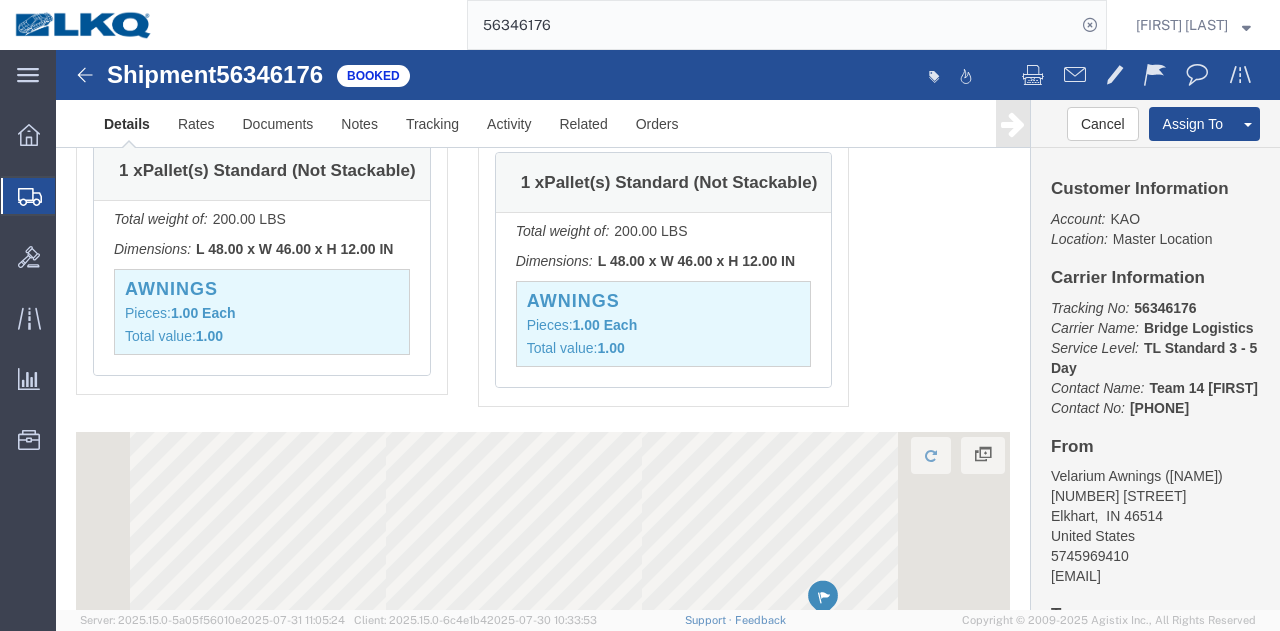 scroll, scrollTop: 1814, scrollLeft: 0, axis: vertical 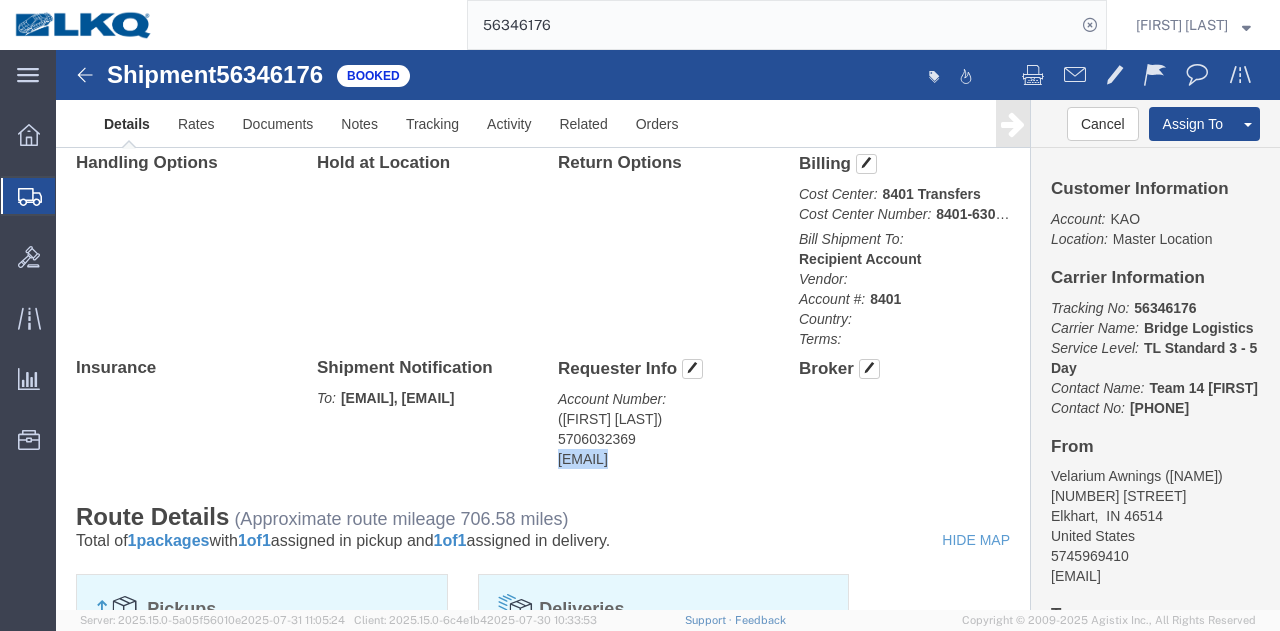 copy on "specialorderreplies@lkqcorp.com Edit Requester Info Location      Select                                     Select My Profile Location 1100 - LKQ Crystal River 1103 - LKQ Ft Myers 1106 - LKQ Melbourne 1112 - LKQ Atlanta 1115 - Doraville GA (Peachtree Corners) 1117 - LKQ Montgomery AL 1125 - LKQ Potomac German 1128 - LKQ Barbers - Ardmore AL 1130 - LKQ Birmingham 1131 - LKQ Gulf Coast 1134 - LKQ Self Service - Orlando 1136 - Jackson MS (Pearl) 1137 - GreenLeaf Lake City FL 1138 - GreenLeaf Crestview FL 1140 - LKQ Salisbury 1142 - City Auto Parts of Durham 1143 - LKQ East Carolina 1144 - LKQ Norfolk - Chesapeake VA 1146 - LKQ McAllister Motors - Cades SC 1148 - Monroe High End 1150 - Fayetteville AR (f k a Mabry Auto Salvage) 1157 - LKQ Memphis TN Depot 1159 - LKQ Bristol TN 1160 - LKQ Savannah 1163 - LKQ Self Service - Savannah 1168 - LKQ Self Service Raleigh 1170 - LKQ Manchester 1171 - LKQ Knoxville TN 1175 - LKQ Self Service - Baton Rouge 1180 - Self Service Tampa 1184 - Davie, FL - AIM Recycling Scrap ..." 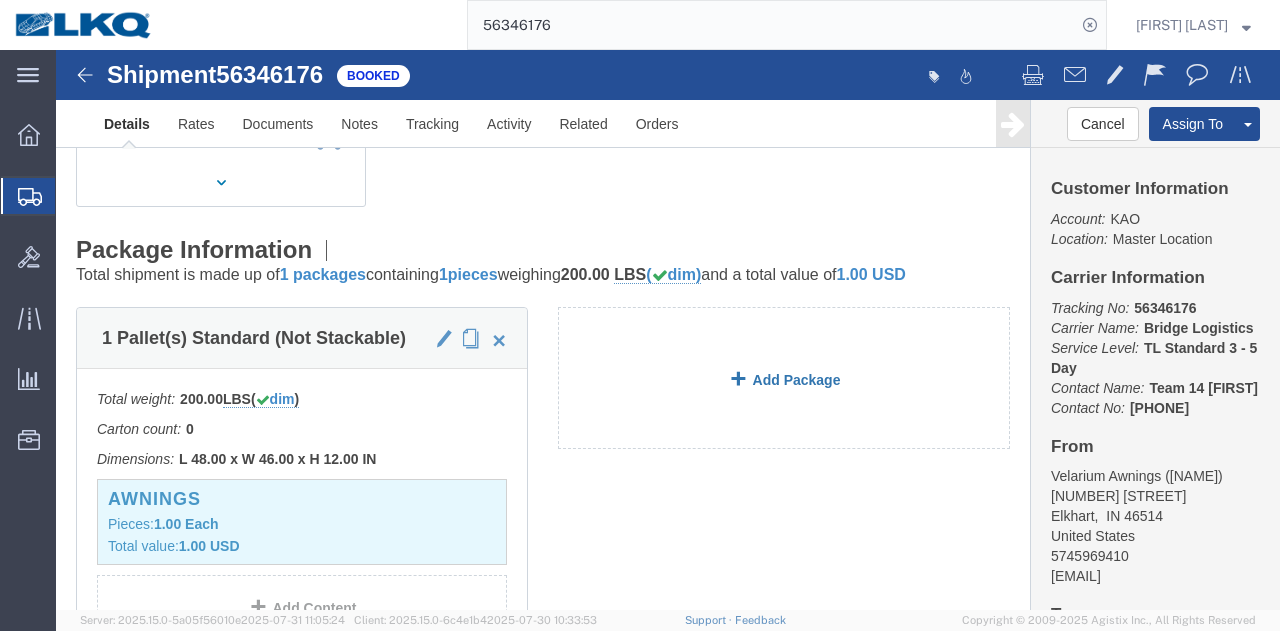 scroll, scrollTop: 0, scrollLeft: 0, axis: both 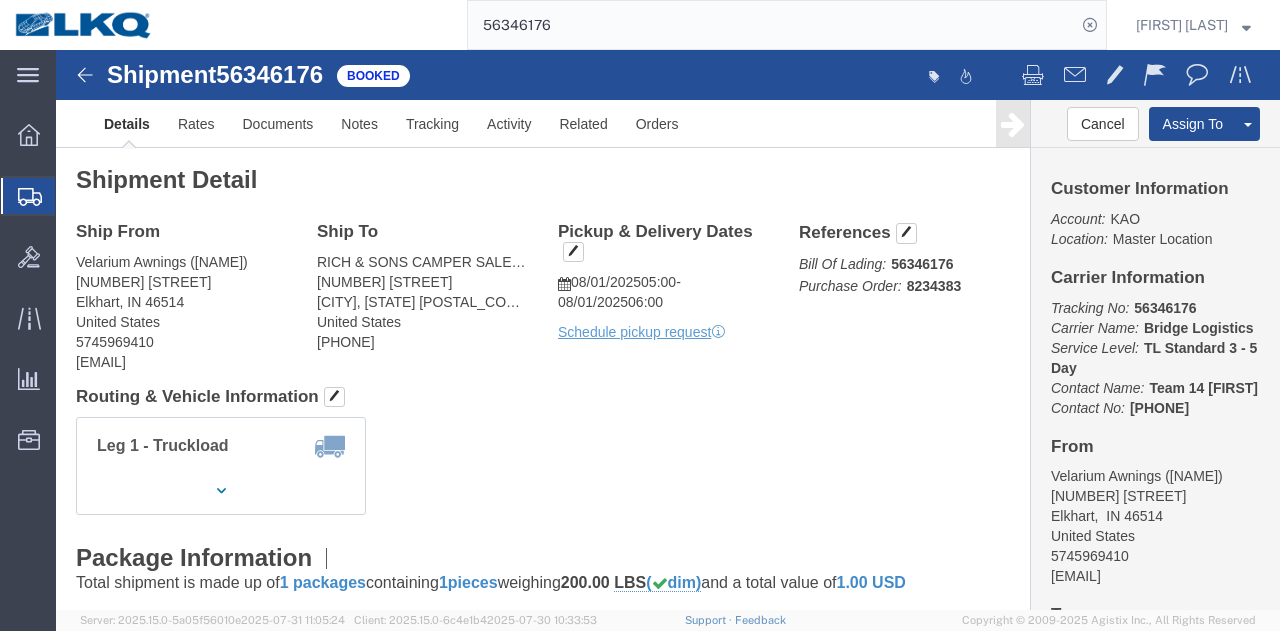 click on "Routing & Vehicle Information" 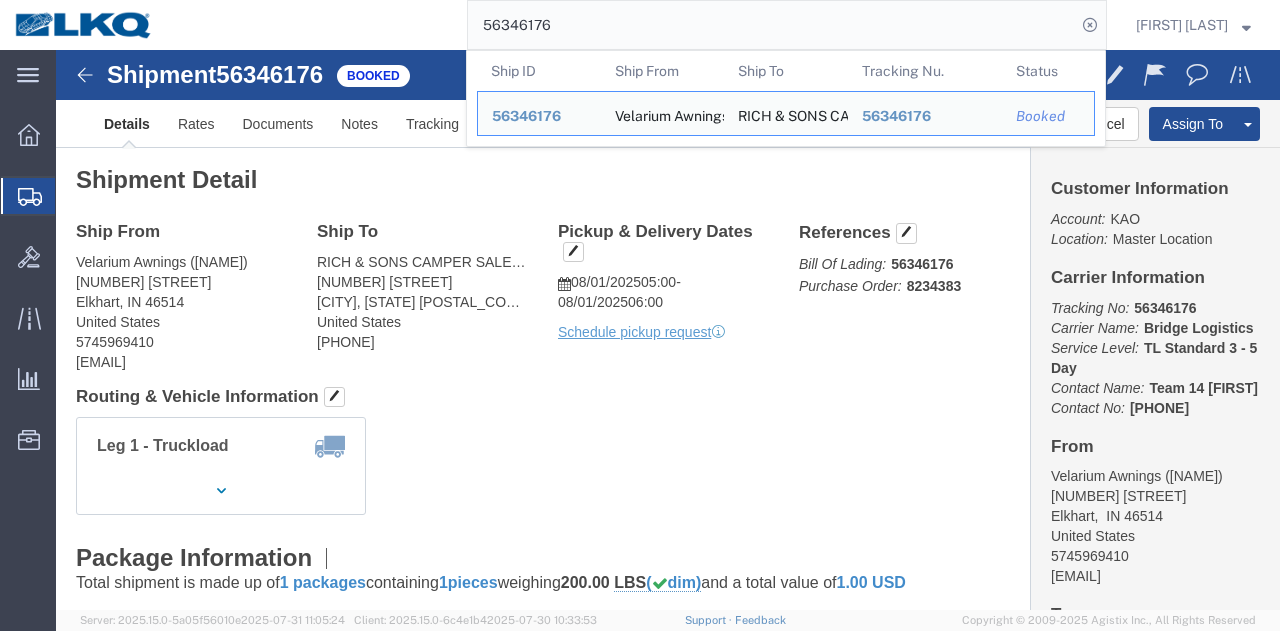 click on "56346176" 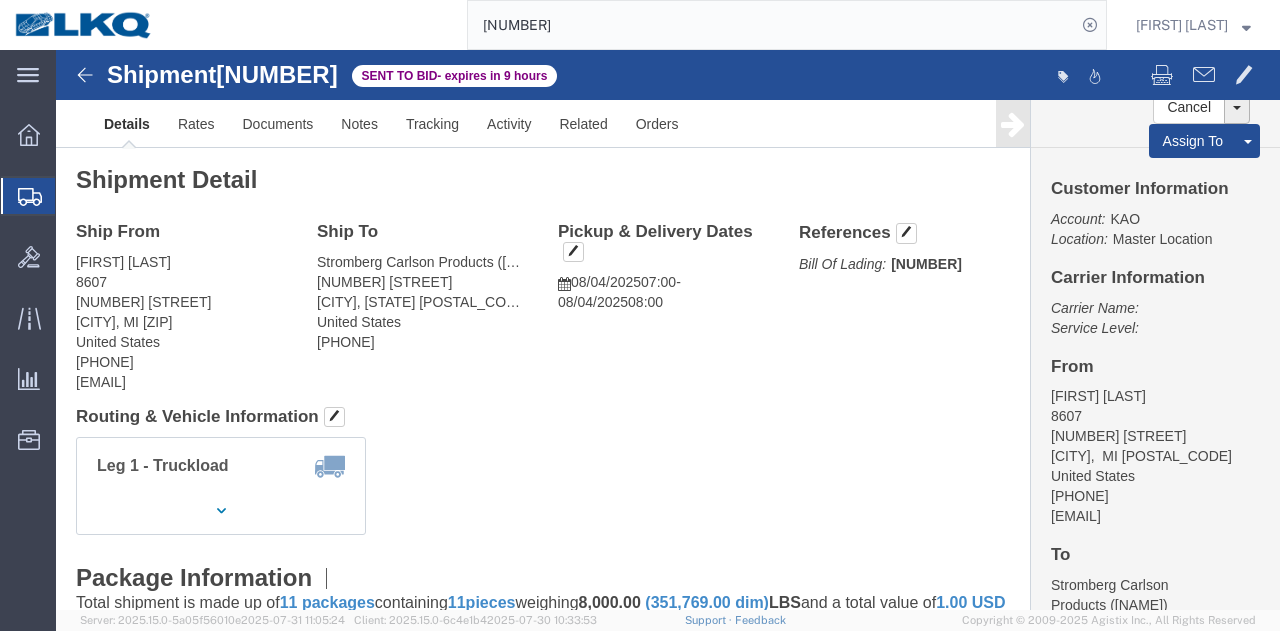 click on "Leg 1 - Truckload Vehicle 1: Standard Dry Van (53 Feet) Number of trucks: 1" 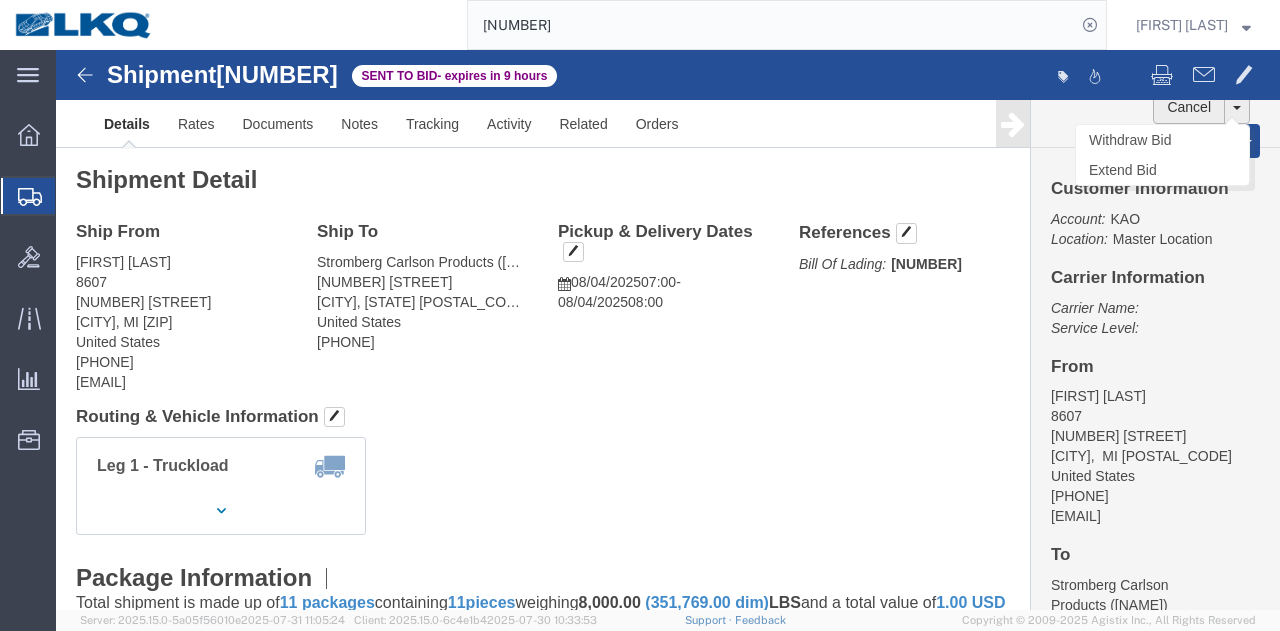 click on "Cancel" 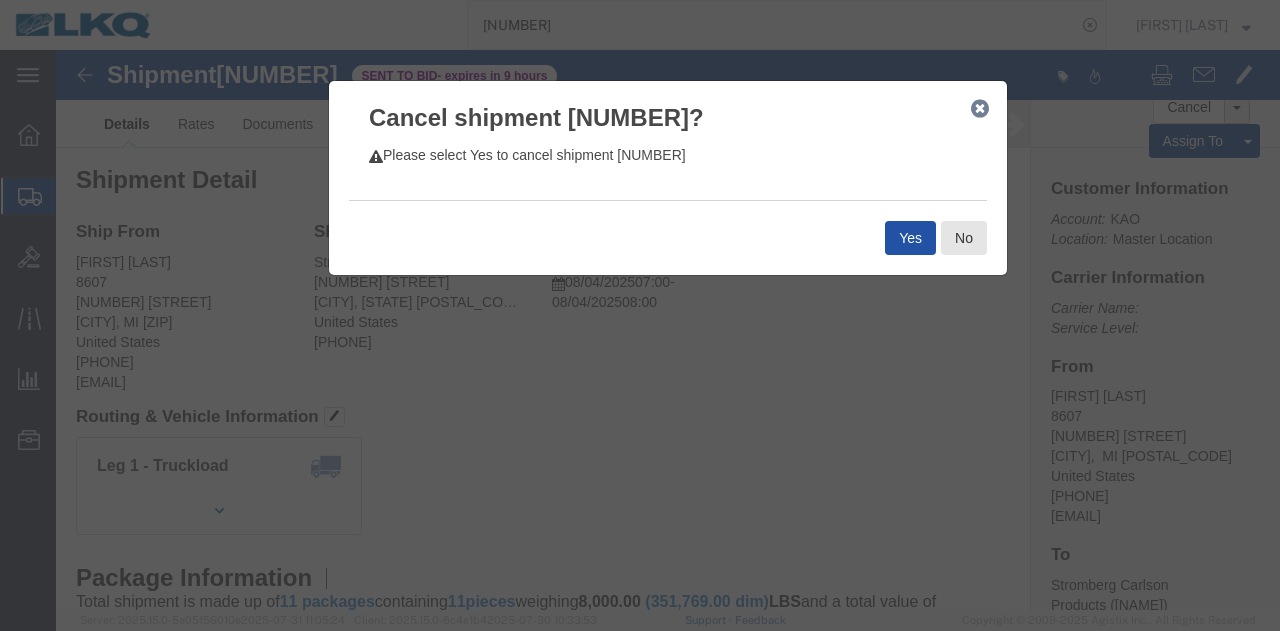 click on "Yes" 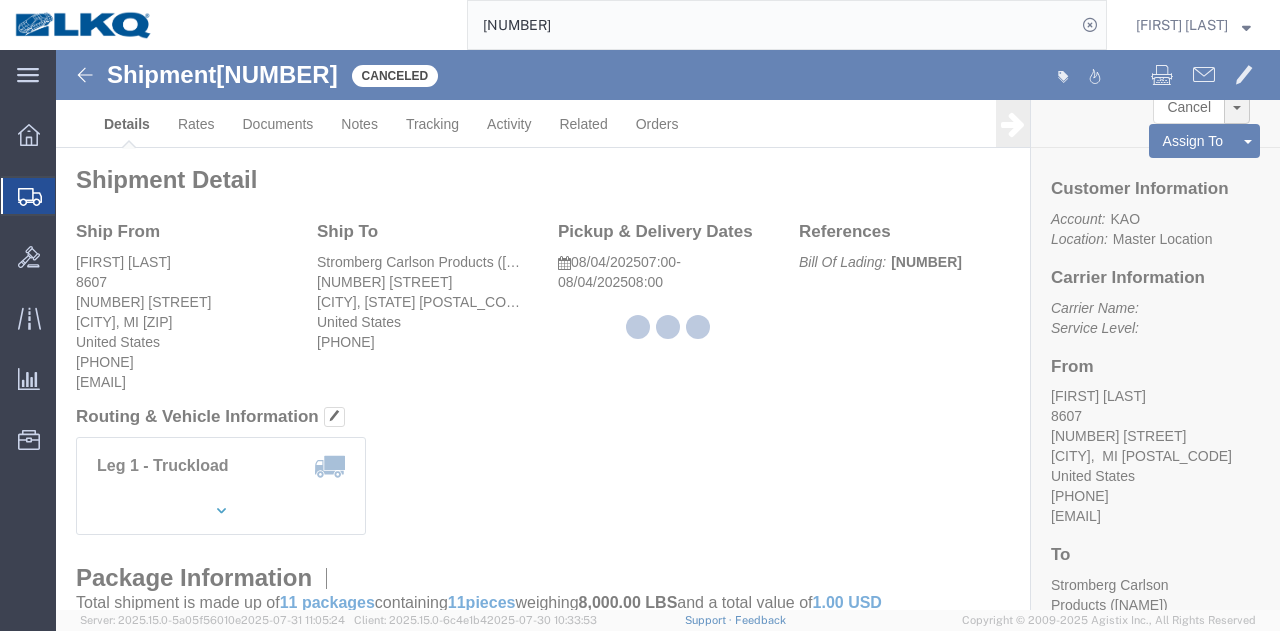 click 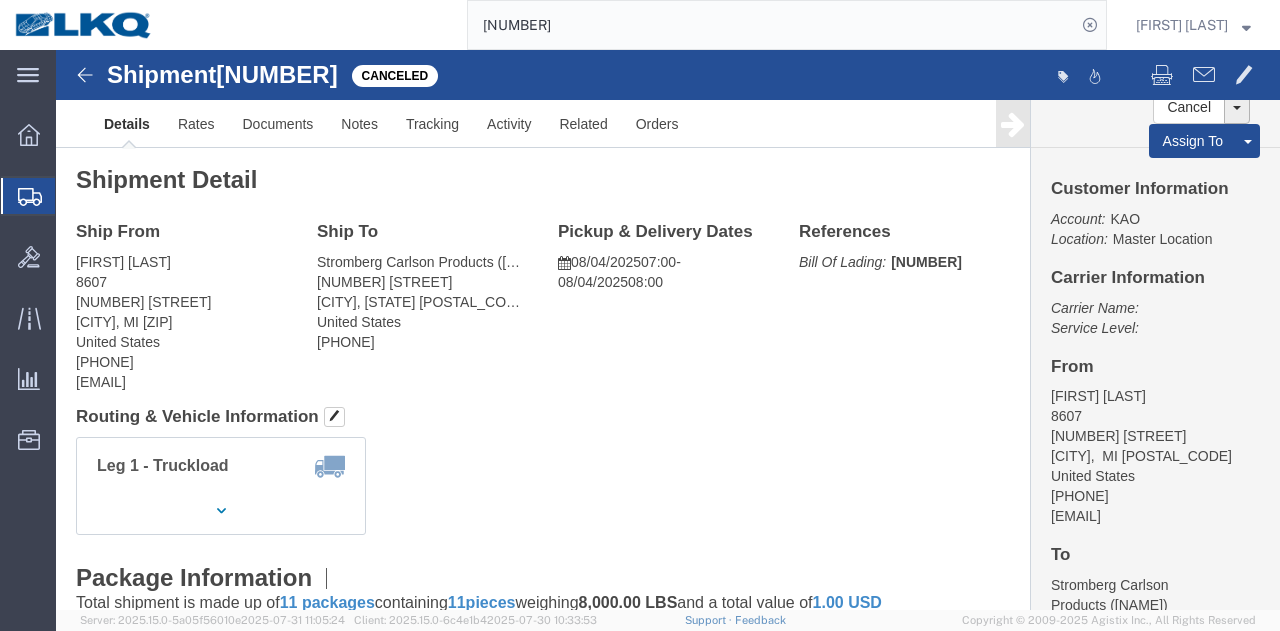 click on "Ship From
KAO (Jordan Bailey) 8607 17950 Dix Toledo Highway Brownstown, MI 48193 United States 734-250-5183 jabailey@lkqcorp.com
Ship To
Stromberg Carlson Products (Amanda Mays) 2323 Traversefield Drive Traverse City, MI 49686 United States 231-947-8600
Pickup & Delivery Dates
08/04/2025  07:00
-
08/04/2025  08:00
Edit Date and Time
Pickup Date:
Pickup Start Date Pickup Start Time Pickup Open Date and Time
Aug 04 2025 7:00 AM
Pickup Close Date Pickup Close Time
Pickup Close Date and Time
Aug 04 2025 8:00 AM
Delivery by Date
Delivery Start Date Delivery Start Time
Deliver Open Date and Time
Deliver Close Date Deliver Close Time
Deliver Close Date and Time
Cancel" 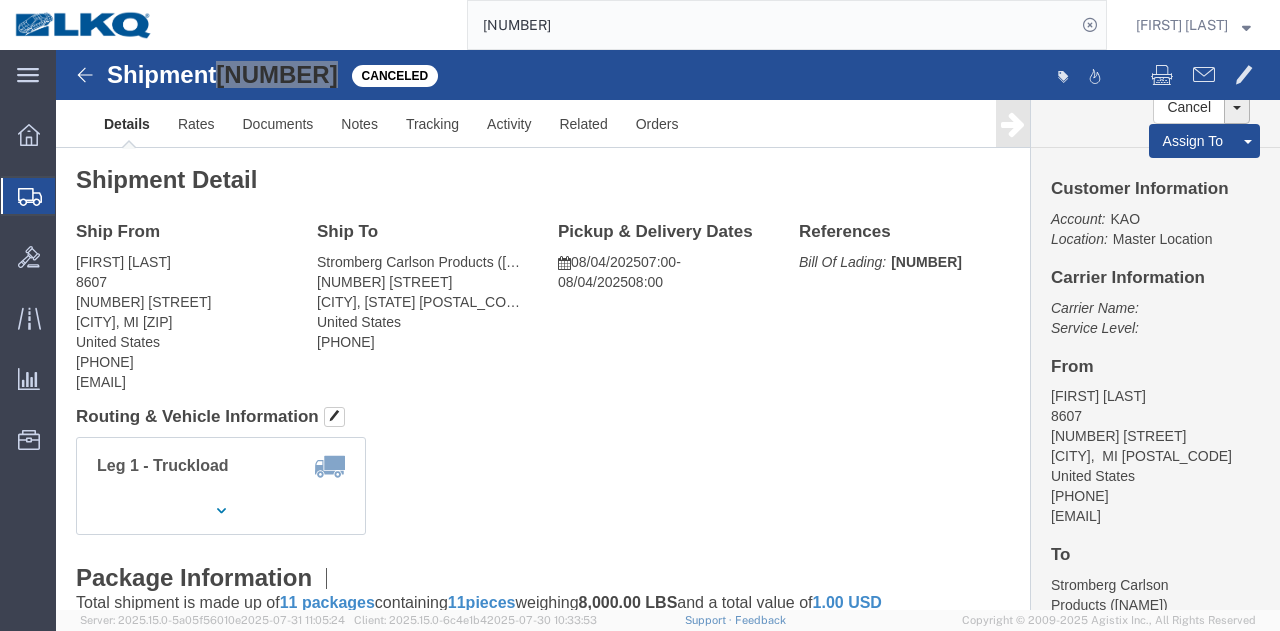 click on "56361538" 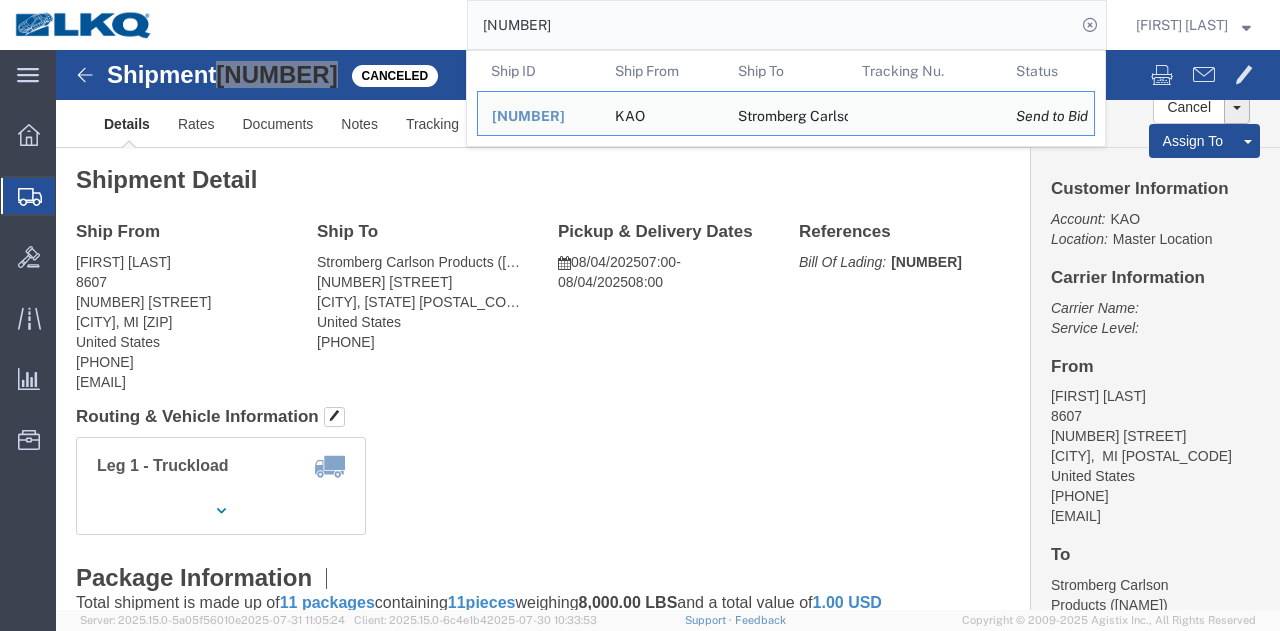 paste on "251730" 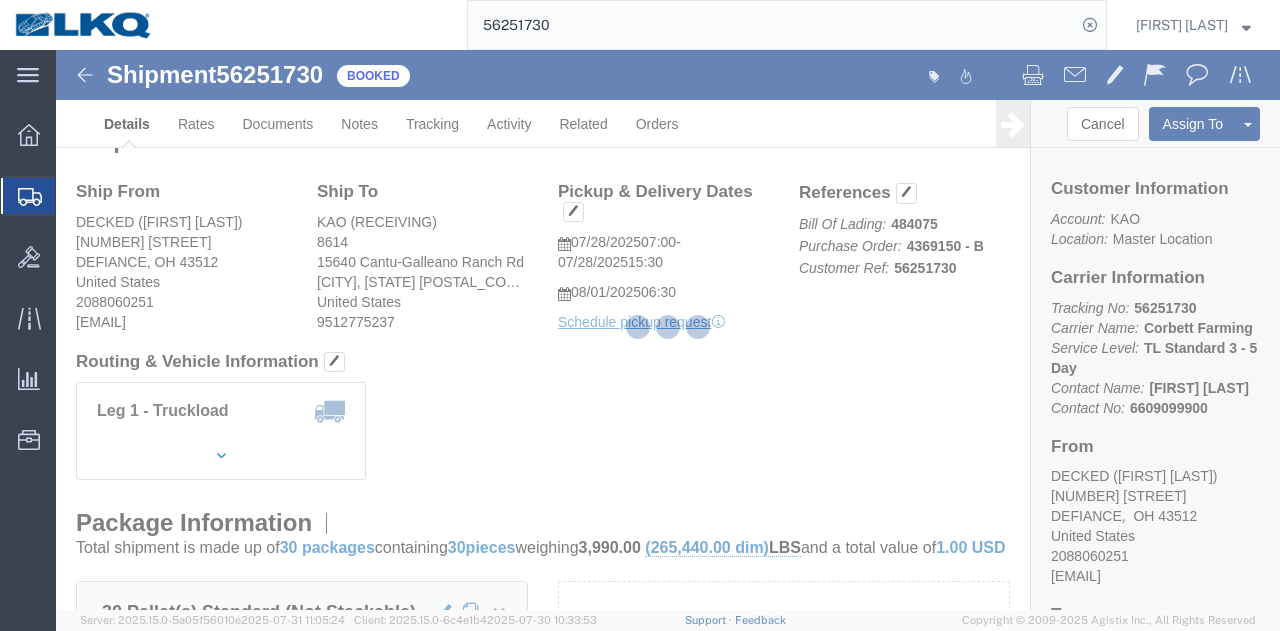 scroll, scrollTop: 0, scrollLeft: 0, axis: both 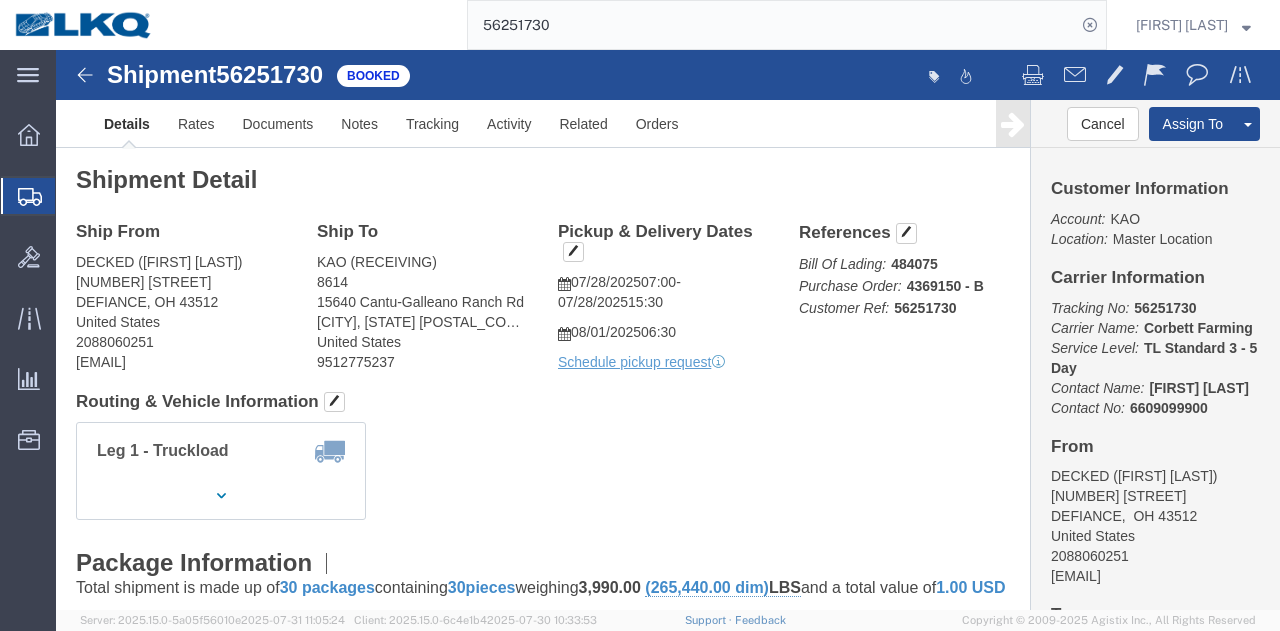 click on "Shipment Detail
Ship From DECKED (ASHLEY SCHWARZMAN) 25401 ELLIOTT RD DEFIANCE, OH 43512 United States 2088060251 keystone@decked.com Ship To
KAO (RECEIVING) 8614 15640 Cantu-Galleano Ranch Rd Eastvale, CA 91752 United States 9512775237
Pickup & Delivery Dates
07/28/2025  07:00
-
07/28/2025  15:30  08/01/2025  06:30 Schedule pickup request  Edit Date and Time
Pickup Date:
Pickup Start Date Pickup Start Time Pickup Open Date and Time Jul 28 2025 7:00 AM Pickup Close Date Pickup Close Time
Pickup Close Date and Time
Jul 28 2025 3:30 PM
Delivery by Date
Delivery Start Date Delivery Start Time
Deliver Open Date and Time
Aug 01 2025 6:30 AM Deliver Close Date Deliver Close Time
Deliver Close Date and Time
Notify carrier of changes
Cancel
Save
Open Time 7:00 AM Apply" 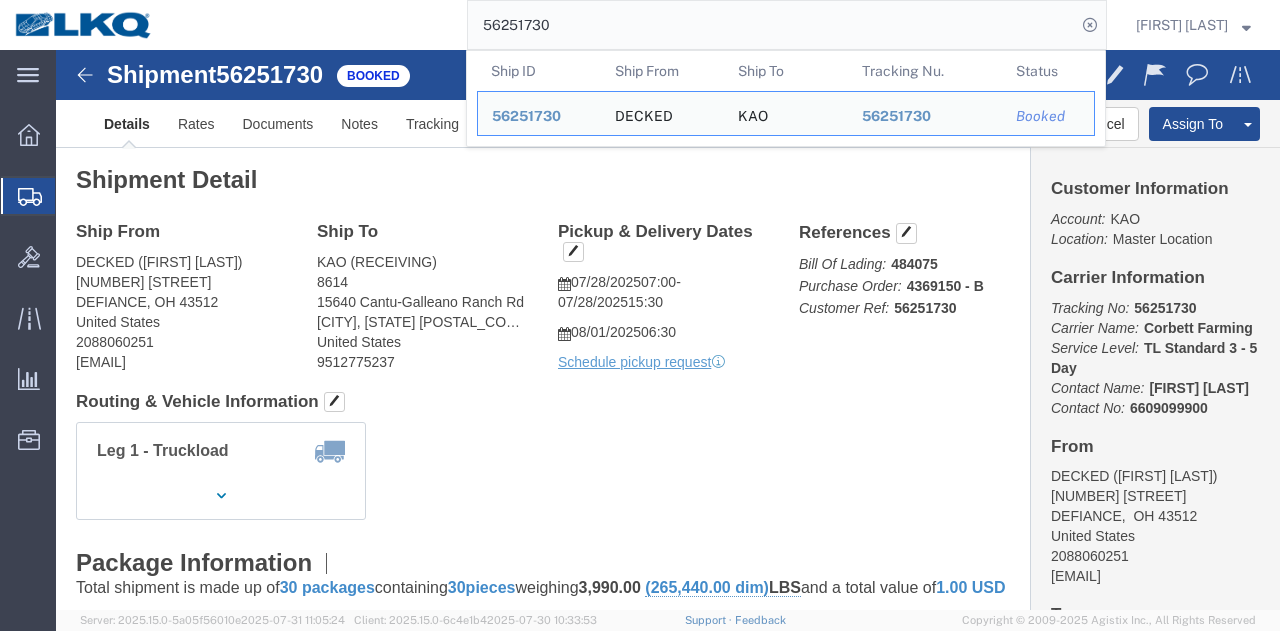 paste on "040402" 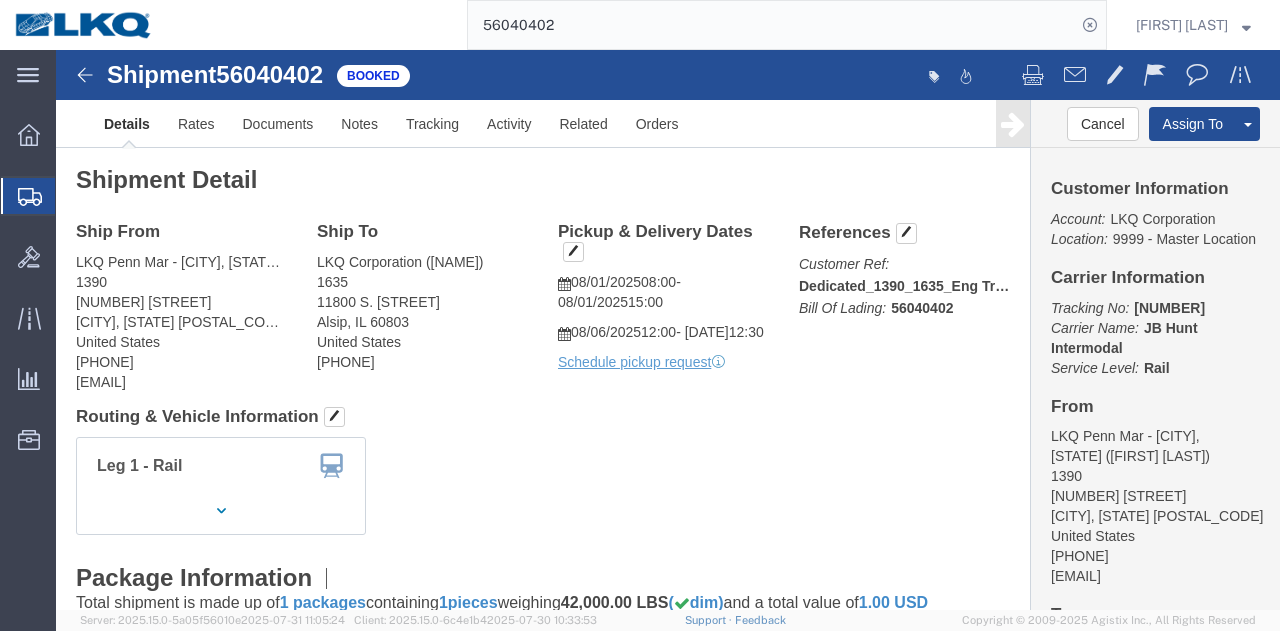 drag, startPoint x: 812, startPoint y: 393, endPoint x: 756, endPoint y: 342, distance: 75.74299 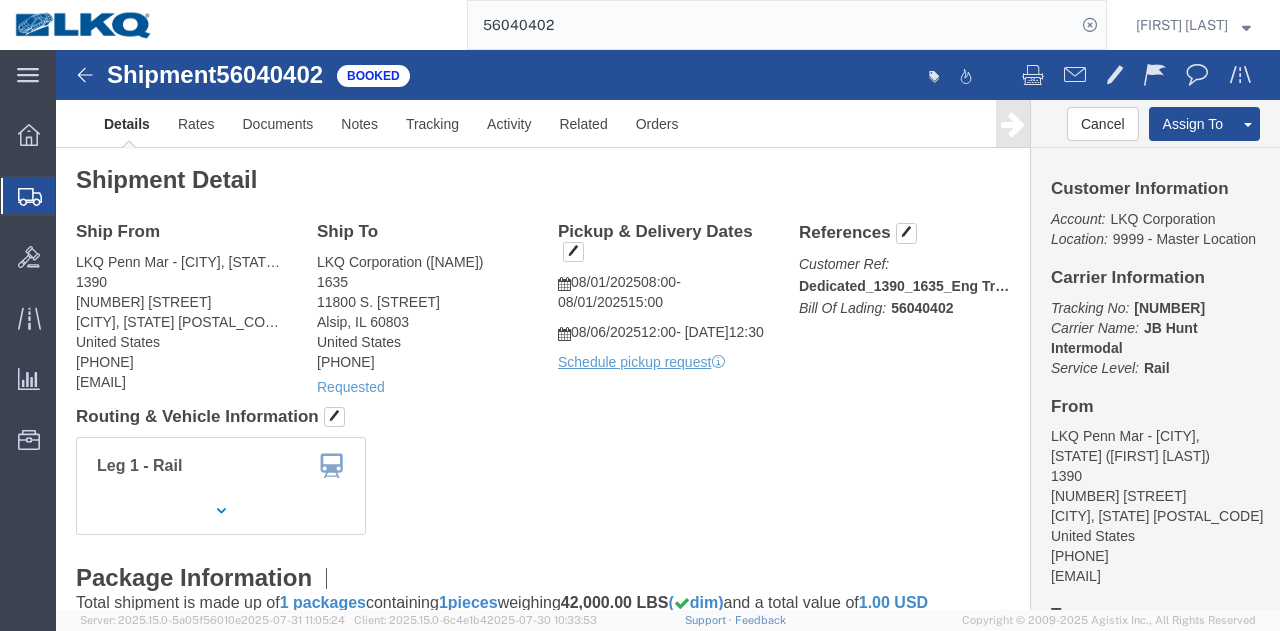 click on "Routing & Vehicle Information" 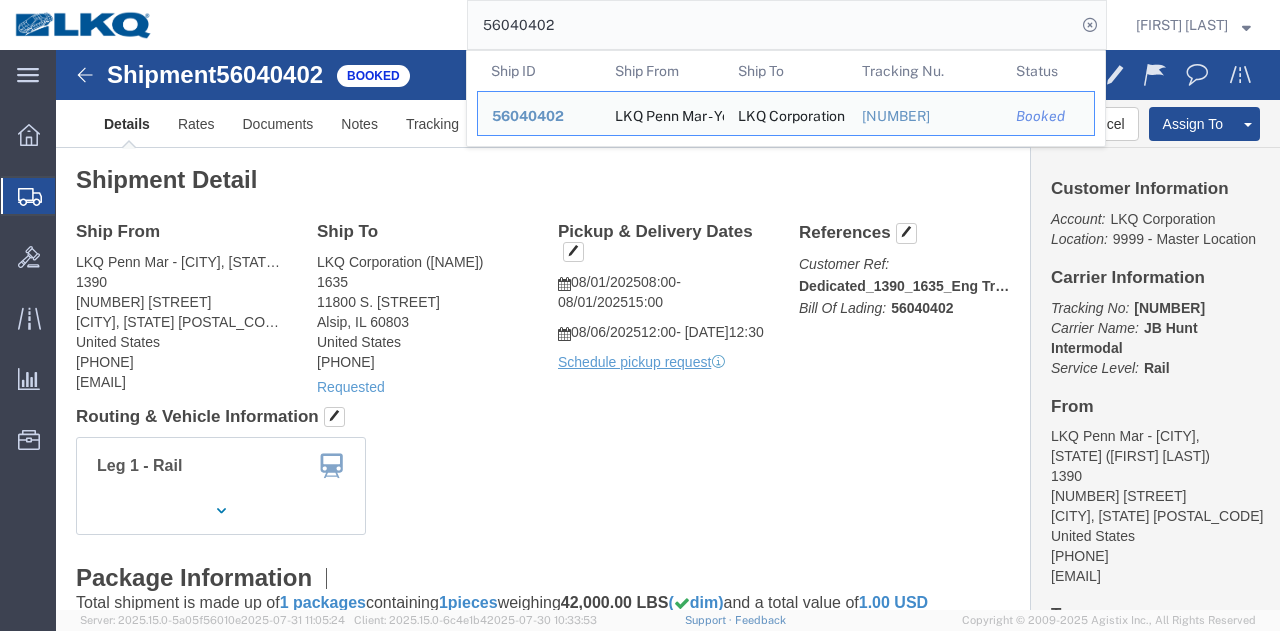 paste on "357180" 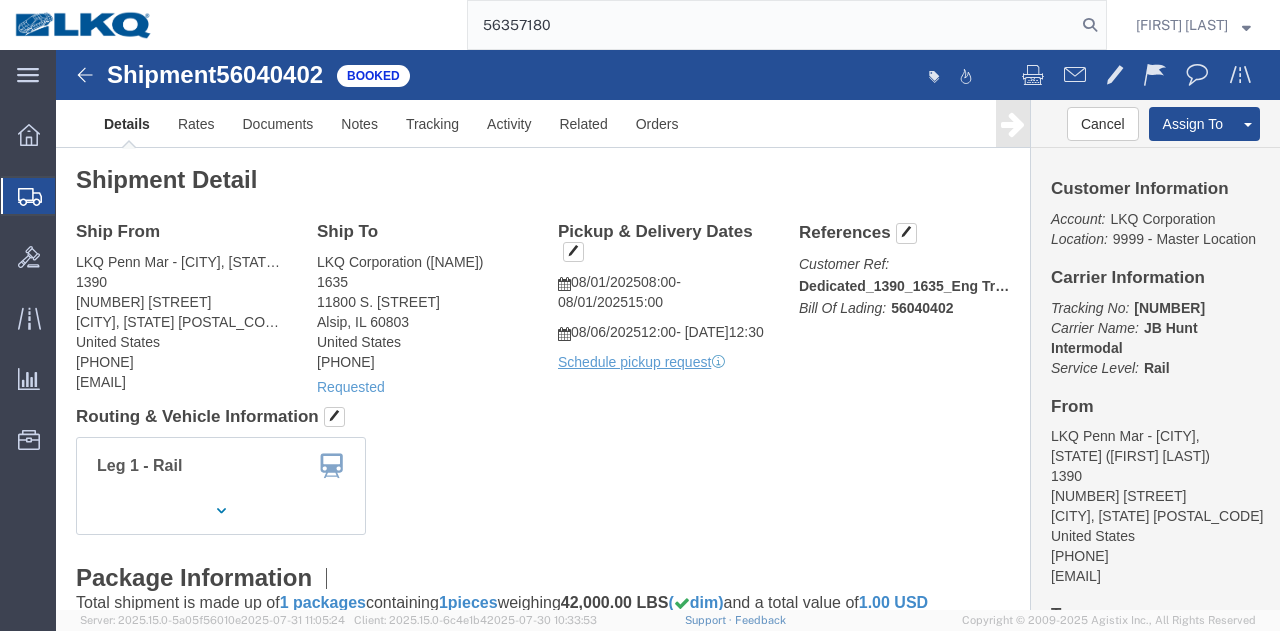 type on "56357180" 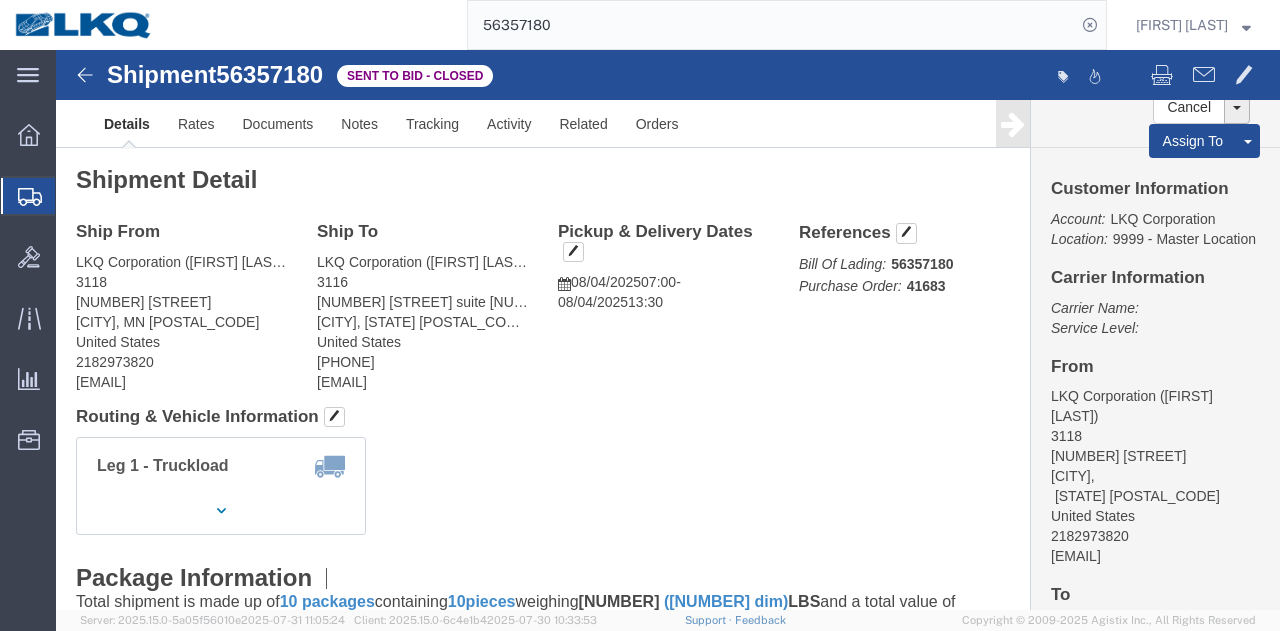 click on "Ship From LKQ Corporation (Mark Tabor) 3118 2110 South10TH Street Brainerd, MN 56401 United States 2182973820 mrtabor@lkqcorp.com Ship To
LKQ Corporation (Kristen Lund) 3116 1120 36th St. SE suite 540 Grand Rapids, MI 49508 United States 616-754-1500 klund@lkqcorp.com
Pickup & Delivery Dates
08/04/2025  07:00
-
08/04/2025  13:30 Edit Date and Time
Pickup Date:
Pickup Start Date Pickup Start Time Pickup Open Date and Time Aug 04 2025 7:00 AM Pickup Close Date Pickup Close Time
Pickup Close Date and Time
Aug 04 2025 1:30 PM
Delivery by Date
Delivery Start Date Delivery Start Time
Deliver Open Date and Time
Deliver Close Date Deliver Close Time
Deliver Close Date and Time
Notify carrier of changes
Cancel
Save
Open Time 7:00 AM Cancel Apply   Close Time 1:30 PM Cancel" 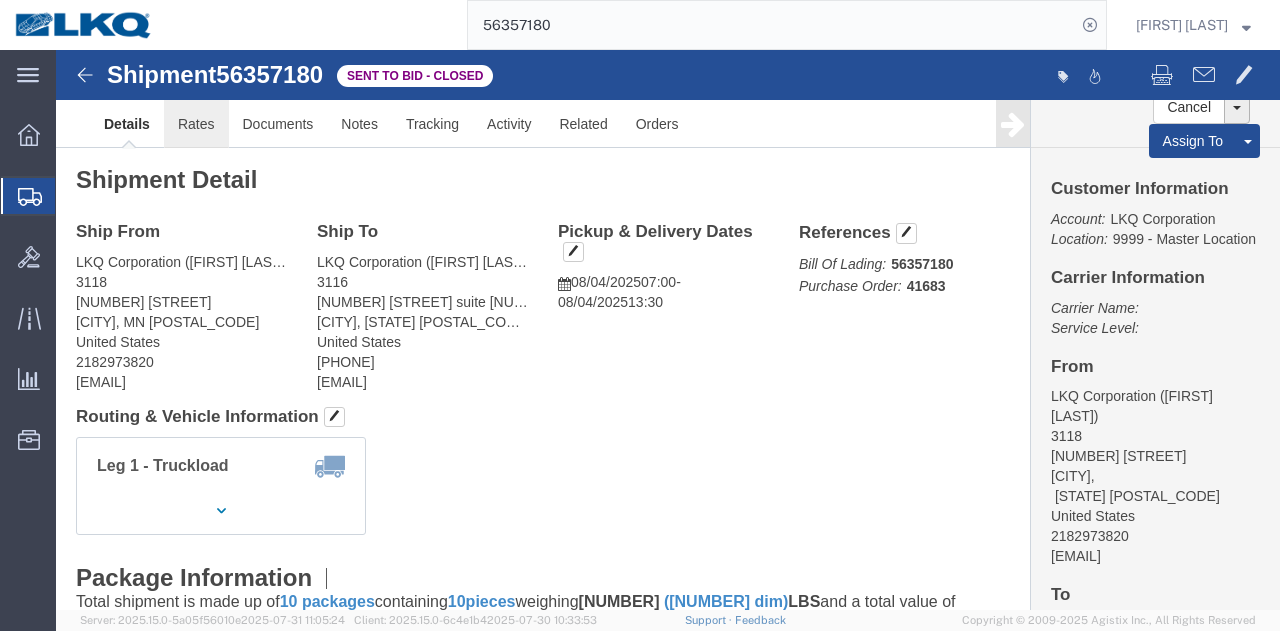 click on "Rates" 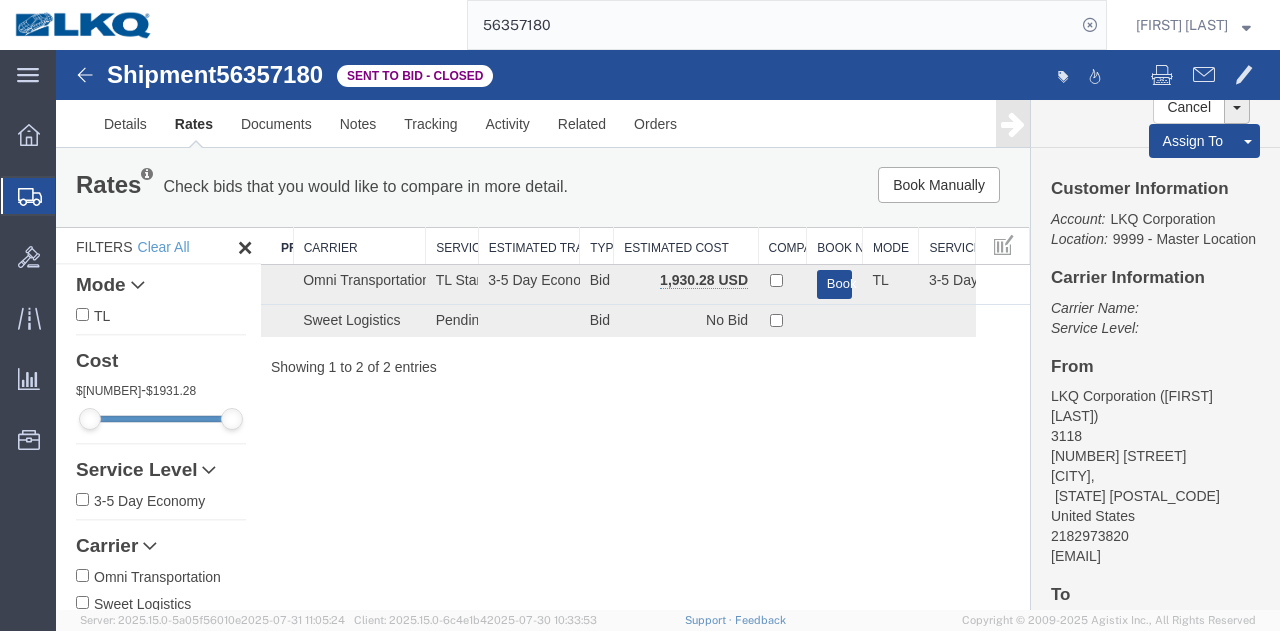 click on "Shipment  56357180 2
of
2   Sent to Bid - Closed
Details Rates Documents Notes Tracking Activity Related Orders
Cancel
Withdraw Bid
Extend Bid
Assign To
Clone Shipment
Save As Template
Customer Information
Account: LKQ Corporation
Location: 9999 - Master Location
Carrier Information
Carrier Name:
Service Level:
From
LKQ Corporation (Mark Tabor)
3118 2110 South10TH Street Brainerd,
MN 56401
United States
2182973820 mrtabor@lkqcorp.com
To
LKQ Corporation (Kristen Lund)
3116 1120 36th St. SE suite 540 Grand Rapids, MI 49508
United States
616-754-1500 klund@lkqcorp.com
Other details
Reference: 56357180
Ship Date: 08/04/2025
Mode: Truckload
Creator: Agistix Truckload S...
Creator: offline_notificatio..." at bounding box center (668, 330) 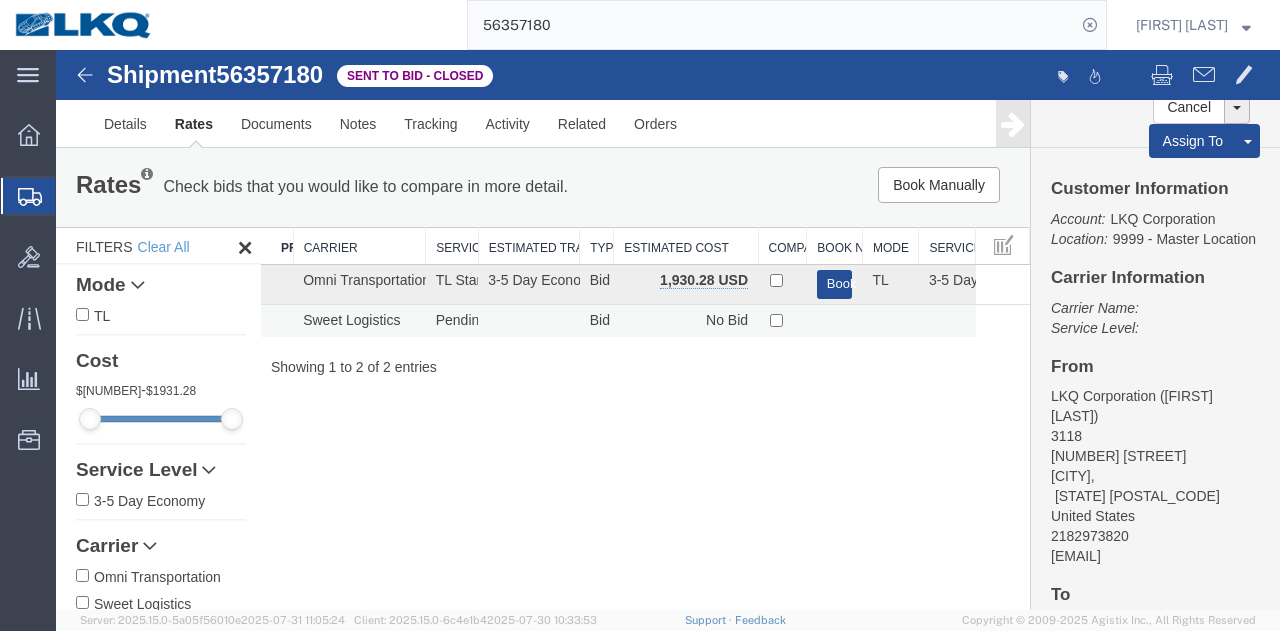 click on "Sweet Logistics" at bounding box center [359, 320] 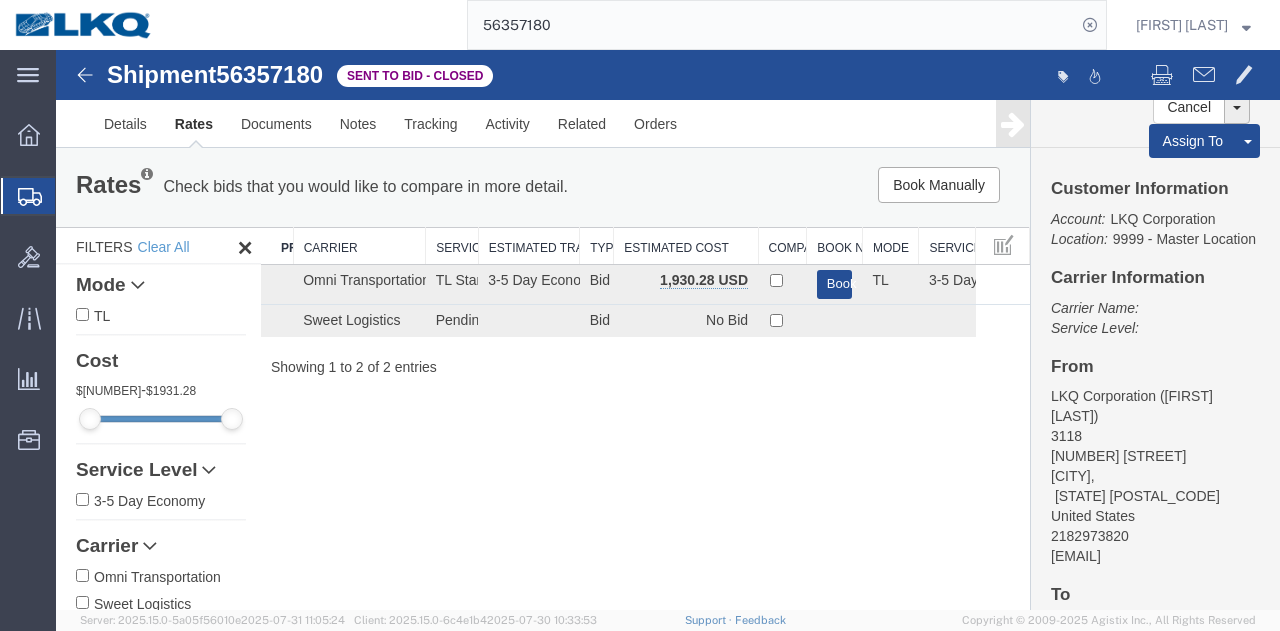 click on "56357180" at bounding box center (269, 74) 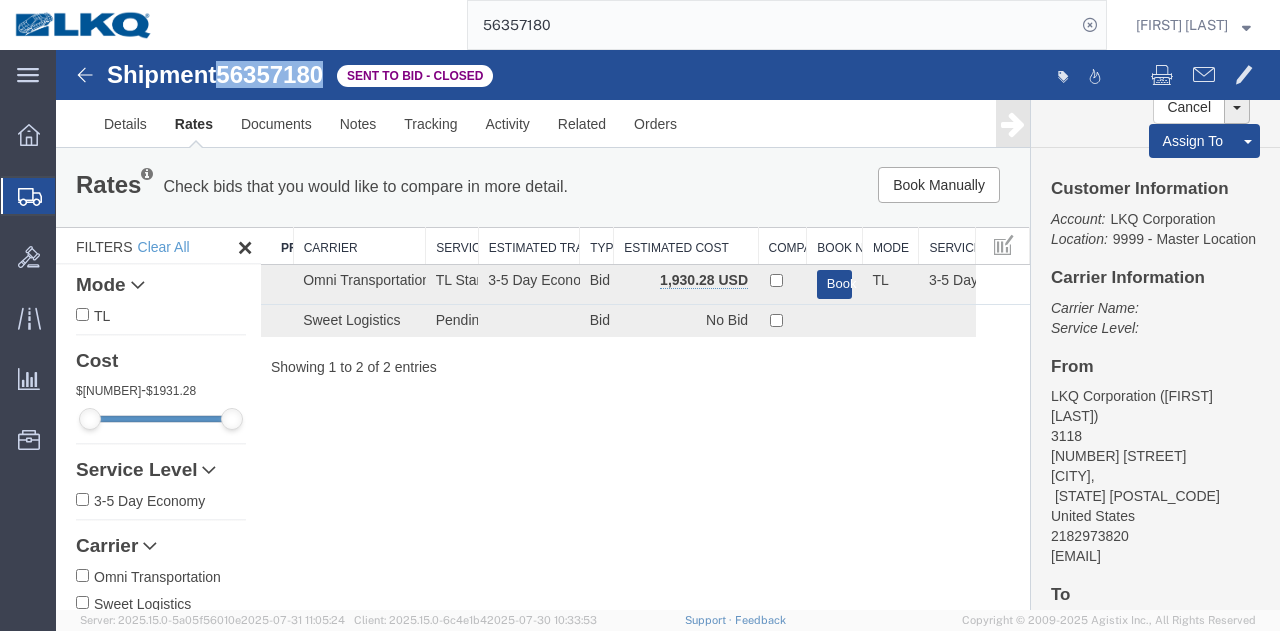click on "56357180" at bounding box center (269, 74) 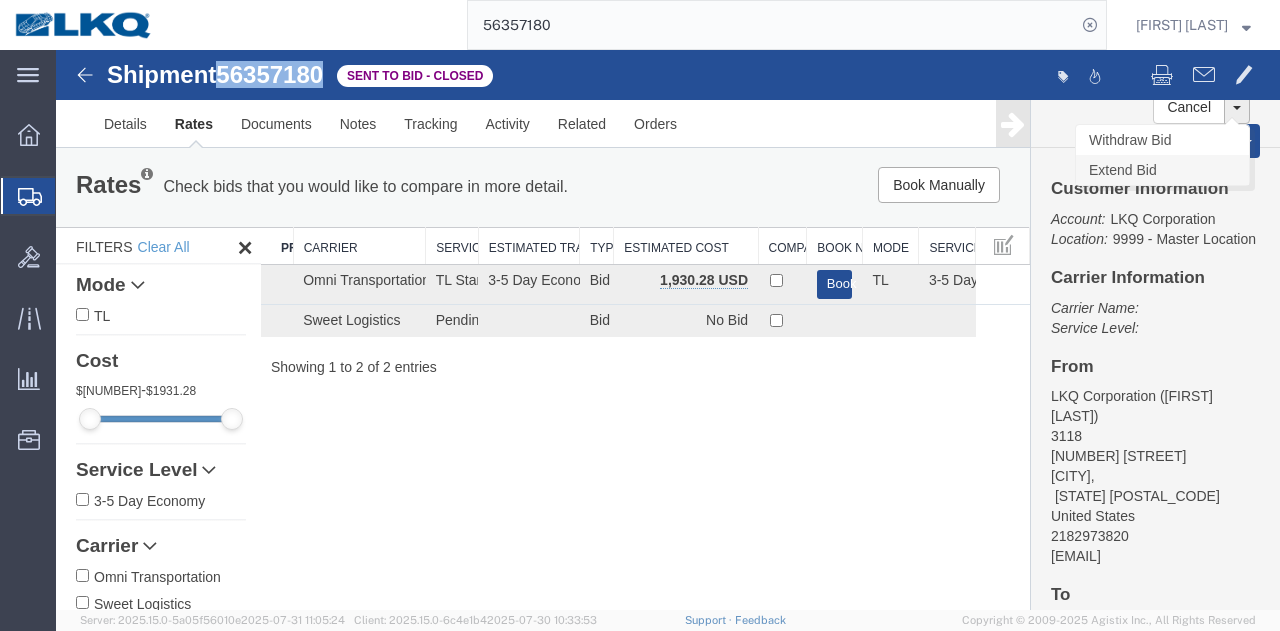 click on "Extend Bid" at bounding box center [1162, 170] 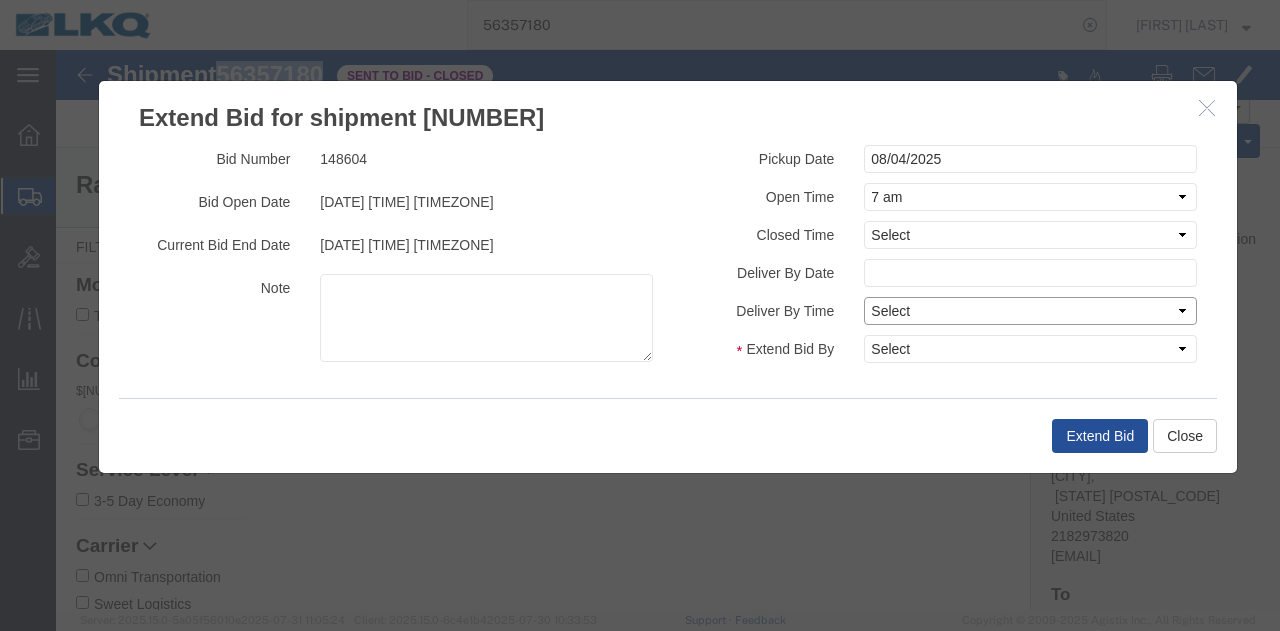 click on "Select Midnight 1 am 2 am 3 am 4 am 5 am 6 am 7 am 8 am 9 am 10 am 11 am 12 Noon 1 pm 2 pm 3 pm 4 pm 5 pm 6 pm 7 pm 8 pm 9 pm 10 pm 11 pm Midnight" at bounding box center (1030, 311) 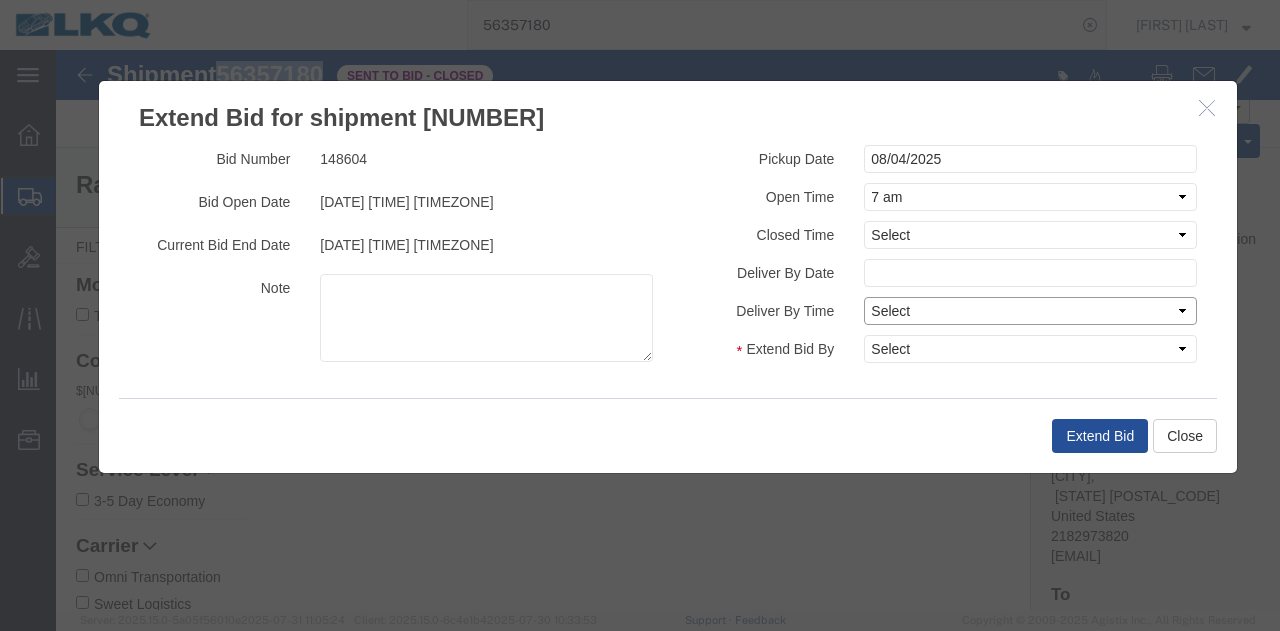click on "Select Midnight 1 am 2 am 3 am 4 am 5 am 6 am 7 am 8 am 9 am 10 am 11 am 12 Noon 1 pm 2 pm 3 pm 4 pm 5 pm 6 pm 7 pm 8 pm 9 pm 10 pm 11 pm Midnight" at bounding box center [1030, 311] 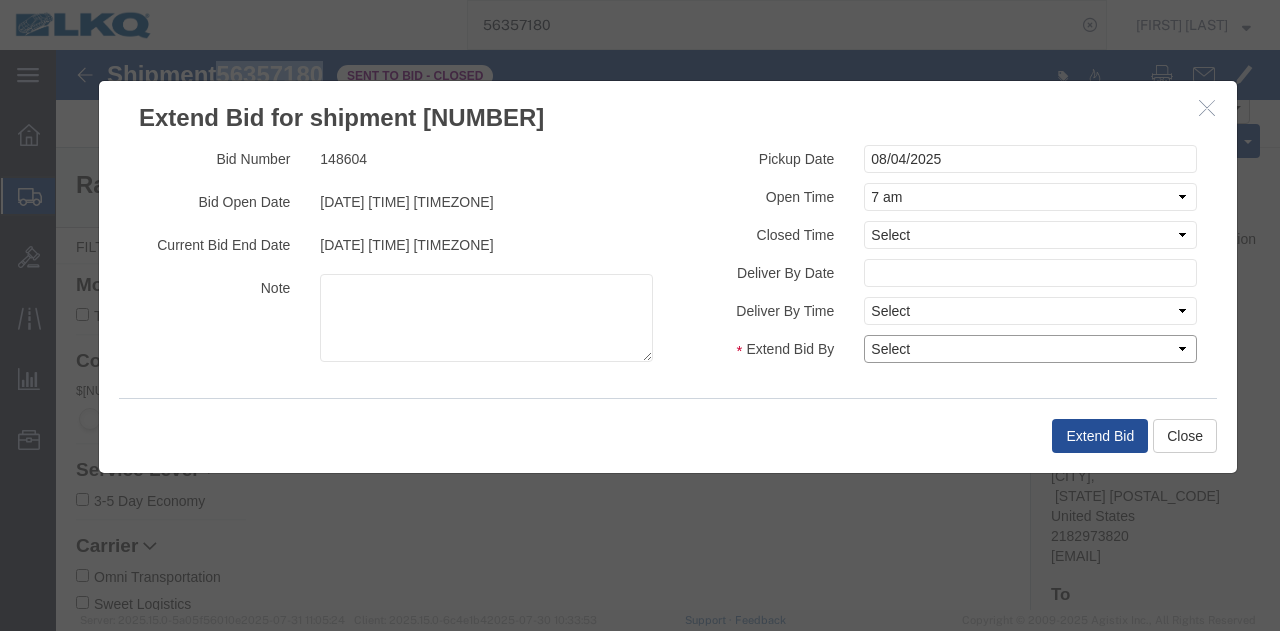 click on "Select 30 Min (Rush) 1 Hour (Rush) 2 Hours (Rush) 4 Hours (Rush) 8 Hours (Rush) 12 Hours (Rush) 16 Hours (Rush) 20 Hours (Rush) 24 Hours (Standard) 28 Hours (Extended) 32 Hours (Extended) 36 Hours (Extended) 2 Days (Extended) 3 Days (Extended) 4 Days (Extended) 5 Days (Extended) 6 Days (Extended) 7 Days (Extended)" at bounding box center [1030, 349] 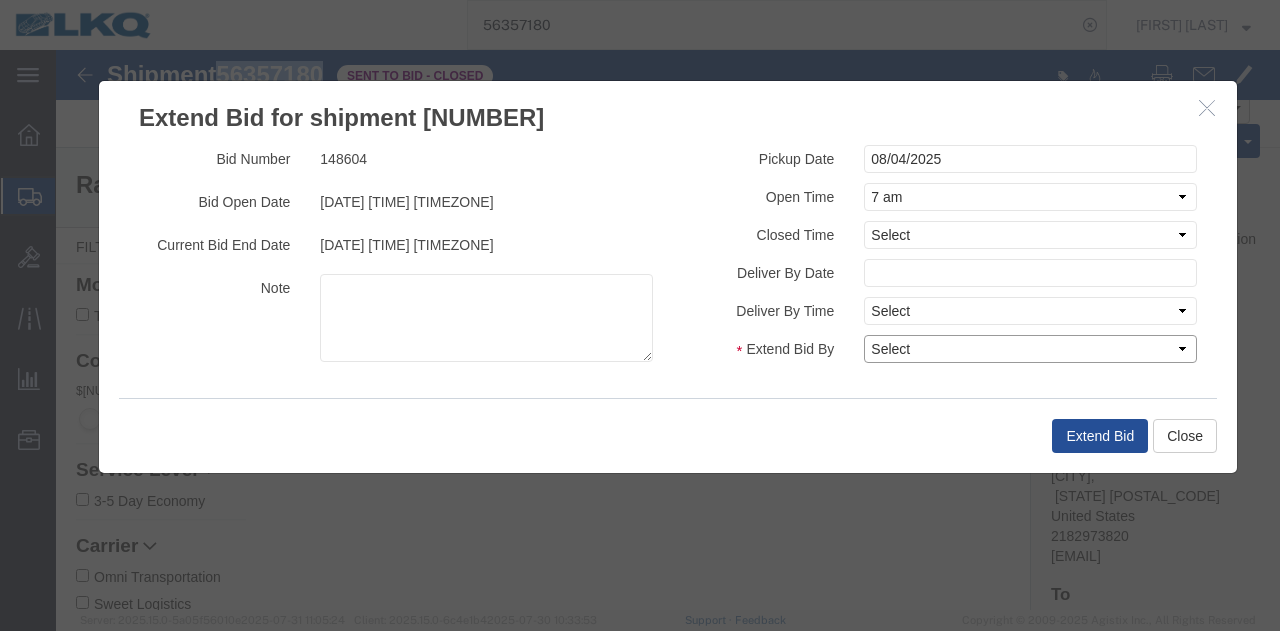 select on "1" 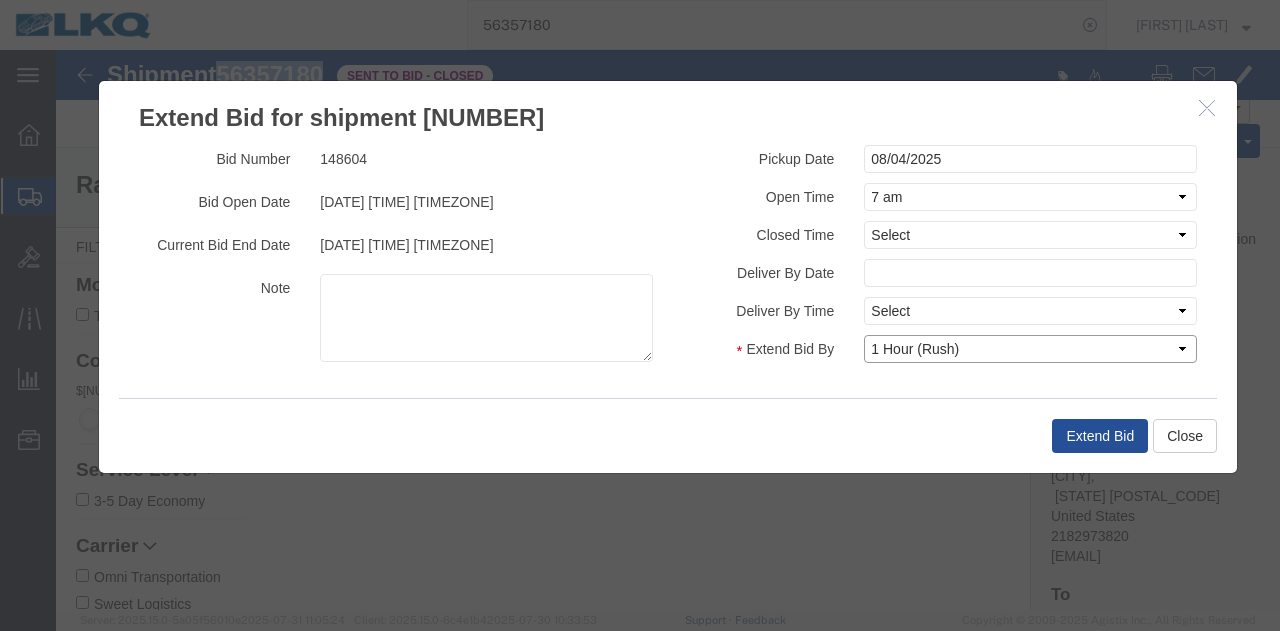 click on "Select 30 Min (Rush) 1 Hour (Rush) 2 Hours (Rush) 4 Hours (Rush) 8 Hours (Rush) 12 Hours (Rush) 16 Hours (Rush) 20 Hours (Rush) 24 Hours (Standard) 28 Hours (Extended) 32 Hours (Extended) 36 Hours (Extended) 2 Days (Extended) 3 Days (Extended) 4 Days (Extended) 5 Days (Extended) 6 Days (Extended) 7 Days (Extended)" at bounding box center [1030, 349] 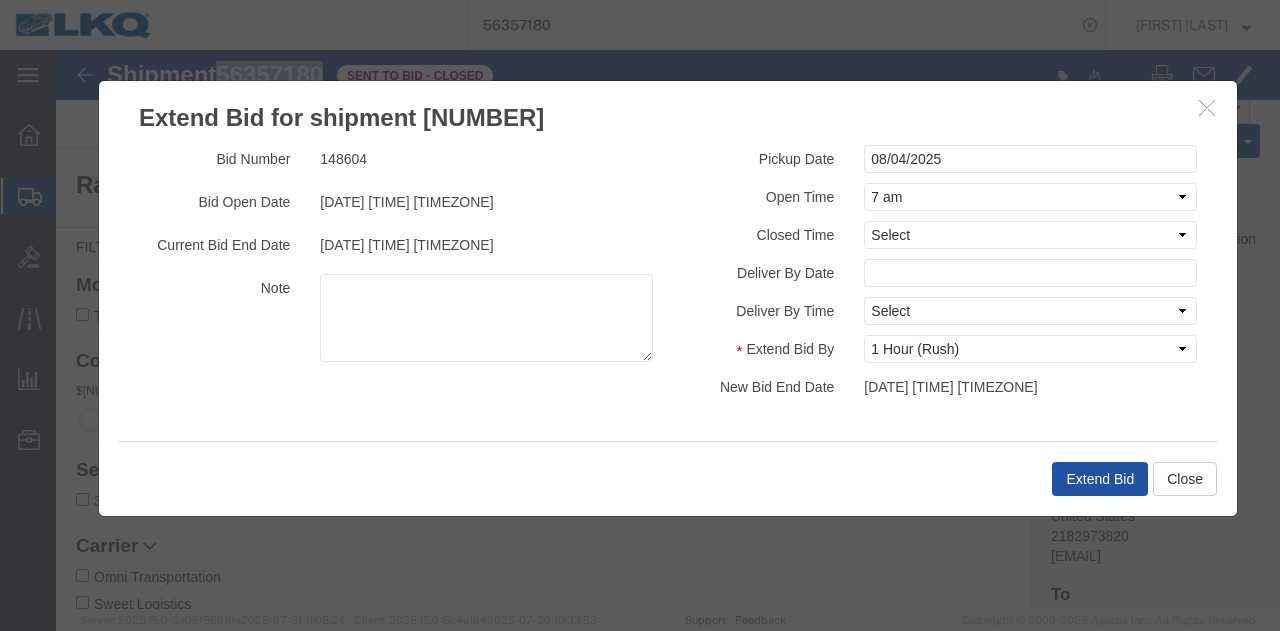 click on "Extend Bid" at bounding box center (1100, 479) 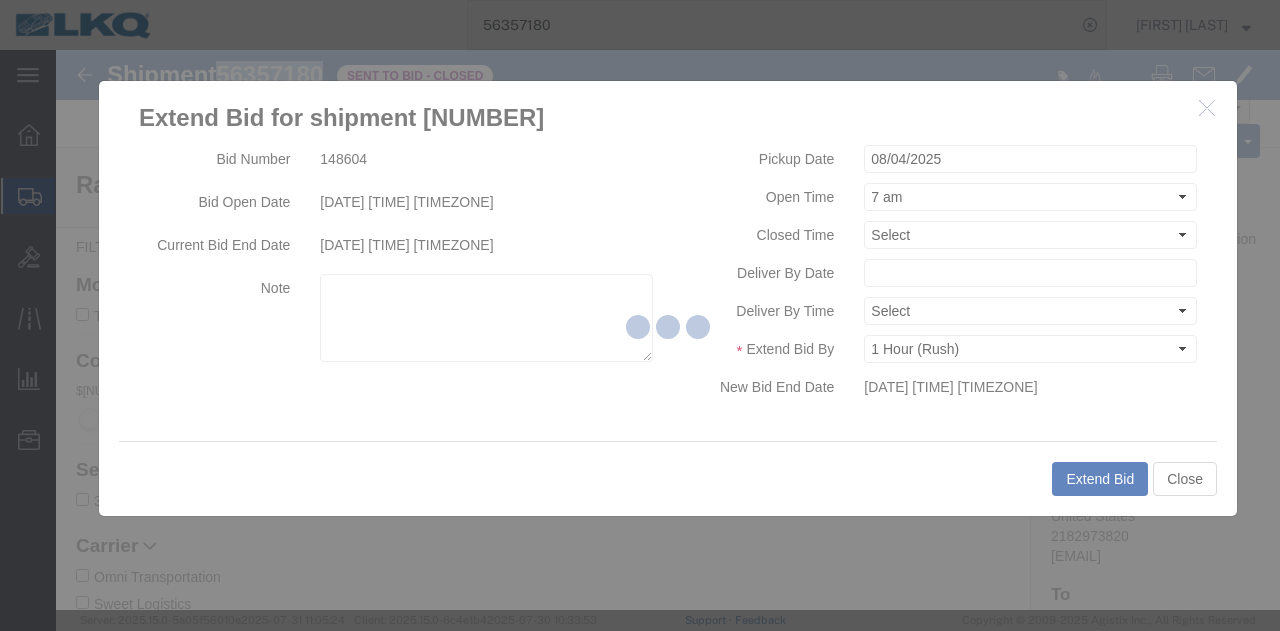 type 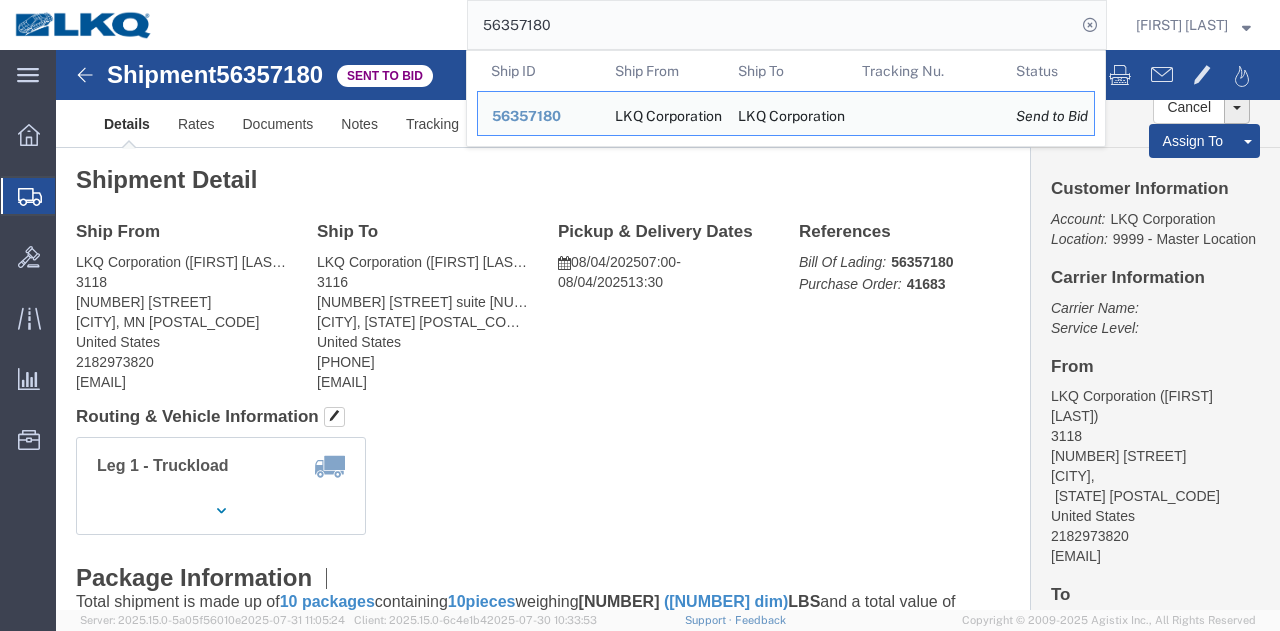 click on "56357180" 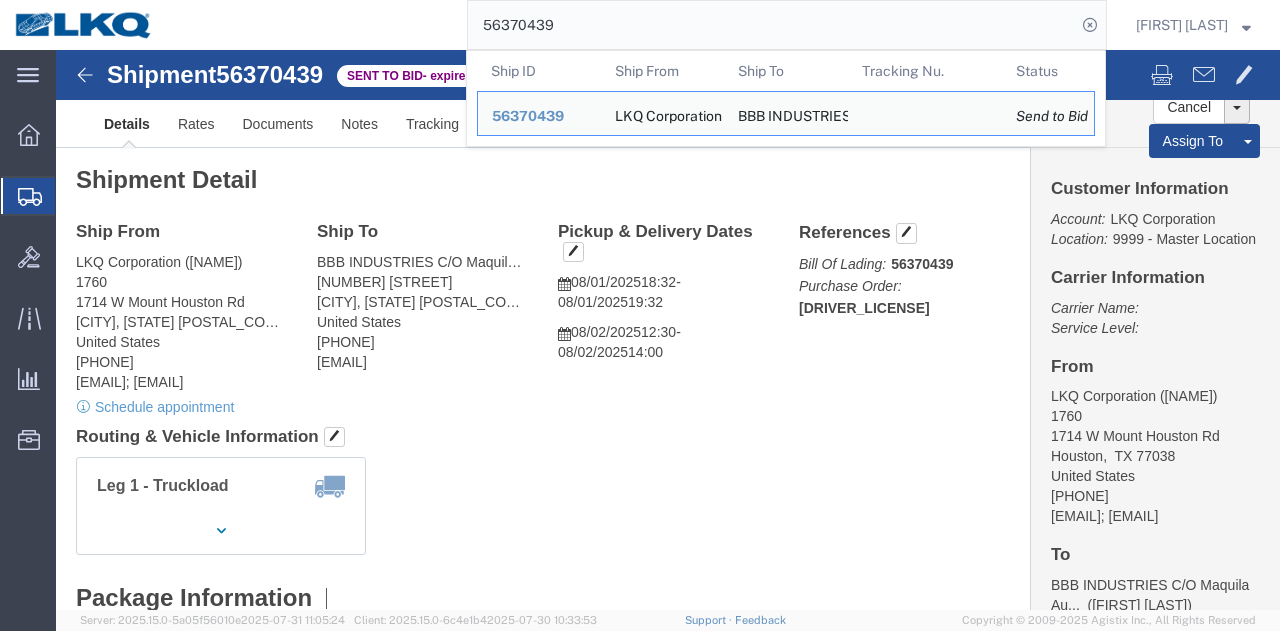 click on "Routing & Vehicle Information" 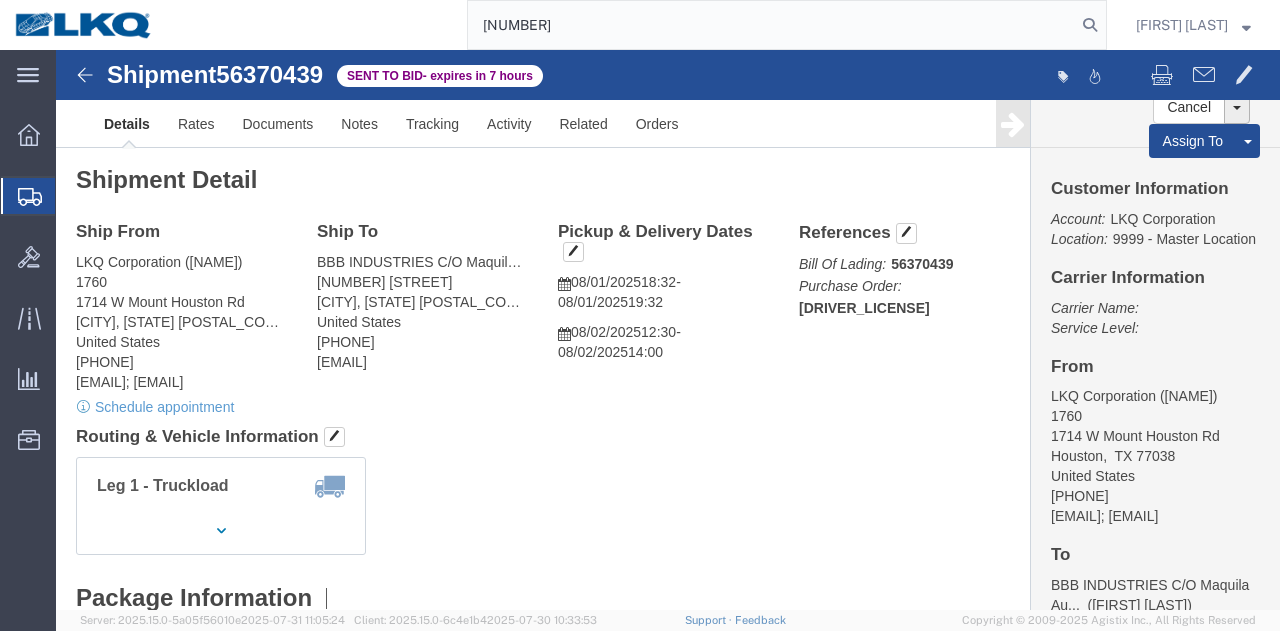 type on "56358291" 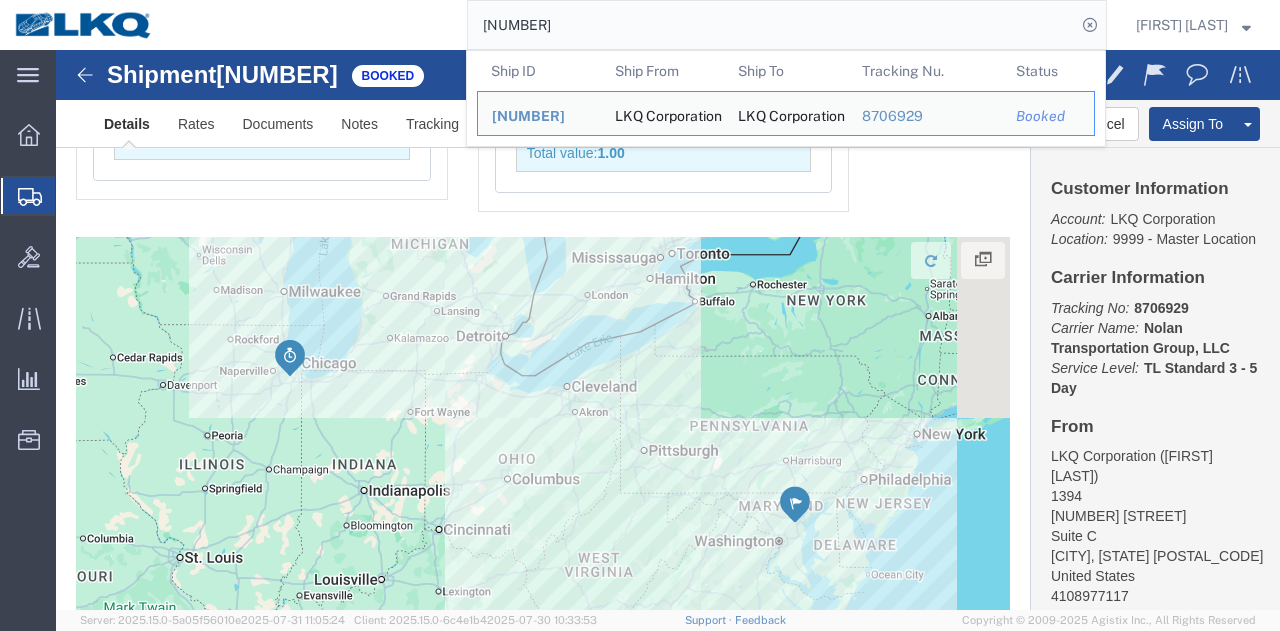 scroll, scrollTop: 1945, scrollLeft: 0, axis: vertical 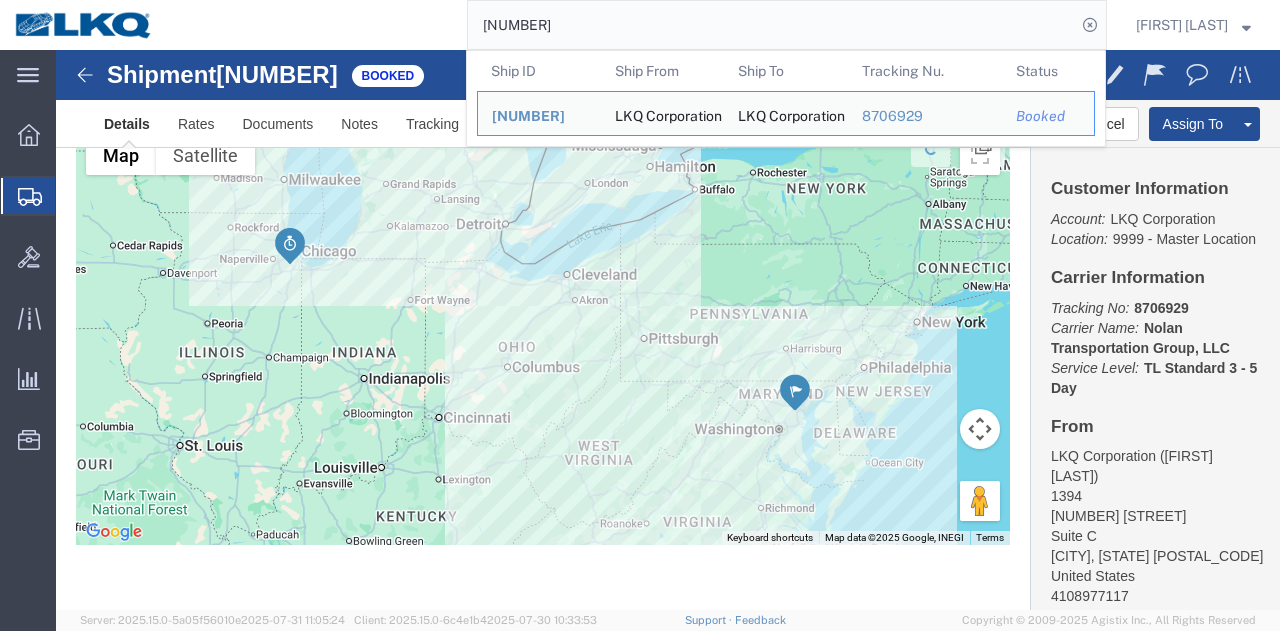 click on "Shipment Detail
Ship From LKQ Corporation (Adam Beatty) 1394 4803 Hollins Ferry Rd Suite C Halethorpe, MD 21227 United States 4108977117 adlbeatty@lkqcorp.com Ship To
LKQ Corporation (Robert Benette) 1635 11800 S. Austin Ave. Suite C Alsip, IL 60803 United States 708-752-7000 rebenette@lkqcorp.com Requested
Pickup & Delivery Dates
08/04/2025  05:00
-
08/04/2025  10:00  08/06/2025  09:00
-
08/06/2025  09:15 Schedule pickup request  Edit Date and Time
Pickup Date:
Pickup Start Date Pickup Start Time Pickup Open Date and Time Aug 04 2025 5:00 AM Pickup Close Date Pickup Close Time
Pickup Close Date and Time
Aug 04 2025 10:00 AM
Delivery by Date
Delivery Start Date Delivery Start Time
Deliver Open Date and Time
Aug 06 2025 9:00 AM Deliver Close Date Deliver Close Time
Deliver Close Date and Time
Cancel" 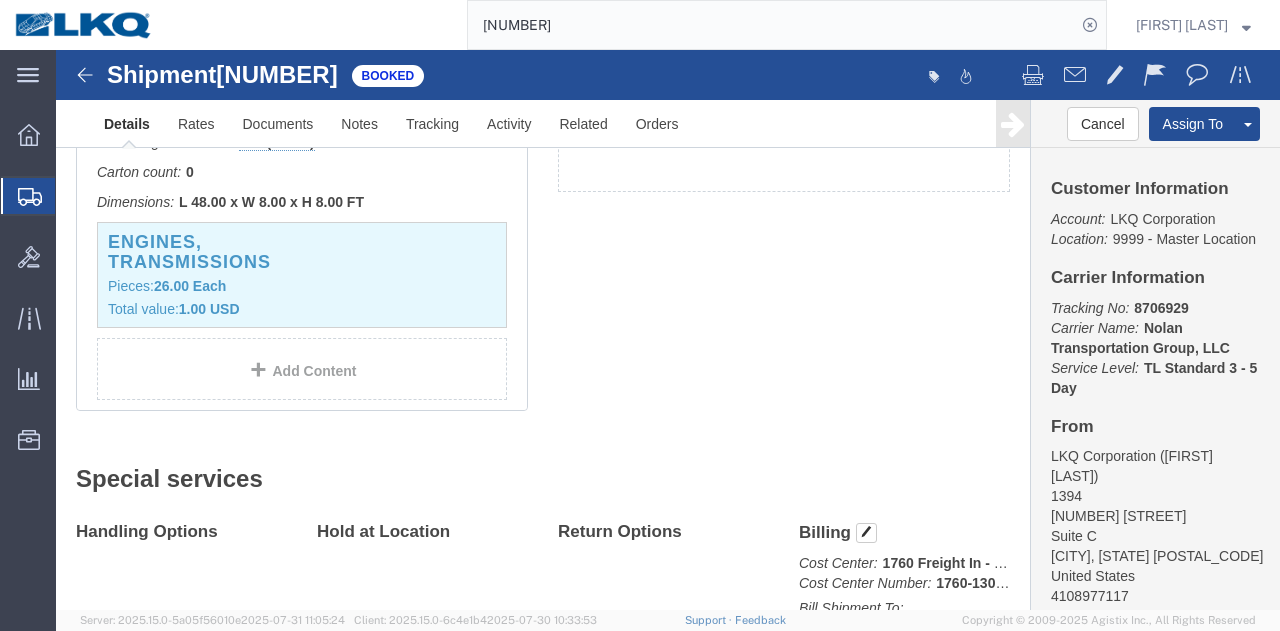 scroll, scrollTop: 45, scrollLeft: 0, axis: vertical 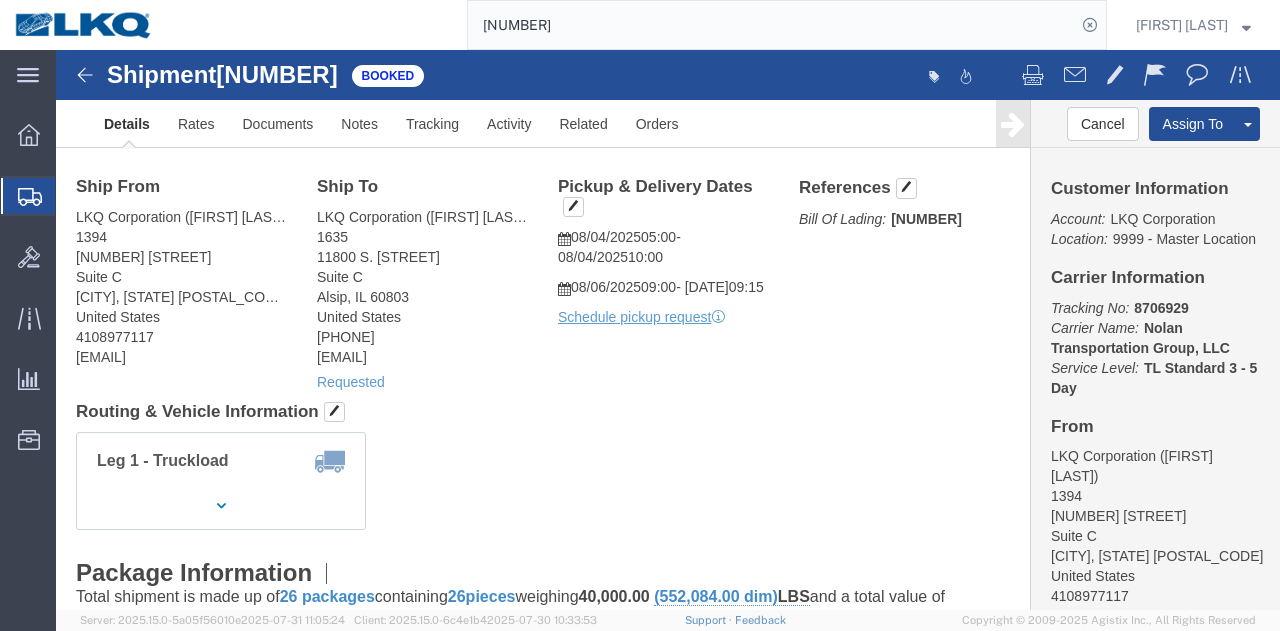 click on "Ship From LKQ Corporation (Adam Beatty) 1394 4803 Hollins Ferry Rd Suite C Halethorpe, MD 21227 United States 4108977117 adlbeatty@lkqcorp.com Ship To
LKQ Corporation (Robert Benette) 1635 11800 S. Austin Ave. Suite C Alsip, IL 60803 United States 708-752-7000 rebenette@lkqcorp.com Requested
Pickup & Delivery Dates
08/04/2025  05:00
-
08/04/2025  10:00  08/06/2025  09:00
-
08/06/2025  09:15 Schedule pickup request  Edit Date and Time
Pickup Date:
Pickup Start Date Pickup Start Time Pickup Open Date and Time Aug 04 2025 5:00 AM Pickup Close Date Pickup Close Time
Pickup Close Date and Time
Aug 04 2025 10:00 AM
Delivery by Date
Delivery Start Date Delivery Start Time
Deliver Open Date and Time
Aug 06 2025 9:00 AM Deliver Close Date Deliver Close Time
Deliver Close Date and Time
Aug 06 2025 9:15 AM Cancel" 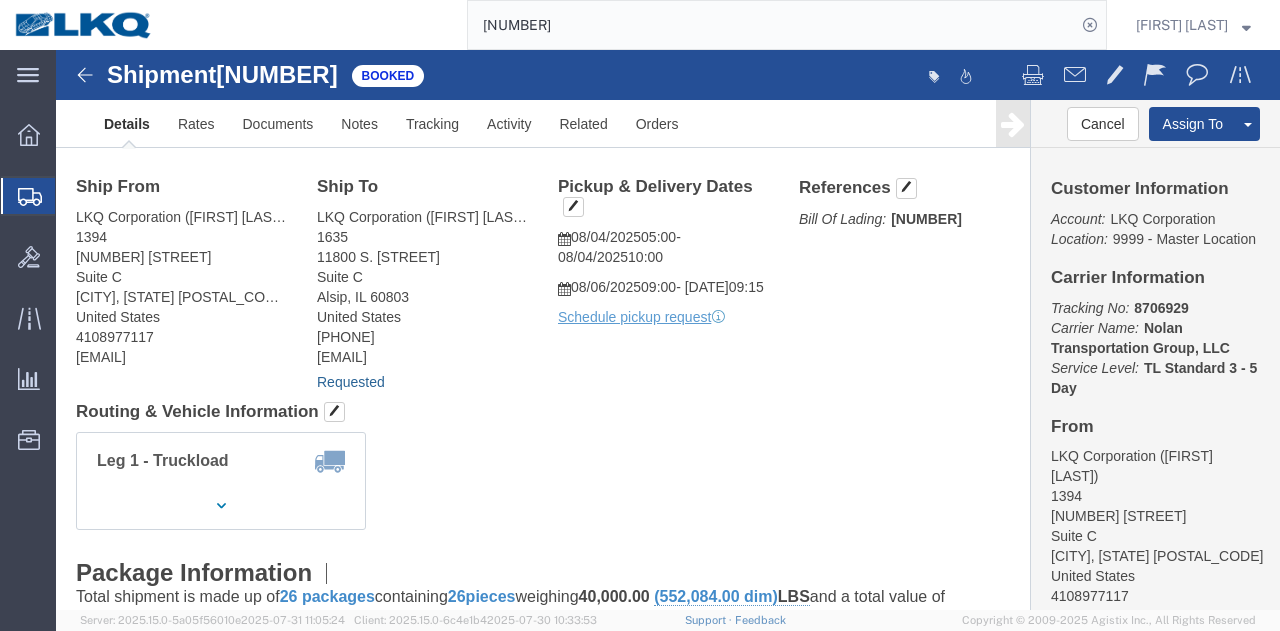 click on "Requested" 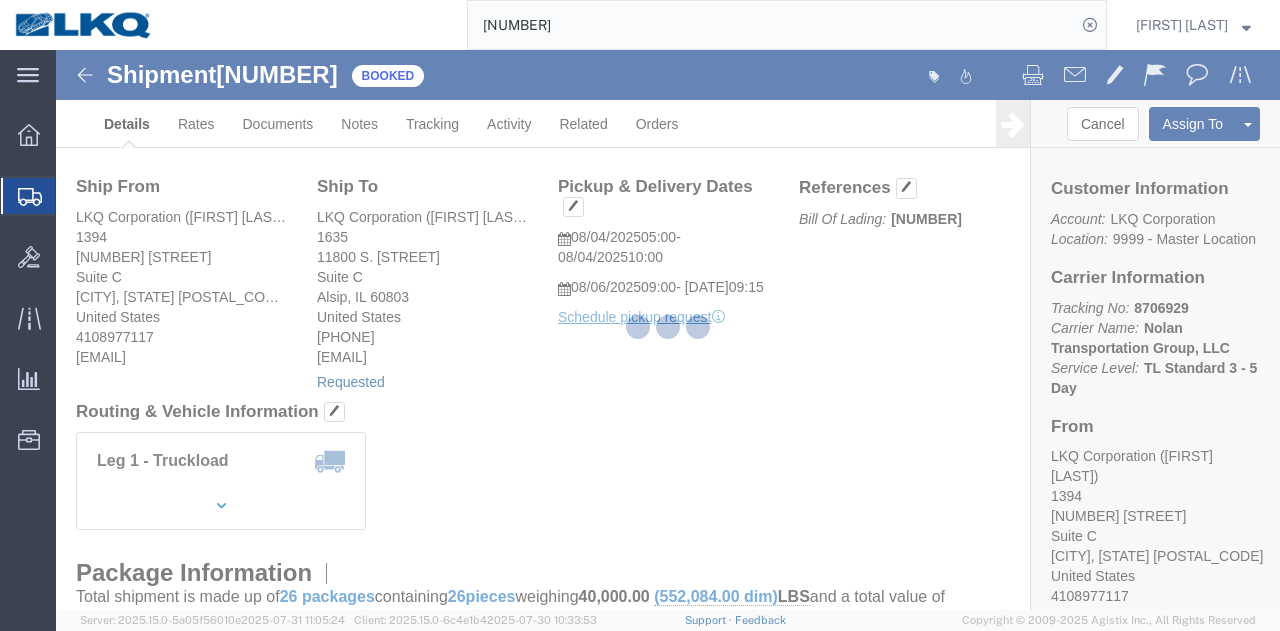 select 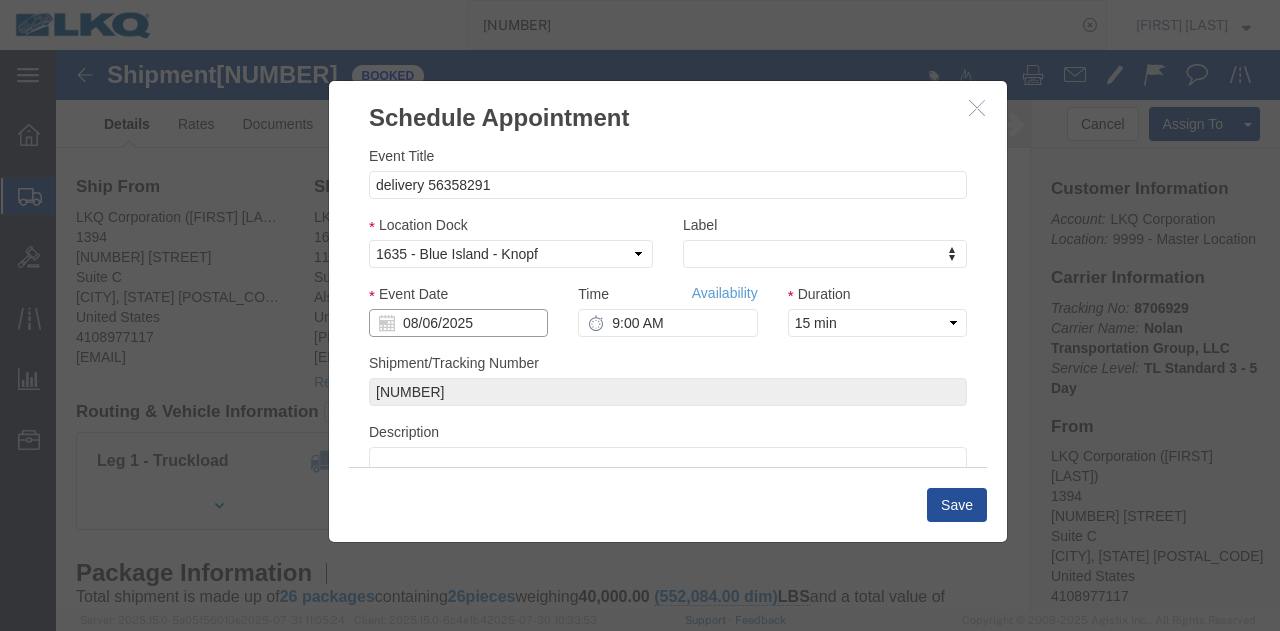 click on "08/06/2025" 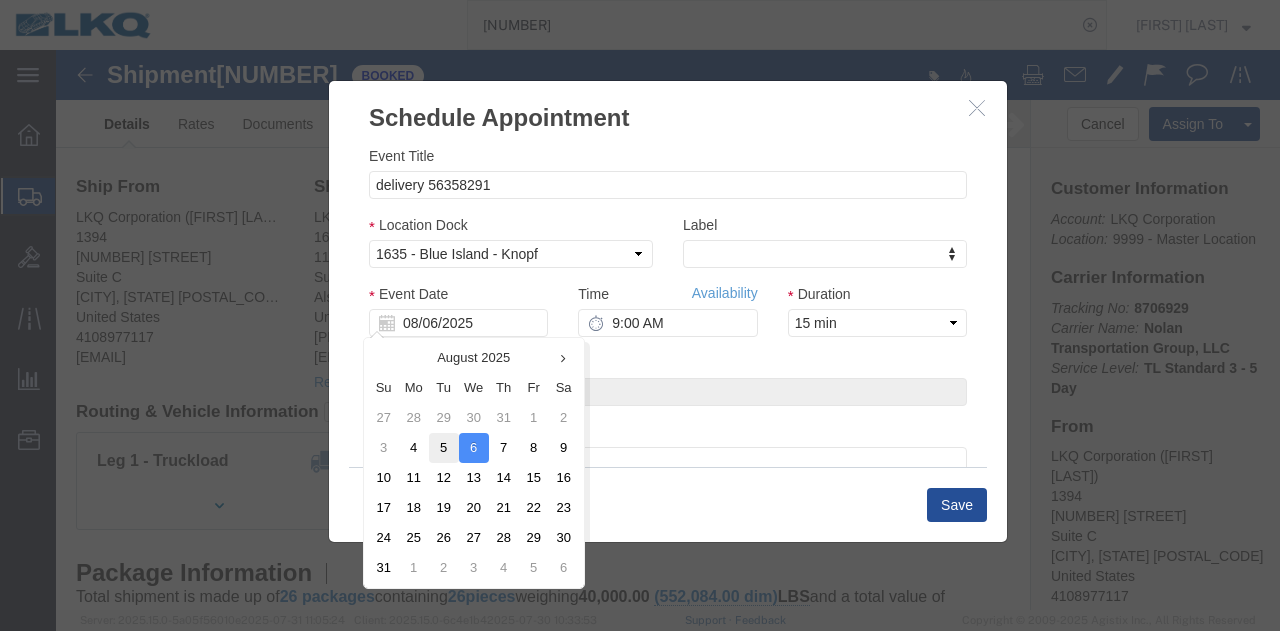 click on "5" 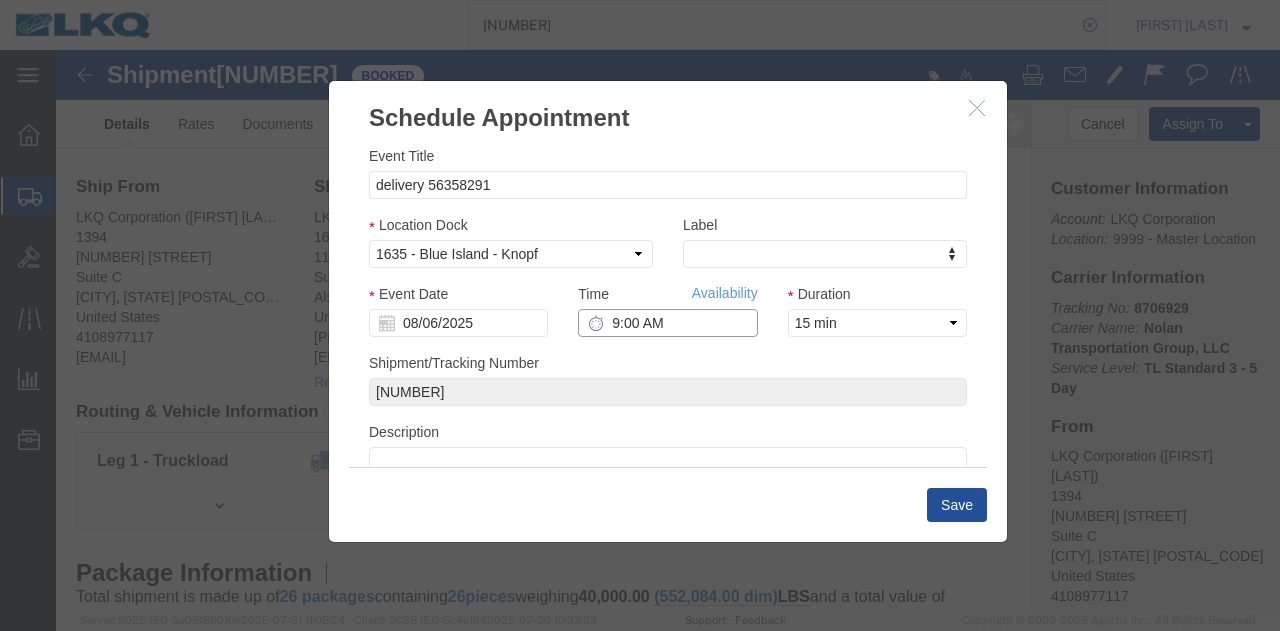 click on "9:00 AM" 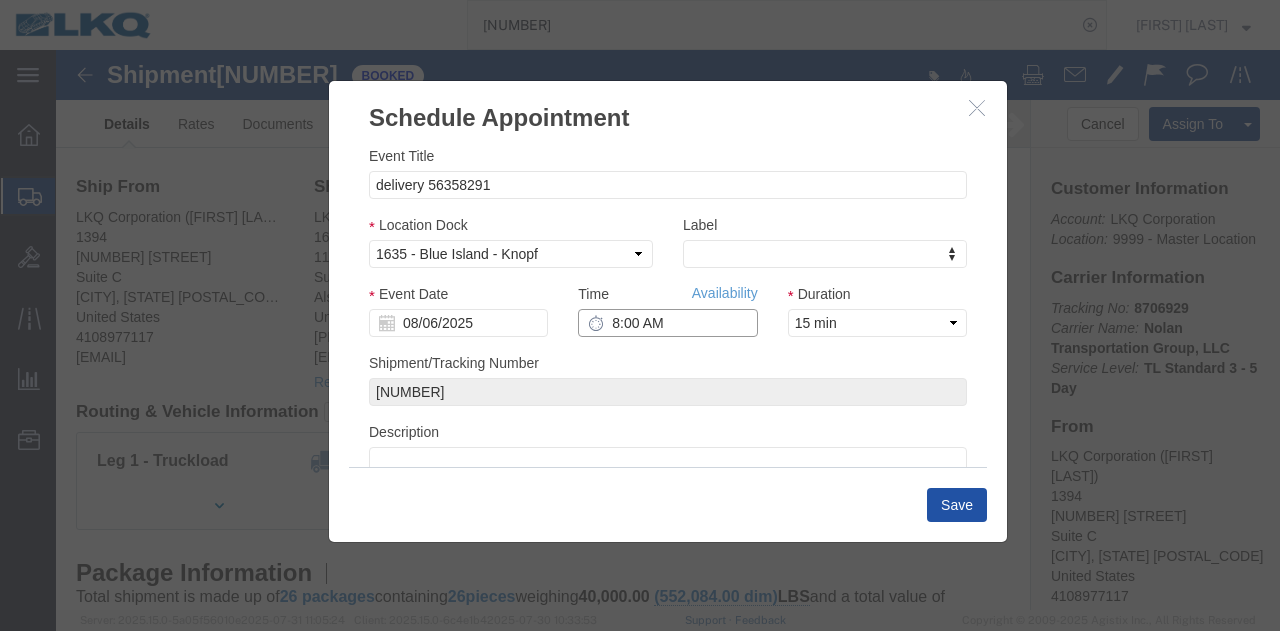 type on "8:00 AM" 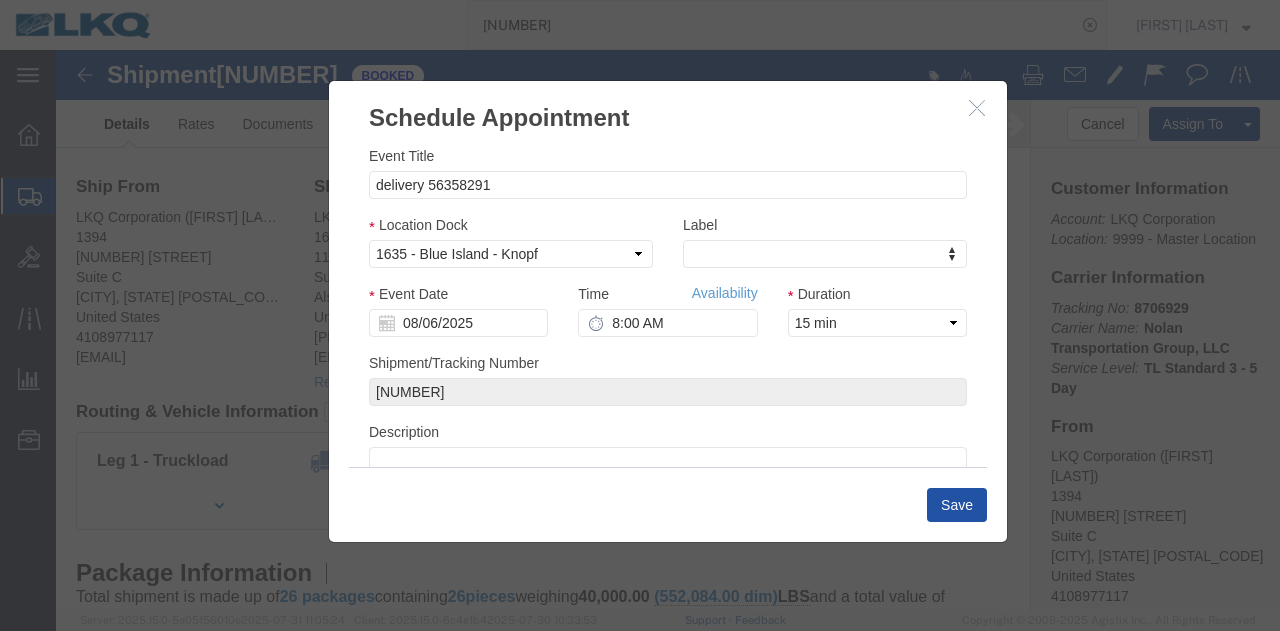 click on "Save" 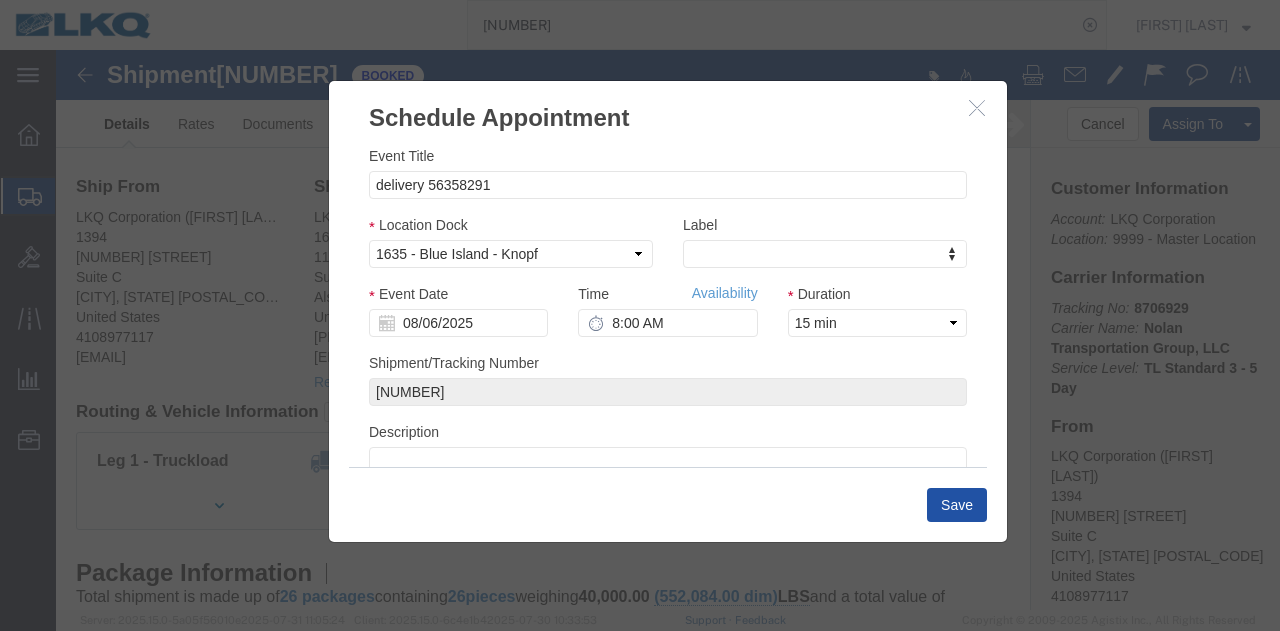 click on "Save" 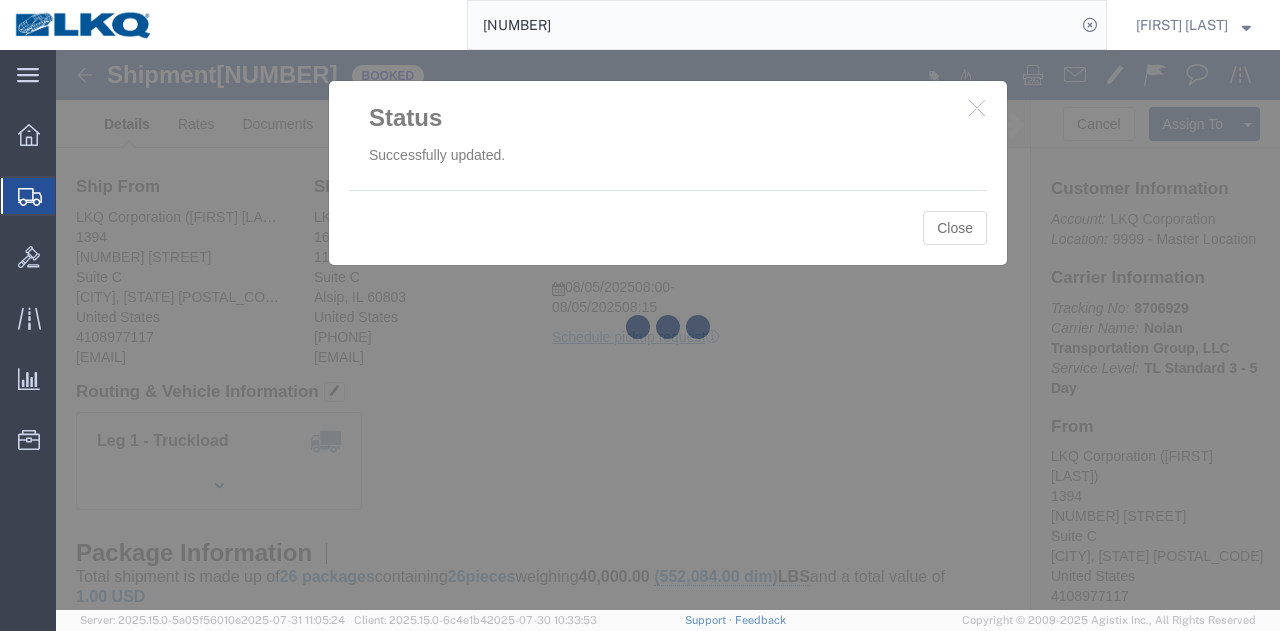 click 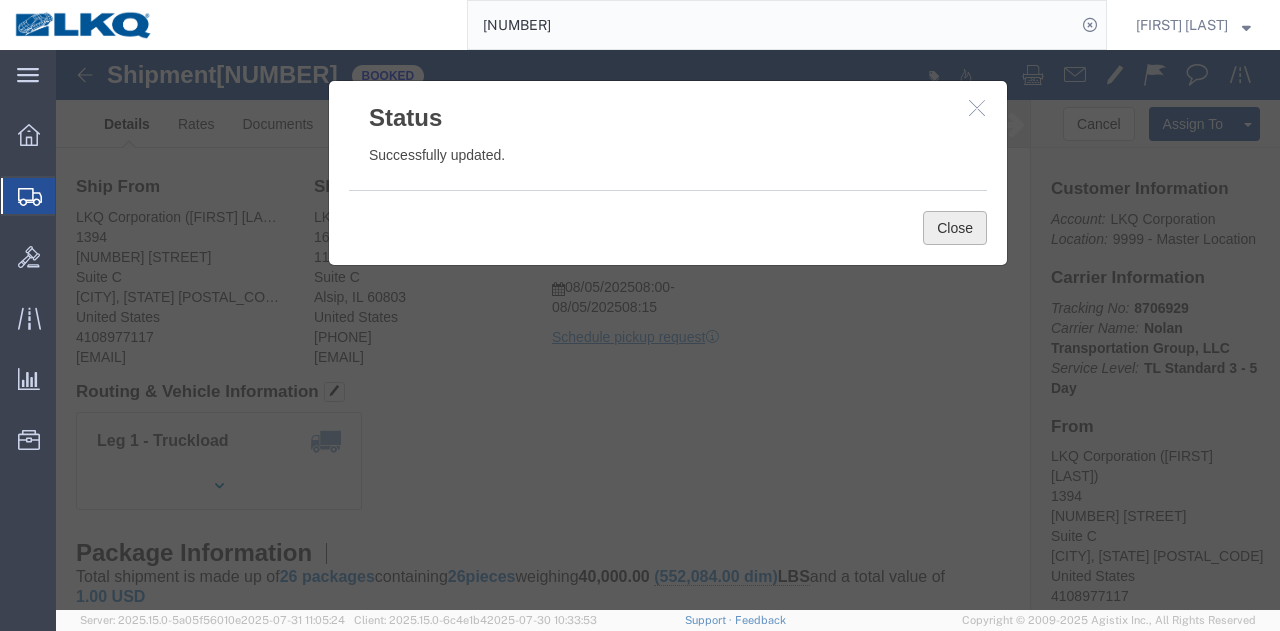 click on "Close" 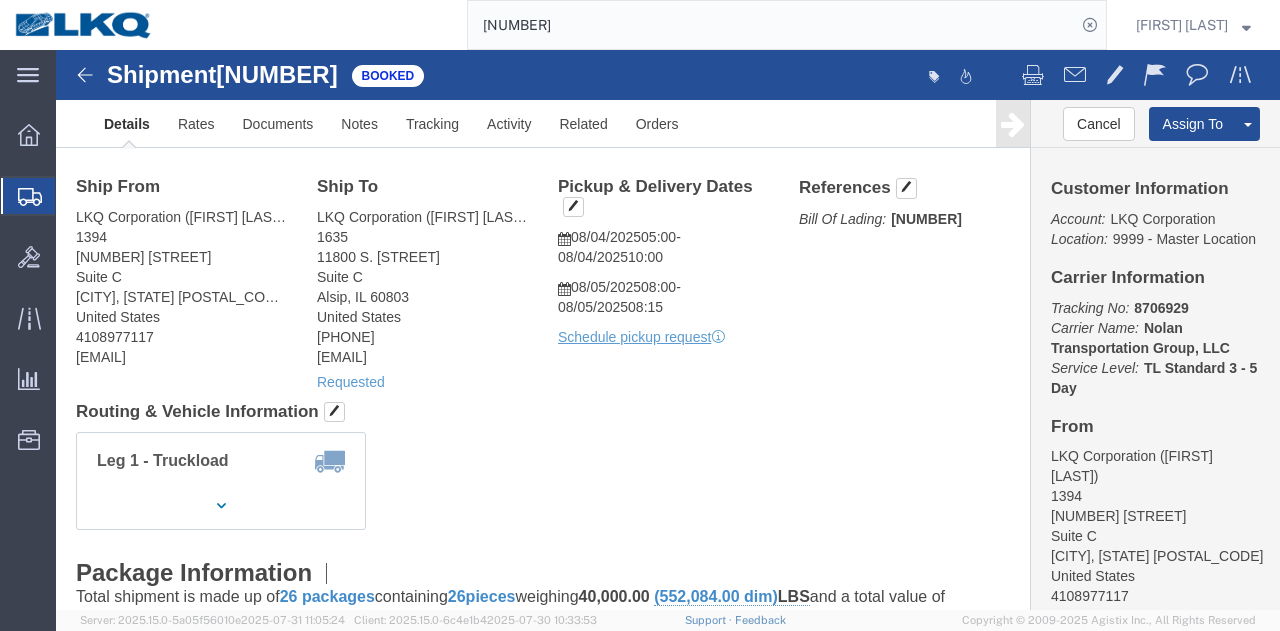 click on "56358291" 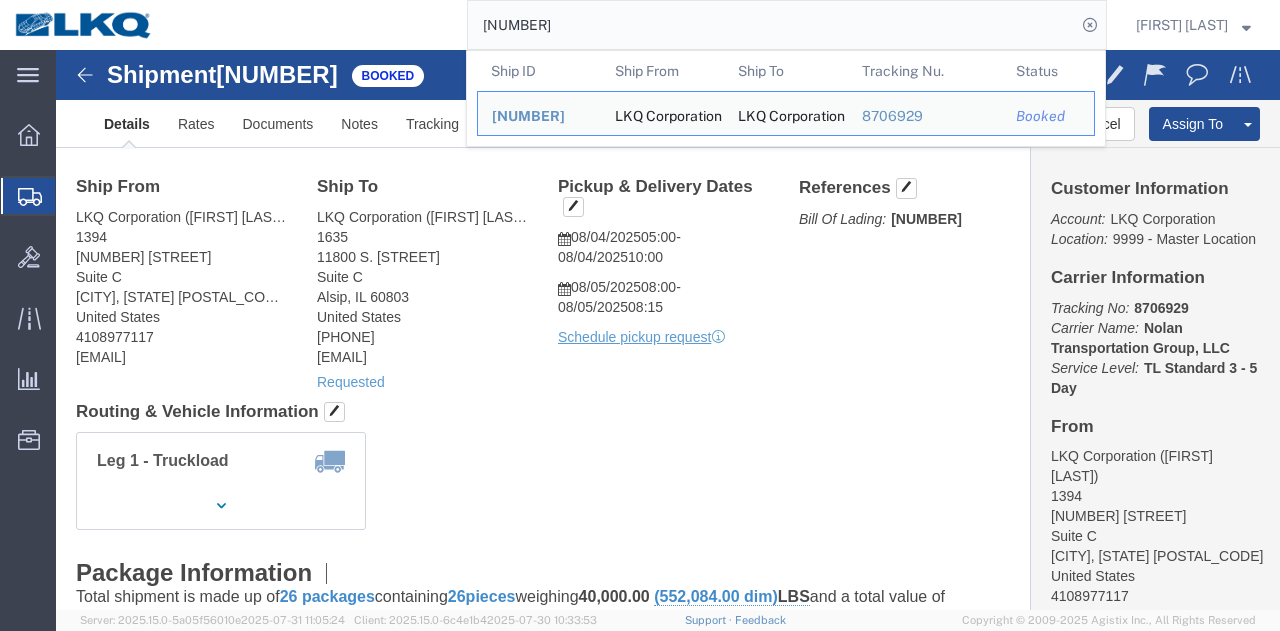 paste on "09292" 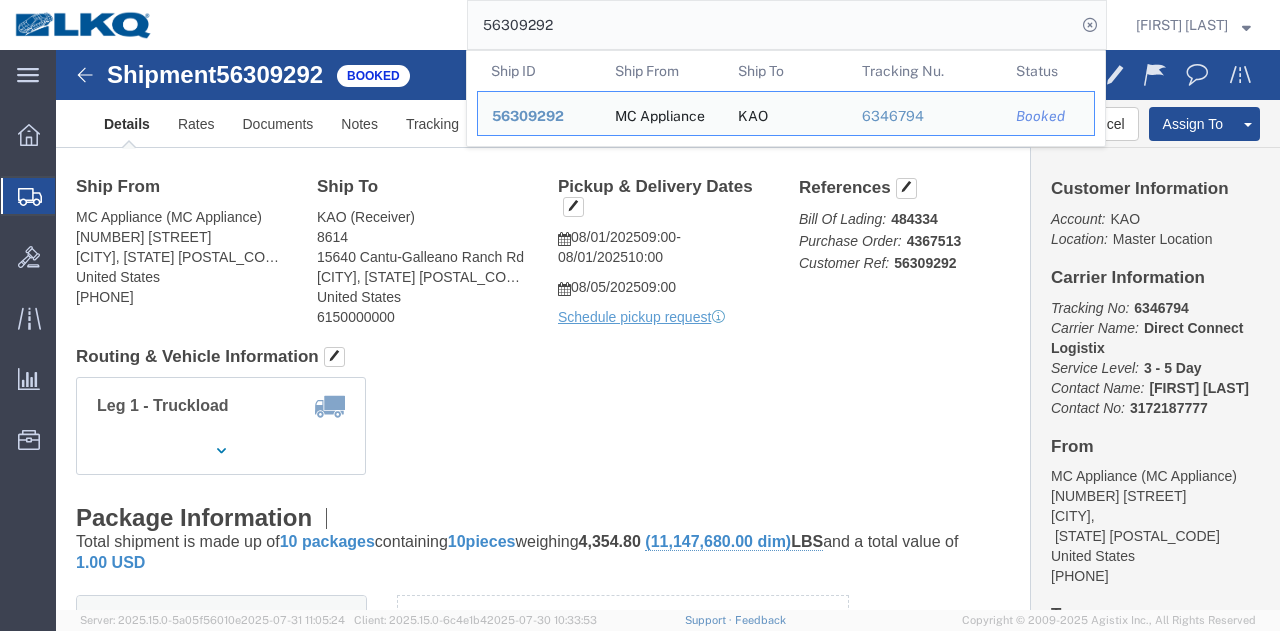 click on "Leg 1 - Truckload Vehicle 1: Standard Dry Van (53 Feet) Number of trucks: 1" 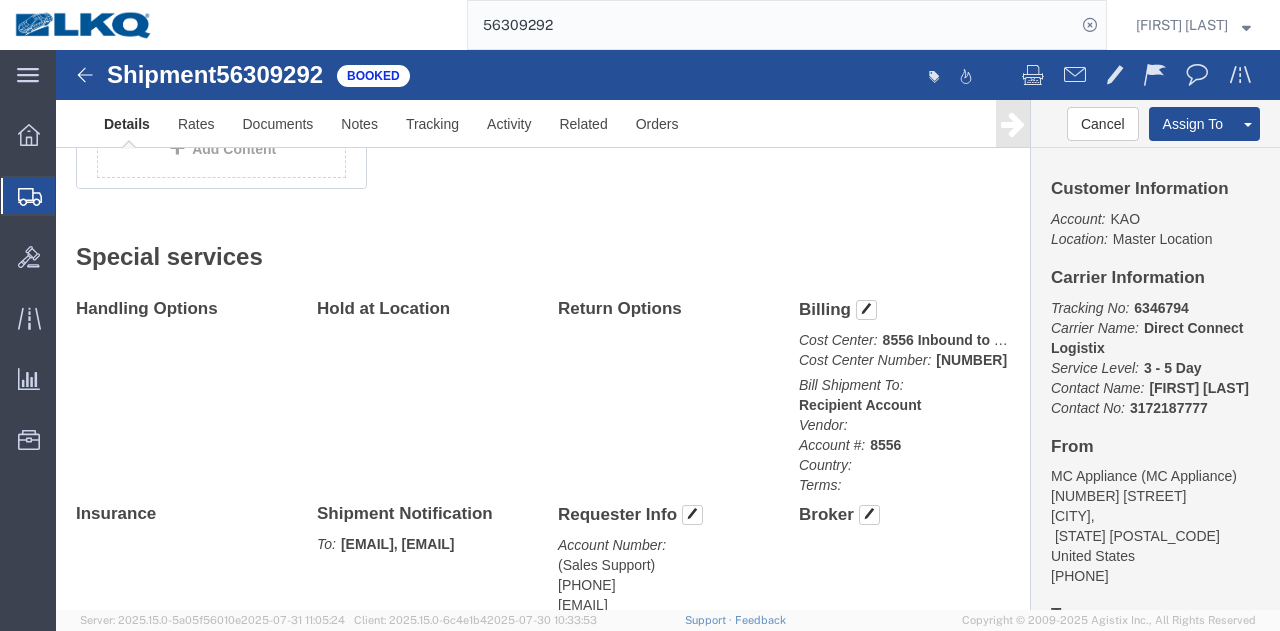 scroll, scrollTop: 1045, scrollLeft: 0, axis: vertical 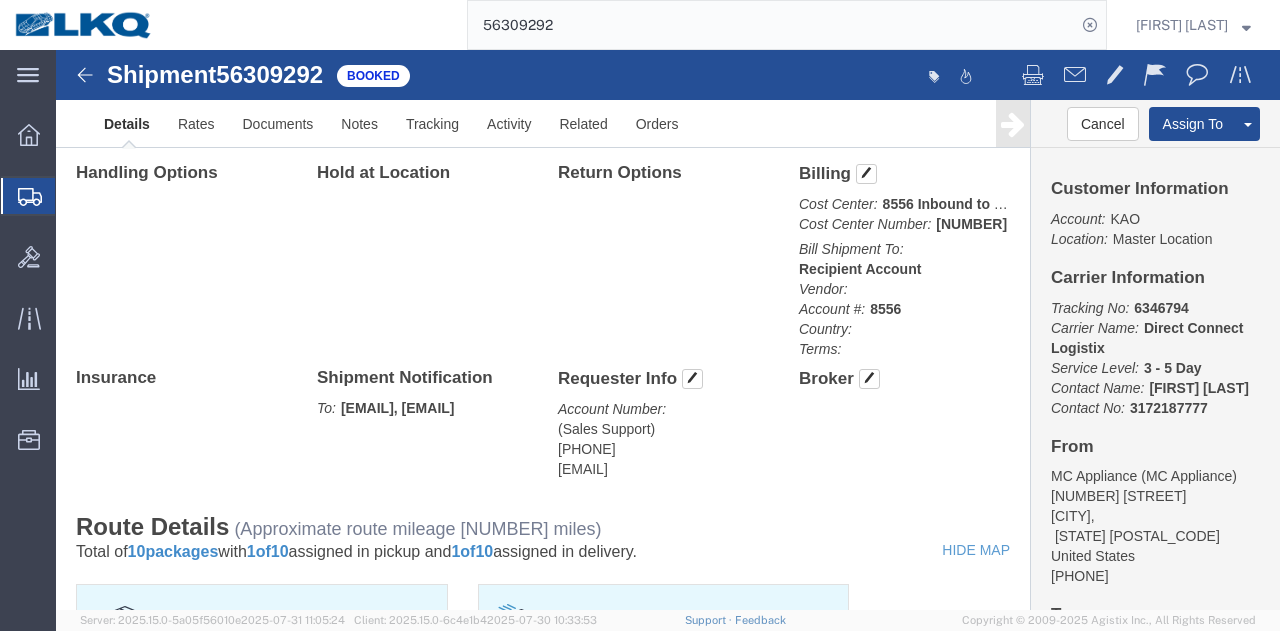 click on "(Sales Support) 630-238-2831 salessupport@magicchef.com" 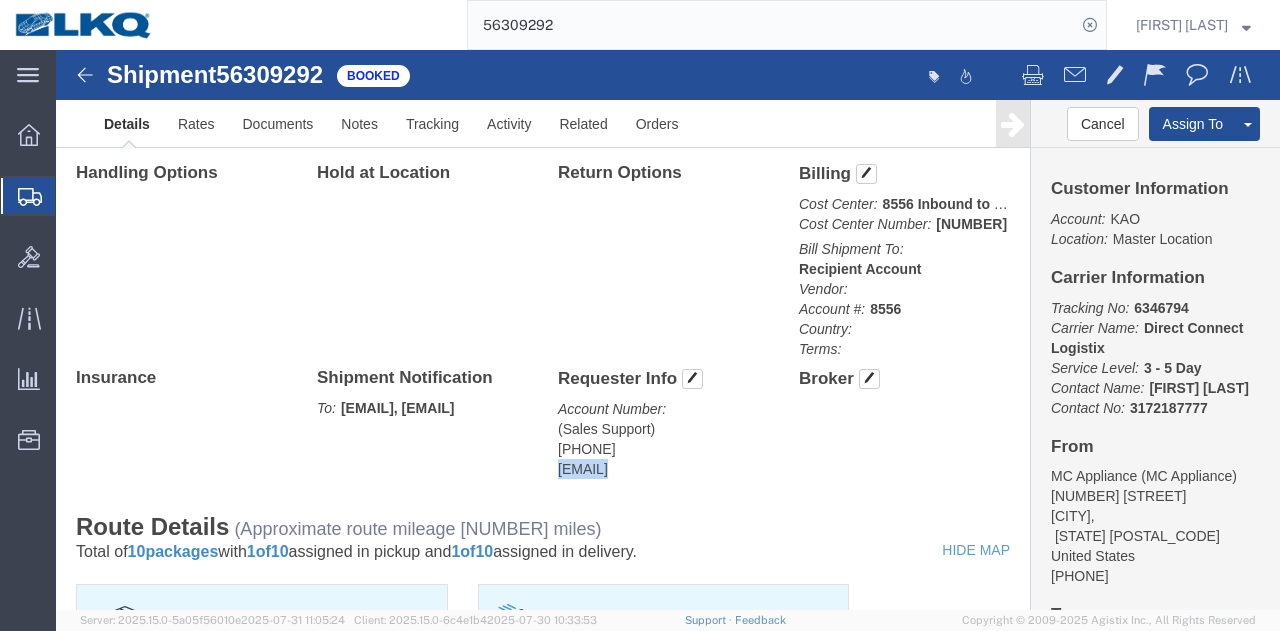 click on "(Sales Support) 630-238-2831 salessupport@magicchef.com" 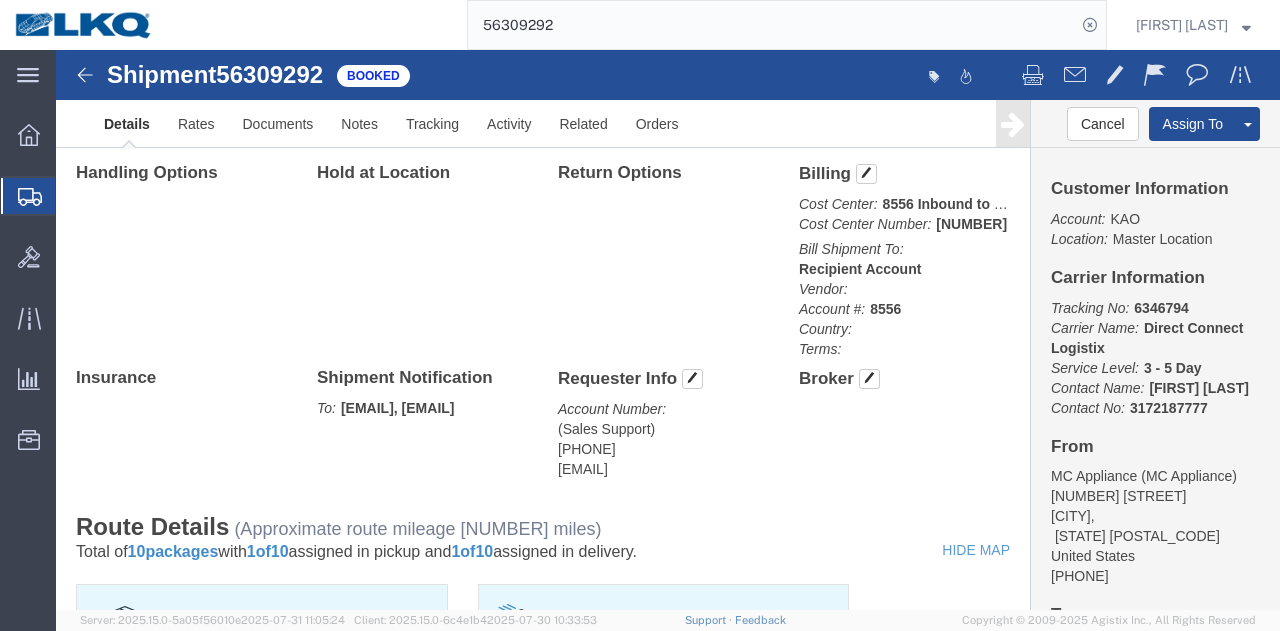 click on "Shipment  56309292   Booked" 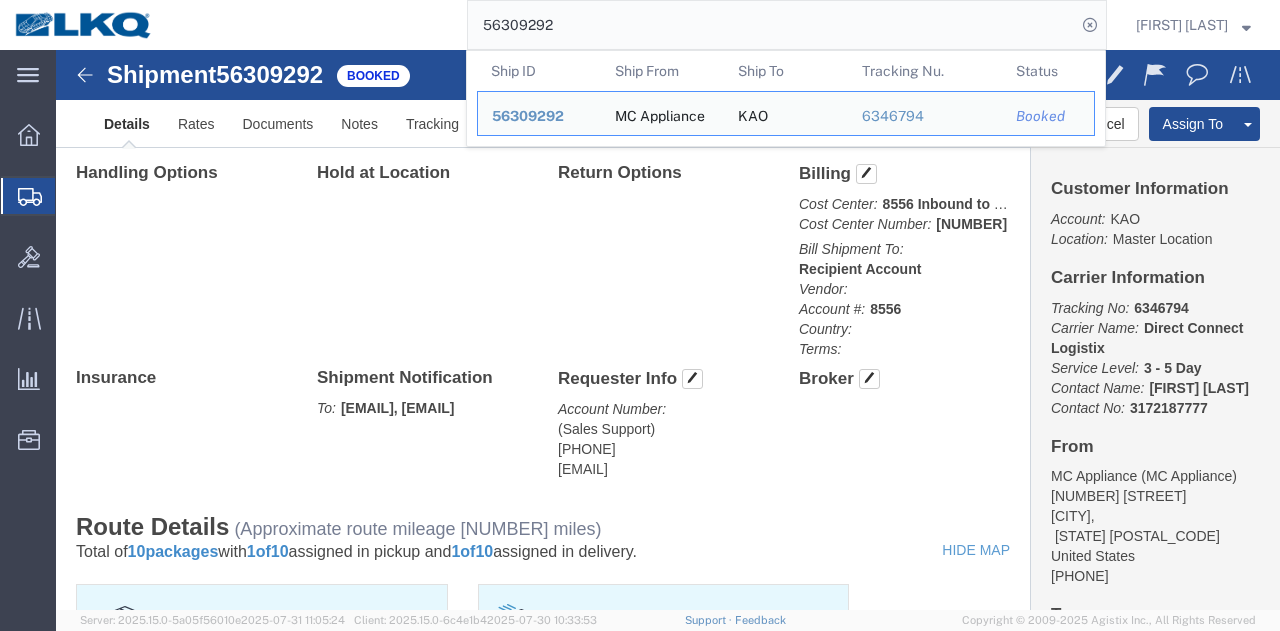 click on "56309292" 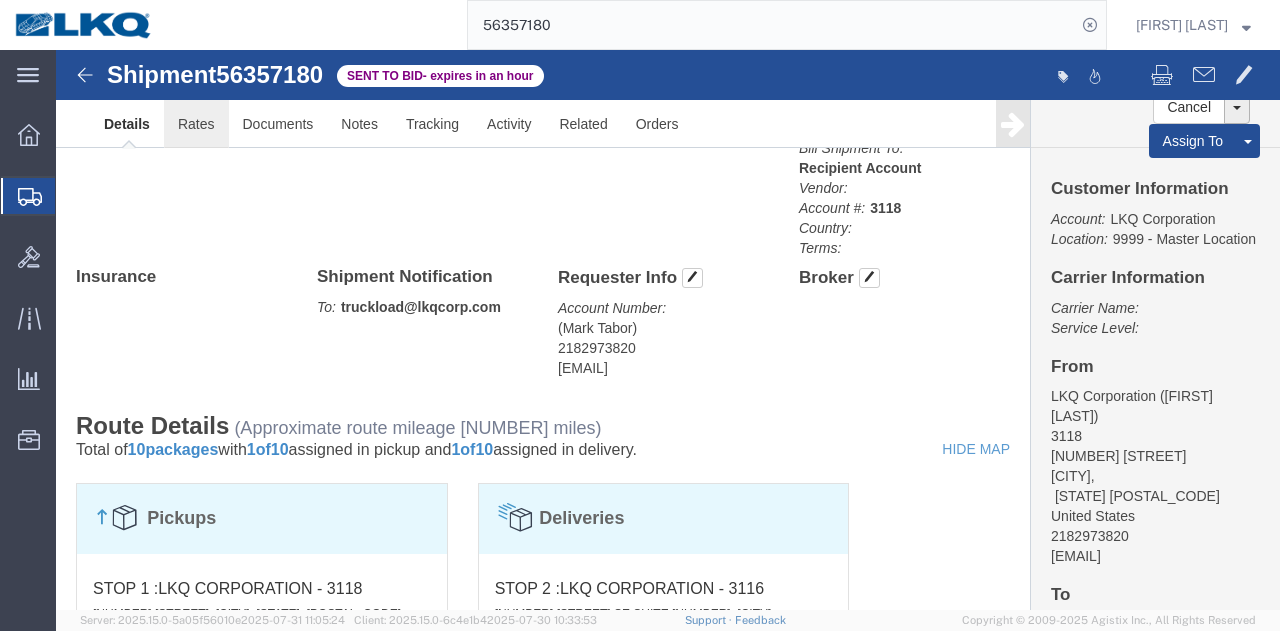 click on "Rates" 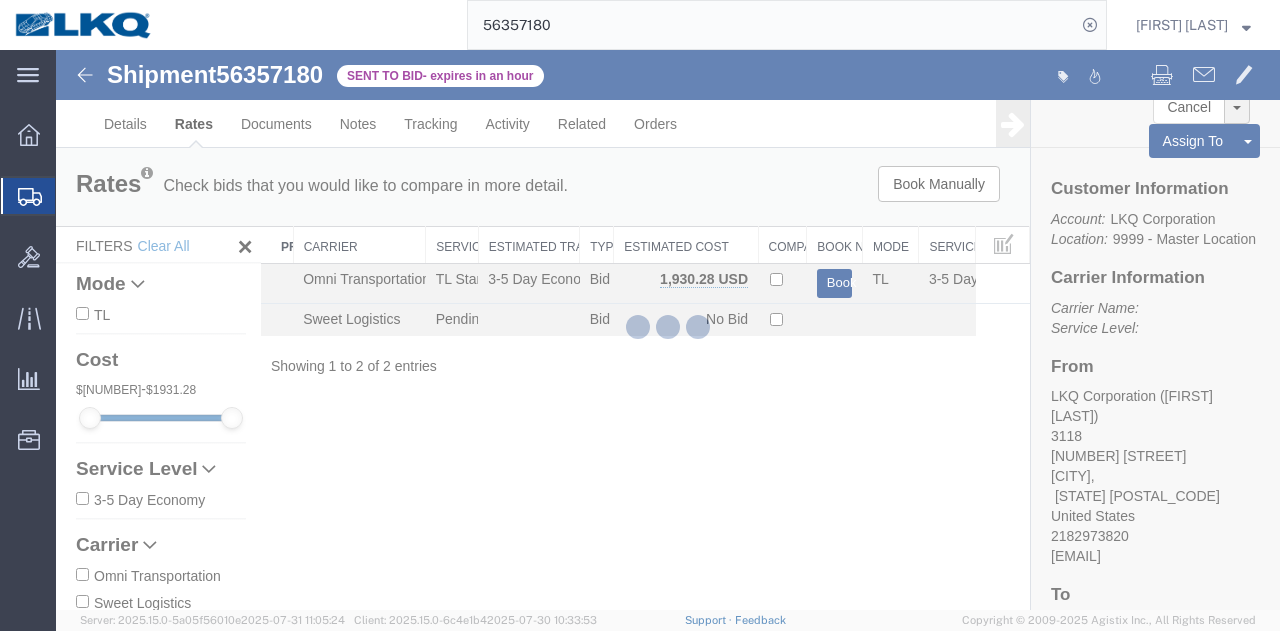 scroll, scrollTop: 0, scrollLeft: 0, axis: both 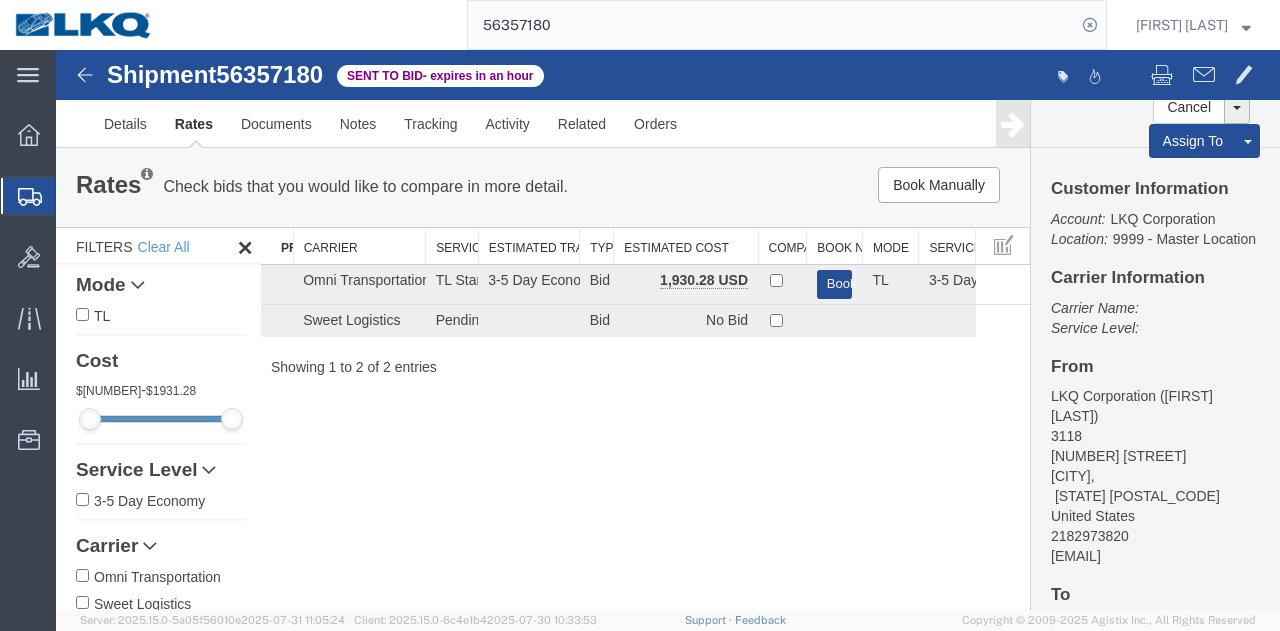 click on "56357180" at bounding box center [269, 74] 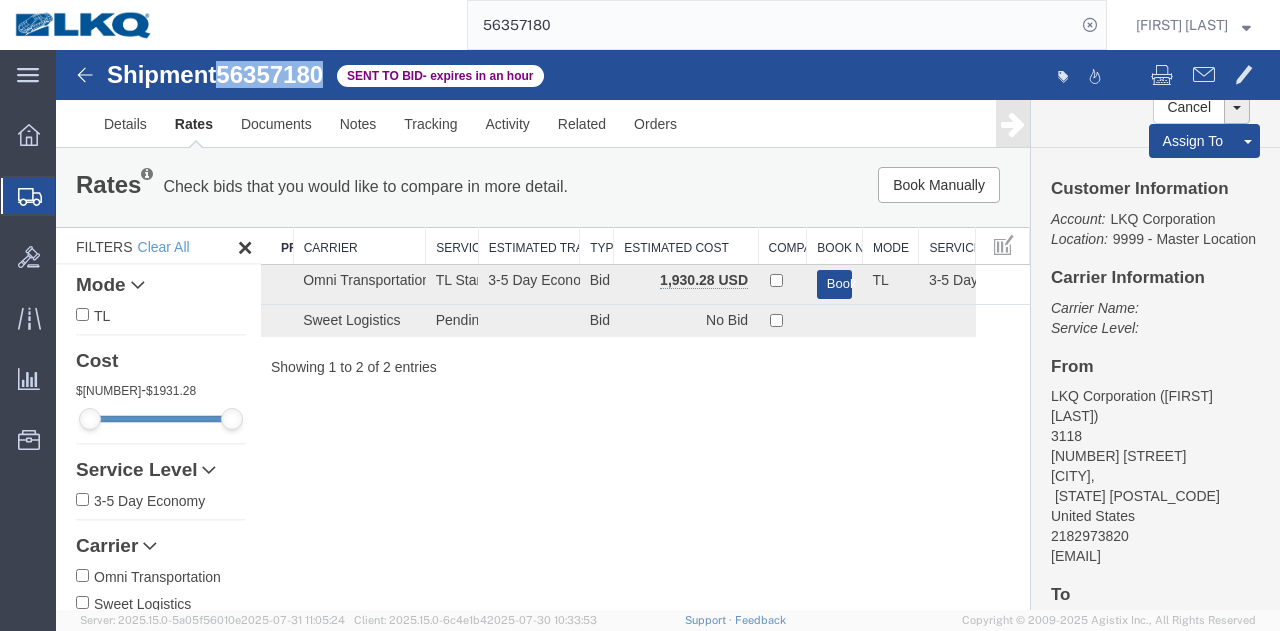 click on "56357180" at bounding box center [269, 74] 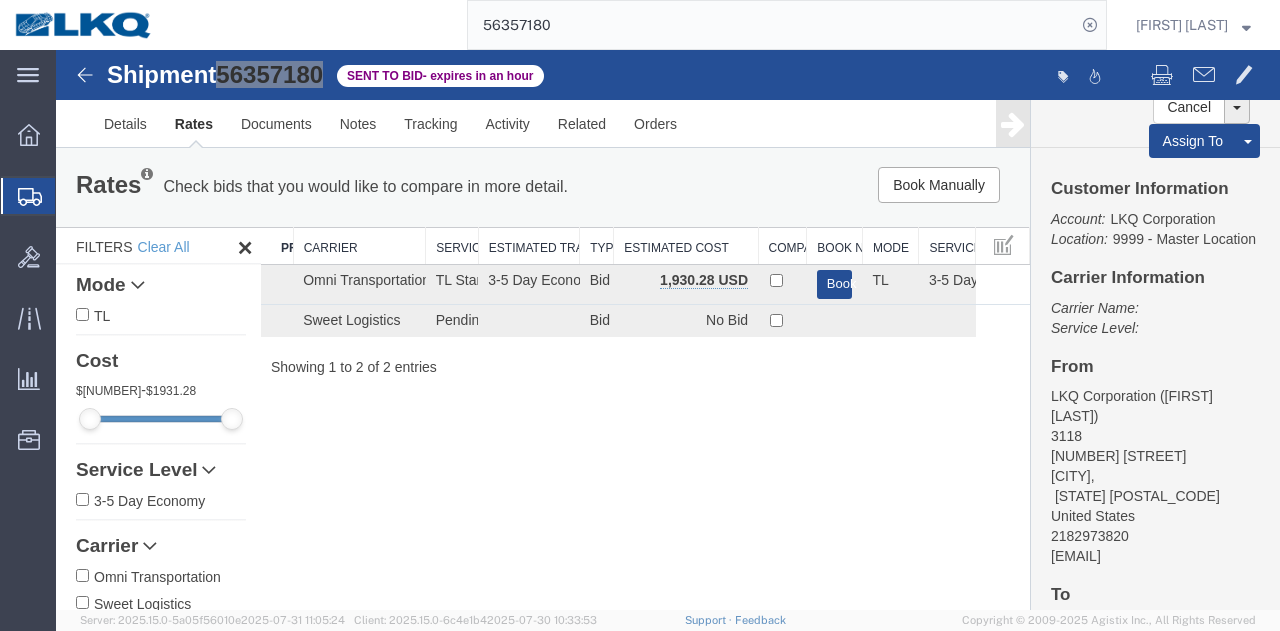 click on "56357180" 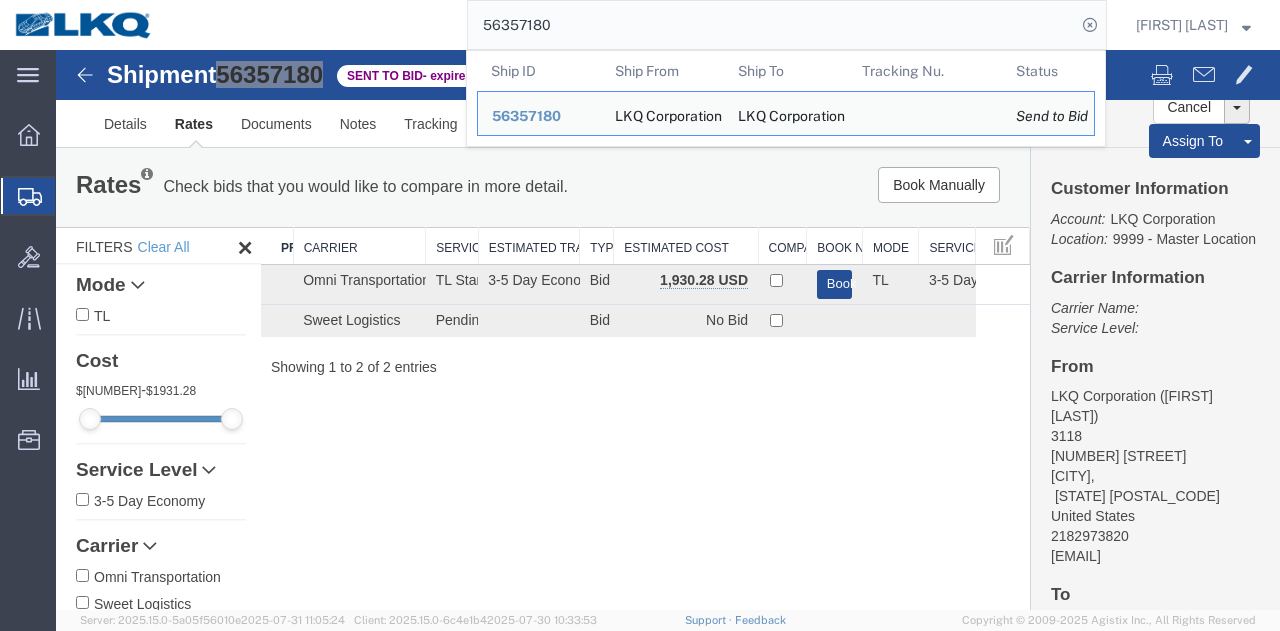 paste on "695" 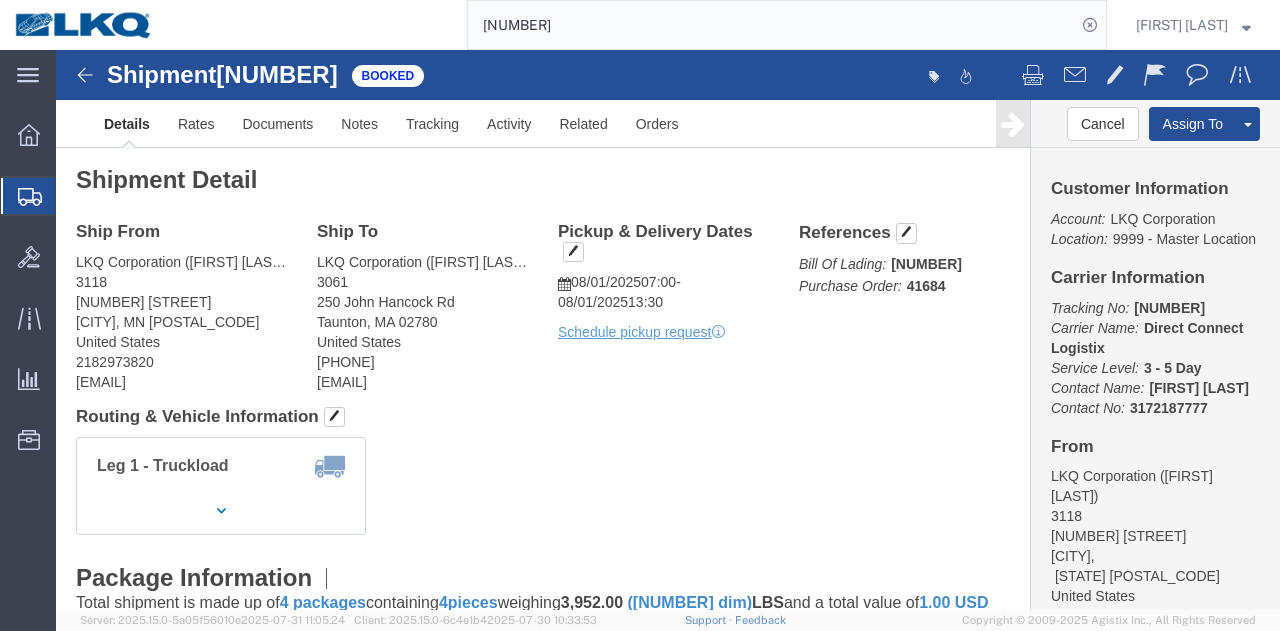 click on "Shipment Detail
Ship From LKQ Corporation (Mark Tabor) 3118 2110 South10TH Street Brainerd, MN 56401 United States 2182973820 mrtabor@lkqcorp.com Ship To
LKQ Corporation (Peter Tourangeau) 3061 250 John Hancock Rd Taunton, MA 02780 United States 508-692-6722 ptourangeau@lkqcorp.com
Pickup & Delivery Dates
08/01/2025  07:00
-
08/01/2025  13:30 Schedule pickup request  Edit Date and Time
Pickup Date:
Pickup Start Date Pickup Start Time Pickup Open Date and Time Aug 01 2025 7:00 AM Pickup Close Date Pickup Close Time
Pickup Close Date and Time
Aug 01 2025 1:30 PM
Delivery by Date
Delivery Start Date Delivery Start Time
Deliver Open Date and Time
Deliver Close Date Deliver Close Time
Deliver Close Date and Time
Notify carrier of changes
Cancel
Save
Open Time 7:00 AM" 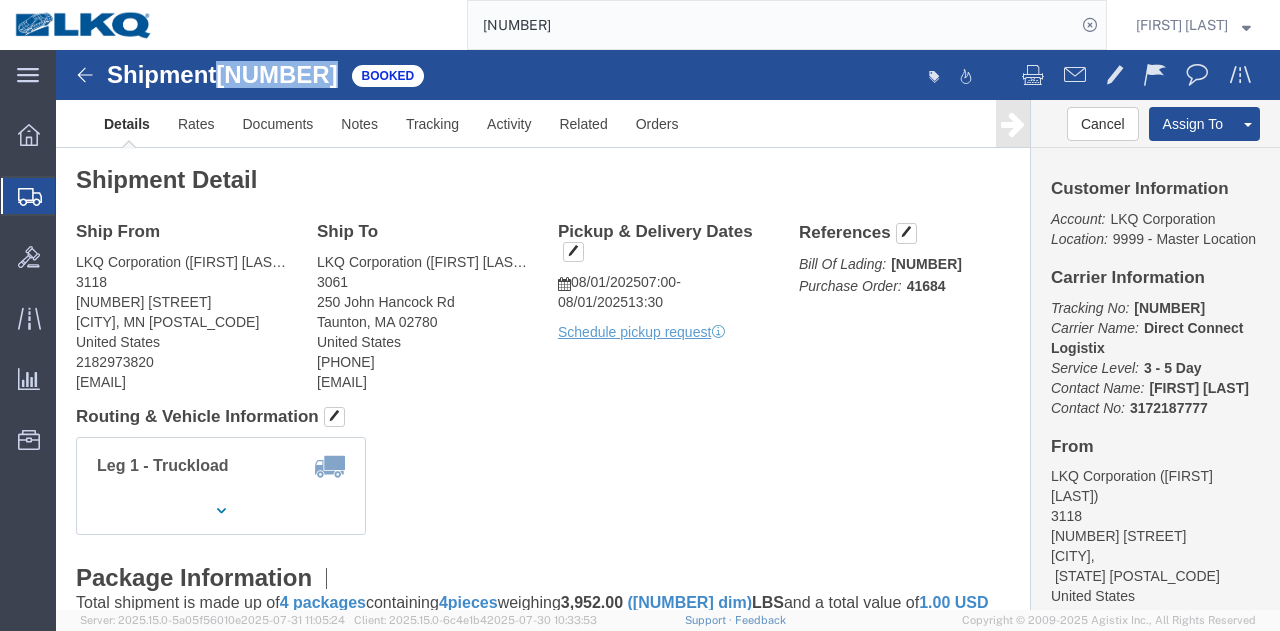 click on "56357695" 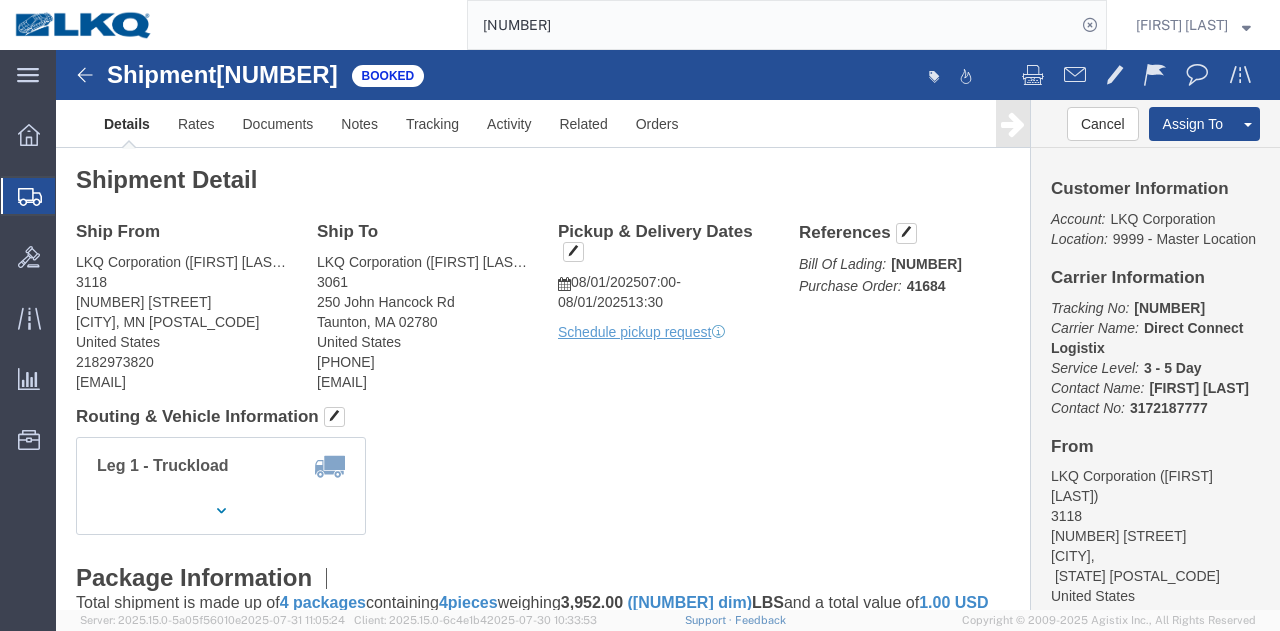 click on "Shipment Detail
Ship From LKQ Corporation (Mark Tabor) 3118 2110 South10TH Street Brainerd, MN 56401 United States 2182973820 mrtabor@lkqcorp.com Ship To
LKQ Corporation (Peter Tourangeau) 3061 250 John Hancock Rd Taunton, MA 02780 United States 508-692-6722 ptourangeau@lkqcorp.com
Pickup & Delivery Dates
08/01/2025  07:00
-
08/01/2025  13:30 Schedule pickup request  Edit Date and Time
Pickup Date:
Pickup Start Date Pickup Start Time Pickup Open Date and Time Aug 01 2025 7:00 AM Pickup Close Date Pickup Close Time
Pickup Close Date and Time
Aug 01 2025 1:30 PM
Delivery by Date
Delivery Start Date Delivery Start Time
Deliver Open Date and Time
Deliver Close Date Deliver Close Time
Deliver Close Date and Time
Notify carrier of changes
Cancel
Save
Open Time 7:00 AM" 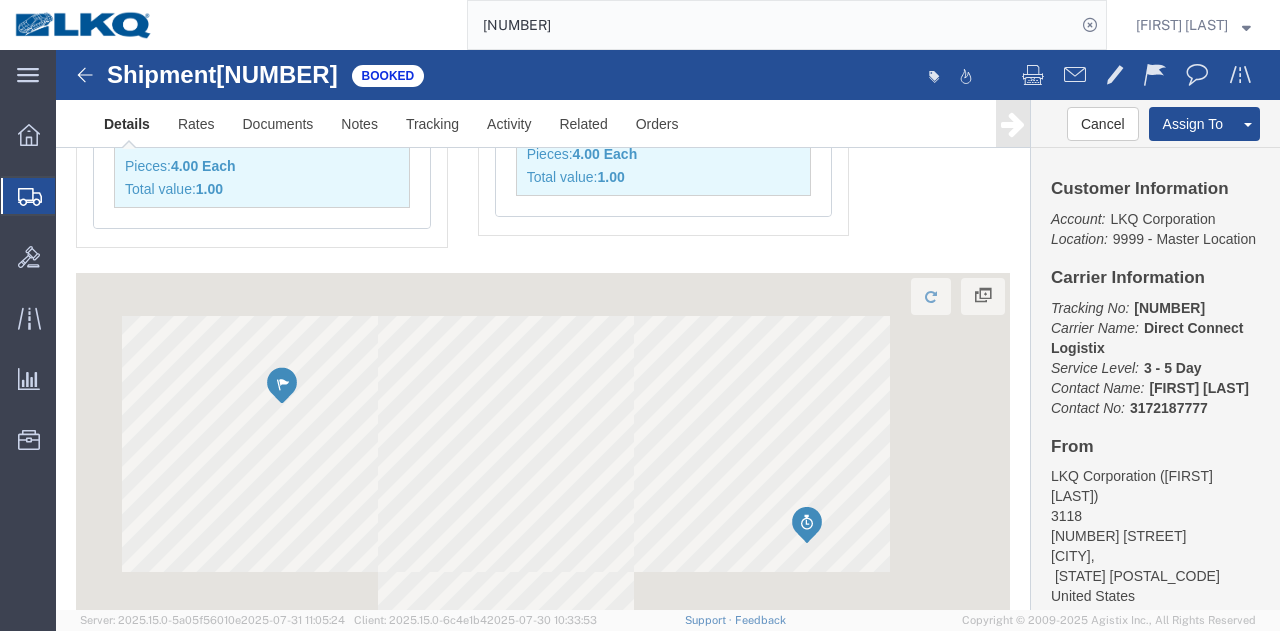 scroll, scrollTop: 1900, scrollLeft: 0, axis: vertical 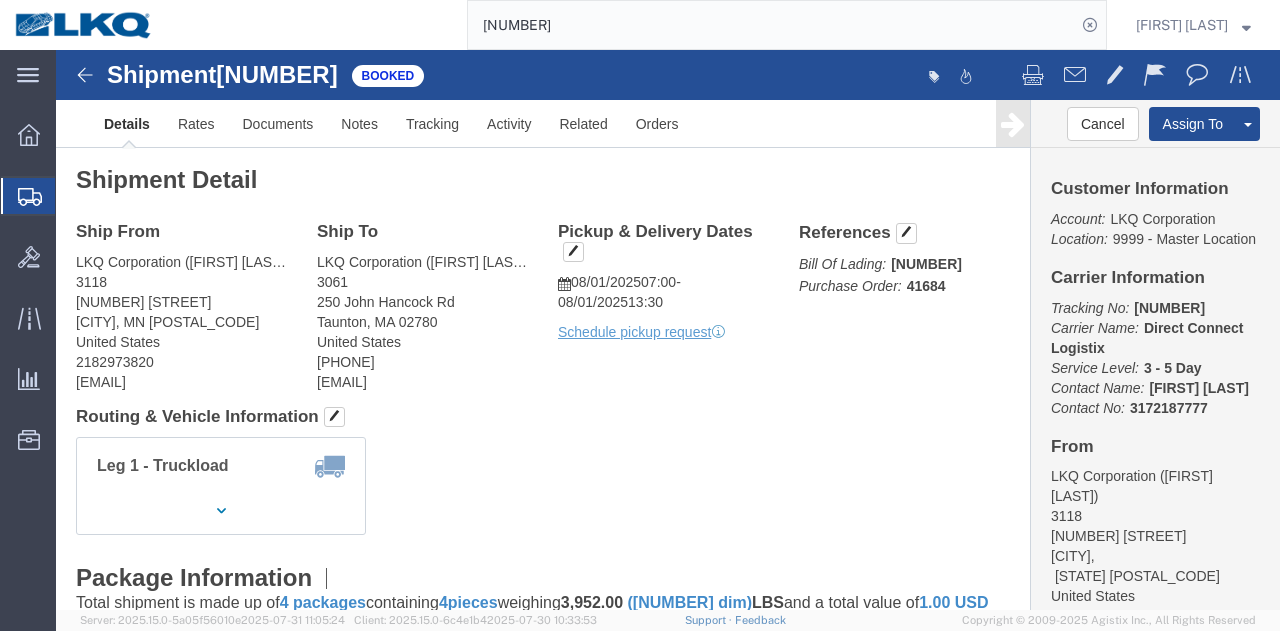 click on "LKQ Corporation (Peter Tourangeau) 3061 250 John Hancock Rd Taunton, MA 02780 United States 508-692-6722 ptourangeau@lkqcorp.com" 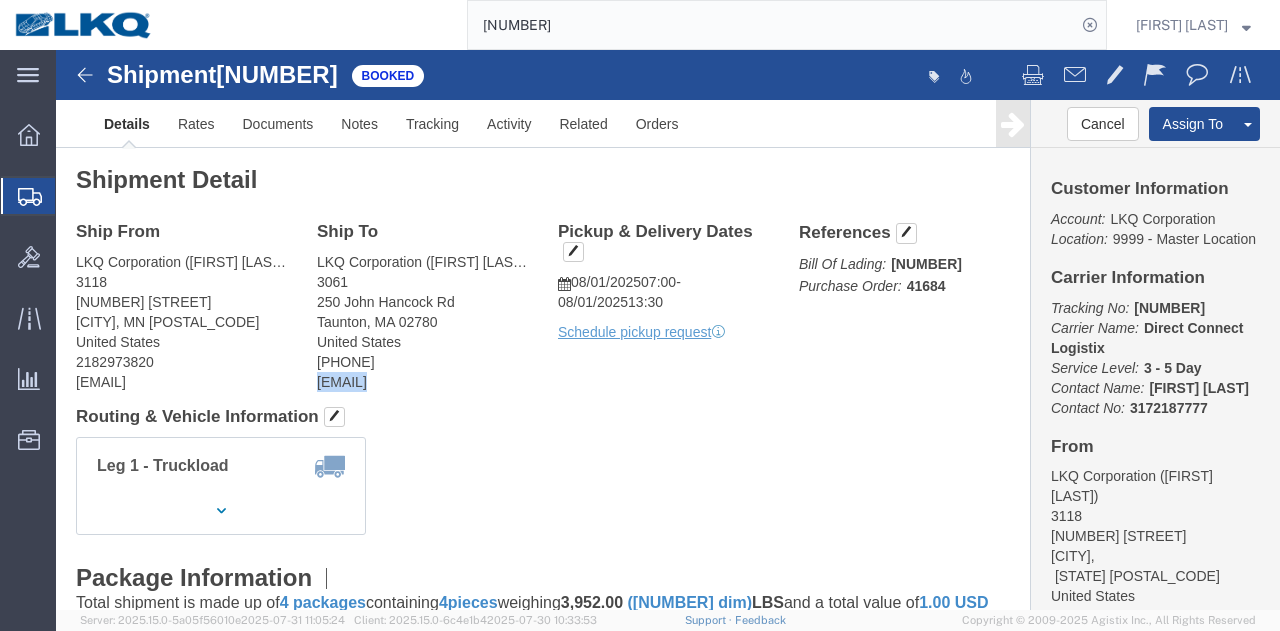 click on "LKQ Corporation (Peter Tourangeau) 3061 250 John Hancock Rd Taunton, MA 02780 United States 508-692-6722 ptourangeau@lkqcorp.com" 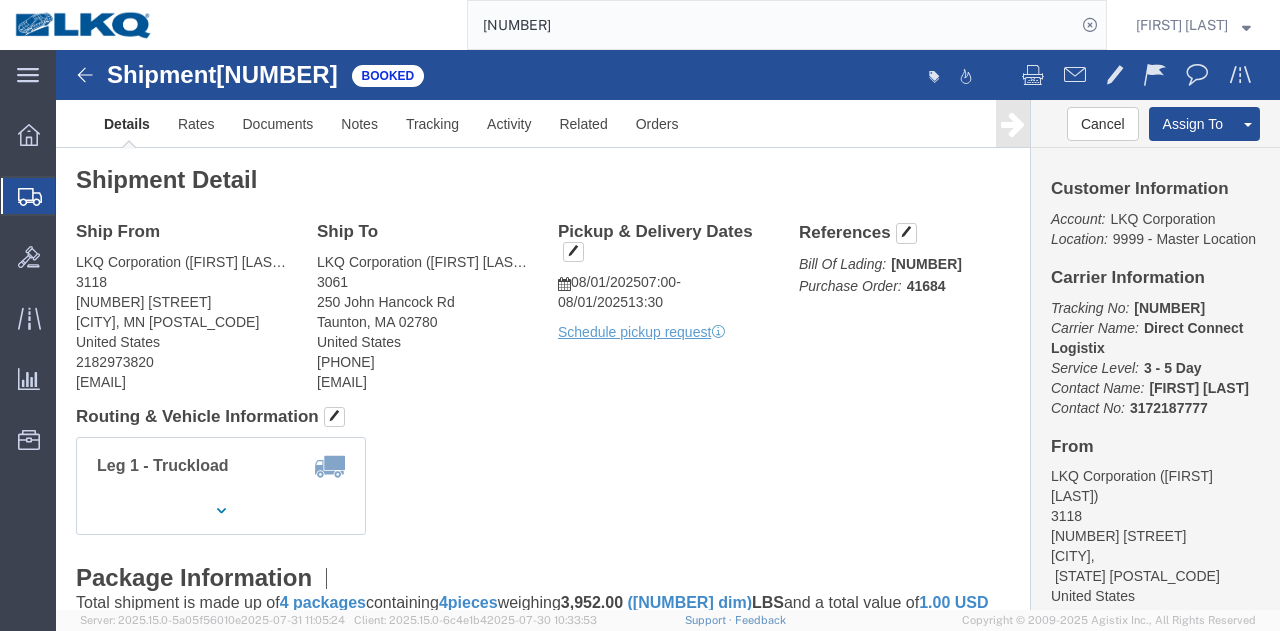 click on "Ship From LKQ Corporation (Mark Tabor) 3118 2110 South10TH Street Brainerd, MN 56401 United States 2182973820 mrtabor@lkqcorp.com Ship To
LKQ Corporation (Peter Tourangeau) 3061 250 John Hancock Rd Taunton, MA 02780 United States 508-692-6722 ptourangeau@lkqcorp.com
Pickup & Delivery Dates
08/01/2025  07:00
-
08/01/2025  13:30 Schedule pickup request  Edit Date and Time
Pickup Date:
Pickup Start Date Pickup Start Time Pickup Open Date and Time Aug 01 2025 7:00 AM Pickup Close Date Pickup Close Time
Pickup Close Date and Time
Aug 01 2025 1:30 PM
Delivery by Date
Delivery Start Date Delivery Start Time
Deliver Open Date and Time
Deliver Close Date Deliver Close Time
Deliver Close Date and Time
Notify carrier of changes
Cancel
Save
Open Time 7:00 AM Cancel Apply   Cancel" 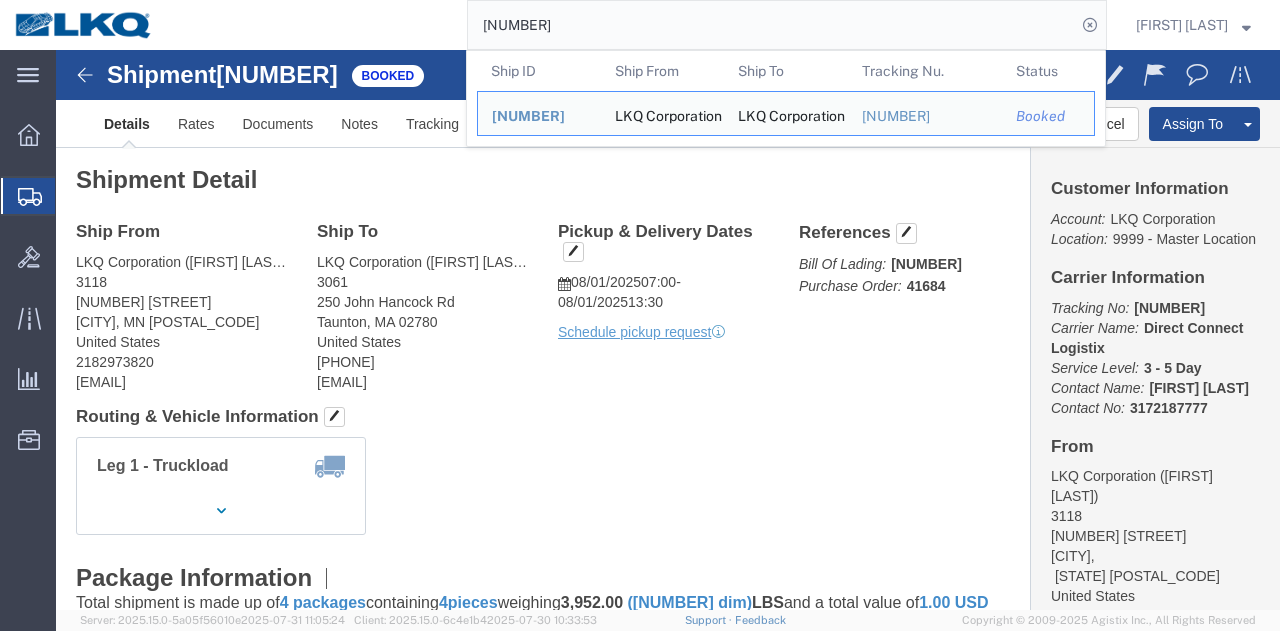 paste on "010488" 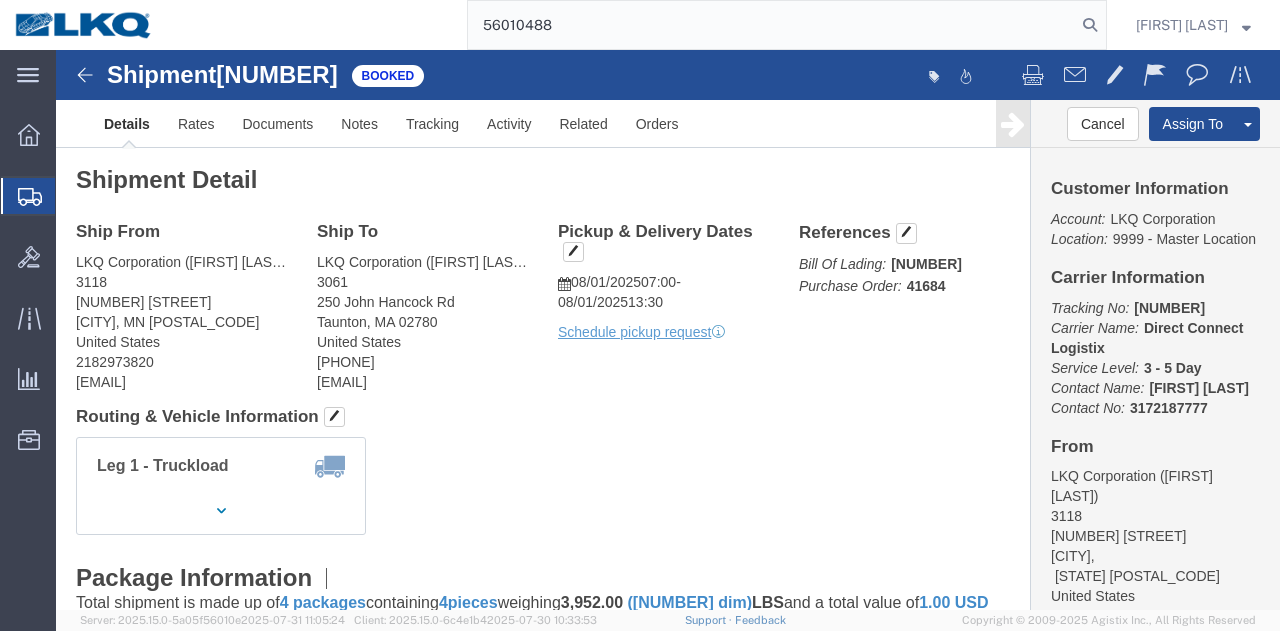 type on "56010488" 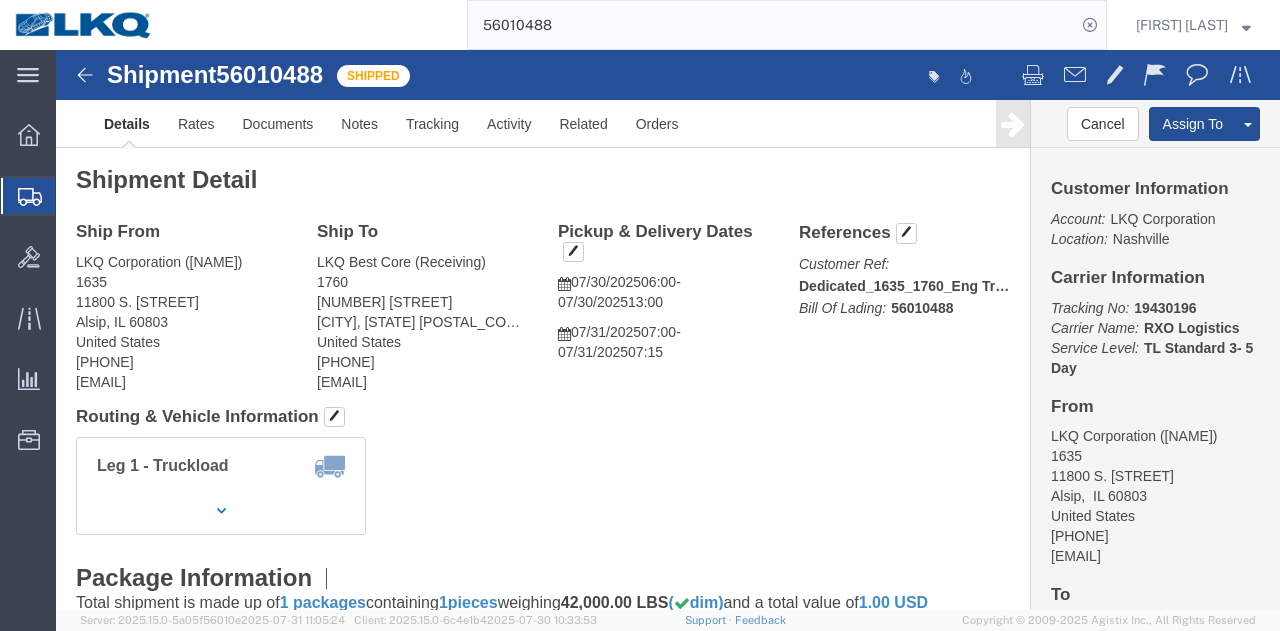 click on "Ship From LKQ Corporation (John Herman) 1635 11800 S. Austin Ave. Alsip, IL 60803 United States 708-396-3733 jaherman@lkqcorp.com Ship To
LKQ Best Core (Receiving) 1760 1710 West Mount Houston Road Houston, TX 77038 United States 281-886-1028 lkqcoreship@lkqcorp.com
Pickup & Delivery Dates
07/30/2025  06:00
-
07/30/2025  13:00  07/31/2025  07:00
-
07/31/2025  07:15 Edit Date and Time
Pickup Date:
Pickup Start Date Pickup Start Time Pickup Open Date and Time Jul 30 2025 6:00 AM Pickup Close Date Pickup Close Time
Pickup Close Date and Time
Jul 30 2025 1:00 PM
Delivery by Date
Delivery Start Date Delivery Start Time
Deliver Open Date and Time
Jul 31 2025 7:00 AM Deliver Close Date Deliver Close Time
Deliver Close Date and Time
Jul 31 2025 7:15 AM
Notify carrier of changes" 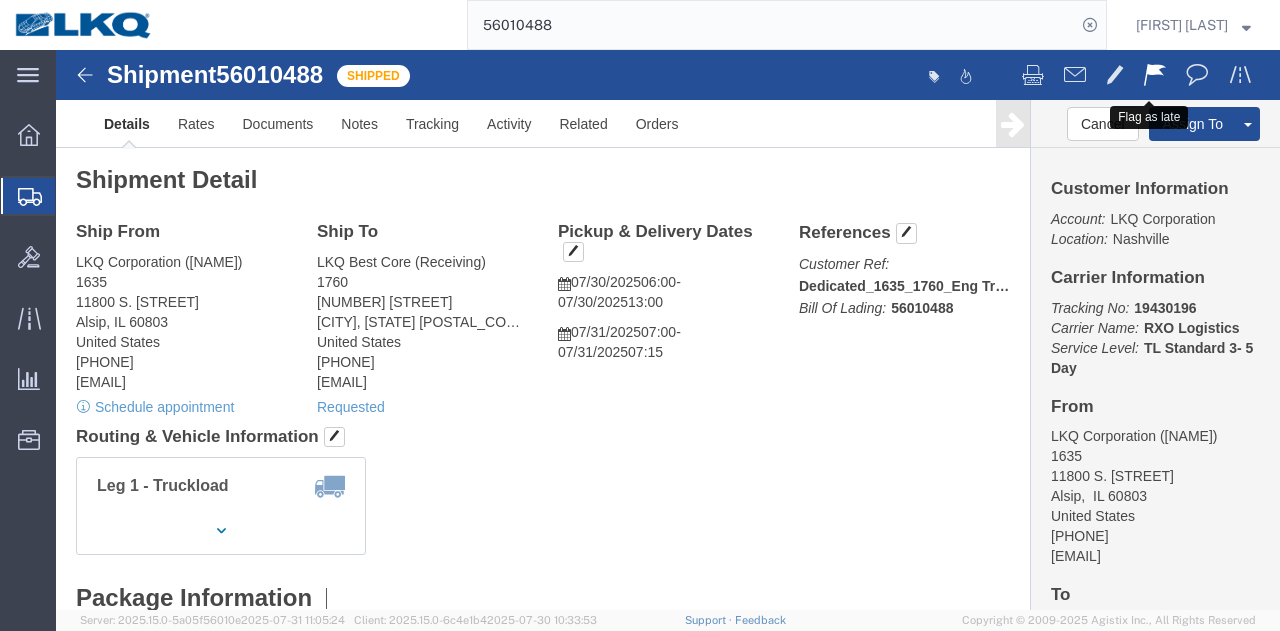 click 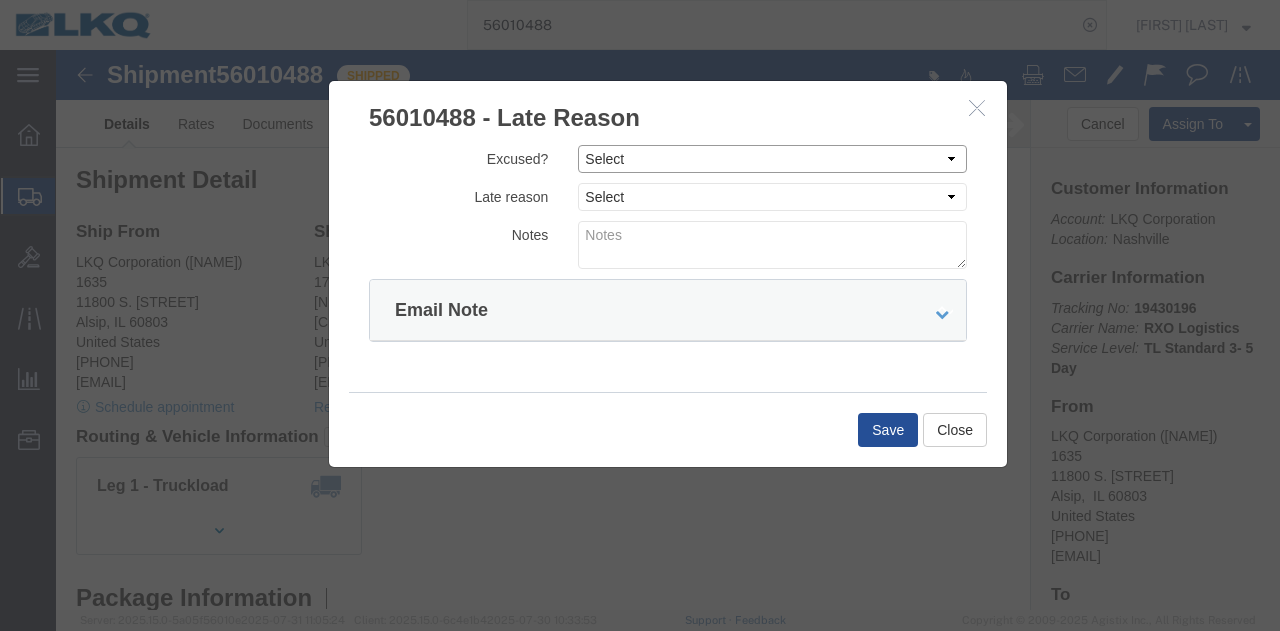 click on "Select Excused Not Excused" 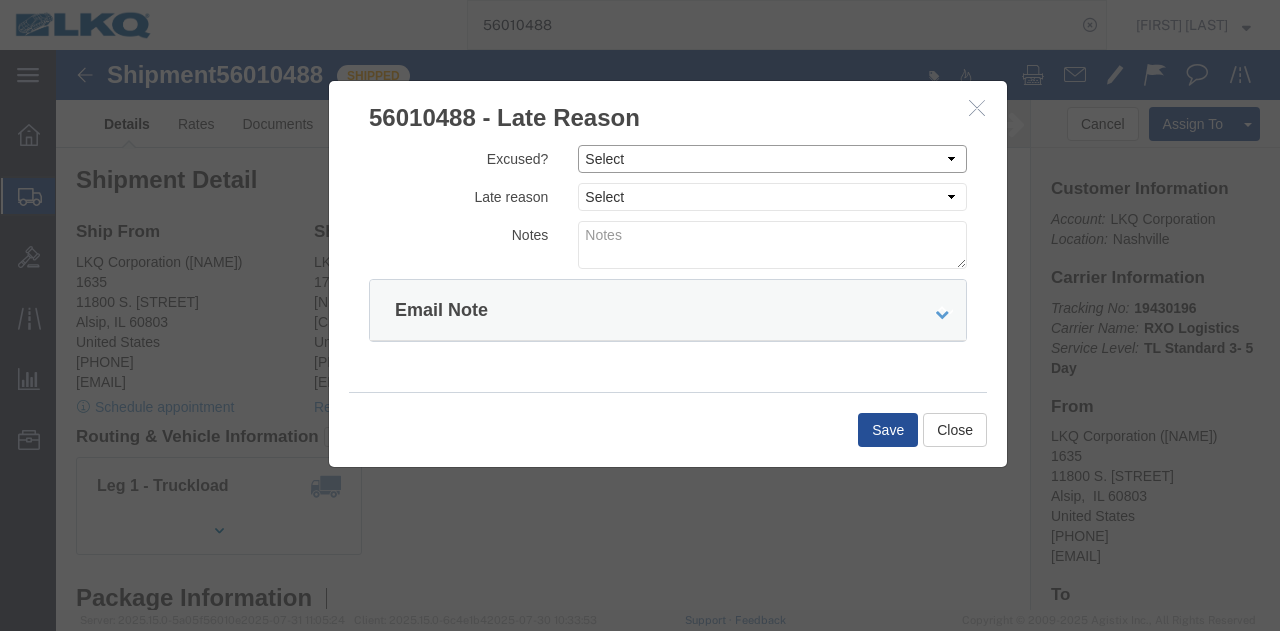 select on "NOT_EXCUSED" 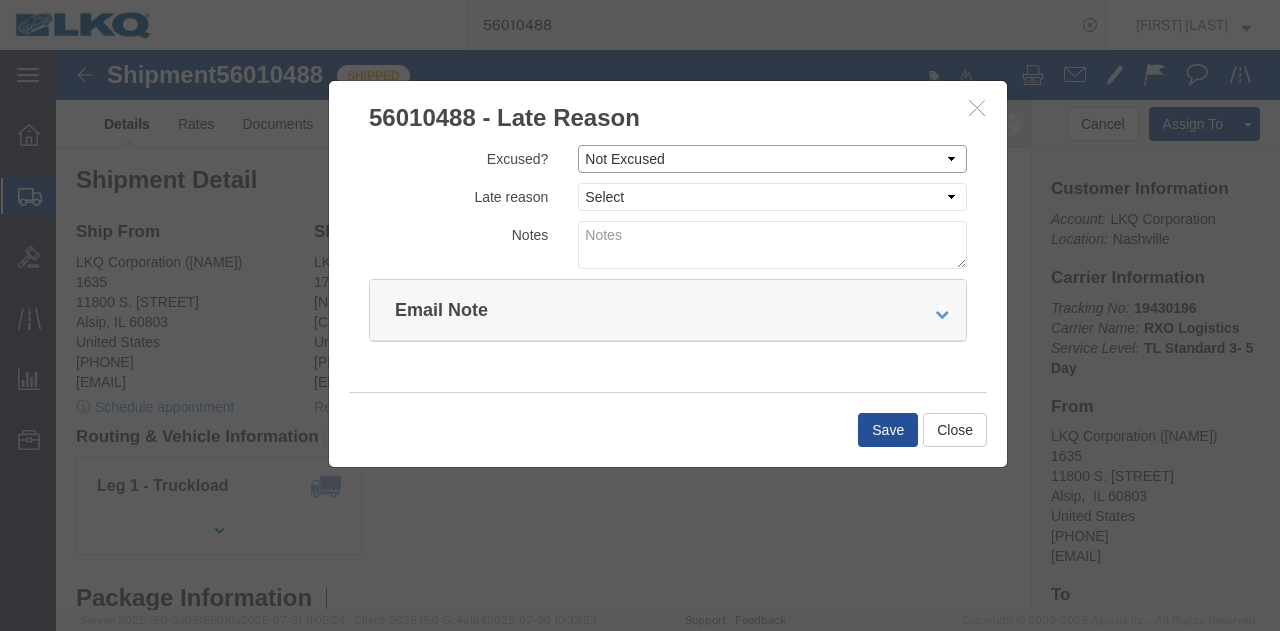 click on "Select Excused Not Excused" 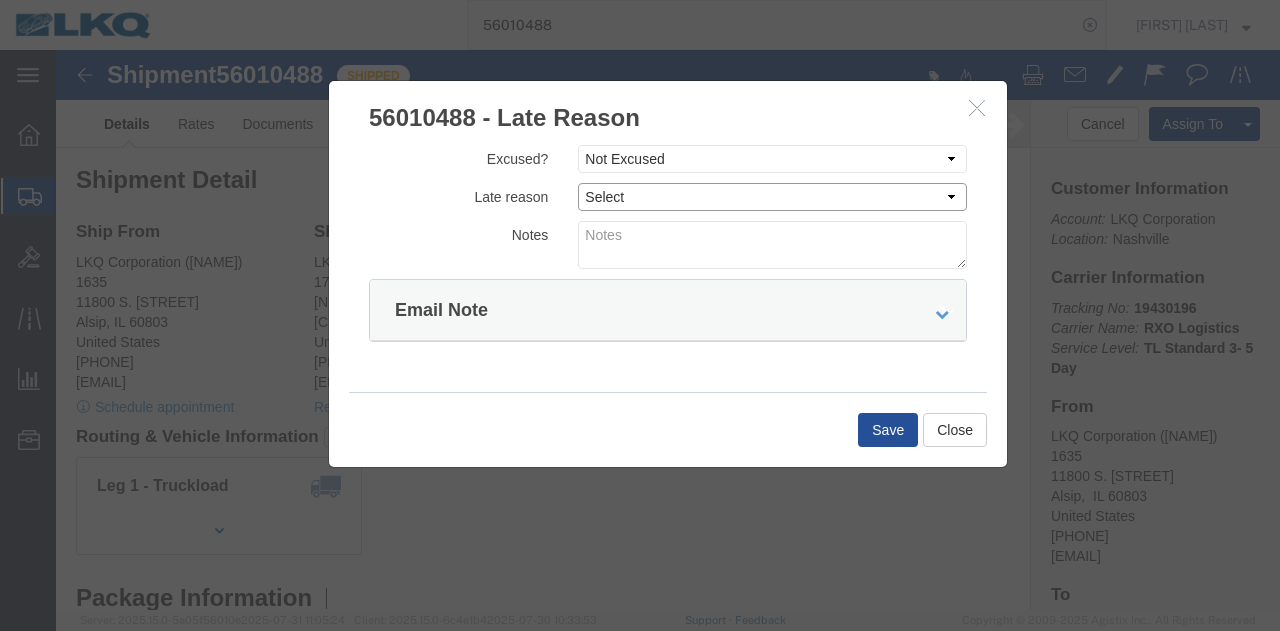click on "Select Bad Carrier Data Carrier Admin Error Delay Accident Driver Error Lack of Equipment Last min rejection Late Intermodal Rail Legal Weight Issue Mechanical Breakdown No Origin Apt Avail No Walmart Apt Avail Origin Whse Delay Other Right Day Late Traffic Delay Unplan Weather Delay Wrong Day Late" 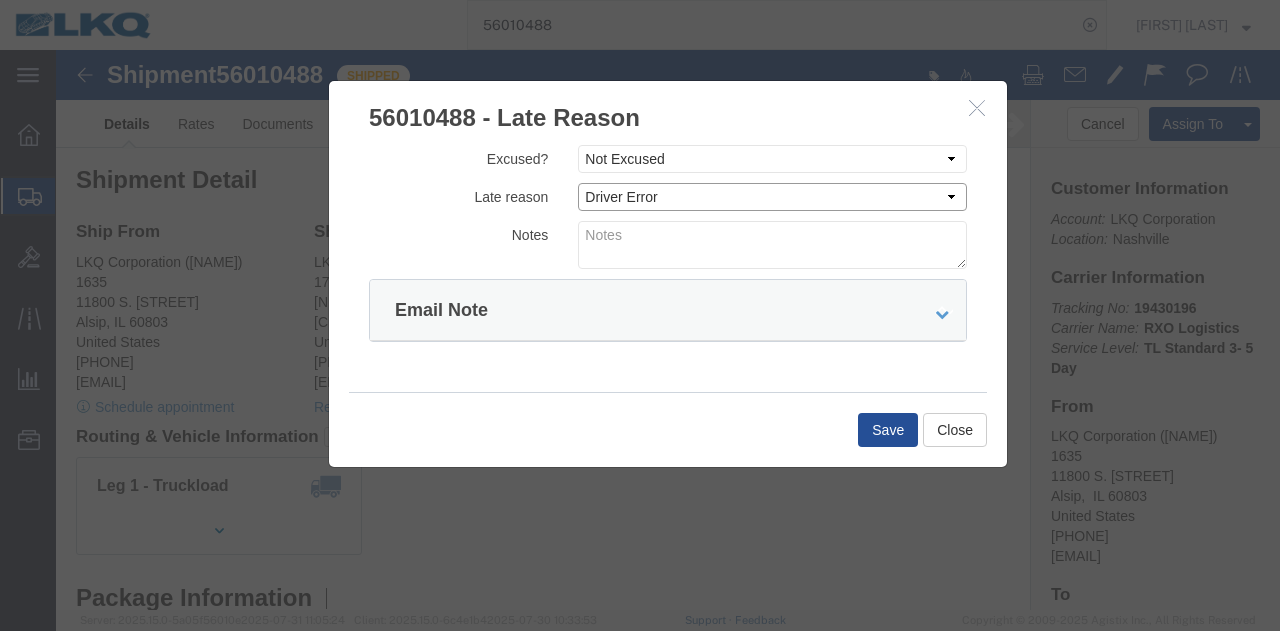 click on "Select Bad Carrier Data Carrier Admin Error Delay Accident Driver Error Lack of Equipment Last min rejection Late Intermodal Rail Legal Weight Issue Mechanical Breakdown No Origin Apt Avail No Walmart Apt Avail Origin Whse Delay Other Right Day Late Traffic Delay Unplan Weather Delay Wrong Day Late" 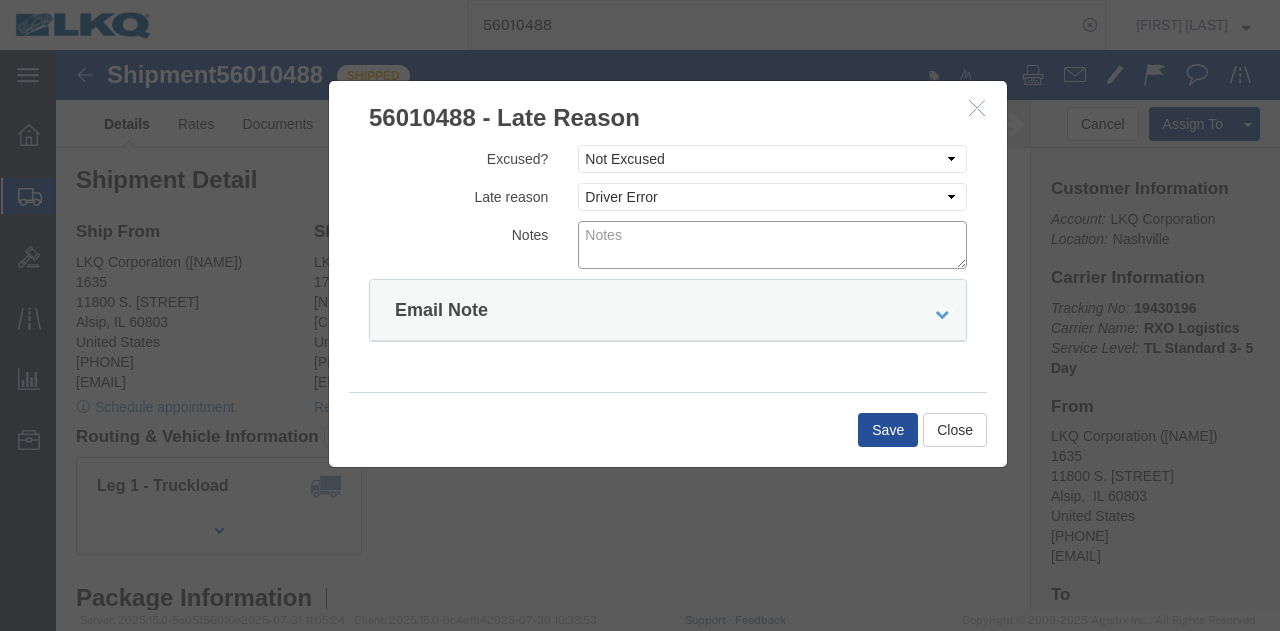 click 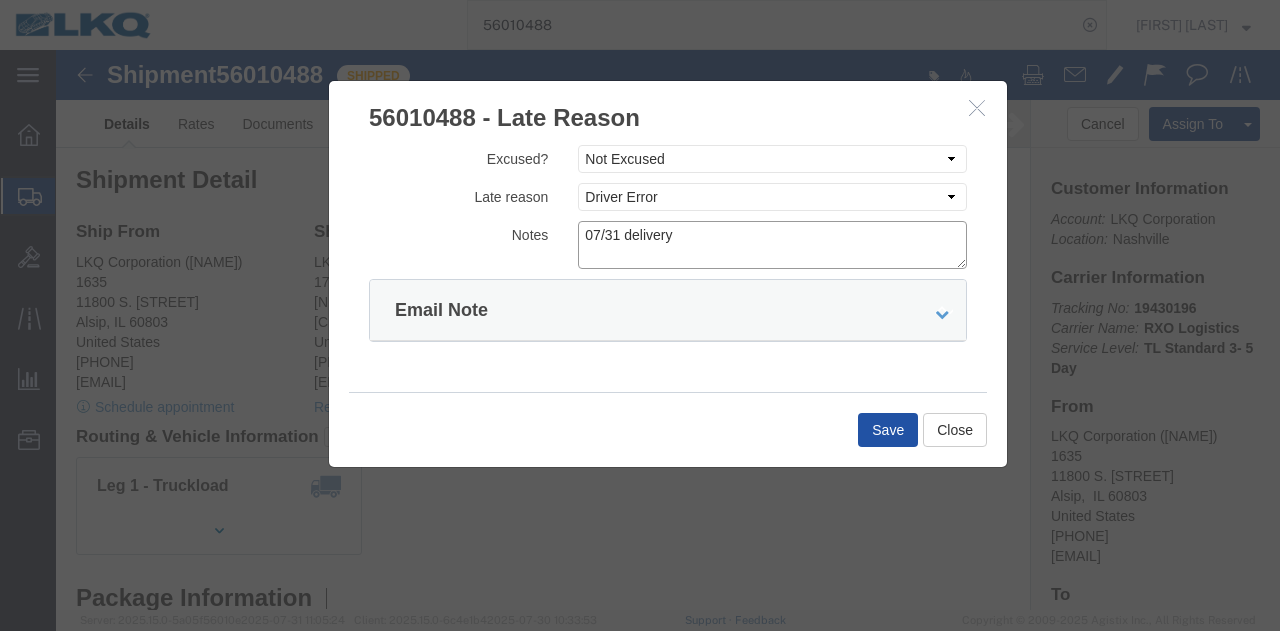 type on "07/31 delivery" 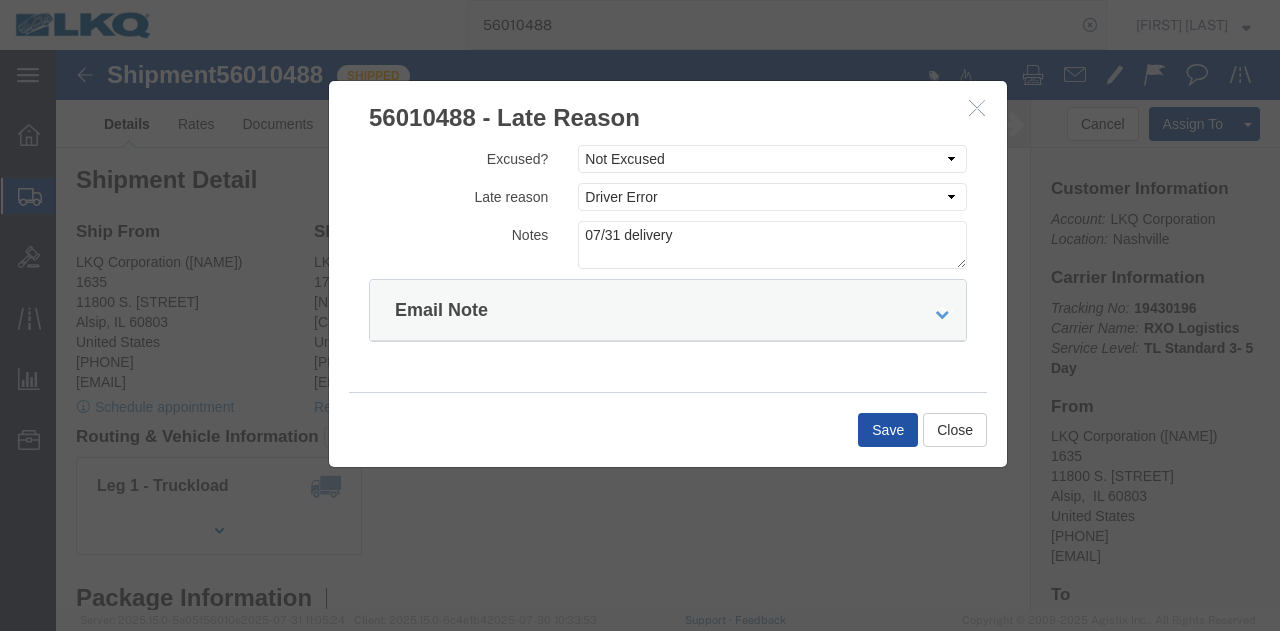 click on "Save" 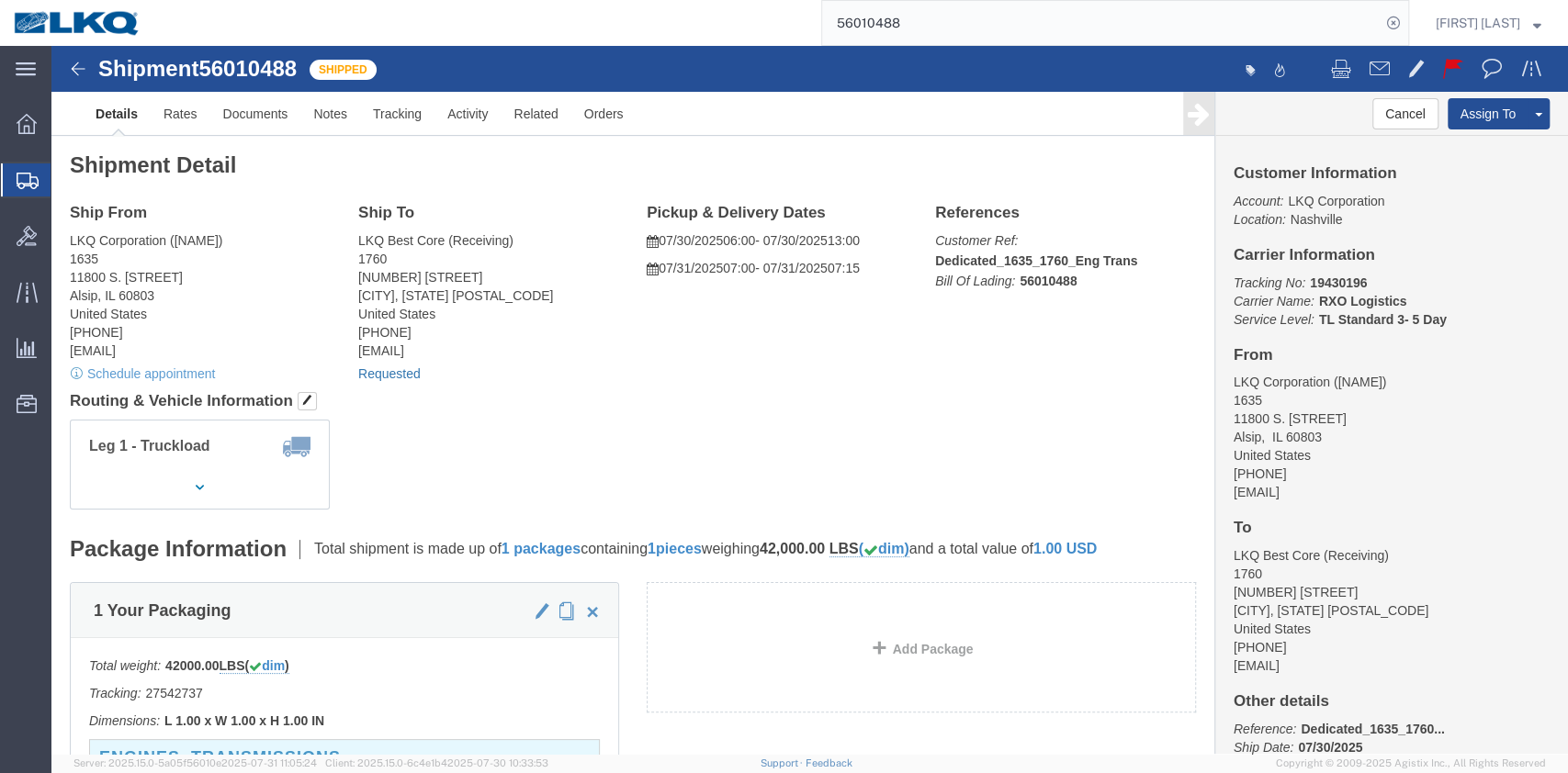 click on "Requested" 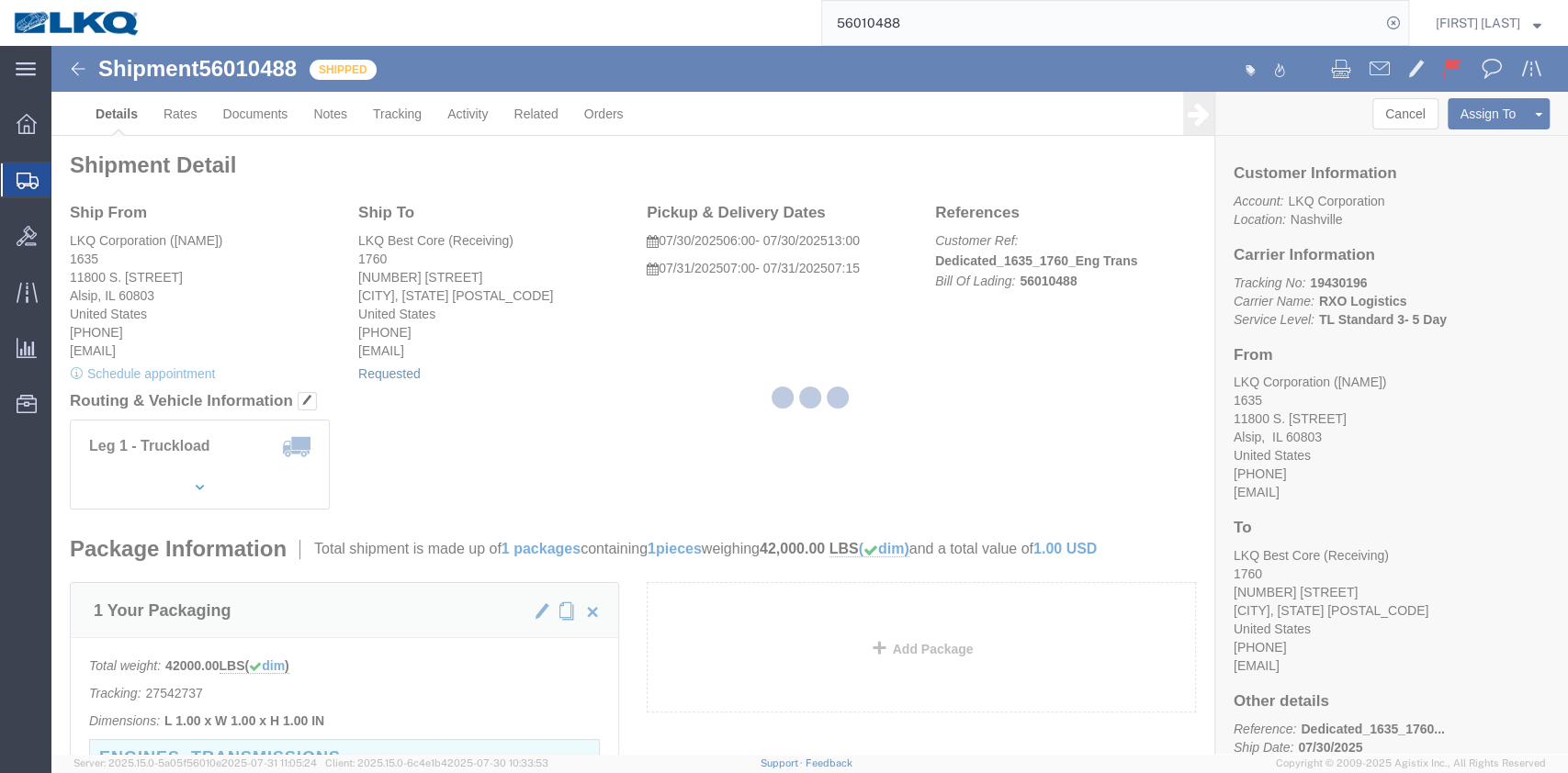 select on "1" 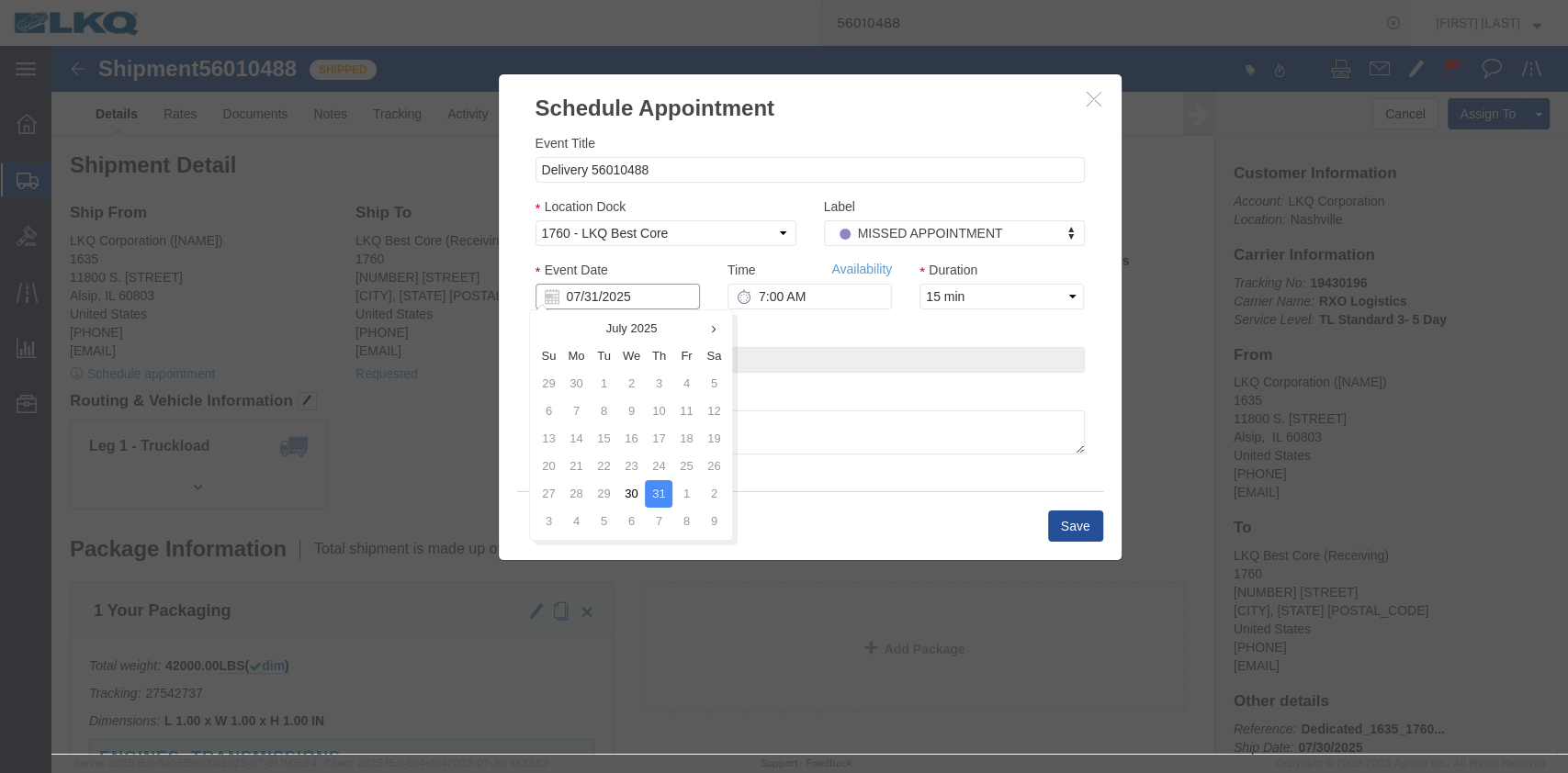 click on "07/31/2025" 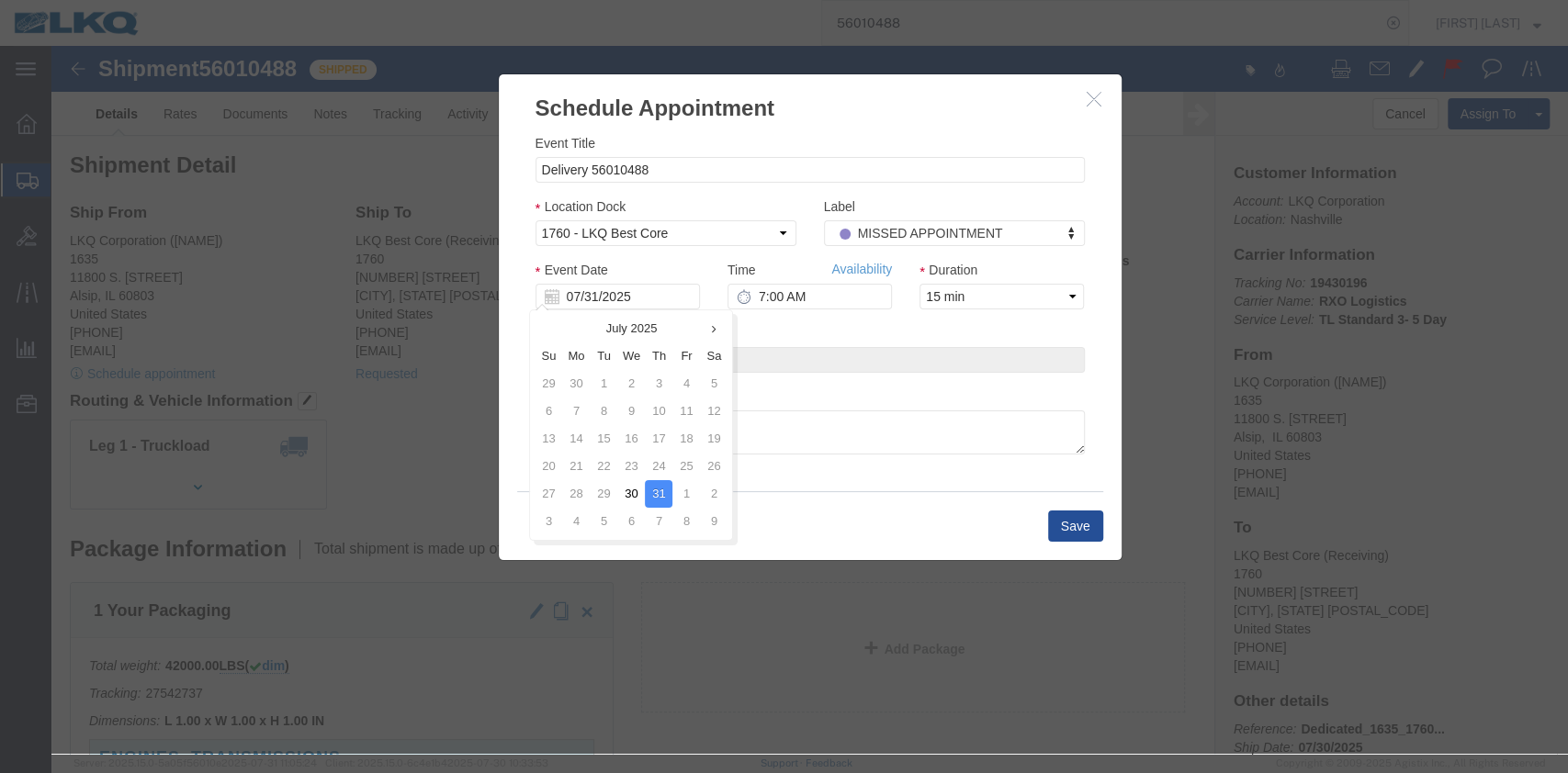 click on "5" 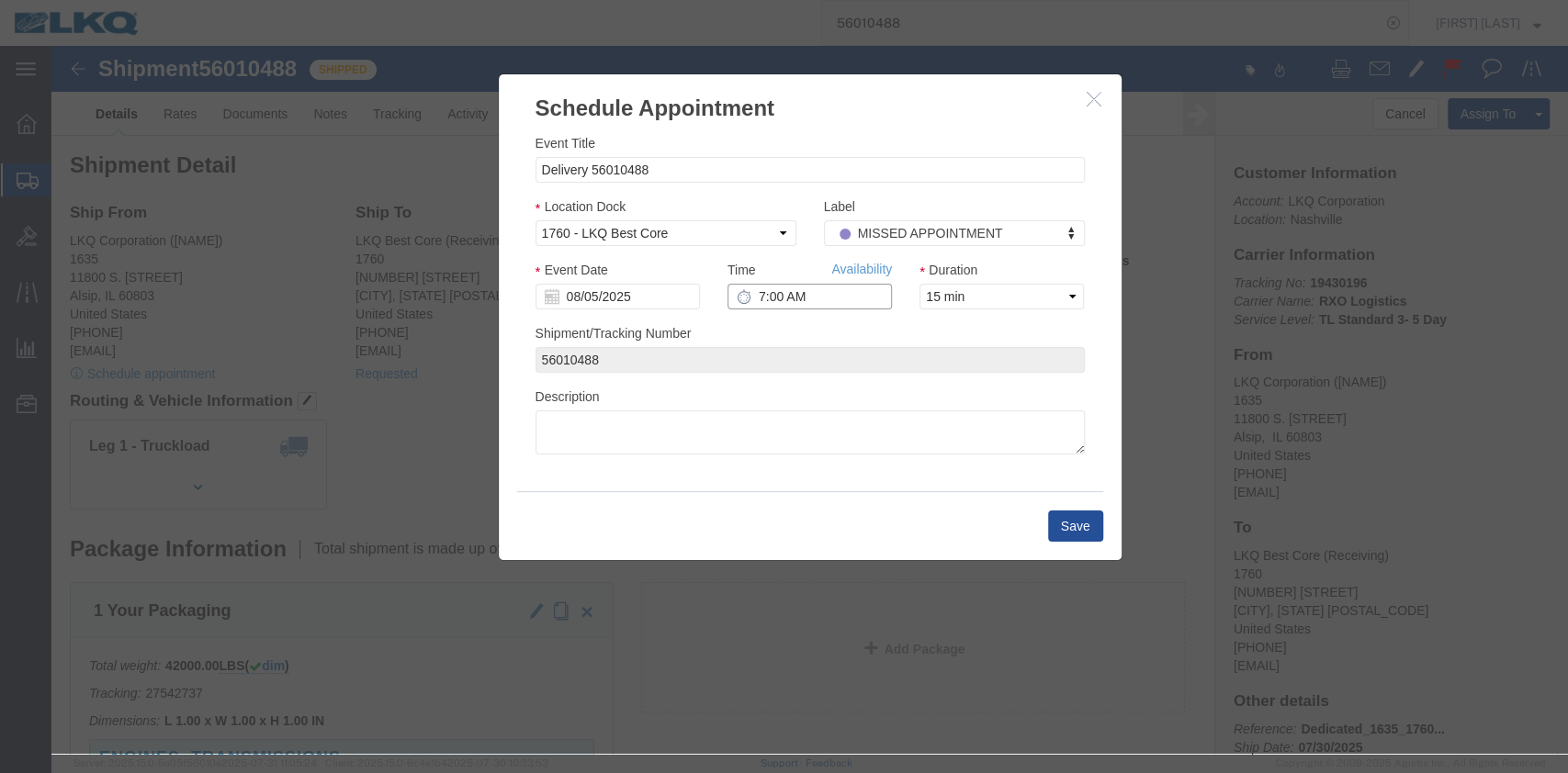 click on "7:00 AM" 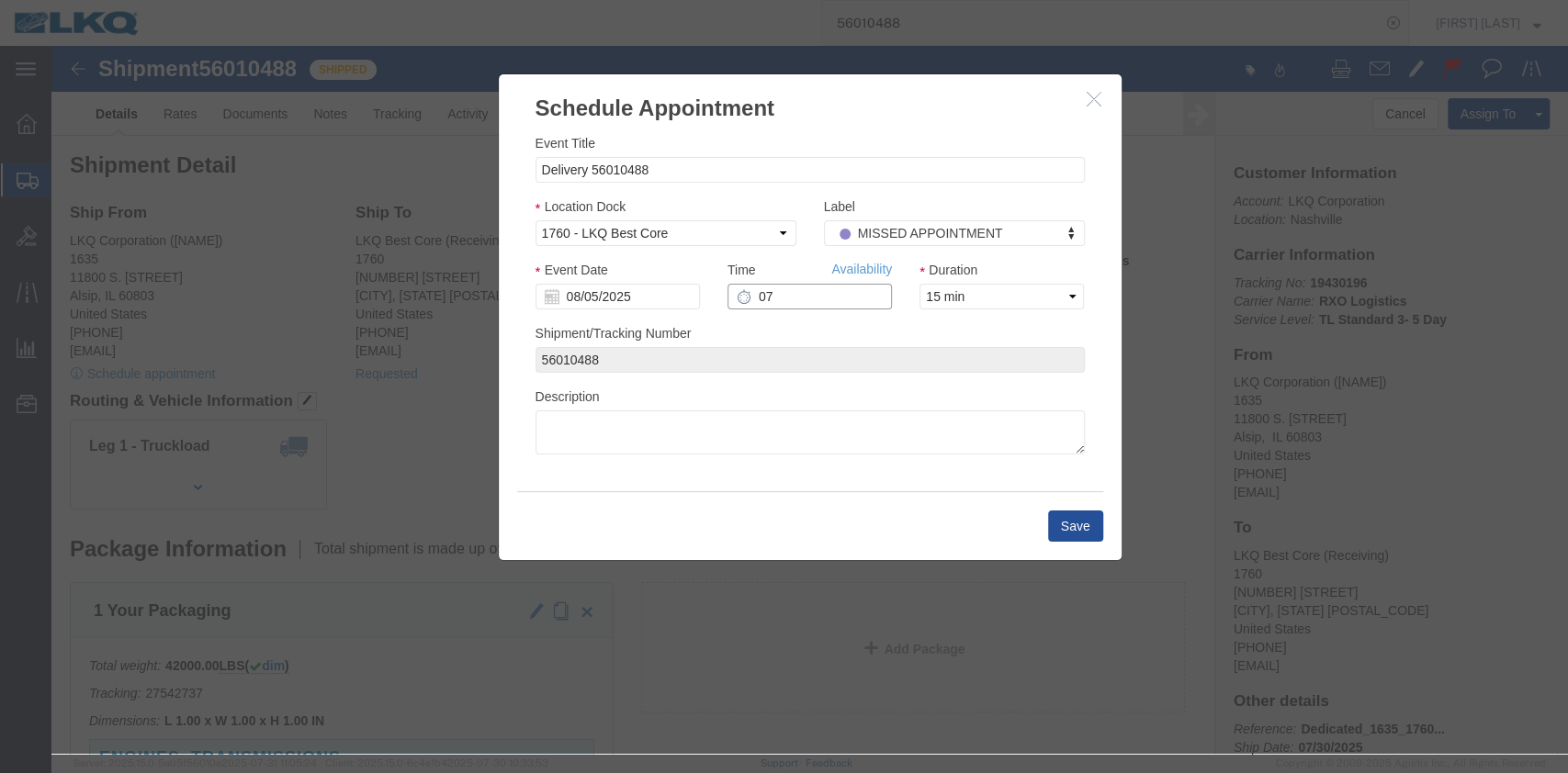 type on "7:00 AM" 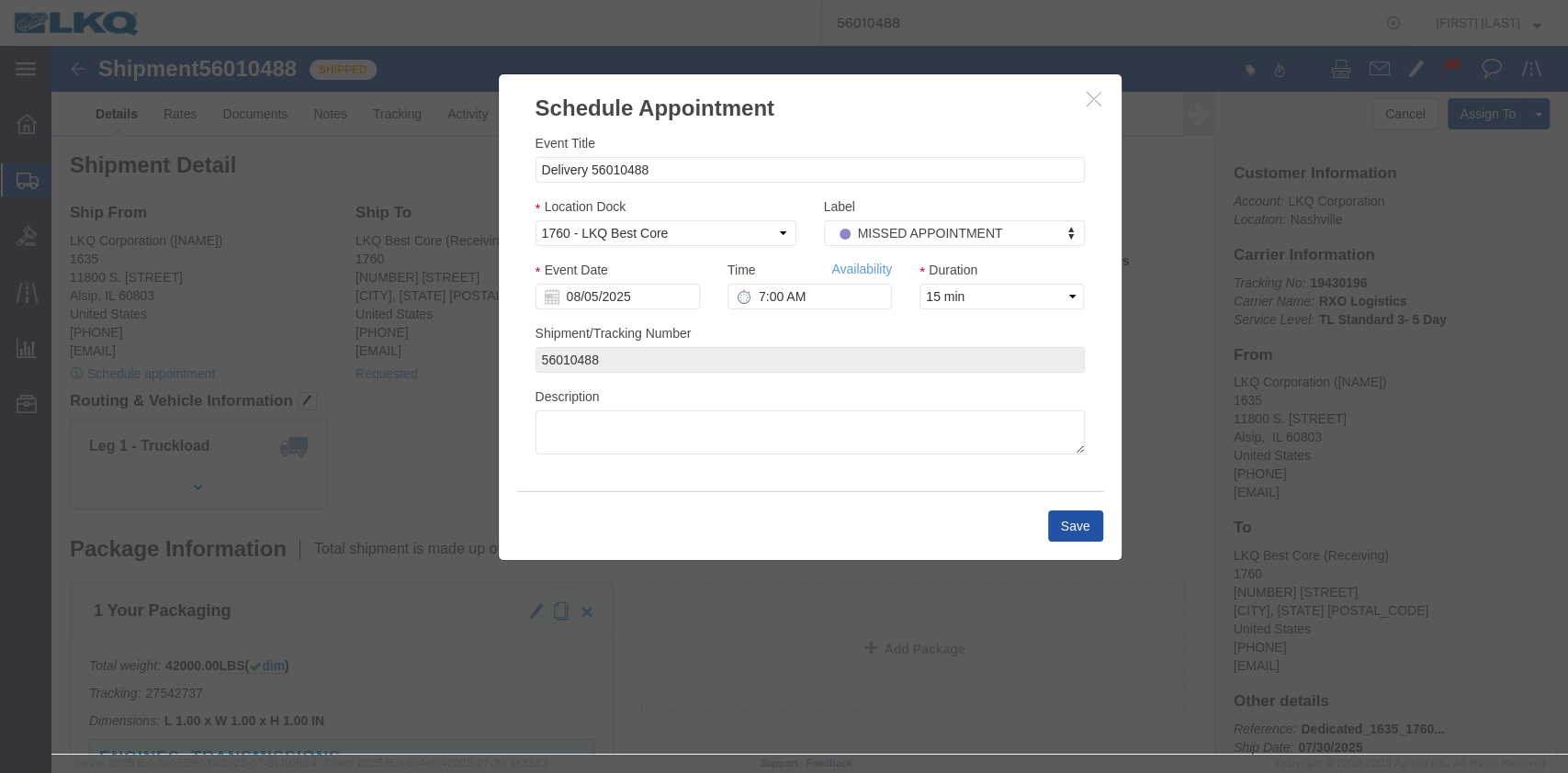 click on "Save" 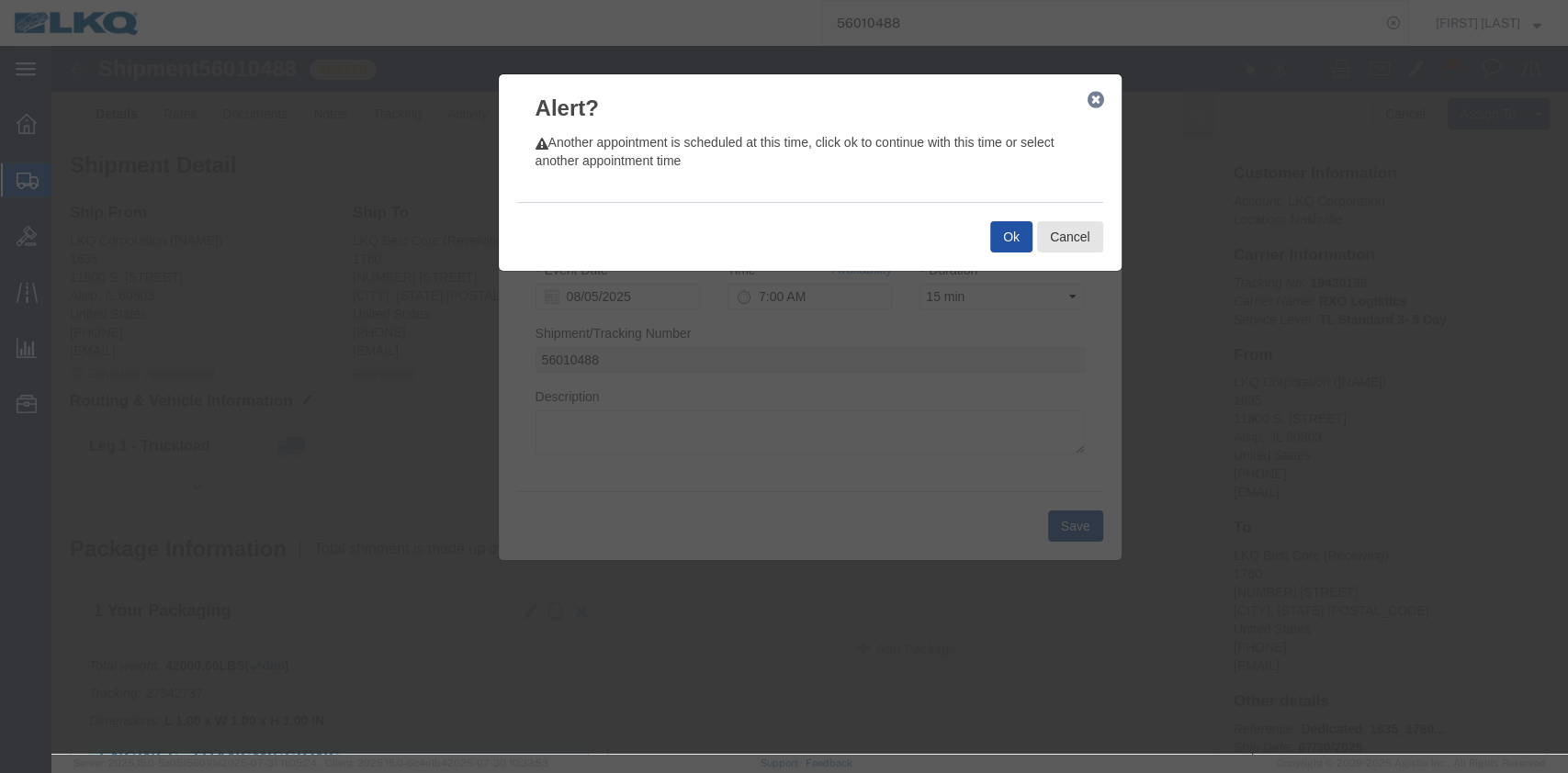 click on "Ok" 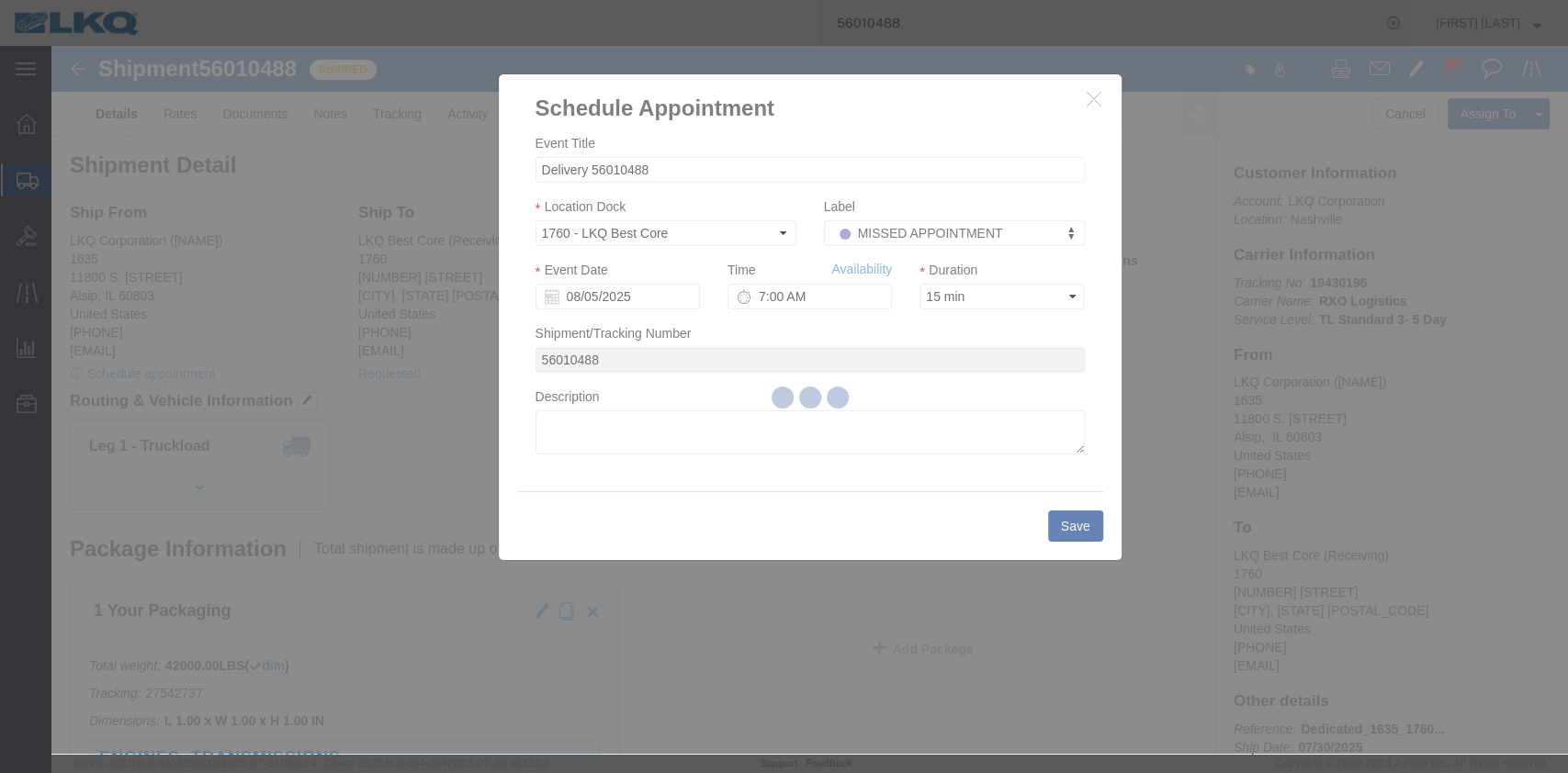 type 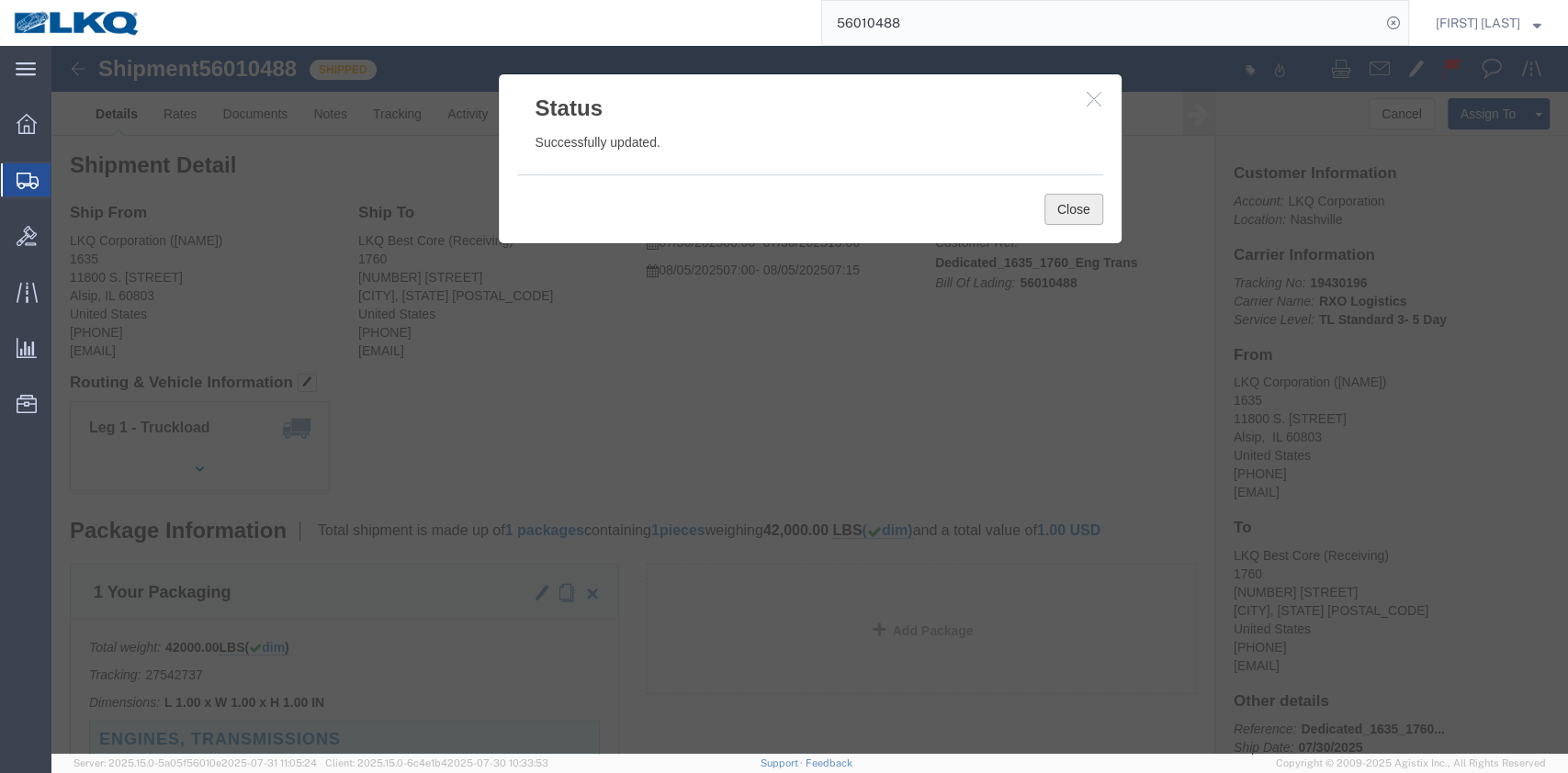 click on "Close" 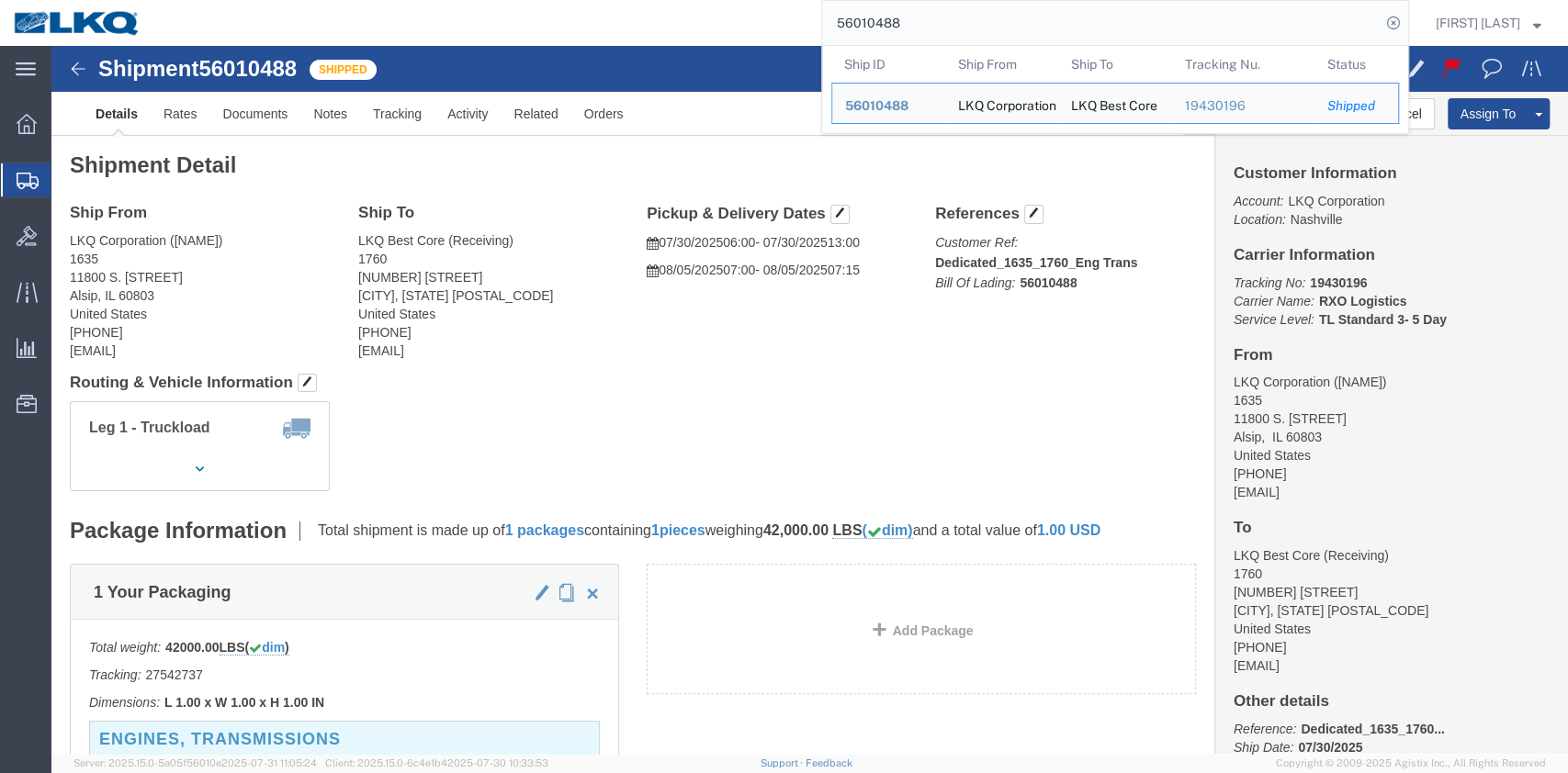 click on "56010488" 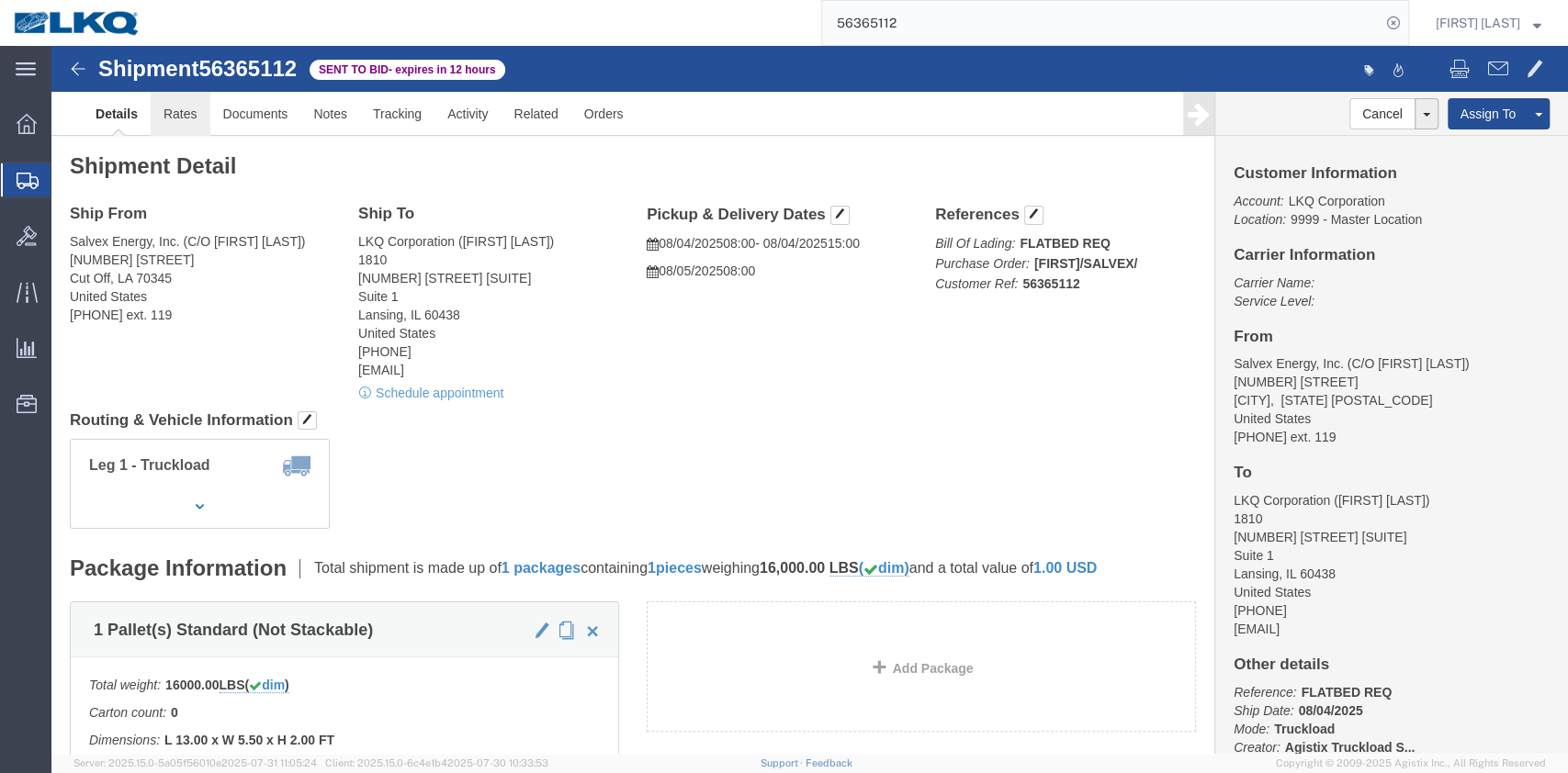 click on "Rates" 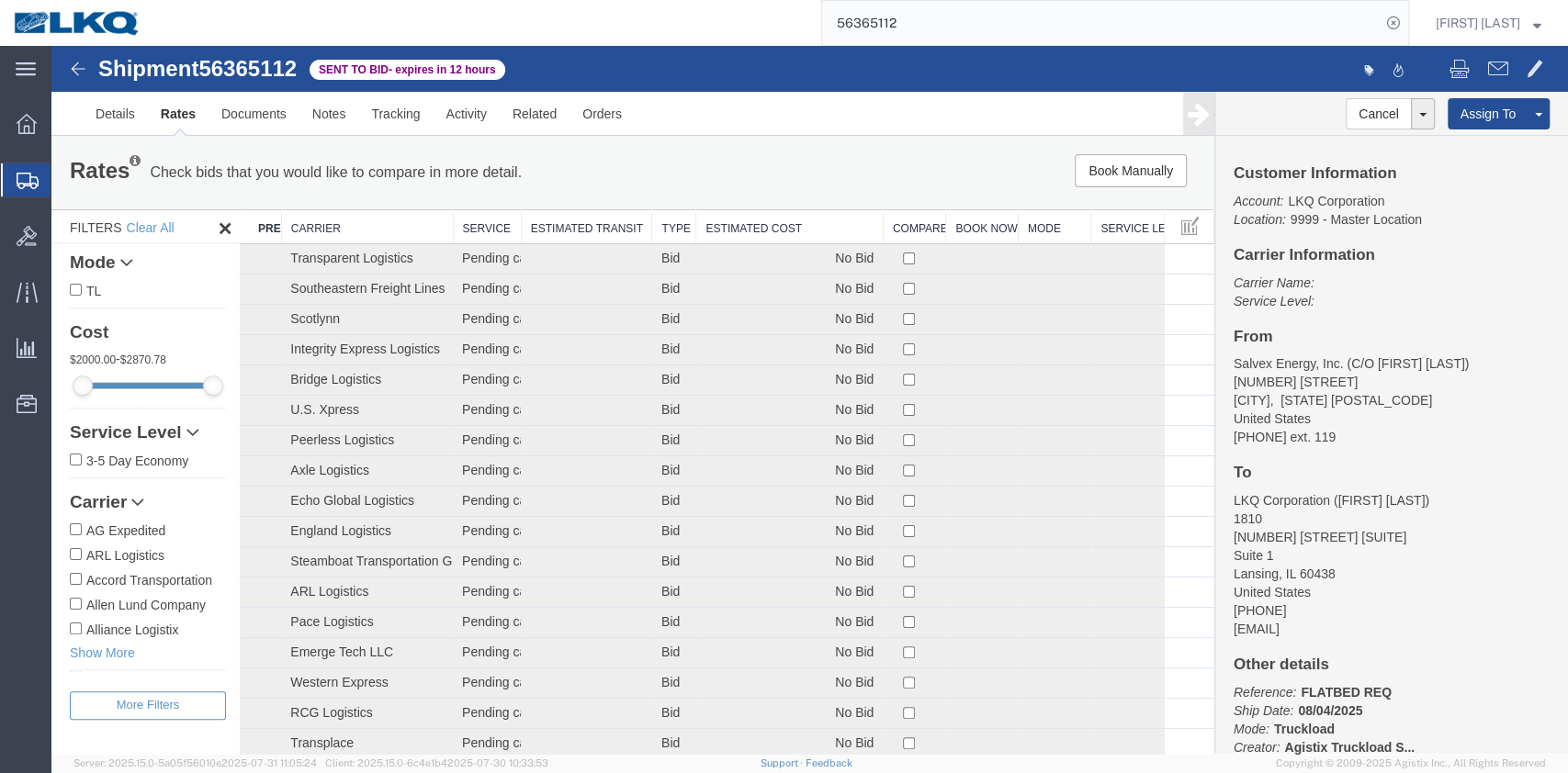 click on "Estimated Cost" at bounding box center (789, 227) 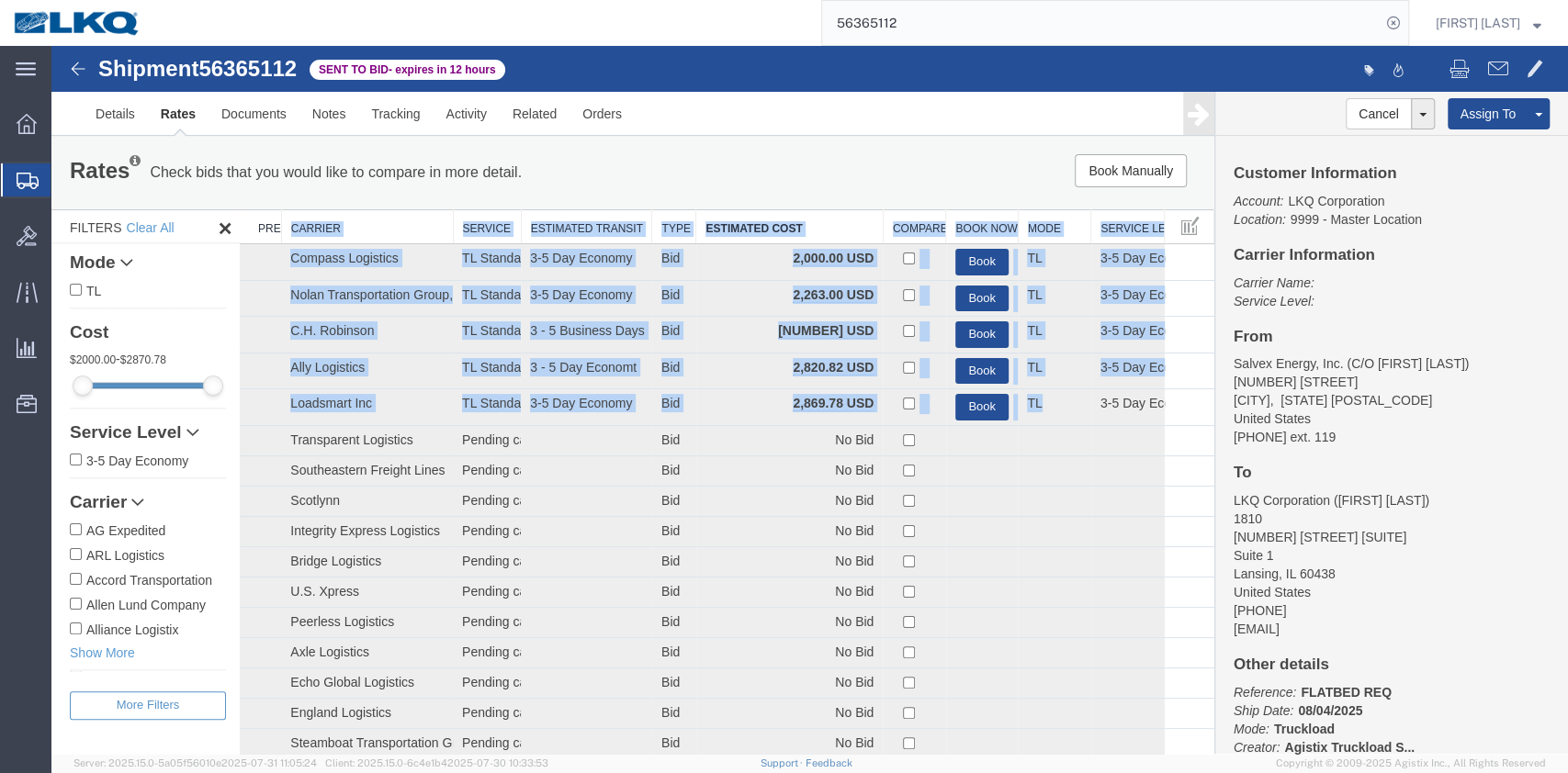 drag, startPoint x: 991, startPoint y: 387, endPoint x: 291, endPoint y: 232, distance: 716.95537 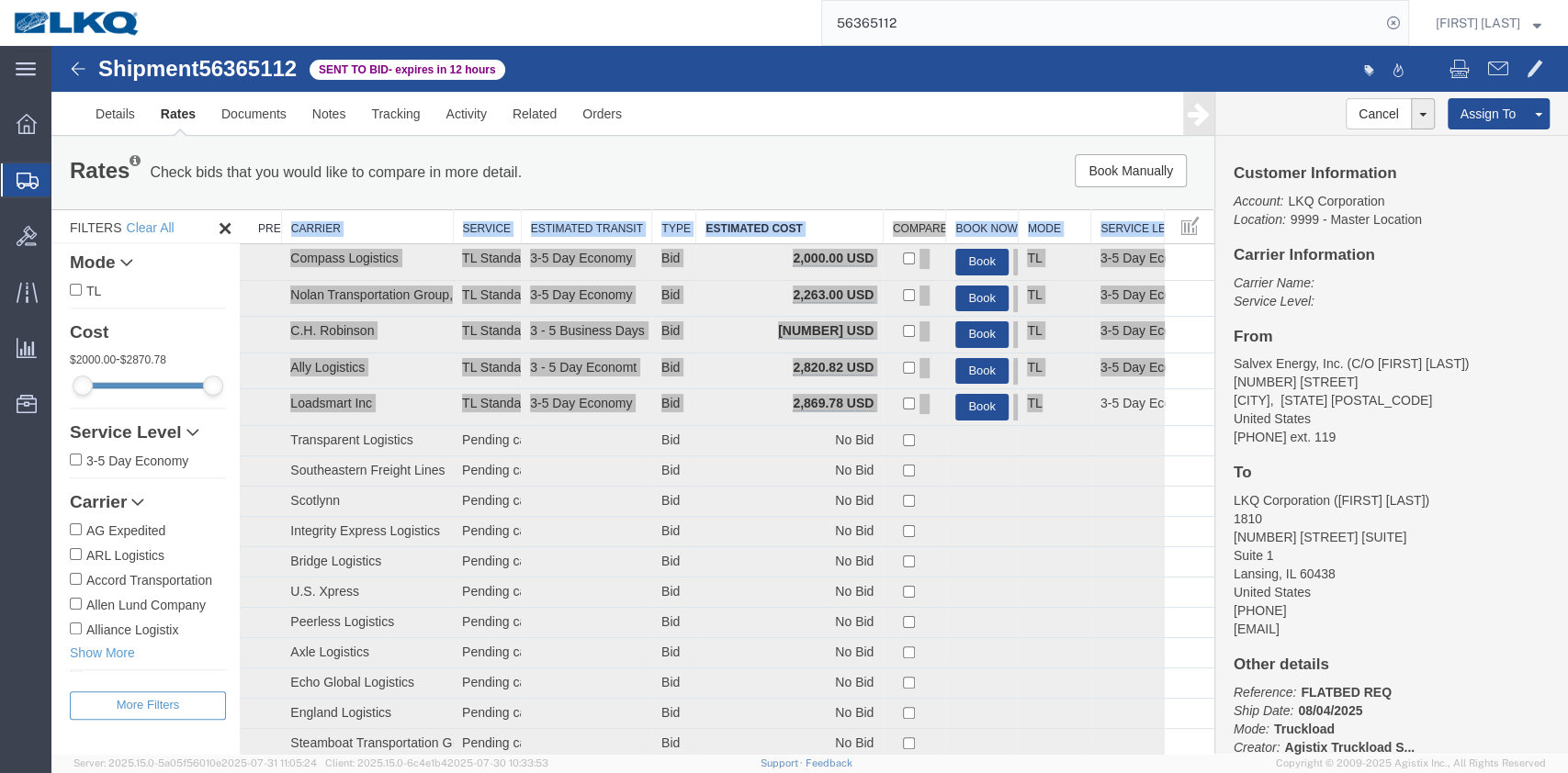 click on "56365112" 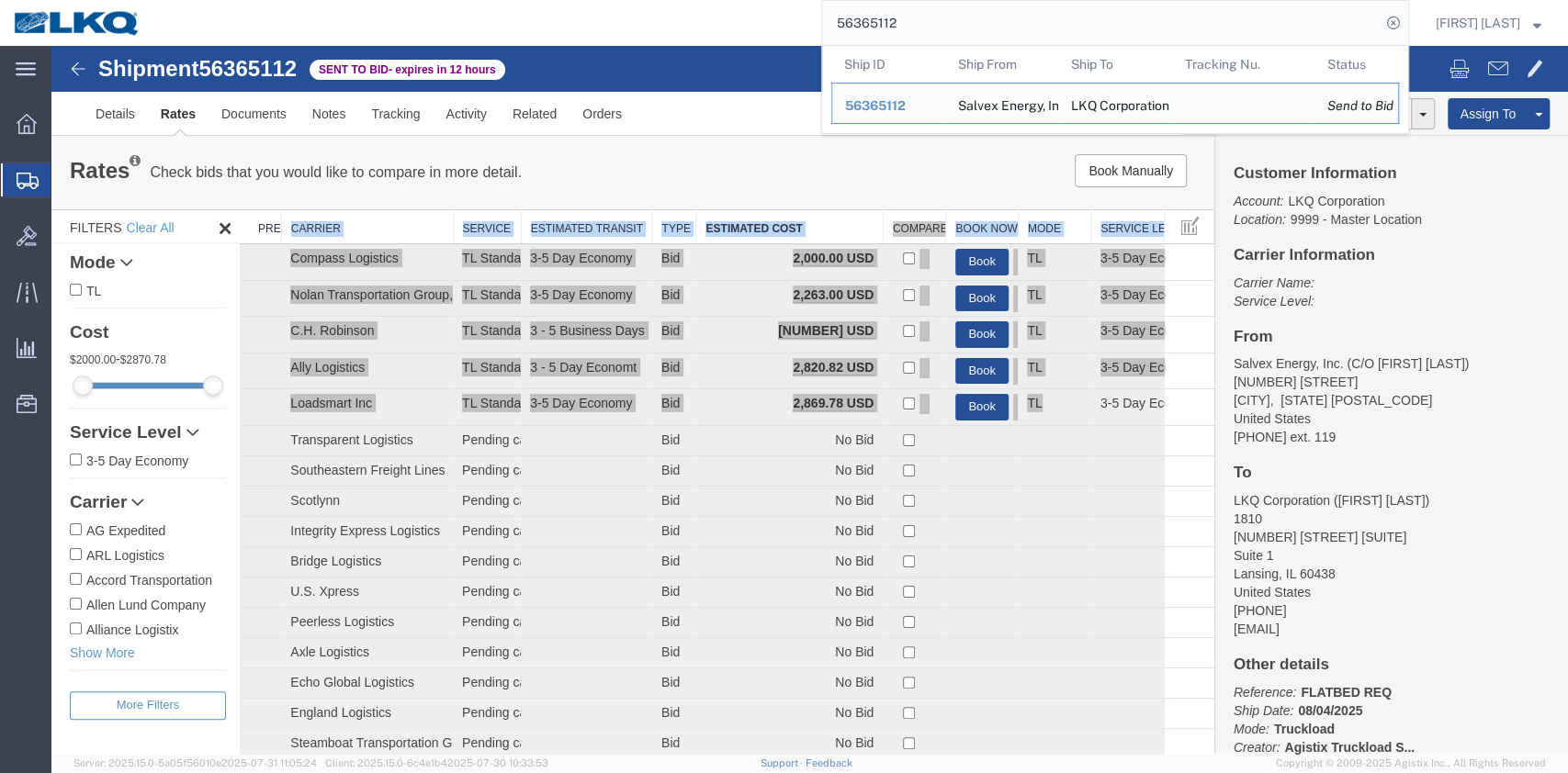 paste on "24375" 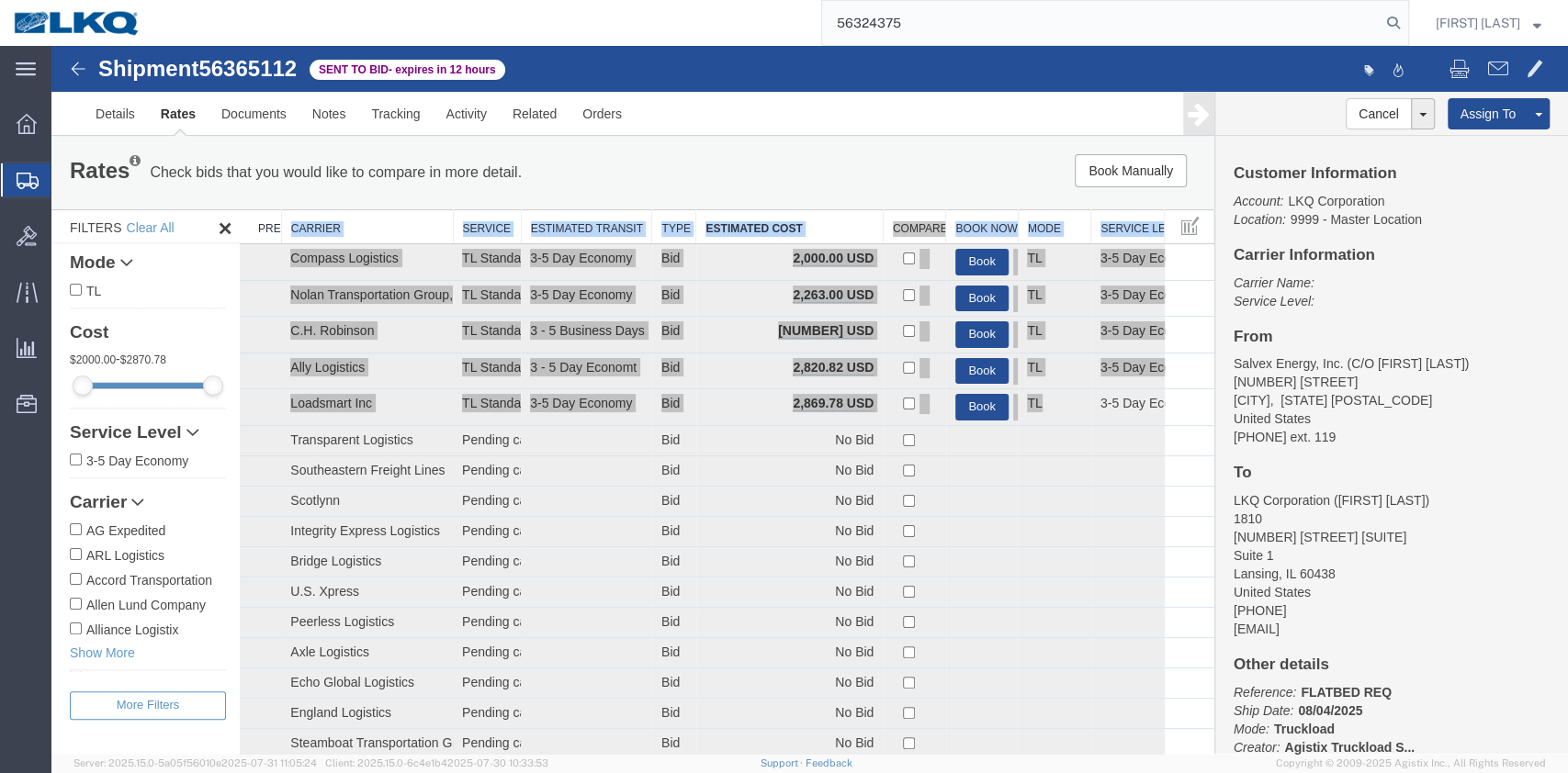 type on "56324375" 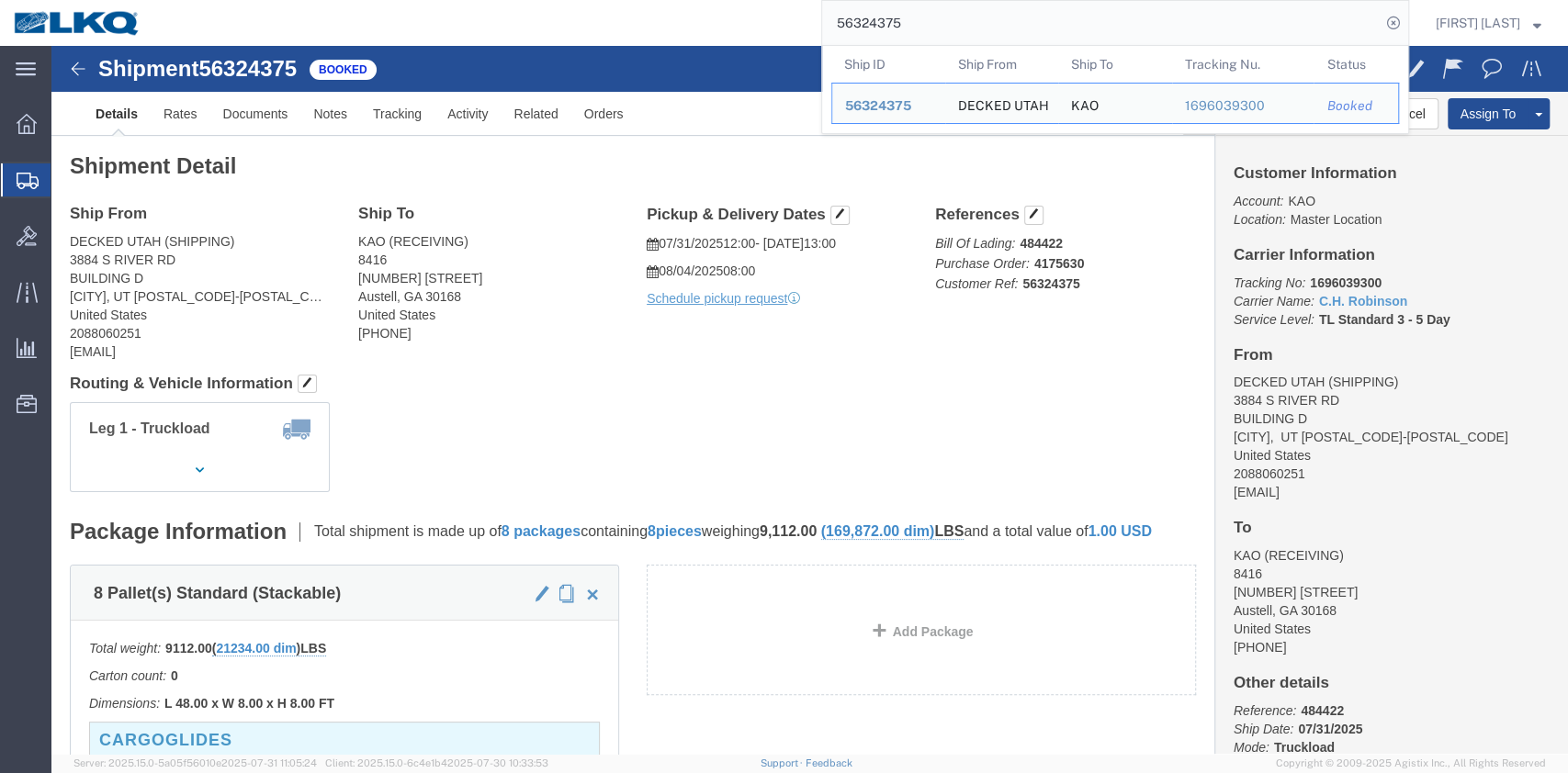 click on "56324375 Ship ID Ship From Ship To Tracking Nu. Status Ship ID 56324375 Ship From DECKED UTAH Ship To KAO Tracking Nu. 1696039300 Status Booked" 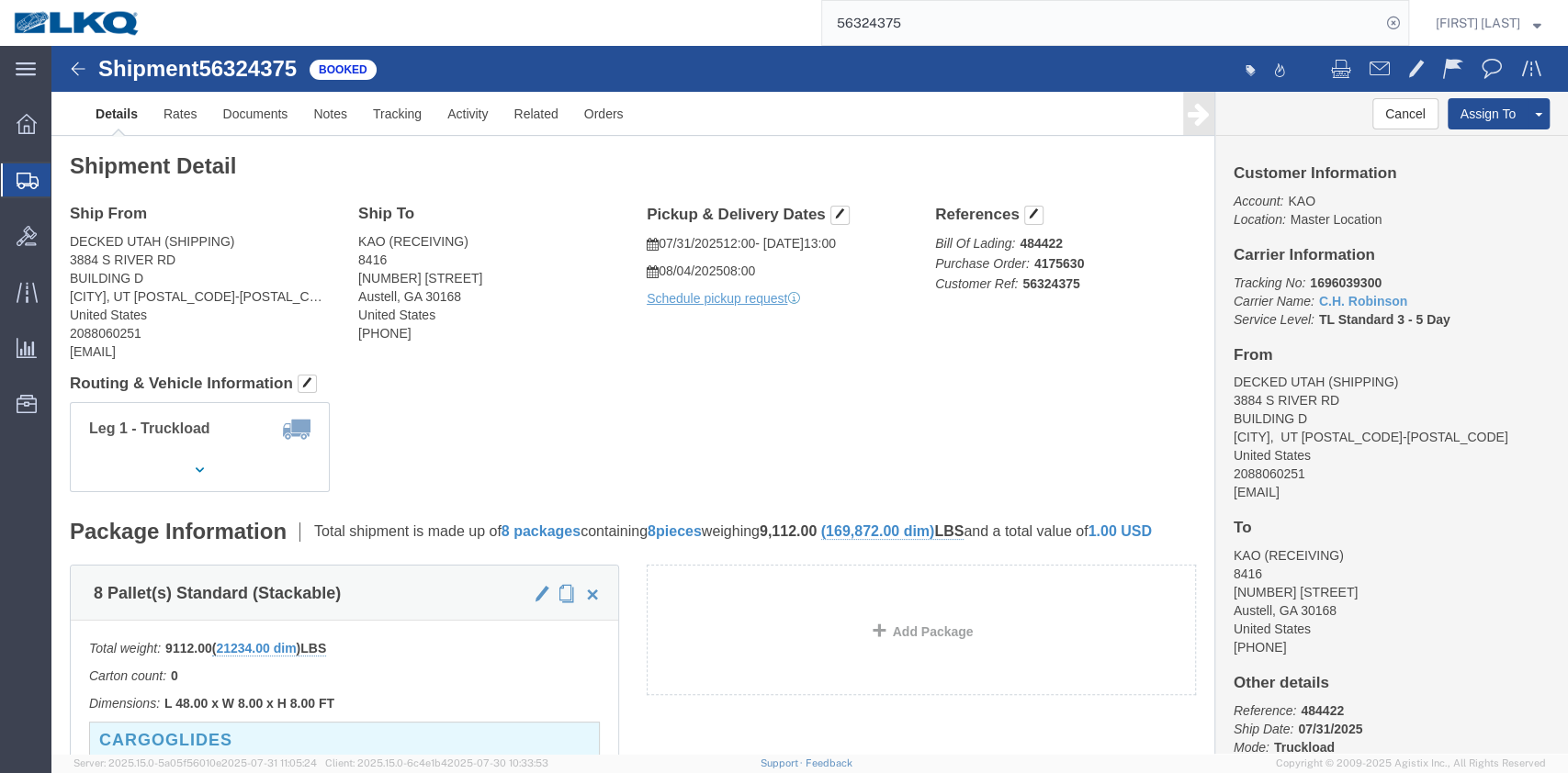 click on "Routing & Vehicle Information" 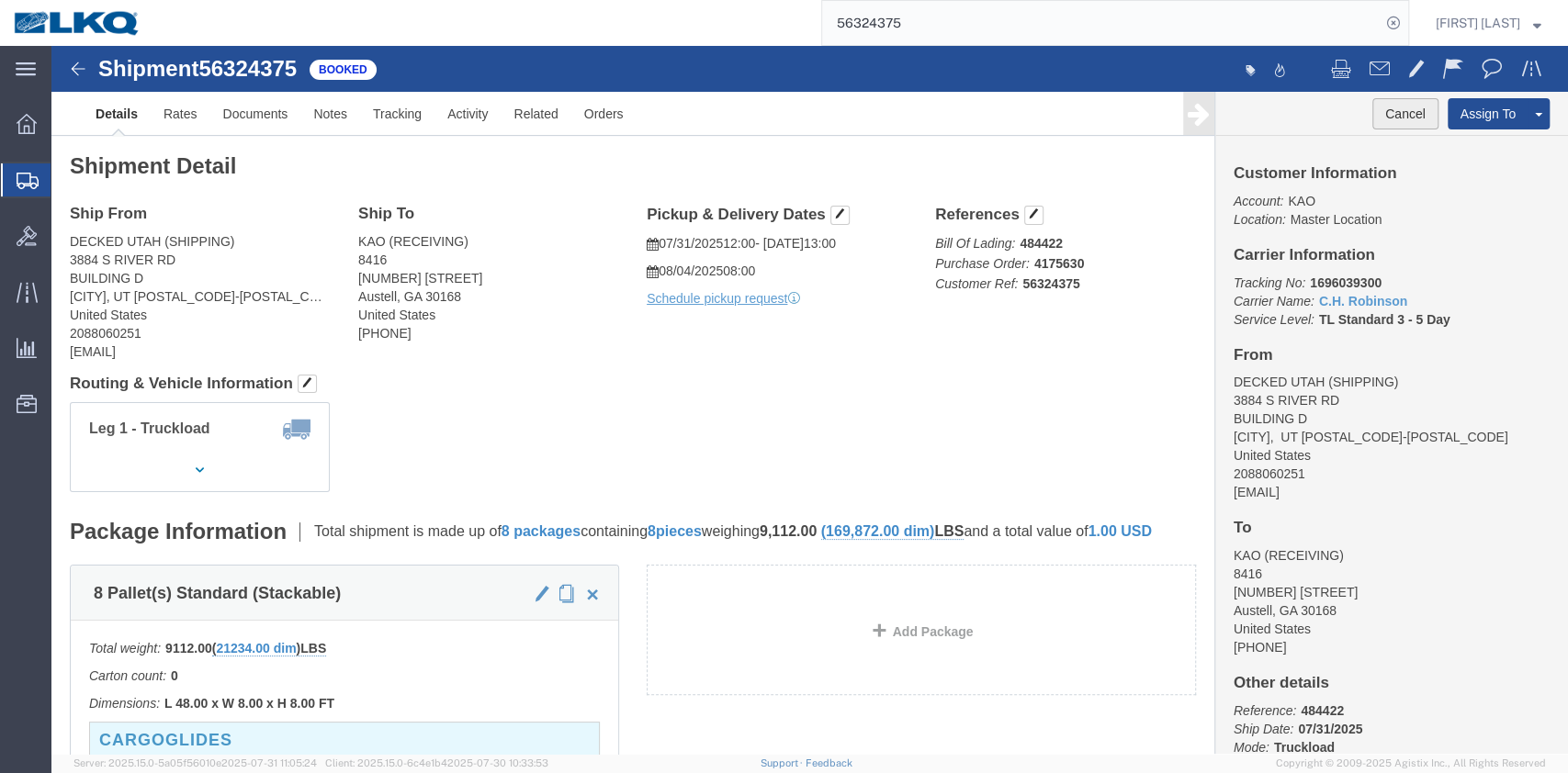 click on "Cancel" 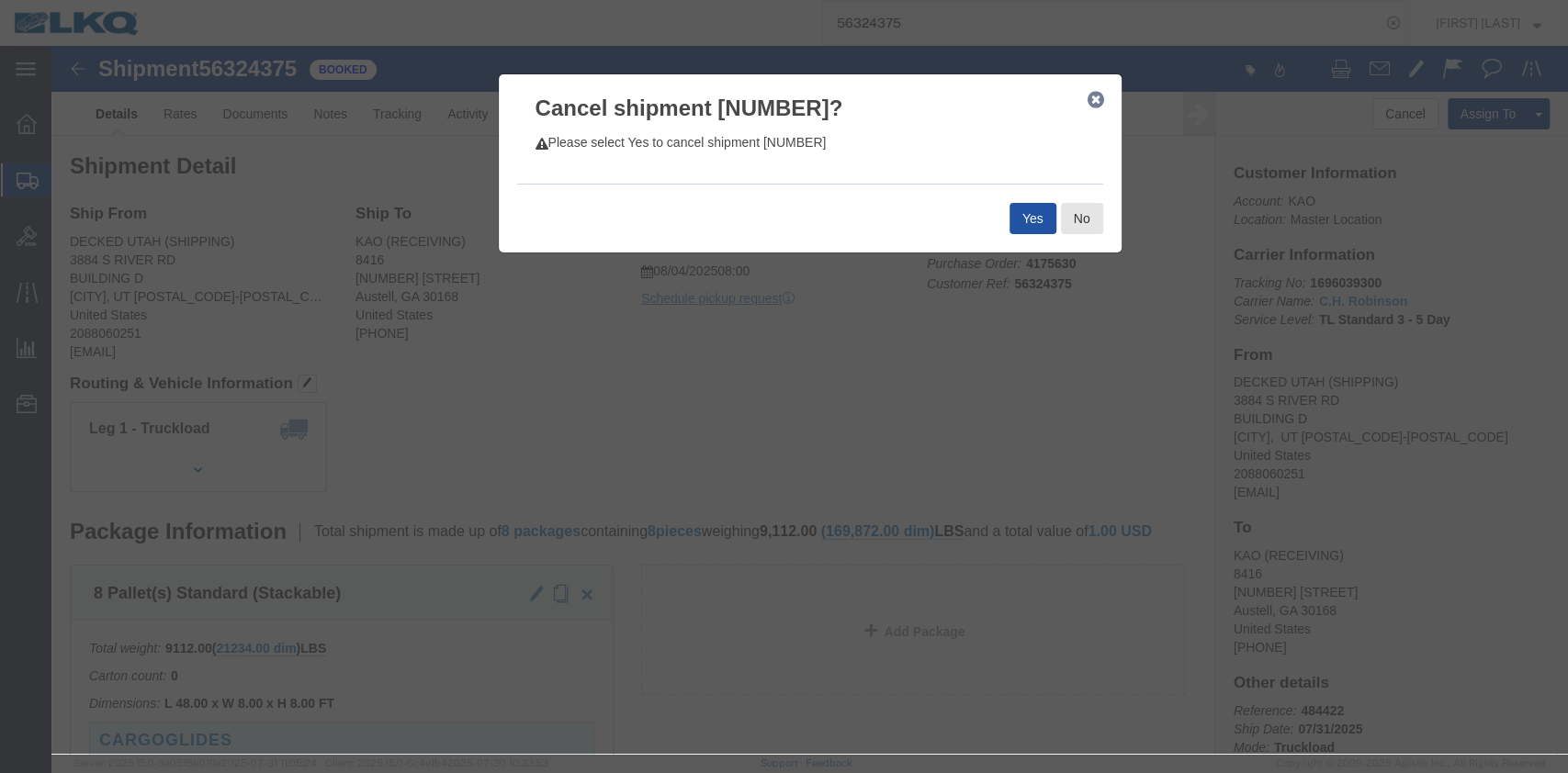 click on "Yes" 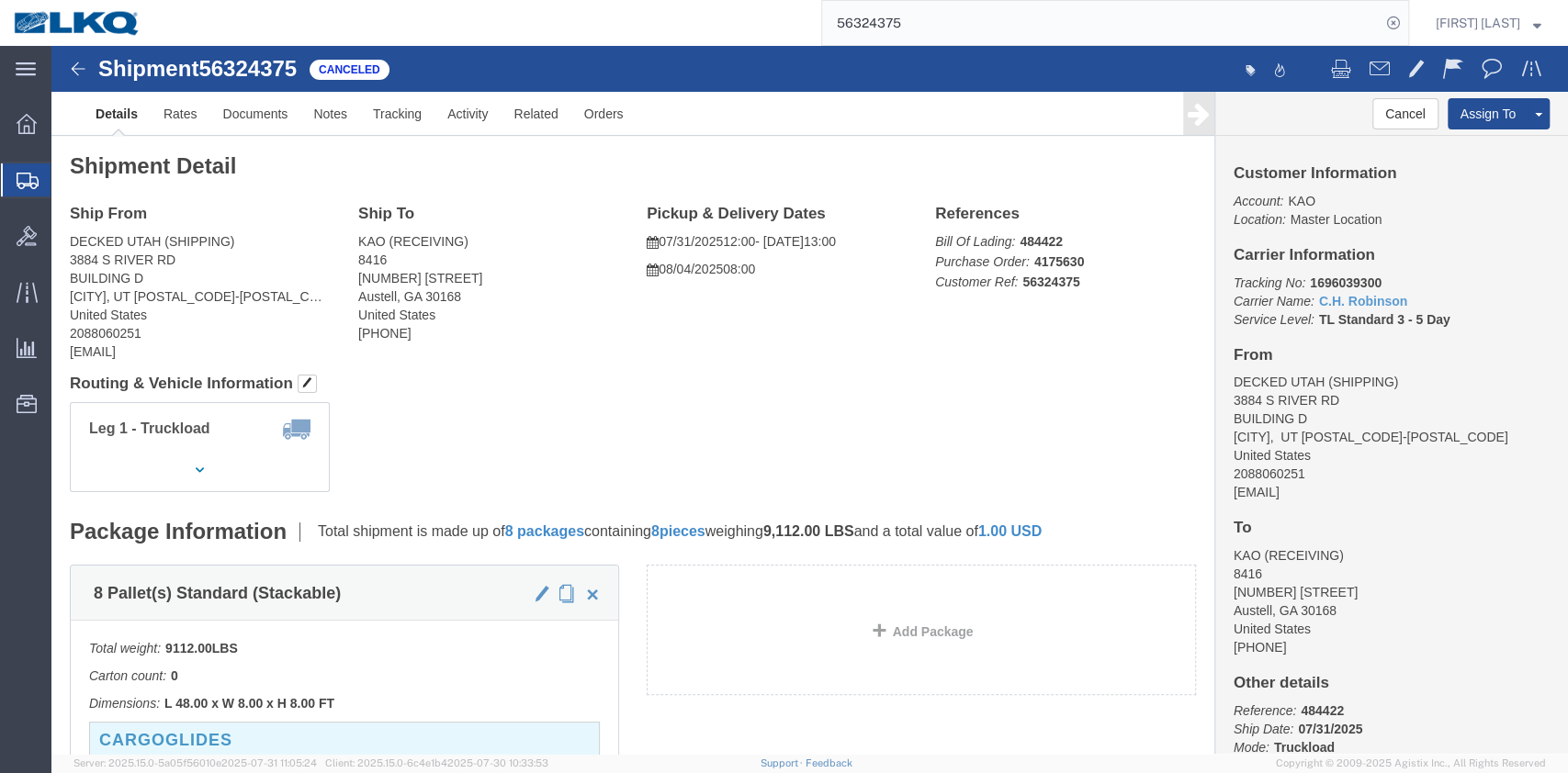 click on "Leg 1 - Truckload
Vehicle 1: Standard Dry Van (53 Feet) Number of trucks: 1" 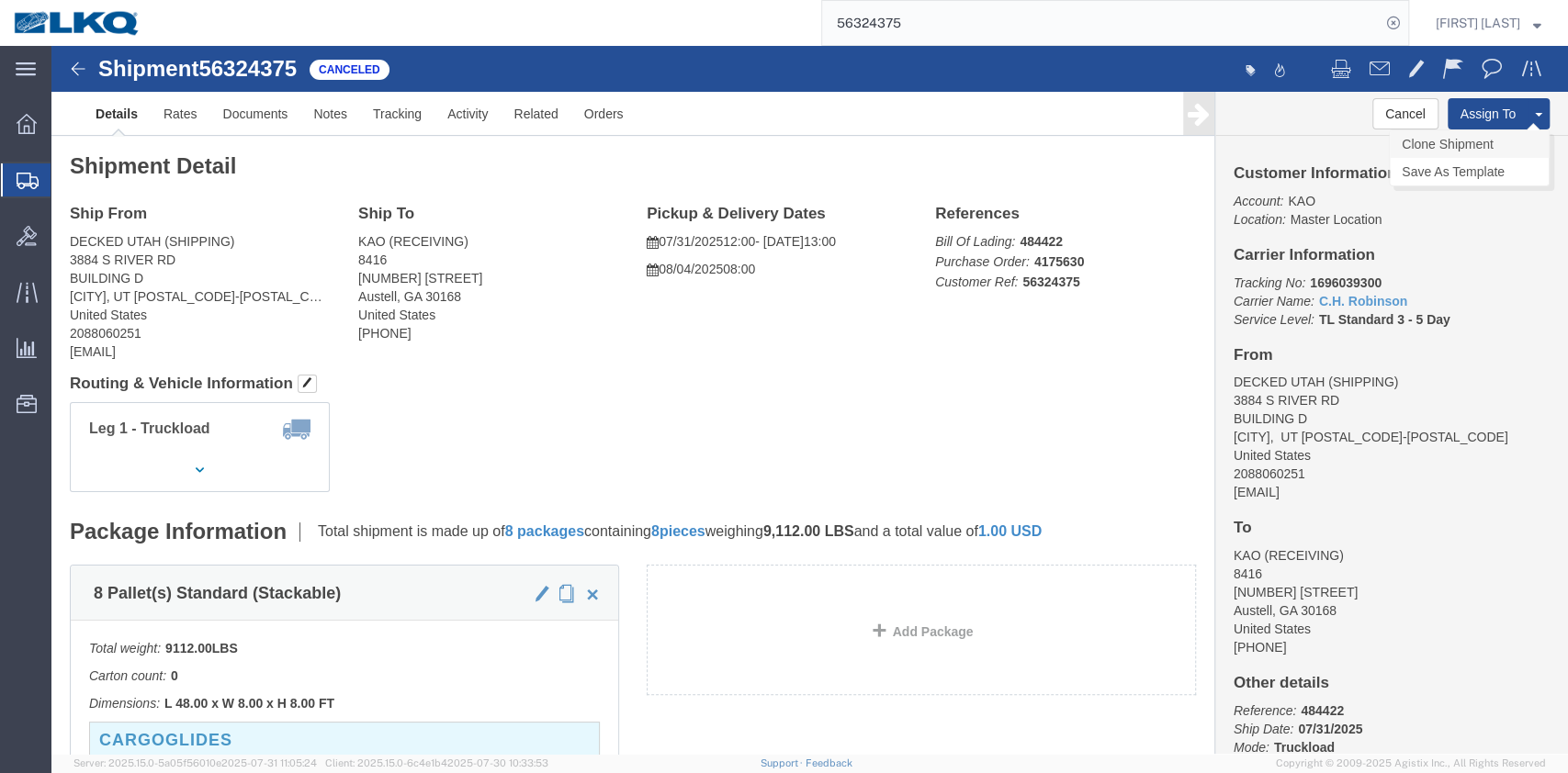 click on "Clone Shipment" 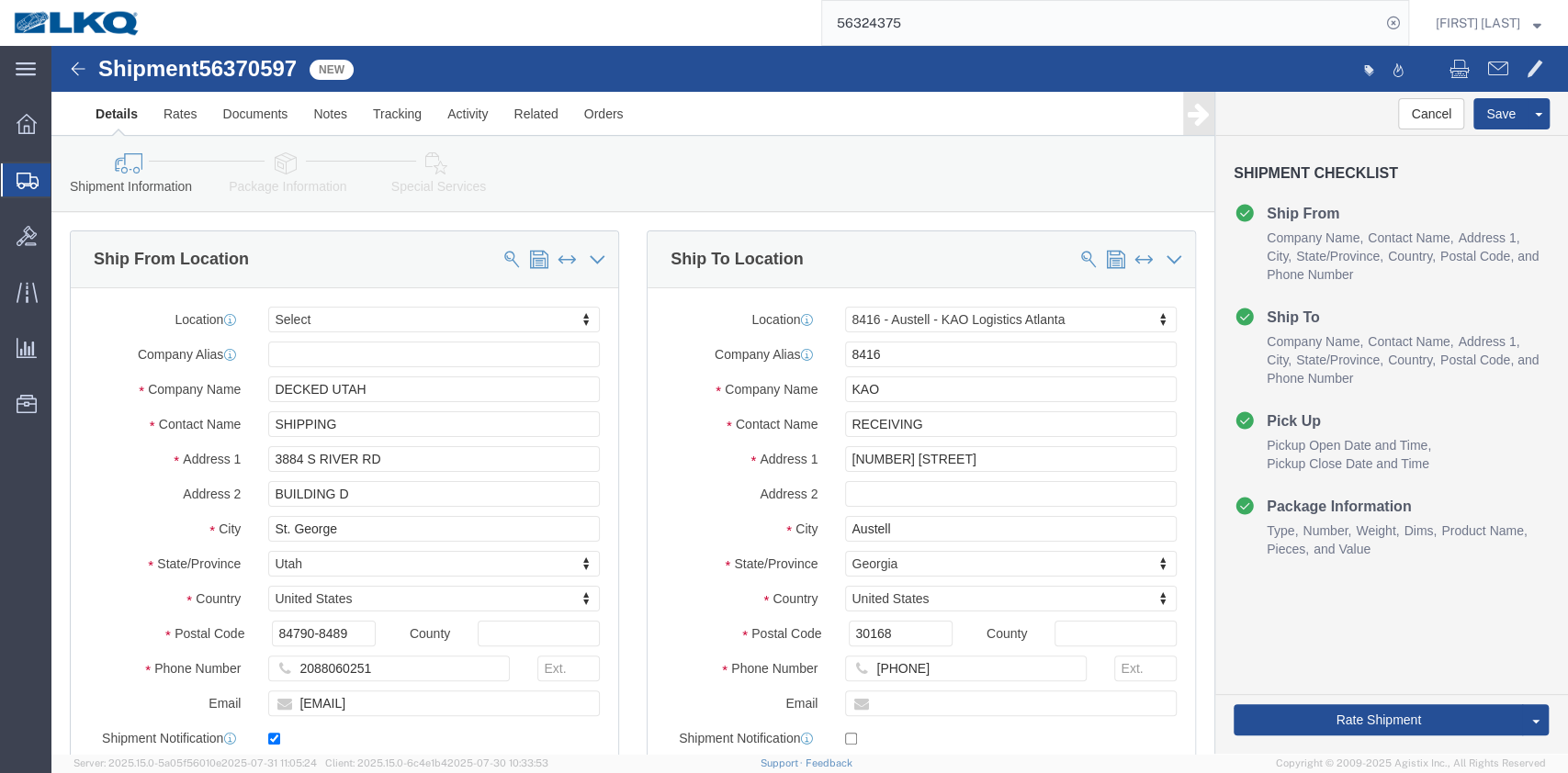 select 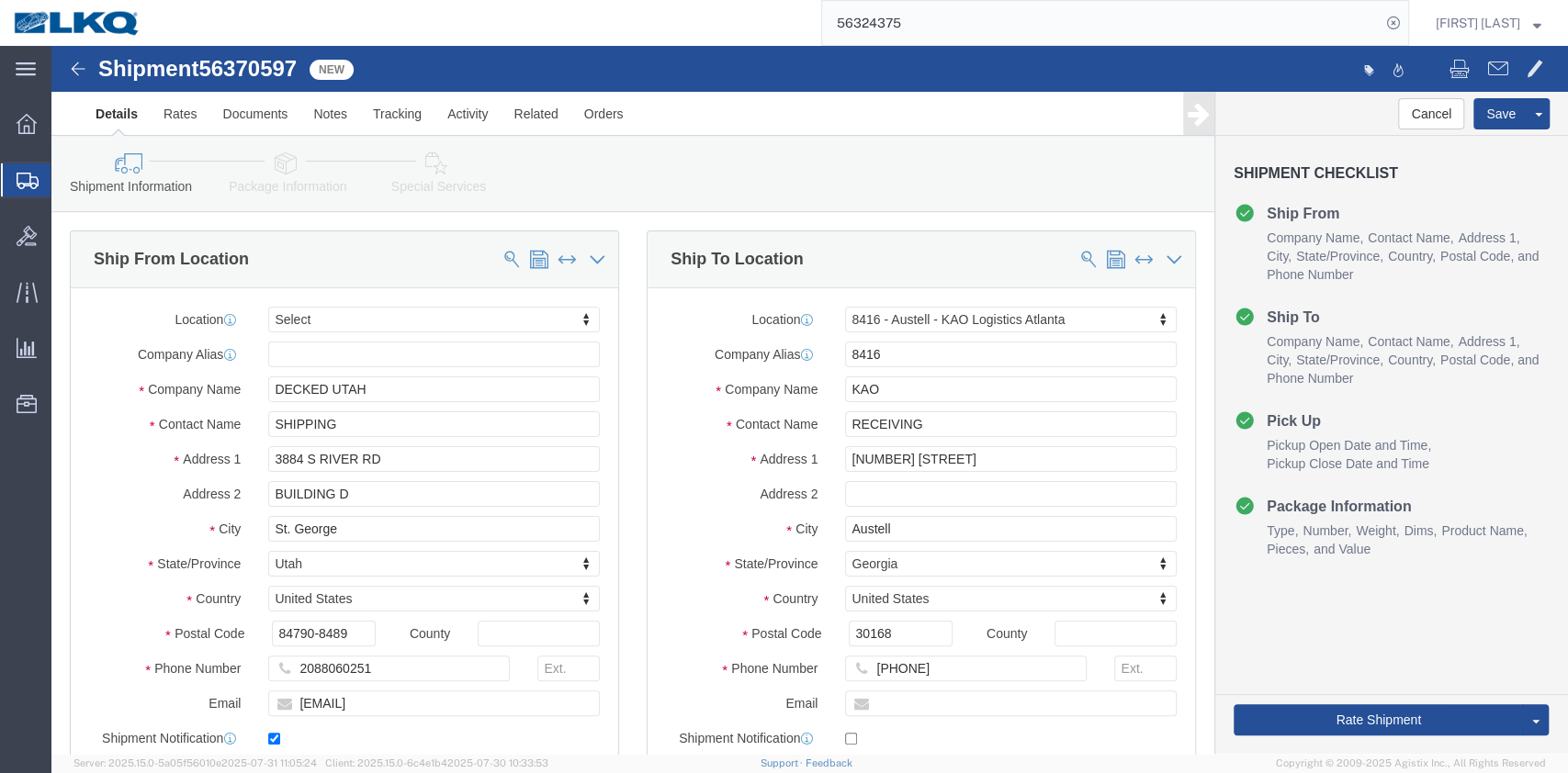 select on "30533" 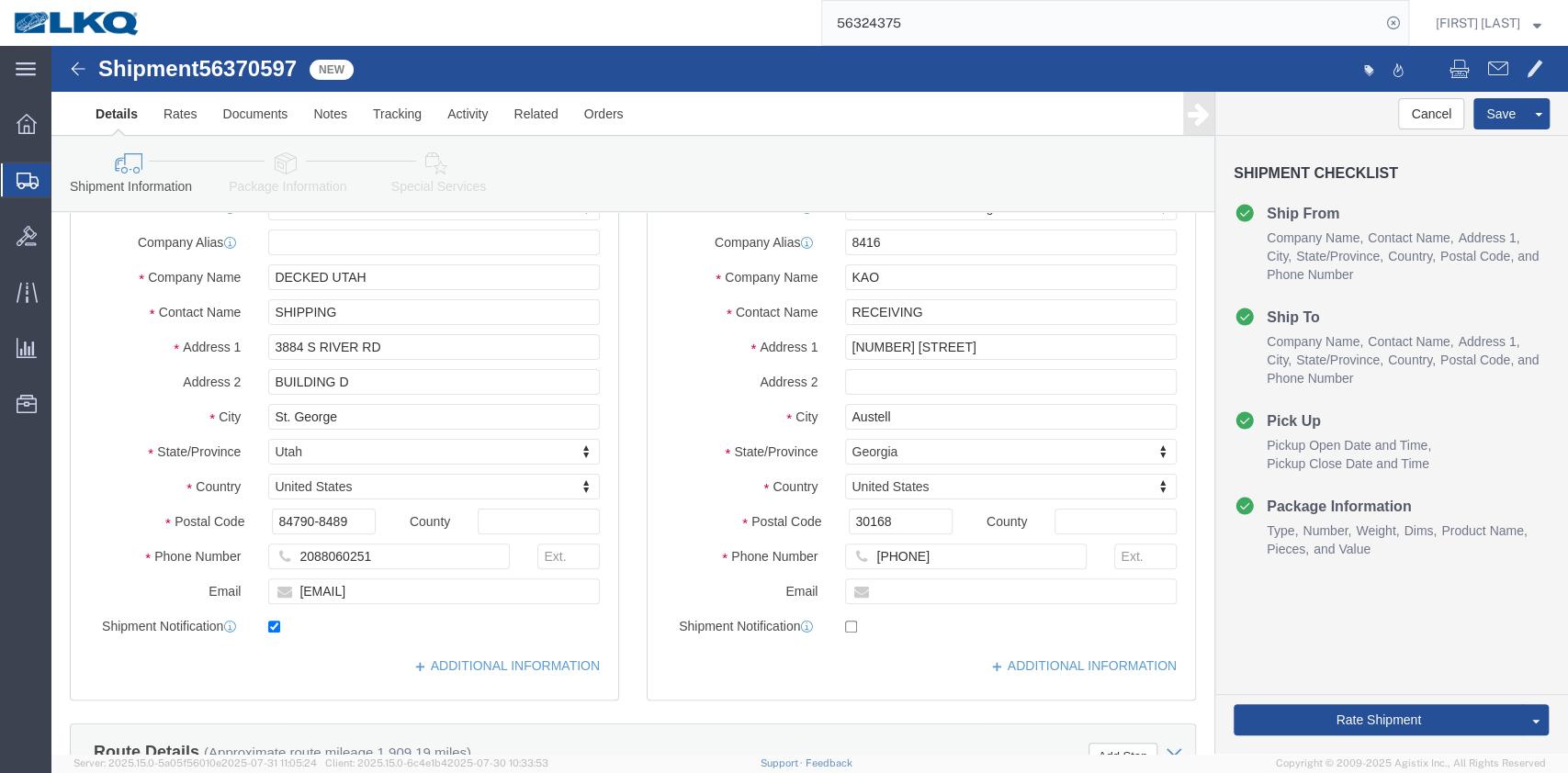 scroll, scrollTop: 489, scrollLeft: 0, axis: vertical 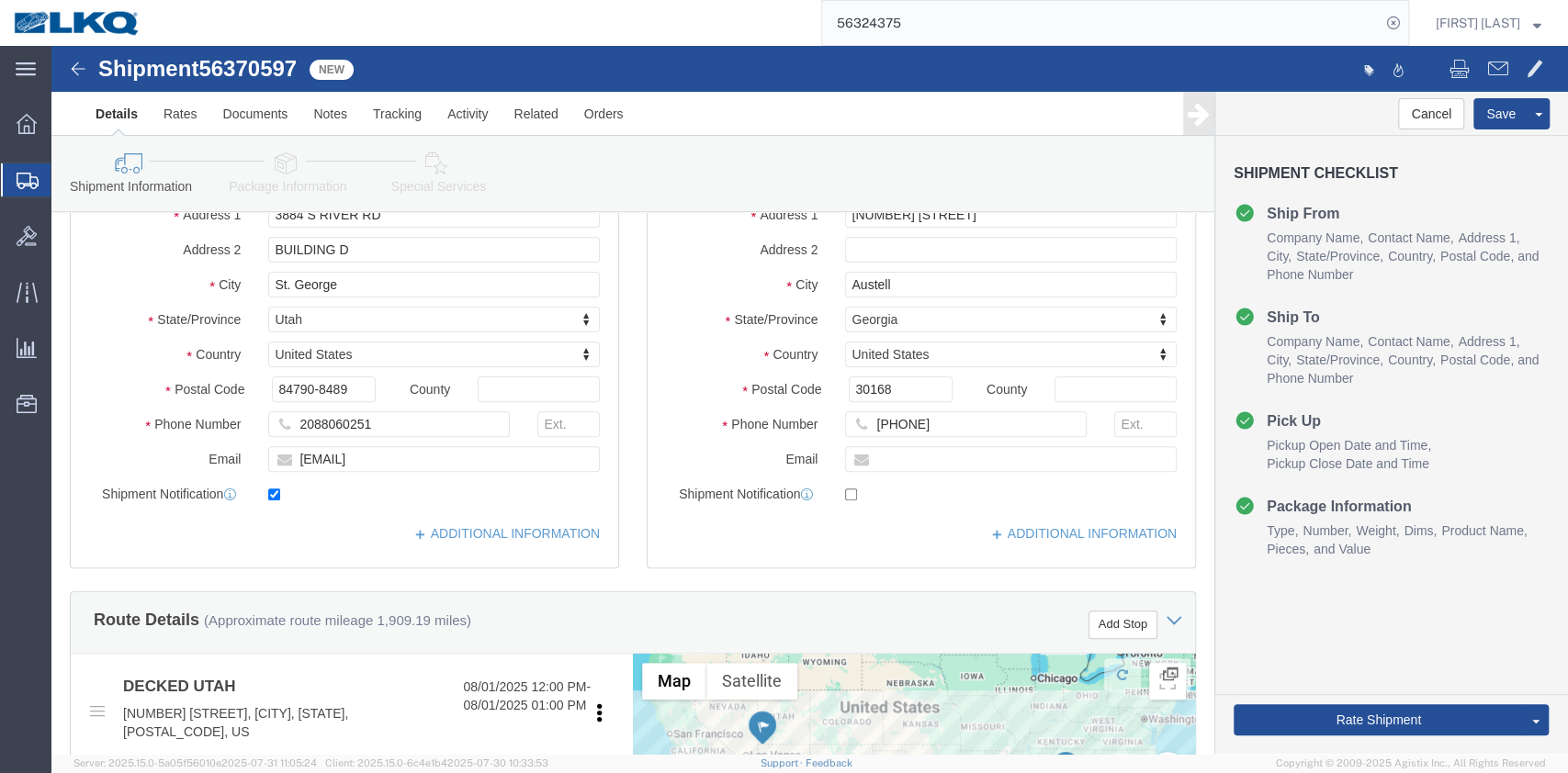 click on "56370597" 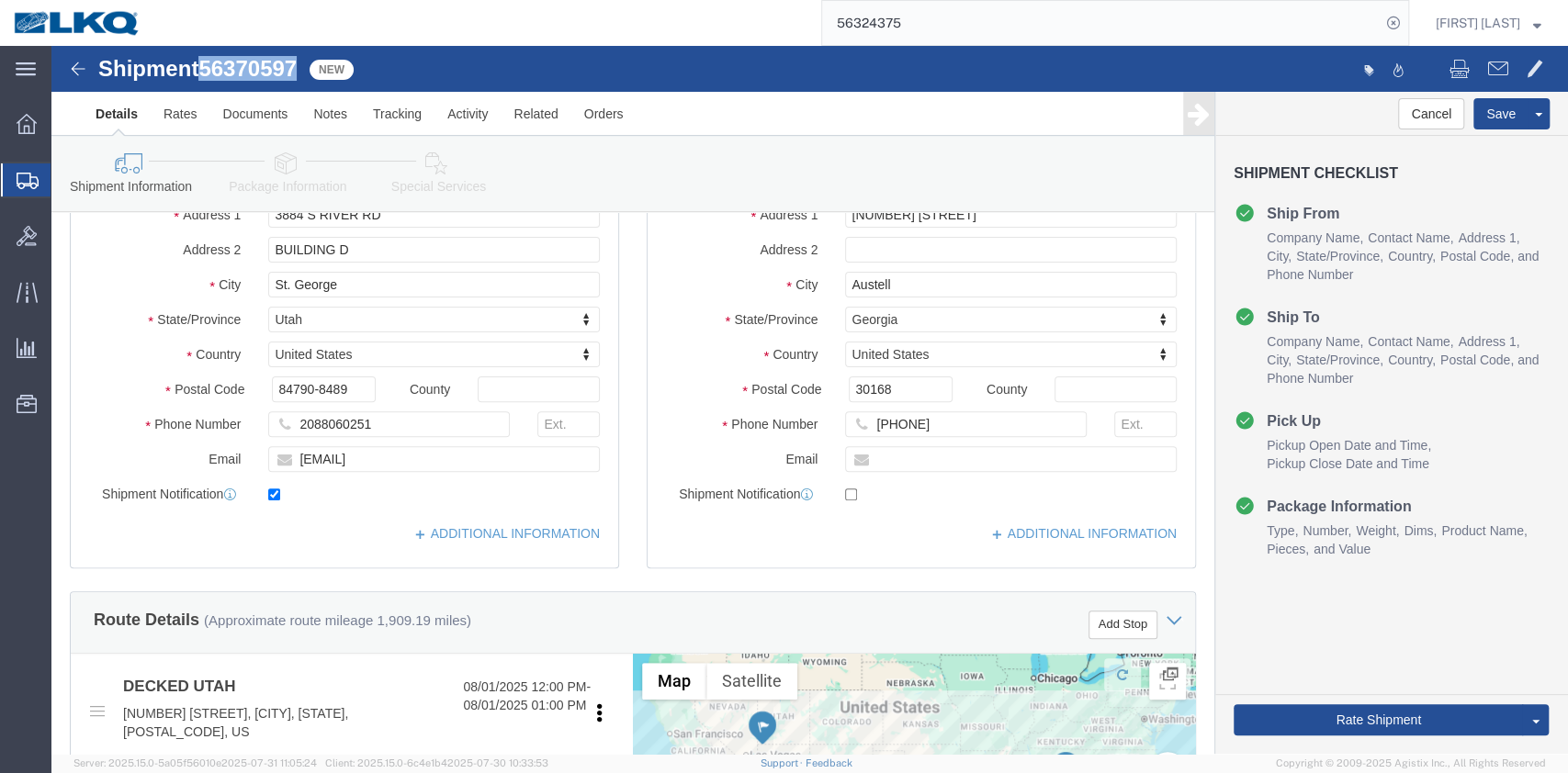 click on "56370597" 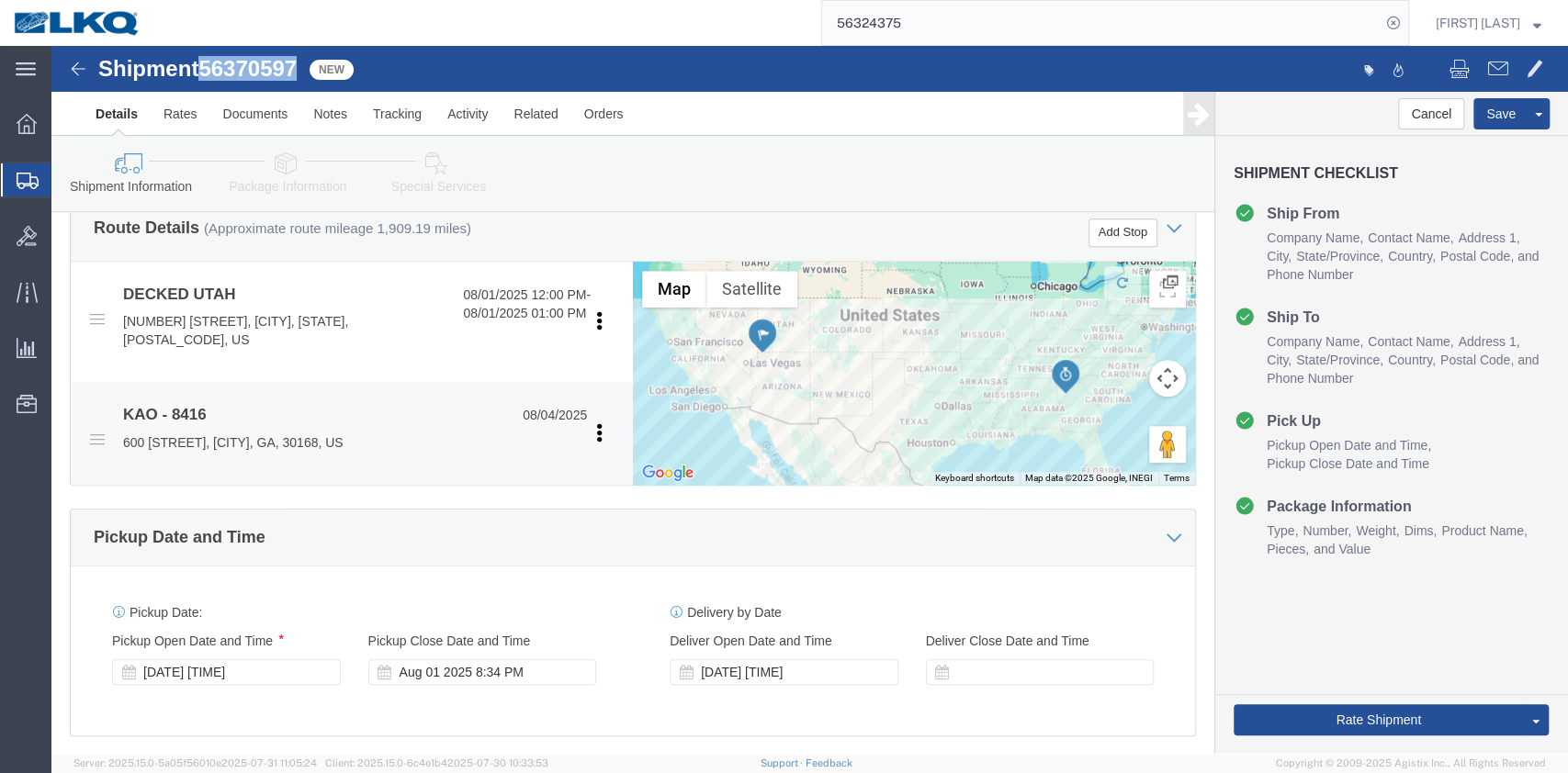 scroll, scrollTop: 857, scrollLeft: 0, axis: vertical 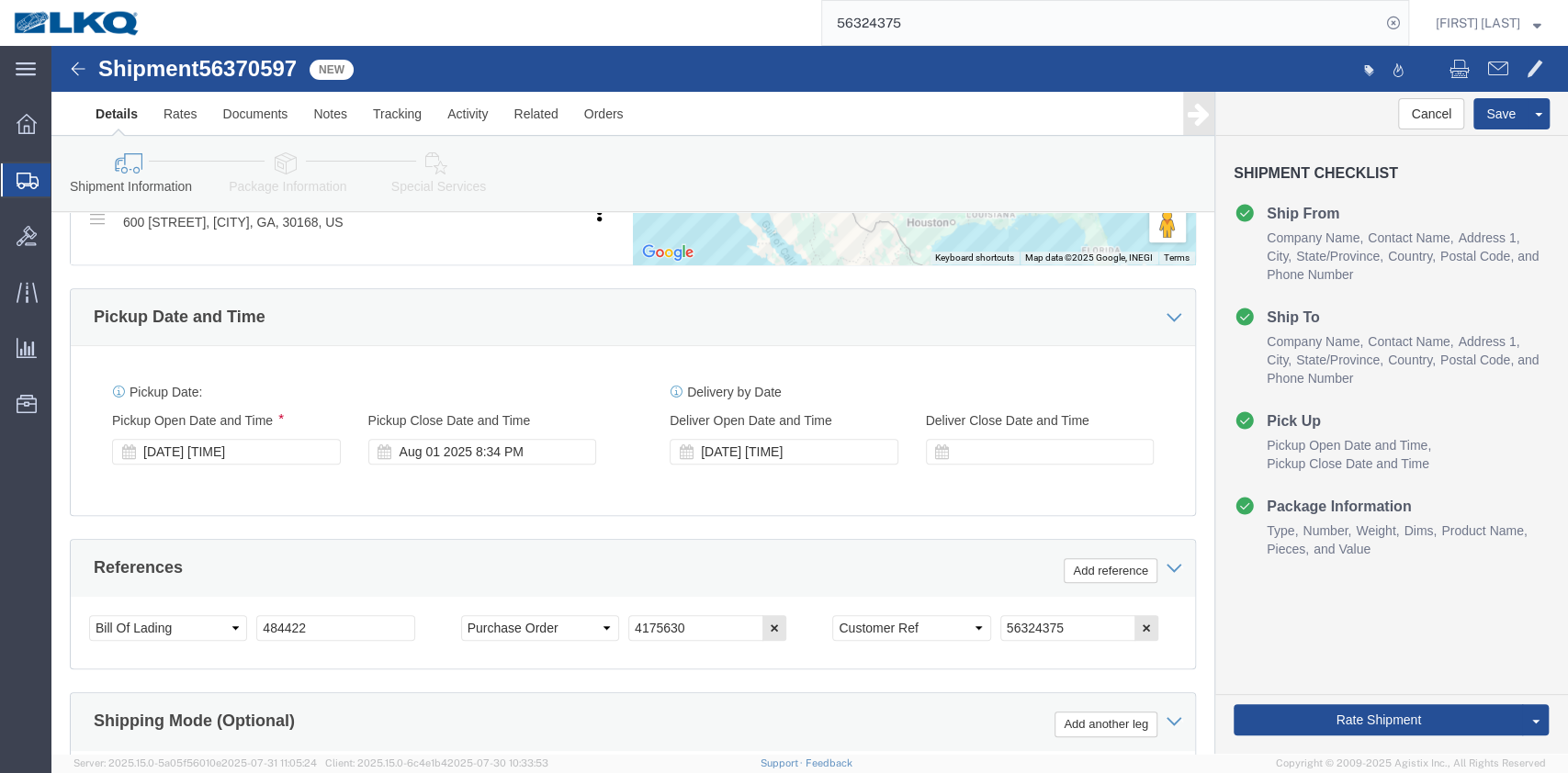 click on "Aug 01 2025 7:34 PM" 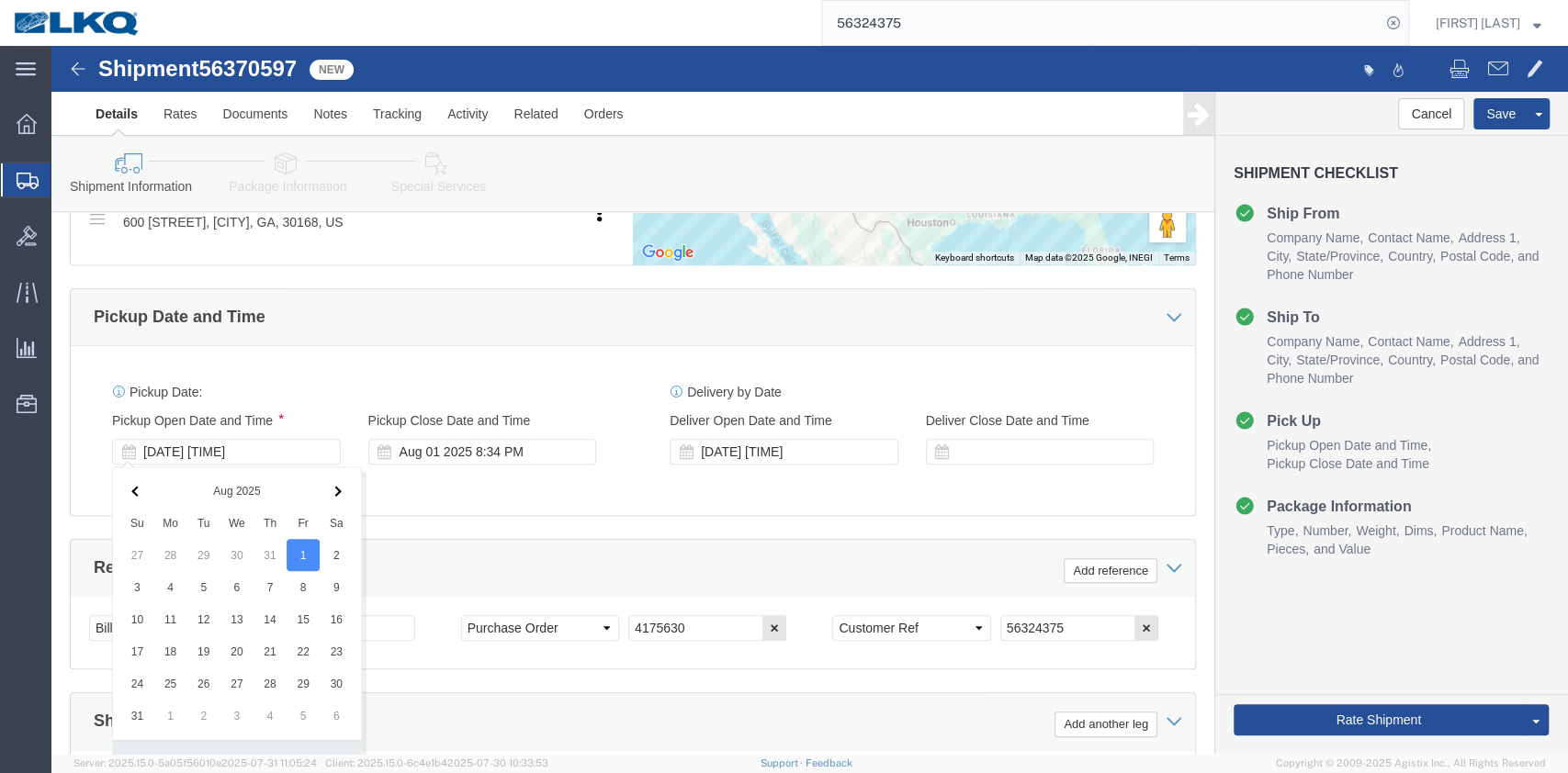 scroll, scrollTop: 1239, scrollLeft: 0, axis: vertical 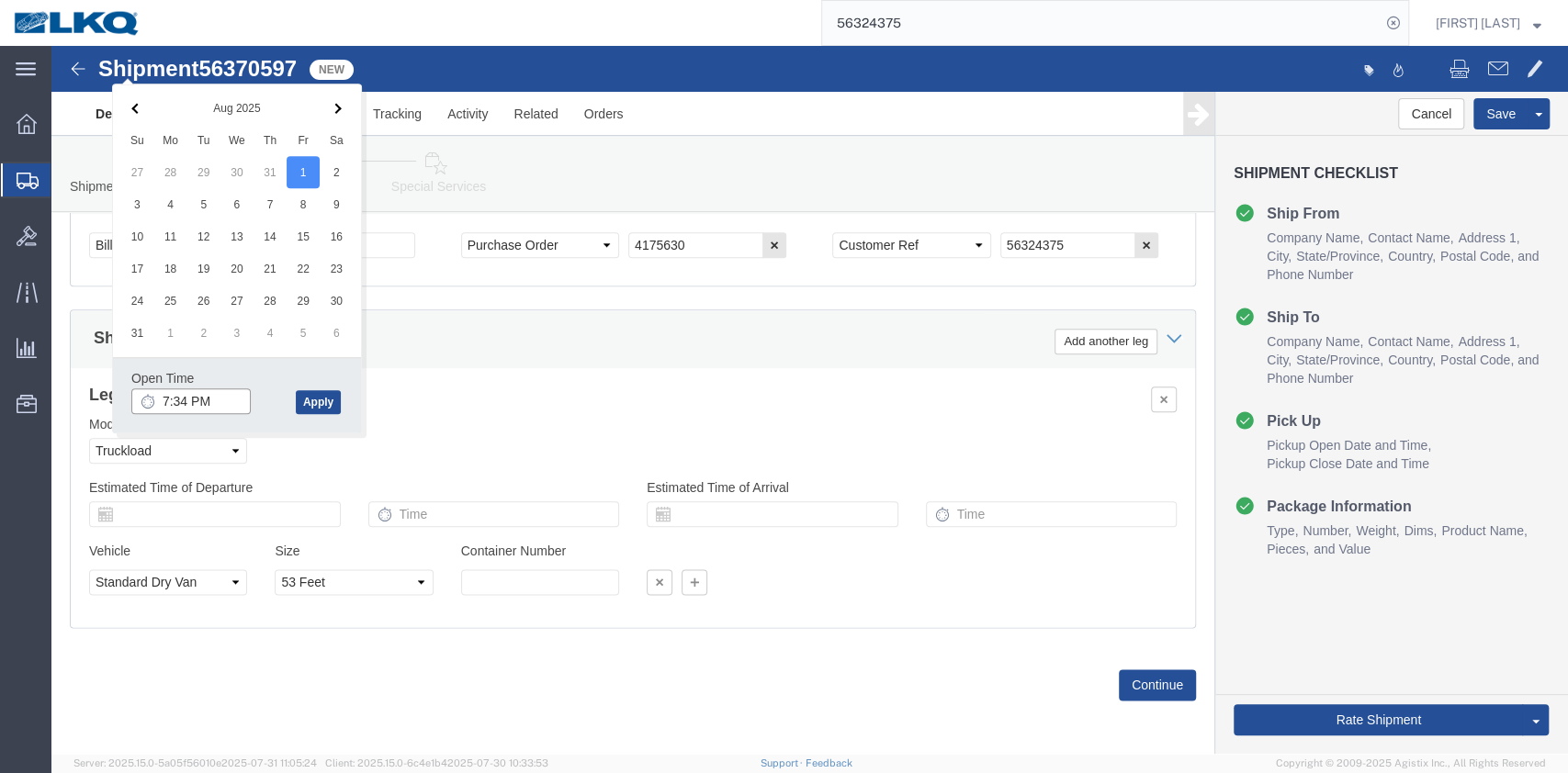 click on "7:34 PM" 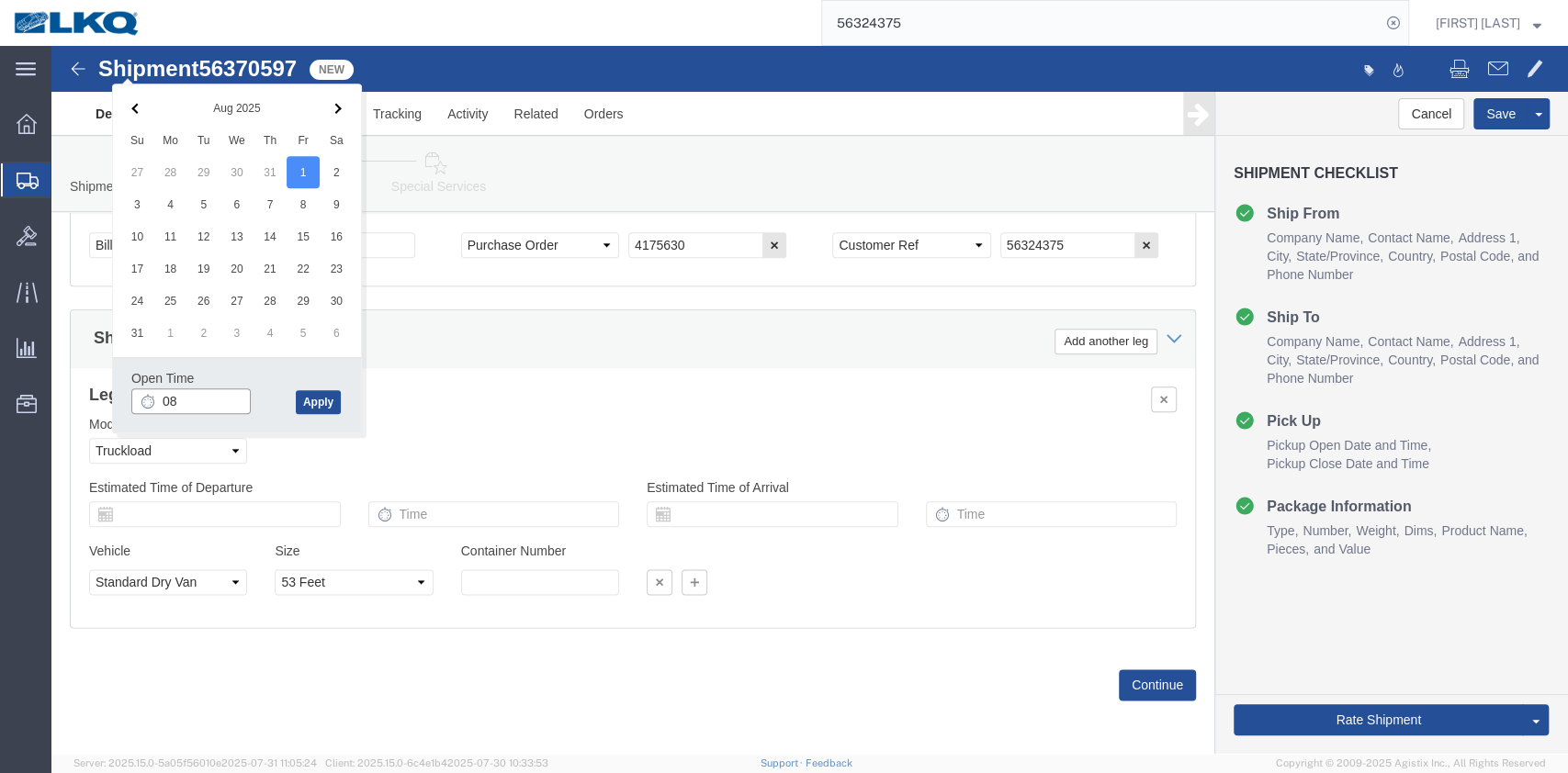 type on "08" 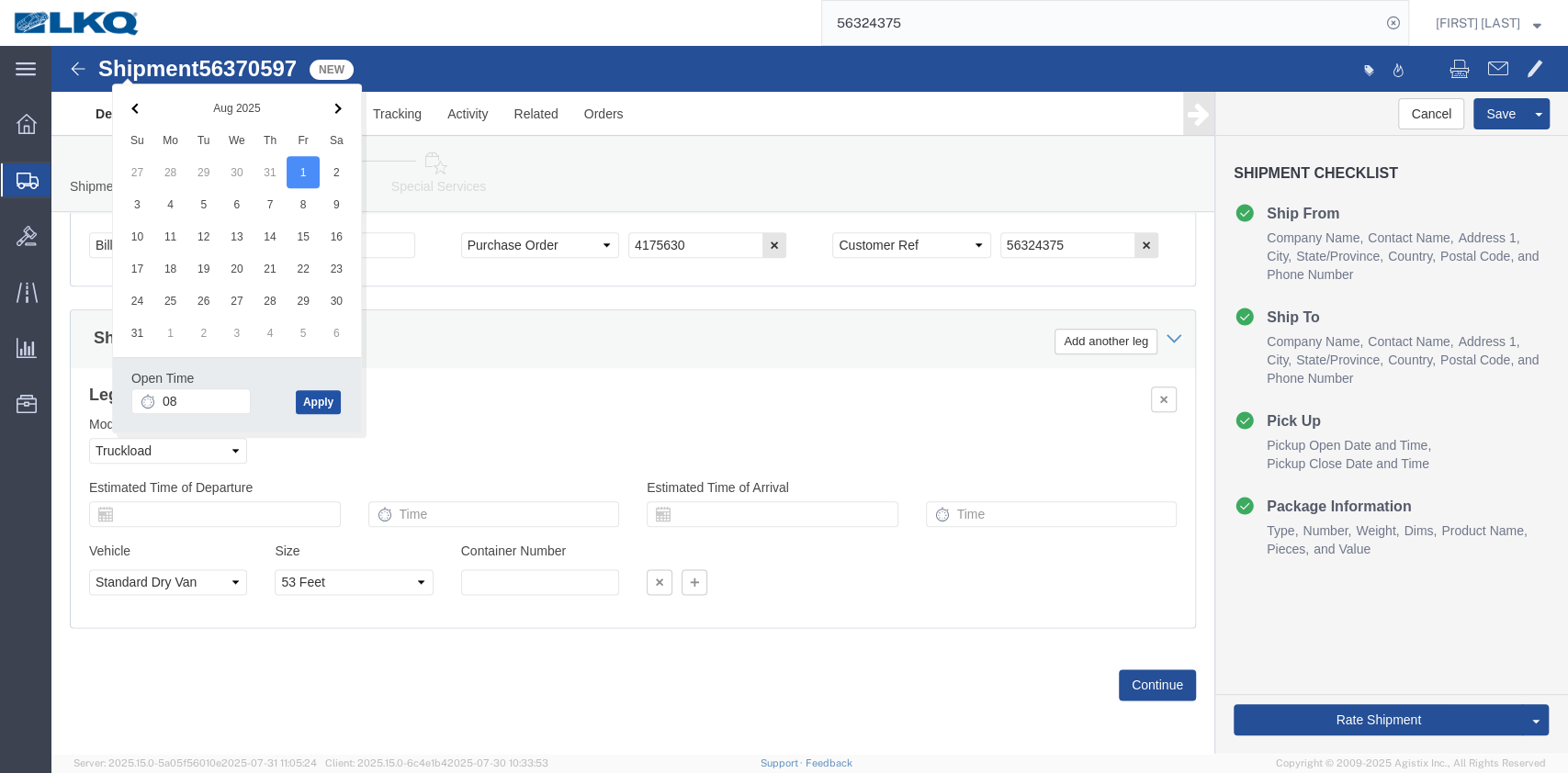 type 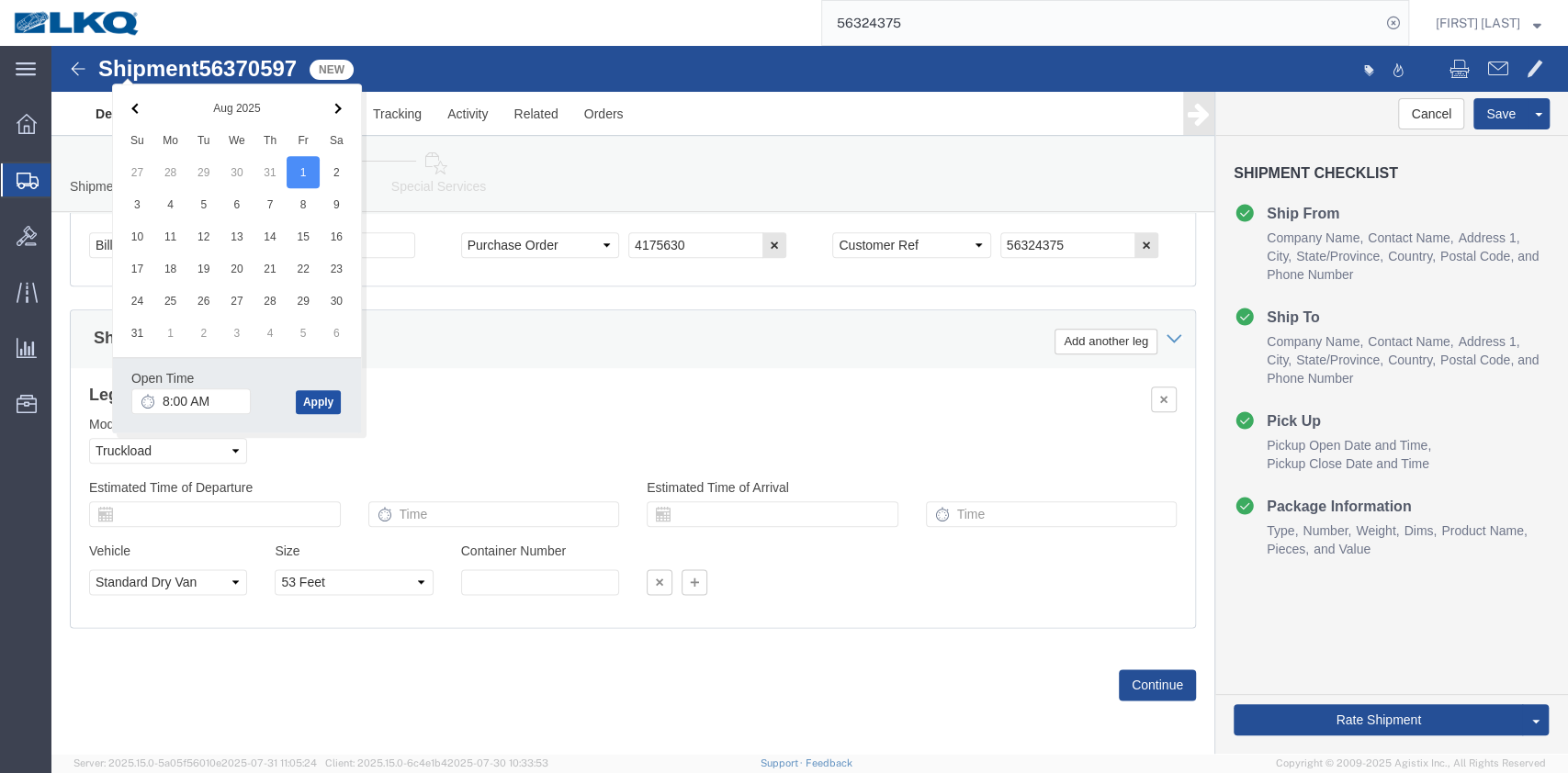 click on "Apply" 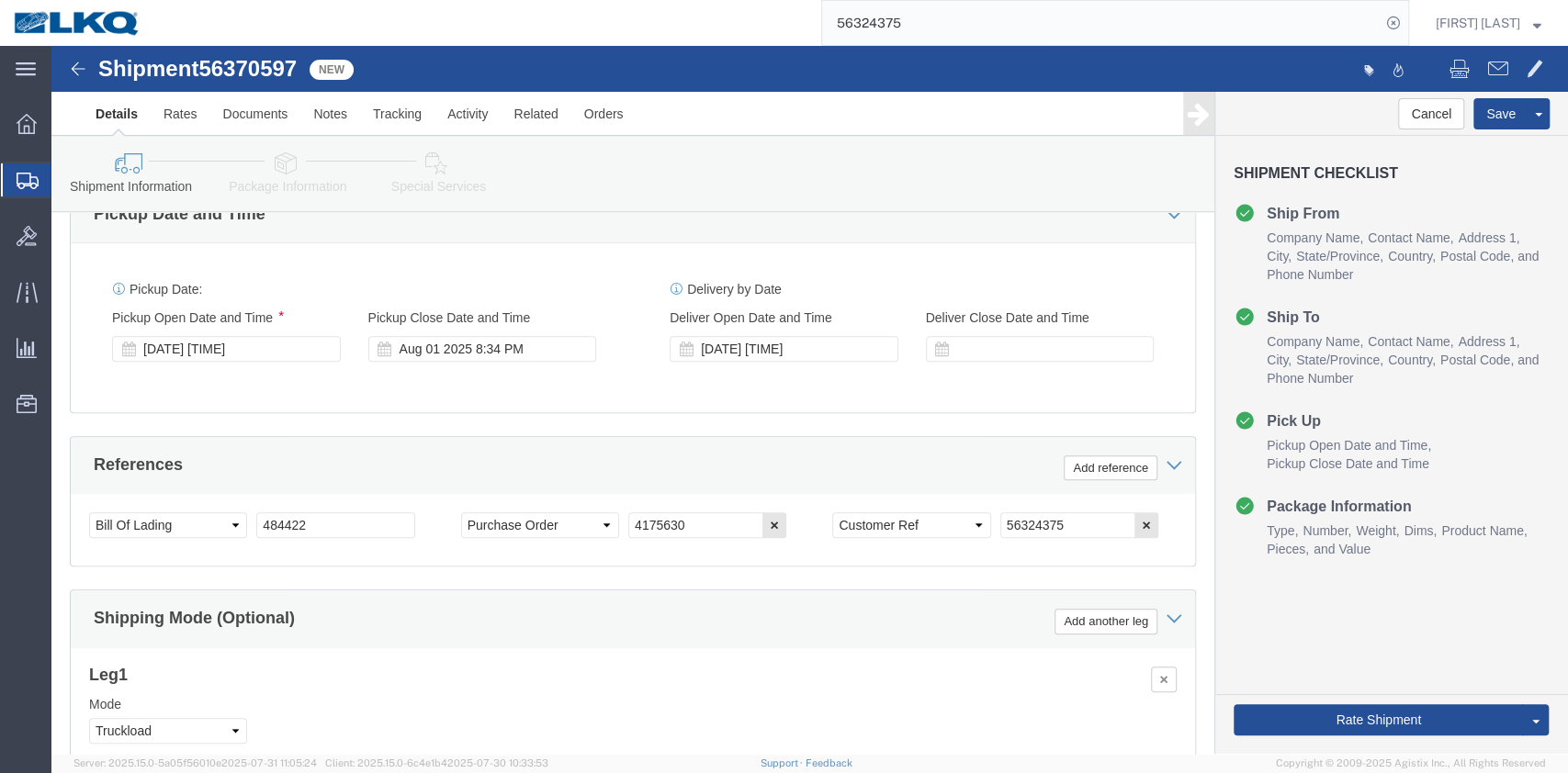 scroll, scrollTop: 872, scrollLeft: 0, axis: vertical 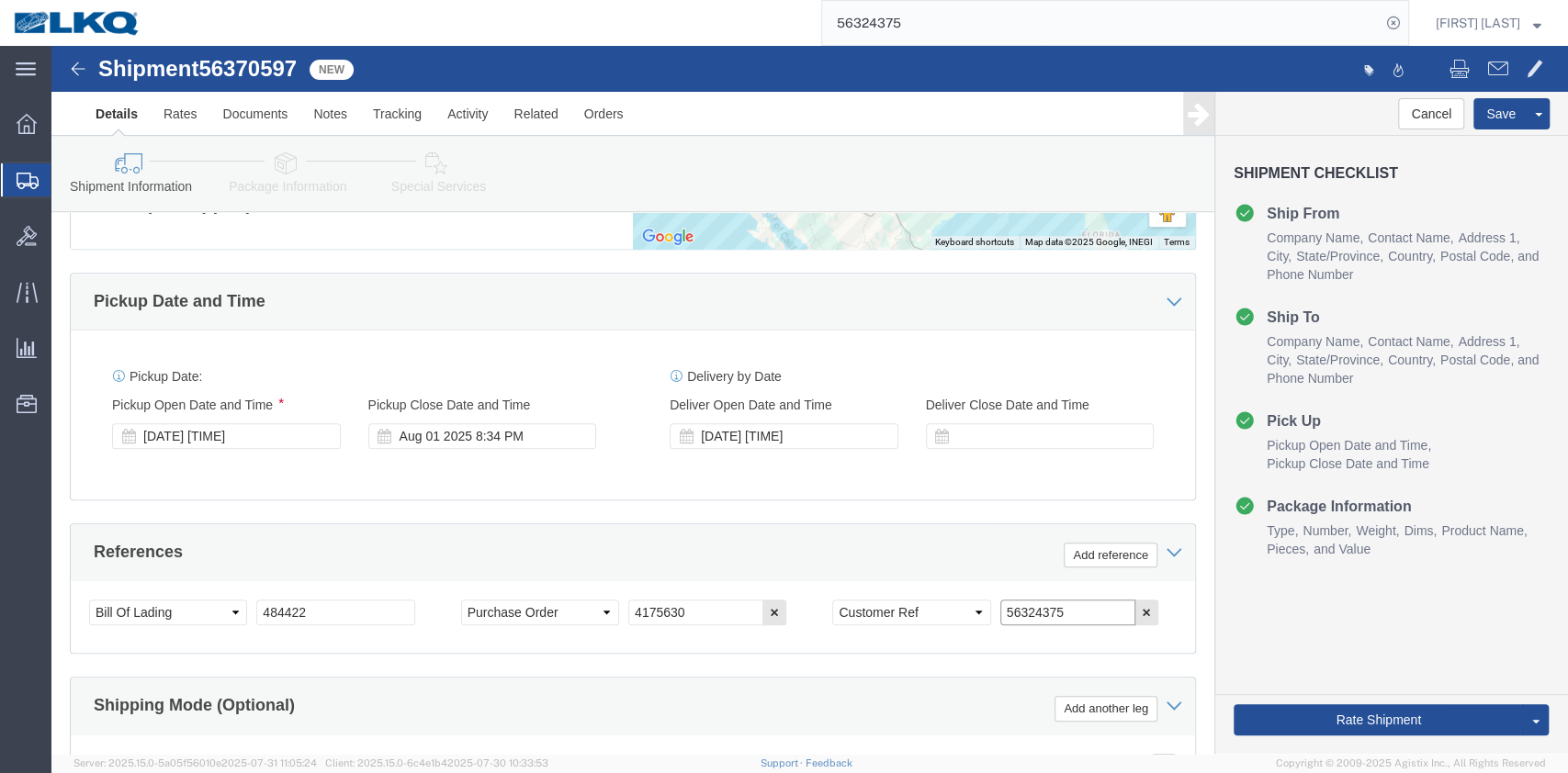 click on "56324375" 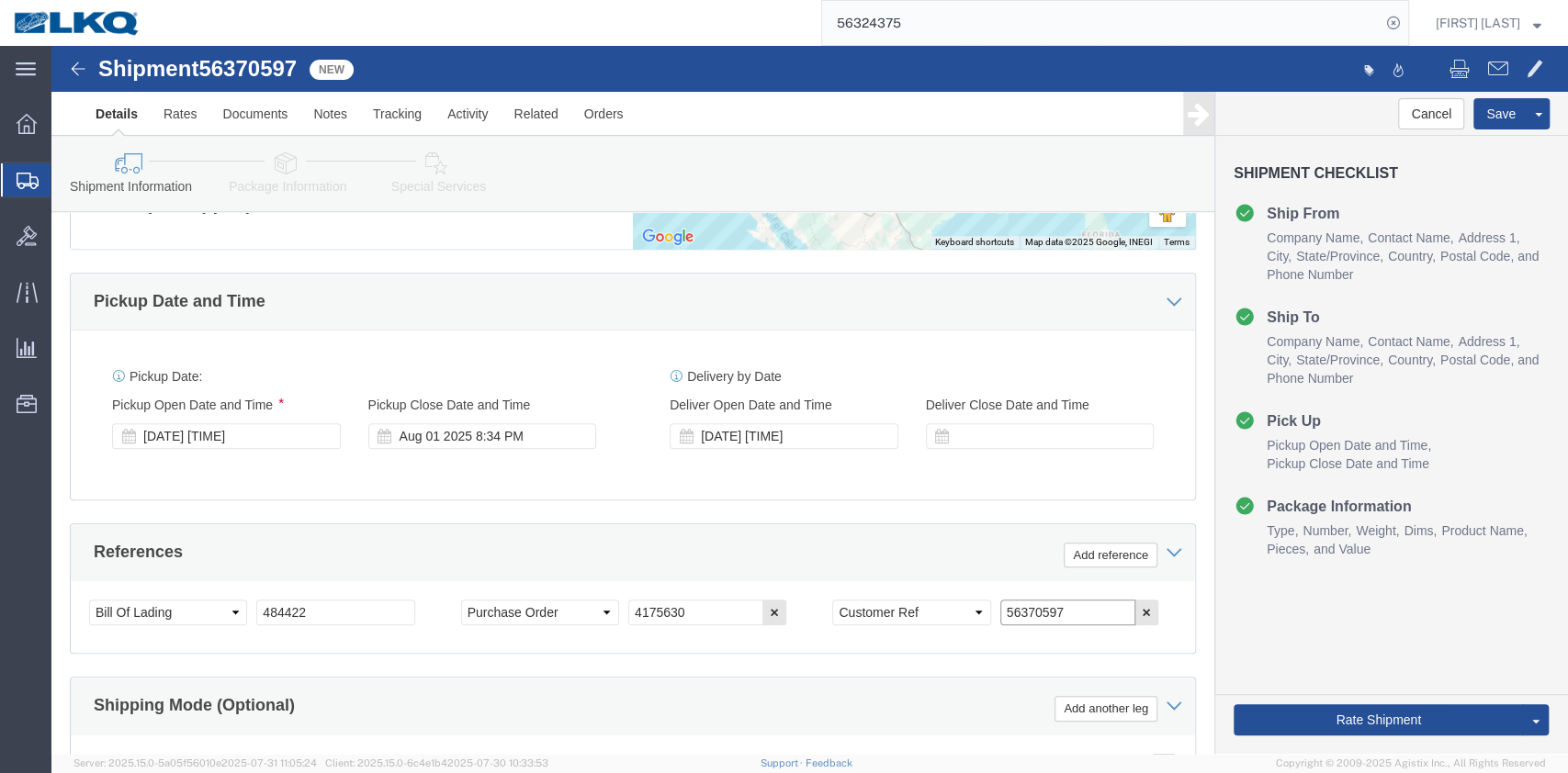 type on "56370597" 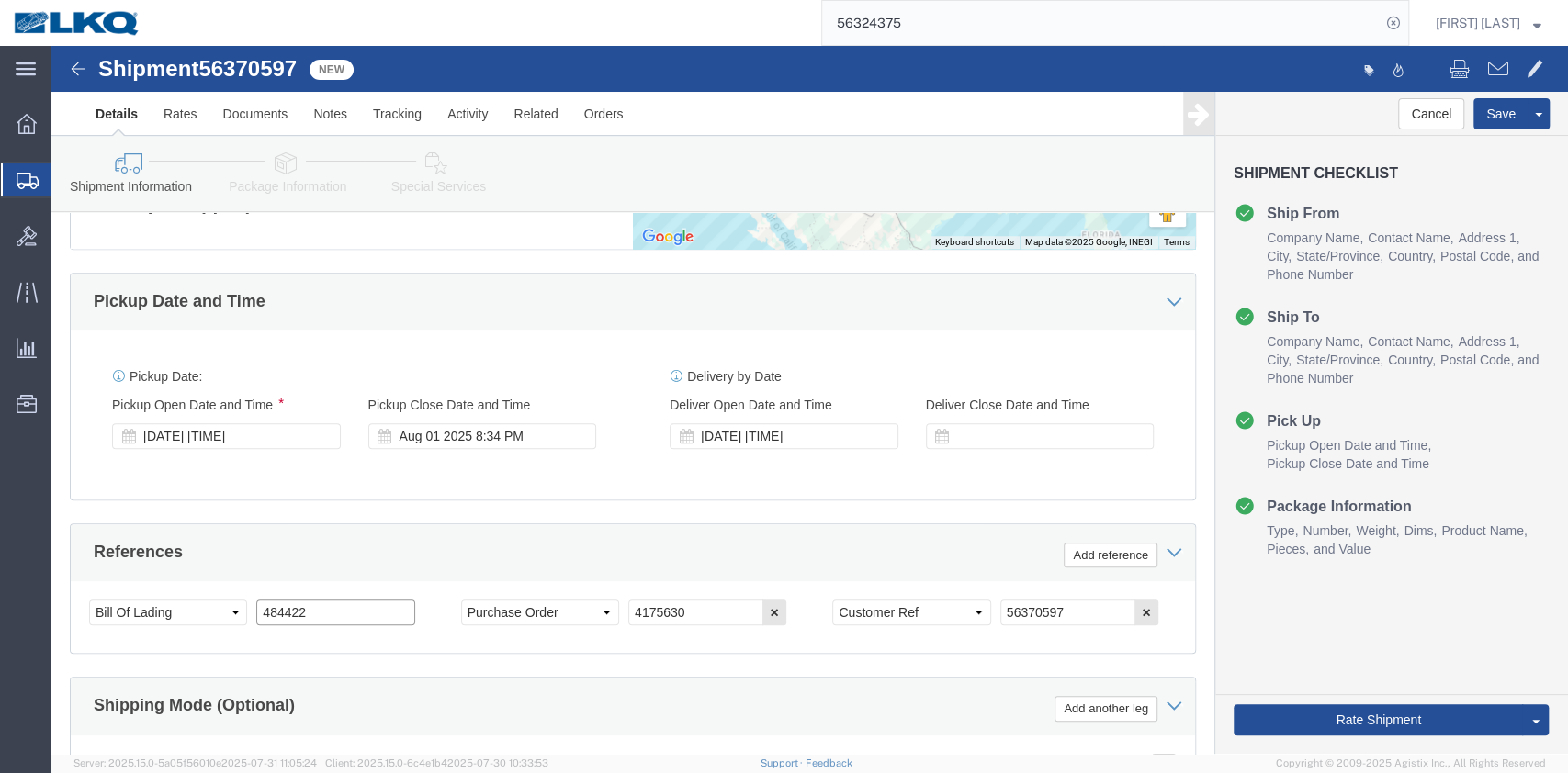 click on "484422" 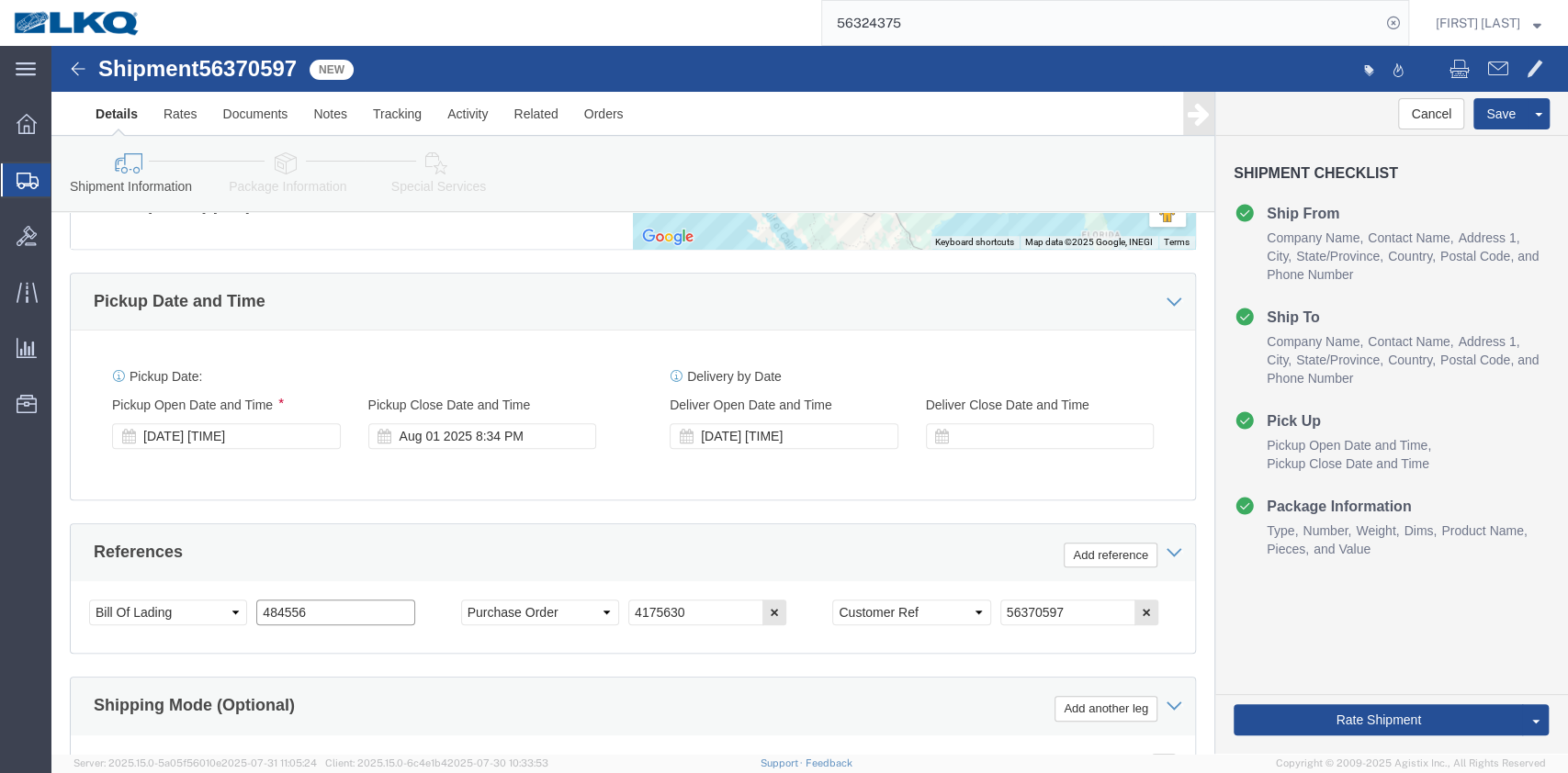 scroll, scrollTop: 749, scrollLeft: 0, axis: vertical 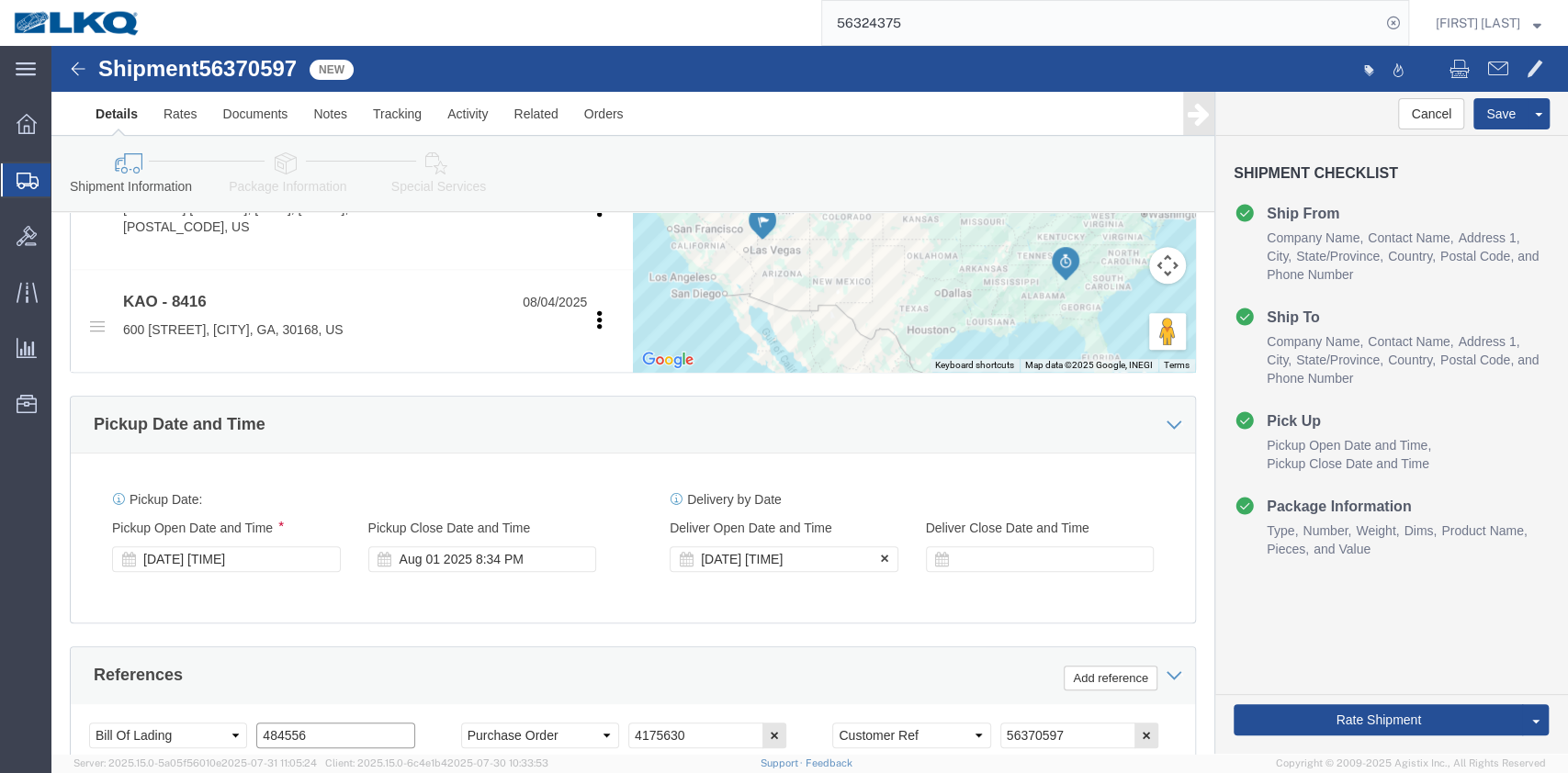 type on "484556" 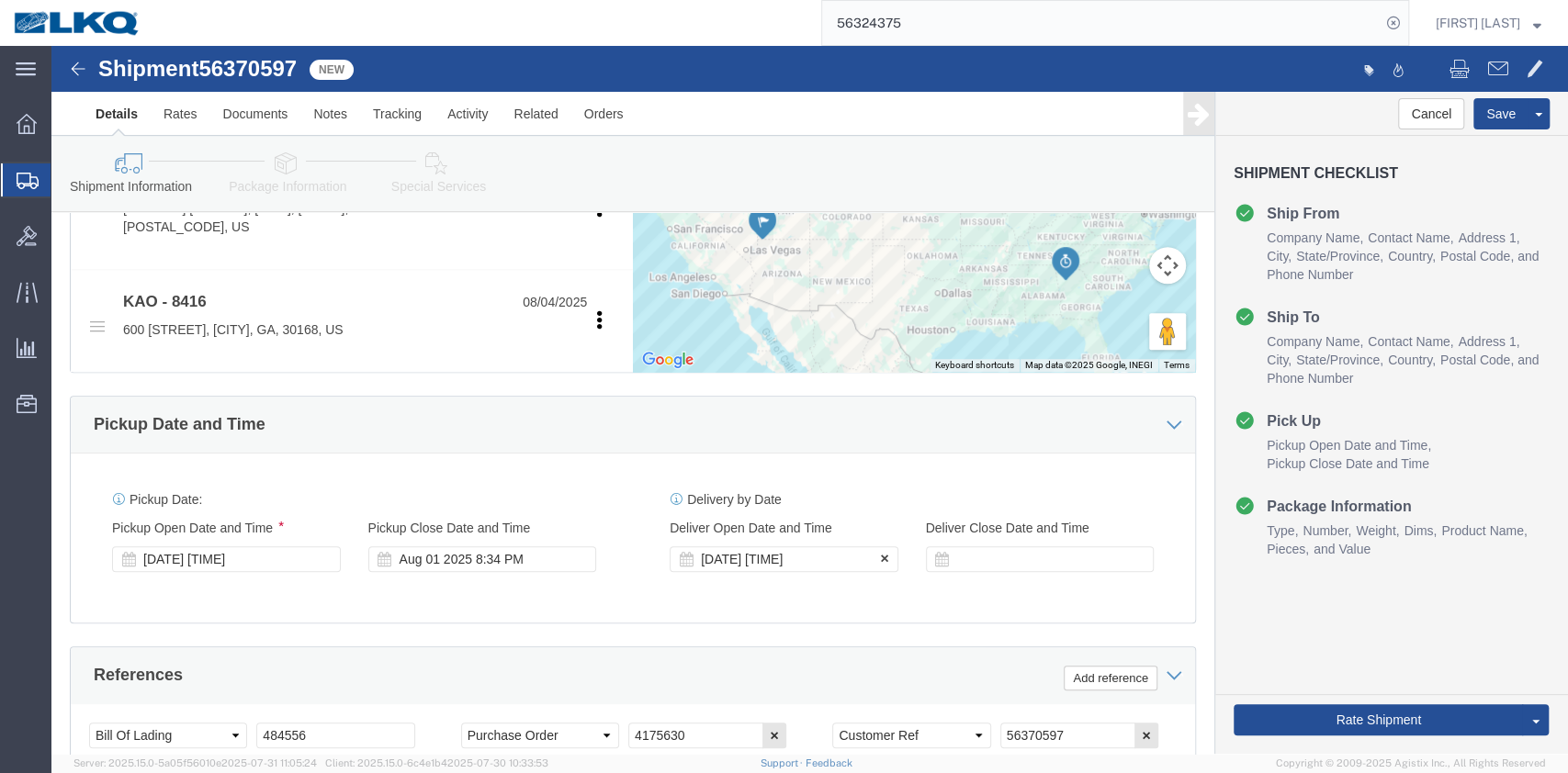 click on "Aug 04 2025 7:00 PM" 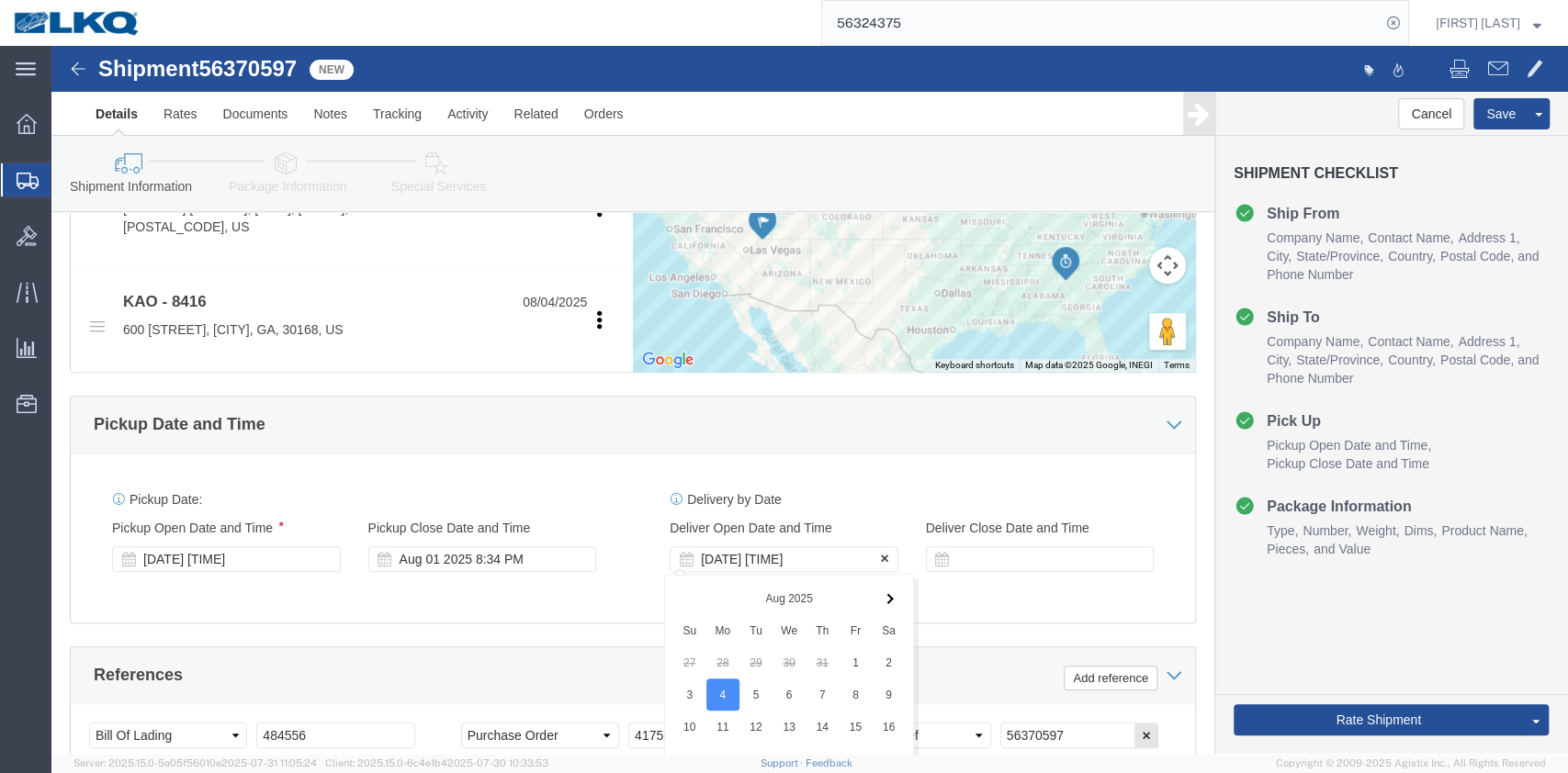 scroll, scrollTop: 1239, scrollLeft: 0, axis: vertical 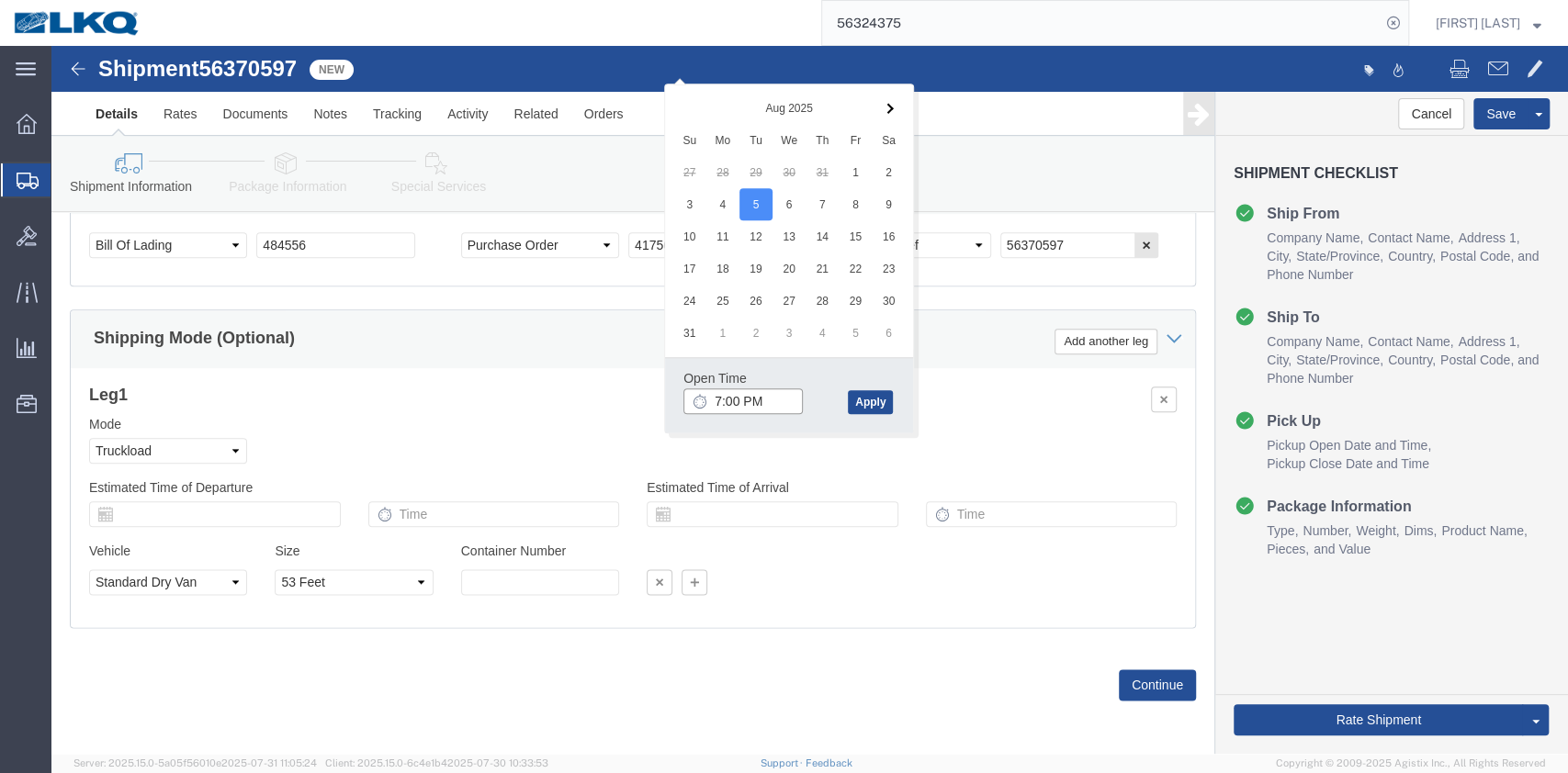 click on "7:00 PM" 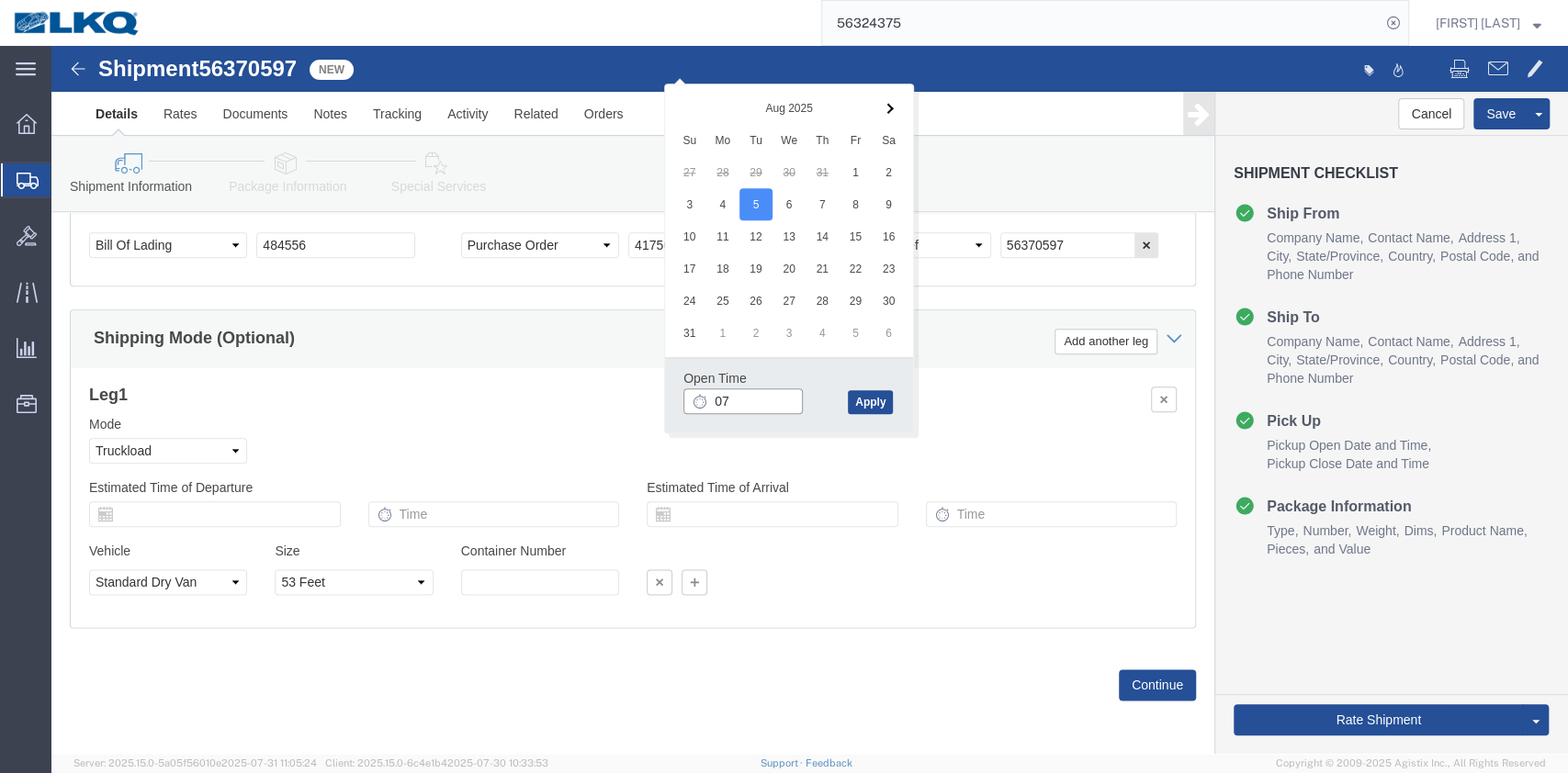 type on "07" 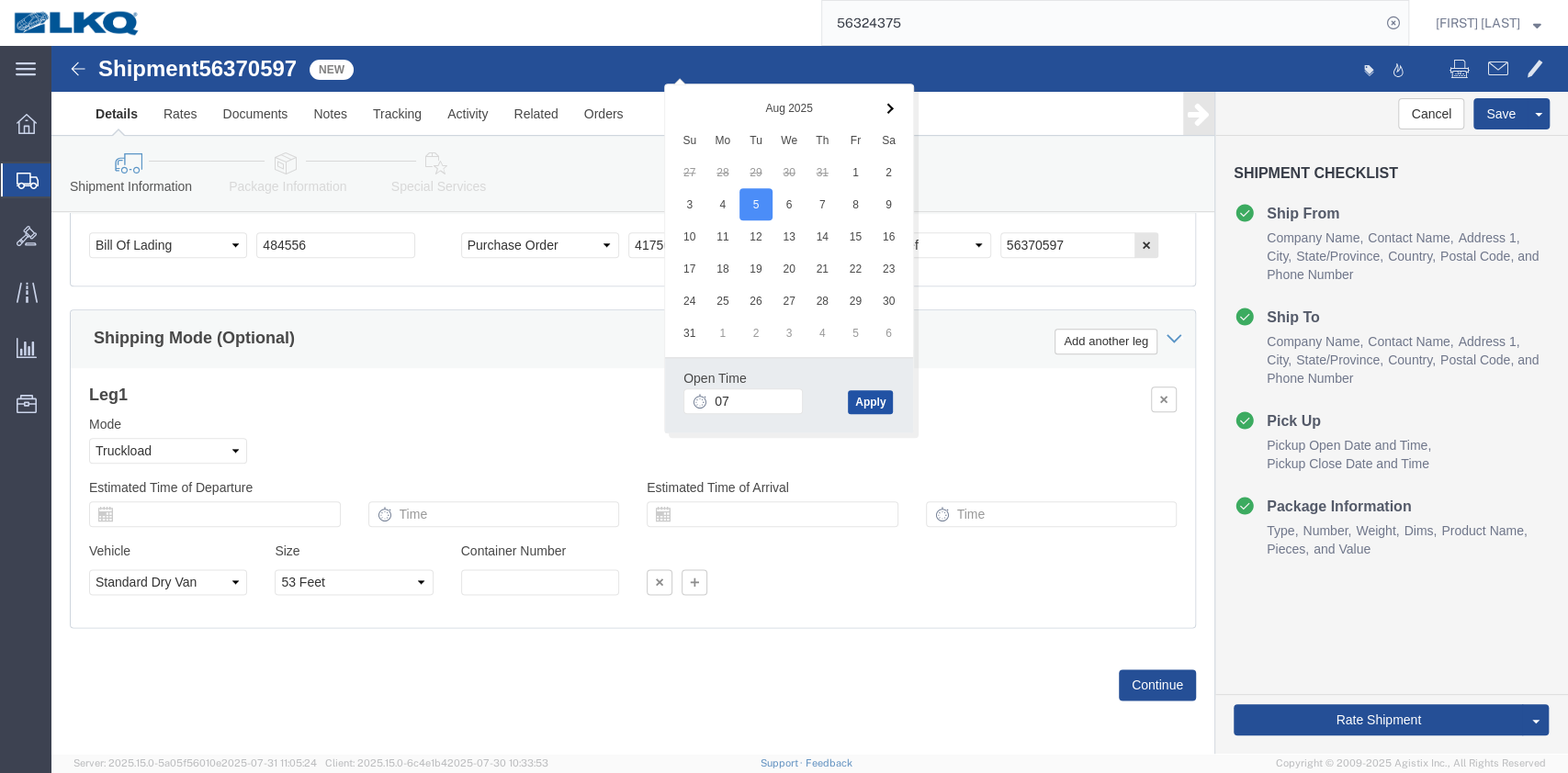 type 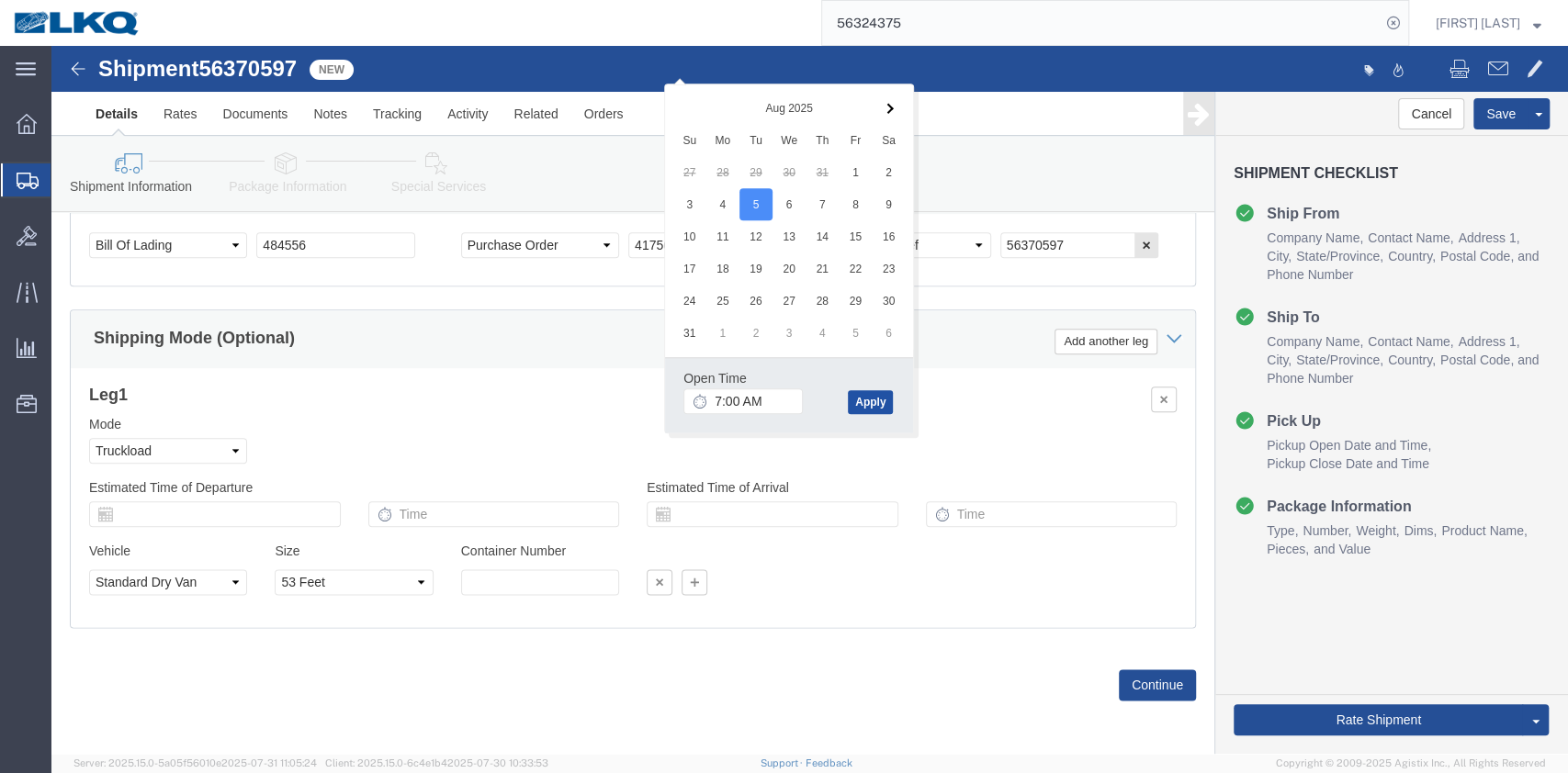click on "Apply" 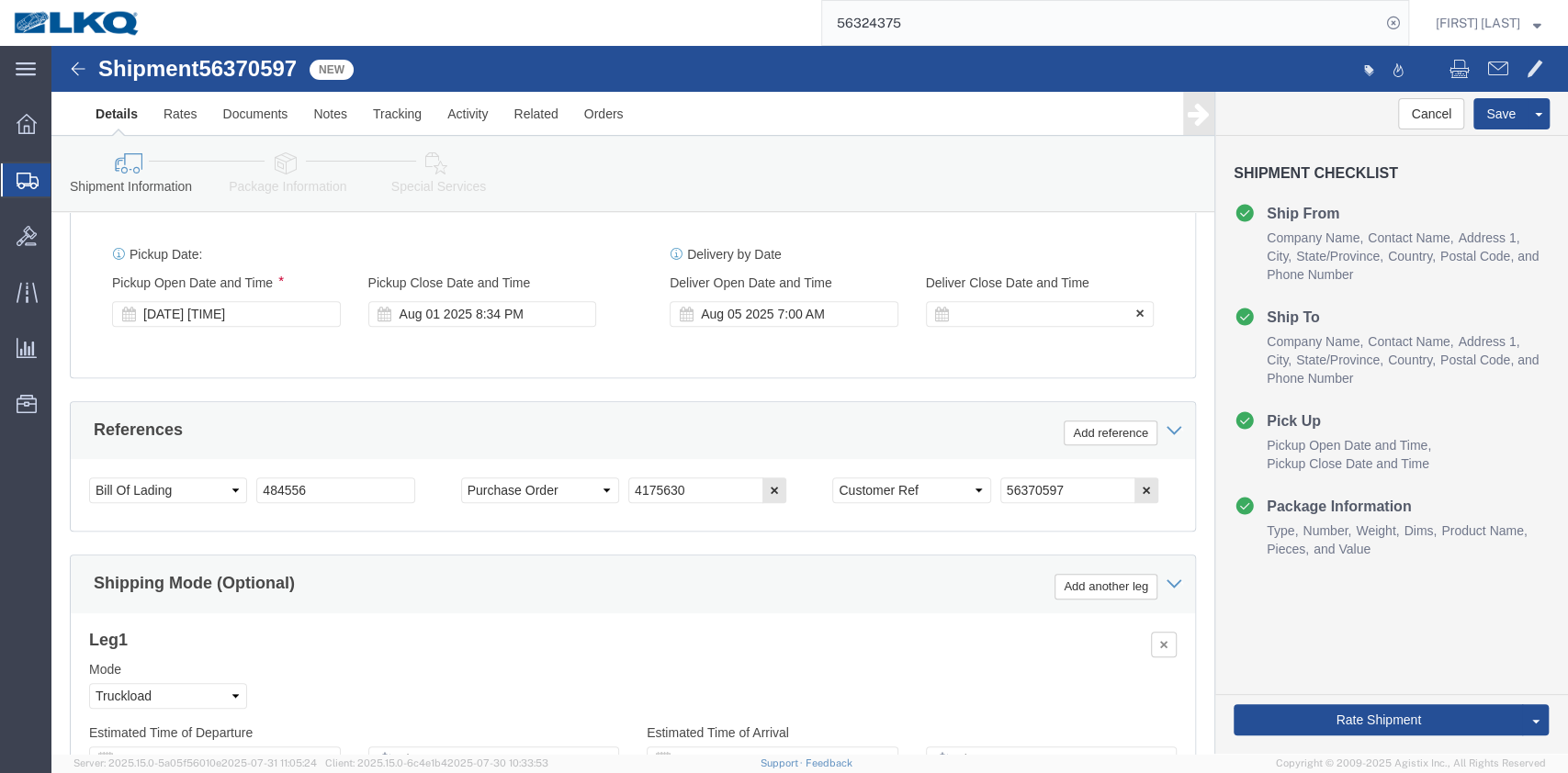 scroll, scrollTop: 872, scrollLeft: 0, axis: vertical 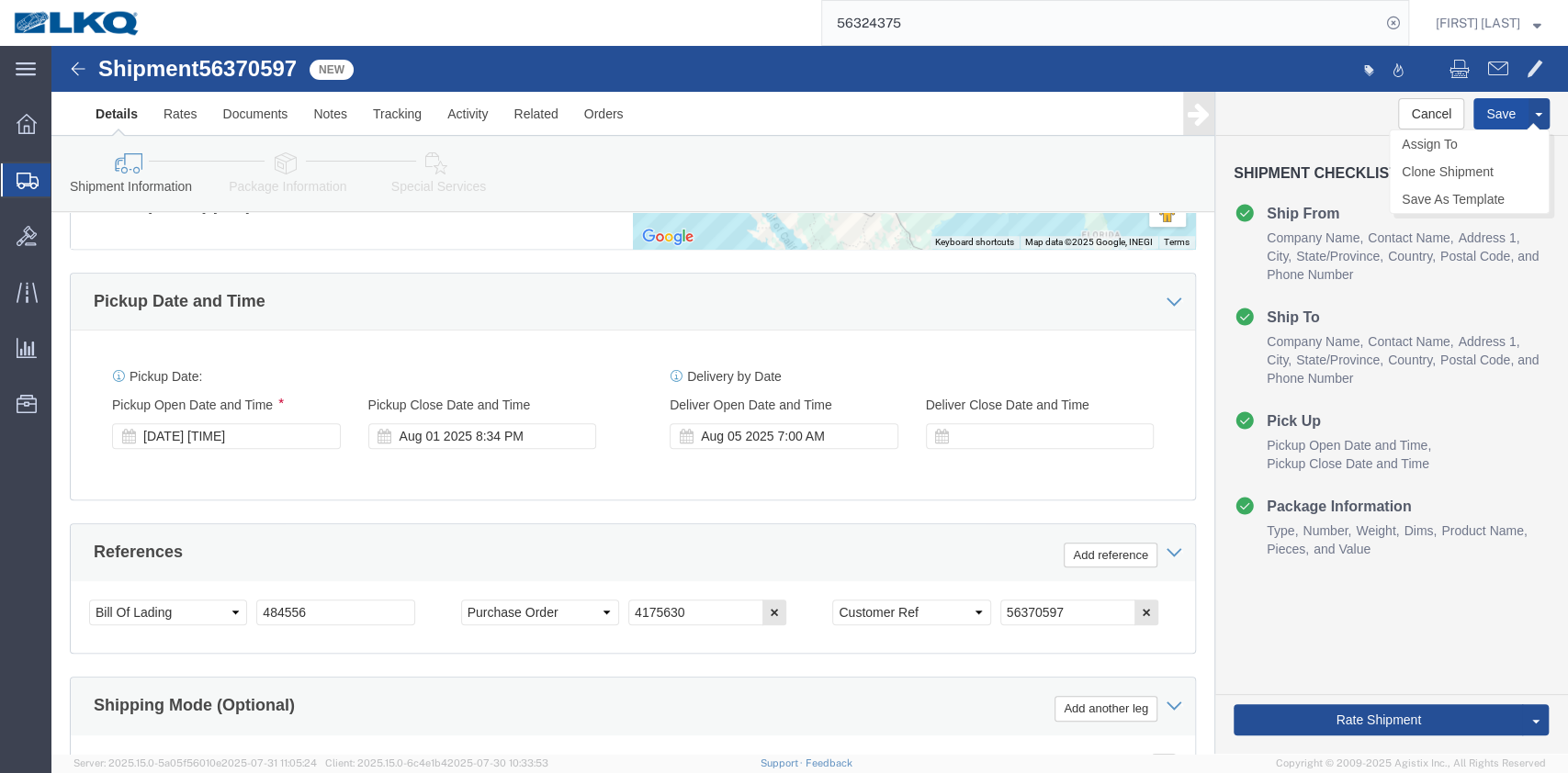 click on "Save" 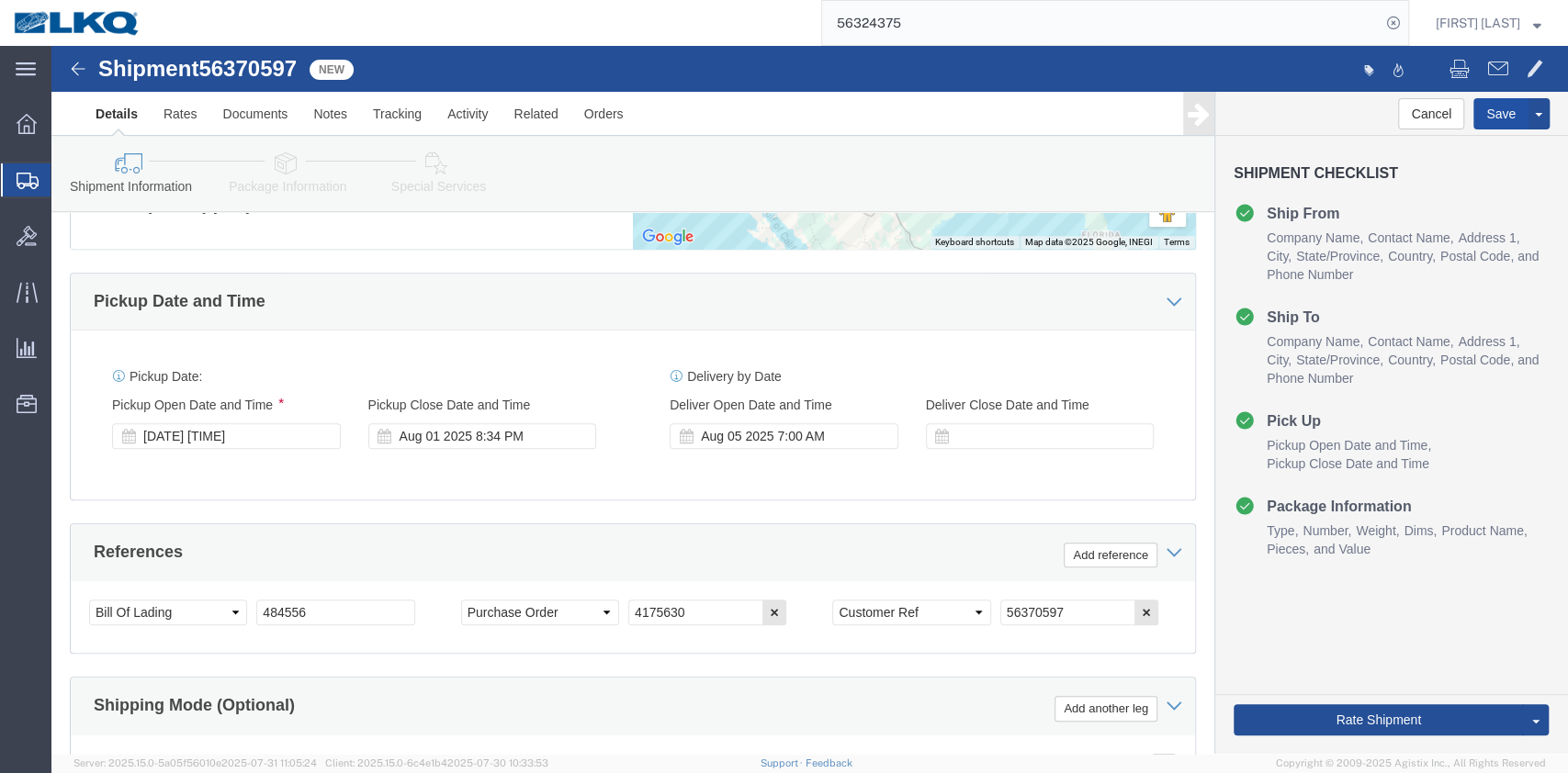 type on "Save" 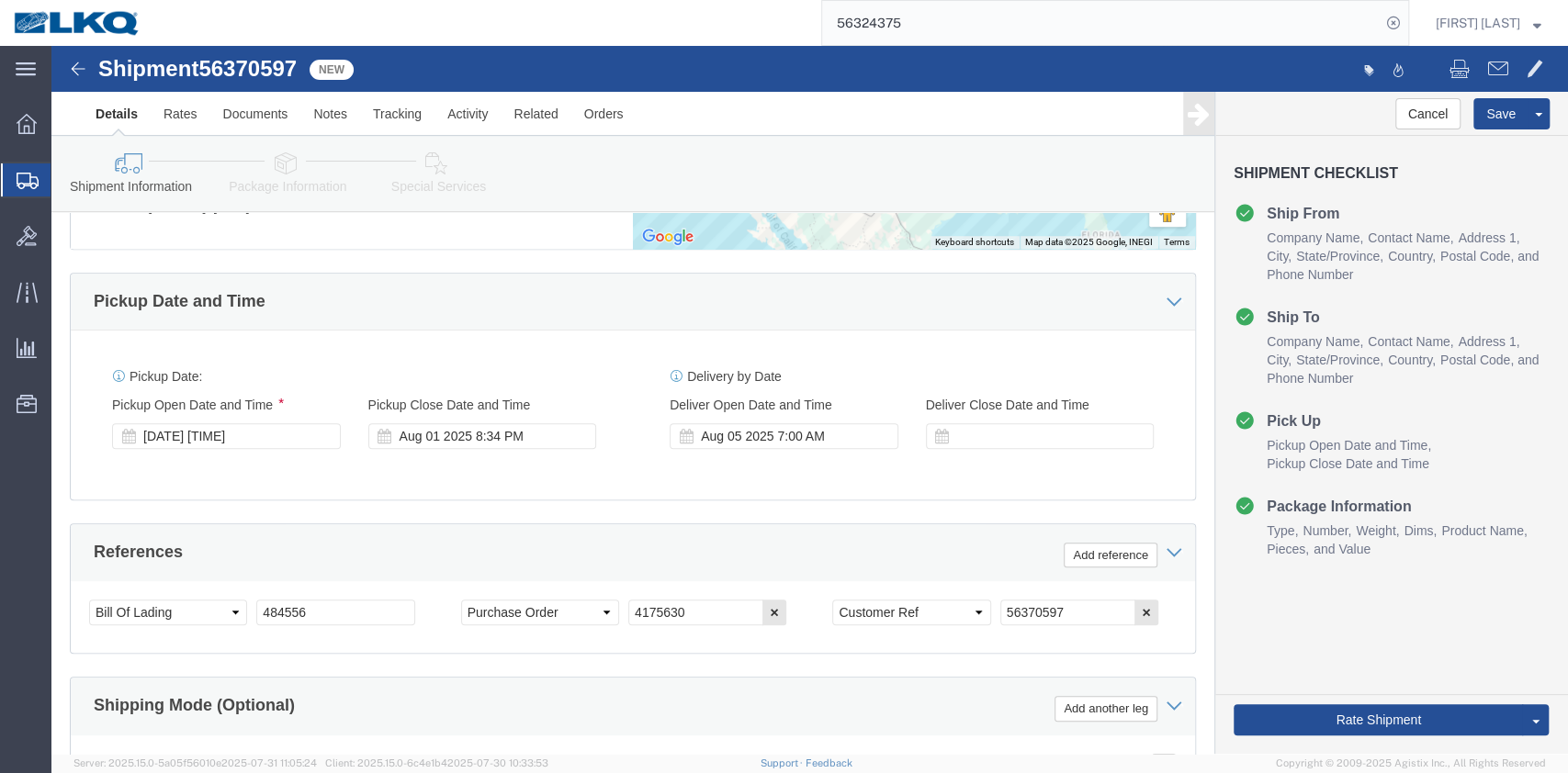 click on "56370597" 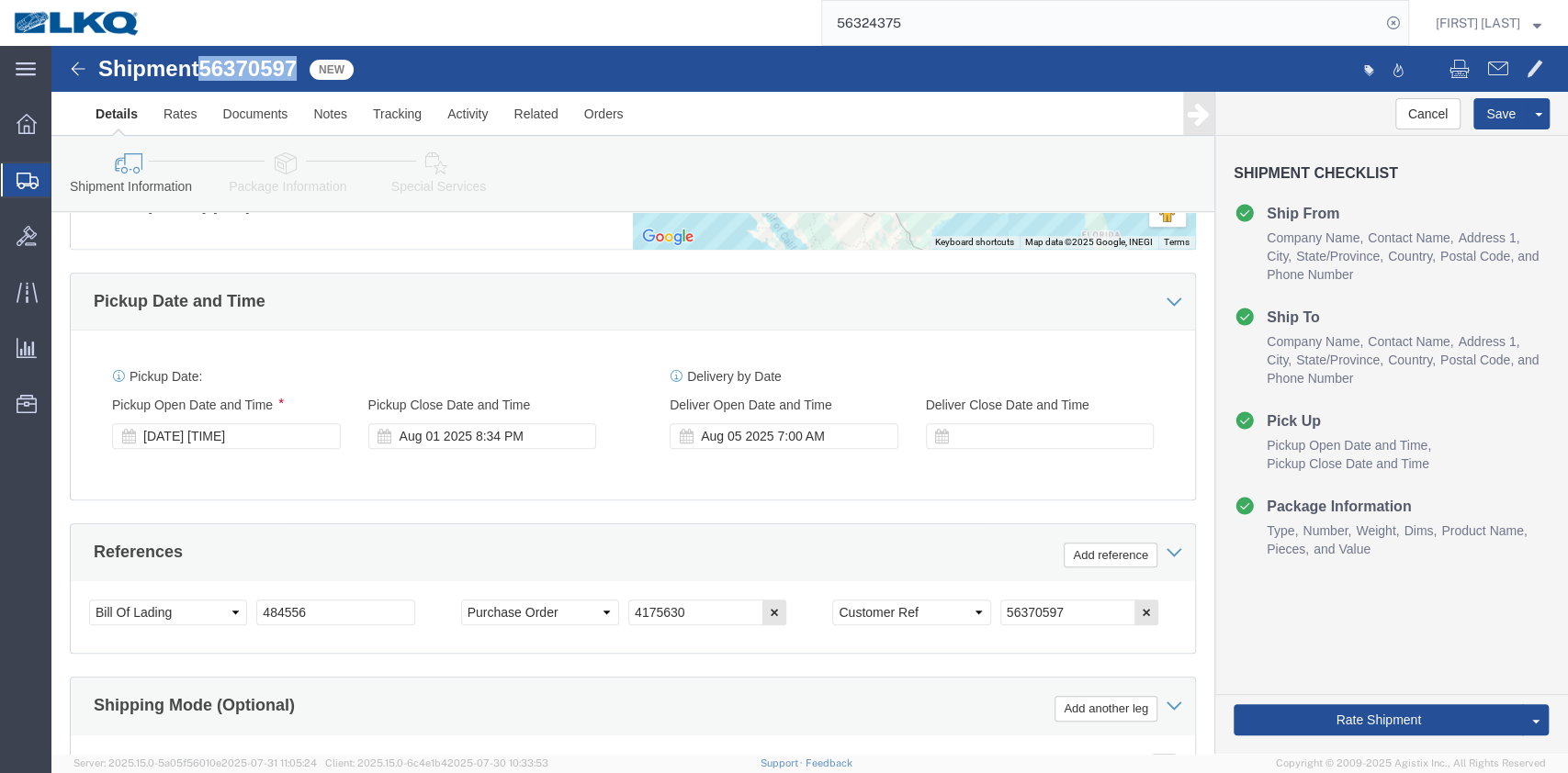 click on "56370597" 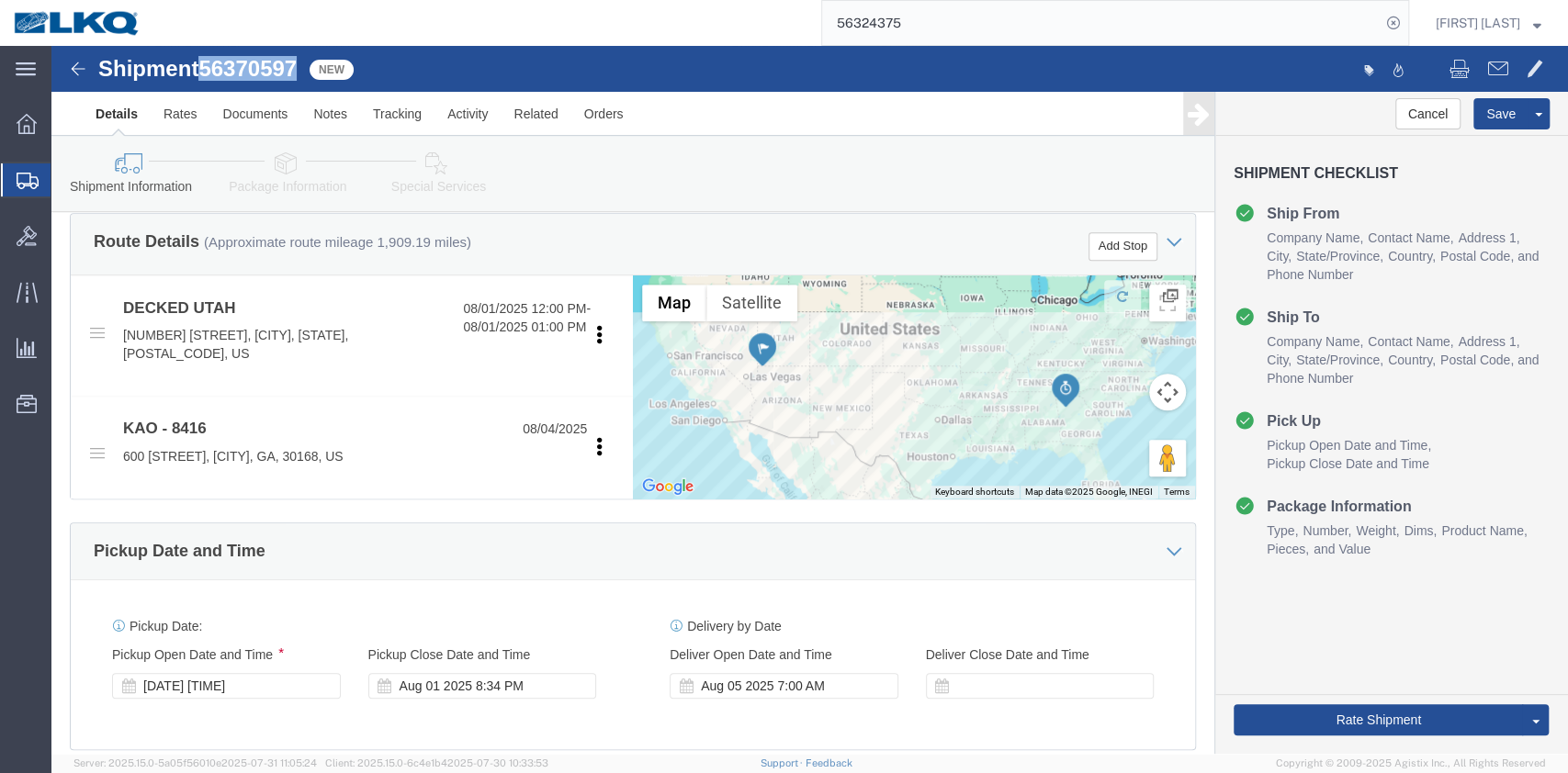 scroll, scrollTop: 734, scrollLeft: 0, axis: vertical 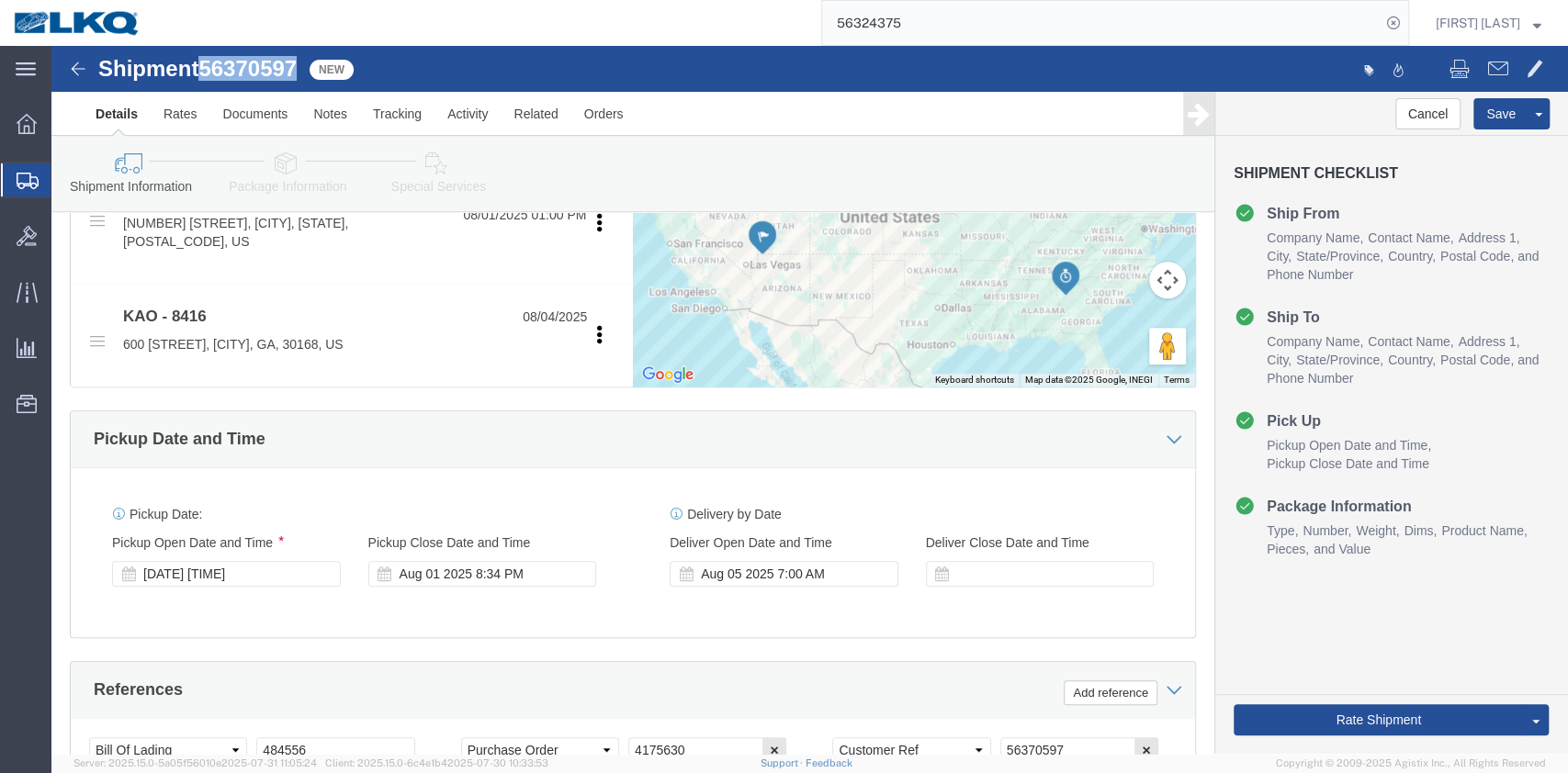 click on "Shipment  56370597   New" 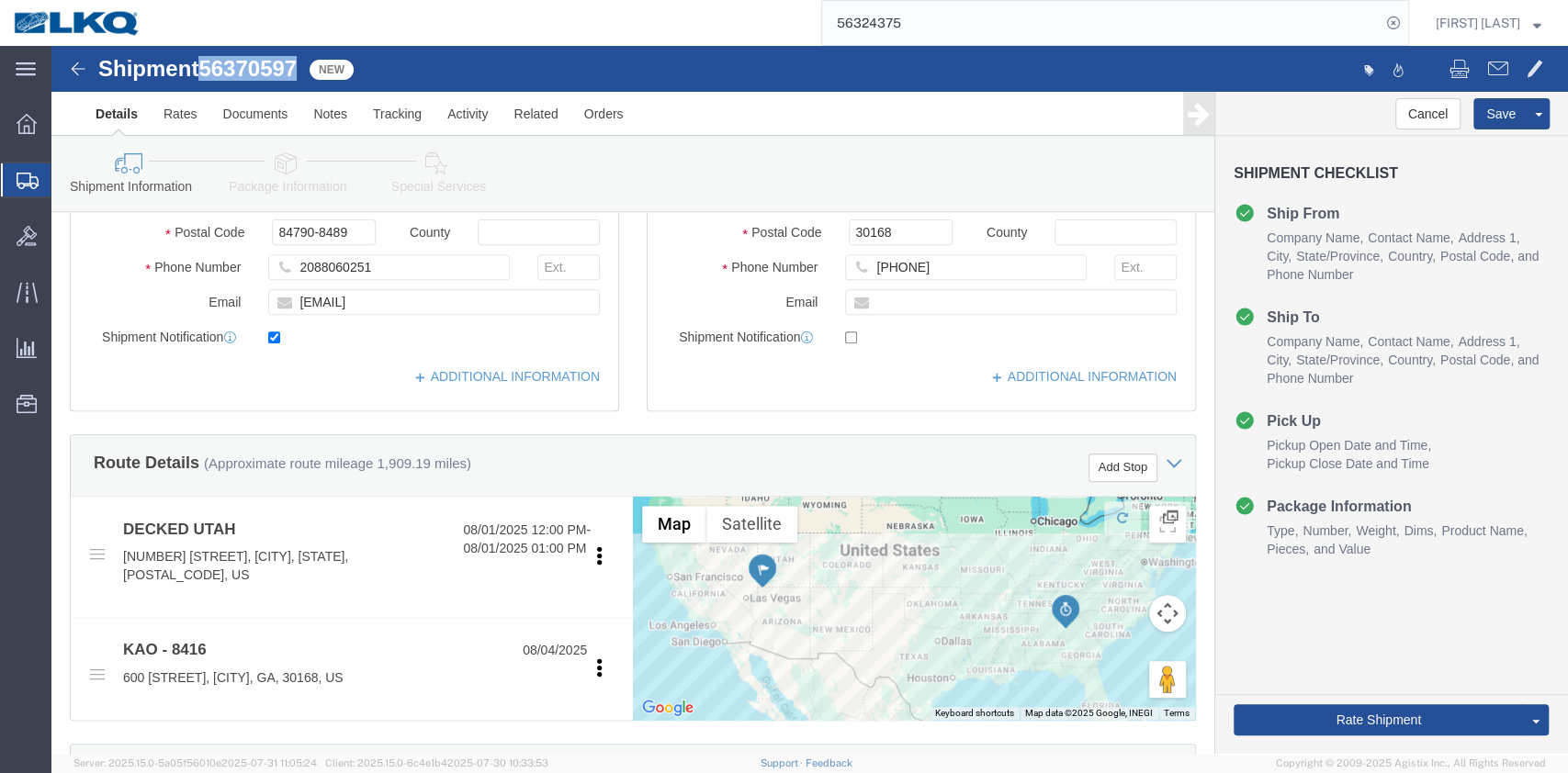 scroll, scrollTop: 0, scrollLeft: 0, axis: both 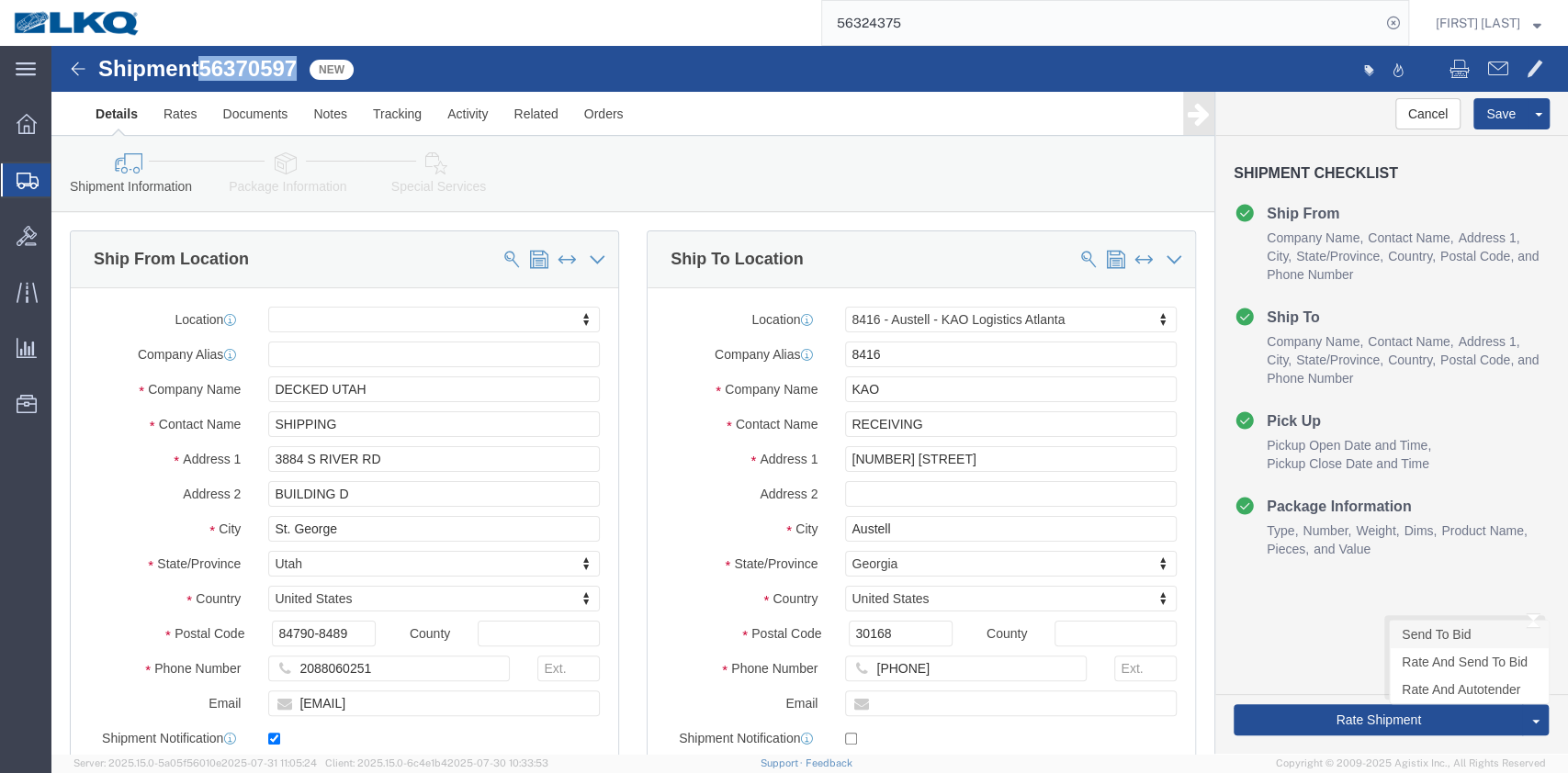 click on "Send To Bid" 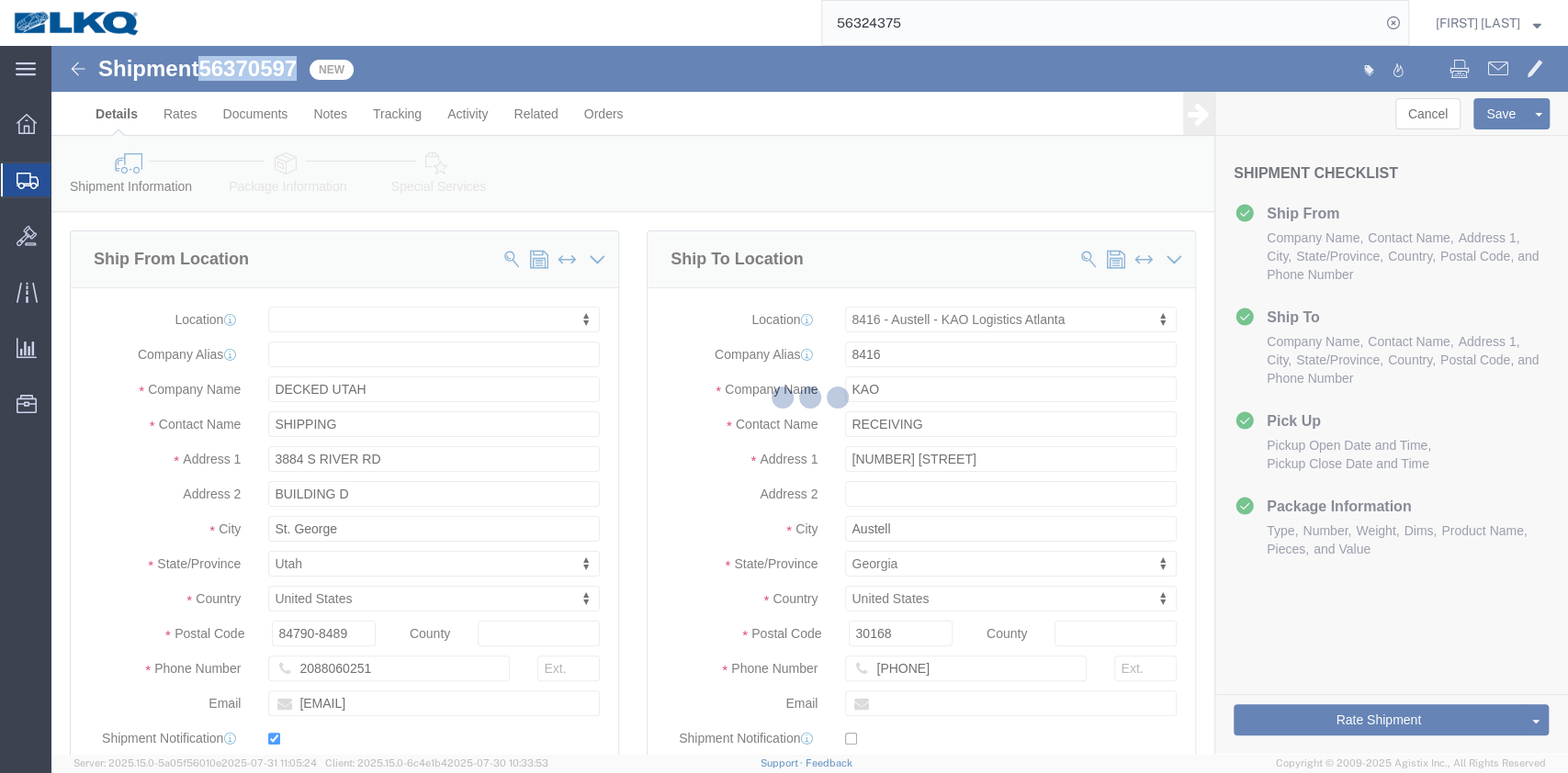 select on "TL" 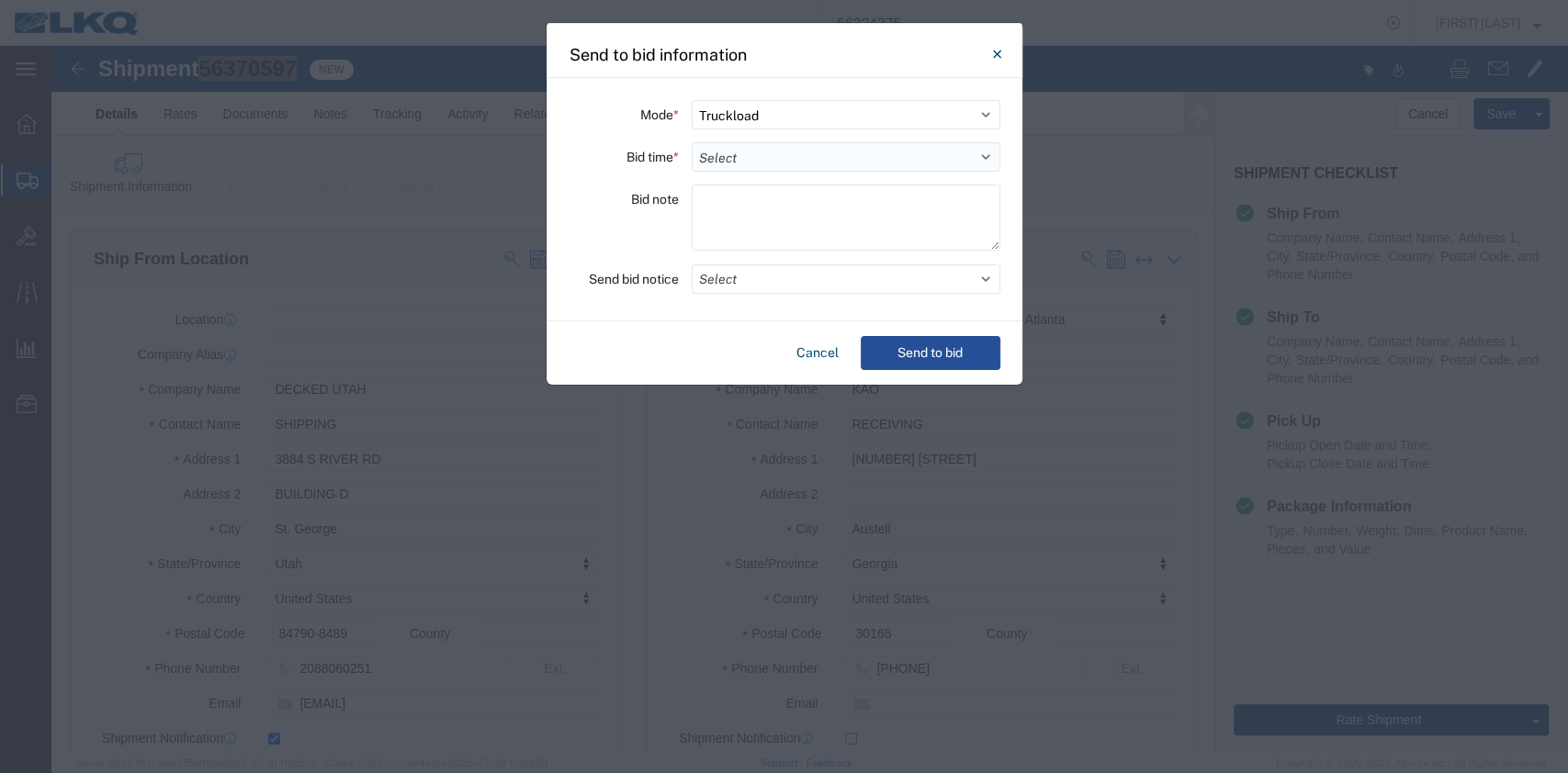 click on "Select 30 Min (Rush) 1 Hour (Rush) 2 Hours (Rush) 4 Hours (Rush) 8 Hours (Rush) 12 Hours (Rush) 16 Hours (Rush) 20 Hours (Rush) 24 Hours (Standard) 28 Hours (Extended) 32 Hours (Extended) 36 Hours (Extended) 2 Days (Extended) 3 Days (Extended) 4 Days (Extended) 5 Days (Extended) 6 Days (Extended) 7 Days (Extended)" 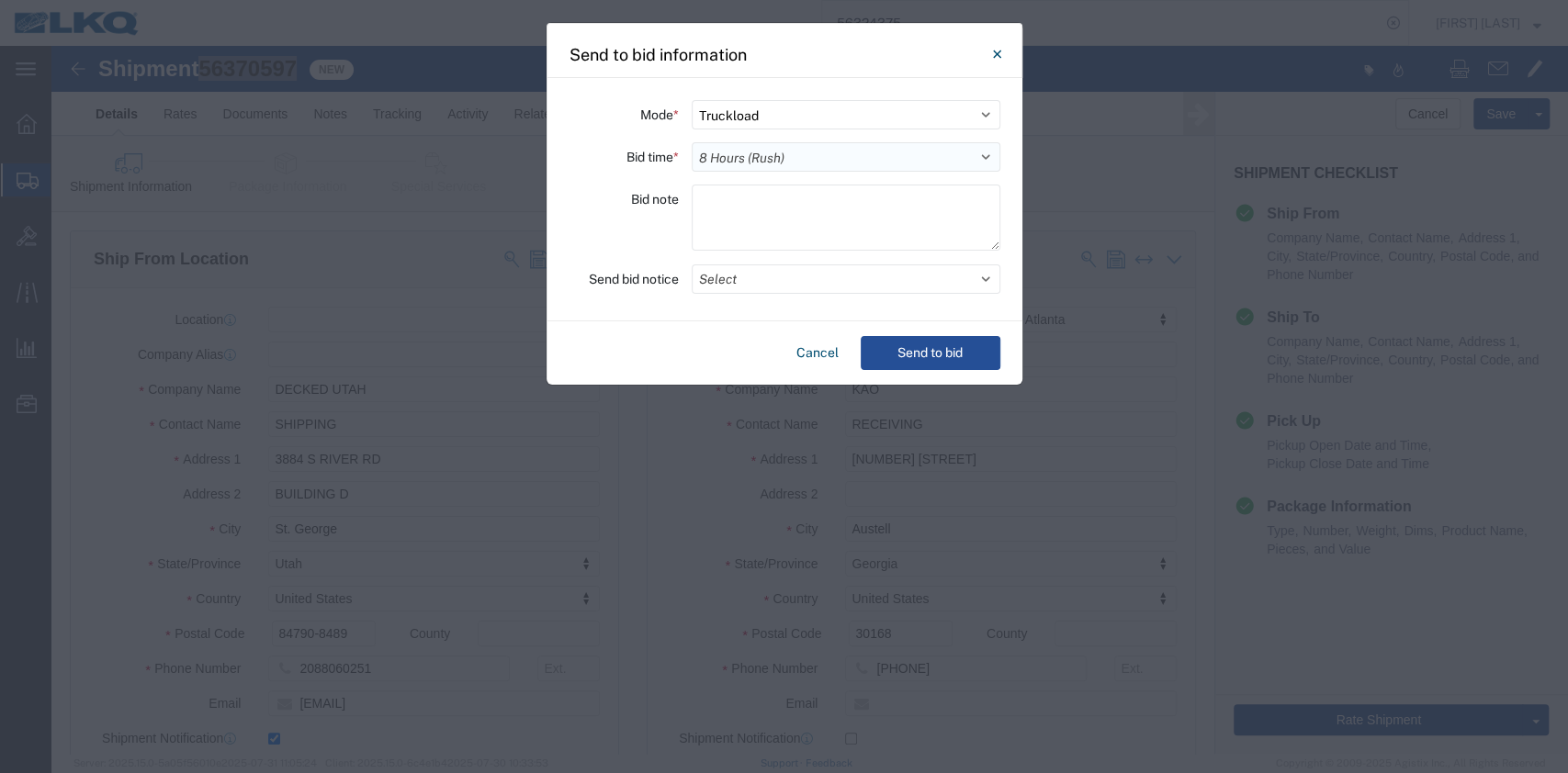 click on "Select 30 Min (Rush) 1 Hour (Rush) 2 Hours (Rush) 4 Hours (Rush) 8 Hours (Rush) 12 Hours (Rush) 16 Hours (Rush) 20 Hours (Rush) 24 Hours (Standard) 28 Hours (Extended) 32 Hours (Extended) 36 Hours (Extended) 2 Days (Extended) 3 Days (Extended) 4 Days (Extended) 5 Days (Extended) 6 Days (Extended) 7 Days (Extended)" 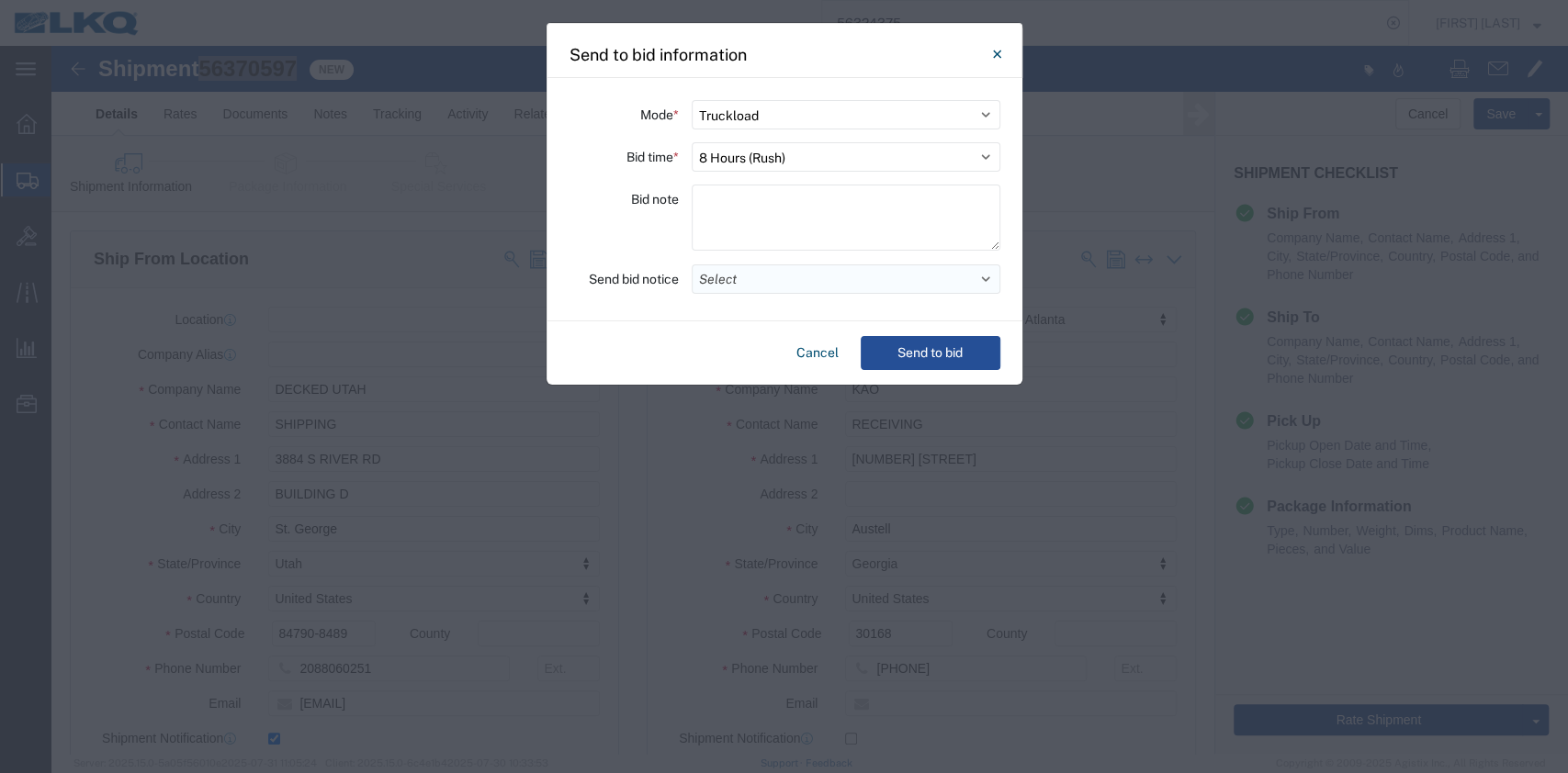 click on "Select" 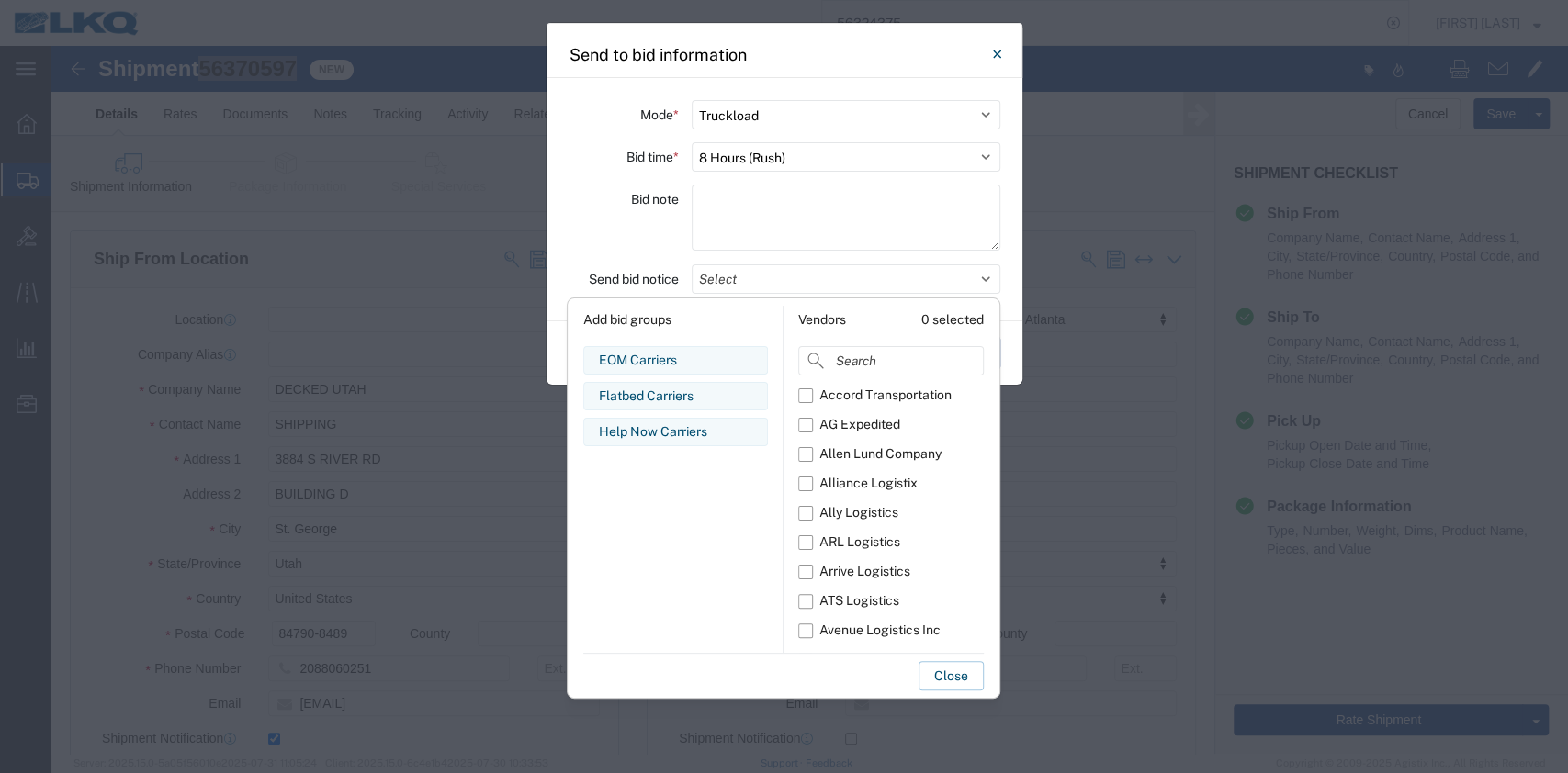 drag, startPoint x: 591, startPoint y: 241, endPoint x: 717, endPoint y: 257, distance: 127.01181 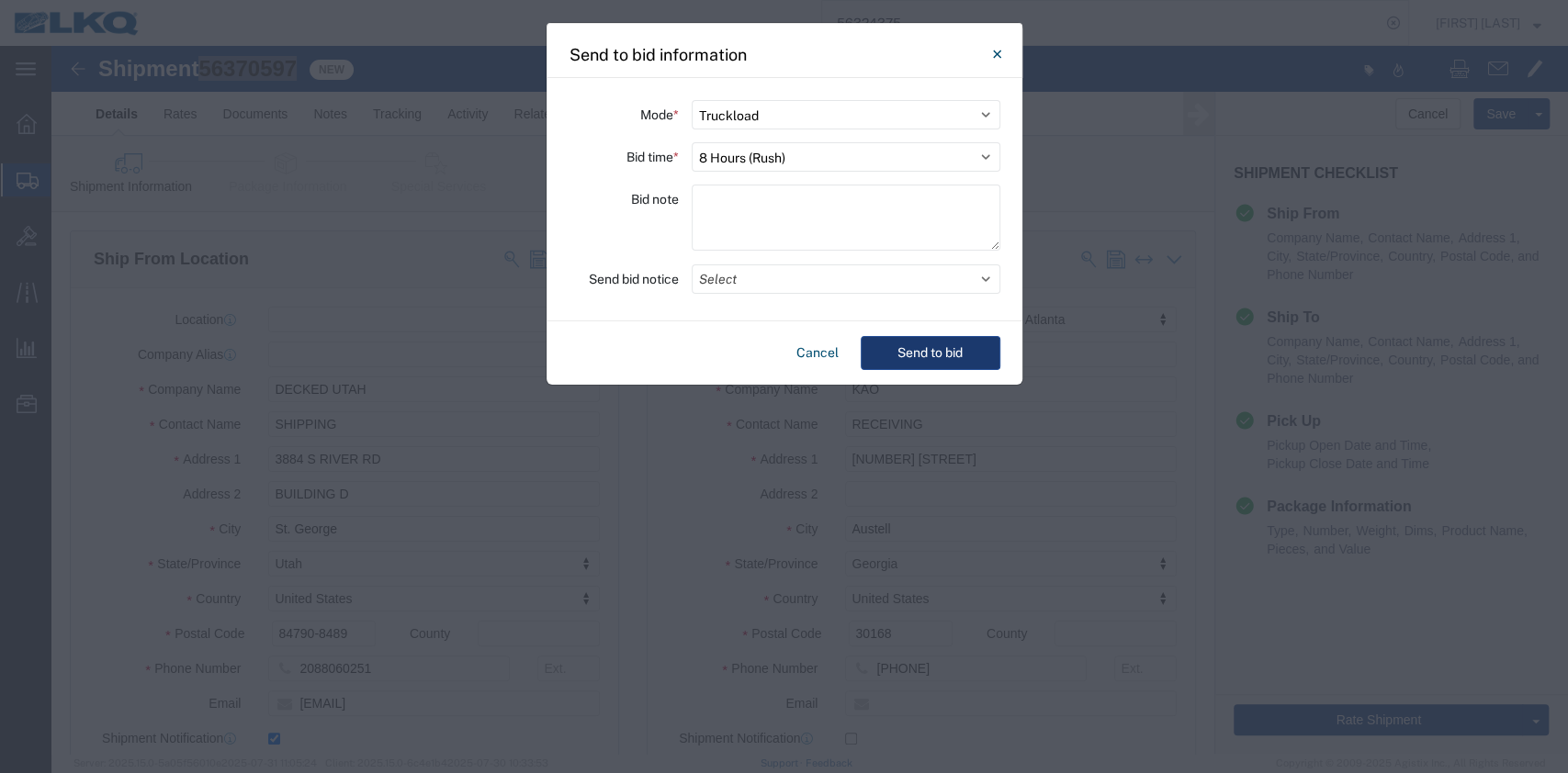click on "Send to bid" 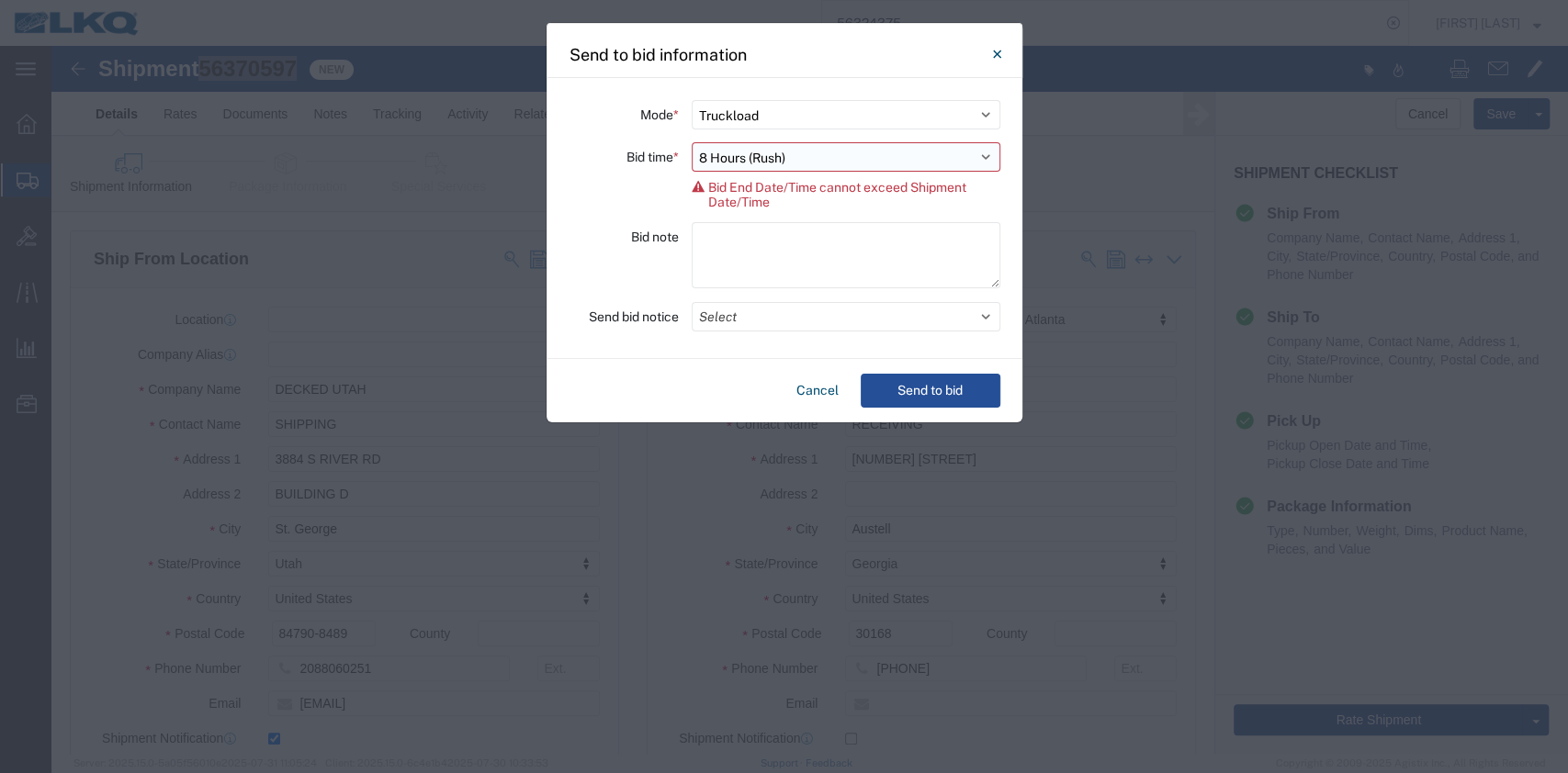 click on "Select 30 Min (Rush) 1 Hour (Rush) 2 Hours (Rush) 4 Hours (Rush) 8 Hours (Rush) 12 Hours (Rush) 16 Hours (Rush) 20 Hours (Rush) 24 Hours (Standard) 28 Hours (Extended) 32 Hours (Extended) 36 Hours (Extended) 2 Days (Extended) 3 Days (Extended) 4 Days (Extended) 5 Days (Extended) 6 Days (Extended) 7 Days (Extended)" 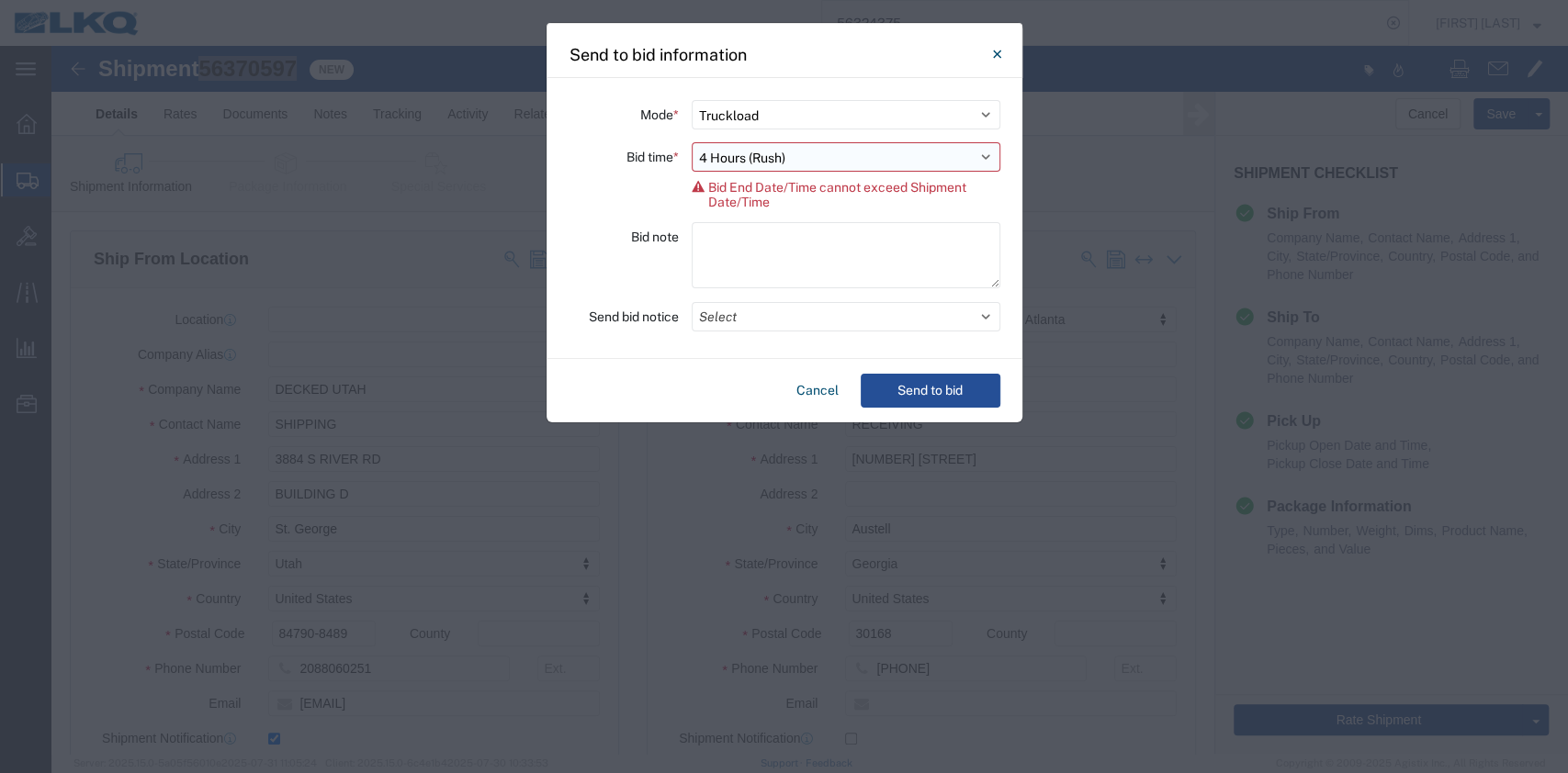 click on "Select 30 Min (Rush) 1 Hour (Rush) 2 Hours (Rush) 4 Hours (Rush) 8 Hours (Rush) 12 Hours (Rush) 16 Hours (Rush) 20 Hours (Rush) 24 Hours (Standard) 28 Hours (Extended) 32 Hours (Extended) 36 Hours (Extended) 2 Days (Extended) 3 Days (Extended) 4 Days (Extended) 5 Days (Extended) 6 Days (Extended) 7 Days (Extended)" 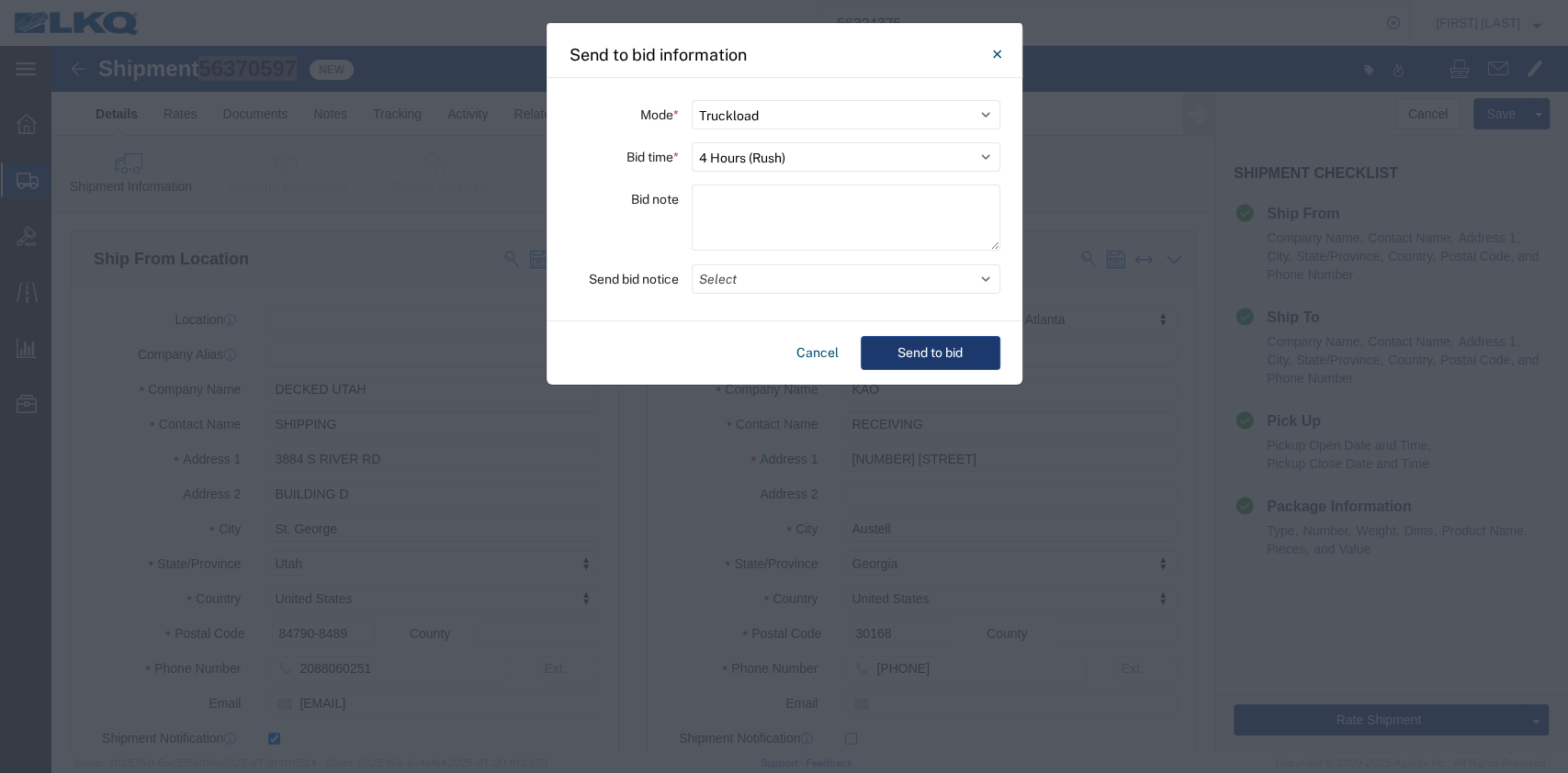 click on "Send to bid" 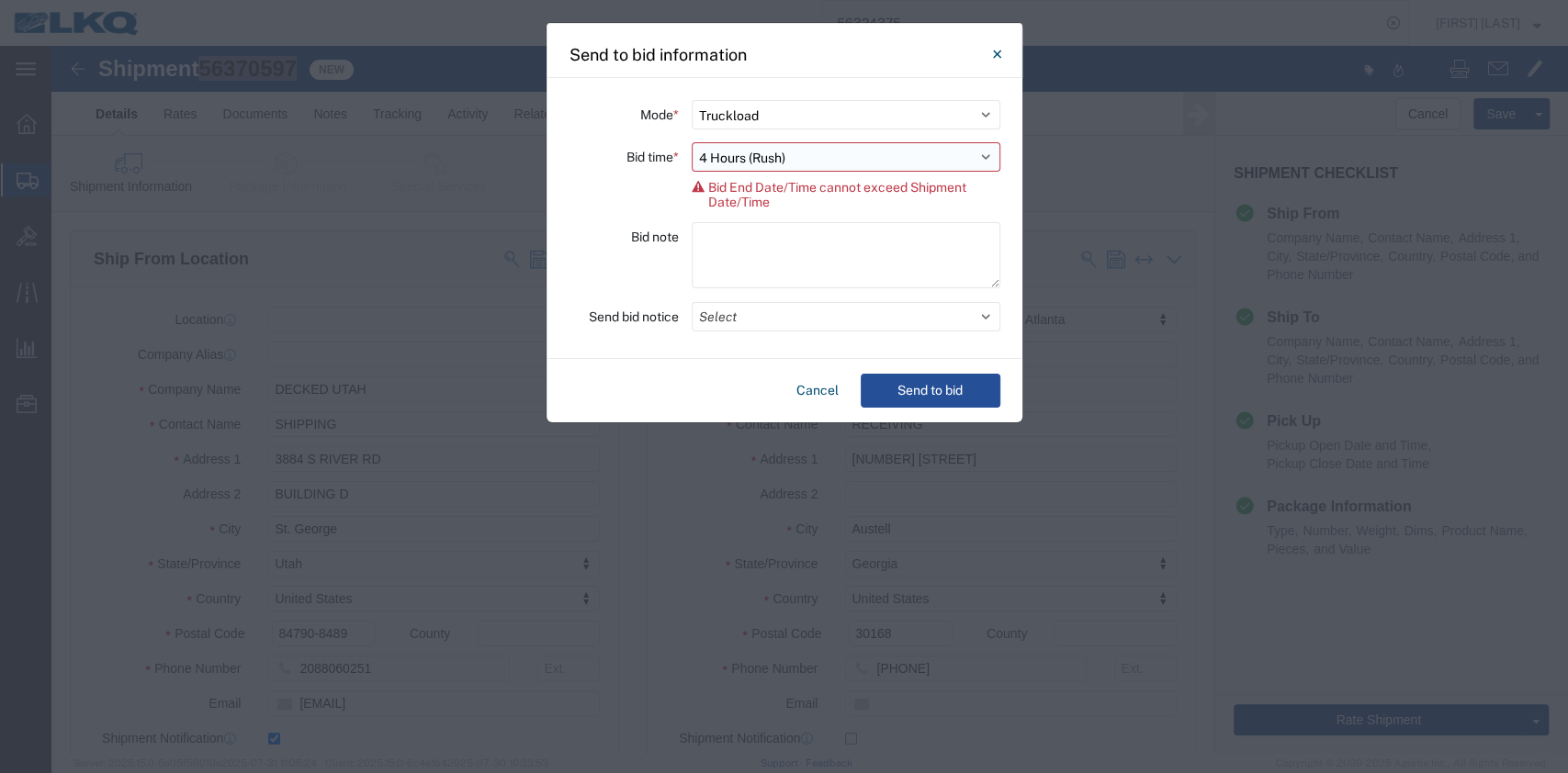 click on "Select 30 Min (Rush) 1 Hour (Rush) 2 Hours (Rush) 4 Hours (Rush) 8 Hours (Rush) 12 Hours (Rush) 16 Hours (Rush) 20 Hours (Rush) 24 Hours (Standard) 28 Hours (Extended) 32 Hours (Extended) 36 Hours (Extended) 2 Days (Extended) 3 Days (Extended) 4 Days (Extended) 5 Days (Extended) 6 Days (Extended) 7 Days (Extended)" 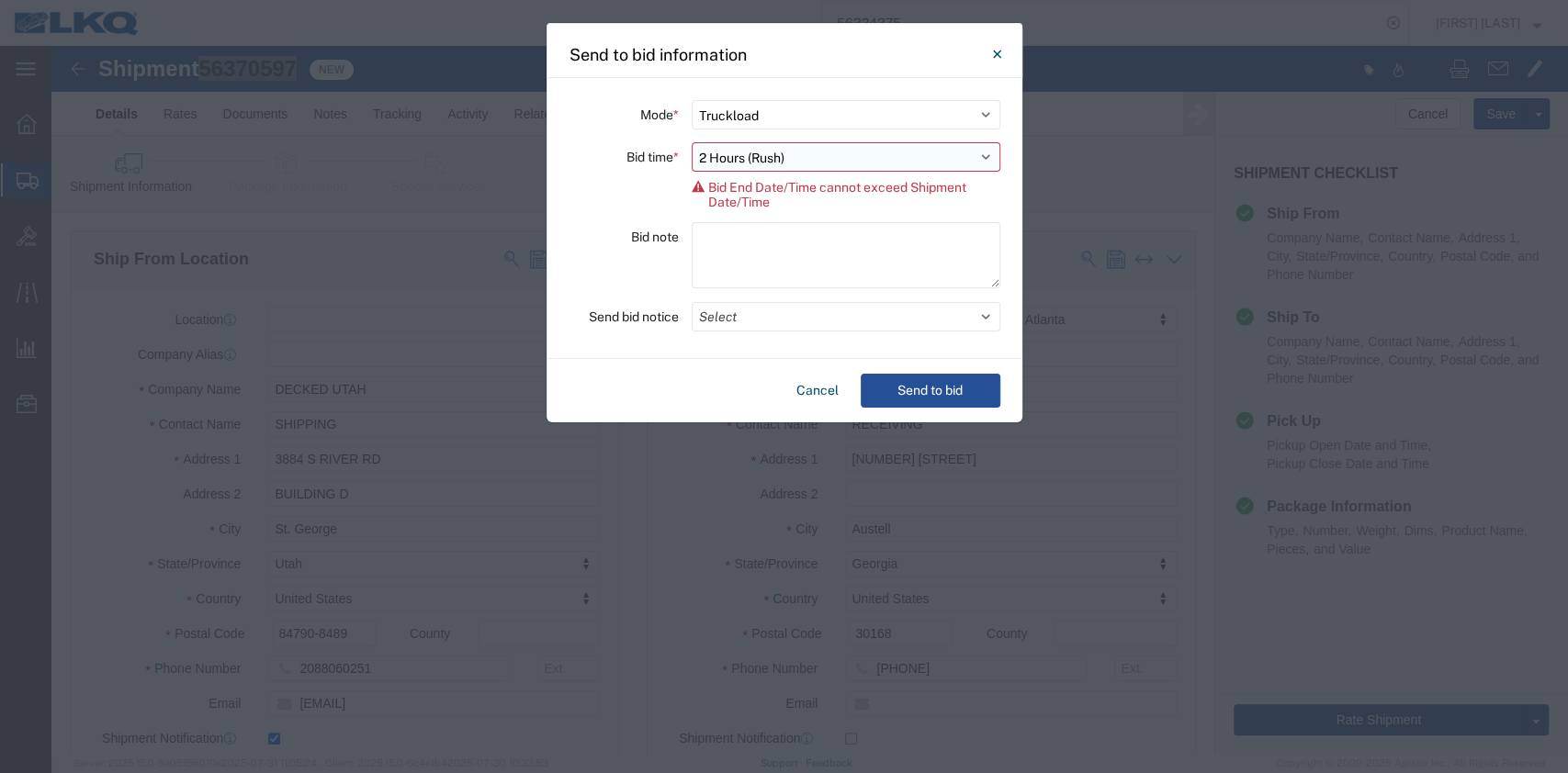 click on "Select 30 Min (Rush) 1 Hour (Rush) 2 Hours (Rush) 4 Hours (Rush) 8 Hours (Rush) 12 Hours (Rush) 16 Hours (Rush) 20 Hours (Rush) 24 Hours (Standard) 28 Hours (Extended) 32 Hours (Extended) 36 Hours (Extended) 2 Days (Extended) 3 Days (Extended) 4 Days (Extended) 5 Days (Extended) 6 Days (Extended) 7 Days (Extended)" 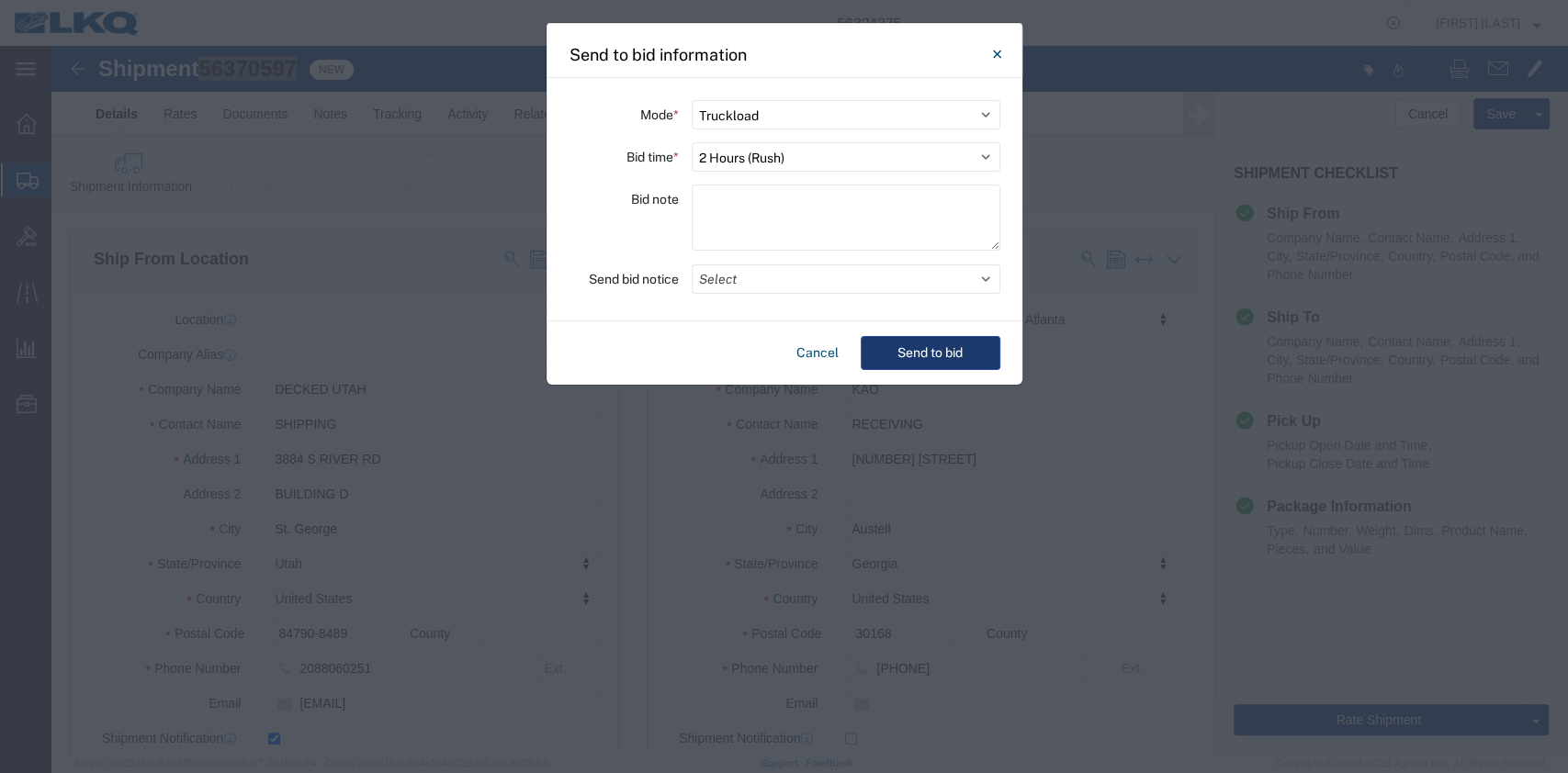click on "Send to bid" 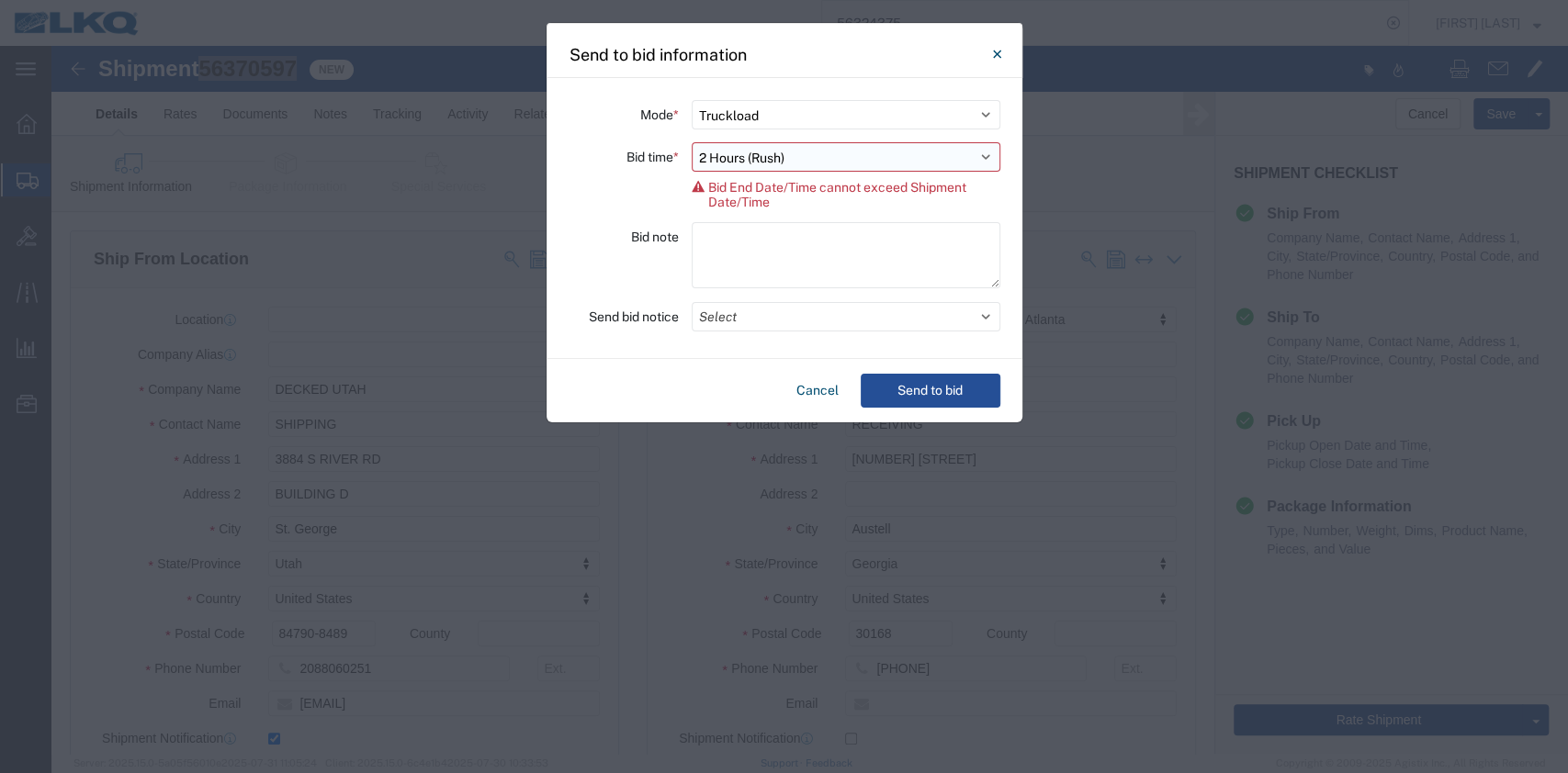 click on "Select 30 Min (Rush) 1 Hour (Rush) 2 Hours (Rush) 4 Hours (Rush) 8 Hours (Rush) 12 Hours (Rush) 16 Hours (Rush) 20 Hours (Rush) 24 Hours (Standard) 28 Hours (Extended) 32 Hours (Extended) 36 Hours (Extended) 2 Days (Extended) 3 Days (Extended) 4 Days (Extended) 5 Days (Extended) 6 Days (Extended) 7 Days (Extended)" 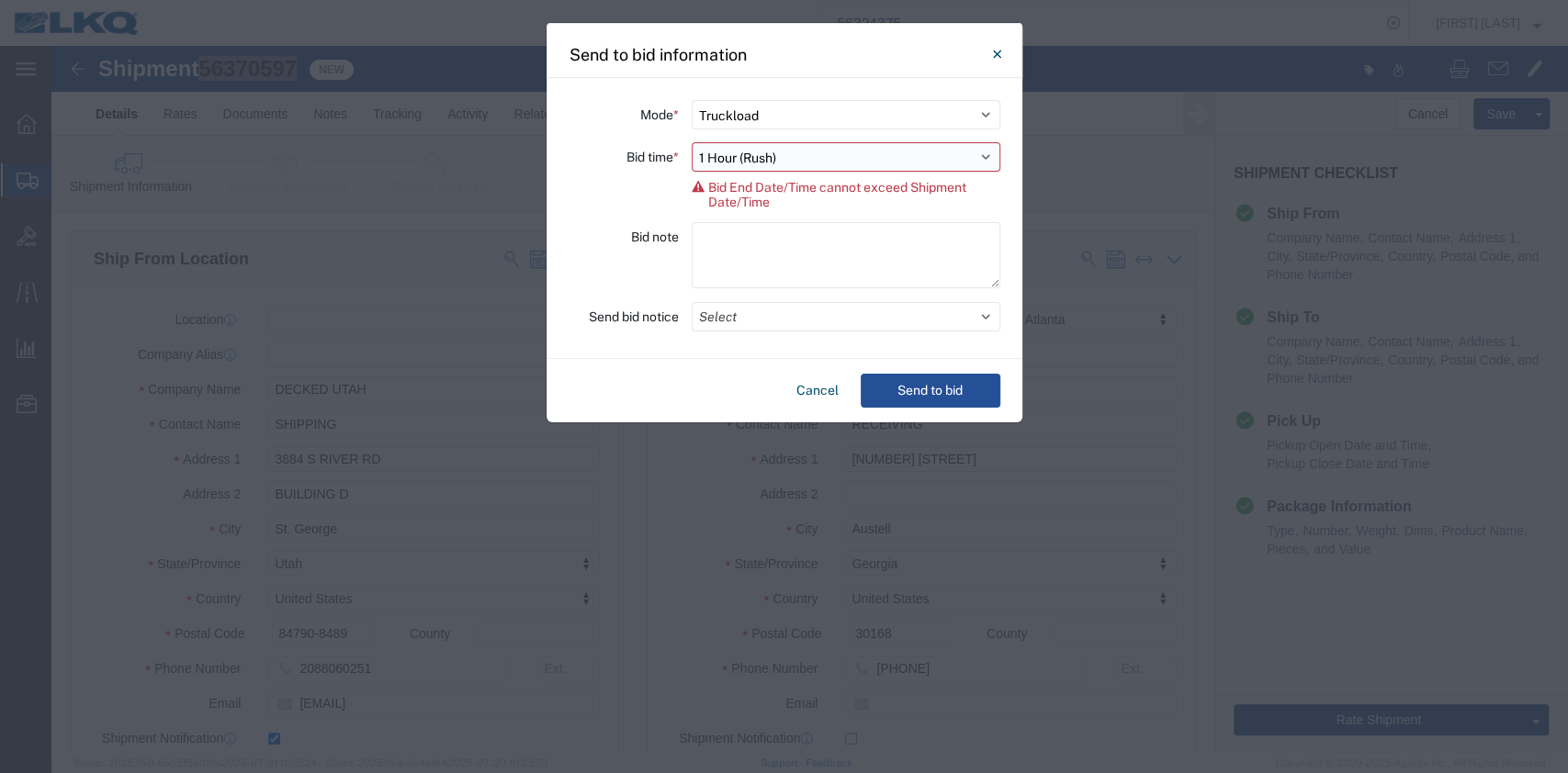 click on "Select 30 Min (Rush) 1 Hour (Rush) 2 Hours (Rush) 4 Hours (Rush) 8 Hours (Rush) 12 Hours (Rush) 16 Hours (Rush) 20 Hours (Rush) 24 Hours (Standard) 28 Hours (Extended) 32 Hours (Extended) 36 Hours (Extended) 2 Days (Extended) 3 Days (Extended) 4 Days (Extended) 5 Days (Extended) 6 Days (Extended) 7 Days (Extended)" 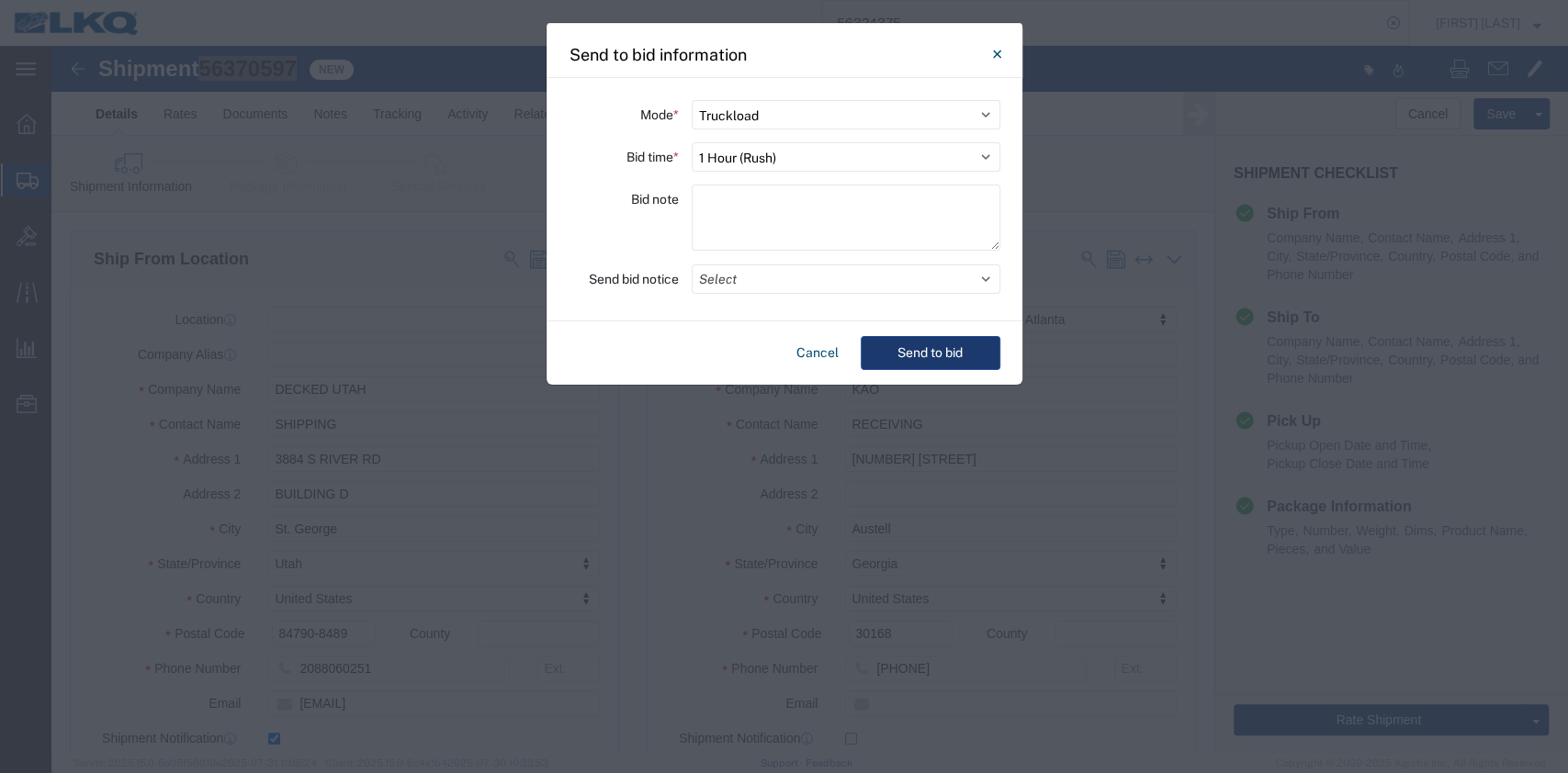 click on "Send to bid" 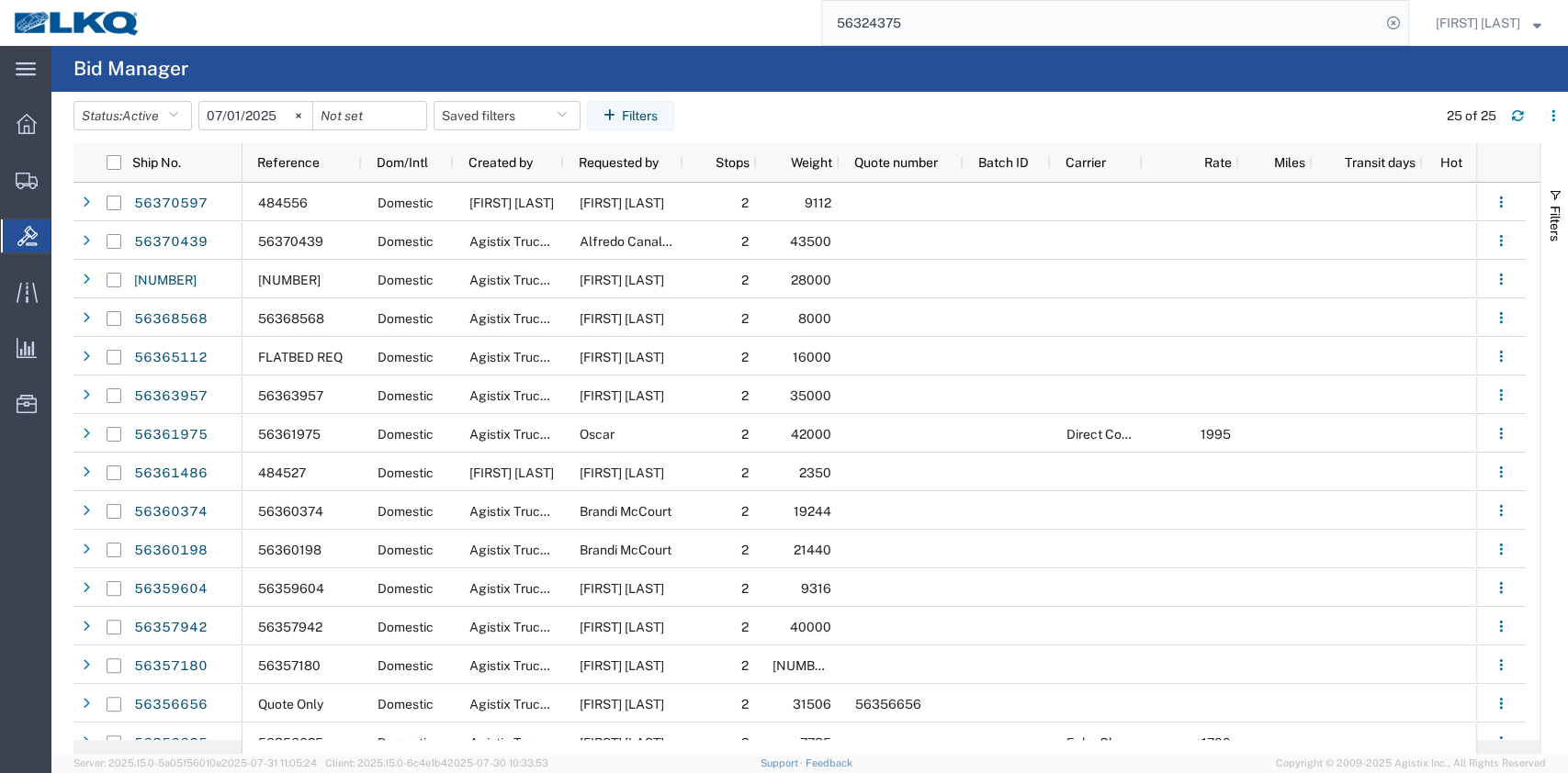 click on "56324375" 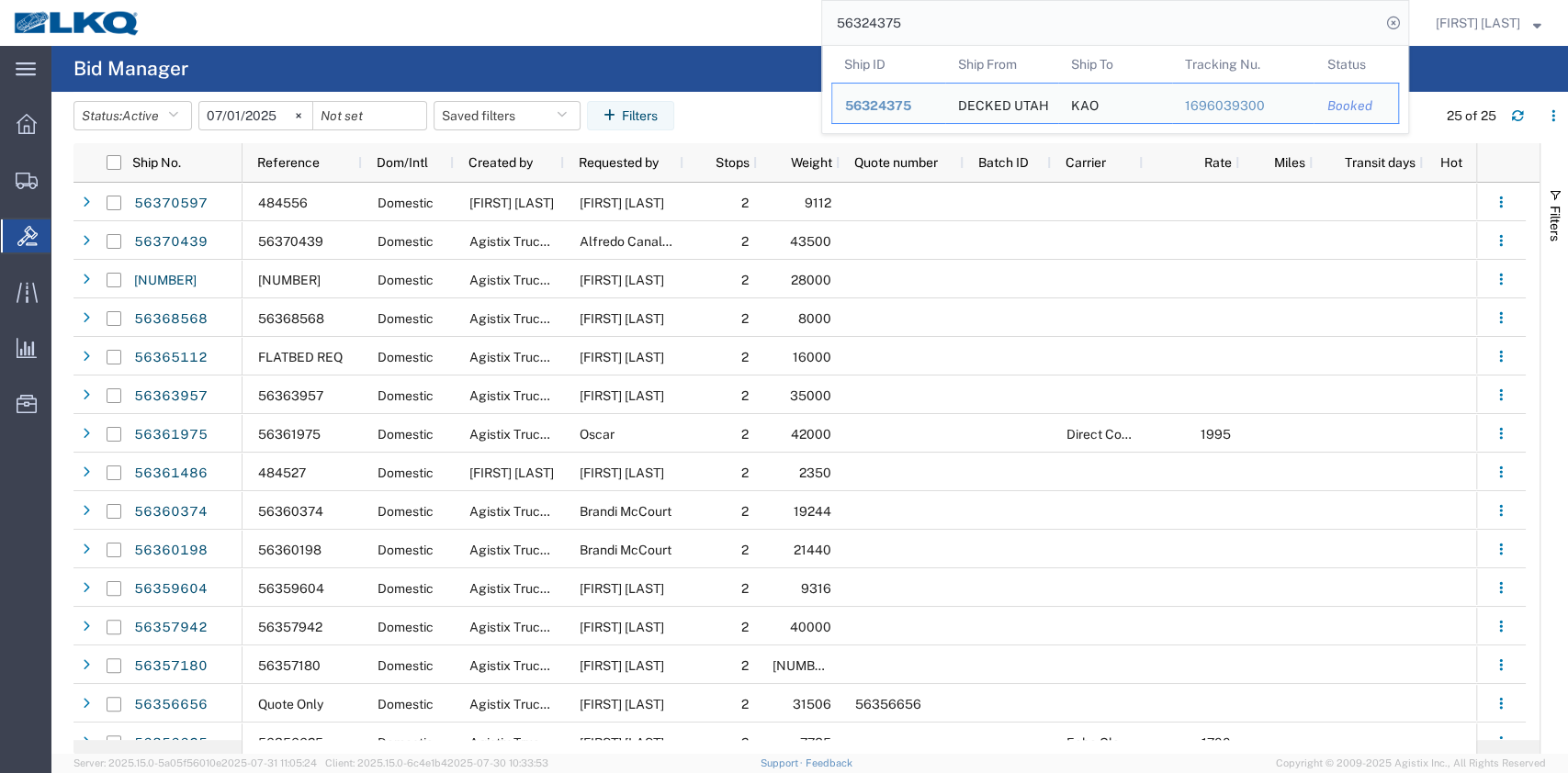 paste on "46176" 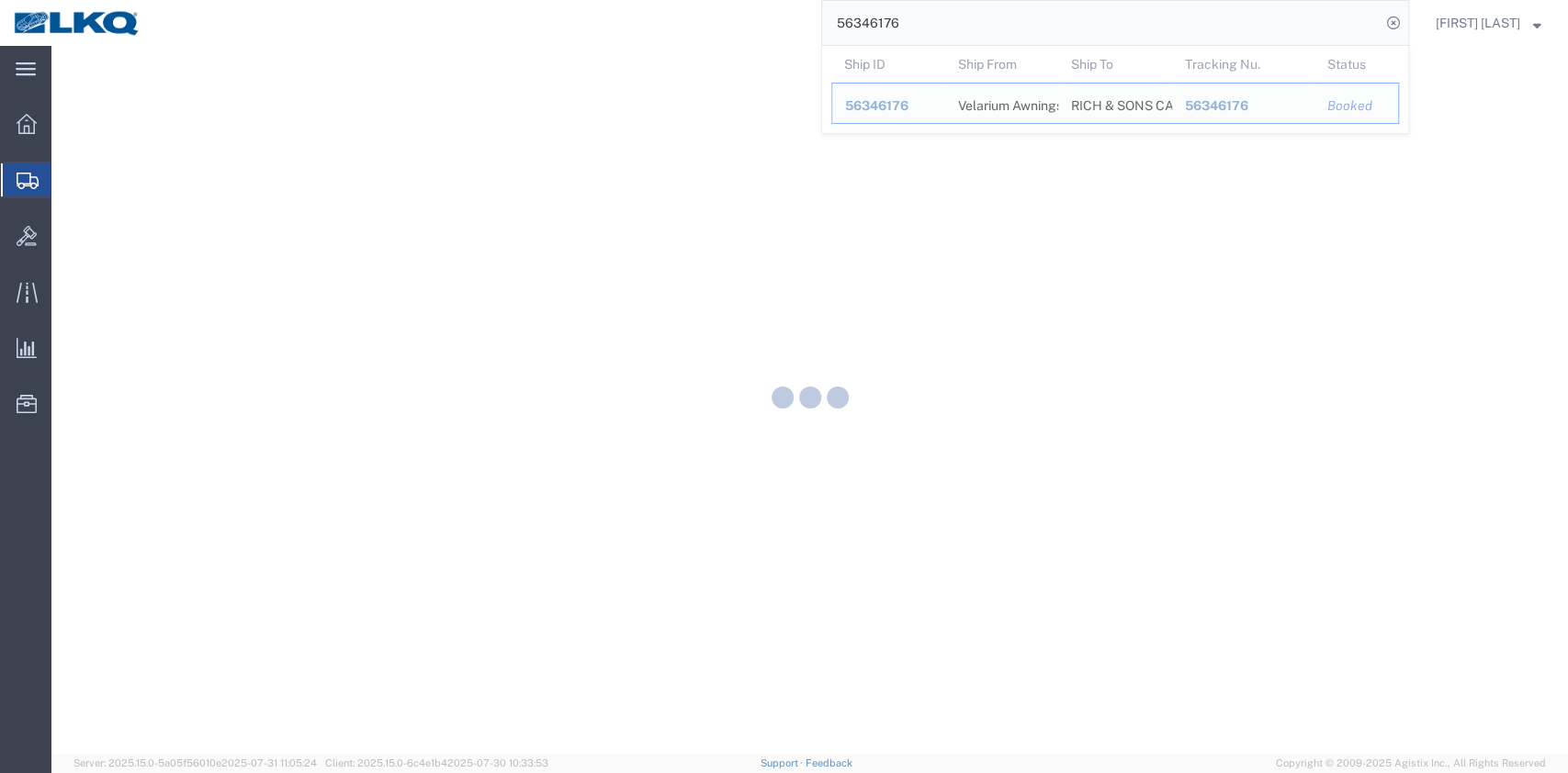 scroll, scrollTop: 0, scrollLeft: 0, axis: both 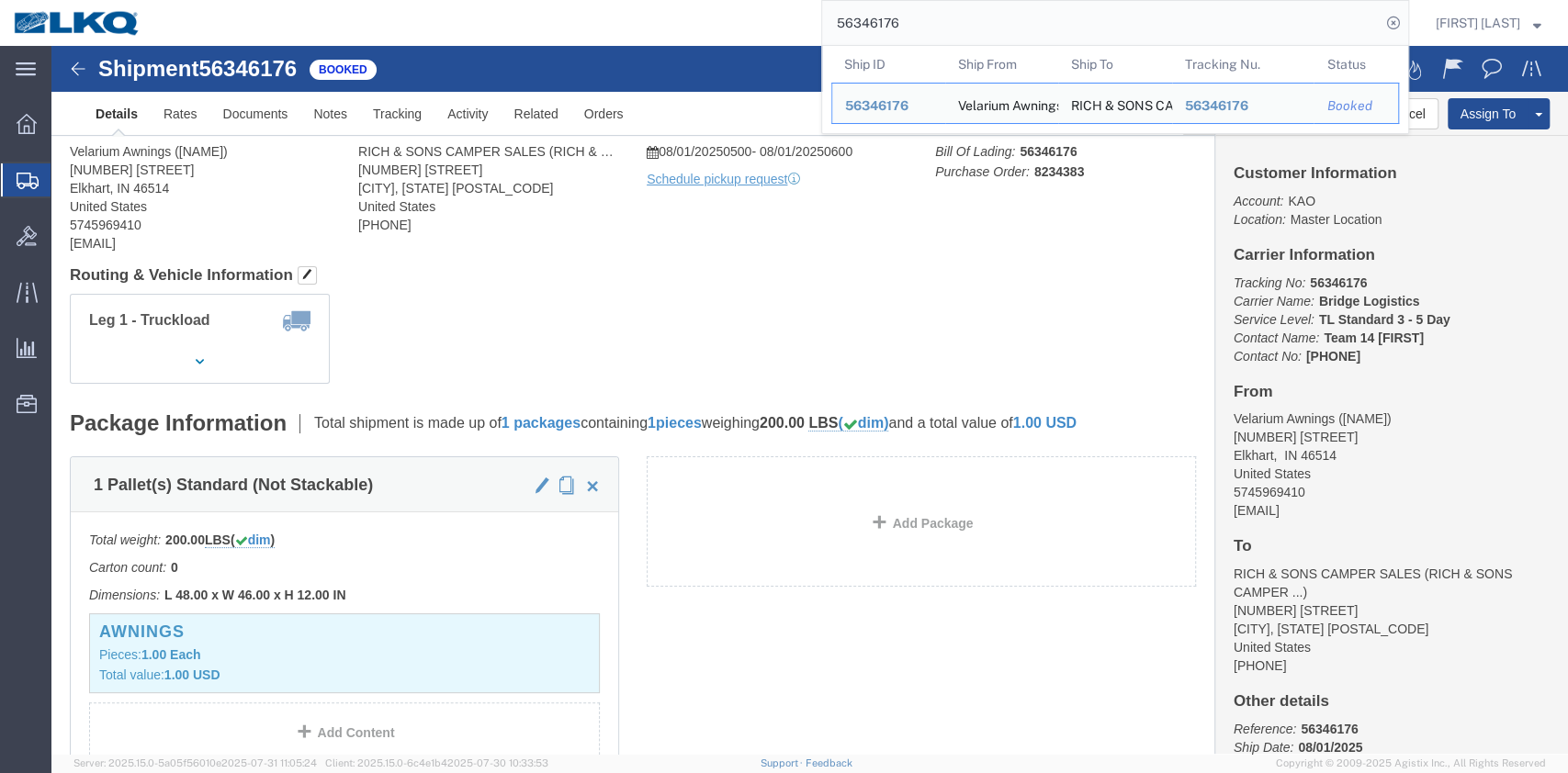 click 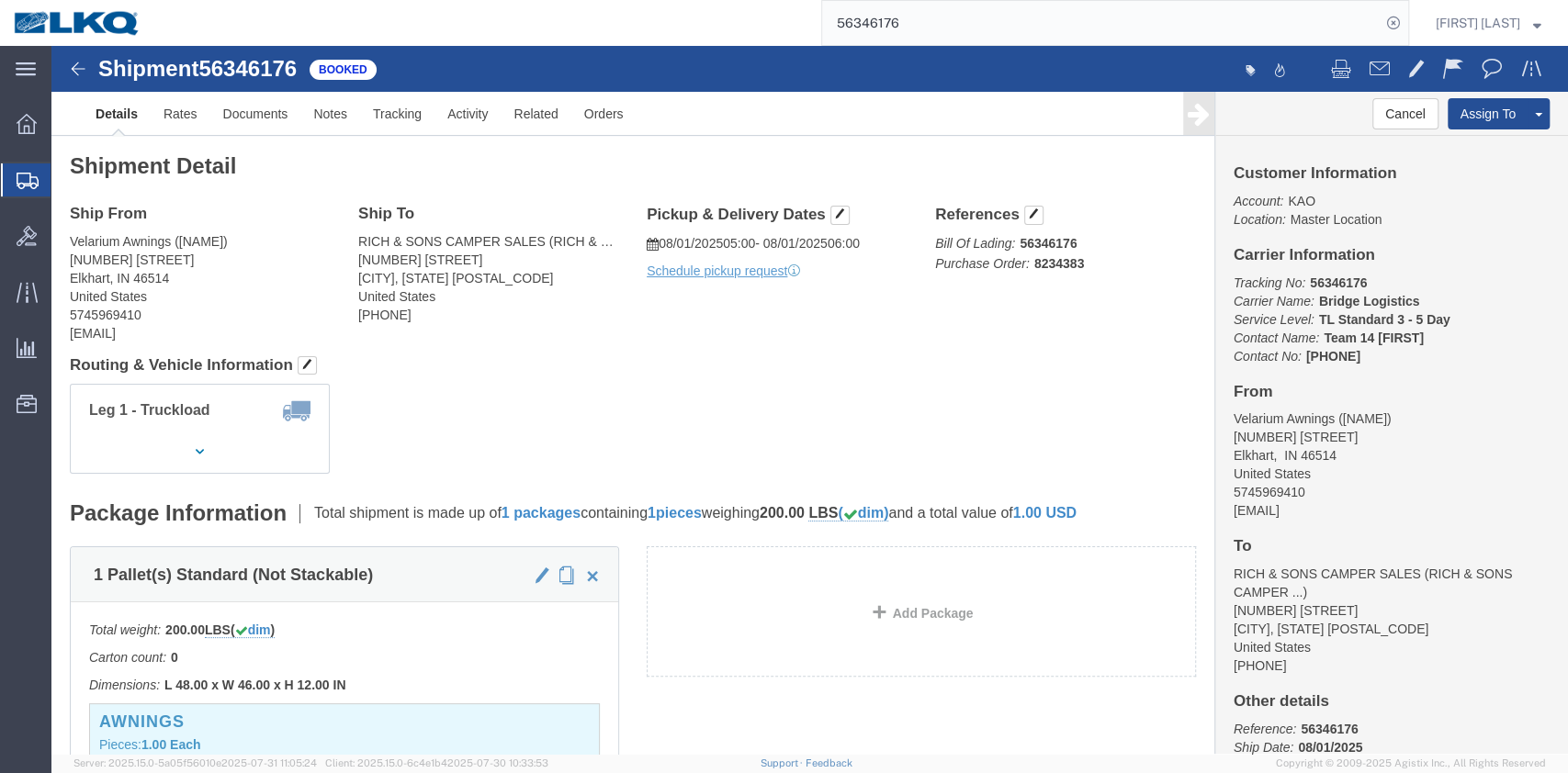 click on "Leg 1 - Truckload Vehicle 1: Standard Dry Van (53 Feet) Number of trucks: 1" 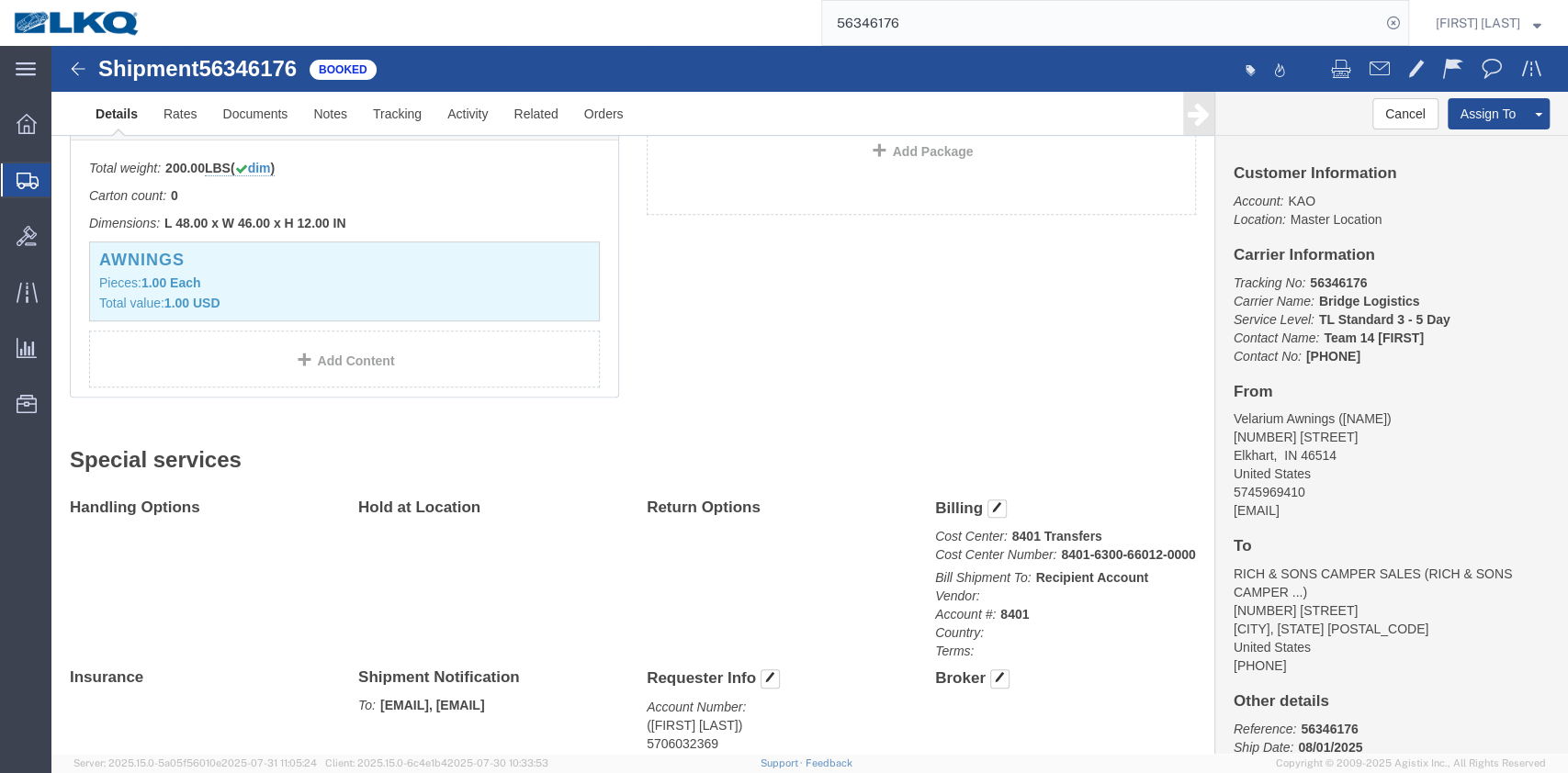 scroll, scrollTop: 857, scrollLeft: 0, axis: vertical 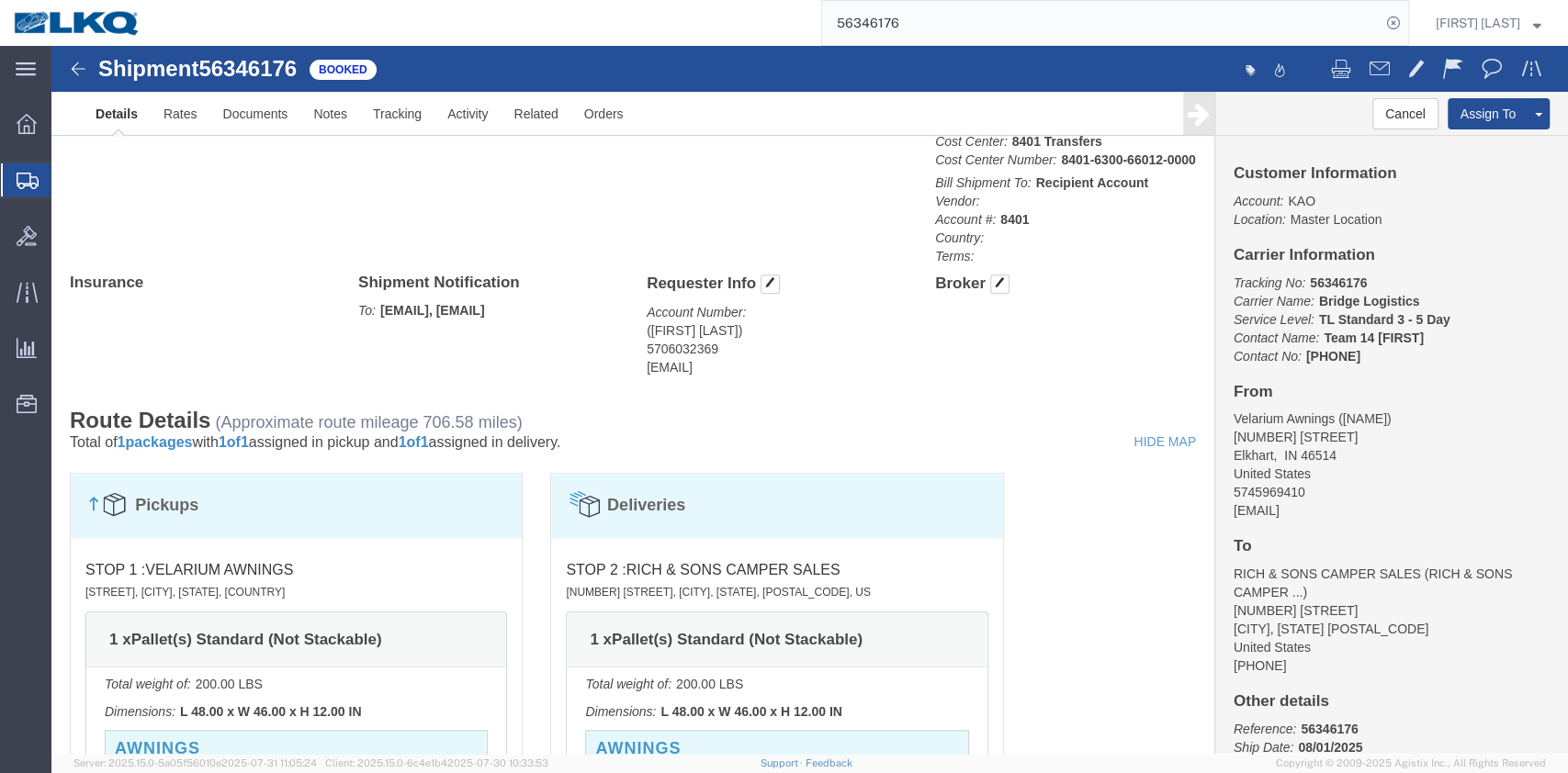 click on "(Mary Sarti) 5706032369 specialorderreplies@lkqcorp.com" 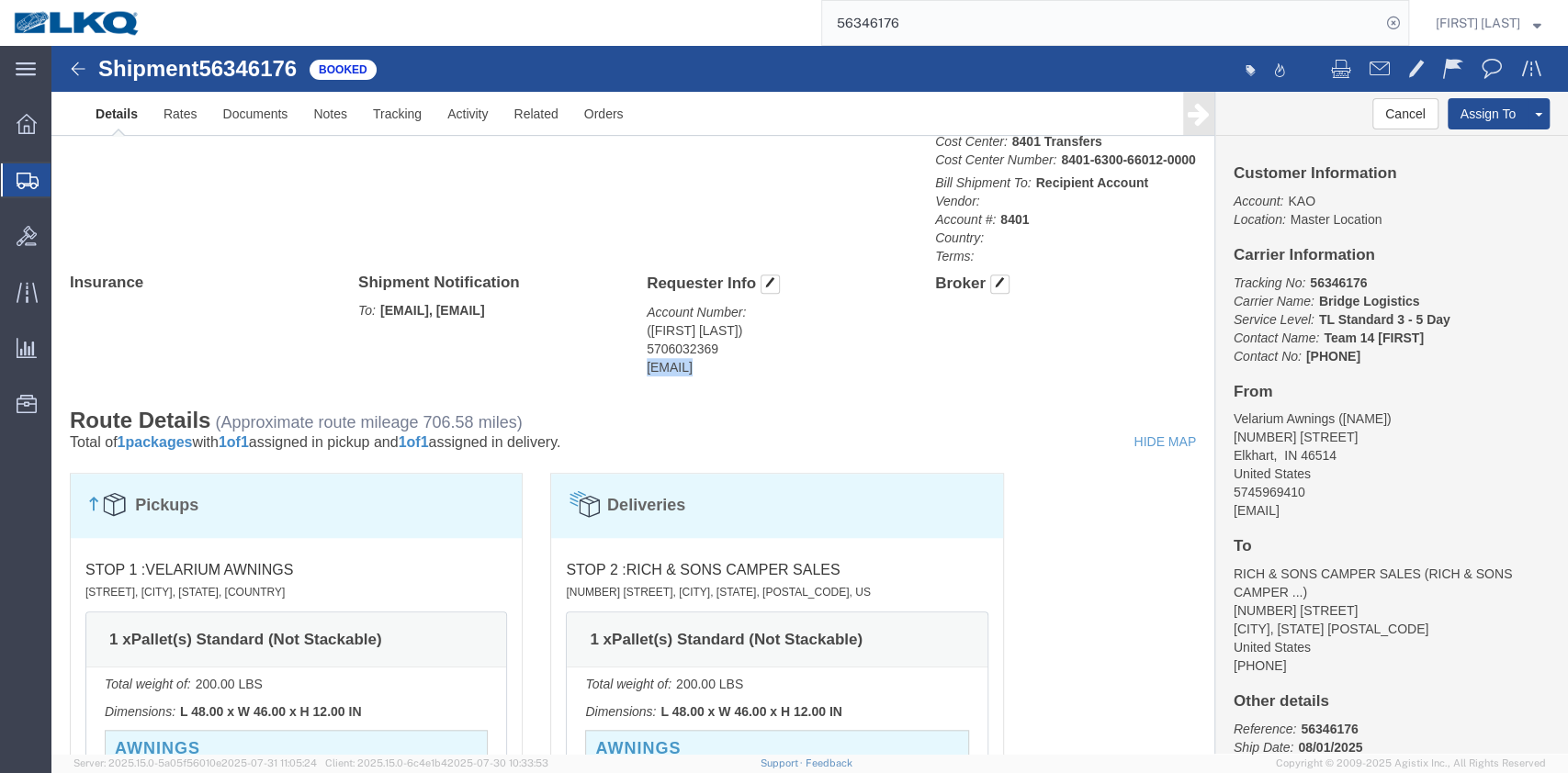click on "(Mary Sarti) 5706032369 specialorderreplies@lkqcorp.com" 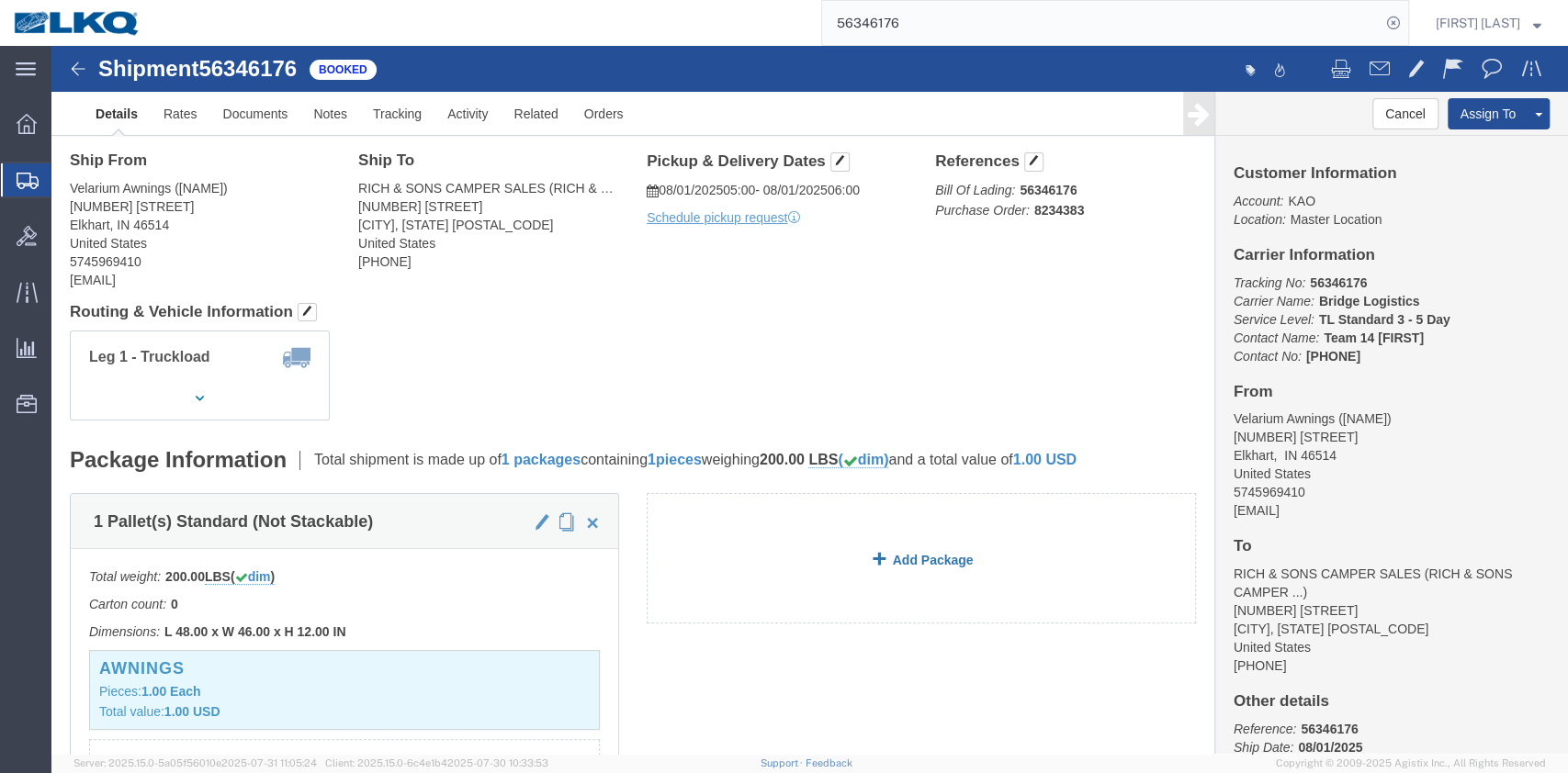 scroll, scrollTop: 0, scrollLeft: 0, axis: both 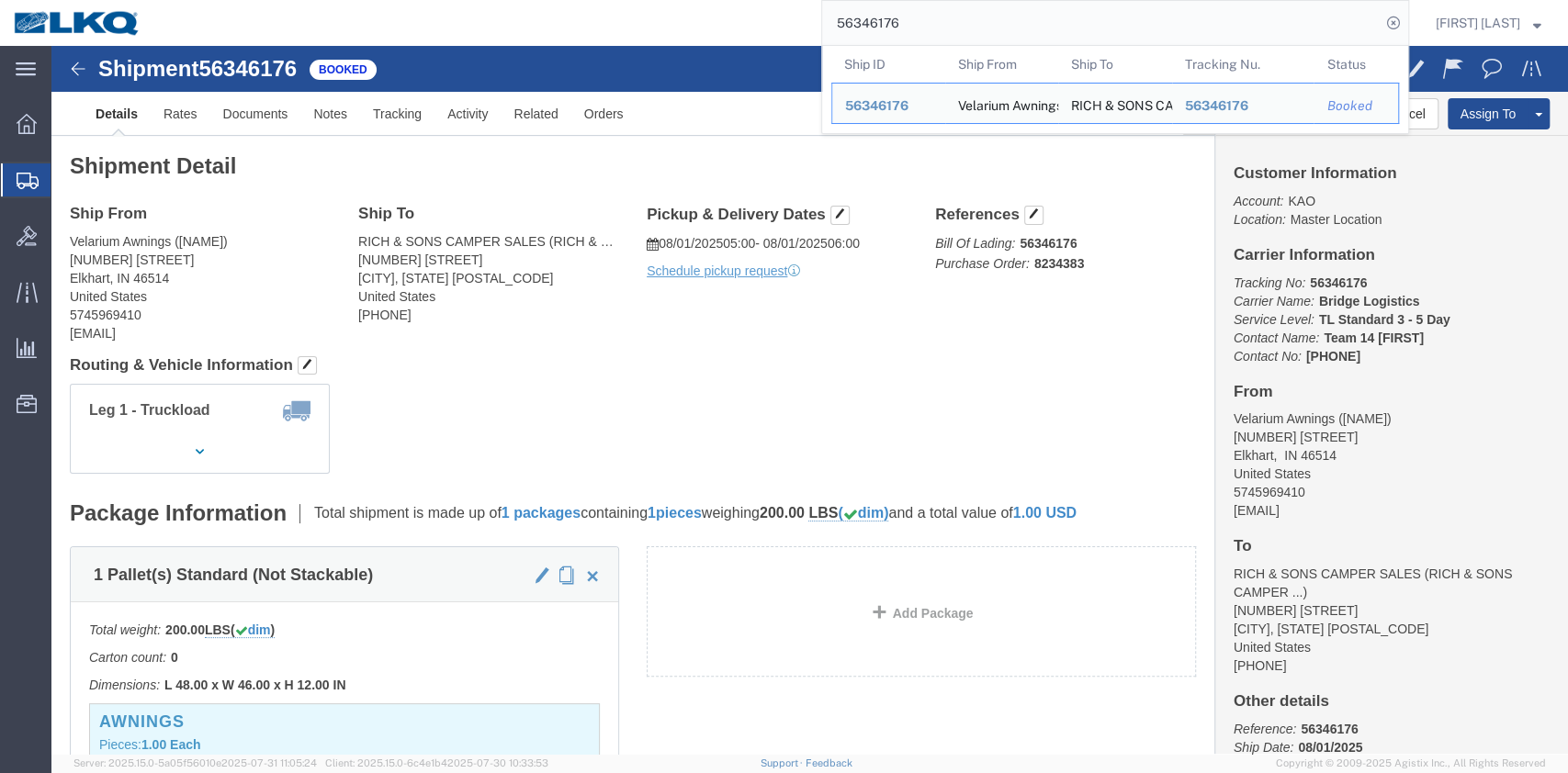 click on "56346176" 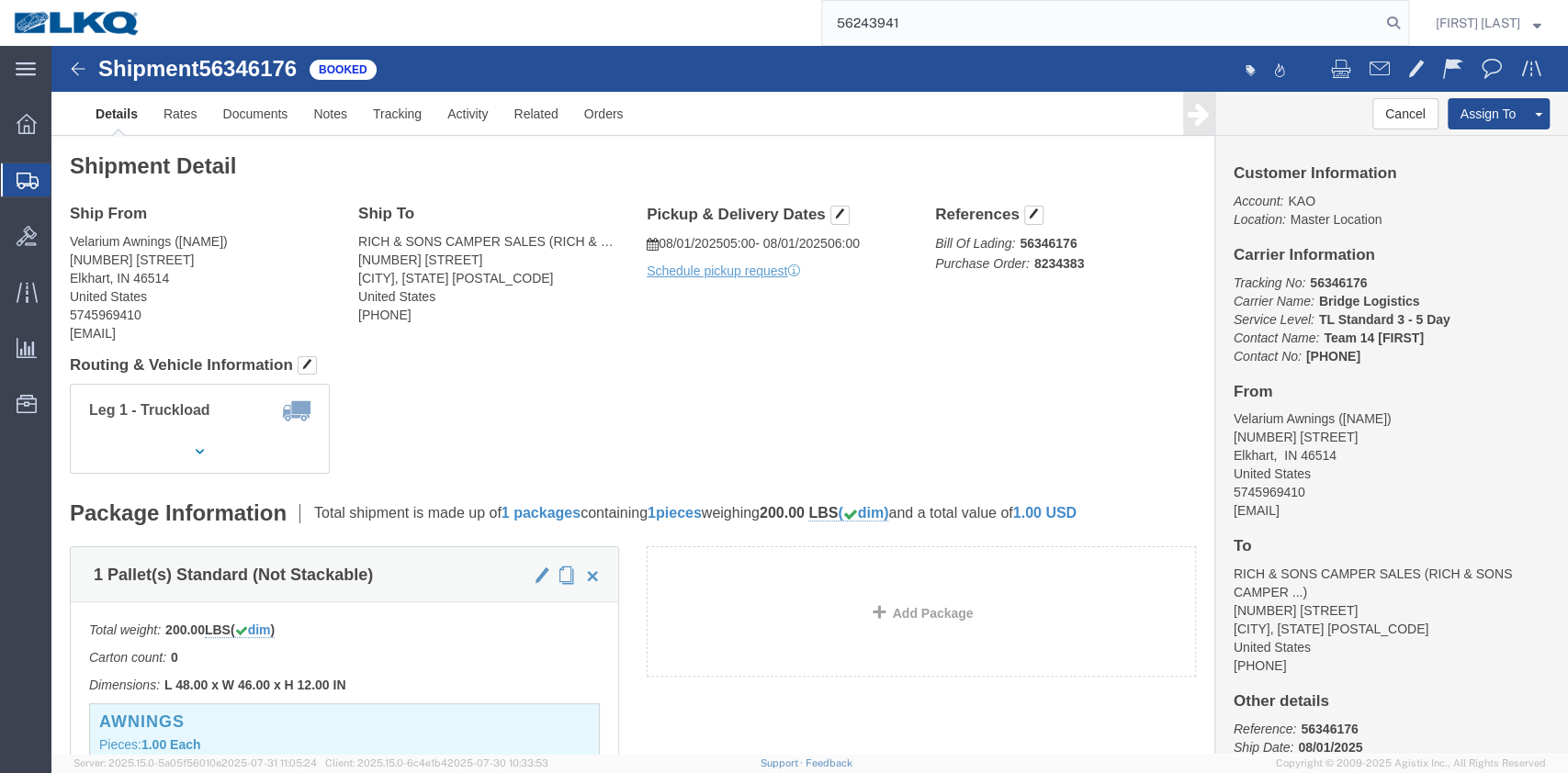 type on "56243941" 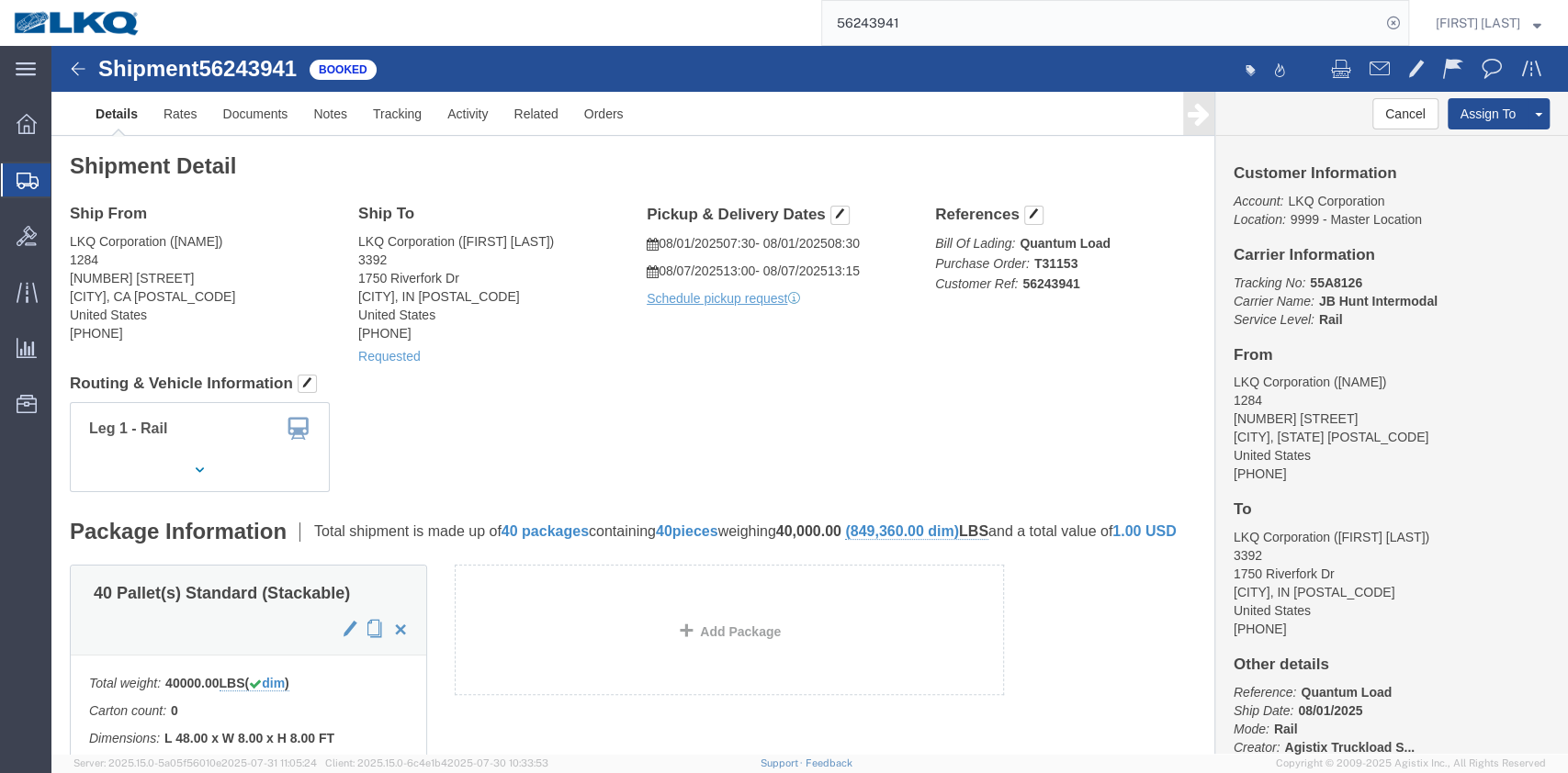 click on "Shipment Detail
Ship From LKQ Corporation (Veronica Chavez) 1284 221 E Santa Ana Avenue Bloomington, CA 92316 United States 442-262-7489 Ship To
LKQ Corporation (Chris Reynolds) 3392 1750 Riverfork Dr Huntington, IN 46750 United States 260-355-0089 Requested
Pickup & Delivery Dates
08/01/2025  07:30
-
08/01/2025  08:30  08/07/2025  13:00
-
08/07/2025  13:15 Schedule pickup request  Edit Date and Time
Pickup Date:
Pickup Start Date Pickup Start Time Pickup Open Date and Time Aug 01 2025 7:30 AM Pickup Close Date Pickup Close Time
Pickup Close Date and Time
Aug 01 2025 8:30 AM
Delivery by Date
Delivery Start Date Delivery Start Time
Deliver Open Date and Time
Aug 07 2025 1:00 PM Deliver Close Date Deliver Close Time
Deliver Close Date and Time
Aug 07 2025 1:15 PM Cancel Open Time 7:30 AM Cancel Apply" 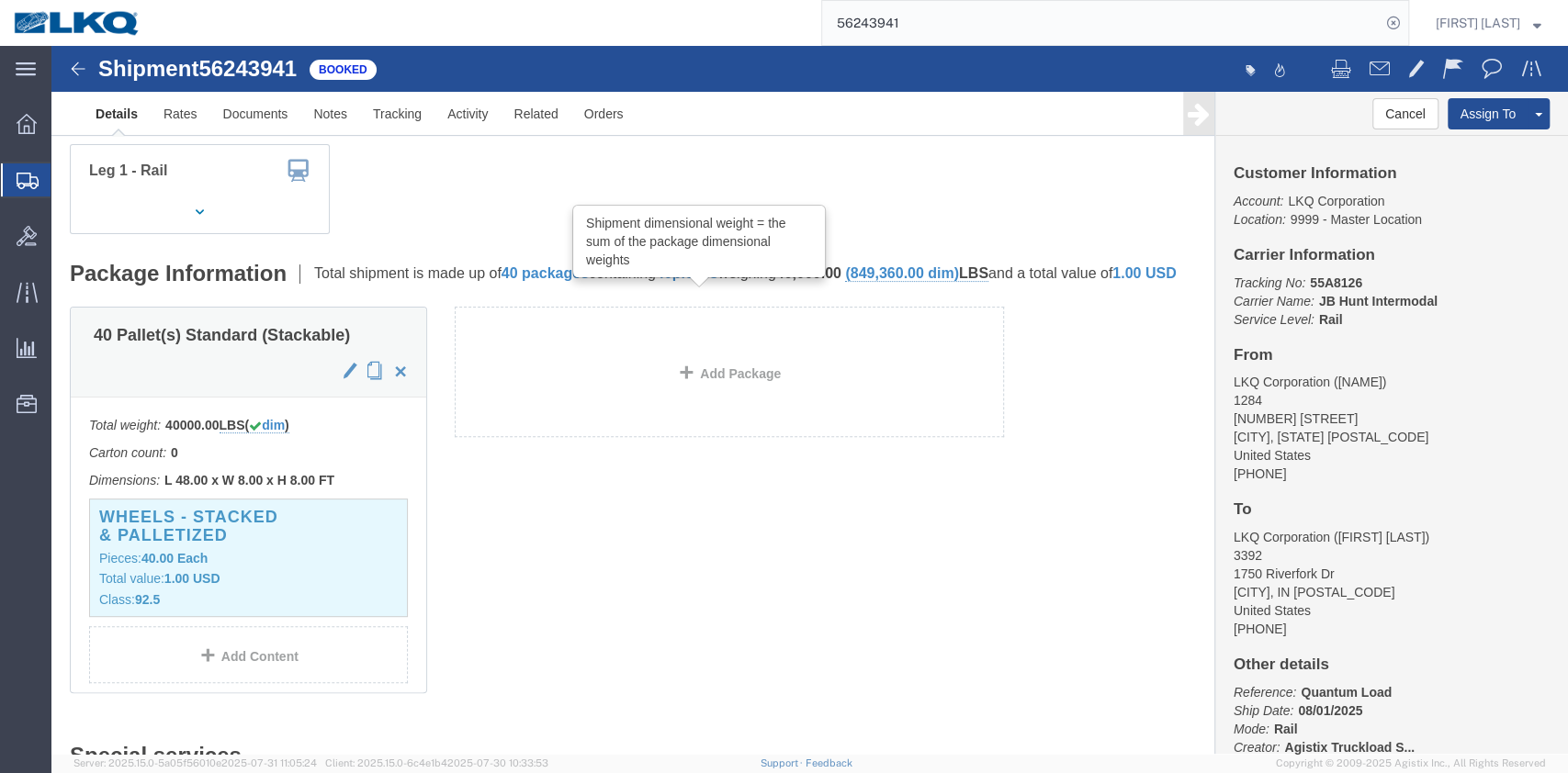 scroll, scrollTop: 979, scrollLeft: 0, axis: vertical 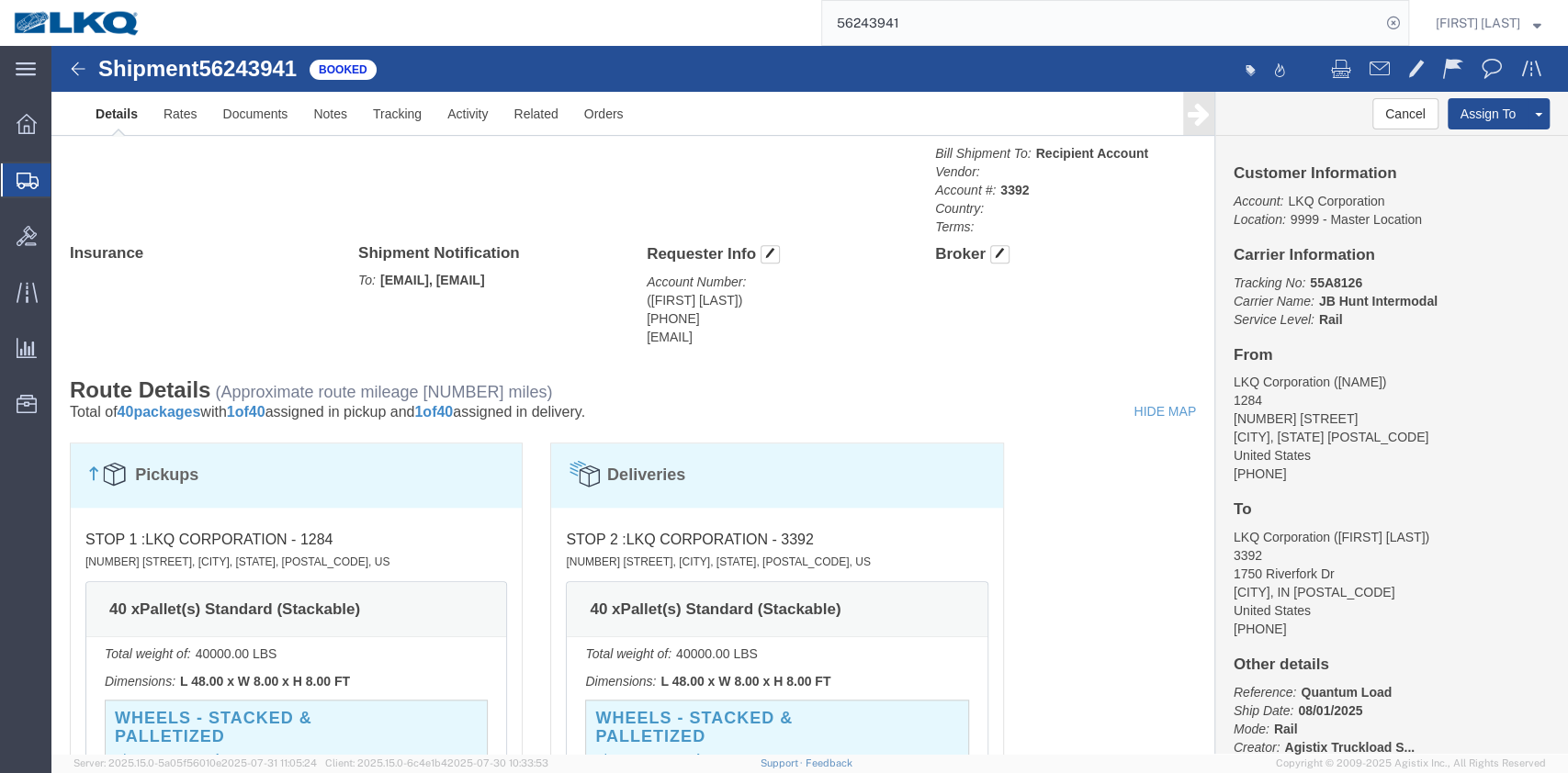 click on "(Veronica Chavez) 442-262-7489 vxchavez@lkqcorp.com" 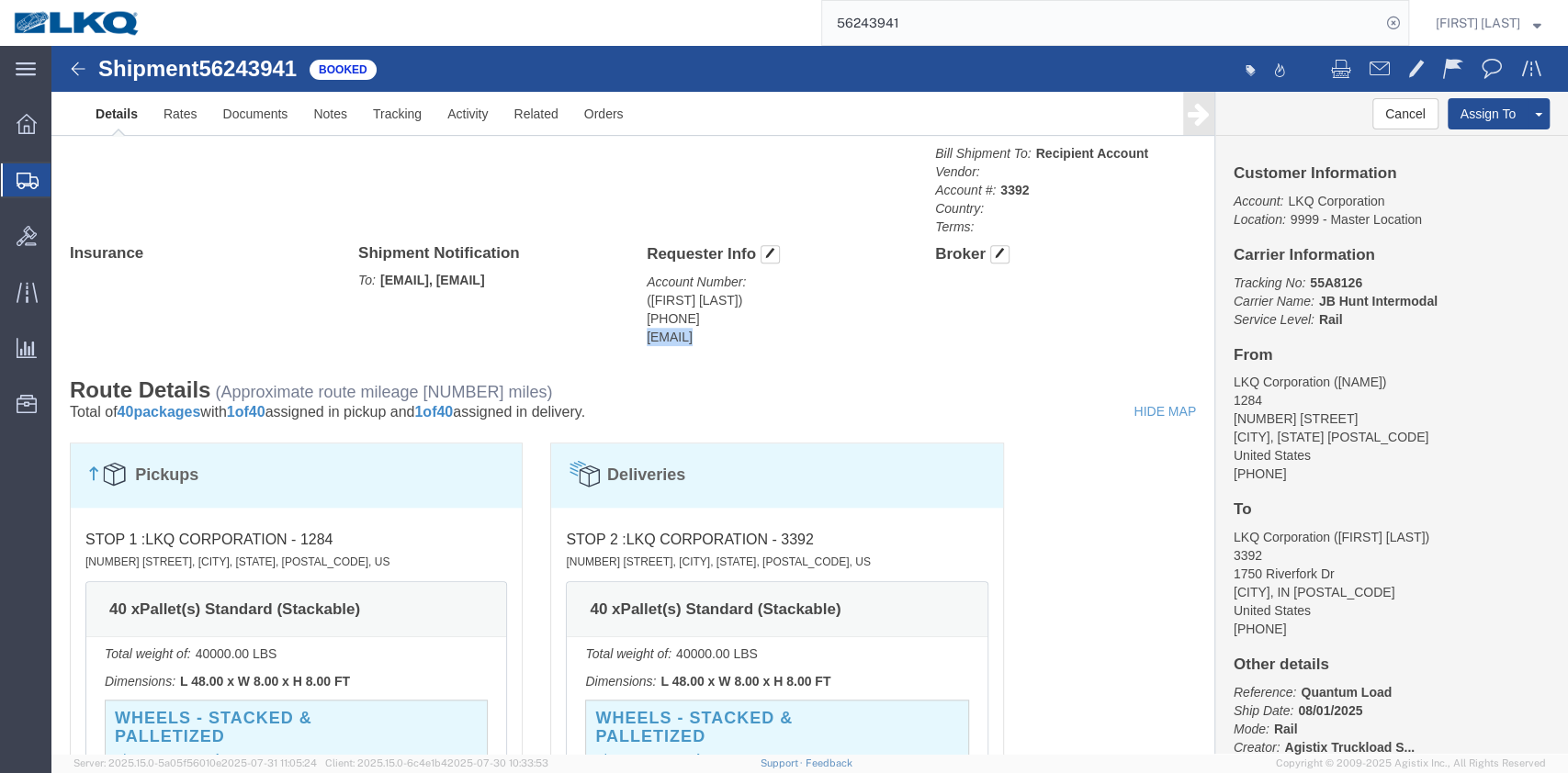 click on "(Veronica Chavez) 442-262-7489 vxchavez@lkqcorp.com" 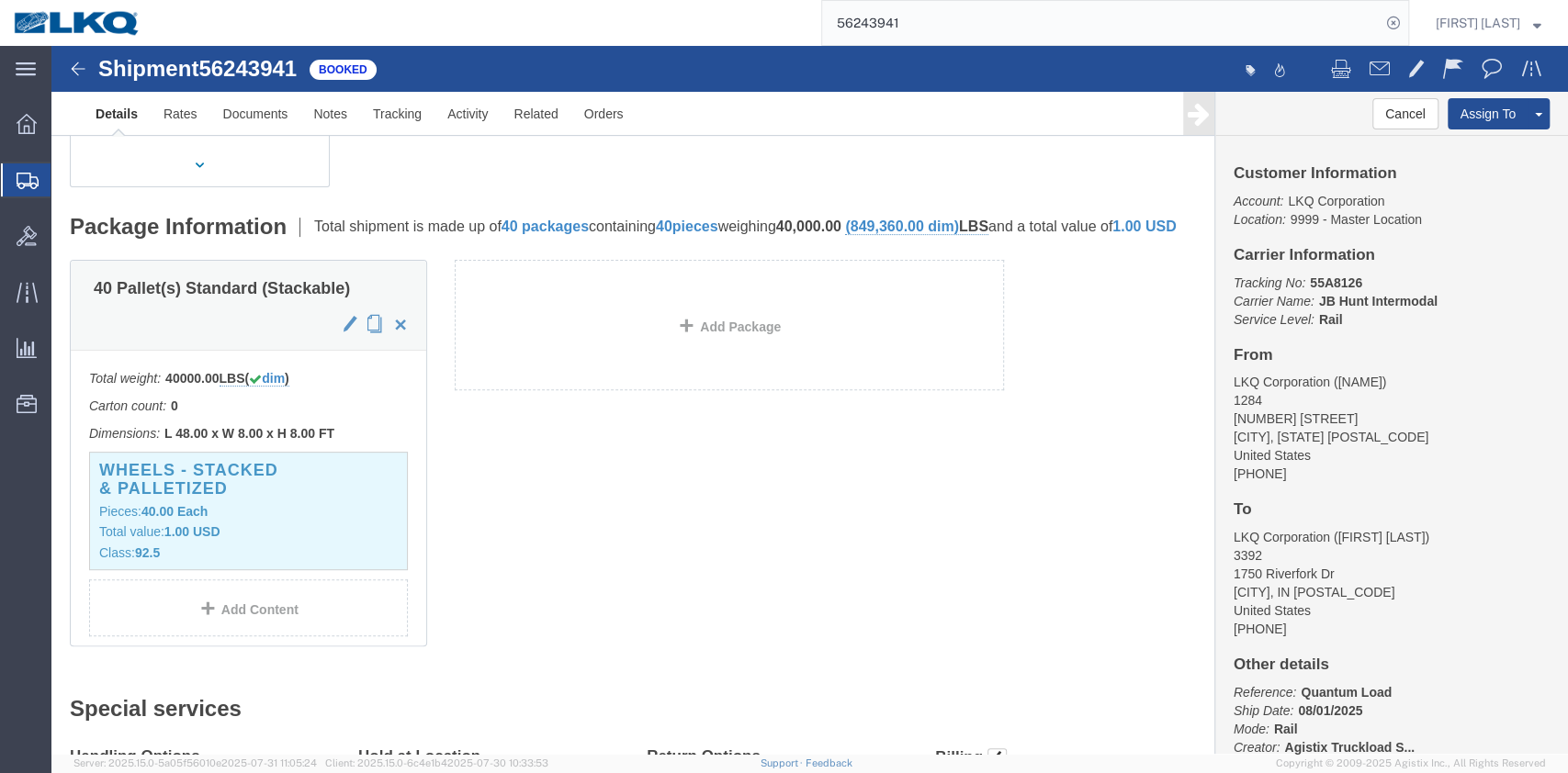 scroll, scrollTop: 611, scrollLeft: 0, axis: vertical 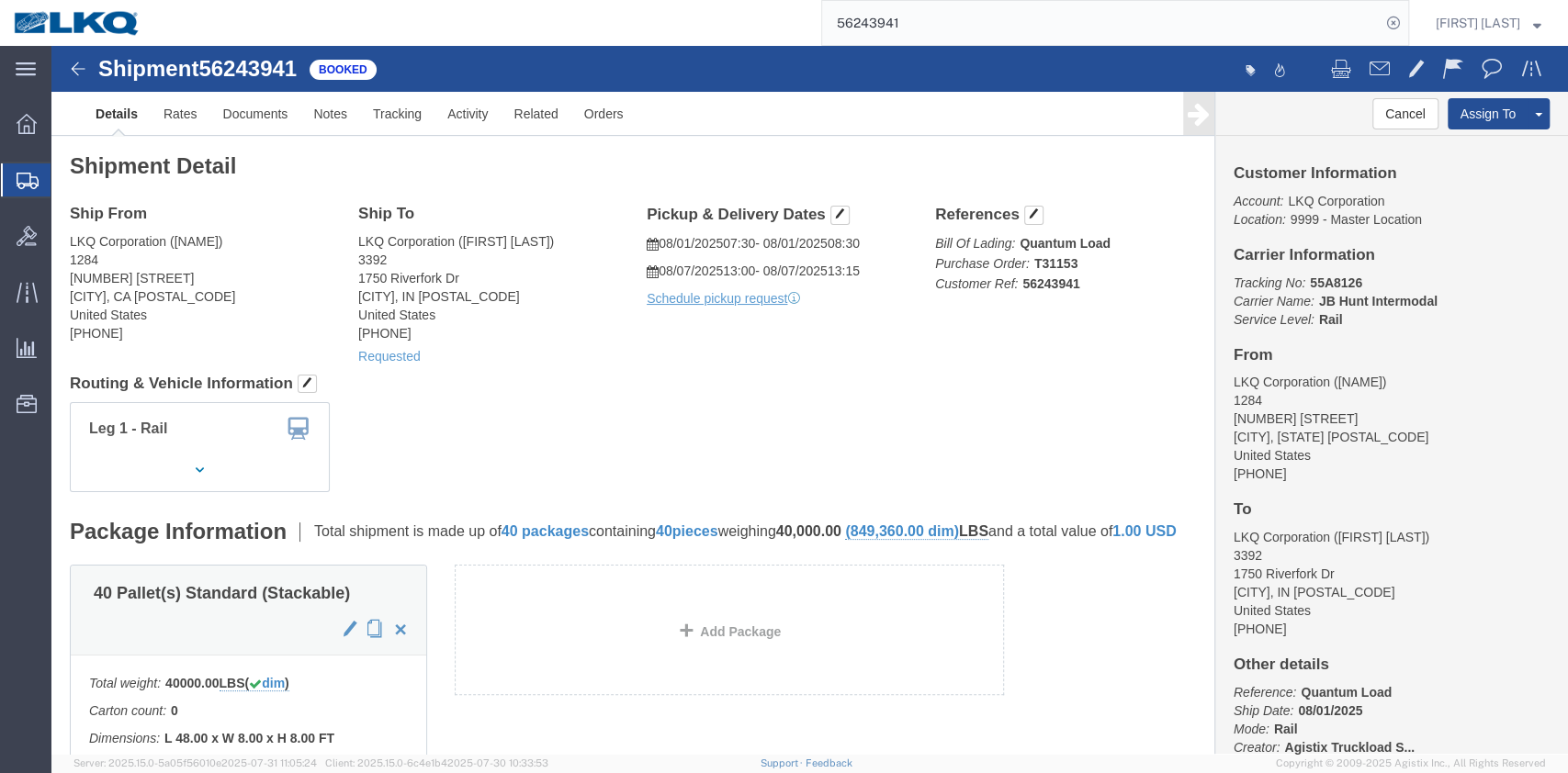click on "Shipment Detail
Ship From LKQ Corporation (Veronica Chavez) 1284 221 E Santa Ana Avenue Bloomington, CA 92316 United States 442-262-7489 Ship To
LKQ Corporation (Chris Reynolds) 3392 1750 Riverfork Dr Huntington, IN 46750 United States 260-355-0089 Requested
Pickup & Delivery Dates
08/01/2025  07:30
-
08/01/2025  08:30  08/07/2025  13:00
-
08/07/2025  13:15 Schedule pickup request  Edit Date and Time
Pickup Date:
Pickup Start Date Pickup Start Time Pickup Open Date and Time Aug 01 2025 7:30 AM Pickup Close Date Pickup Close Time
Pickup Close Date and Time
Aug 01 2025 8:30 AM
Delivery by Date
Delivery Start Date Delivery Start Time
Deliver Open Date and Time
Aug 07 2025 1:00 PM Deliver Close Date Deliver Close Time
Deliver Close Date and Time
Aug 07 2025 1:15 PM Cancel Open Time 7:30 AM Cancel Apply" 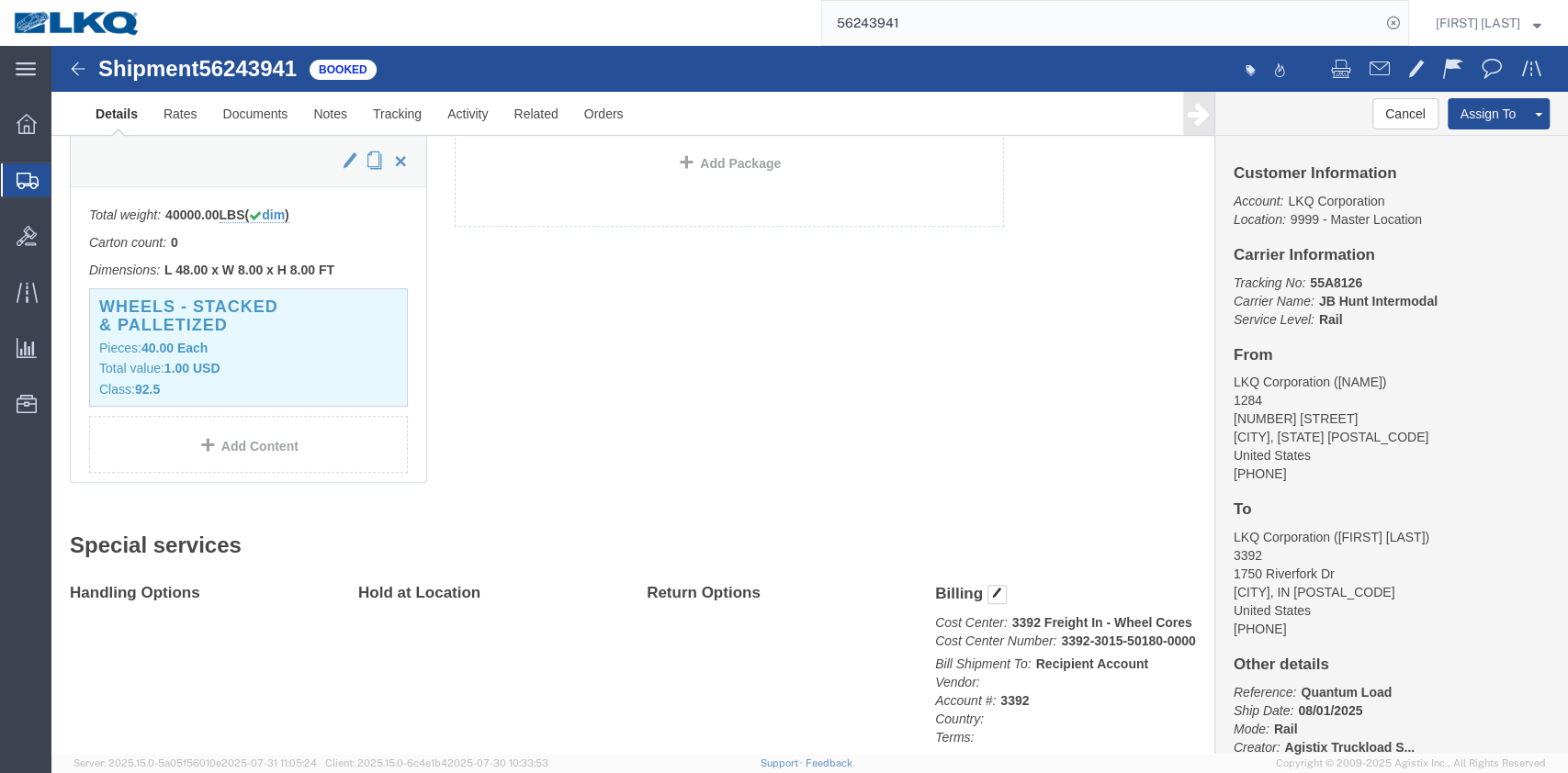 scroll, scrollTop: 734, scrollLeft: 0, axis: vertical 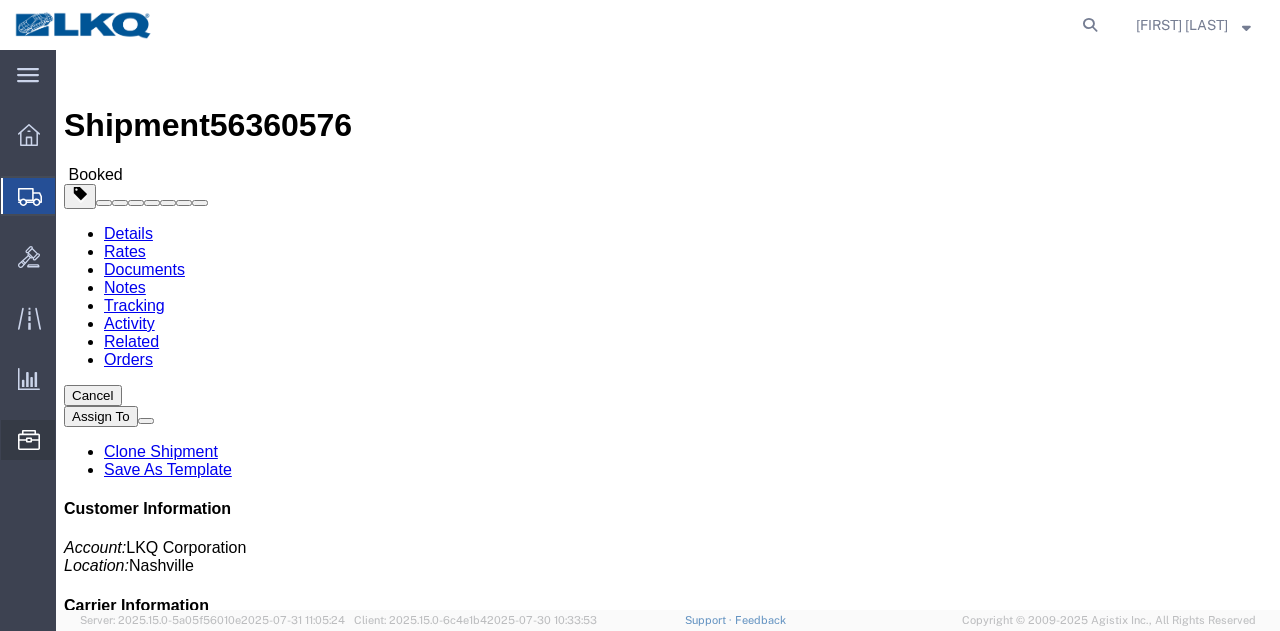 click on "Location Appointment" 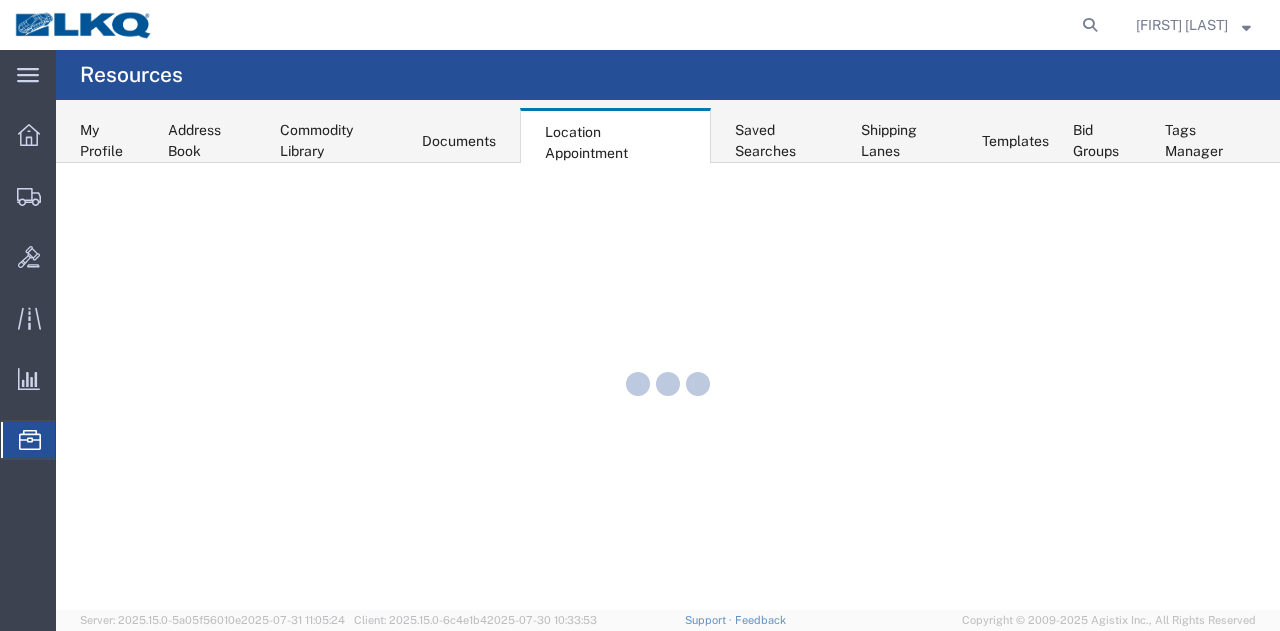 scroll, scrollTop: 0, scrollLeft: 0, axis: both 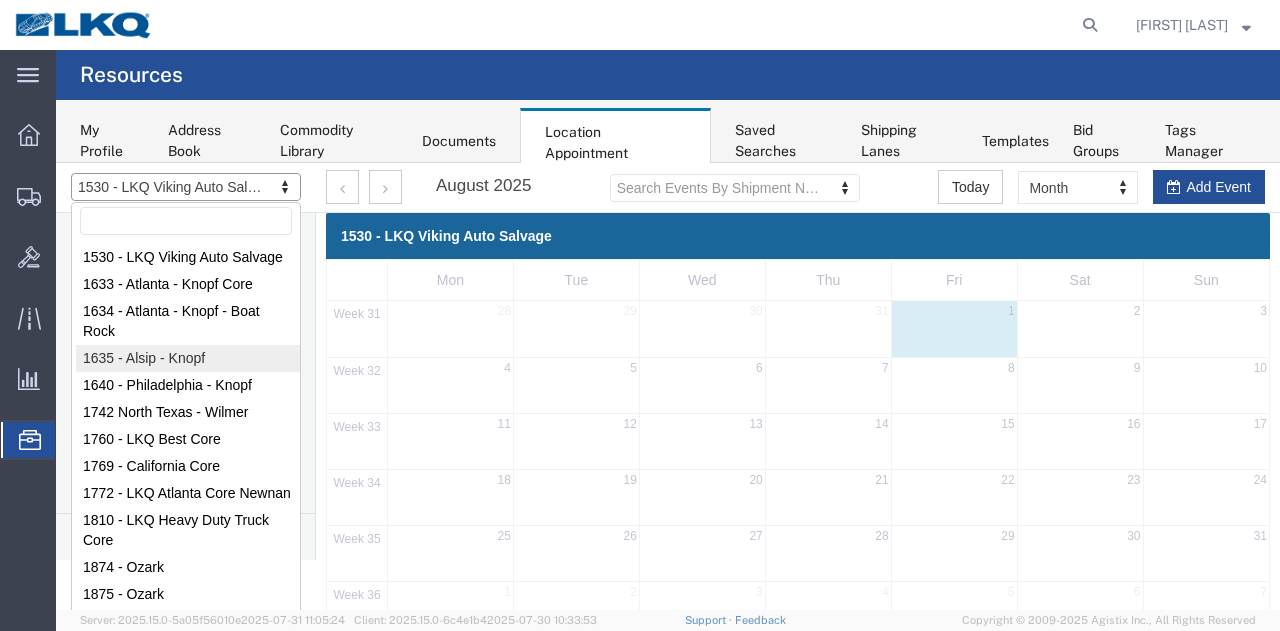 select on "27578" 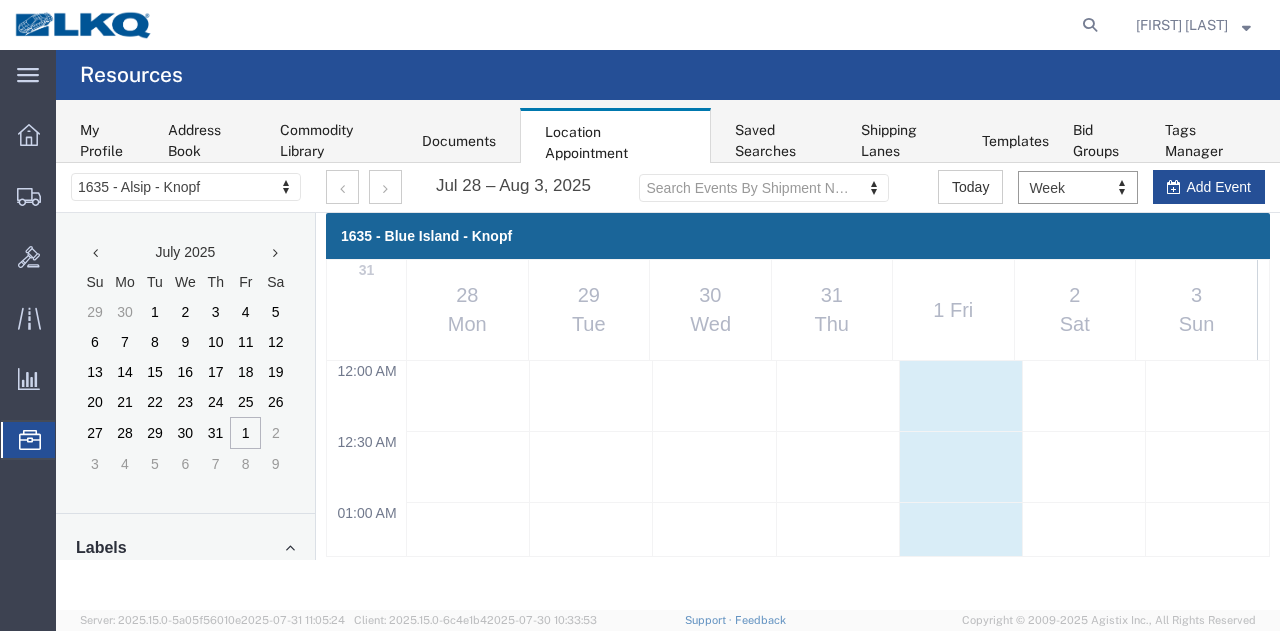 scroll, scrollTop: 849, scrollLeft: 0, axis: vertical 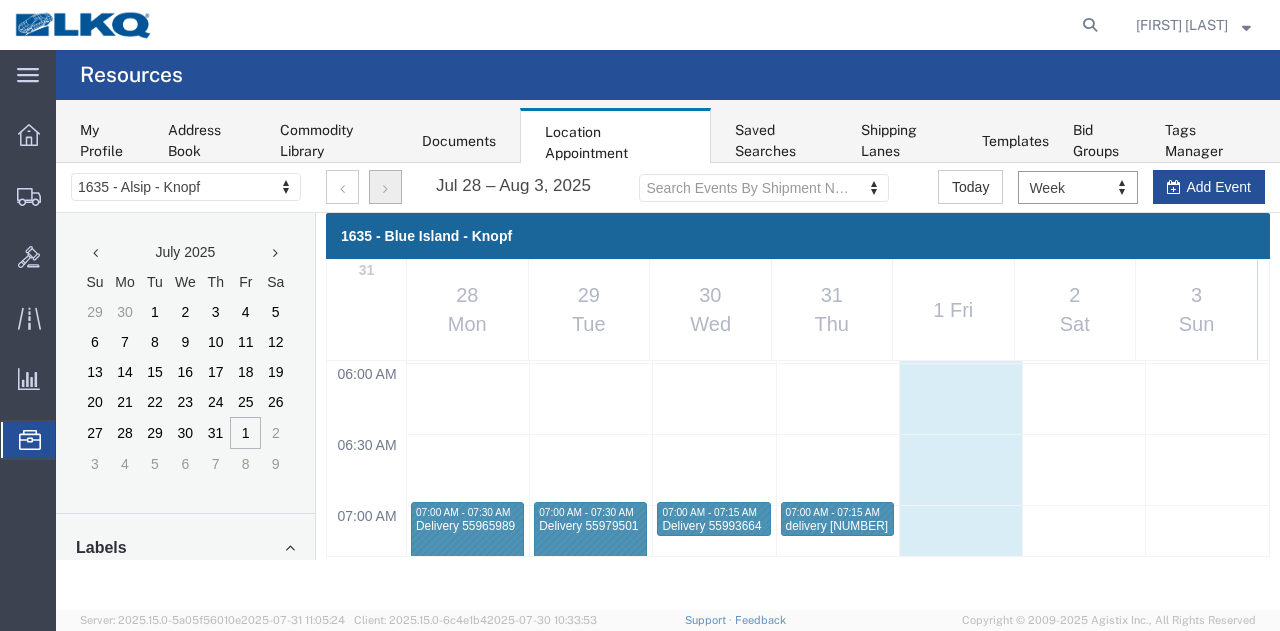 click at bounding box center (385, 187) 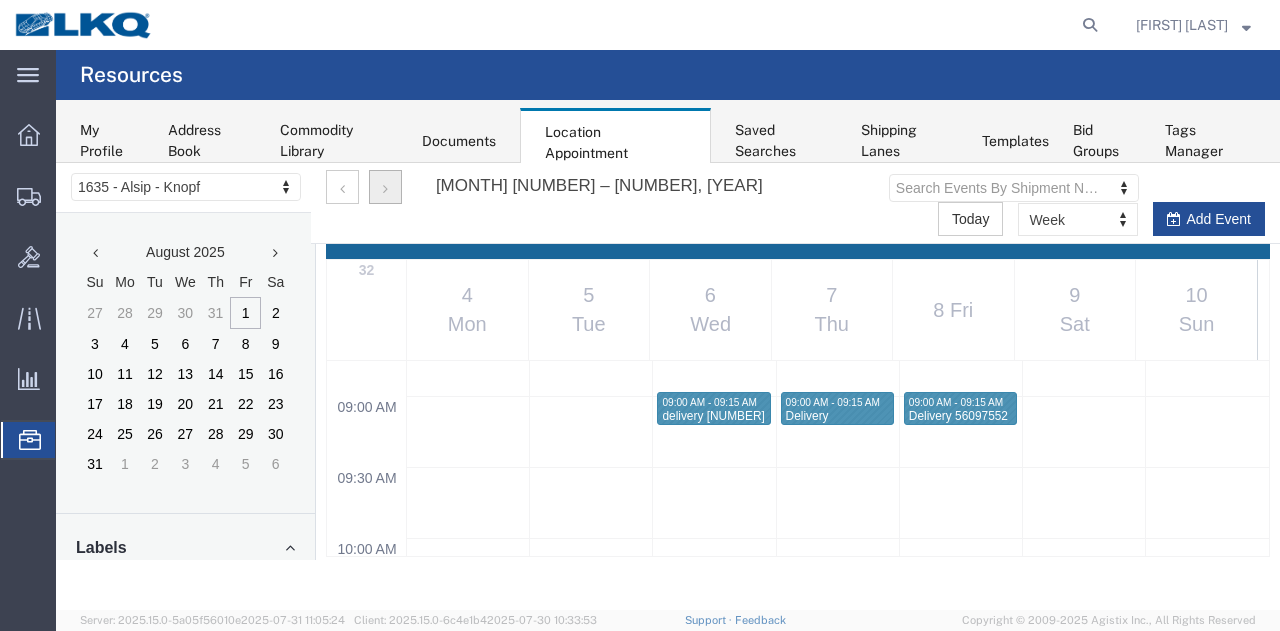 scroll, scrollTop: 1249, scrollLeft: 0, axis: vertical 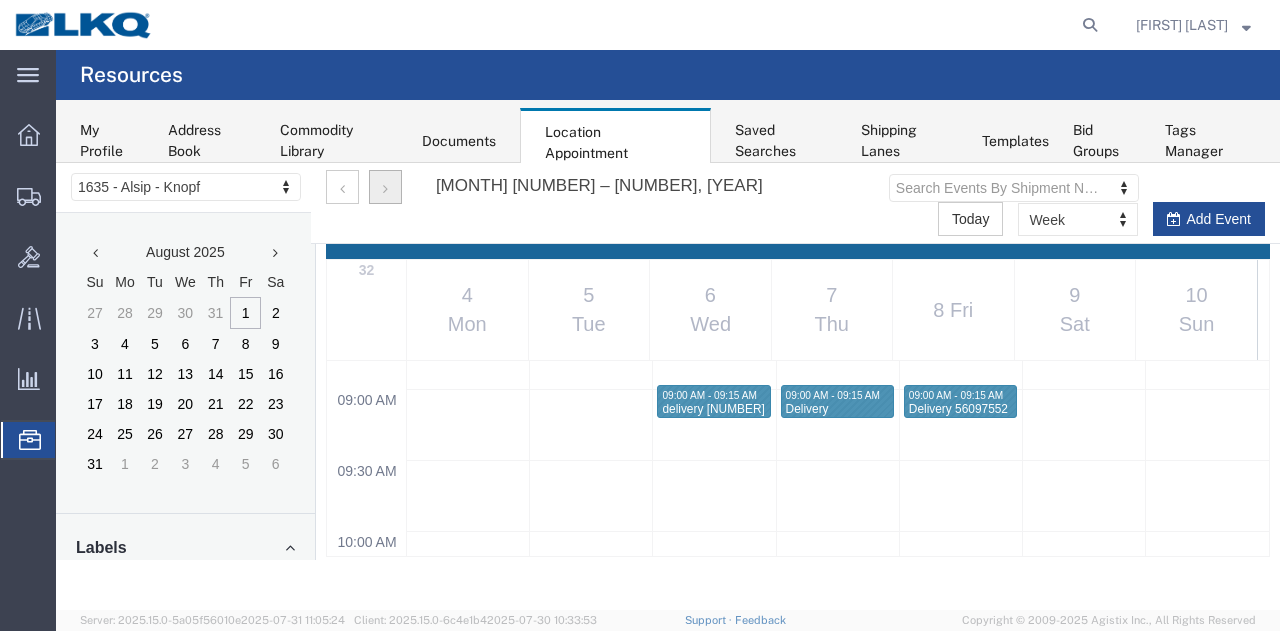 type 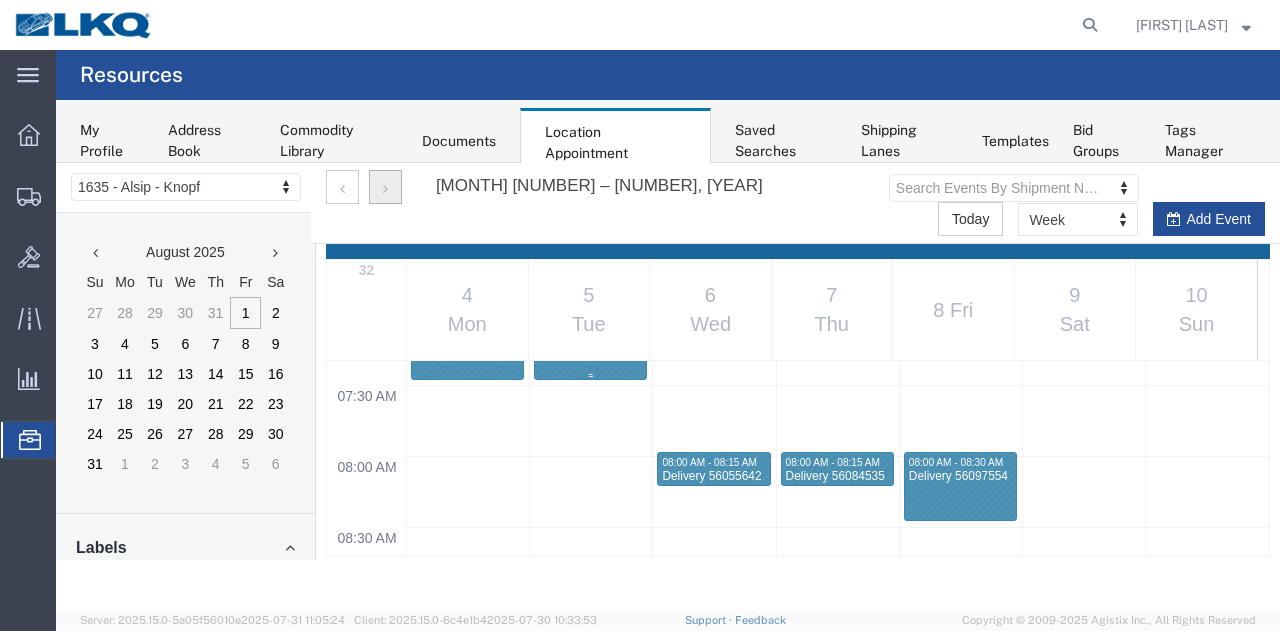 scroll, scrollTop: 1049, scrollLeft: 0, axis: vertical 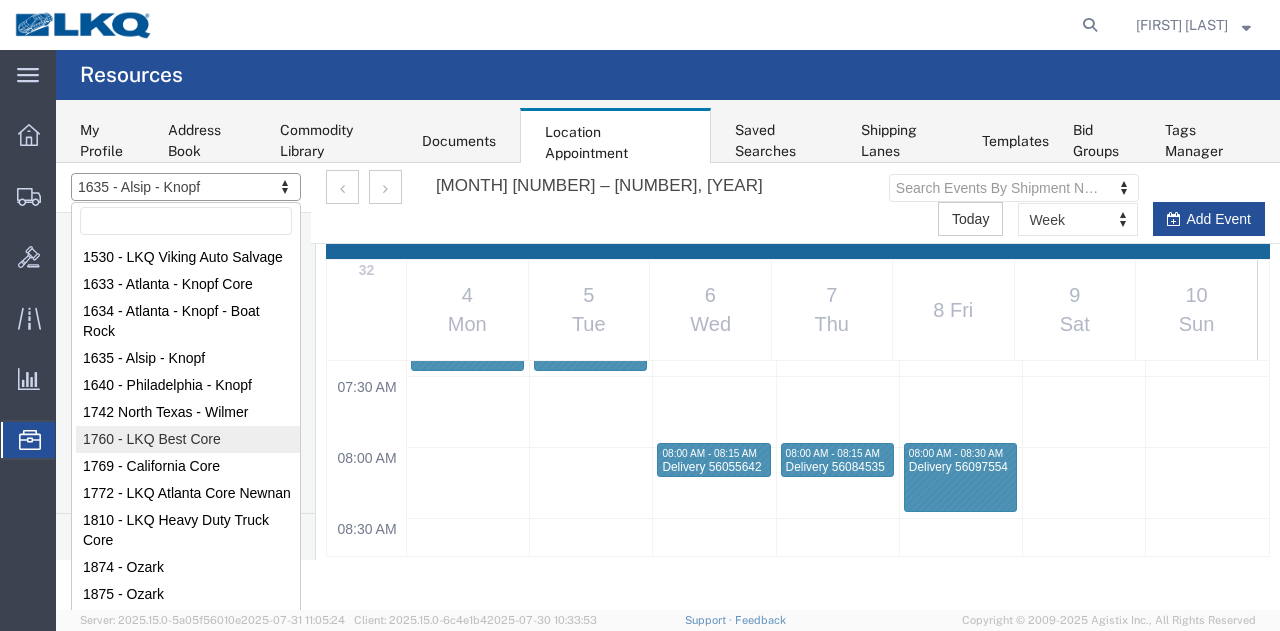 select on "27634" 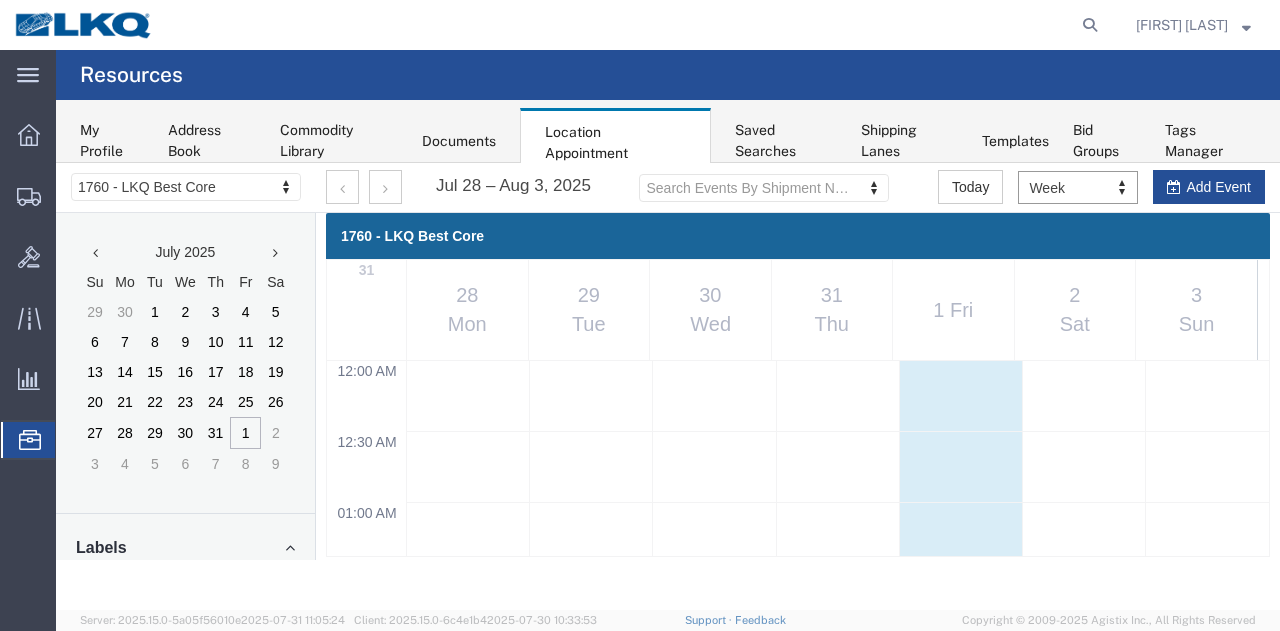 scroll, scrollTop: 849, scrollLeft: 0, axis: vertical 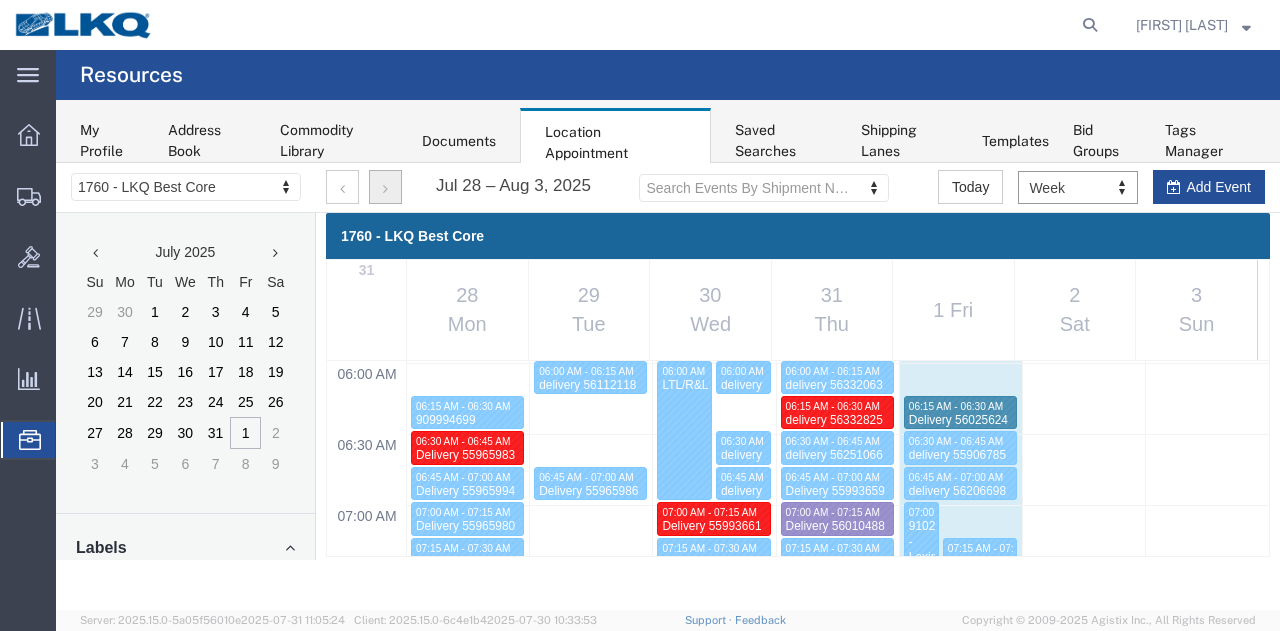 click at bounding box center (385, 189) 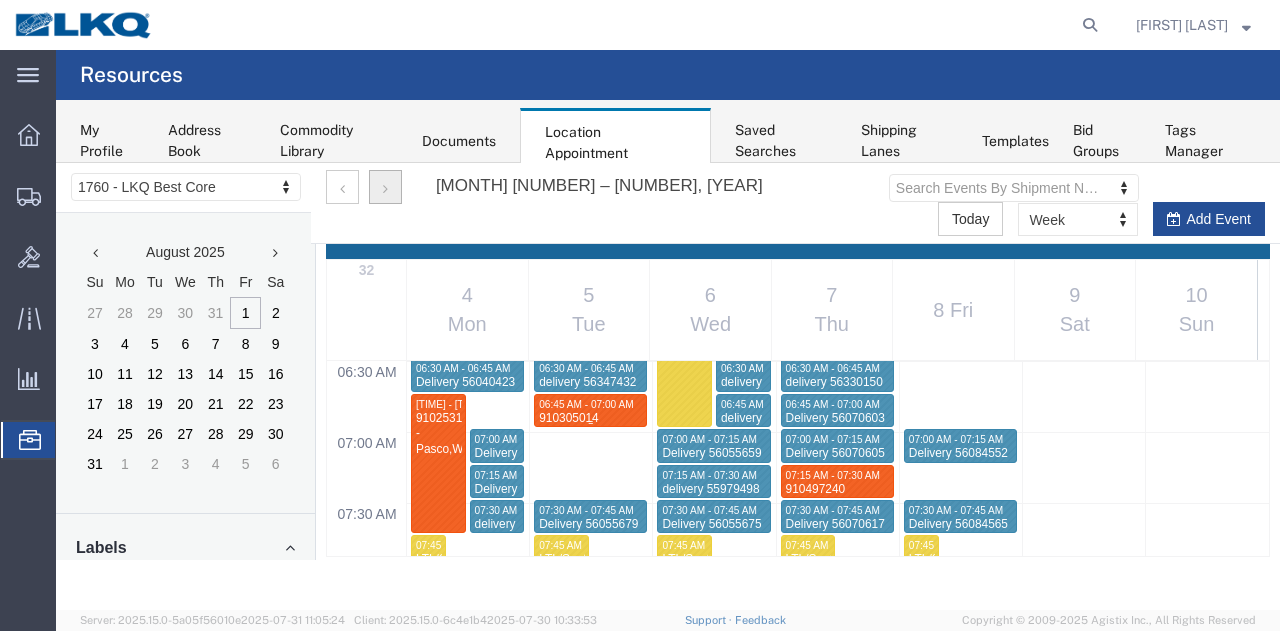 scroll, scrollTop: 949, scrollLeft: 0, axis: vertical 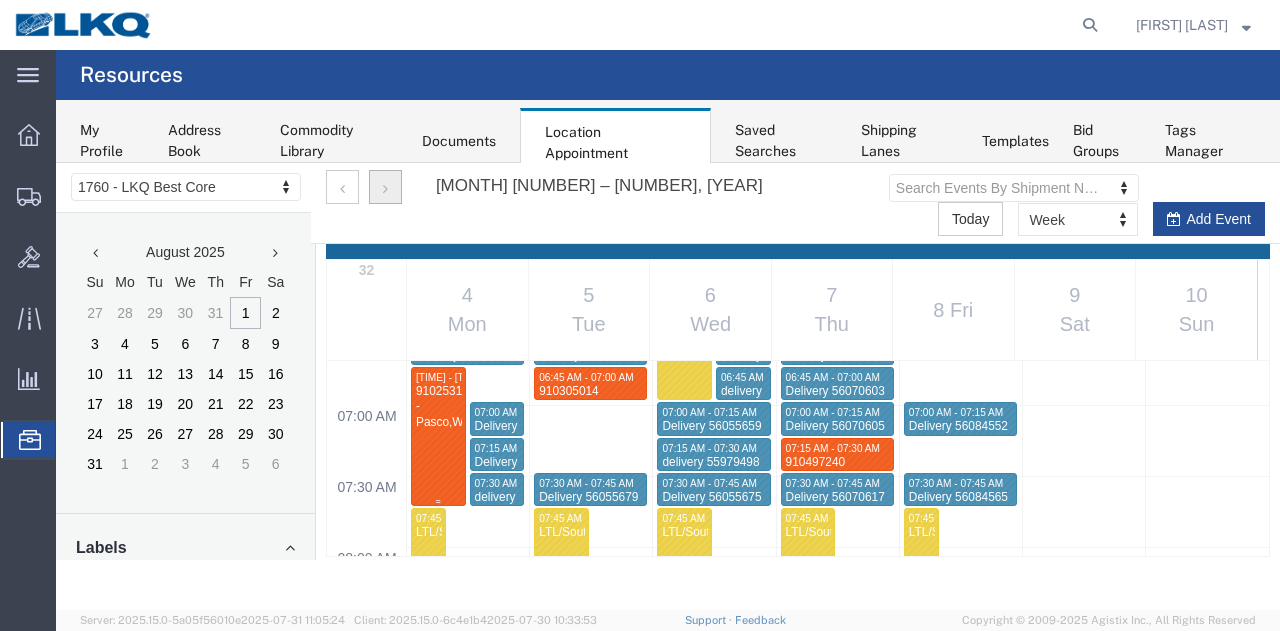 click at bounding box center (438, 436) 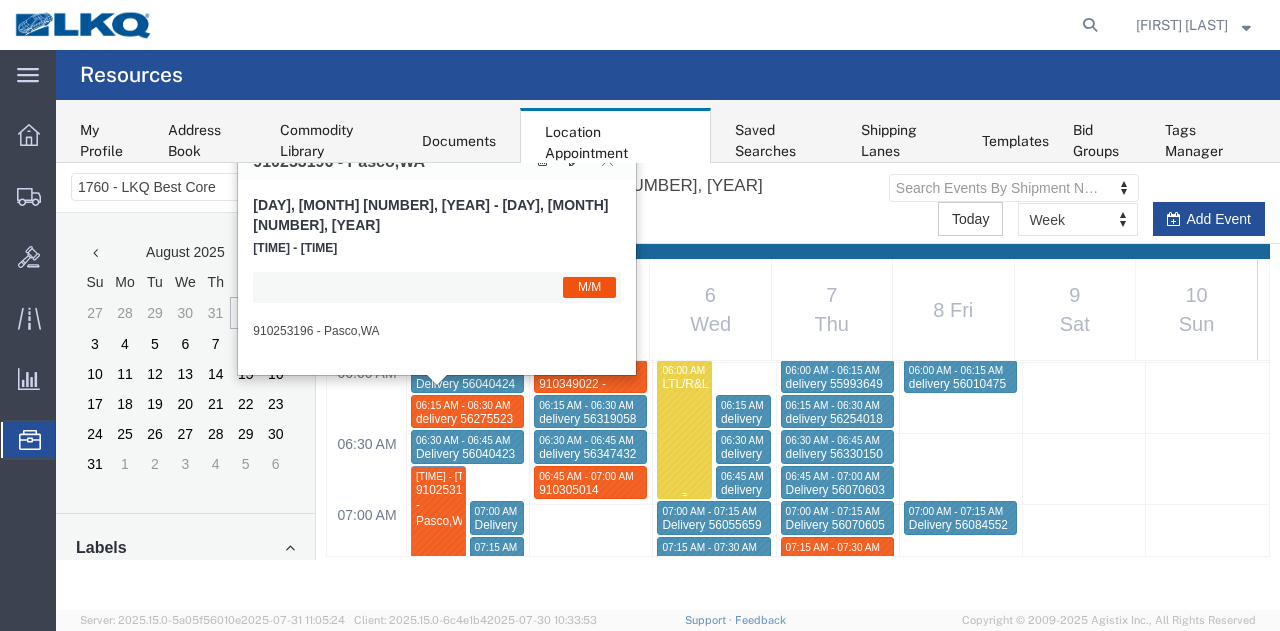 scroll, scrollTop: 1049, scrollLeft: 0, axis: vertical 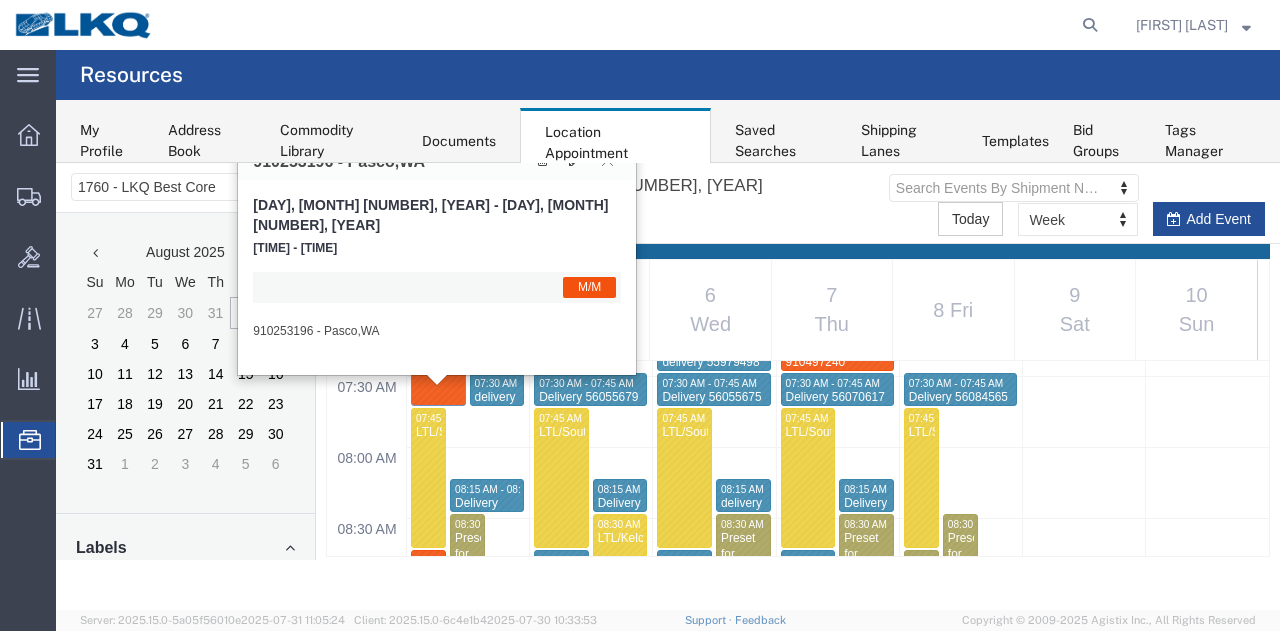 click on "Monday, Aug 4, 2025 - Monday, Aug 4, 2025 06:45 am - 07:45 am M/M 910253196 - Pasco,WA" at bounding box center [437, 277] 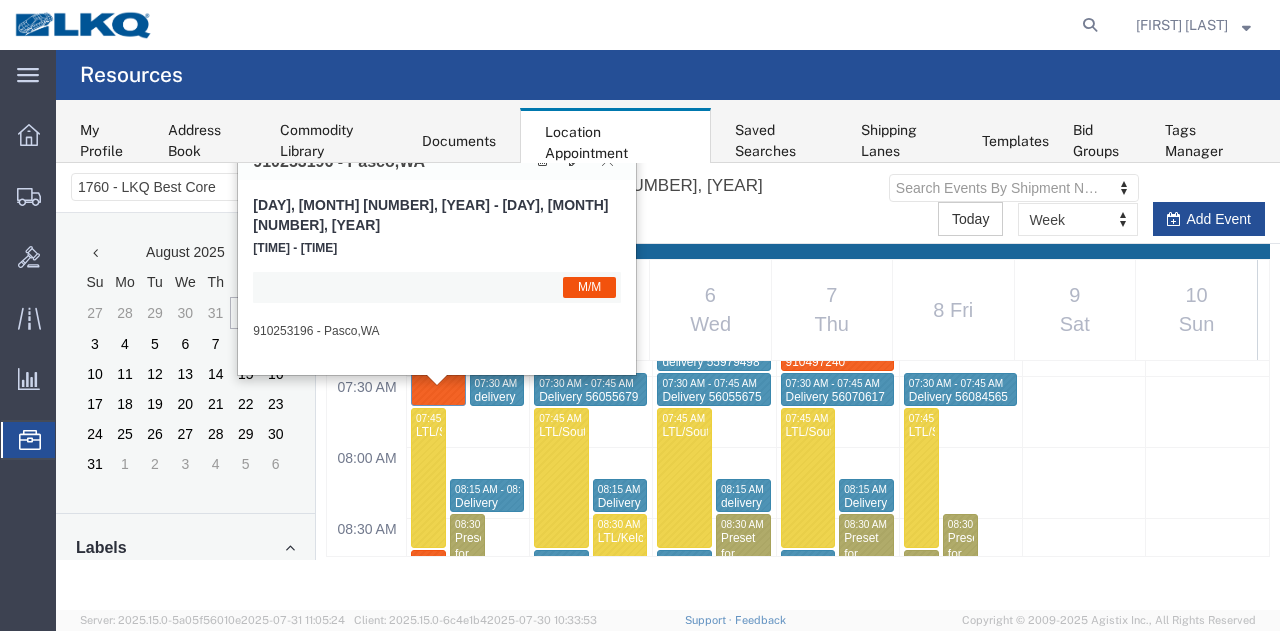 click at bounding box center [607, 160] 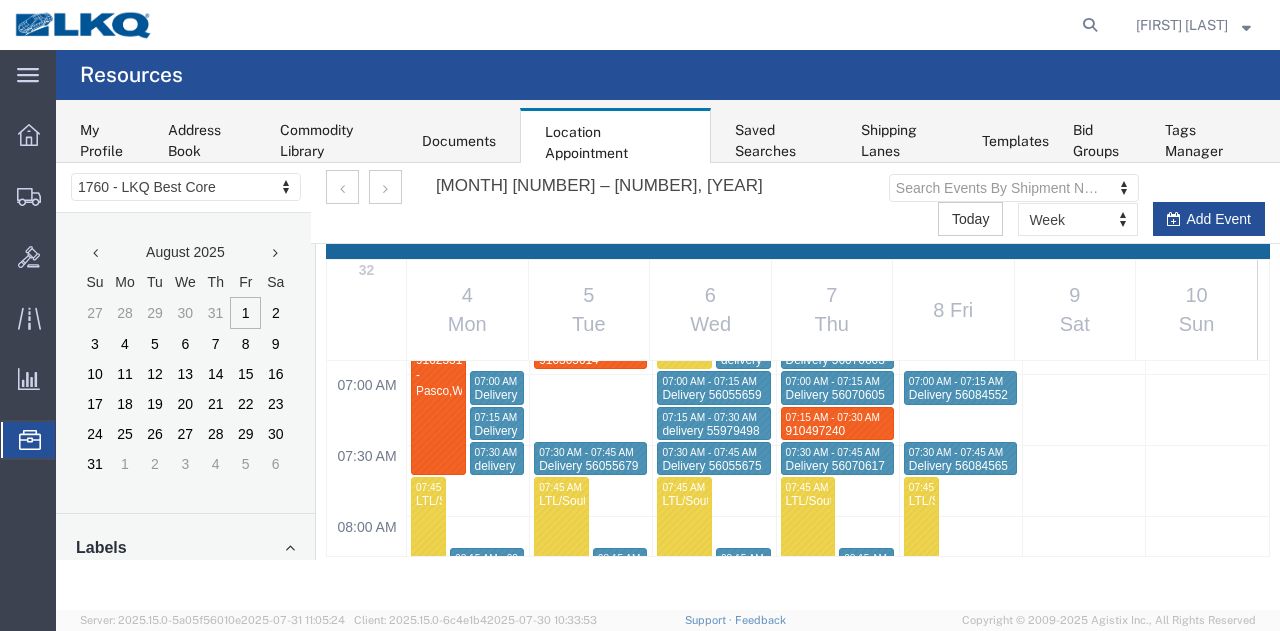 scroll, scrollTop: 949, scrollLeft: 0, axis: vertical 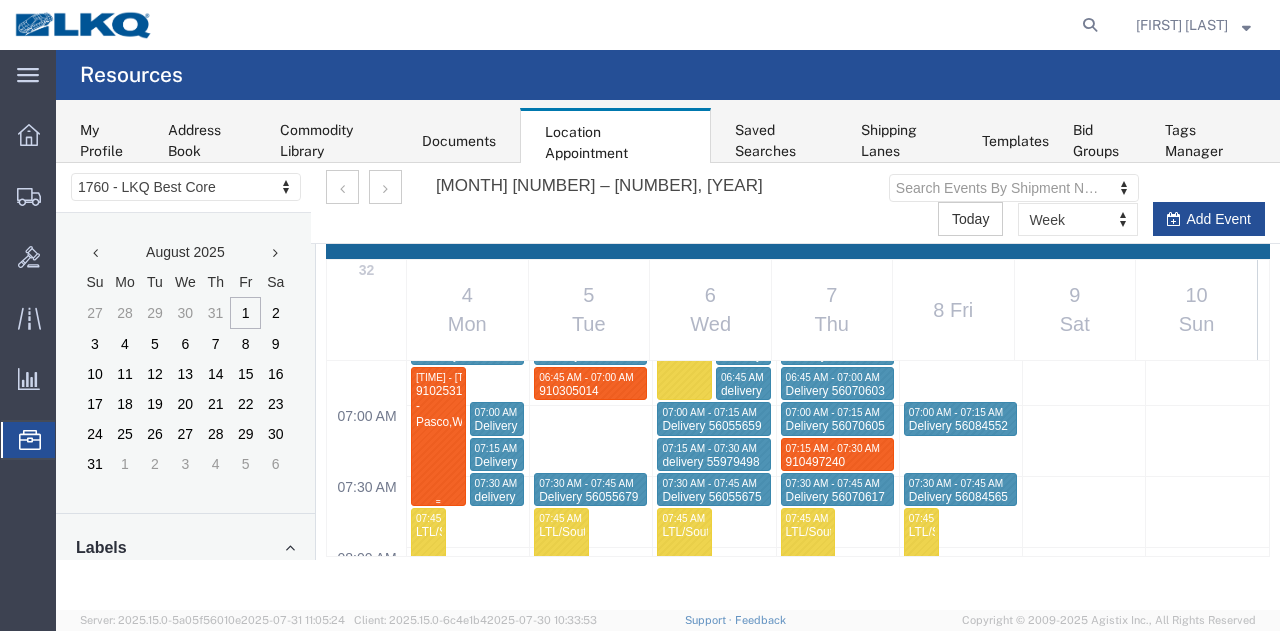 click at bounding box center [438, 436] 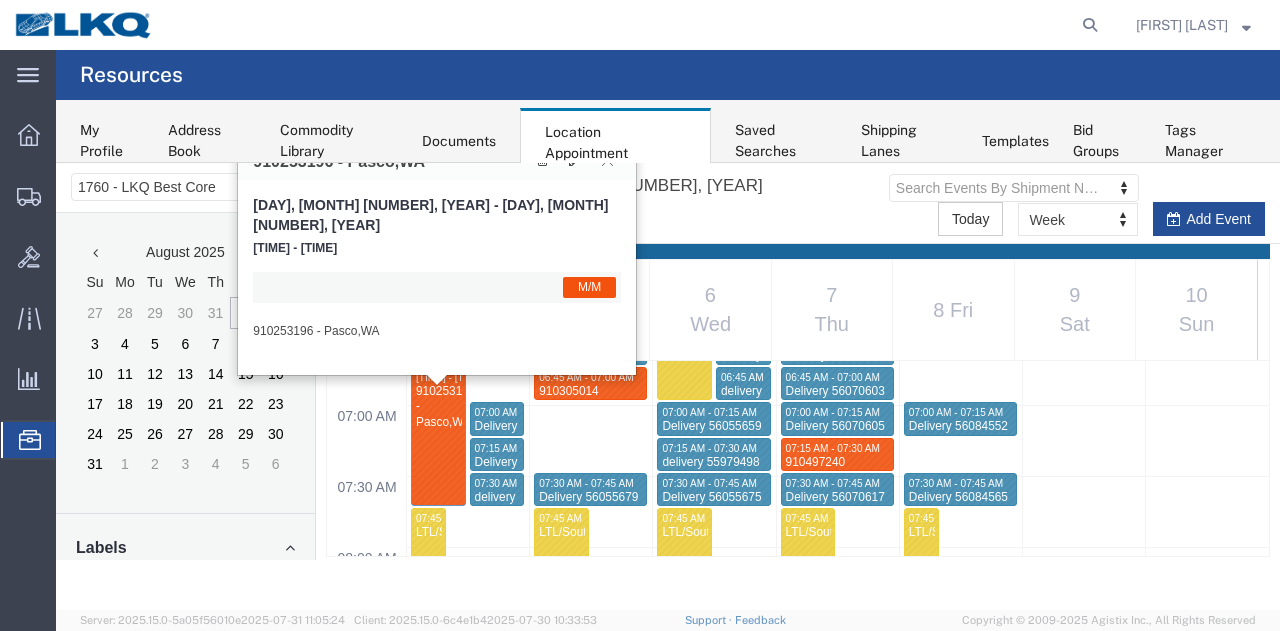 click at bounding box center (607, 160) 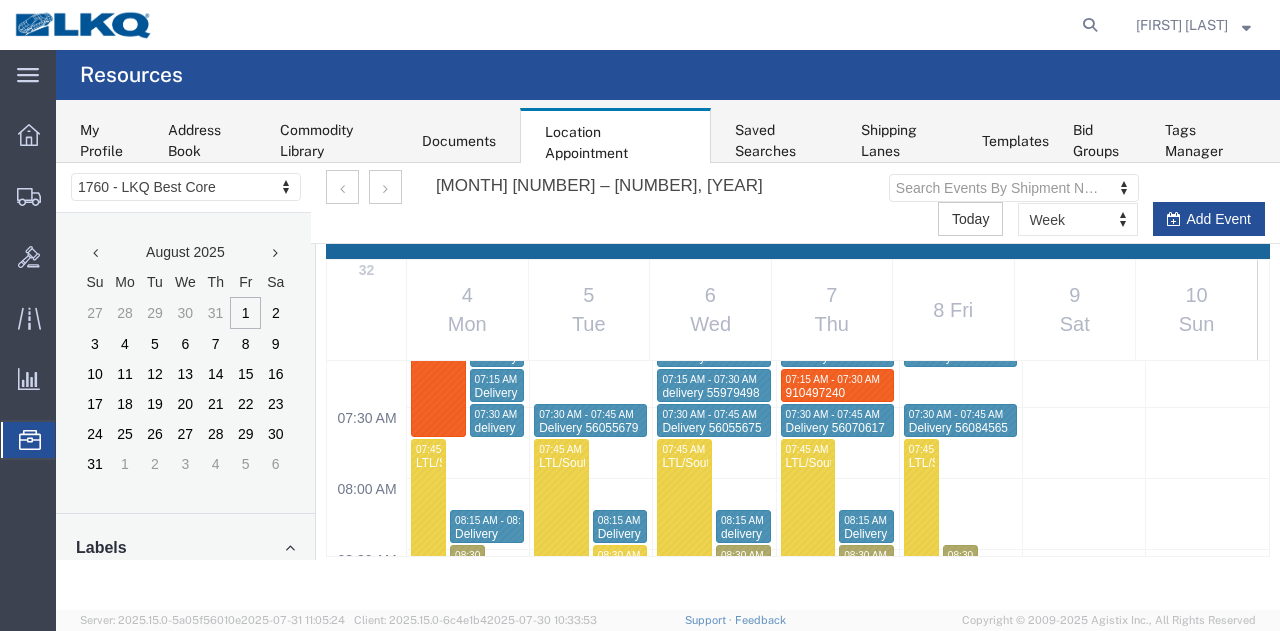 scroll, scrollTop: 1049, scrollLeft: 0, axis: vertical 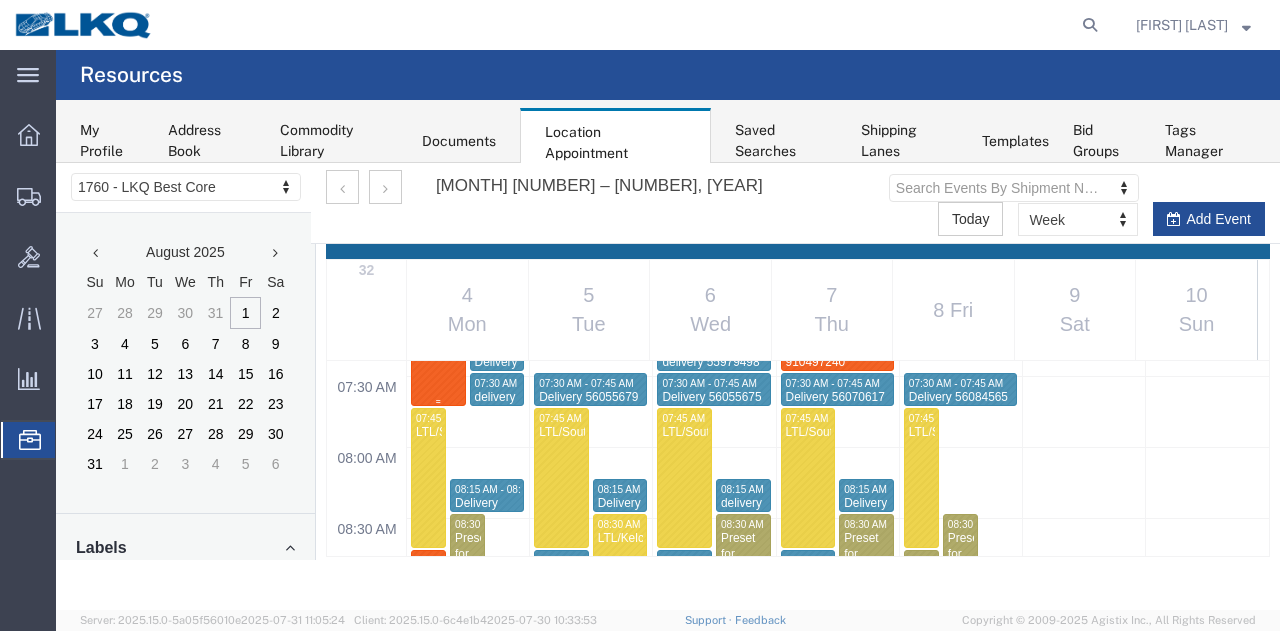 click at bounding box center (438, 401) 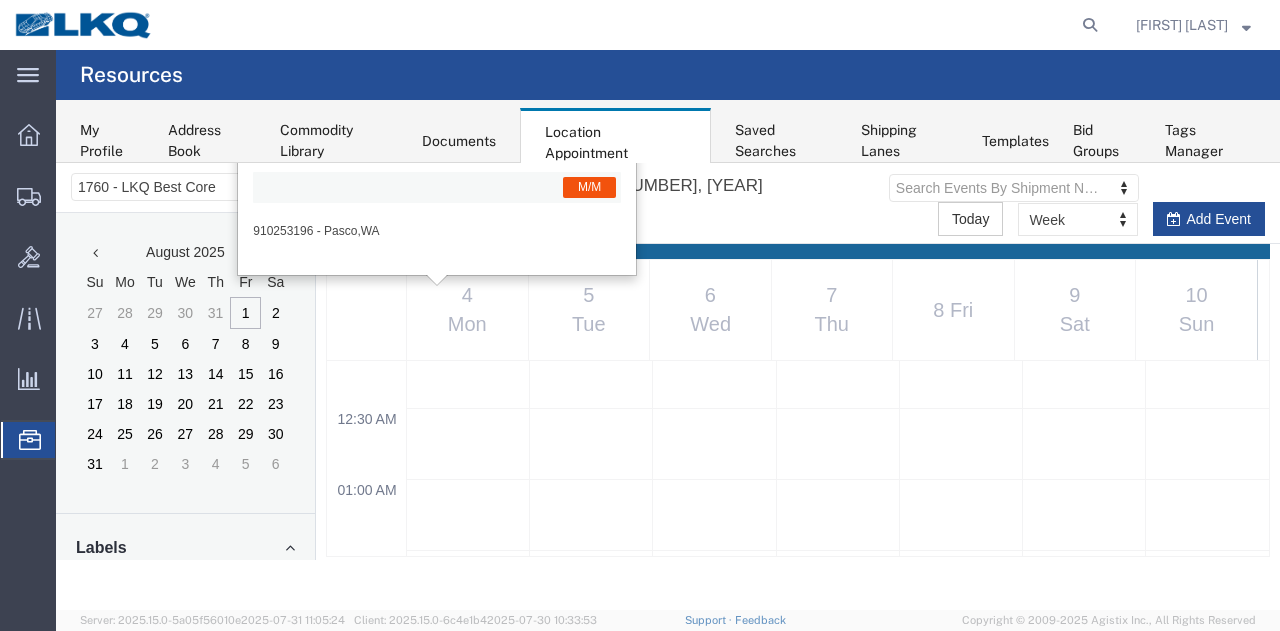 scroll, scrollTop: 0, scrollLeft: 0, axis: both 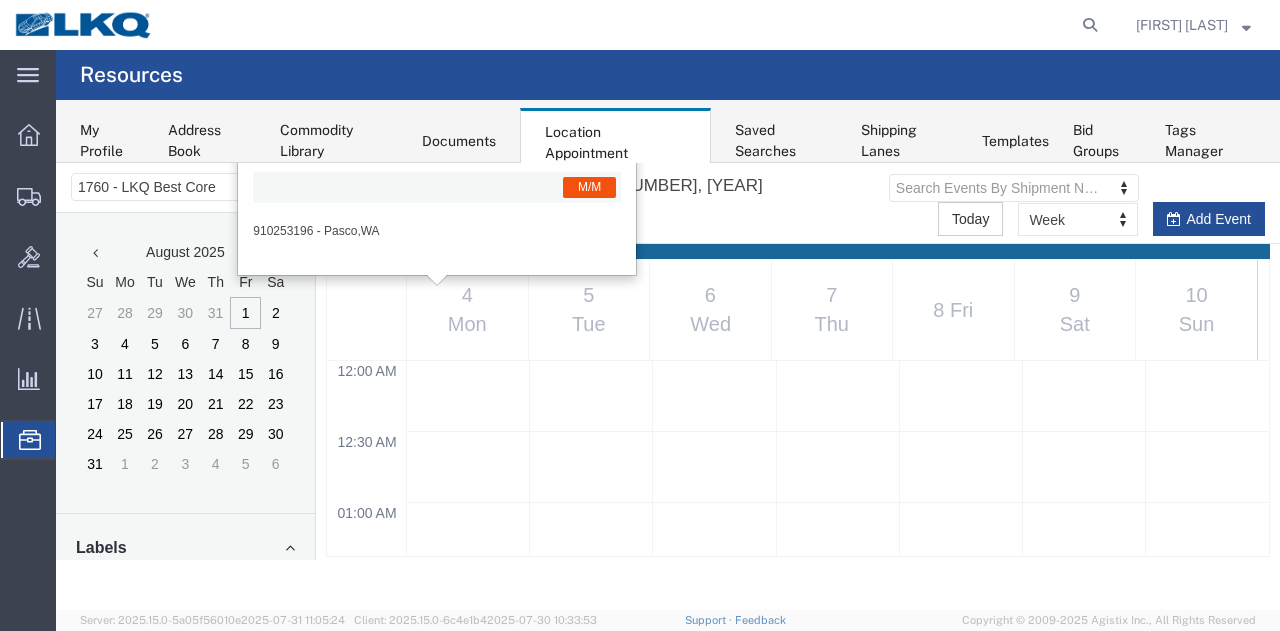 click on "M/M" at bounding box center [437, 187] 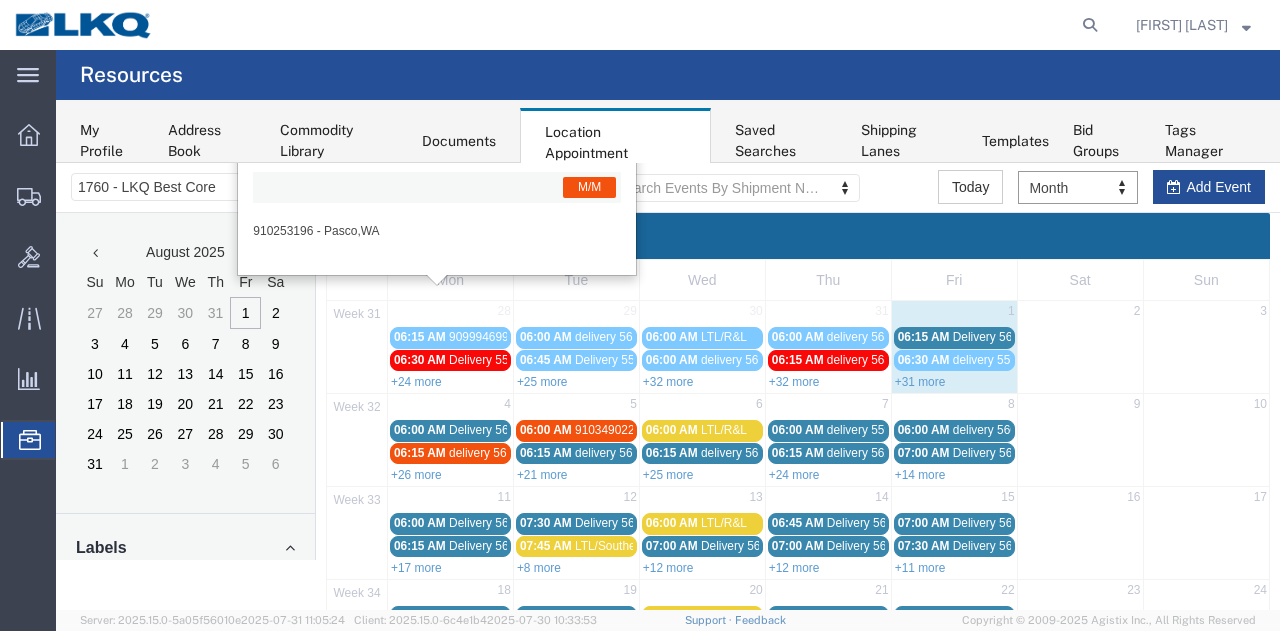 click on "M/M" at bounding box center (437, 187) 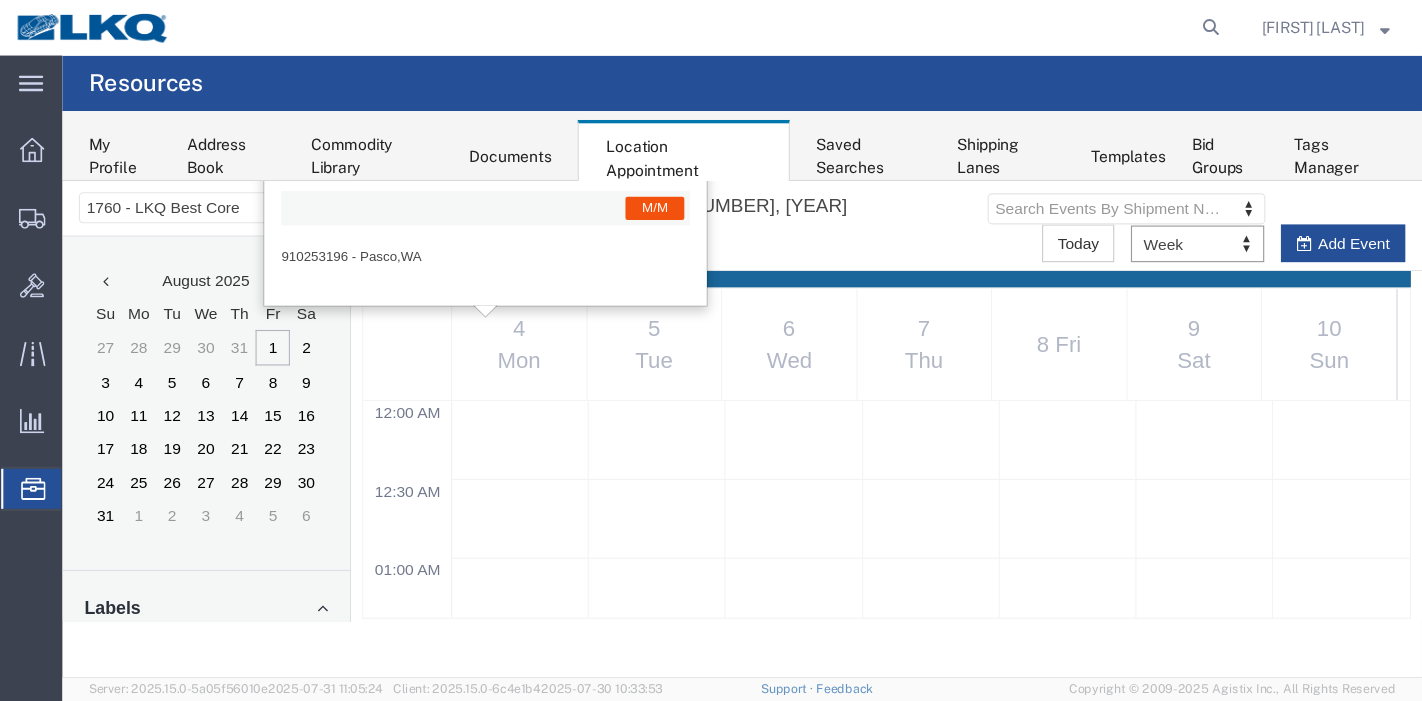 scroll, scrollTop: 849, scrollLeft: 0, axis: vertical 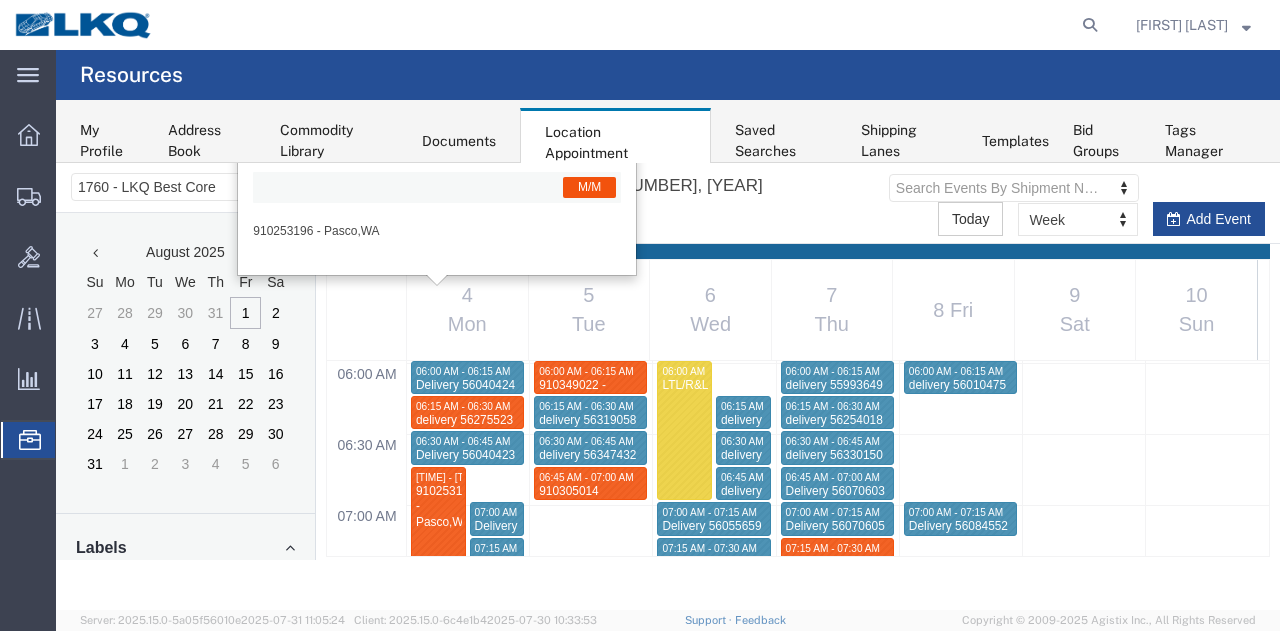click on "910253196 - Pasco,WA" at bounding box center (437, 231) 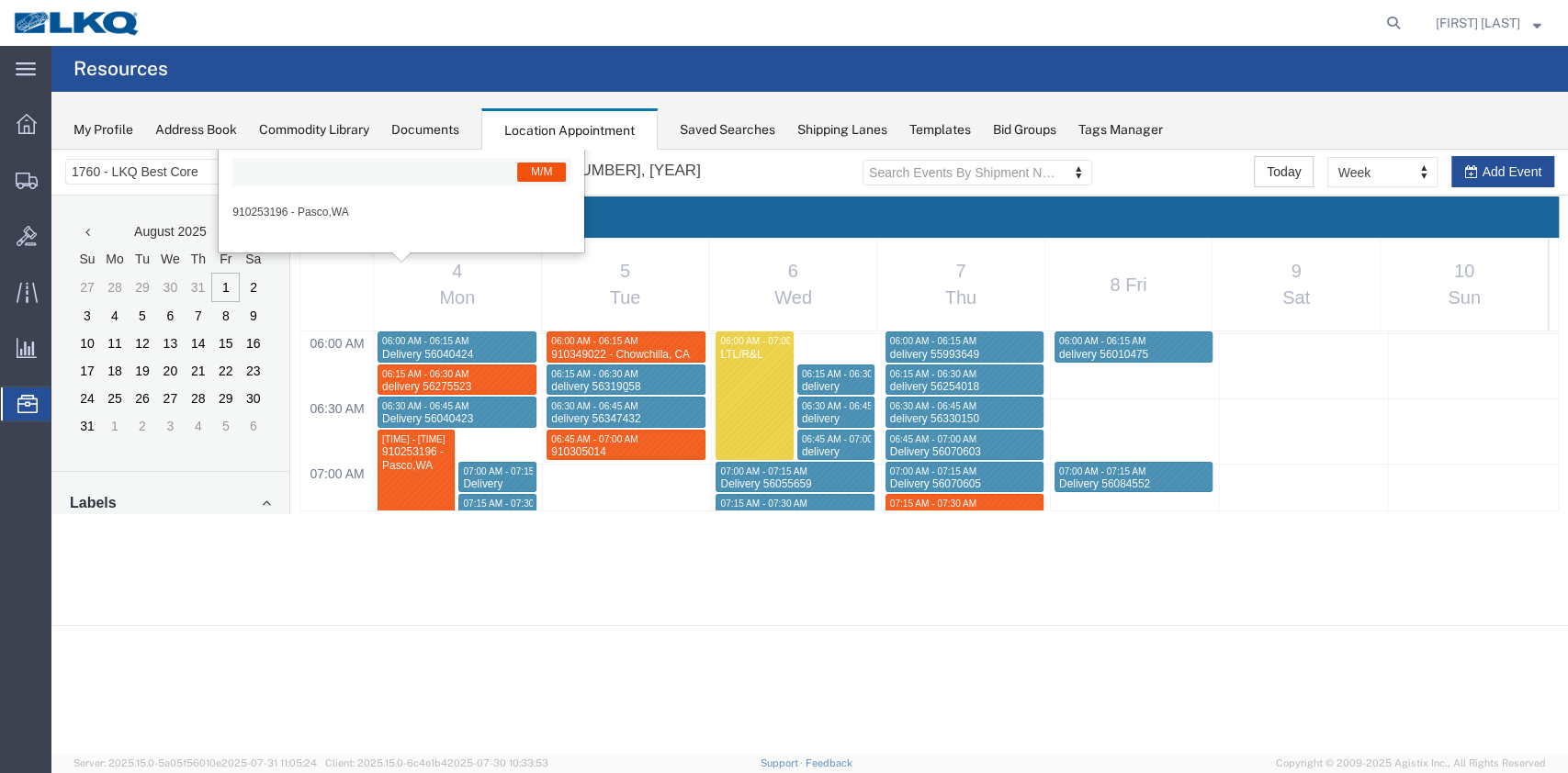 scroll, scrollTop: 779, scrollLeft: 0, axis: vertical 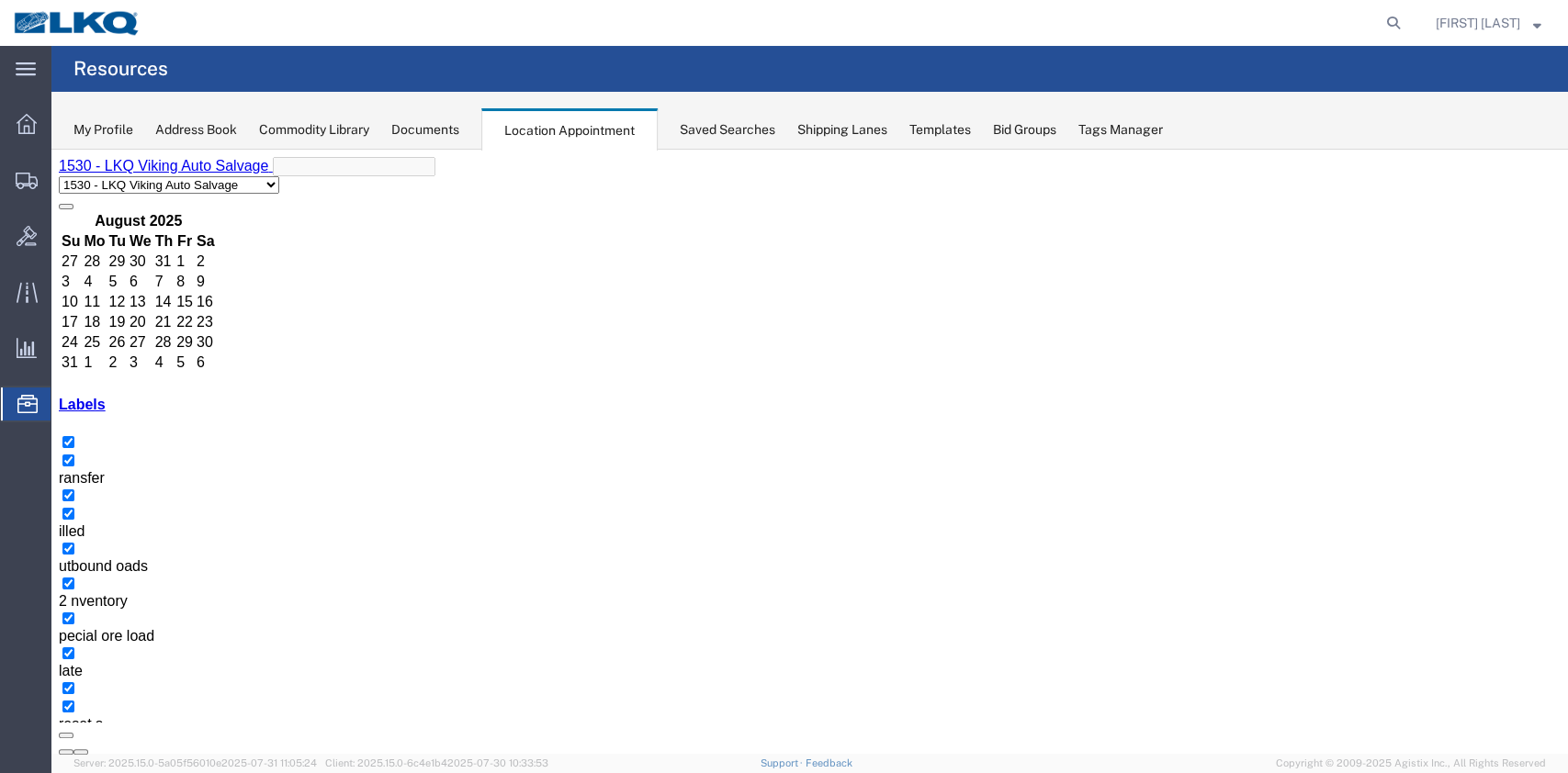 select on "27634" 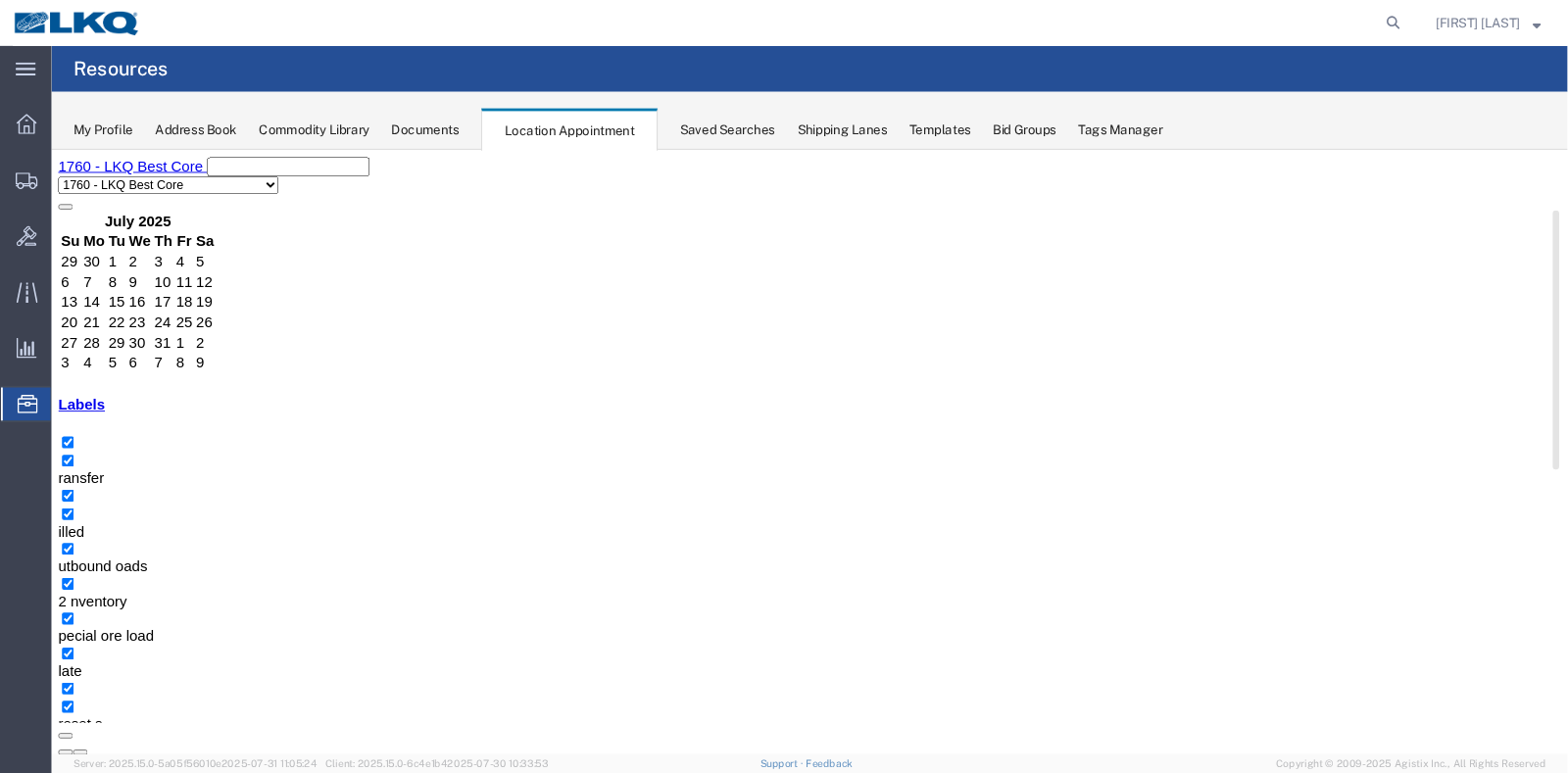 scroll, scrollTop: 835, scrollLeft: 0, axis: vertical 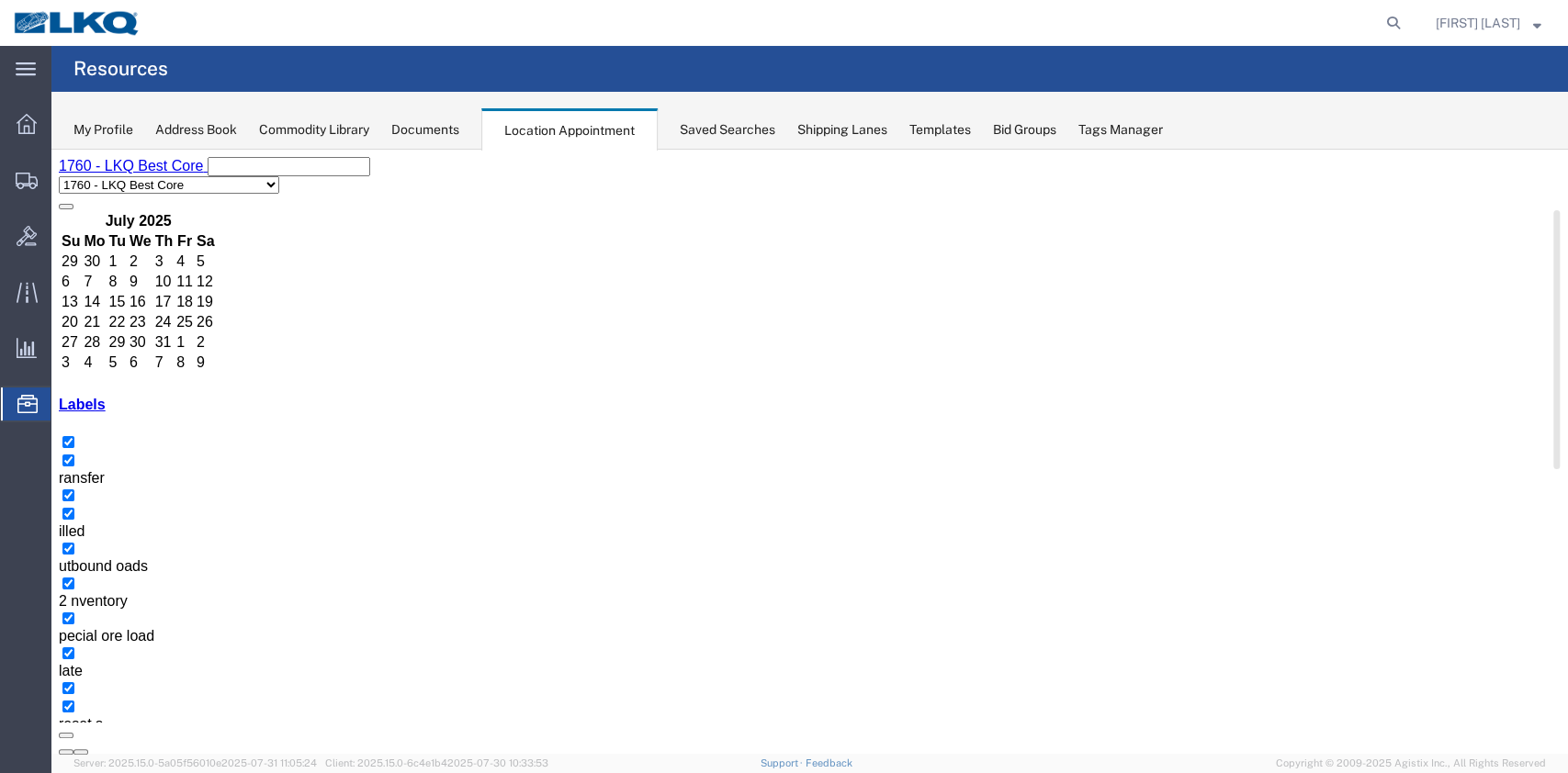 click at bounding box center [81, 752] 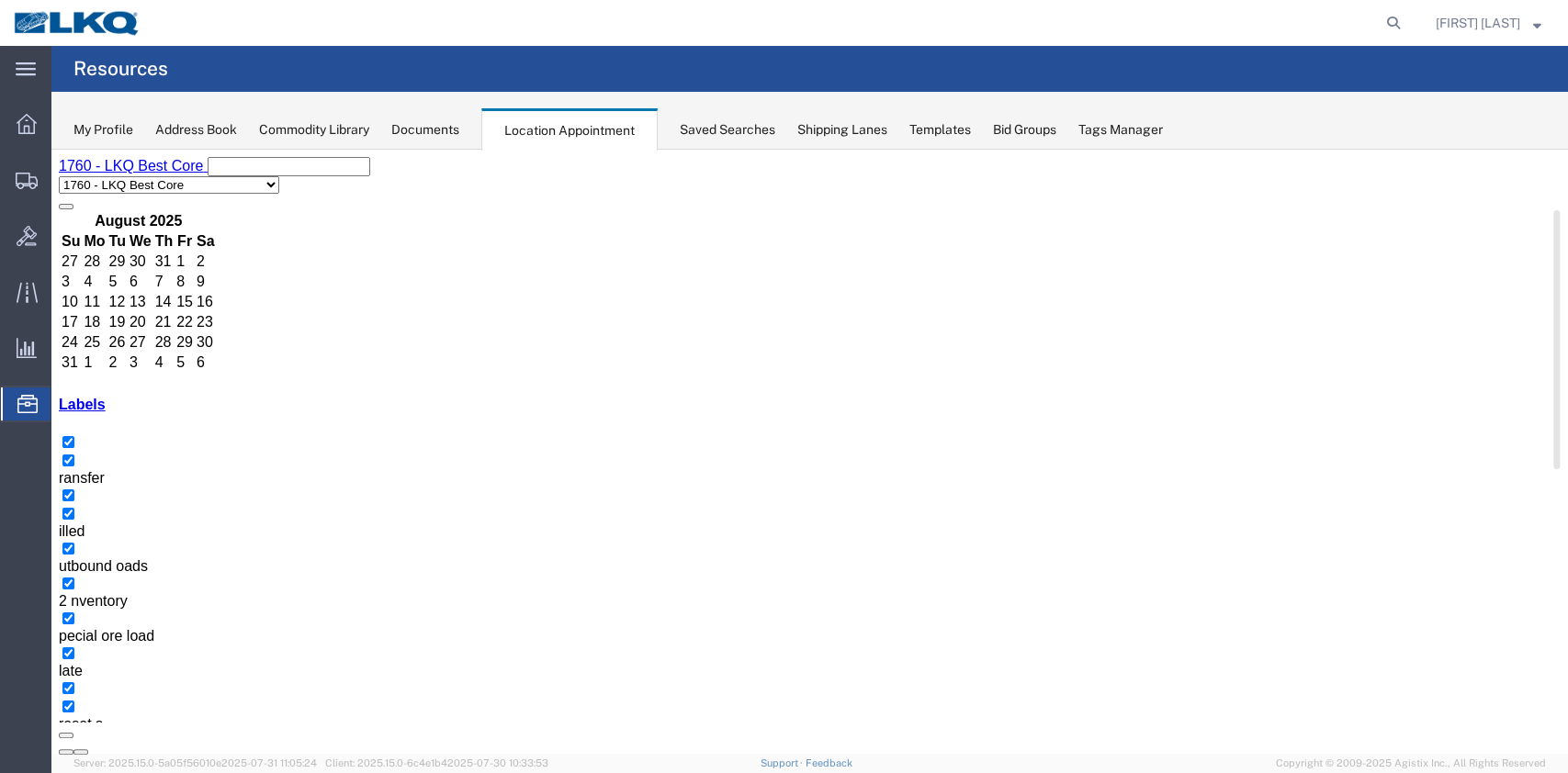 type 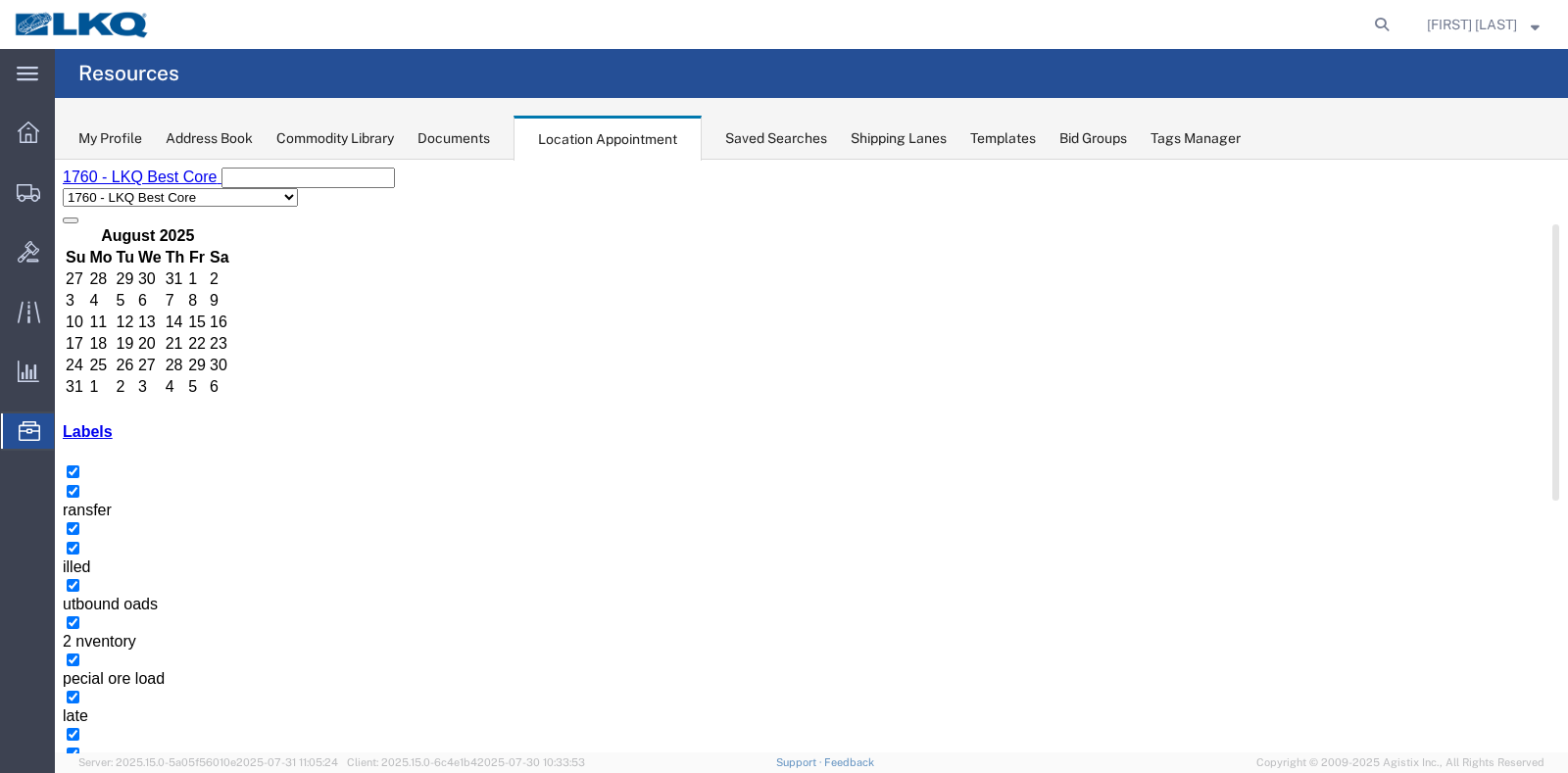 scroll, scrollTop: 835, scrollLeft: 0, axis: vertical 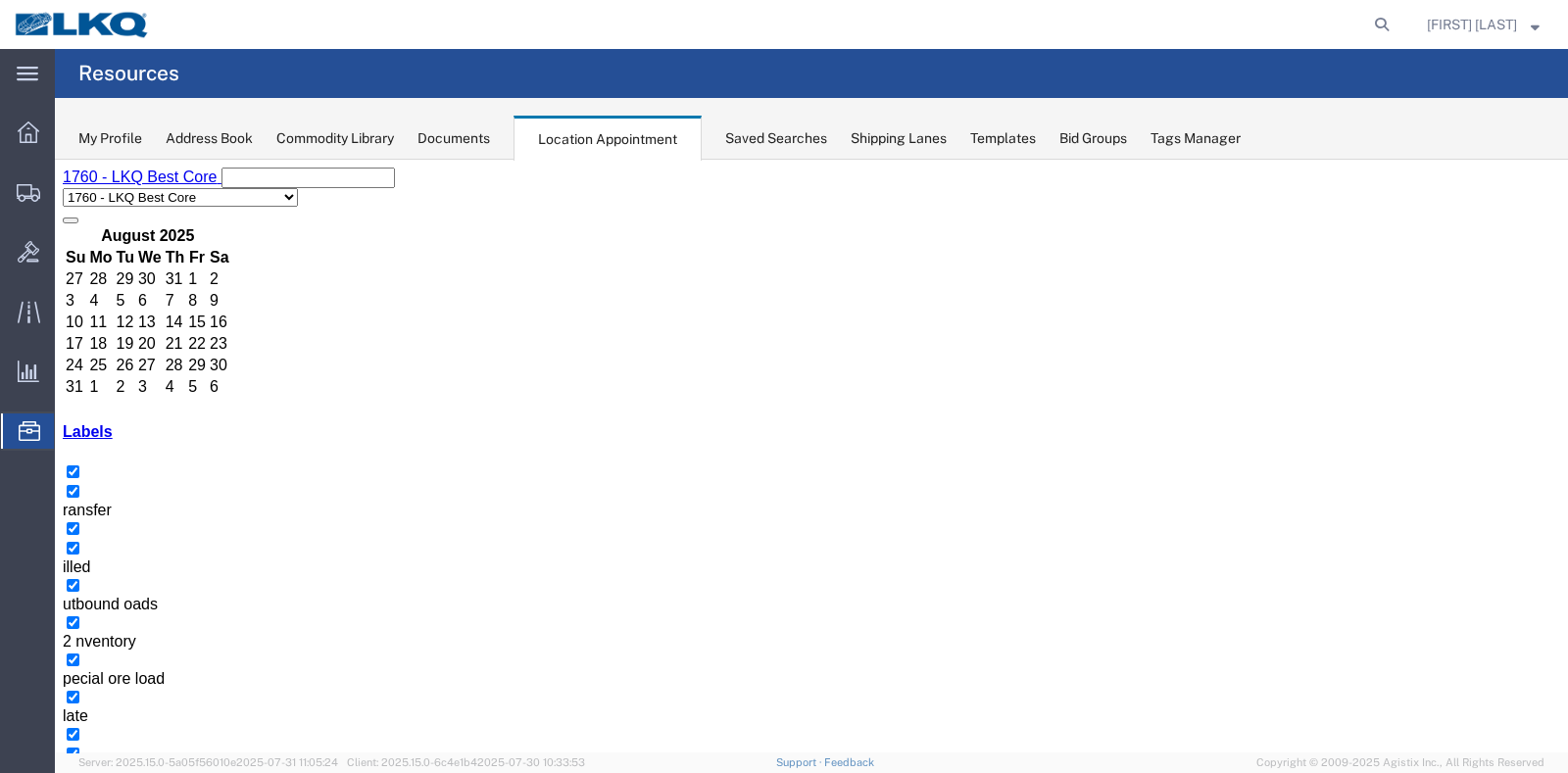 click on "12:00 AM 12:30 AM 01:00 AM 01:30 AM 02:00 AM 02:30 AM 03:00 AM 03:30 AM 04:00 AM 04:30 AM 05:00 AM 05:30 AM 06:00 AM 06:30 AM 07:00 AM 07:30 AM 08:00 AM 08:30 AM 09:00 AM 09:30 AM 10:00 AM 10:30 AM 11:00 AM 11:30 AM 12:00 PM 12:30 PM 01:00 PM 01:30 PM 02:00 PM 02:30 PM 03:00 PM 03:30 PM 04:00 PM 04:30 PM 05:00 PM 05:30 PM 06:00 PM 06:30 PM 07:00 PM 07:30 PM 08:00 PM 08:30 PM 09:00 PM 09:30 PM 10:00 PM 10:30 PM 11:00 PM 11:30 PM 06:00 AM - 06:15 AM Delivery 56040424 06:15 AM - 06:30 AM delivery 56275523 06:30 AM - 06:45 AM Delivery 56040423 06:45 AM - 07:45 AM 910253196 - Pasco,WA  07:00 AM - 07:15 AM Delivery 56040418 07:15 AM - 07:30 AM Delivery 56040428 07:30 AM - 07:45 AM delivery 56232749 07:45 AM - 08:45 AM LTL/Southeastern  08:15 AM - 08:30 AM Delivery 56040413 08:30 AM - 09:30 AM Preset for LTL's 08:45 AM - 09:45 AM 909252505 - Rudolphfreight  09:00 AM - 09:15 AM Delivery 56040417 09:15 AM - 09:30 AM delivery 56316495 09:30 AM - 09:45 AM delivery 56258871 09:45 AM - 10:00 AM 908543125 New Kent, VA" at bounding box center (619, 1546) 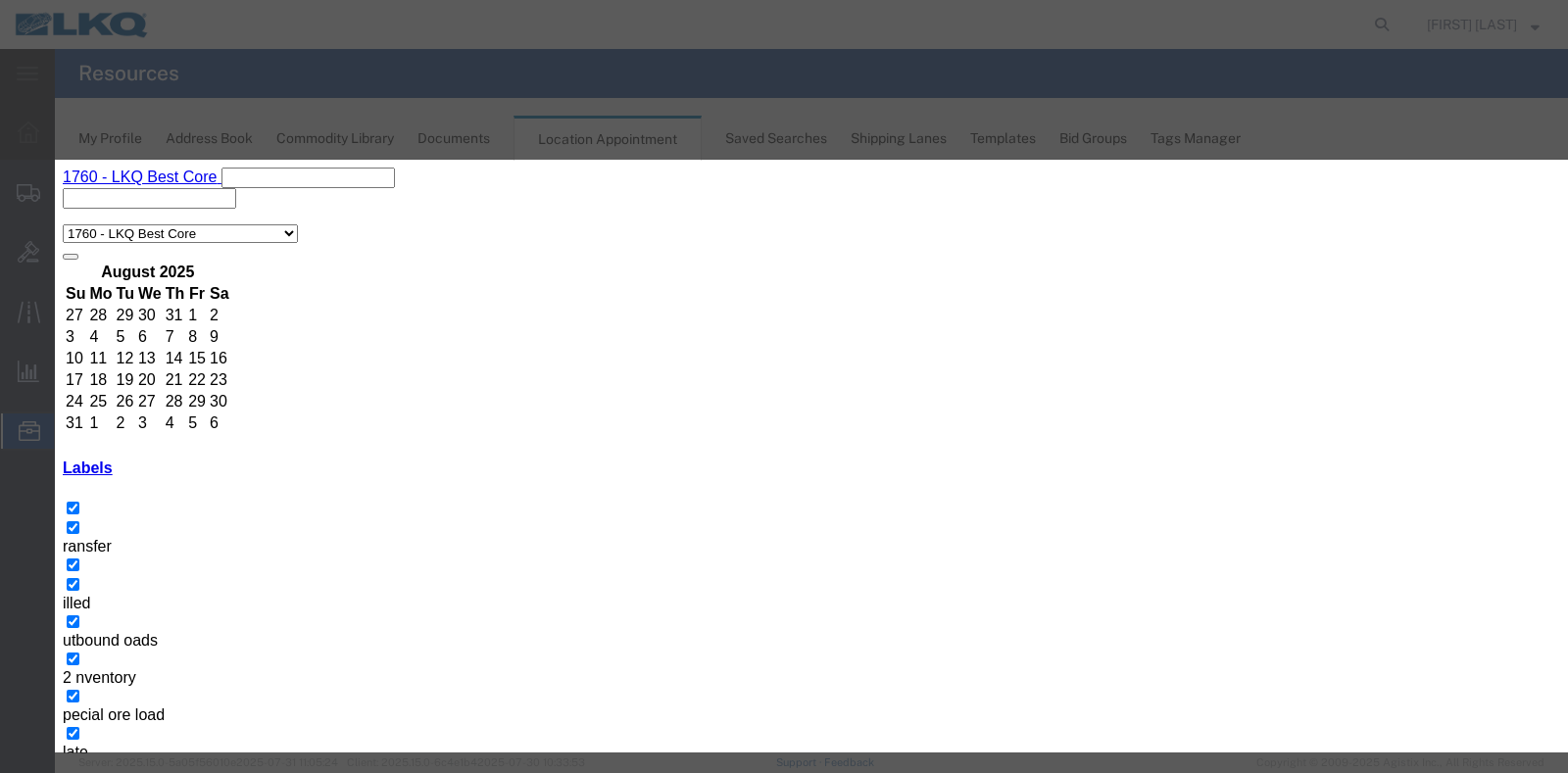 click on "Event Title" at bounding box center [806, 1677] 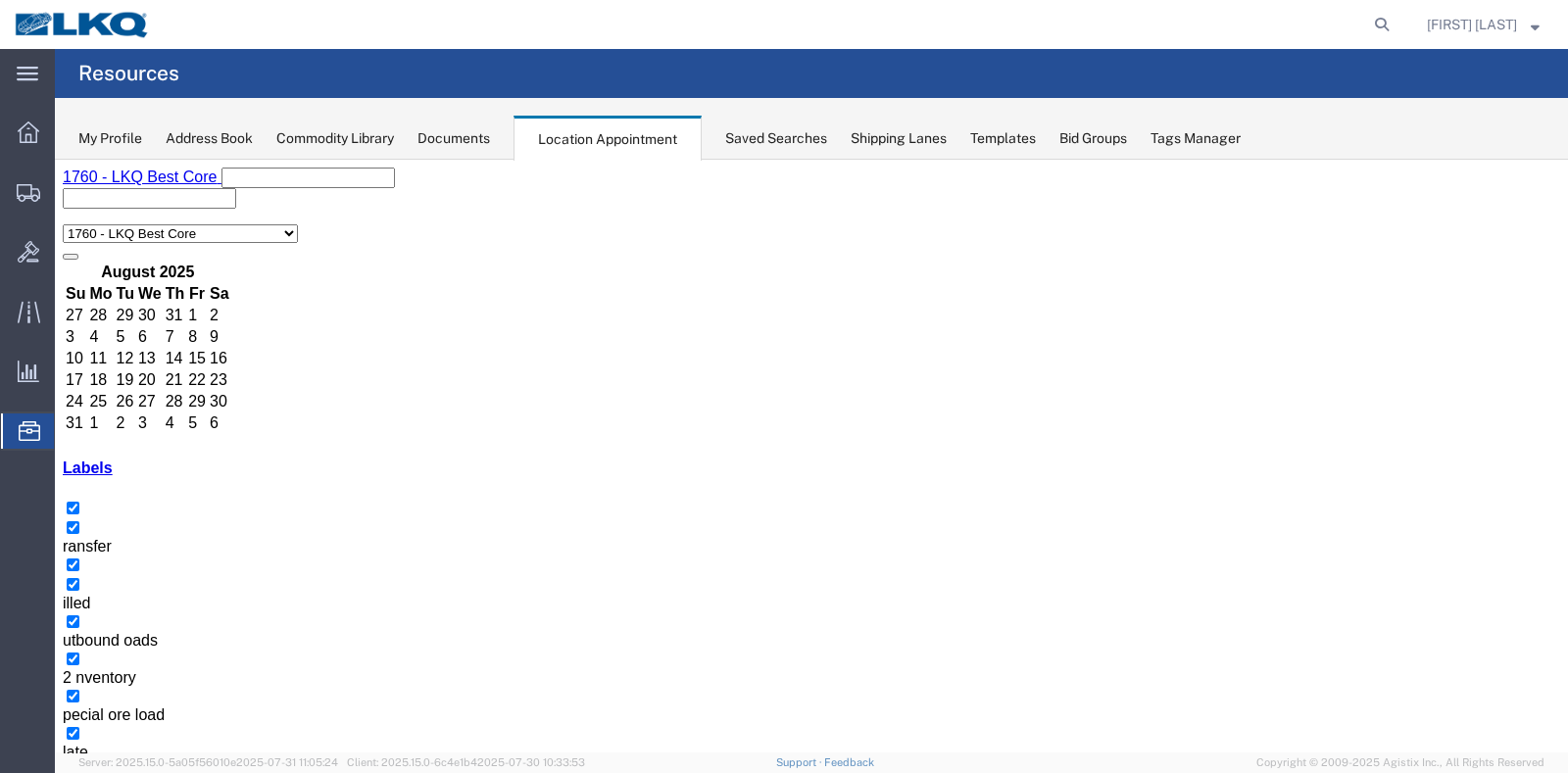 scroll, scrollTop: 712, scrollLeft: 0, axis: vertical 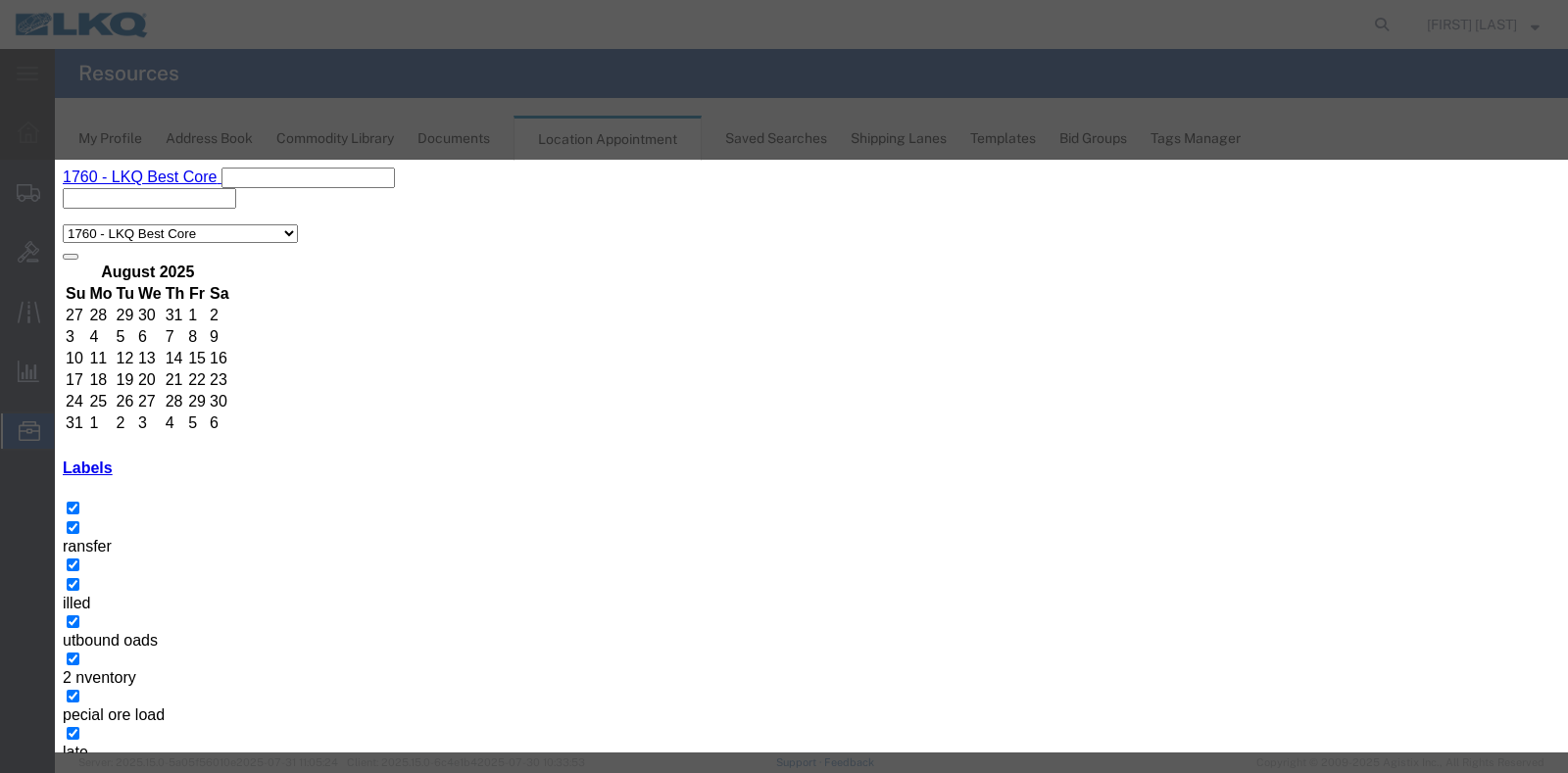 click on "6:15 AM" at bounding box center (149, 1708) 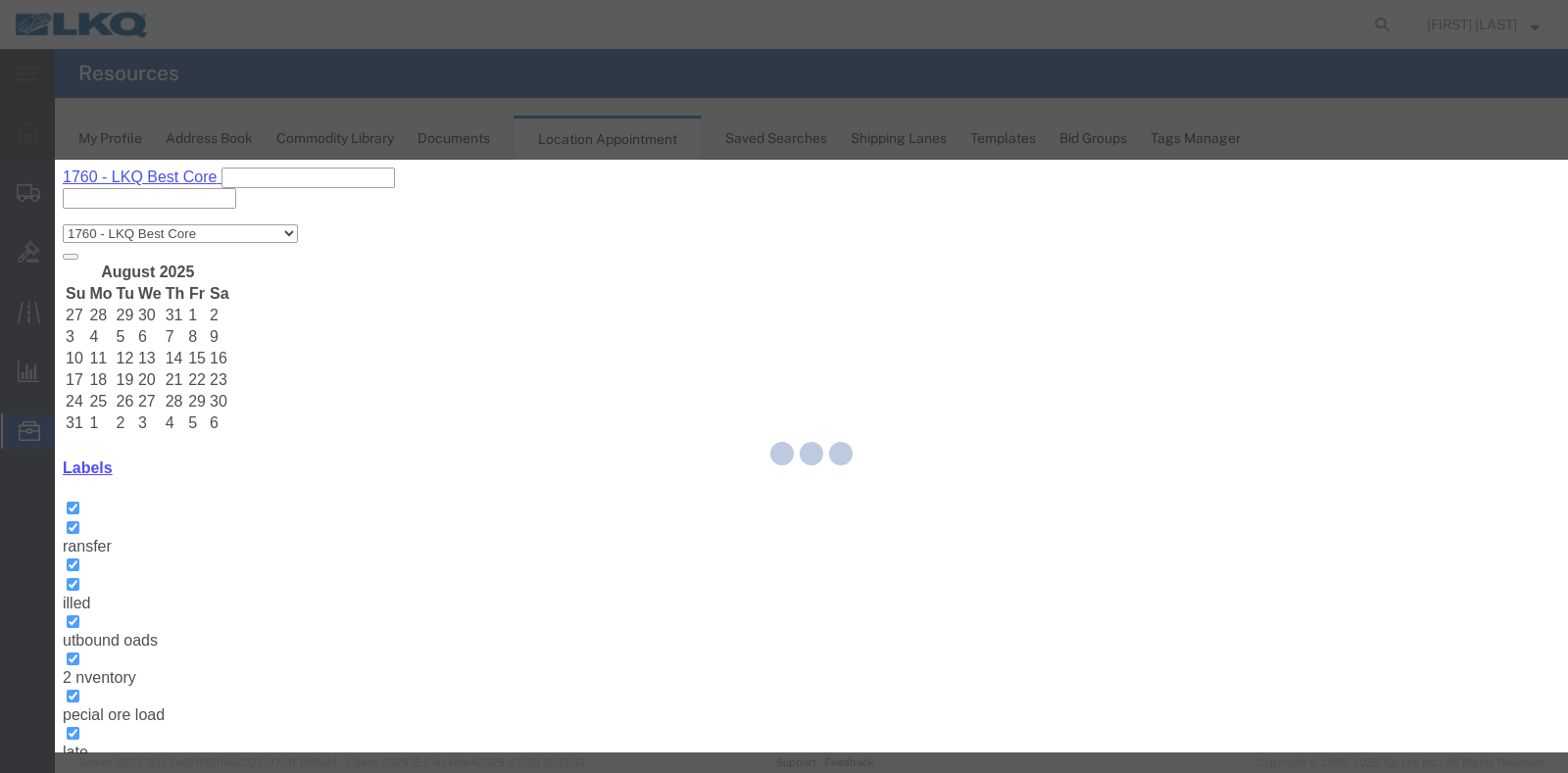 type 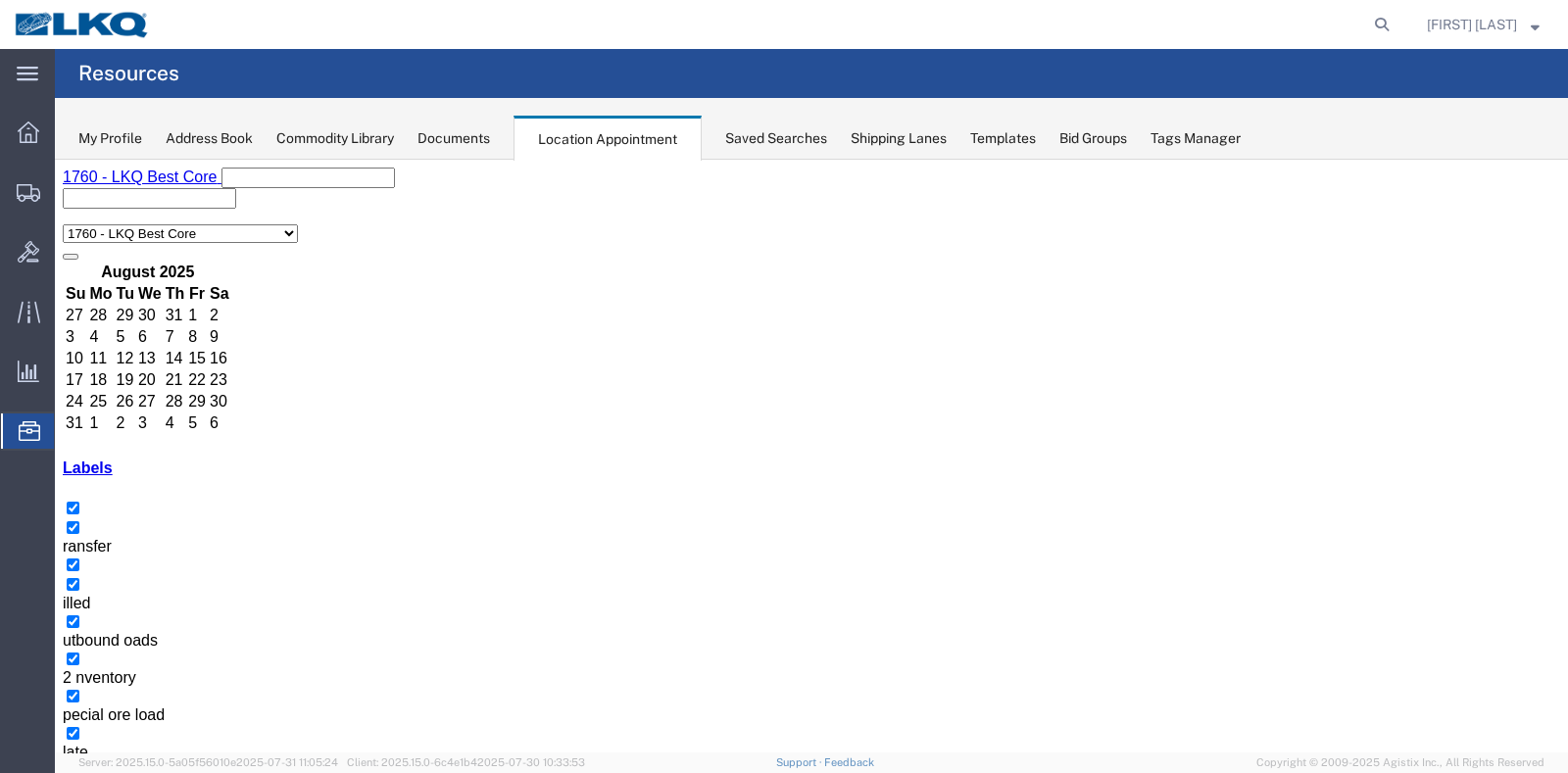 scroll, scrollTop: 1447, scrollLeft: 0, axis: vertical 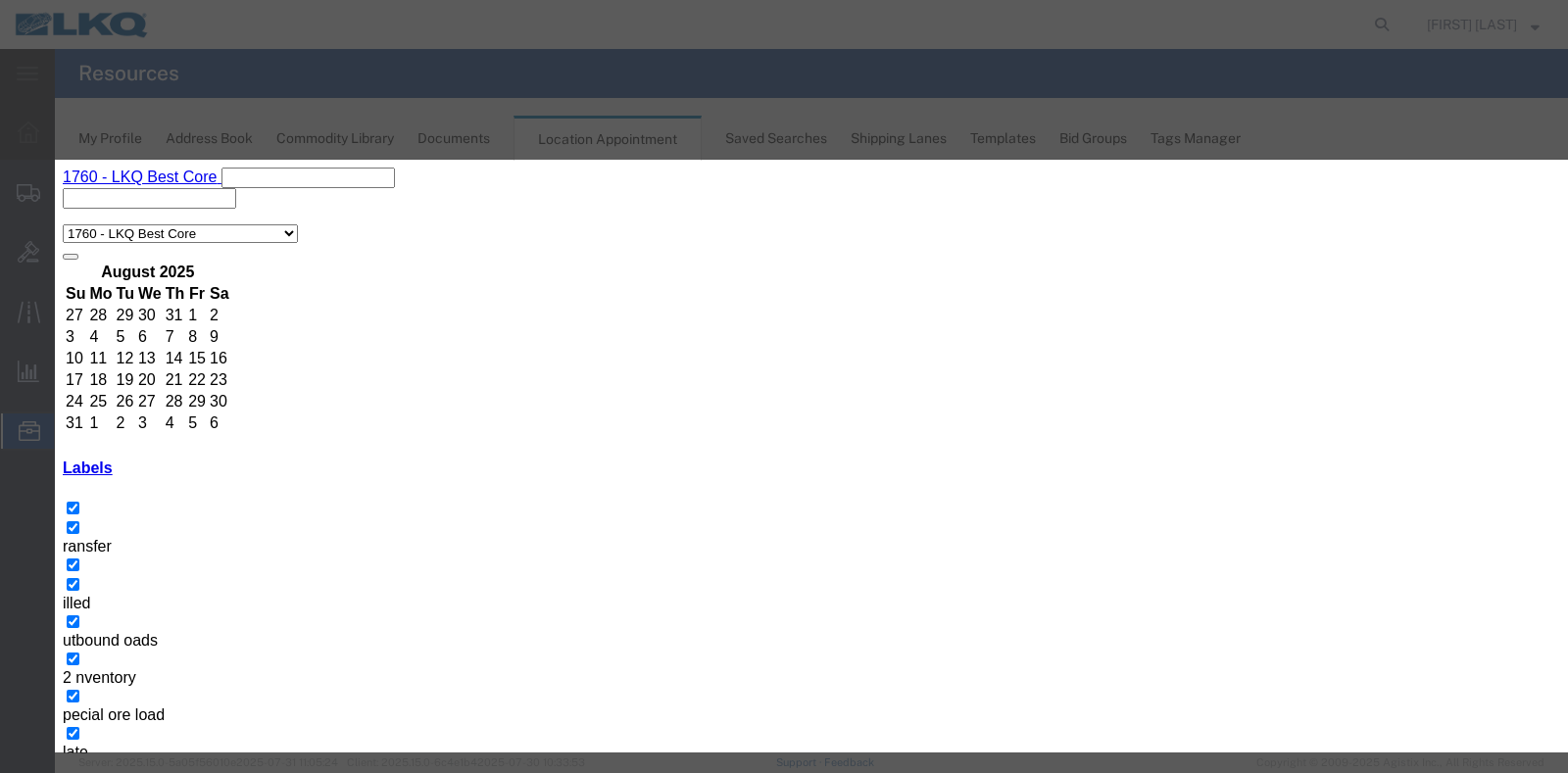 click on "Event Title" at bounding box center [222, 1625] 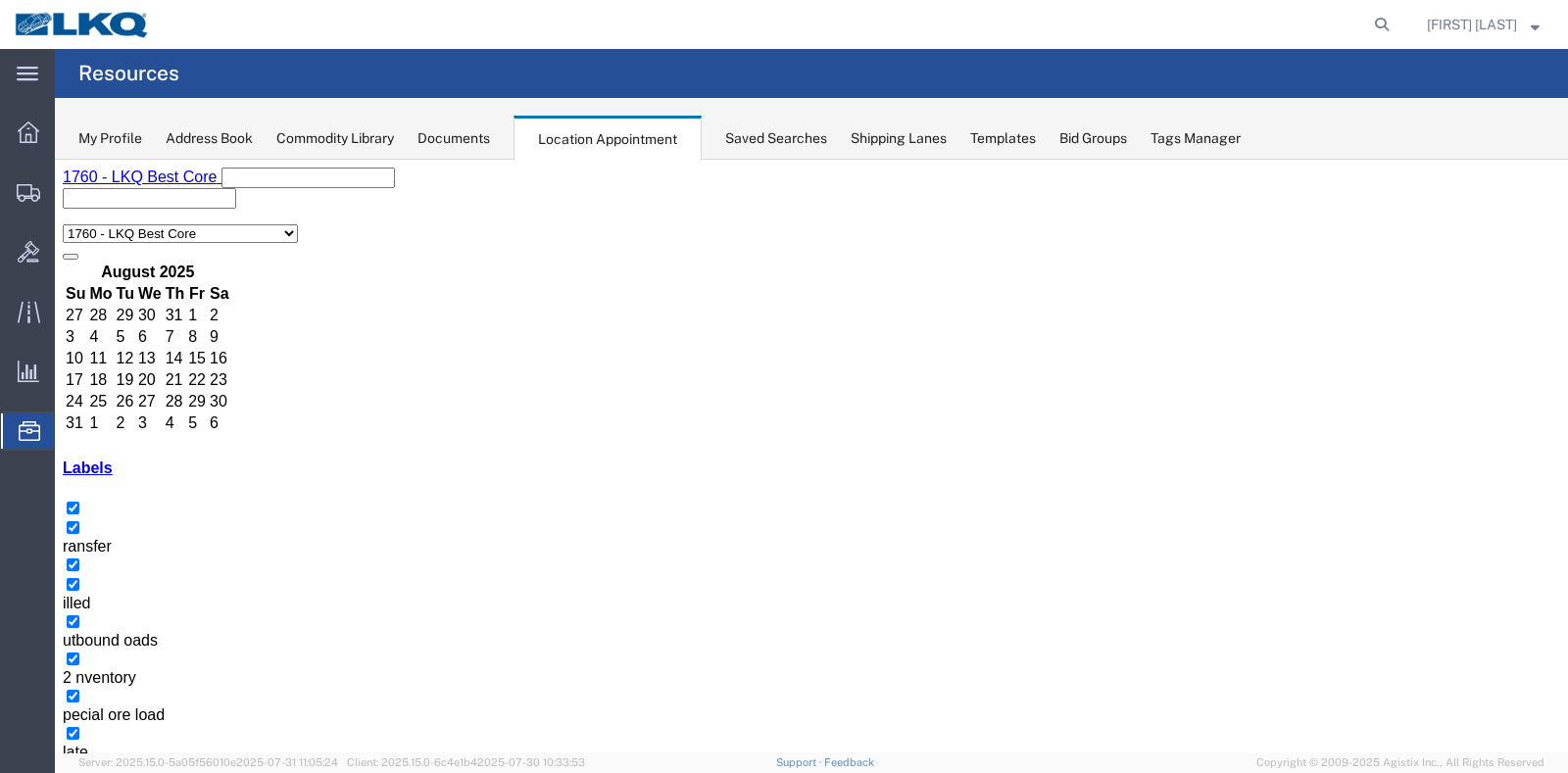 scroll, scrollTop: 1447, scrollLeft: 0, axis: vertical 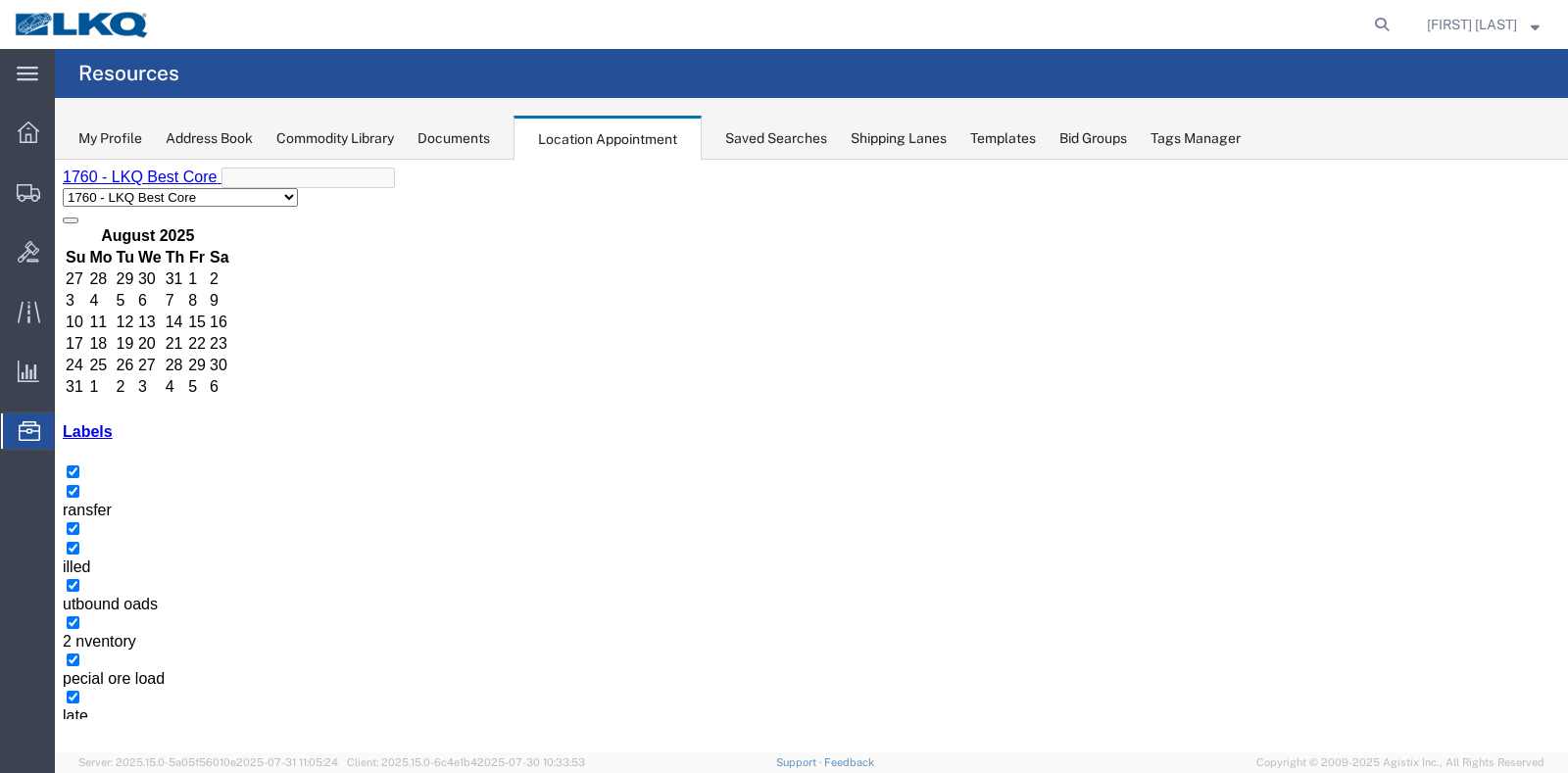 drag, startPoint x: 181, startPoint y: 326, endPoint x: 707, endPoint y: 186, distance: 544.3124 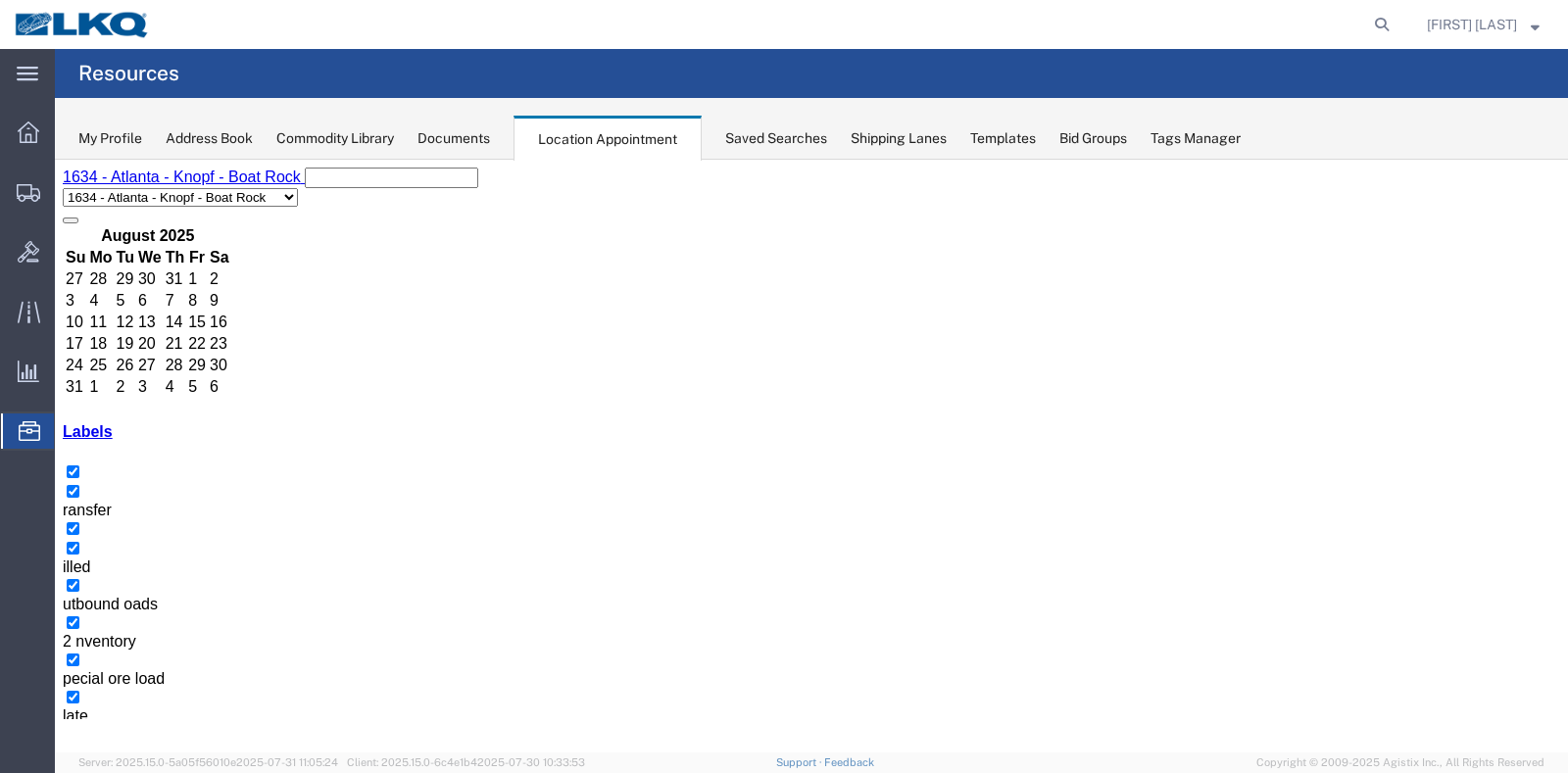 drag, startPoint x: 1338, startPoint y: 278, endPoint x: 1148, endPoint y: 162, distance: 222.61177 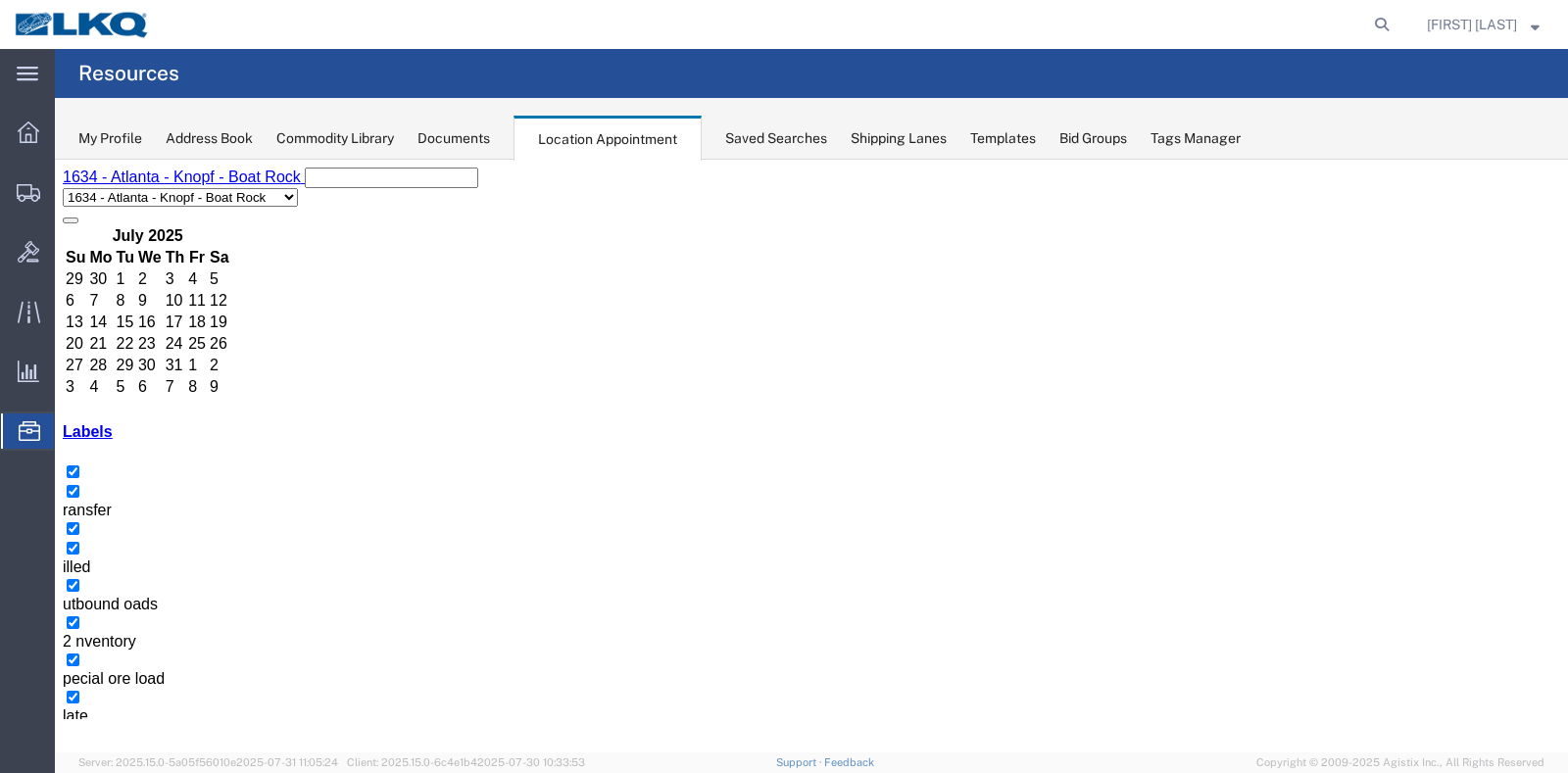 scroll, scrollTop: 833, scrollLeft: 0, axis: vertical 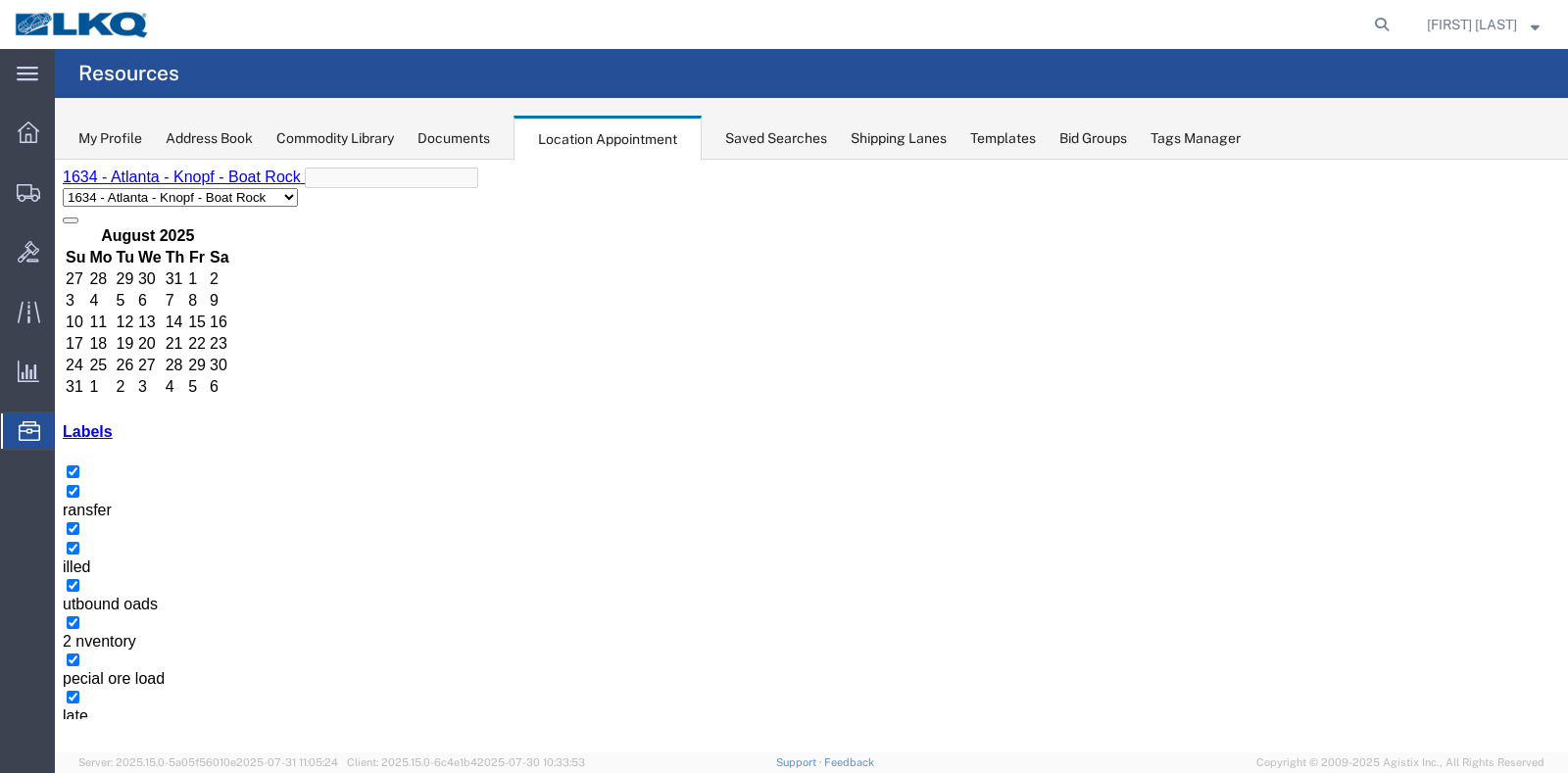 select on "27634" 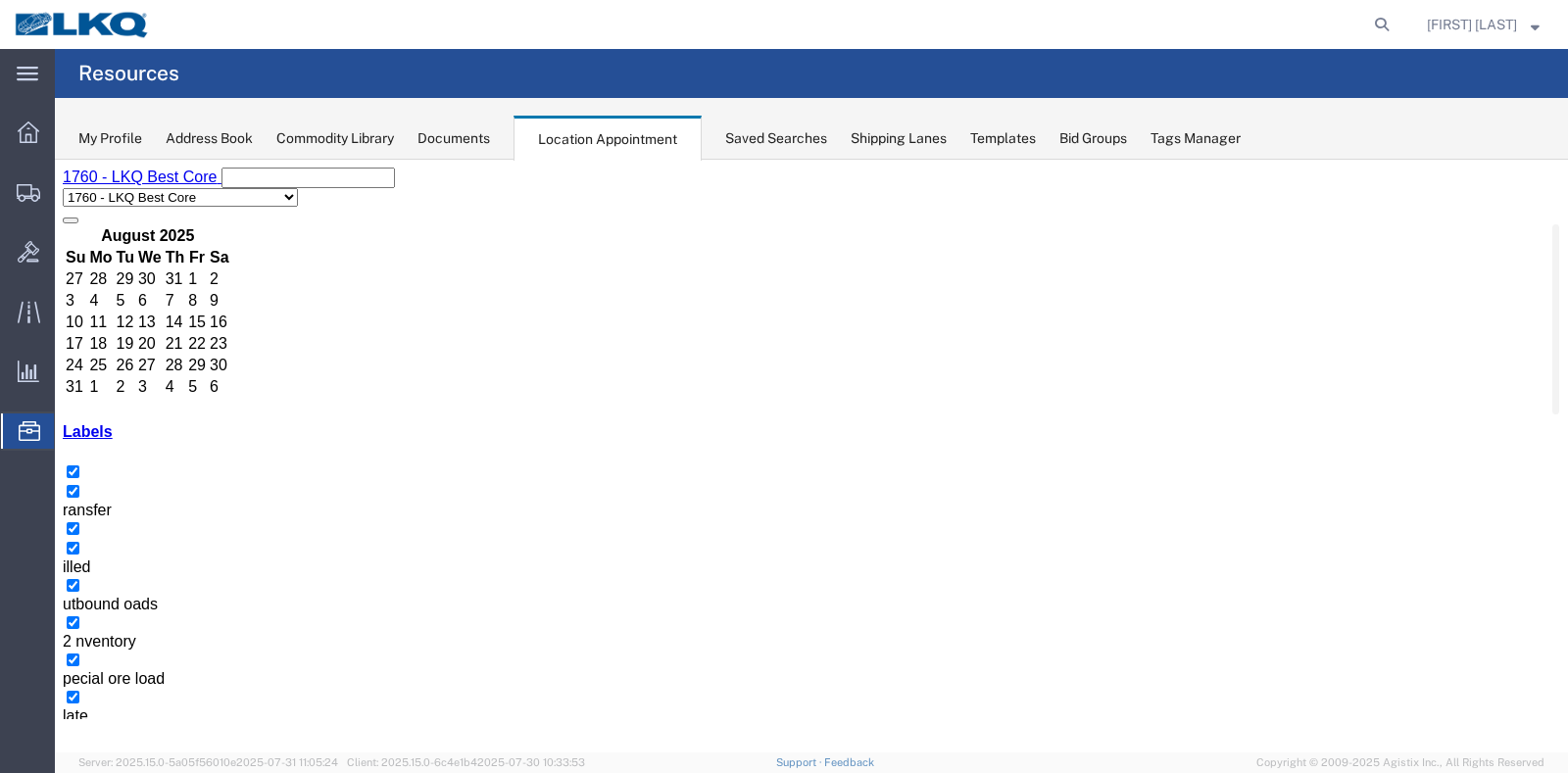 click at bounding box center (811, 2001) 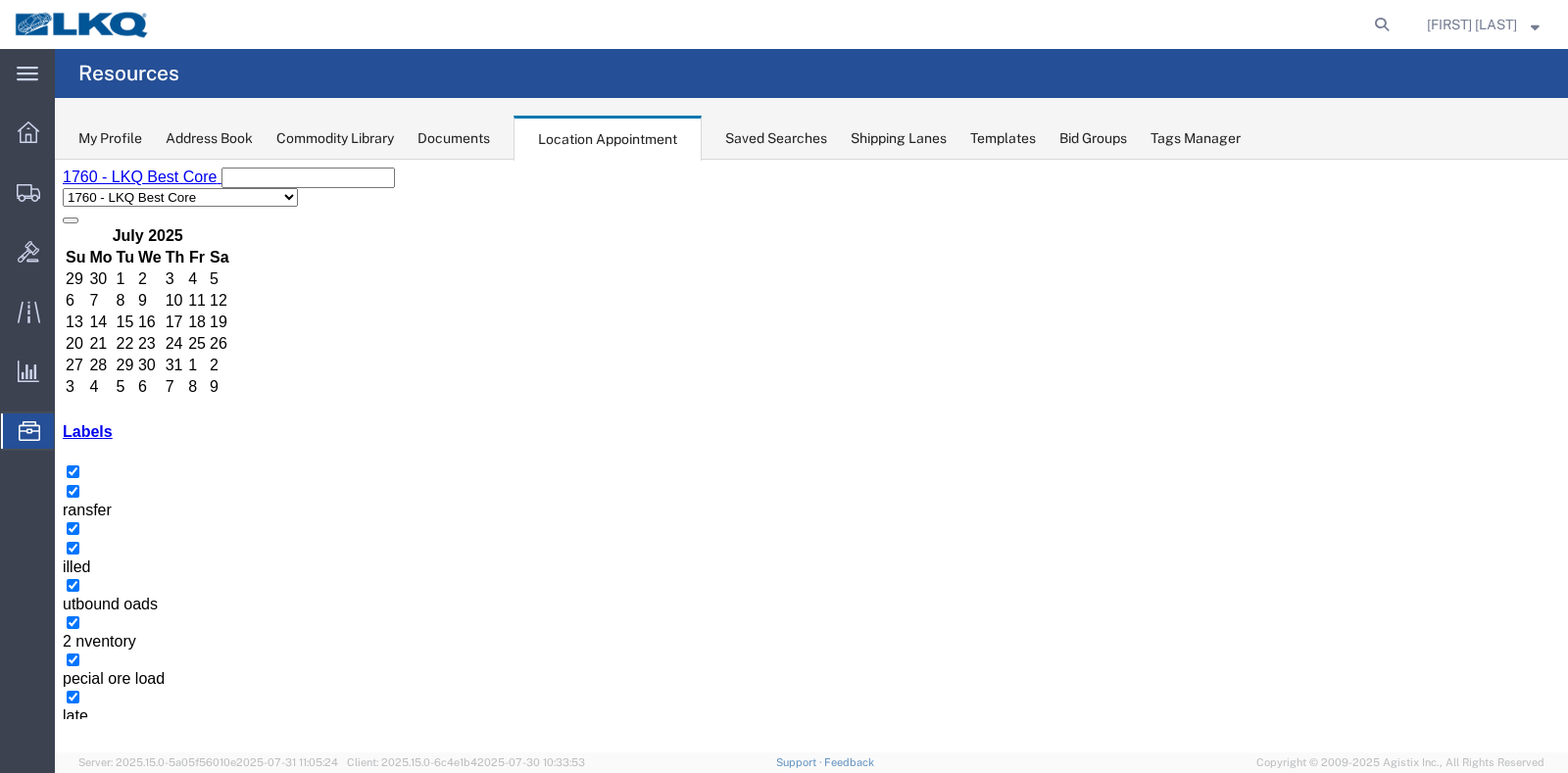 scroll, scrollTop: 588, scrollLeft: 0, axis: vertical 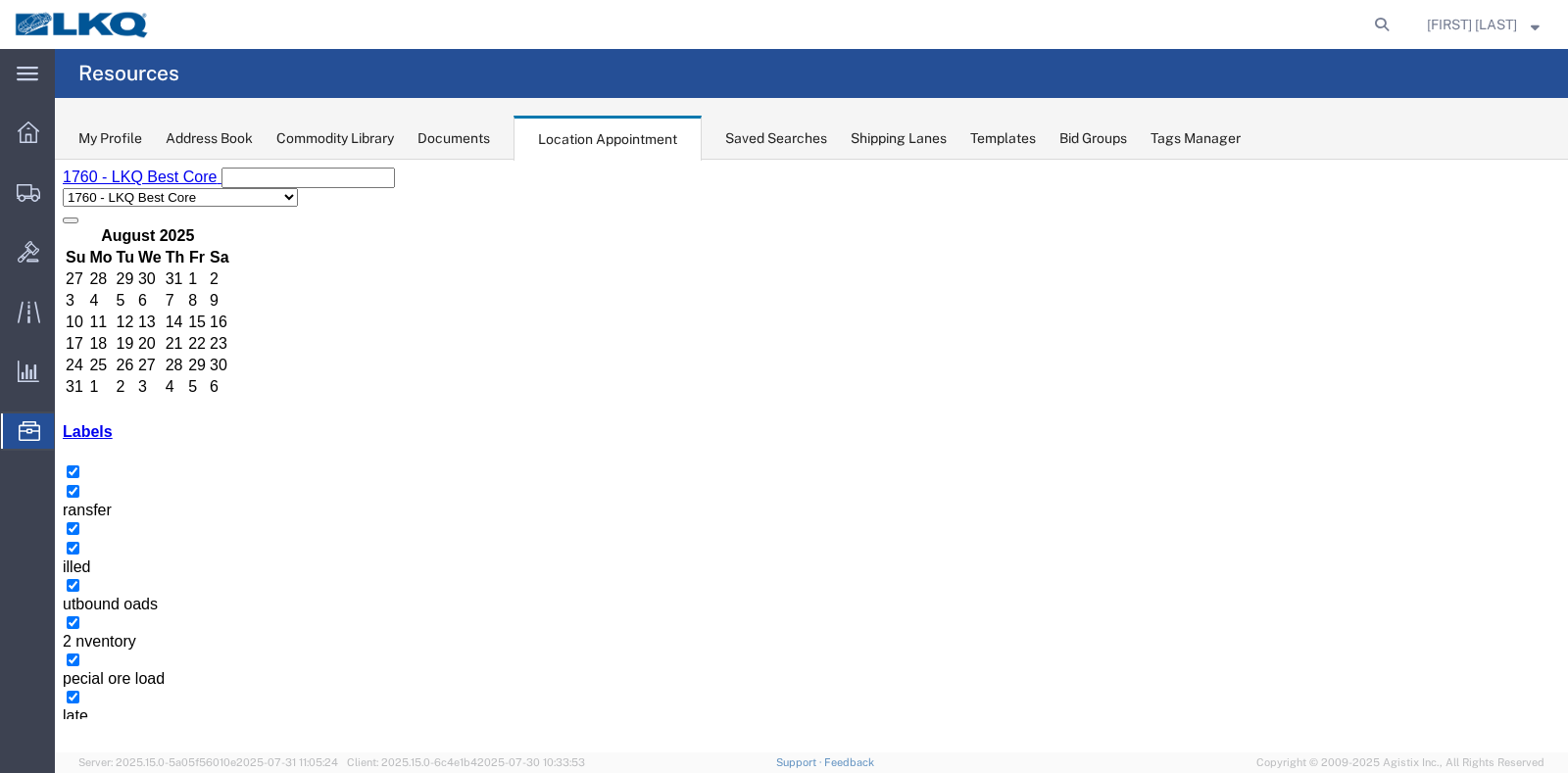 click at bounding box center (86, 802) 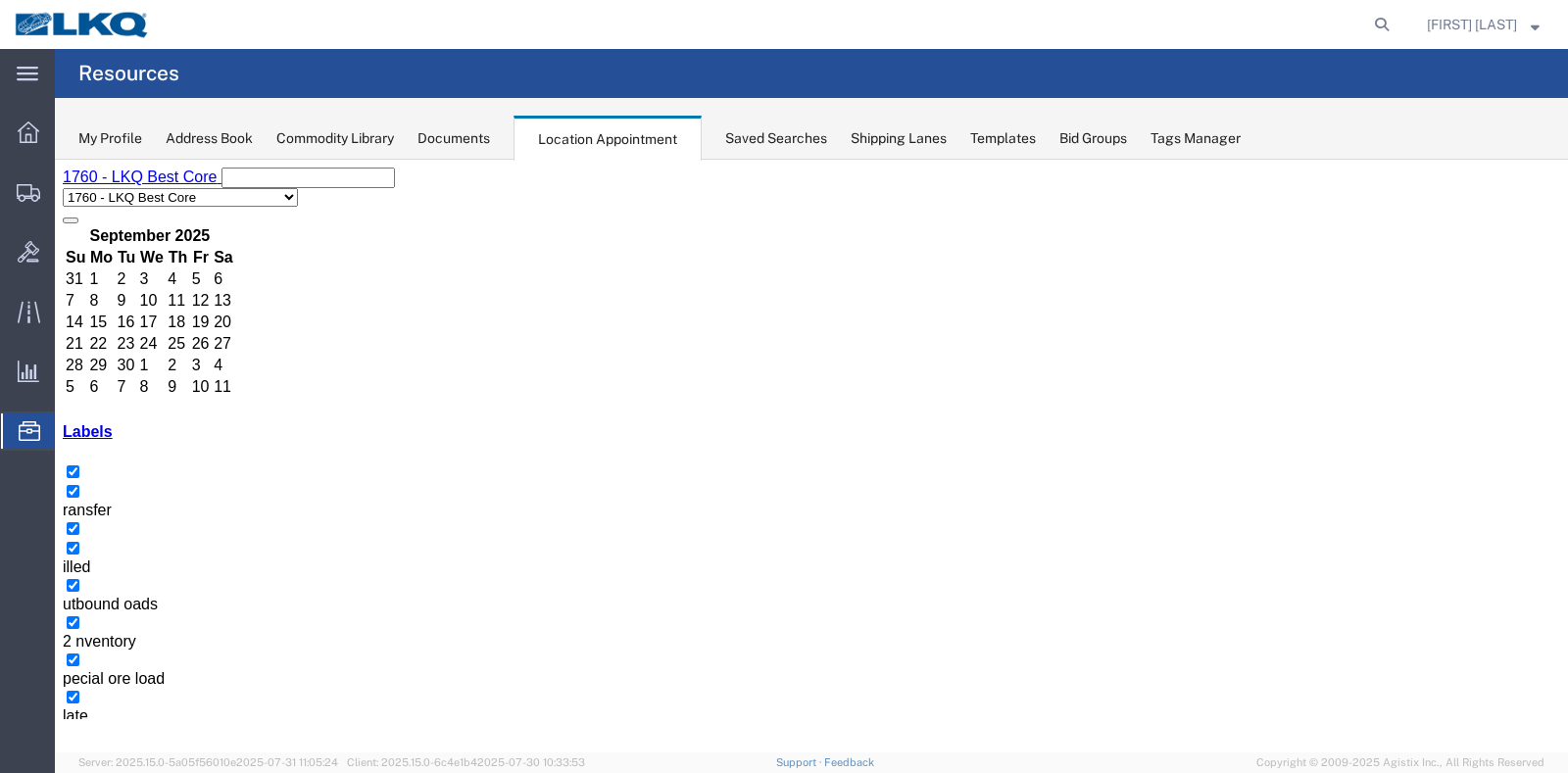 click at bounding box center [811, 1943] 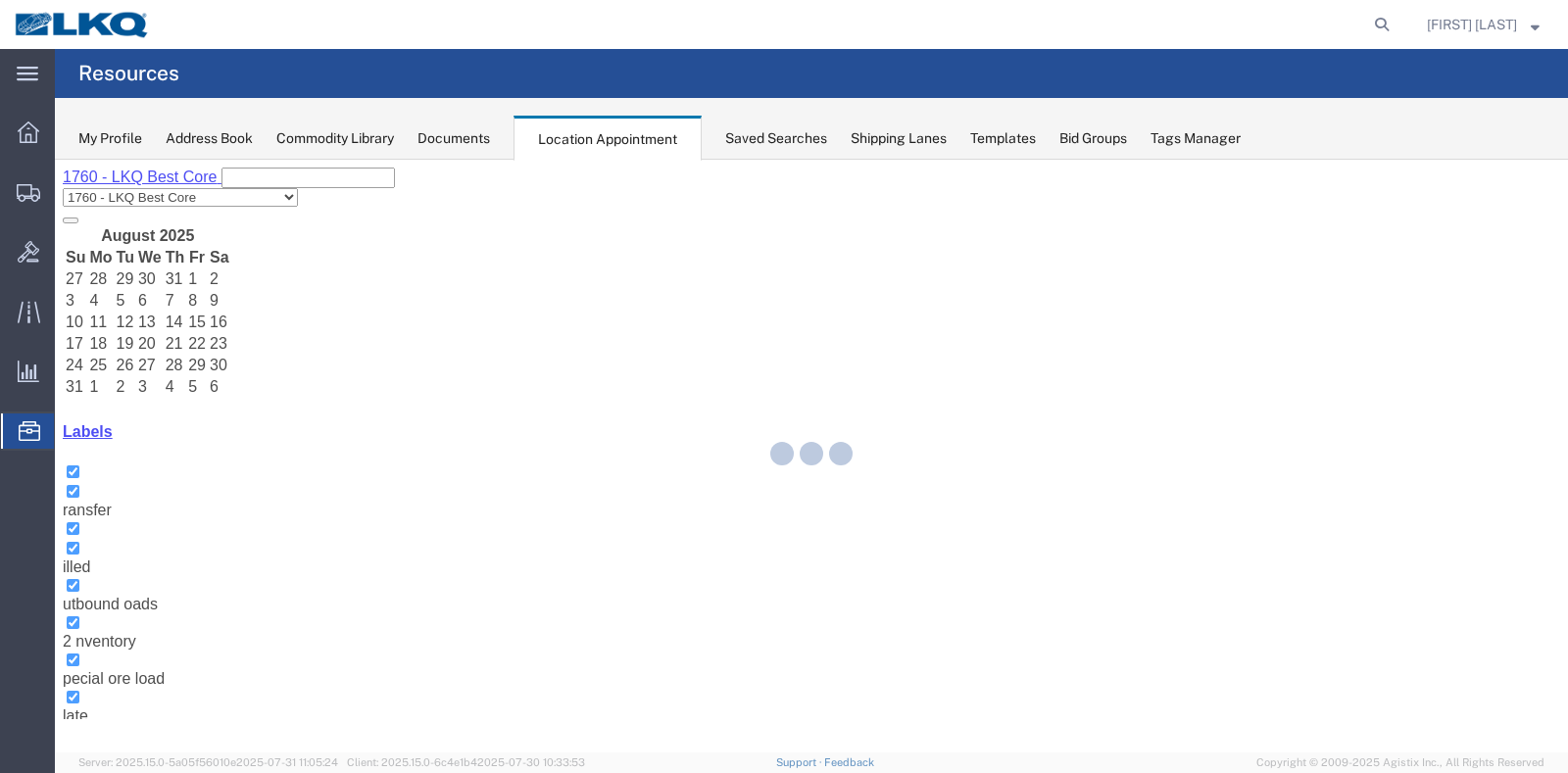 click 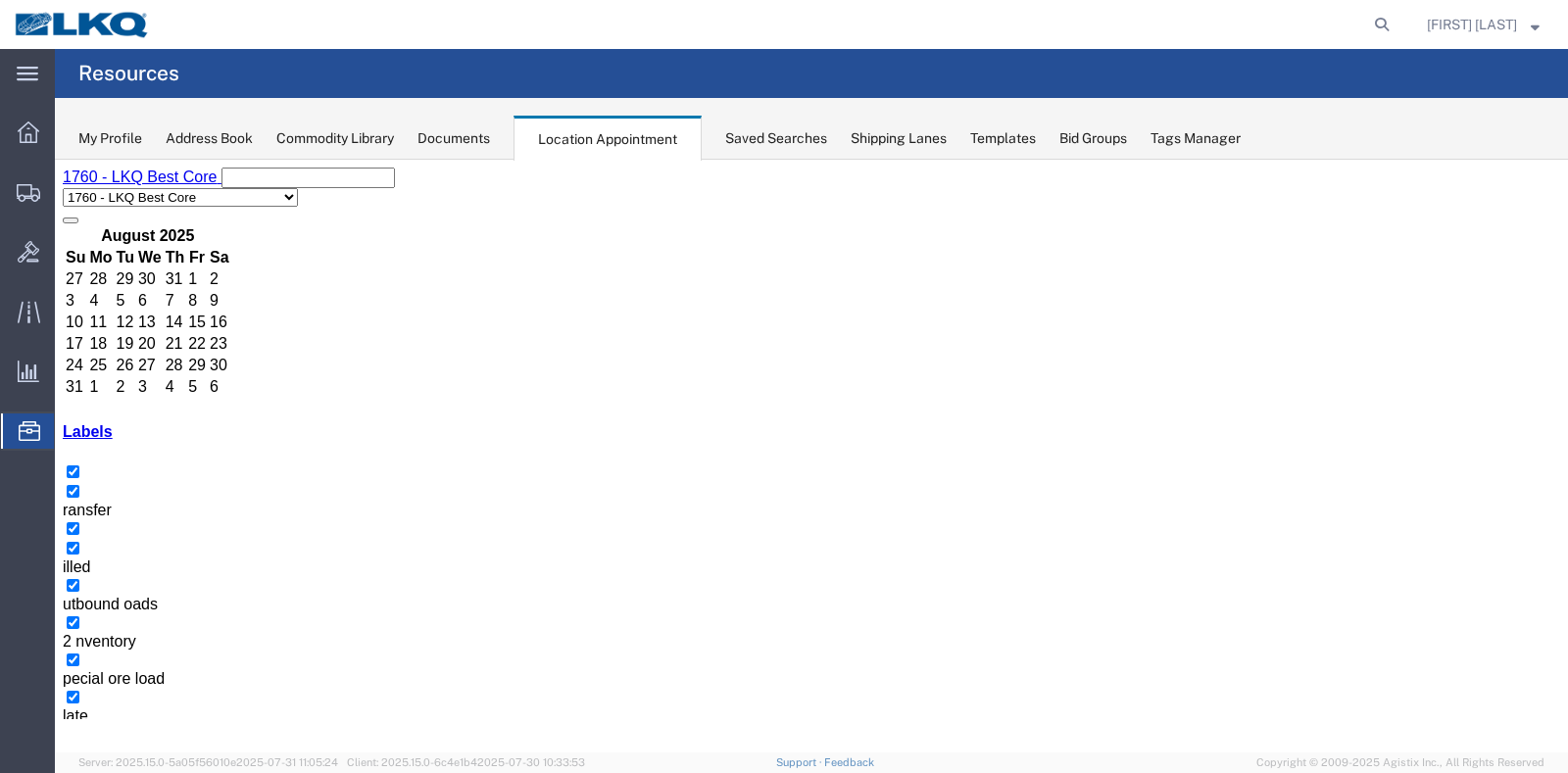 scroll, scrollTop: 833, scrollLeft: 0, axis: vertical 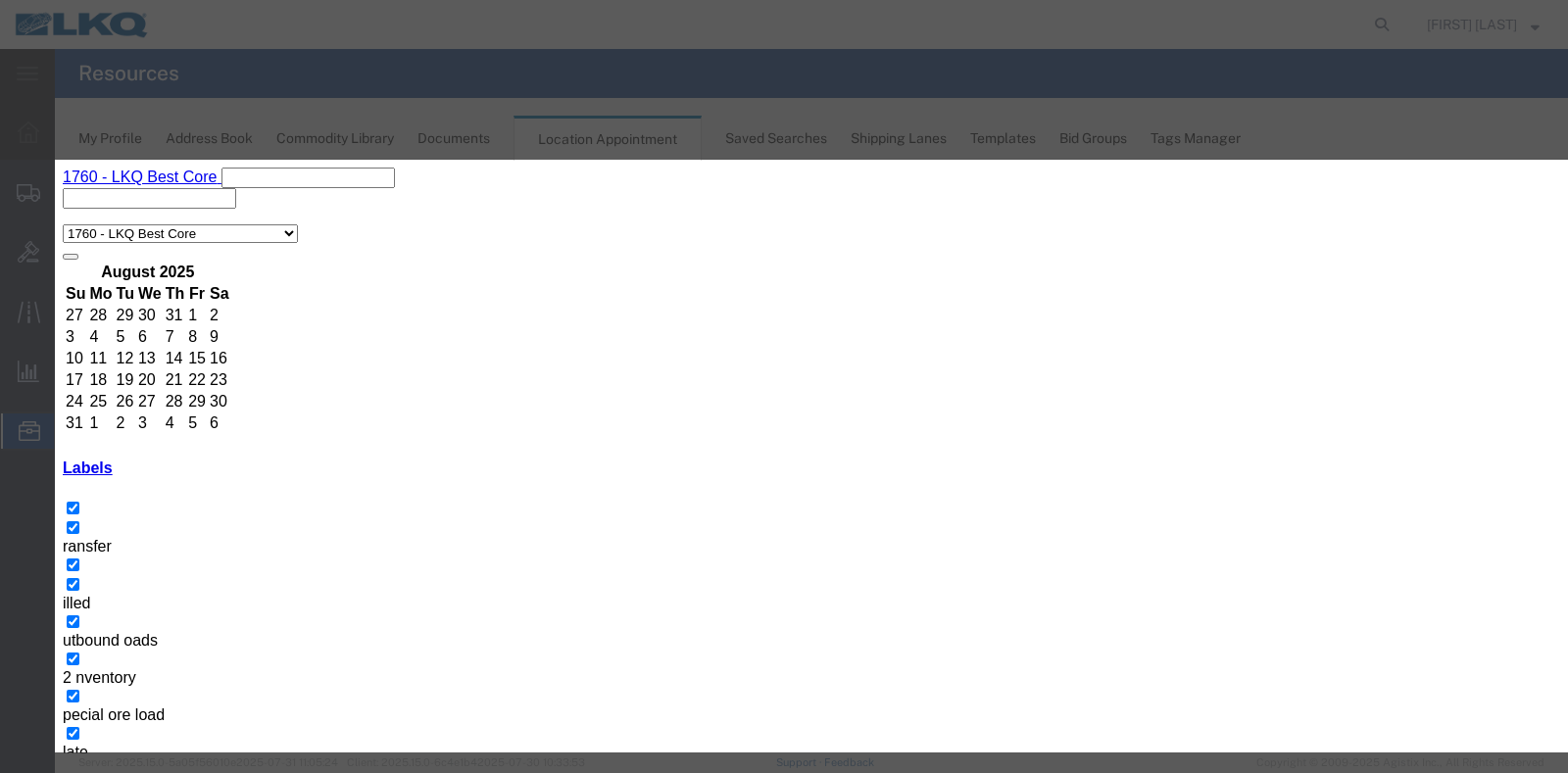 click on "Event Title" at bounding box center [222, 1625] 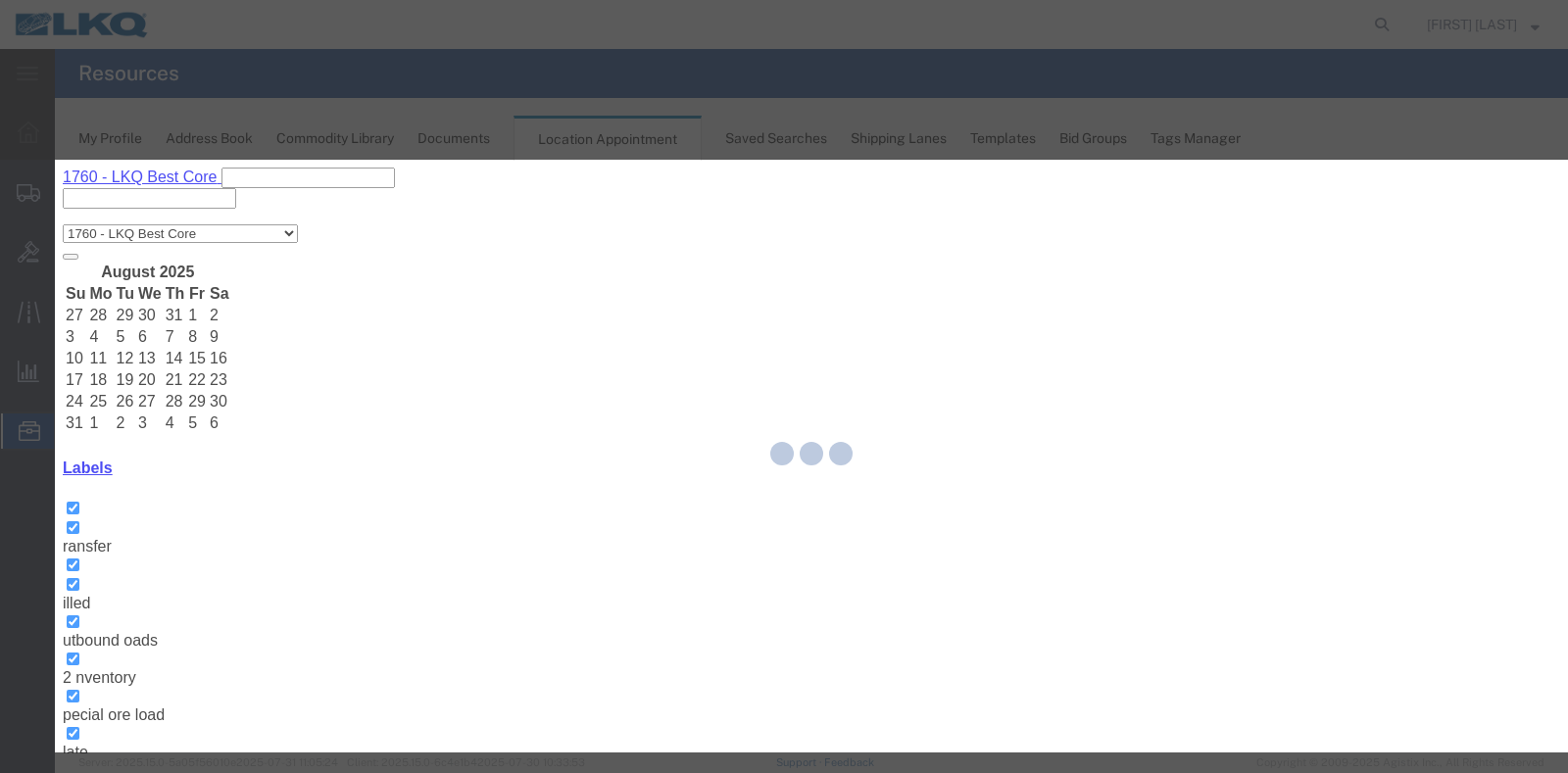 type 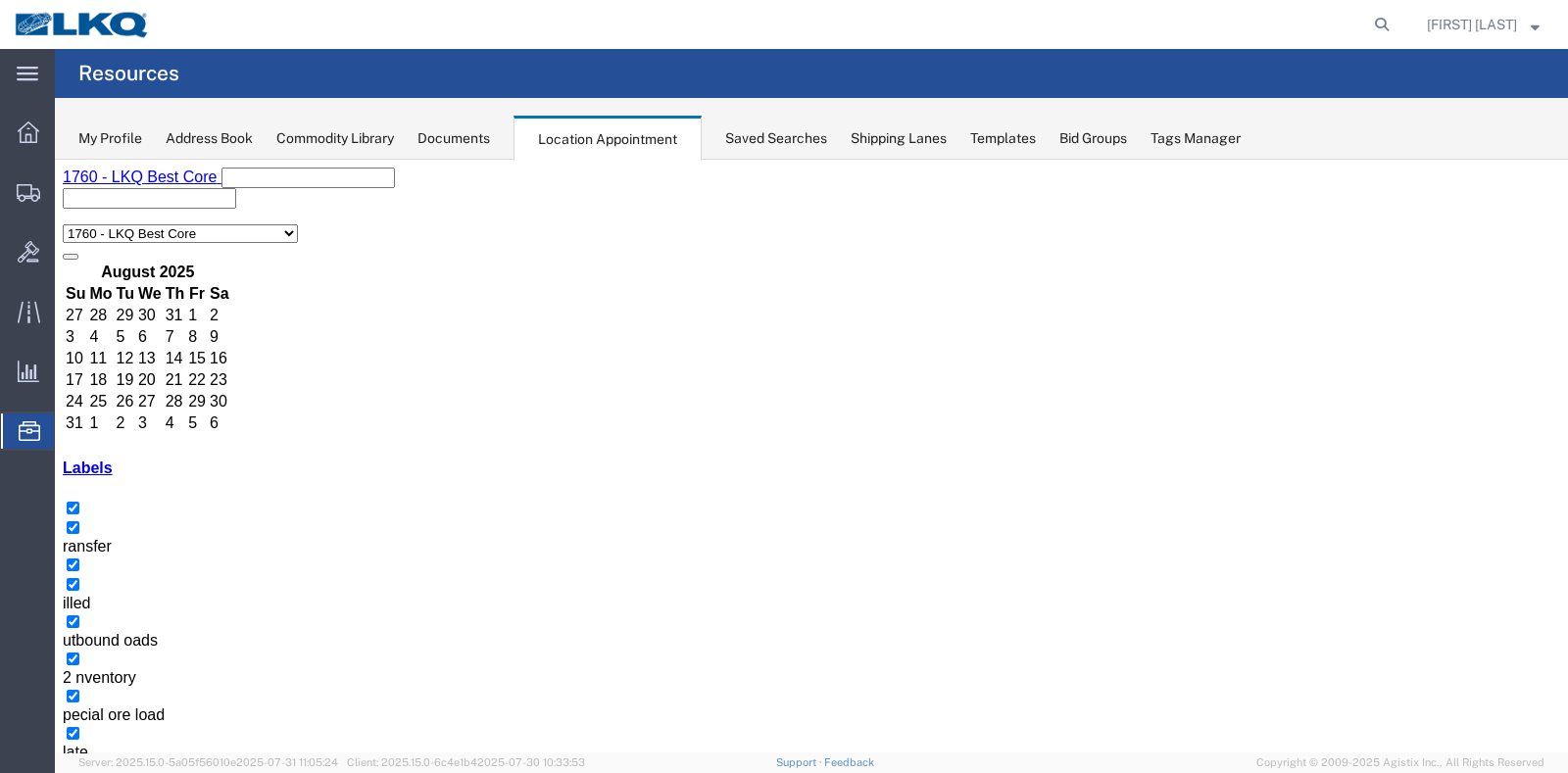scroll, scrollTop: 833, scrollLeft: 0, axis: vertical 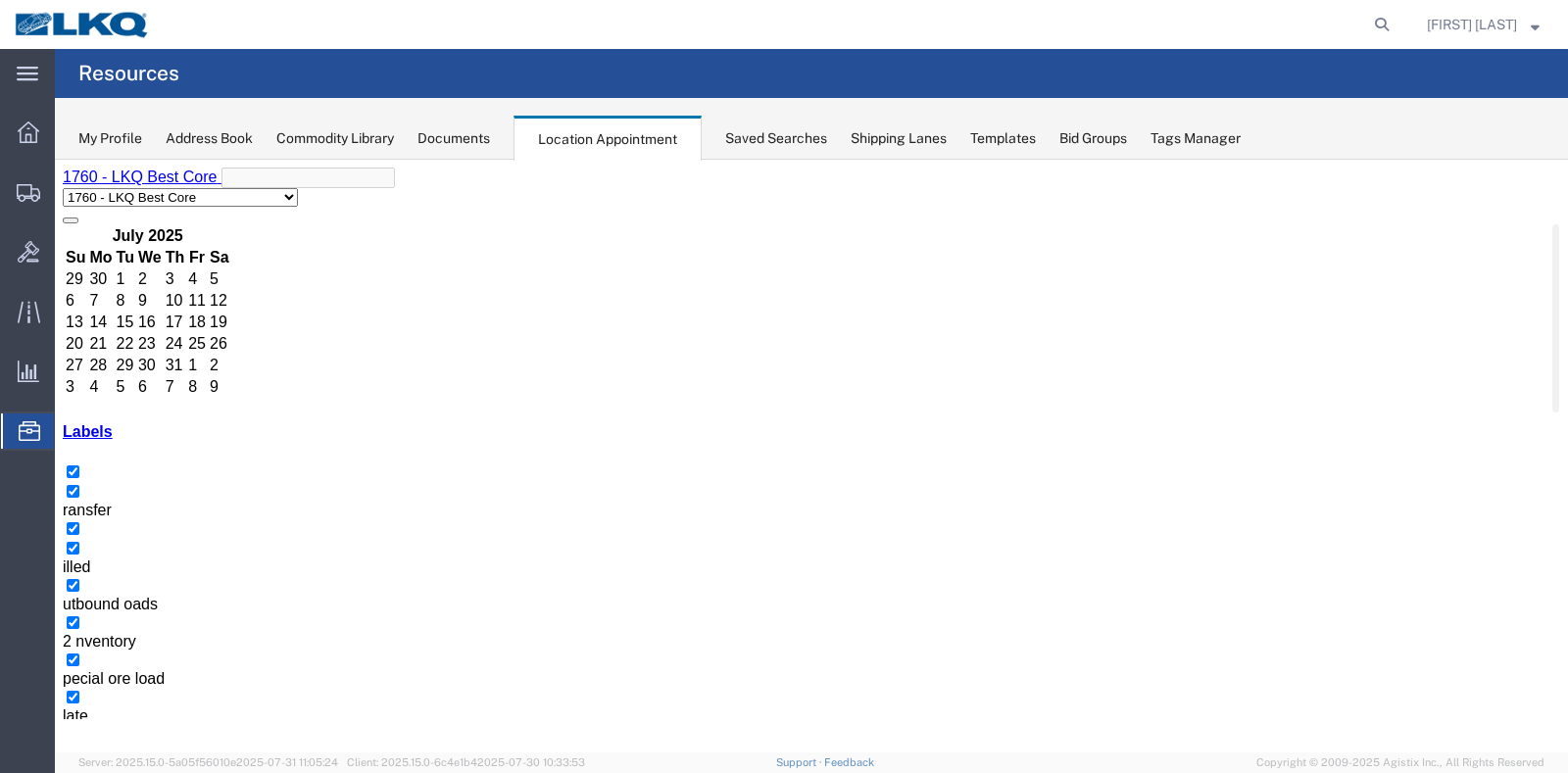 select on "27578" 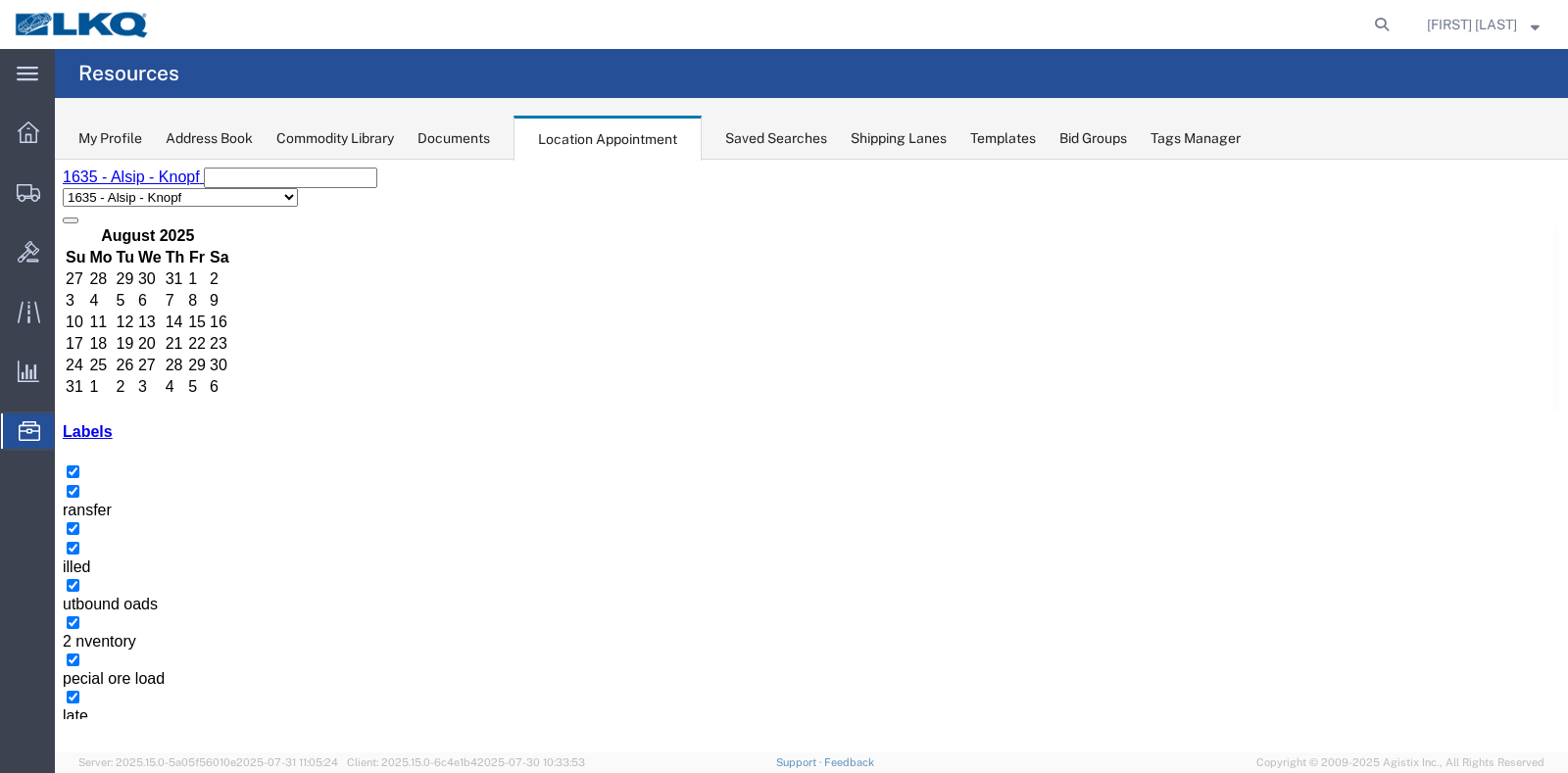 click at bounding box center (811, 2037) 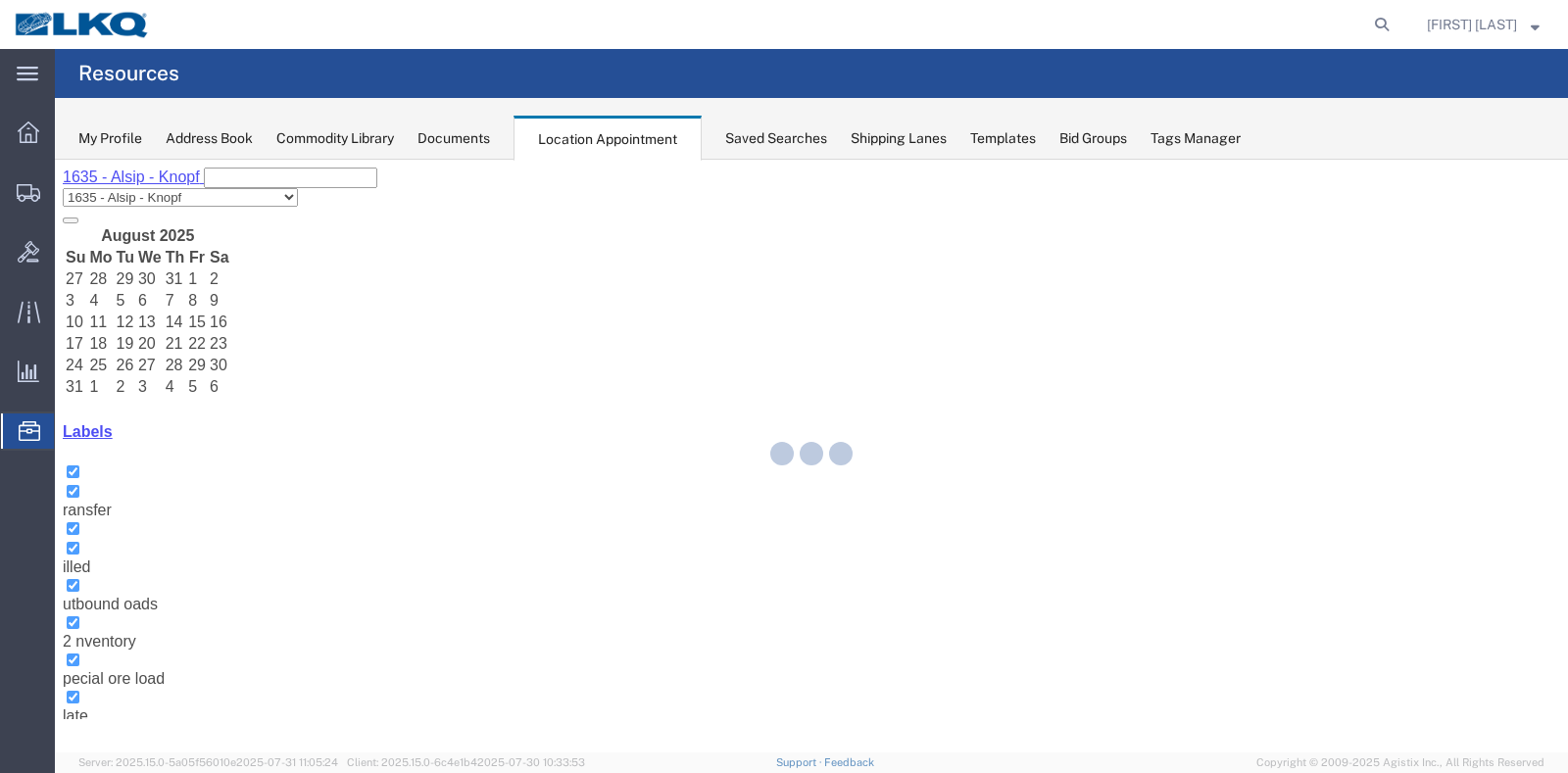 click 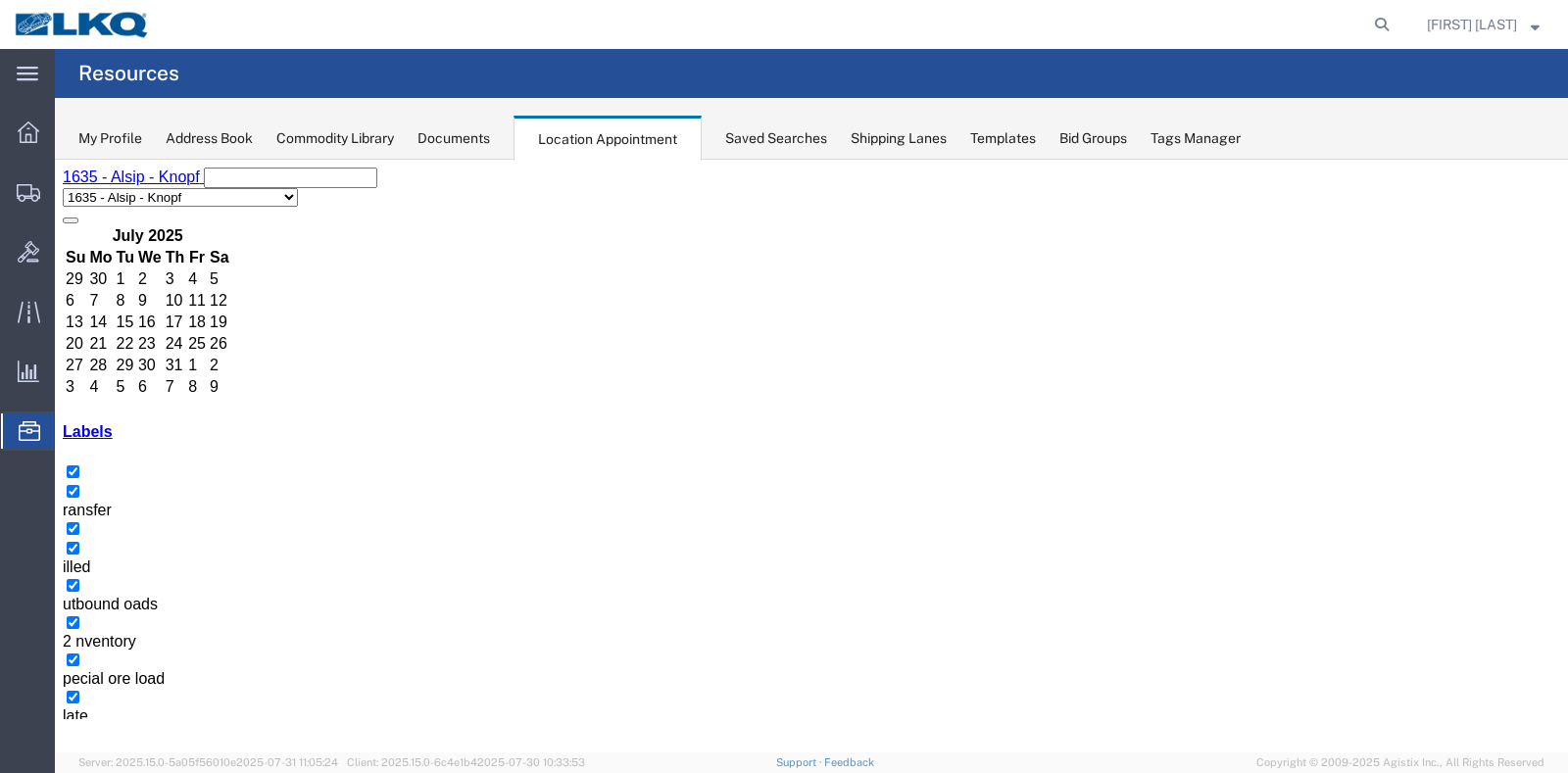 scroll, scrollTop: 833, scrollLeft: 0, axis: vertical 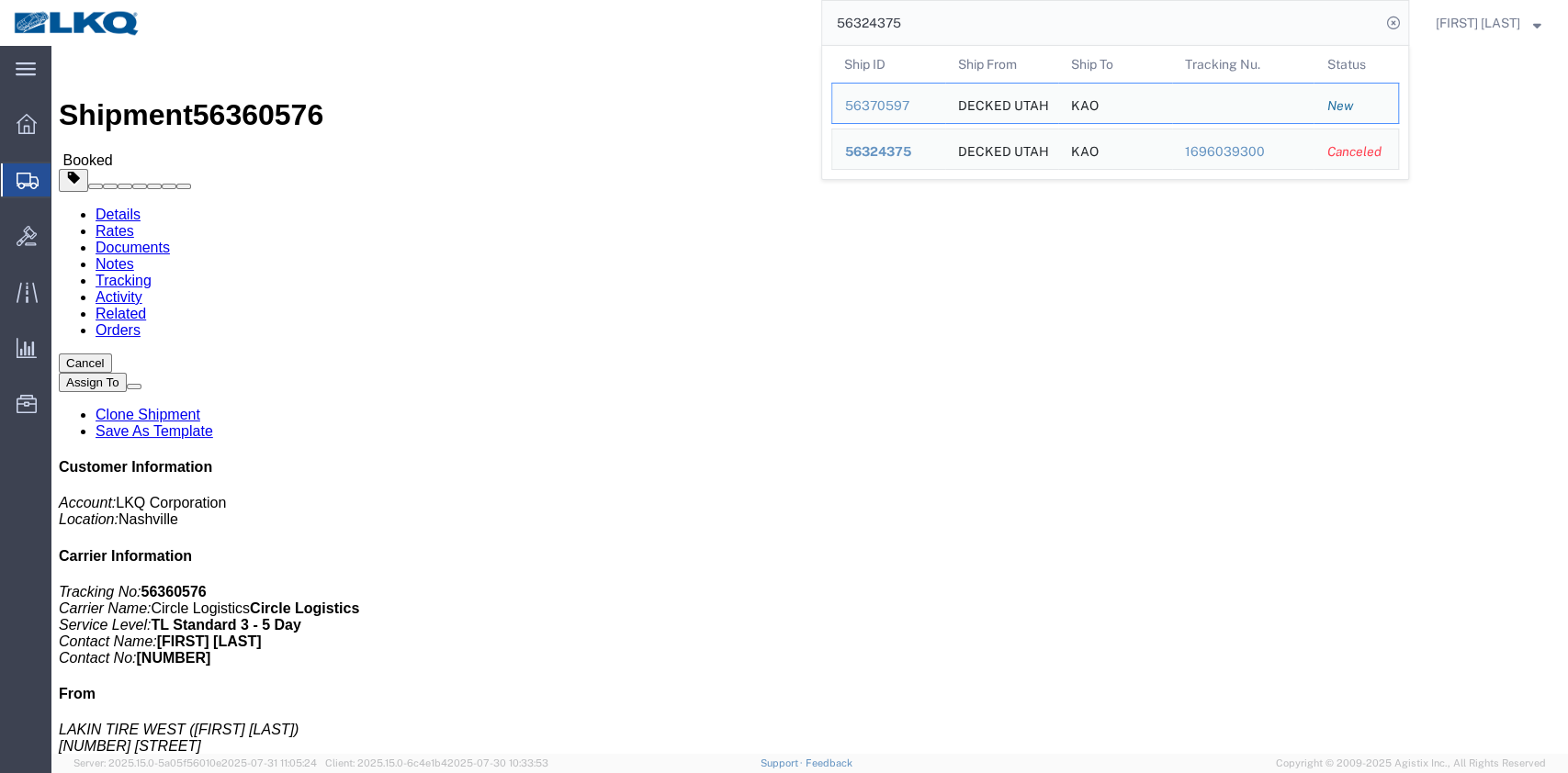 click on "Leg 1 - Truckload Vehicle 1: Standard Dry Van (53 Feet) Number of trucks: 1" 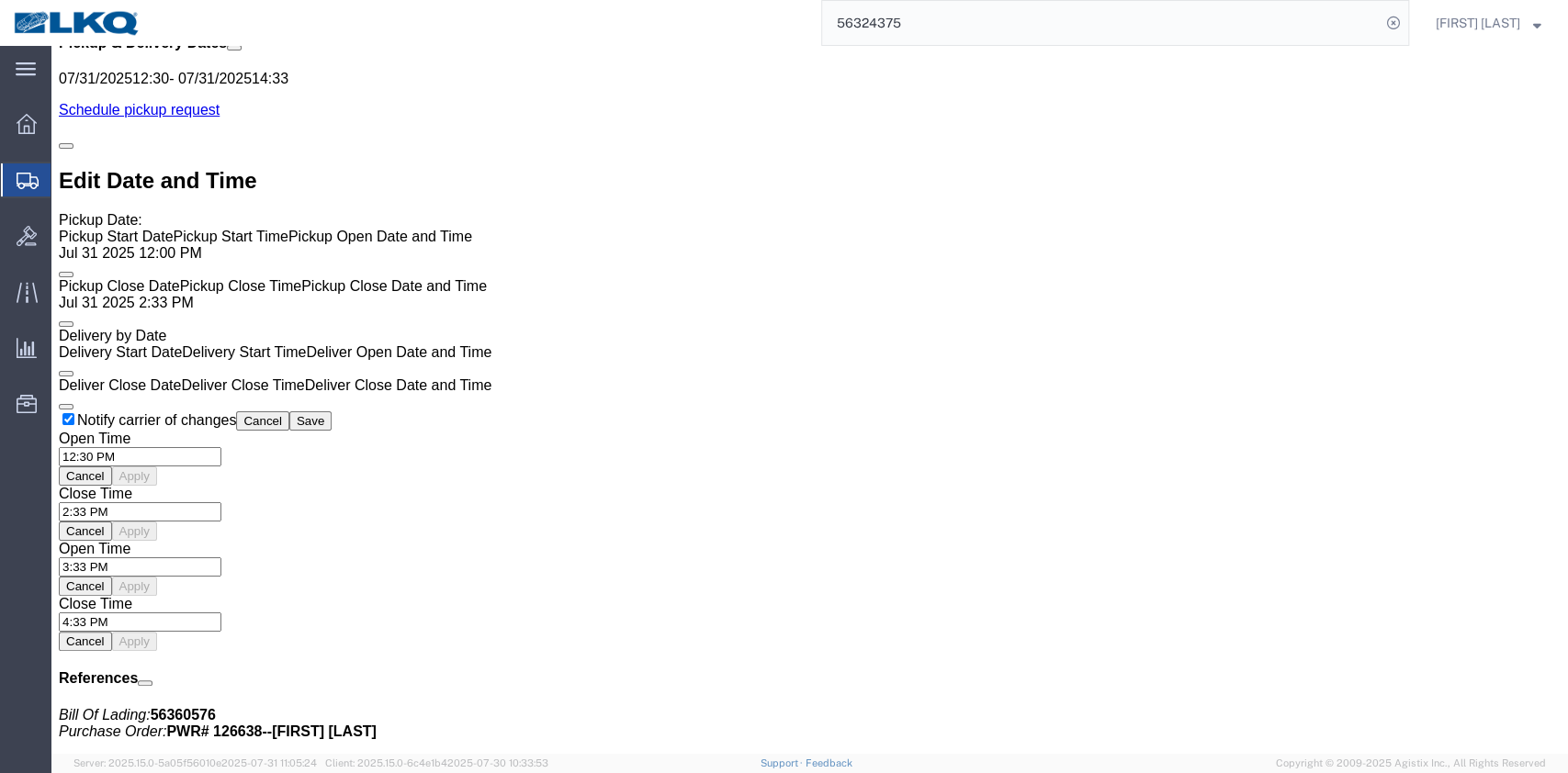 scroll, scrollTop: 1467, scrollLeft: 0, axis: vertical 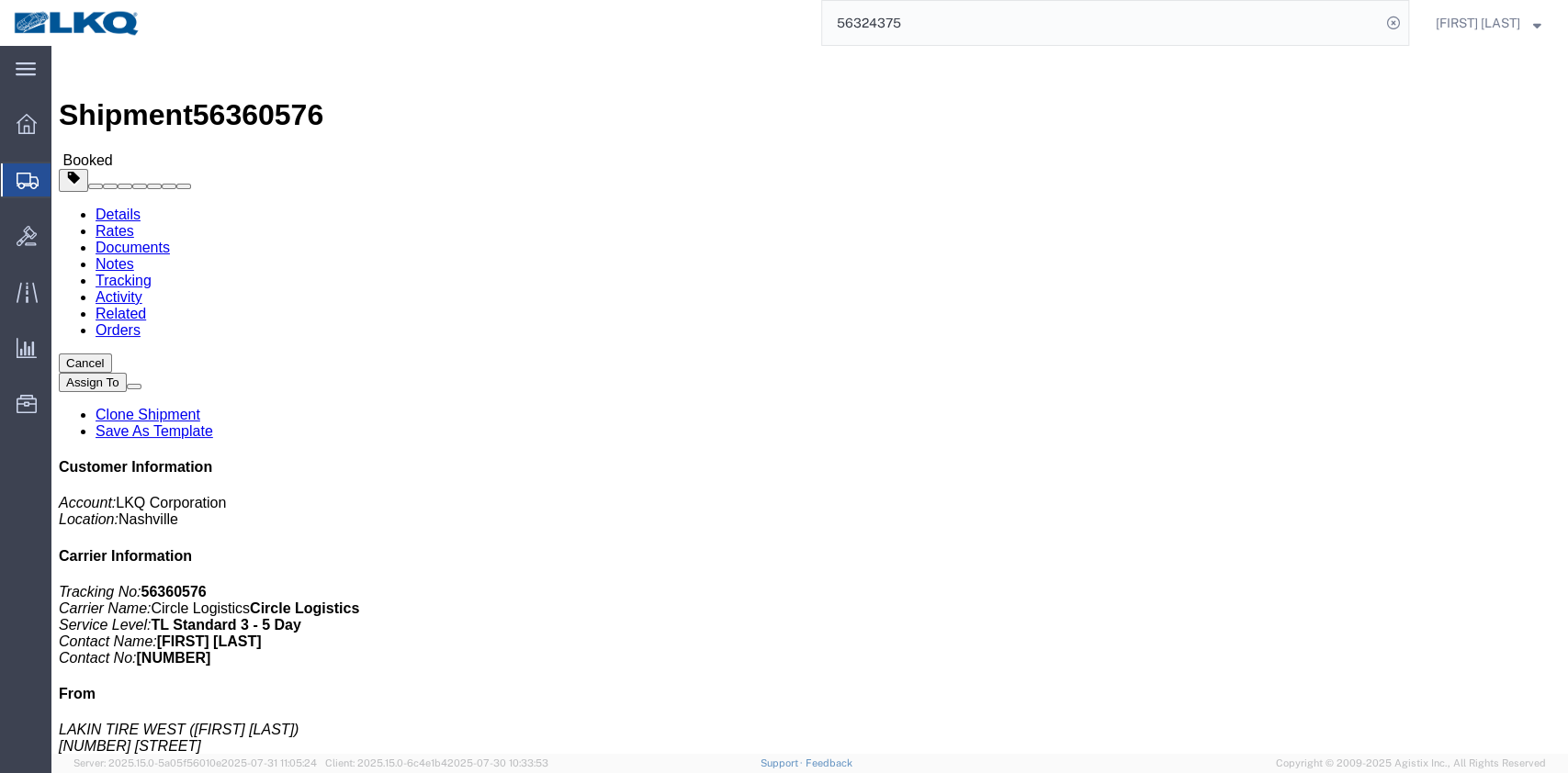 click on "Routing & Vehicle Information" 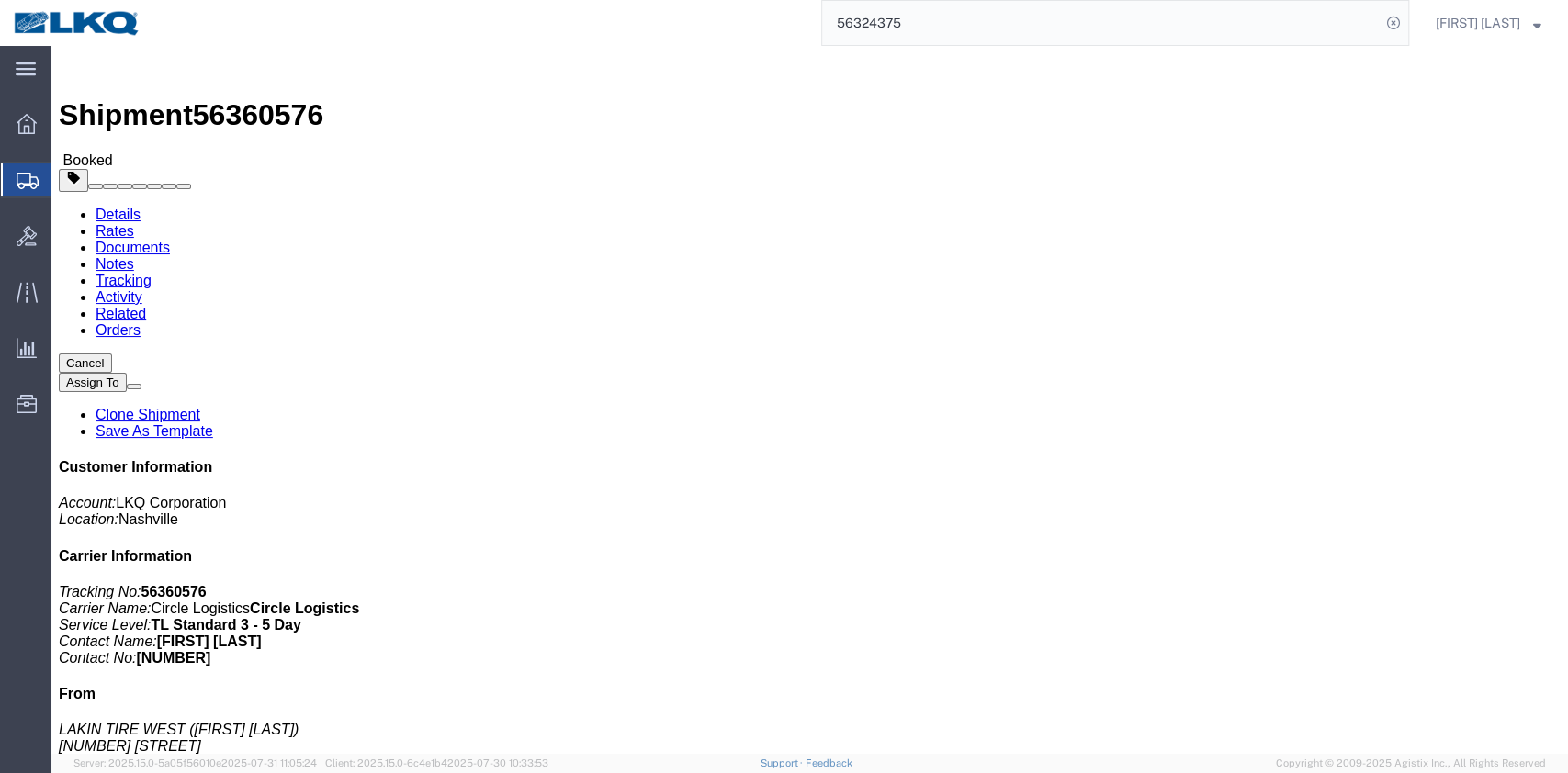 drag, startPoint x: 751, startPoint y: 333, endPoint x: 796, endPoint y: 406, distance: 85.75547 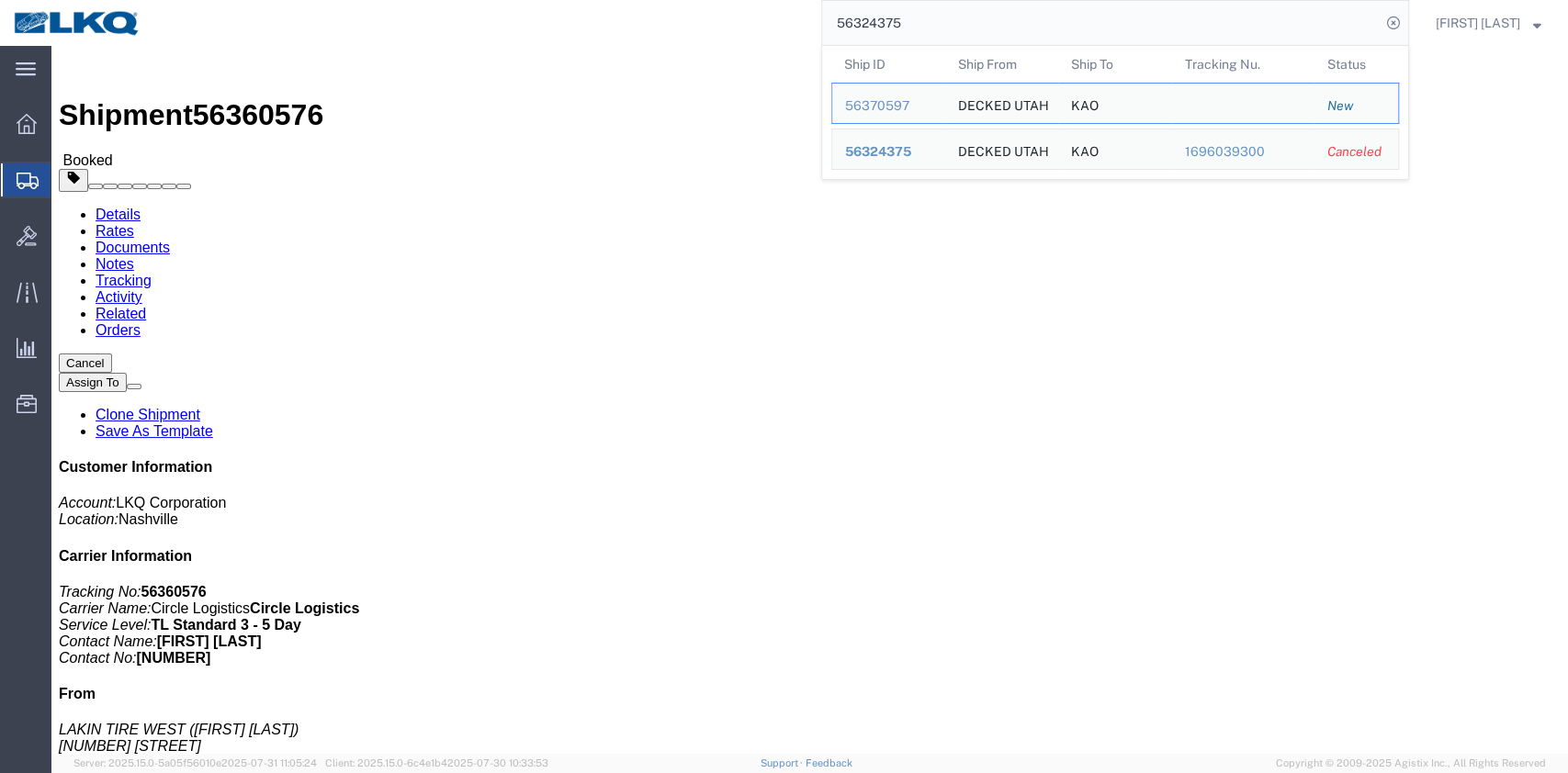 drag, startPoint x: 918, startPoint y: 21, endPoint x: 919, endPoint y: 37, distance: 16.03122 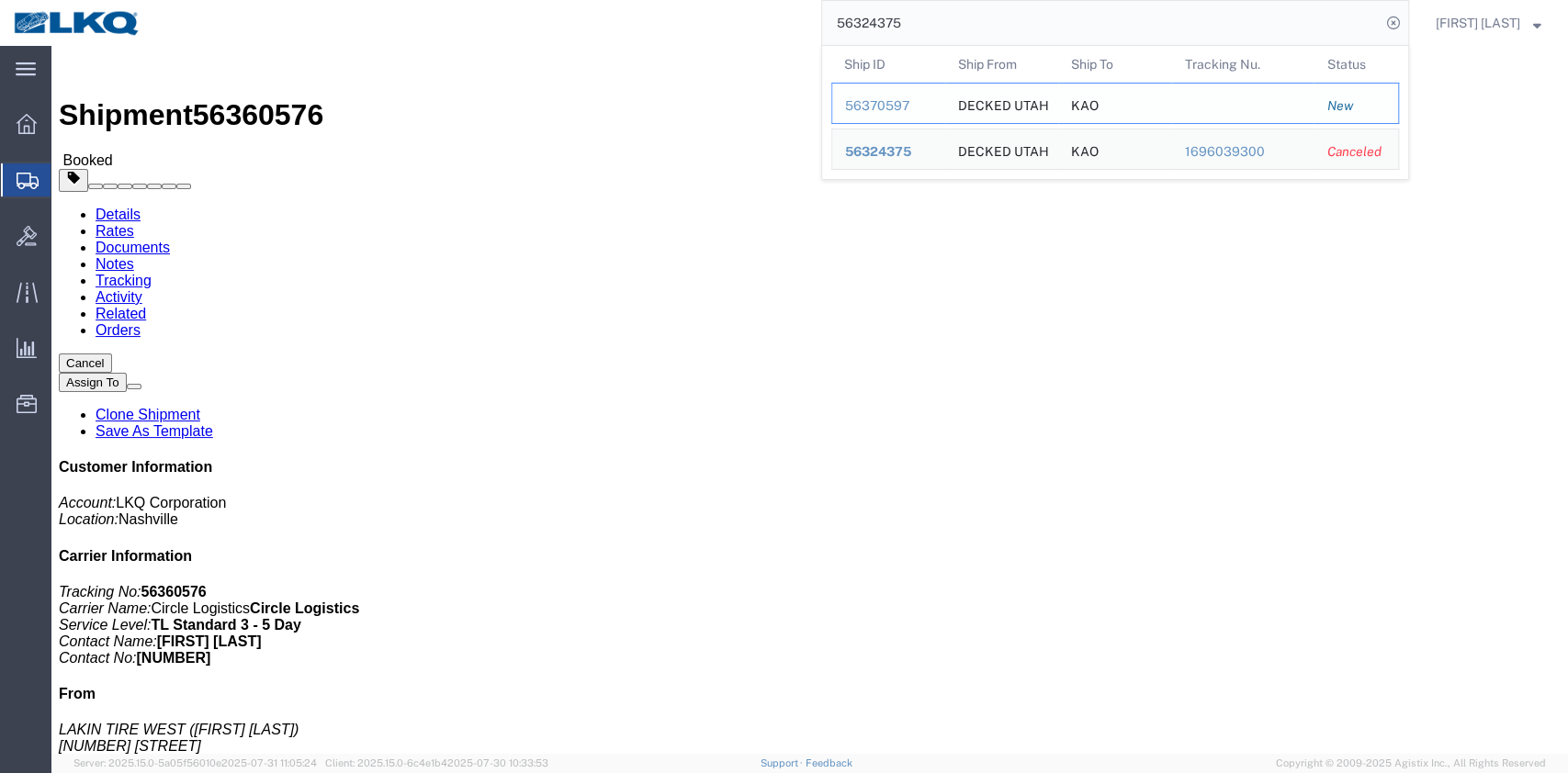 paste on "56324375" 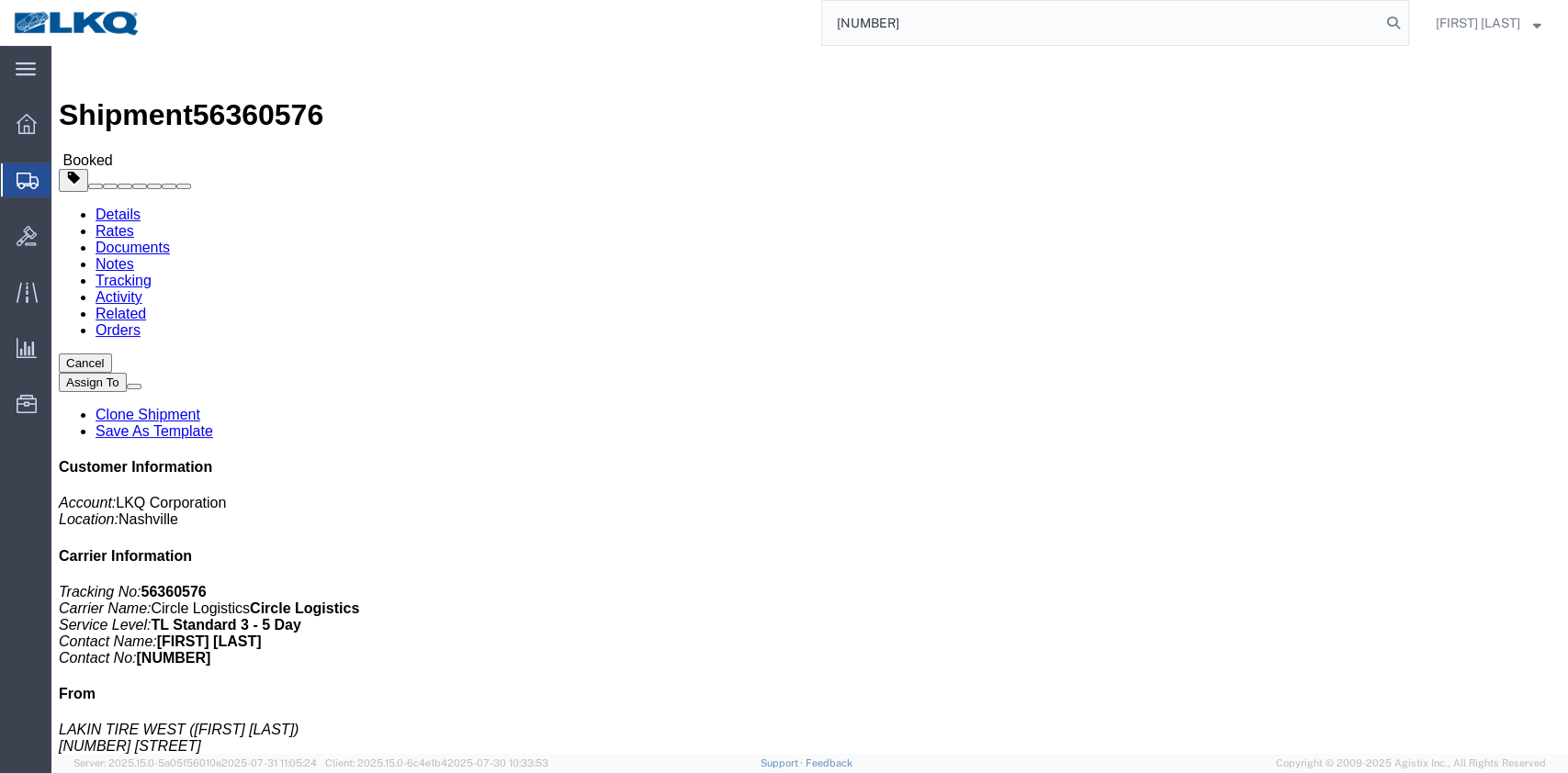 paste 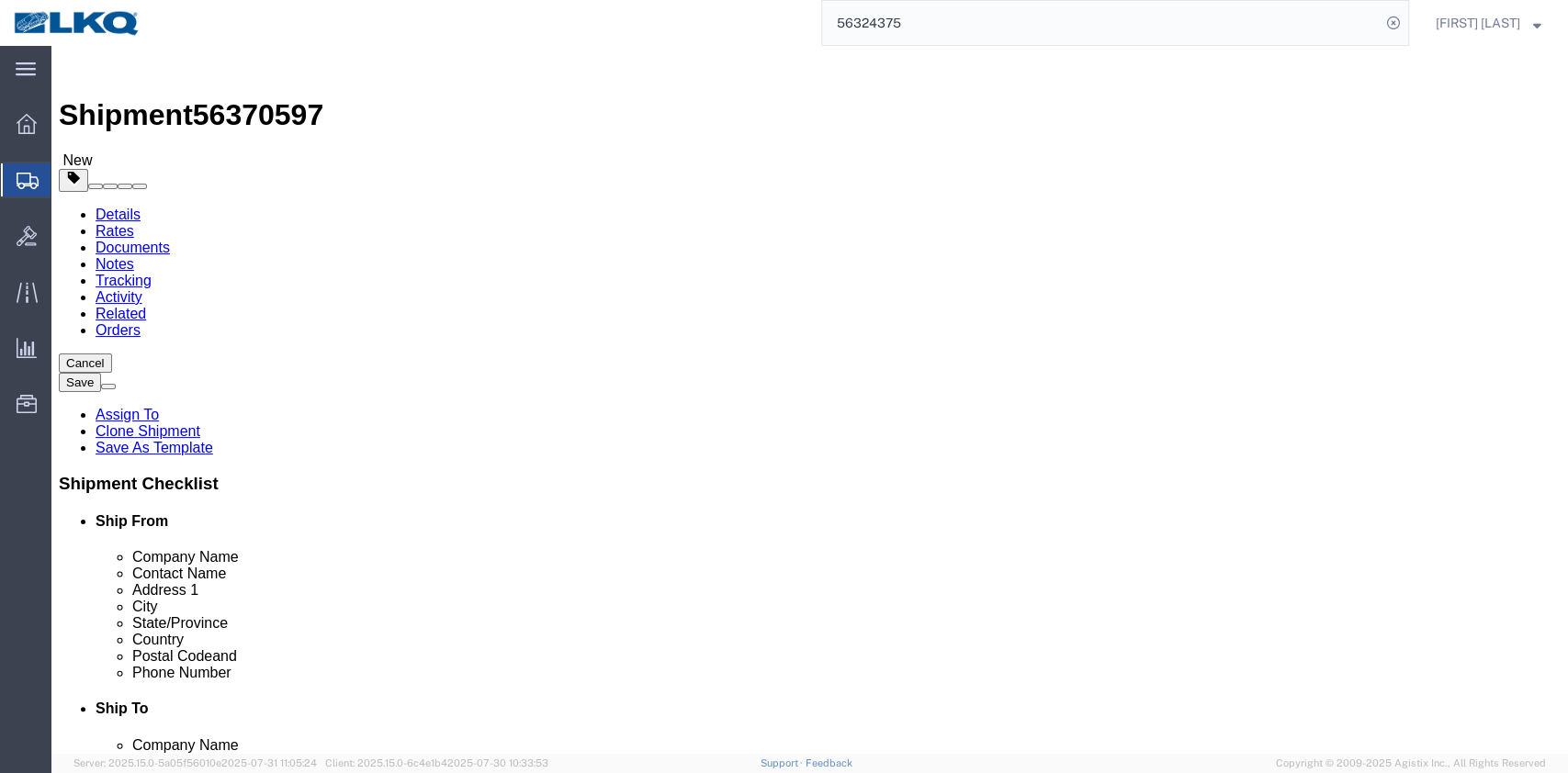 select 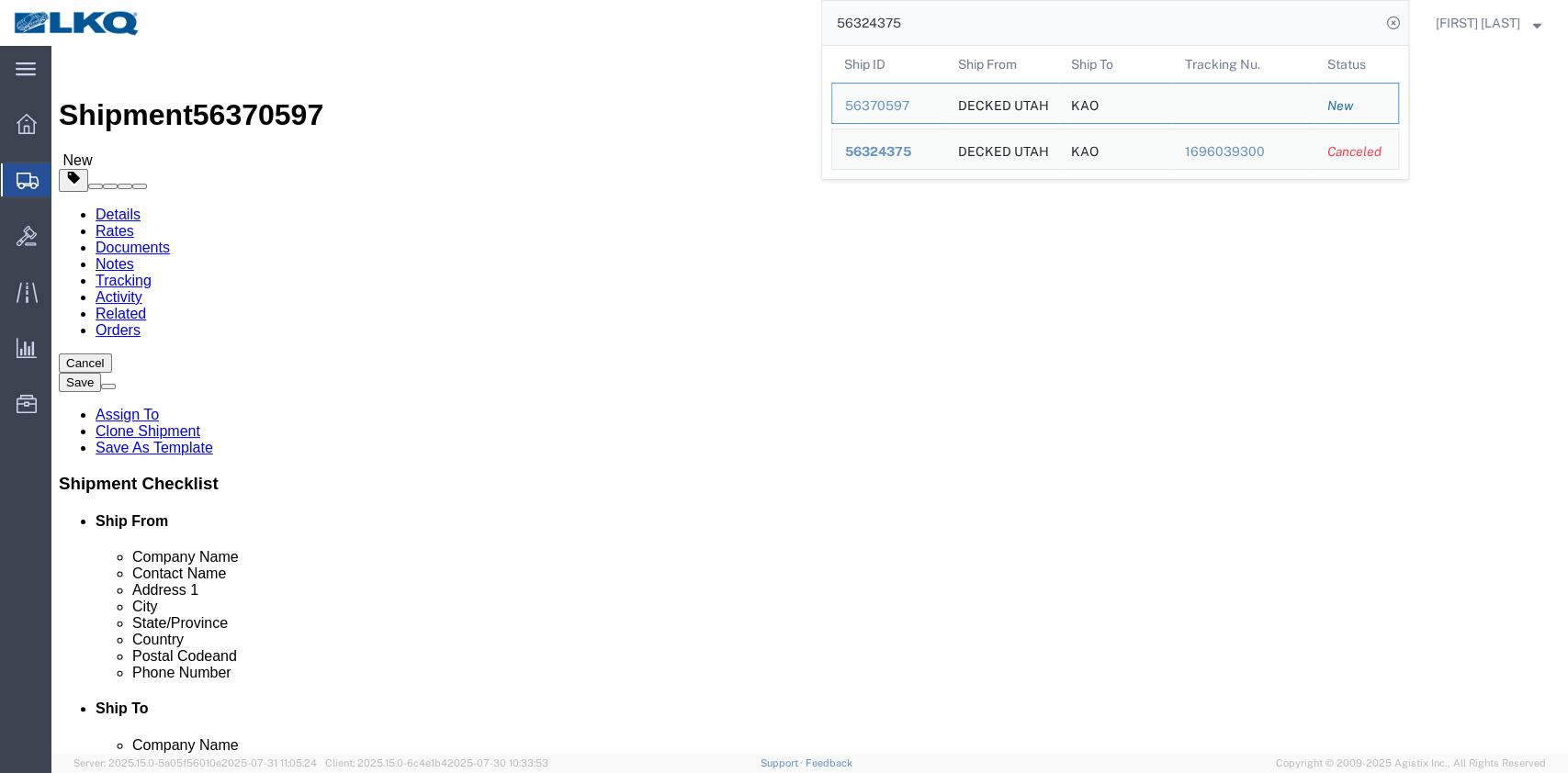 click on "56324375" 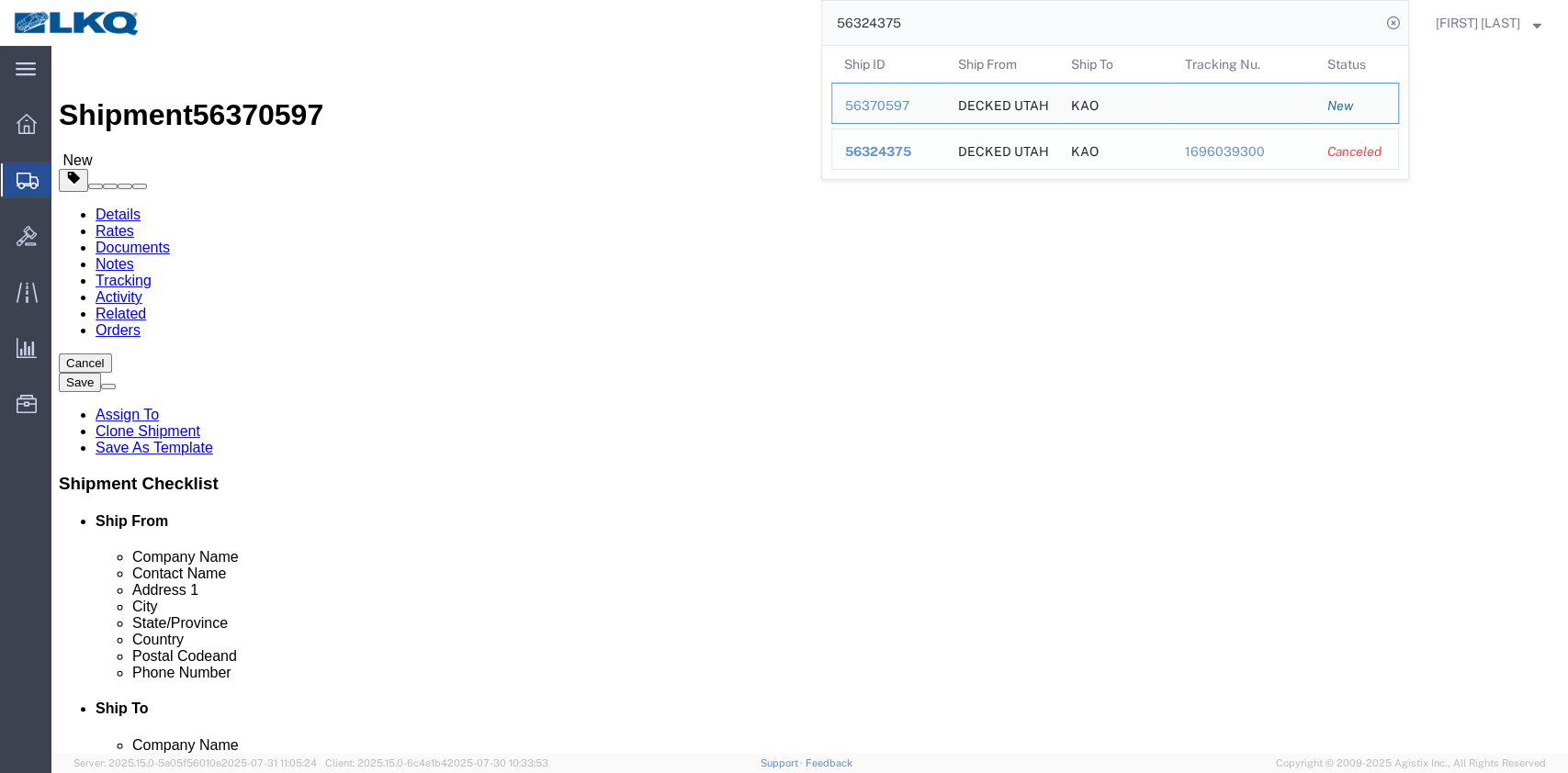 click on "56324375" at bounding box center [878, 151] 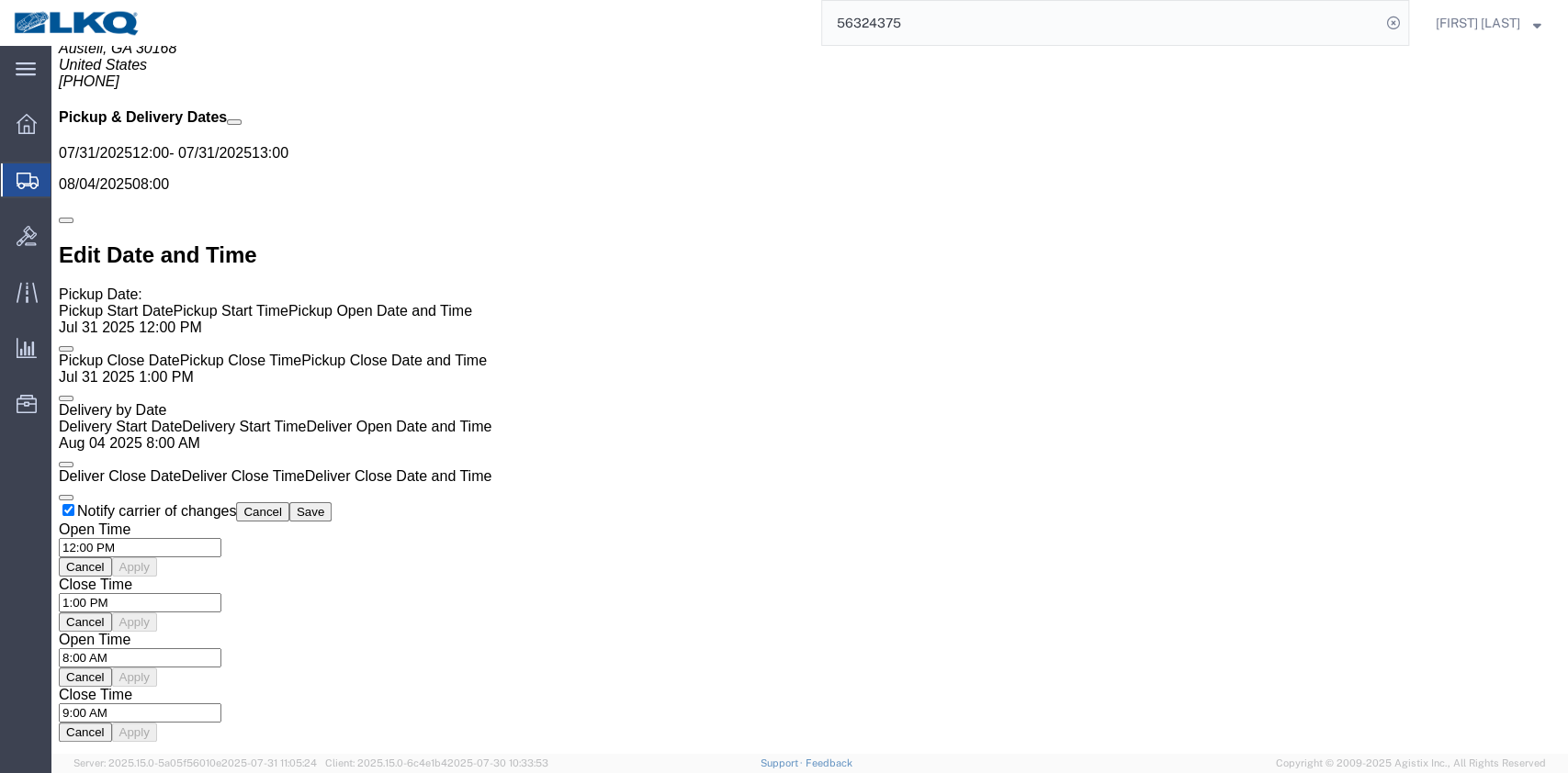 scroll, scrollTop: 1440, scrollLeft: 0, axis: vertical 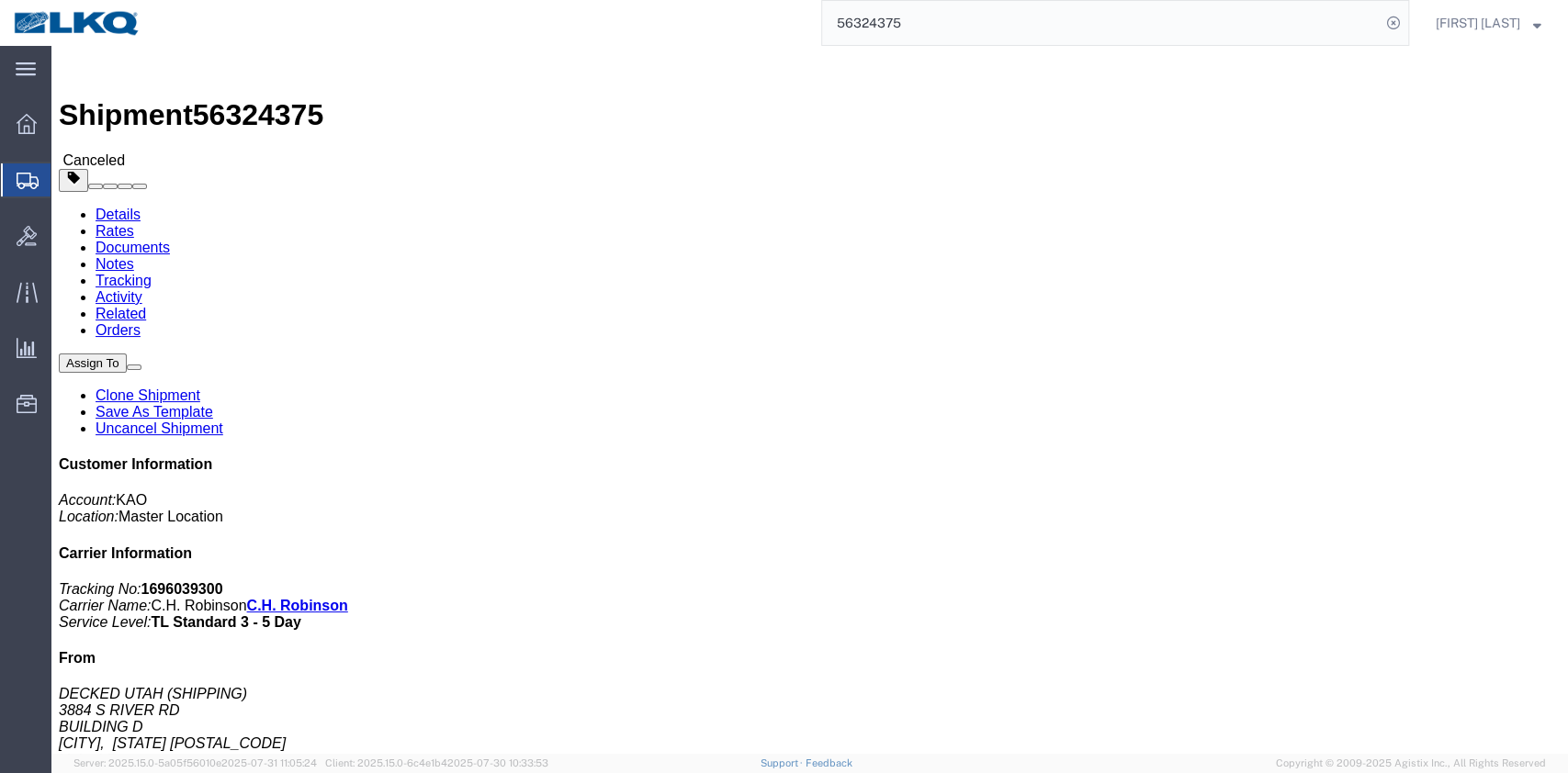 click on "Shipment Detail
Ship From DECKED UTAH (SHIPPING) 3884 S RIVER RD BUILDING D St. George, UT 84790-8489 United States 2088060251 cargoglide@decked.com Ship To
KAO (RECEIVING) 8416 600 Hartman Industrial Ct. Austell, GA 30168 United States 770-739-4321
Pickup & Delivery Dates
07/31/2025  12:00
-
07/31/2025  13:00  08/04/2025  08:00 Edit Date and Time
Pickup Date:
Pickup Start Date Pickup Start Time Pickup Open Date and Time Jul 31 2025 12:00 PM Pickup Close Date Pickup Close Time
Pickup Close Date and Time
Jul 31 2025 1:00 PM
Delivery by Date
Delivery Start Date Delivery Start Time
Deliver Open Date and Time
Aug 04 2025 8:00 AM Deliver Close Date Deliver Close Time
Deliver Close Date and Time
Notify carrier of changes
Cancel
Save
Open Time 12:00 PM Cancel Apply" 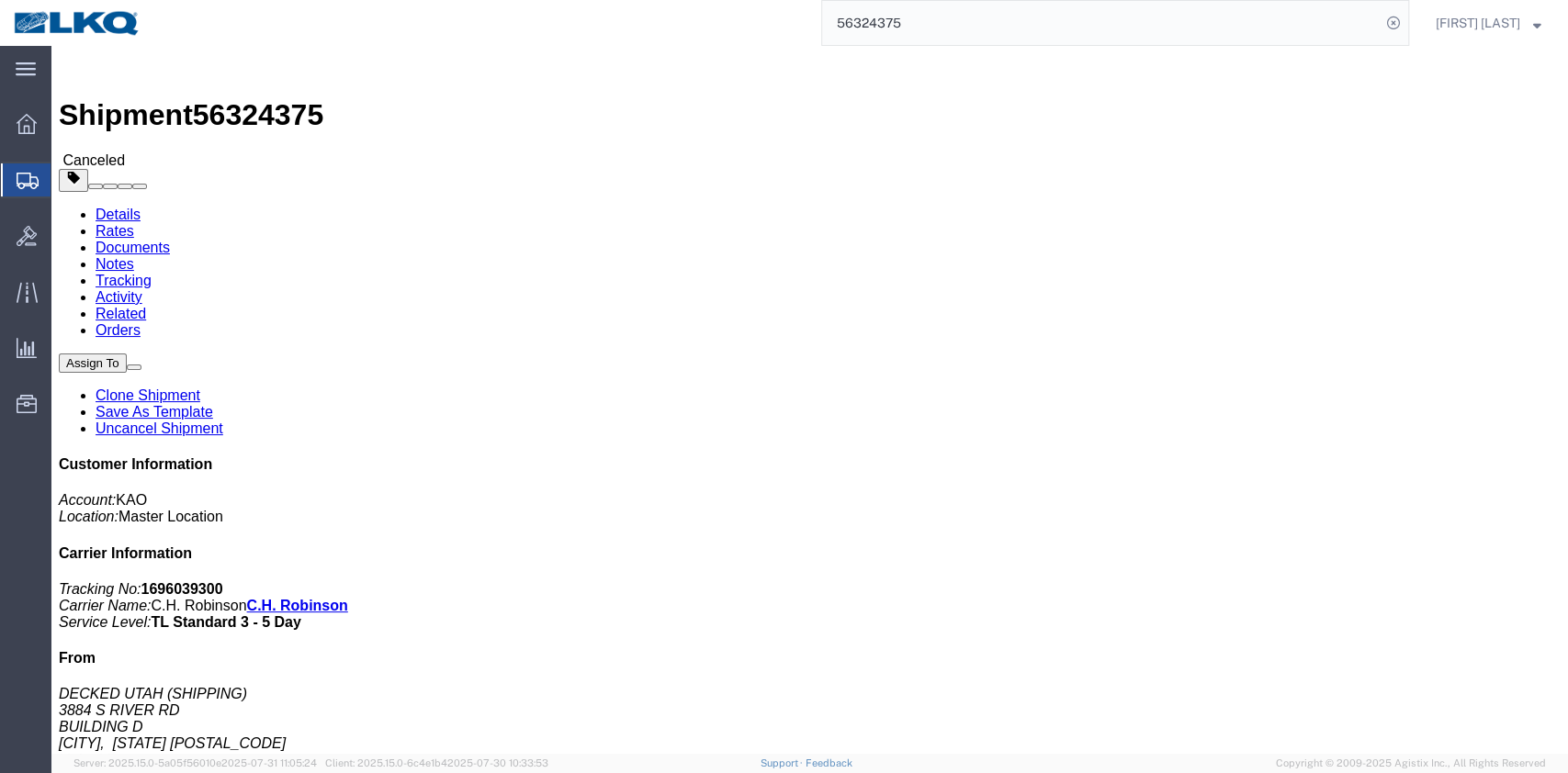 drag, startPoint x: 723, startPoint y: 353, endPoint x: 710, endPoint y: 362, distance: 15.811388 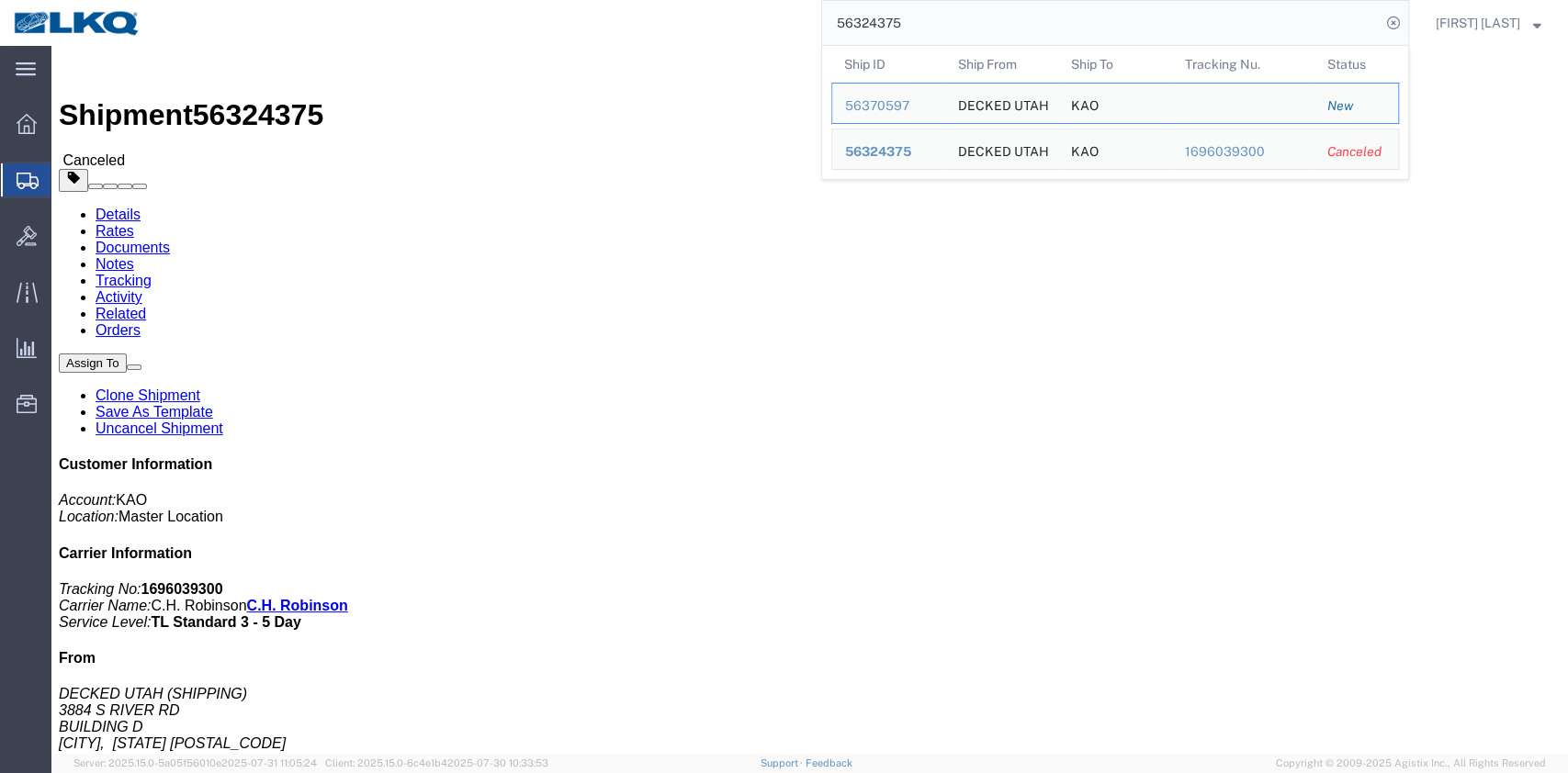 click on "Leg 1 - Truckload Vehicle 1: Standard Dry Van (53 Feet) Number of trucks: 1" 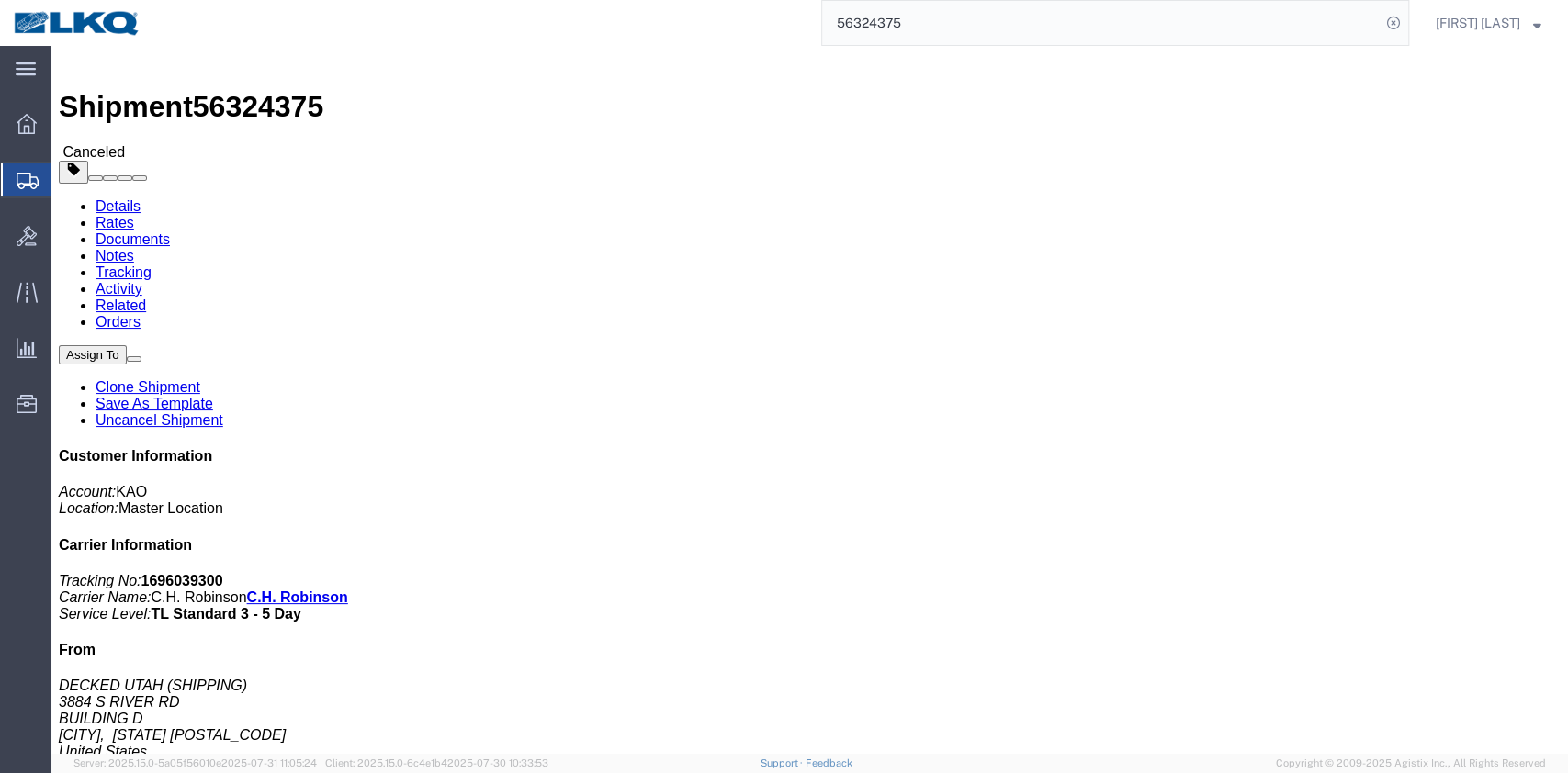 scroll, scrollTop: 0, scrollLeft: 0, axis: both 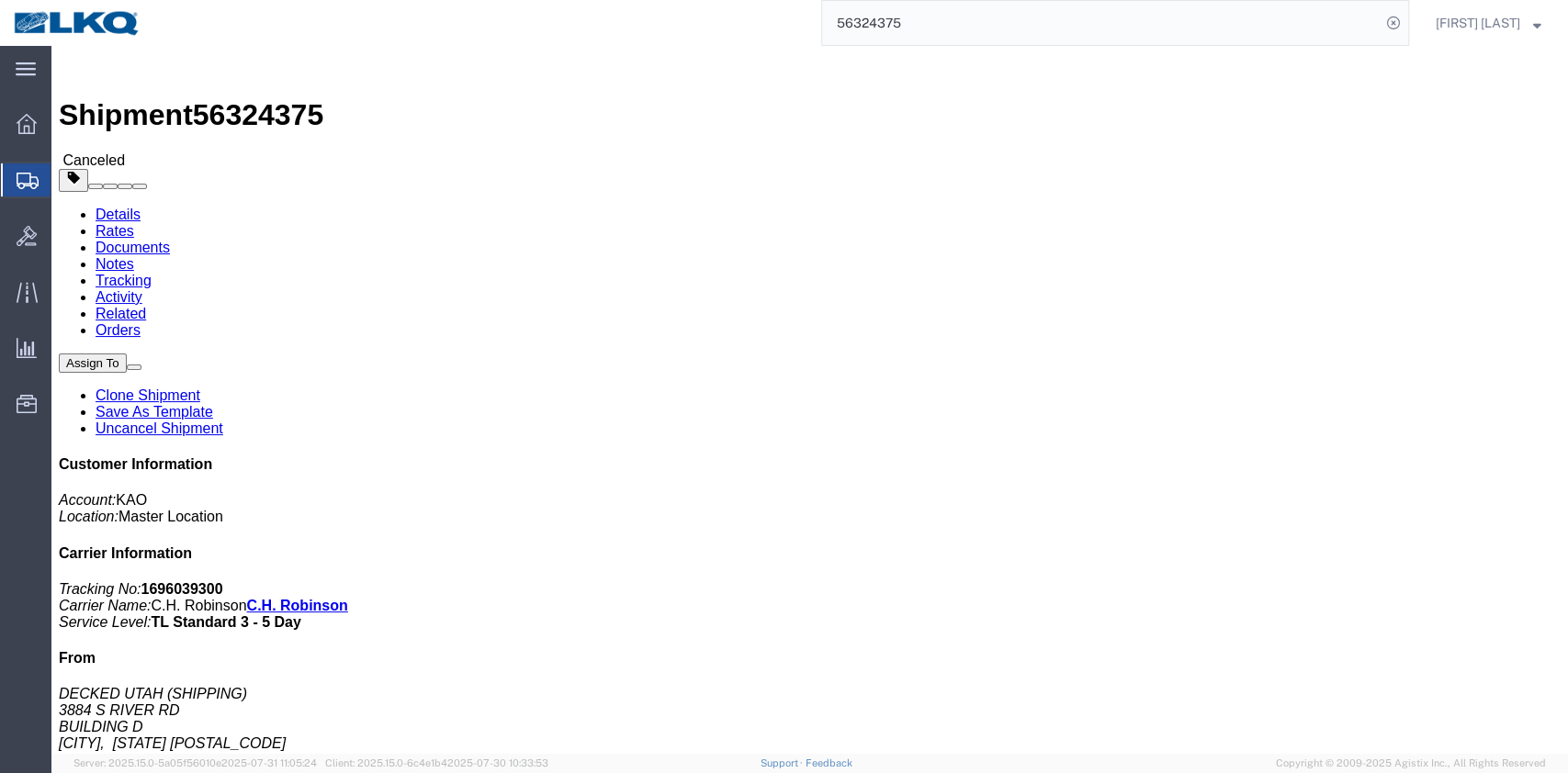 click on "Shipment Detail
Ship From DECKED UTAH (SHIPPING) 3884 S RIVER RD BUILDING D St. George, UT 84790-8489 United States 2088060251 cargoglide@decked.com Ship To
KAO (RECEIVING) 8416 600 Hartman Industrial Ct. Austell, GA 30168 United States 770-739-4321
Pickup & Delivery Dates
07/31/2025  12:00
-
07/31/2025  13:00  08/04/2025  08:00 Edit Date and Time
Pickup Date:
Pickup Start Date Pickup Start Time Pickup Open Date and Time Jul 31 2025 12:00 PM Pickup Close Date Pickup Close Time
Pickup Close Date and Time
Jul 31 2025 1:00 PM
Delivery by Date
Delivery Start Date Delivery Start Time
Deliver Open Date and Time
Aug 04 2025 8:00 AM Deliver Close Date Deliver Close Time
Deliver Close Date and Time
Notify carrier of changes
Cancel
Save
Open Time 12:00 PM Cancel Apply" 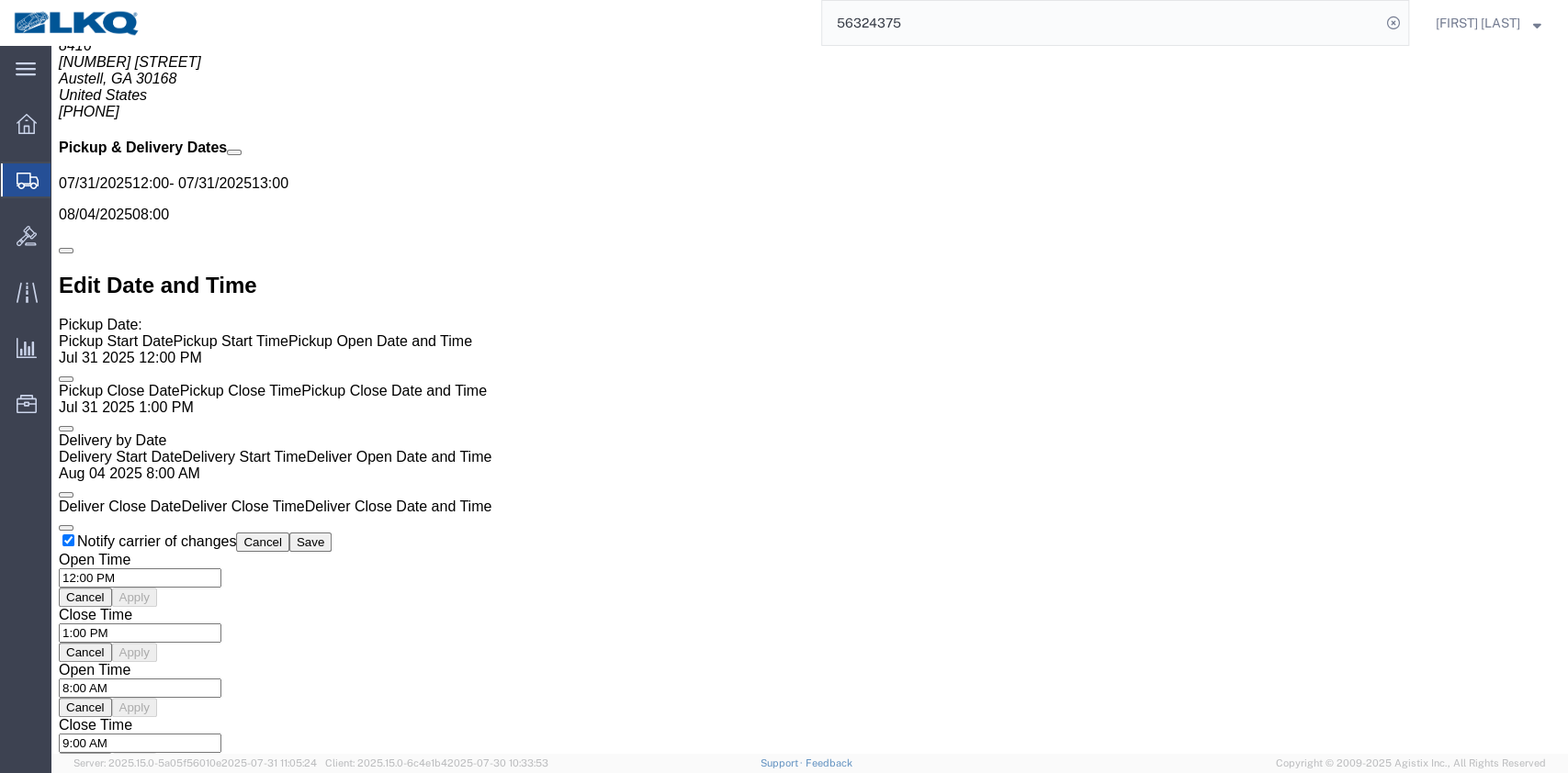 scroll, scrollTop: 1440, scrollLeft: 0, axis: vertical 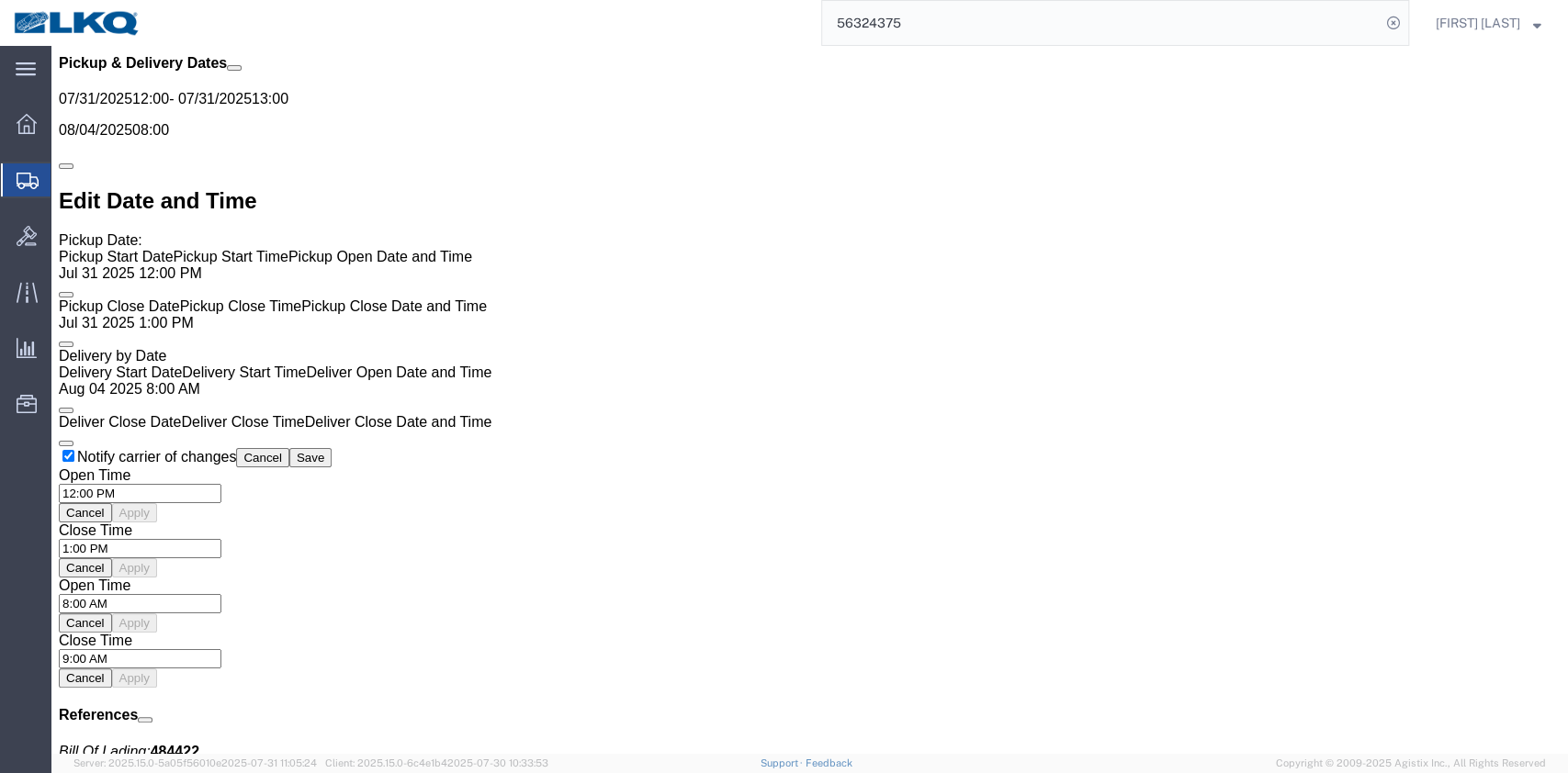 click 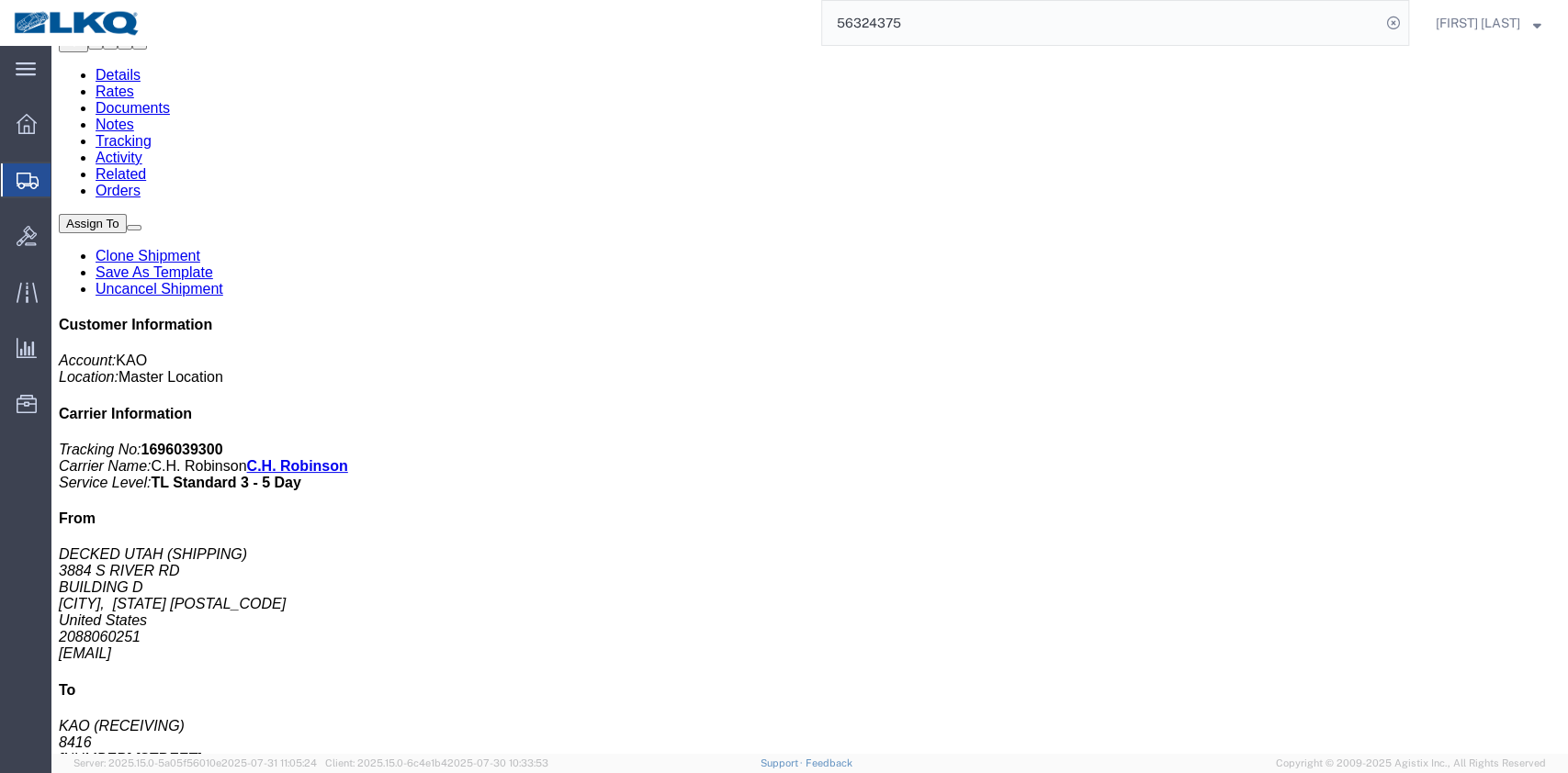 scroll, scrollTop: 0, scrollLeft: 0, axis: both 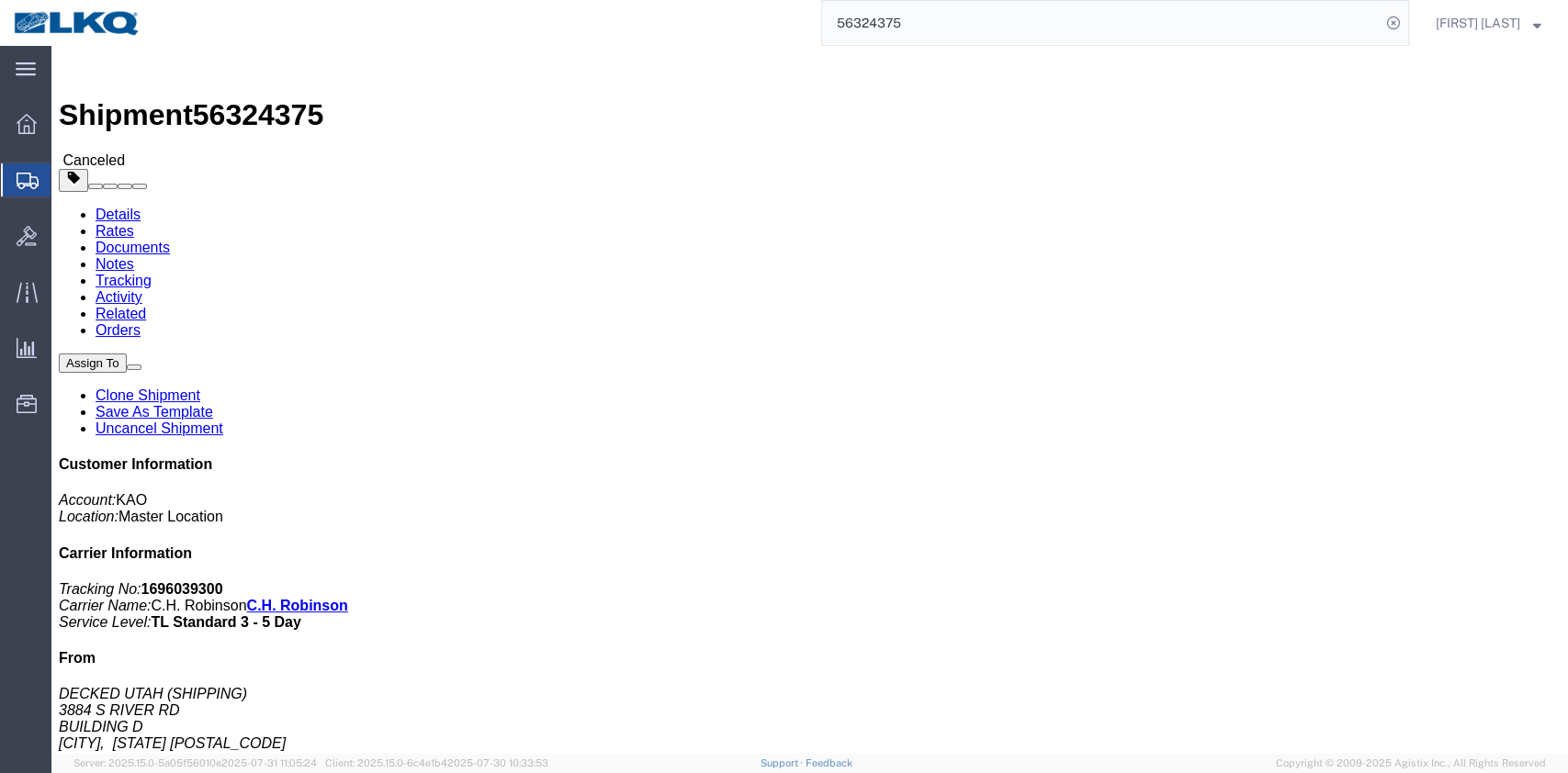 click on "DECKED UTAH (SHIPPING) 3884 S RIVER RD BUILDING D St. George, UT 84790-8489 United States 2088060251 cargoglide@decked.com" 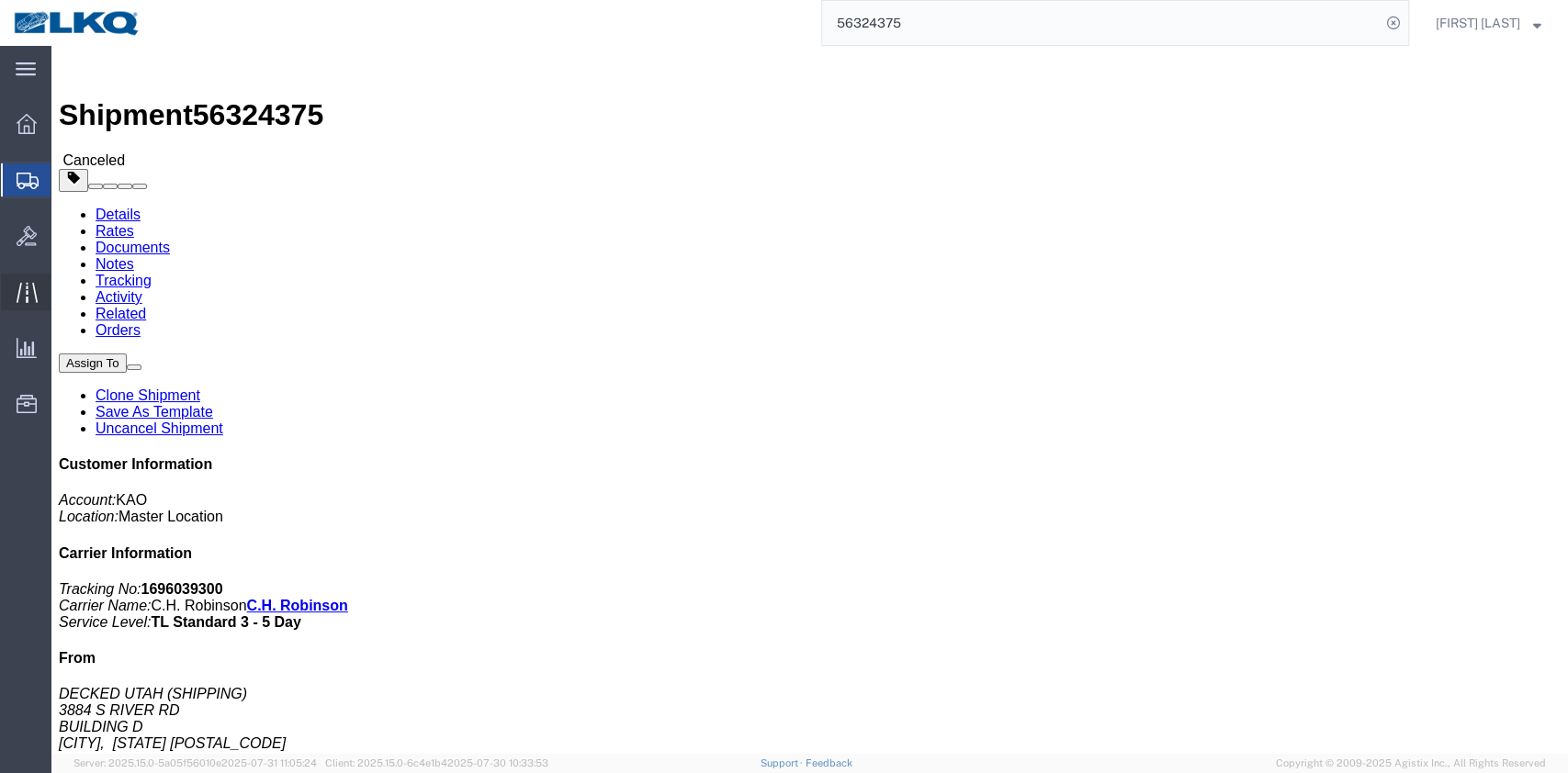 copy on "St. George, UT" 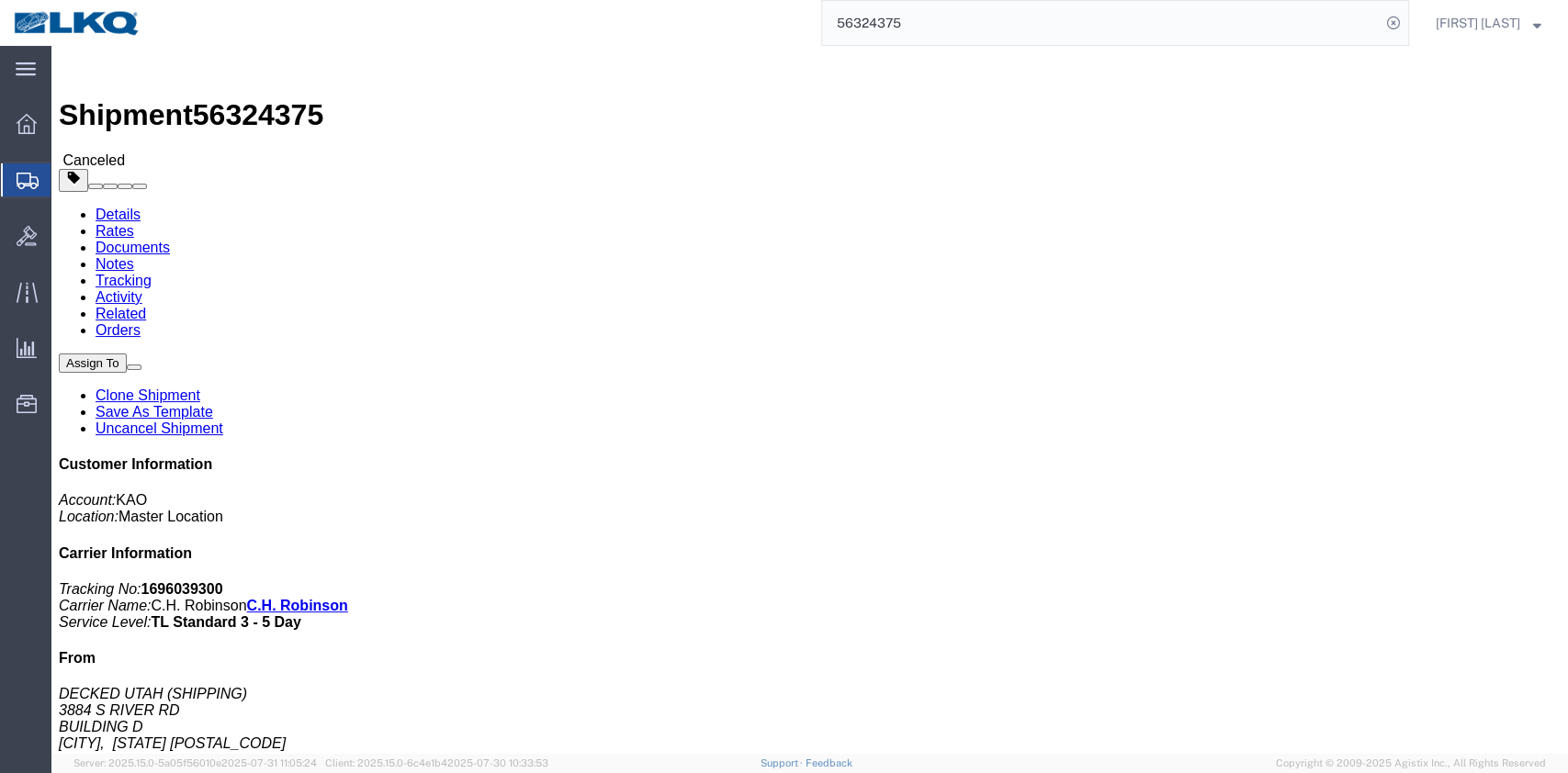 click on "KAO (RECEIVING) 8416 600 Hartman Industrial Ct. Austell, GA 30168 United States 770-739-4321" 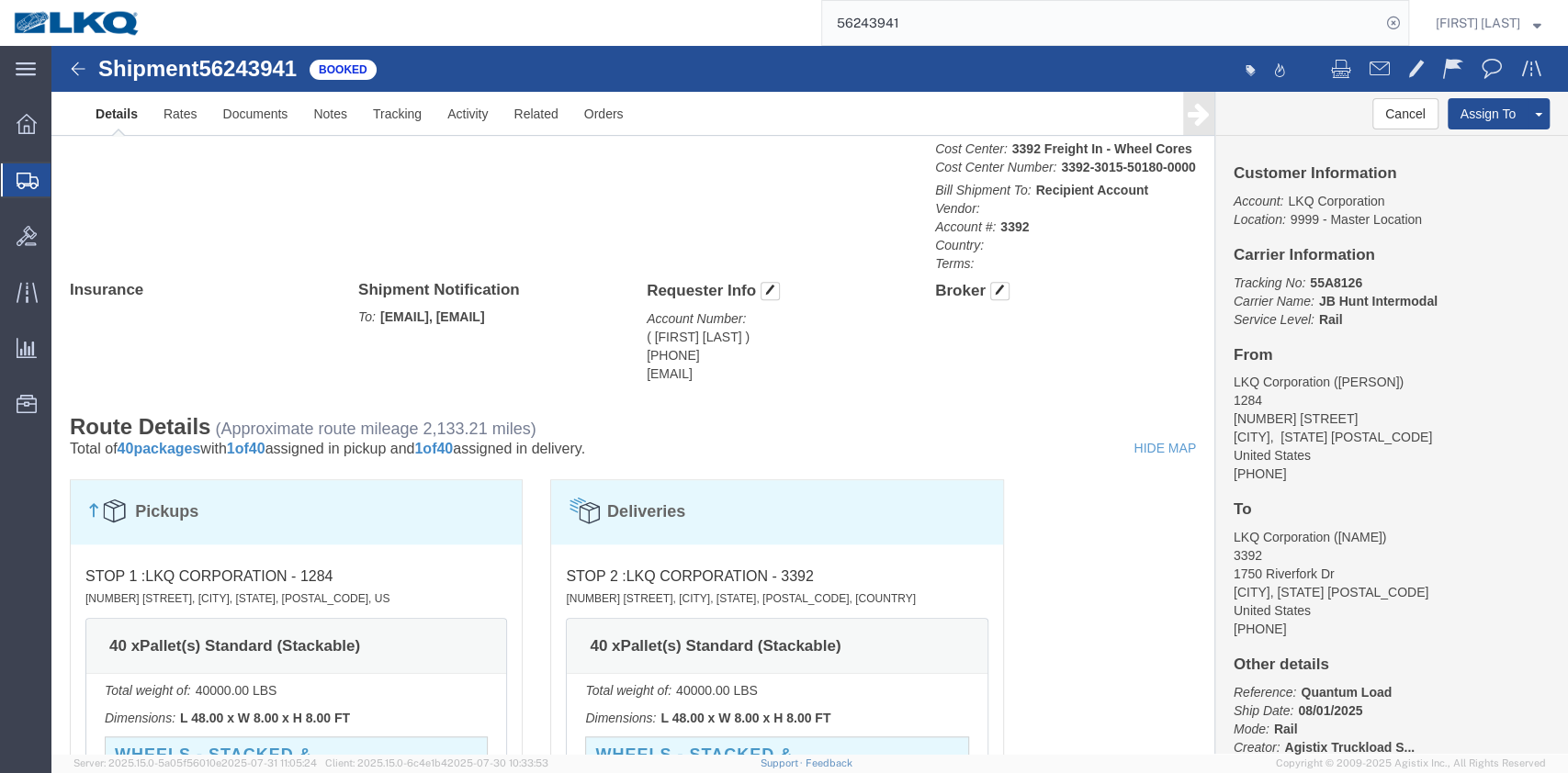 scroll, scrollTop: 979, scrollLeft: 0, axis: vertical 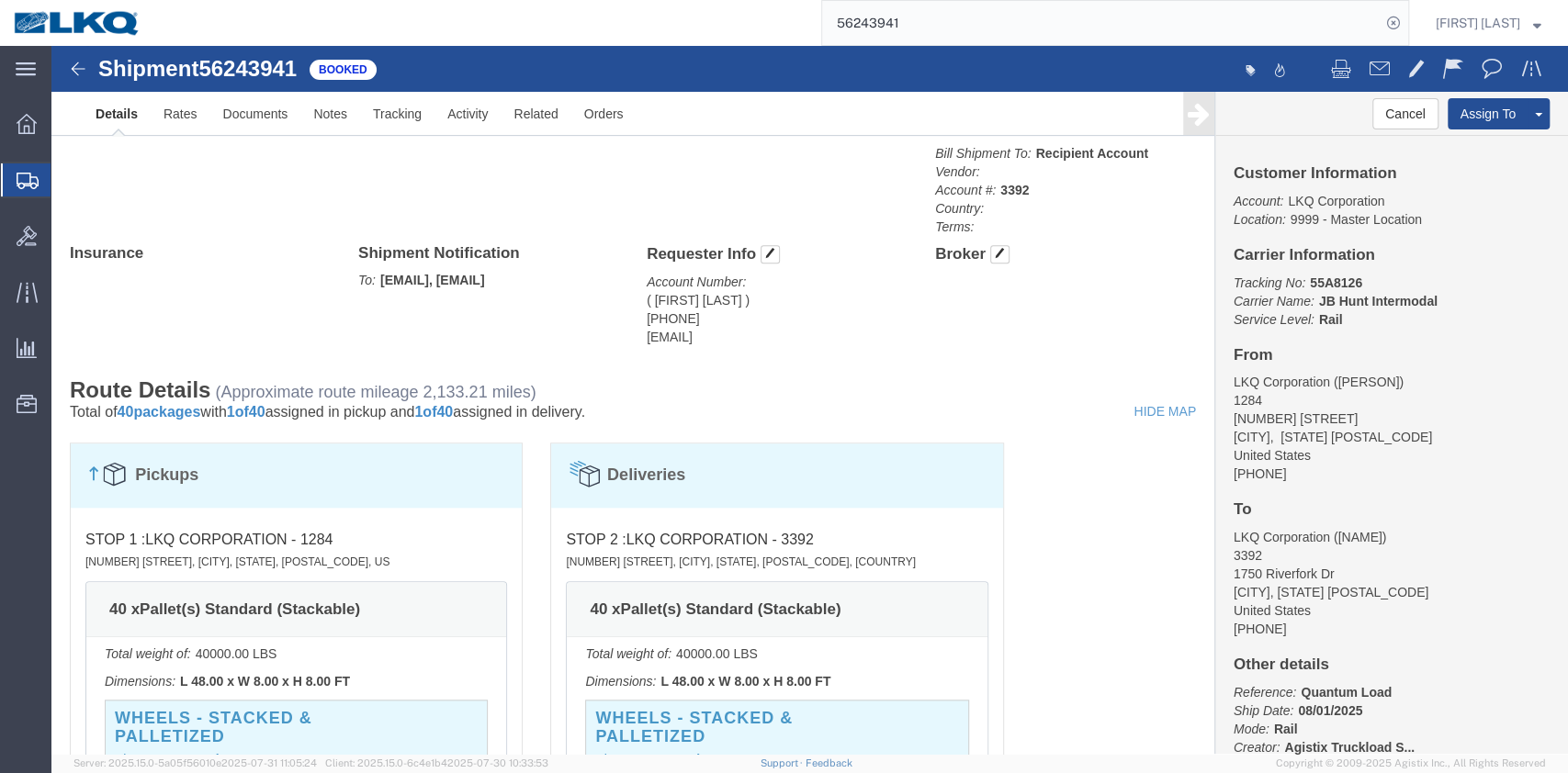 click on "Requester Info
Account Number:  ( [FIRST] [LAST] ) [PHONE] [EMAIL]" 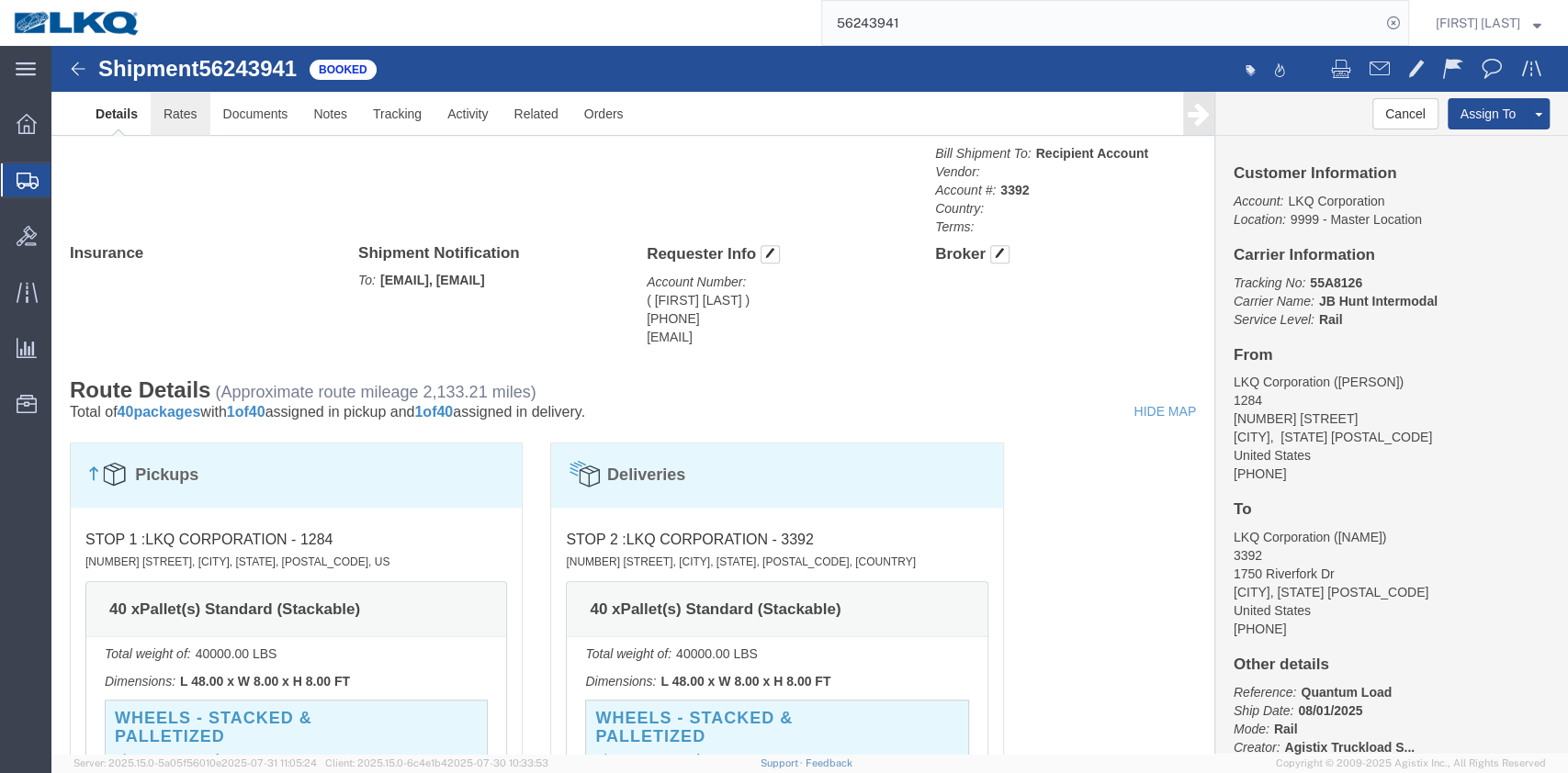 click on "Rates" 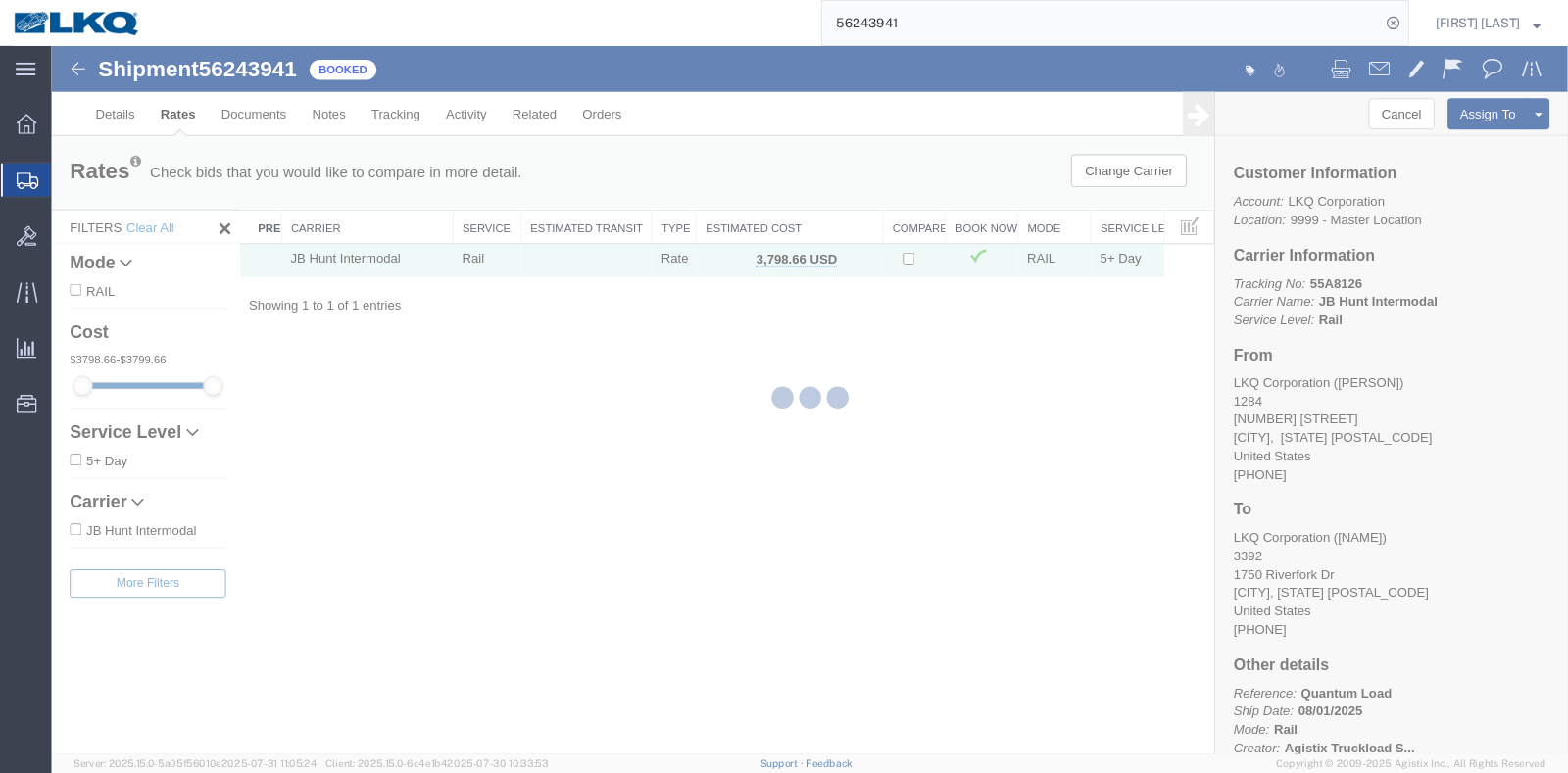 scroll, scrollTop: 0, scrollLeft: 0, axis: both 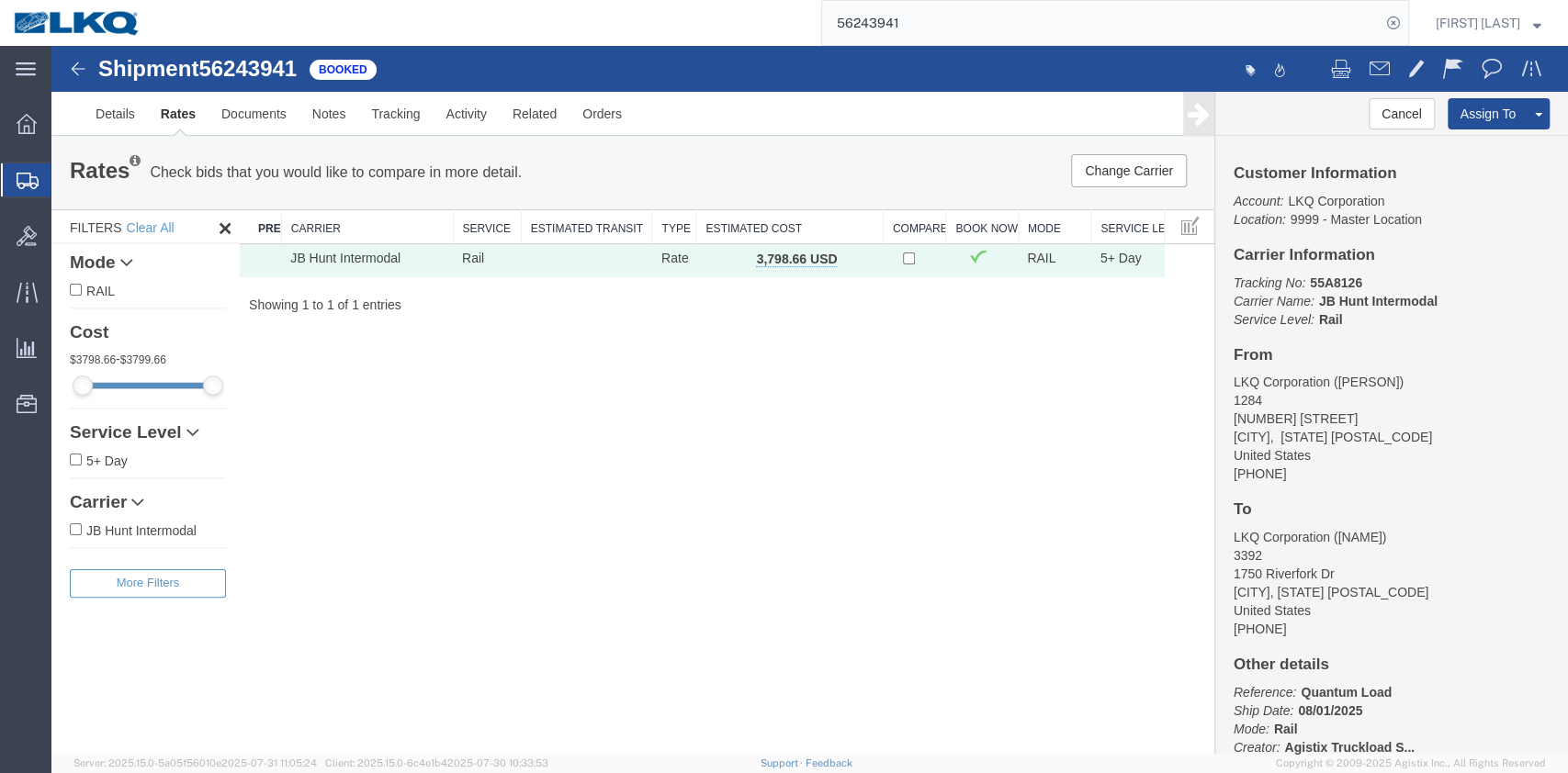 click at bounding box center (856, 259) 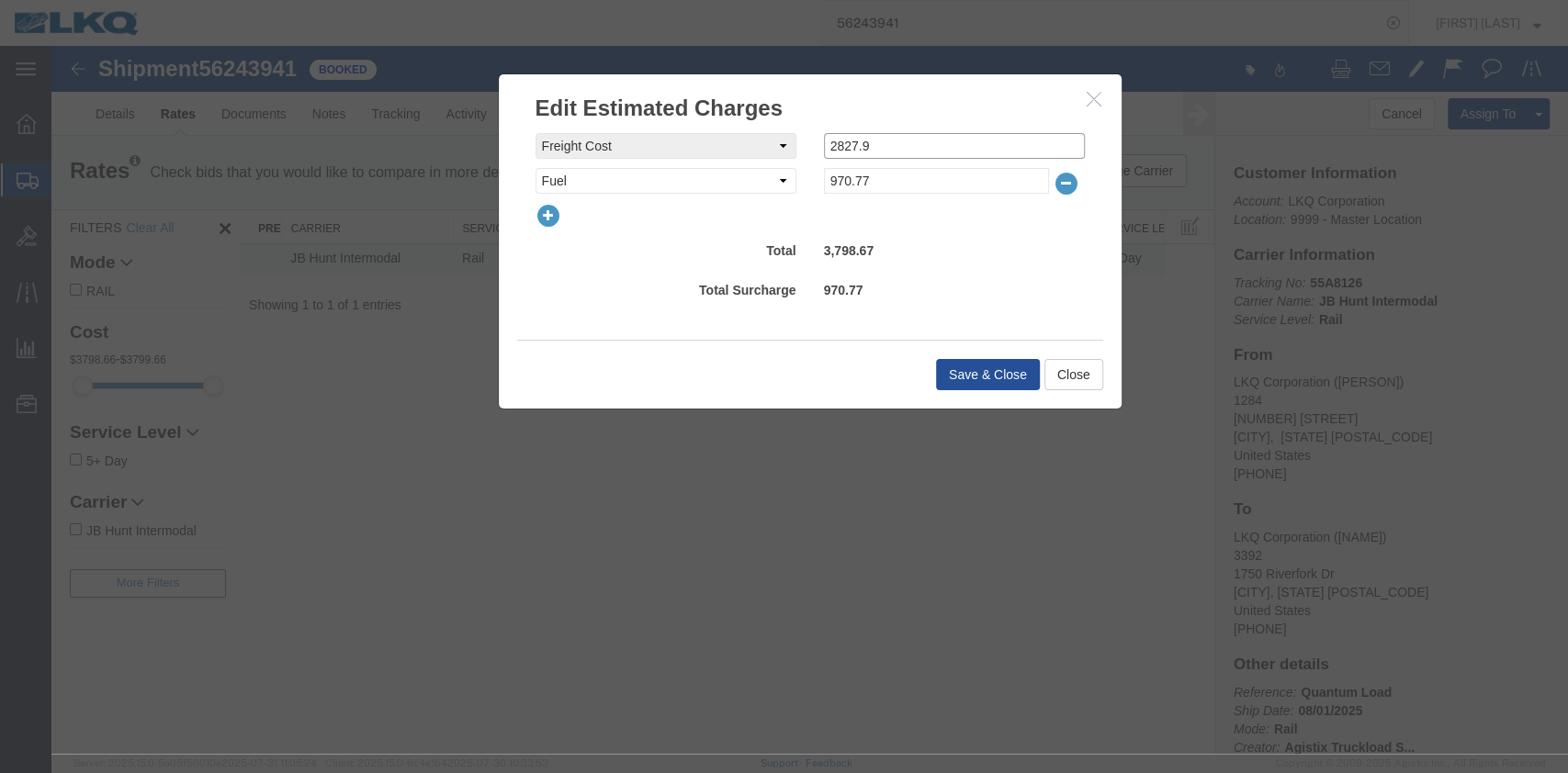 click on "2827.9" at bounding box center (954, 146) 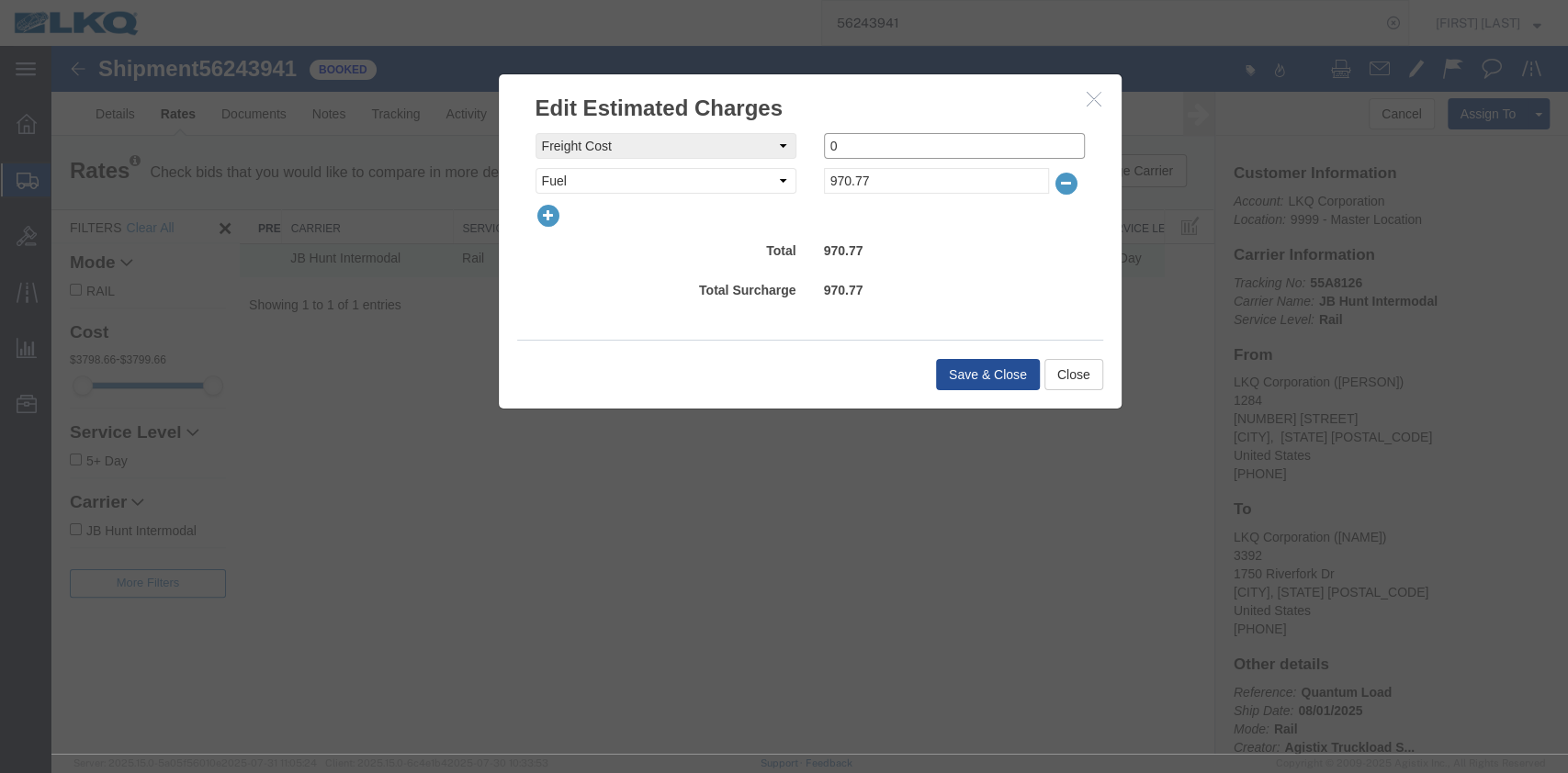 type on "0" 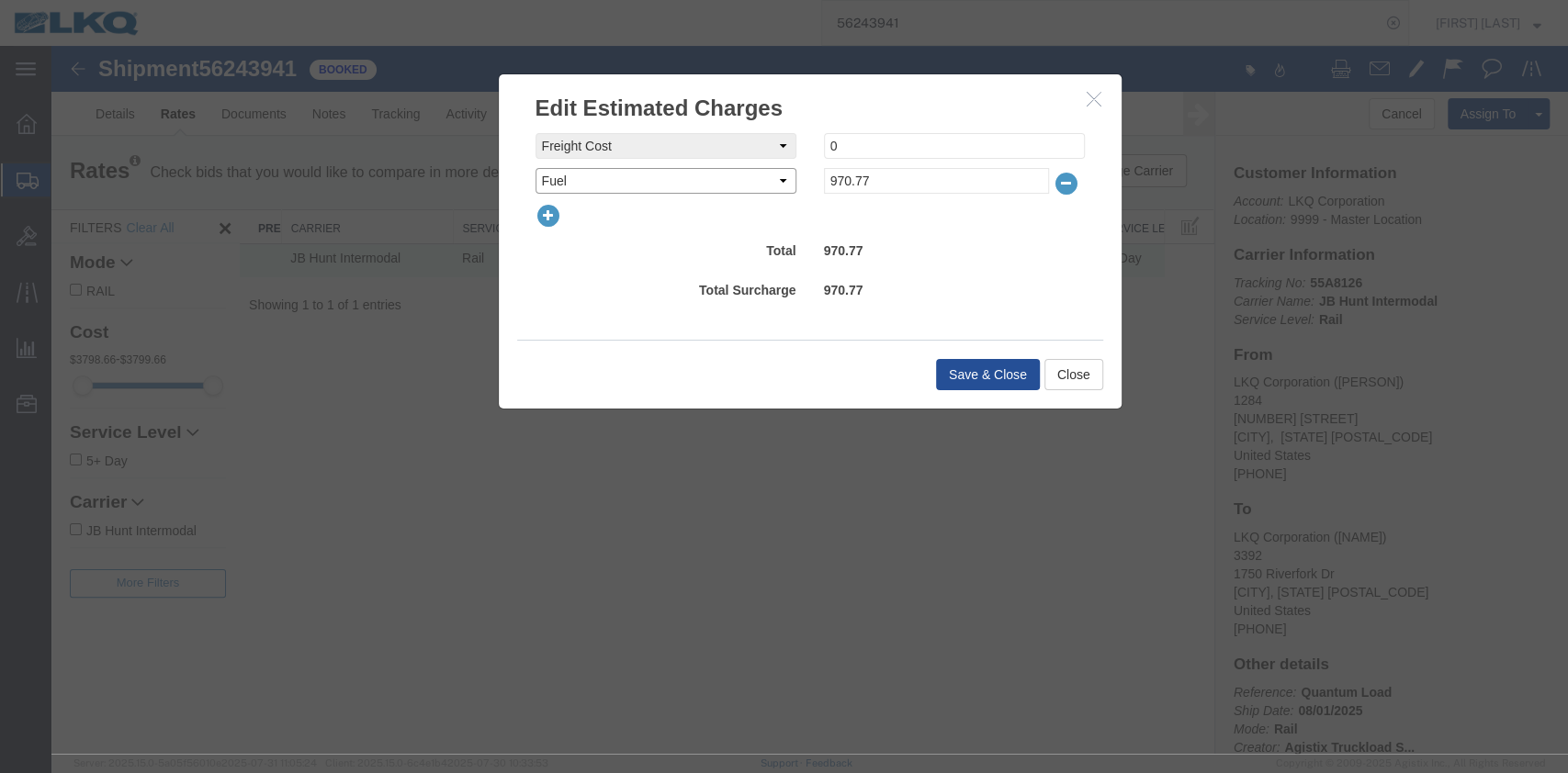 click on "Select AES Filing Accessorial Delivery Charge Additional Invoice Details Address Change Admin Changes Admin Charges Advance After Hours Delivery After Hours Pickup After hours pickup or delivery Airport Transfer Fees Airway Bill Attempted Delivery Attempted Pickup Attempted Pickup or Delivery Beyond Area Charges Bill of Lading Document Billing Fee Blocking, Bracing & Rigging (BB&R) Bond Charge Booking Fee Border Crossing Charges Breakbulk Brokerage Fee Bunker Adjustment Factor C.O.D Delivery Charge CAO CFS Charges California Surcharge Canada Border Cancellation Carbon Neutral Cartage Fees Charge Correction Chassis Use Fee Claim Cleaning / Clean Truck Collection Fee Congestion Charge Consolidation-Deconsolidation Construction Site Delivery Container Charge Convention Center Delivery Courier - Materials Crane Crating Fees Credit Credit Memo Currency Exchange Customs Clearance Fees Customs Duty and Taxes Customs Inspection Damage or Loss Deadhead Miles Delivery Authorization Document Delivery Beyond Area Drayage" at bounding box center (666, 181) 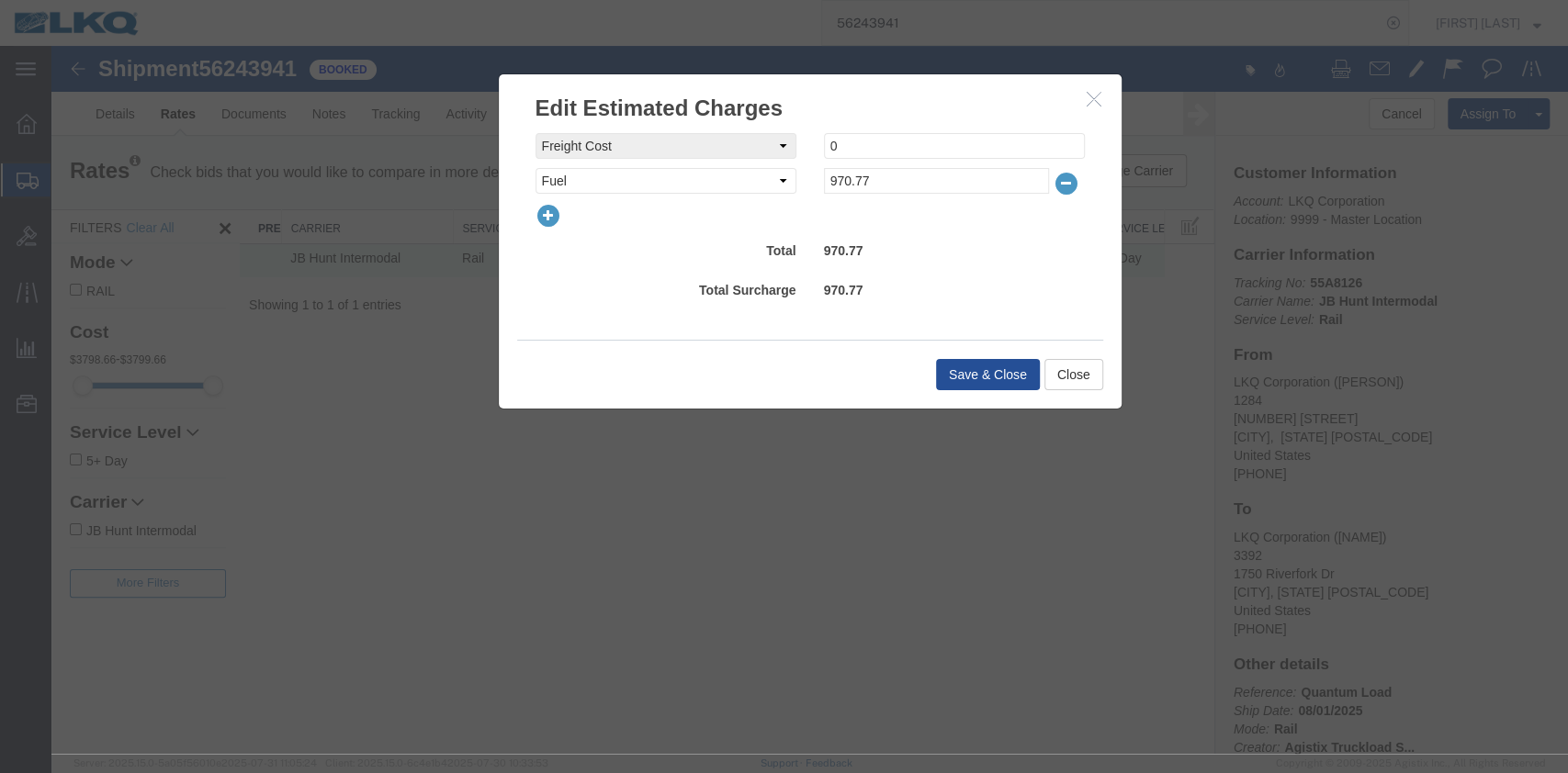 drag, startPoint x: 892, startPoint y: 210, endPoint x: 885, endPoint y: 190, distance: 21.18962 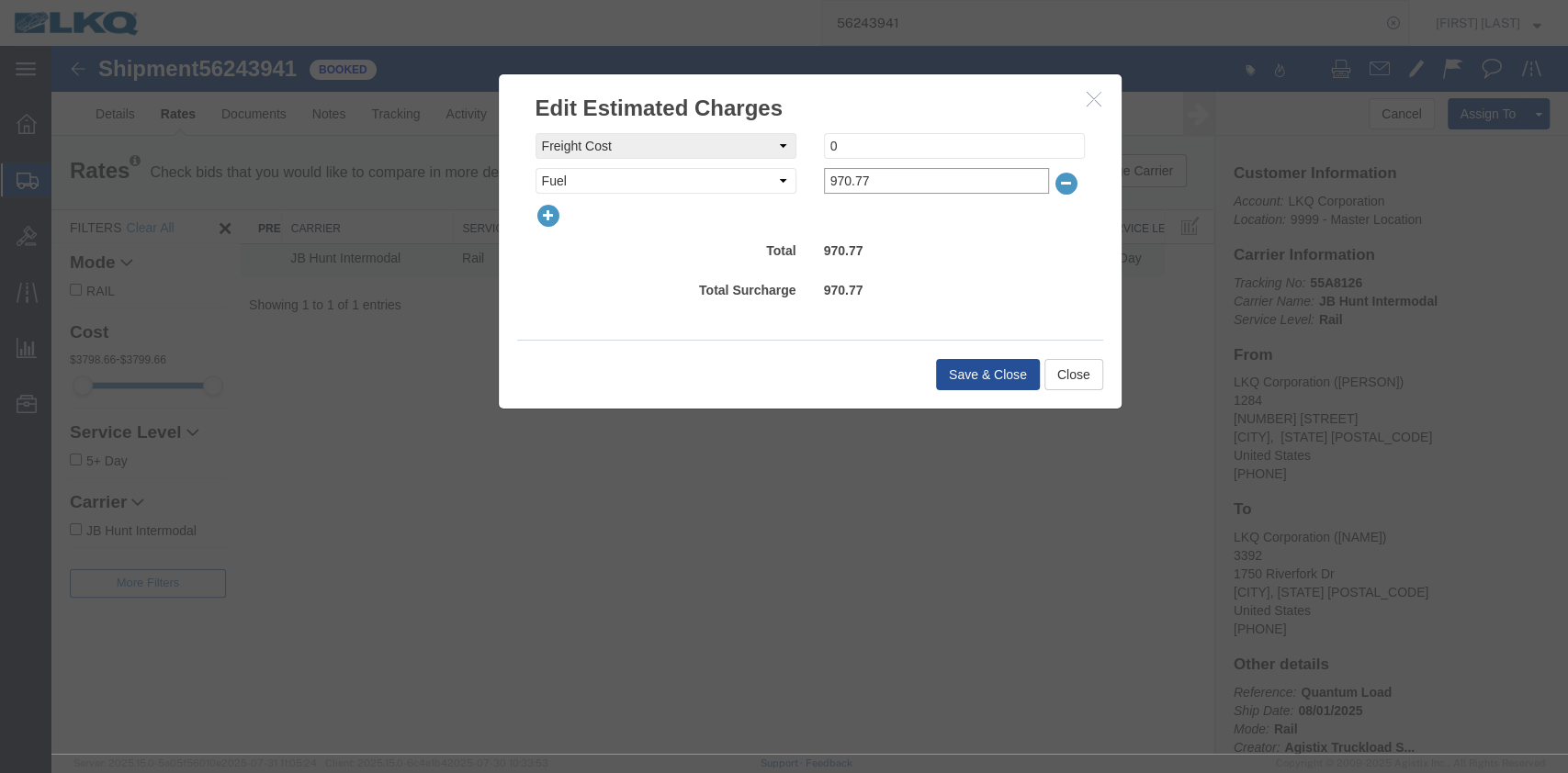 click on "970.77" at bounding box center [936, 181] 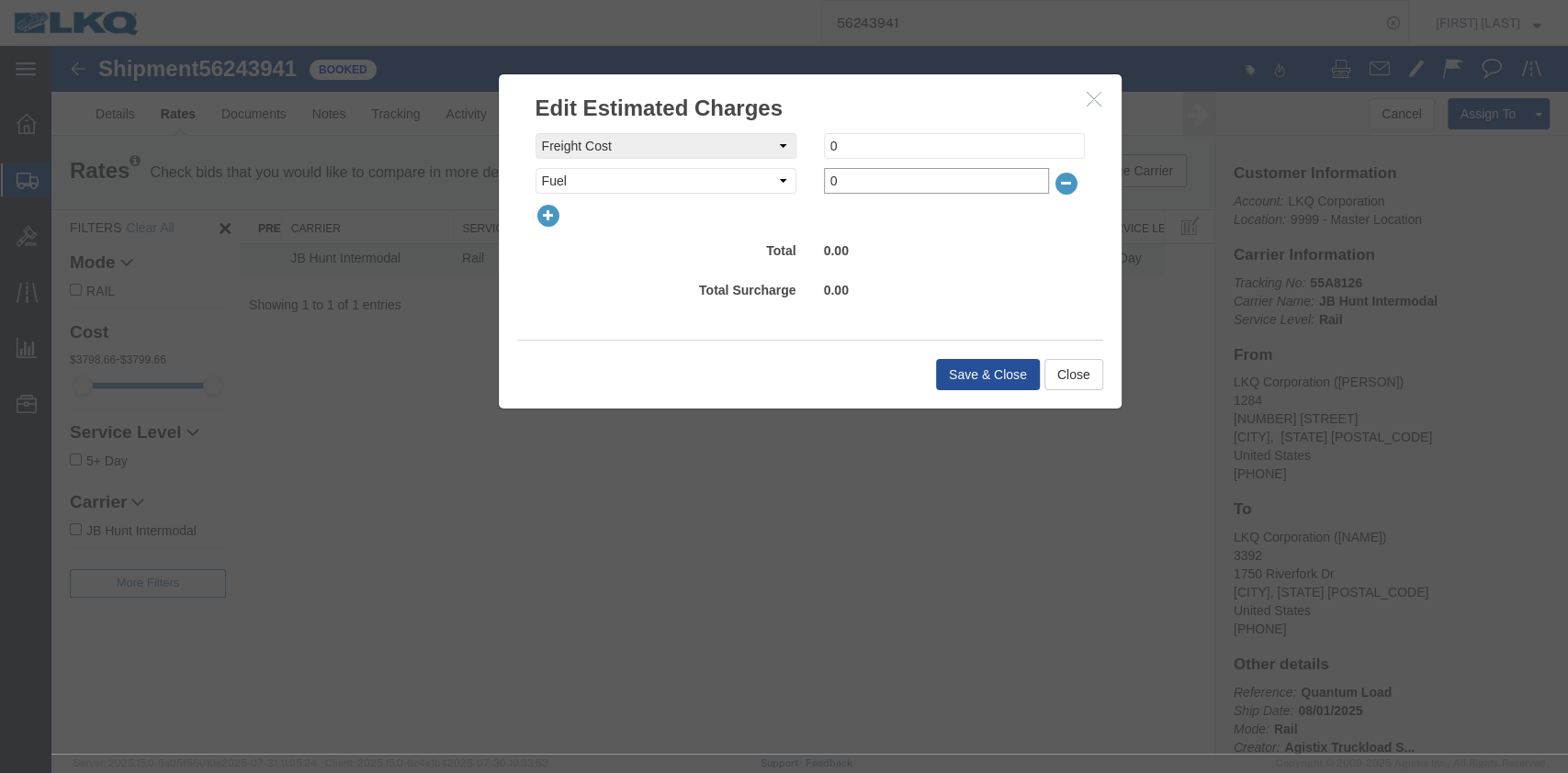 type on "0" 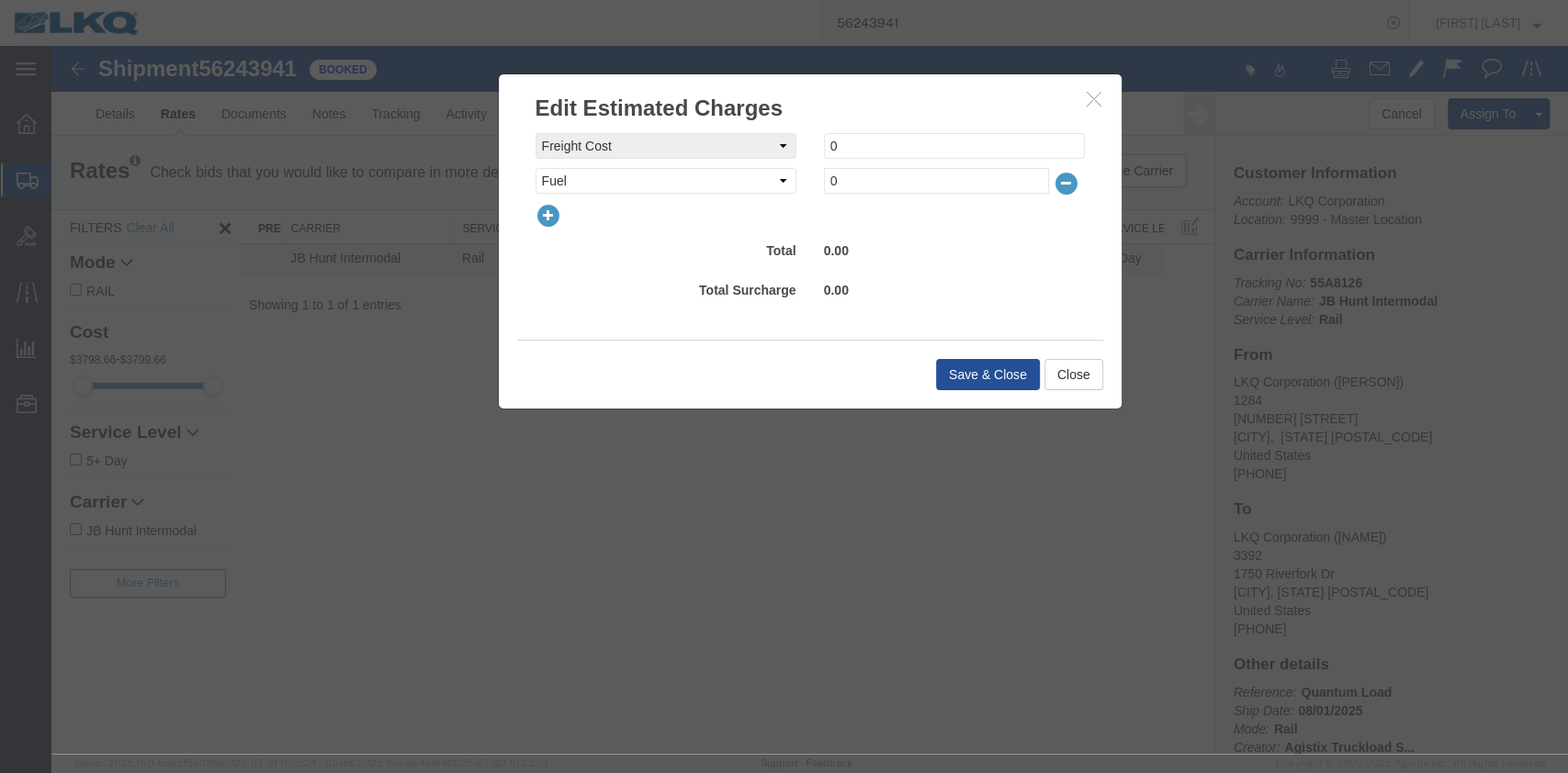 click at bounding box center (548, 216) 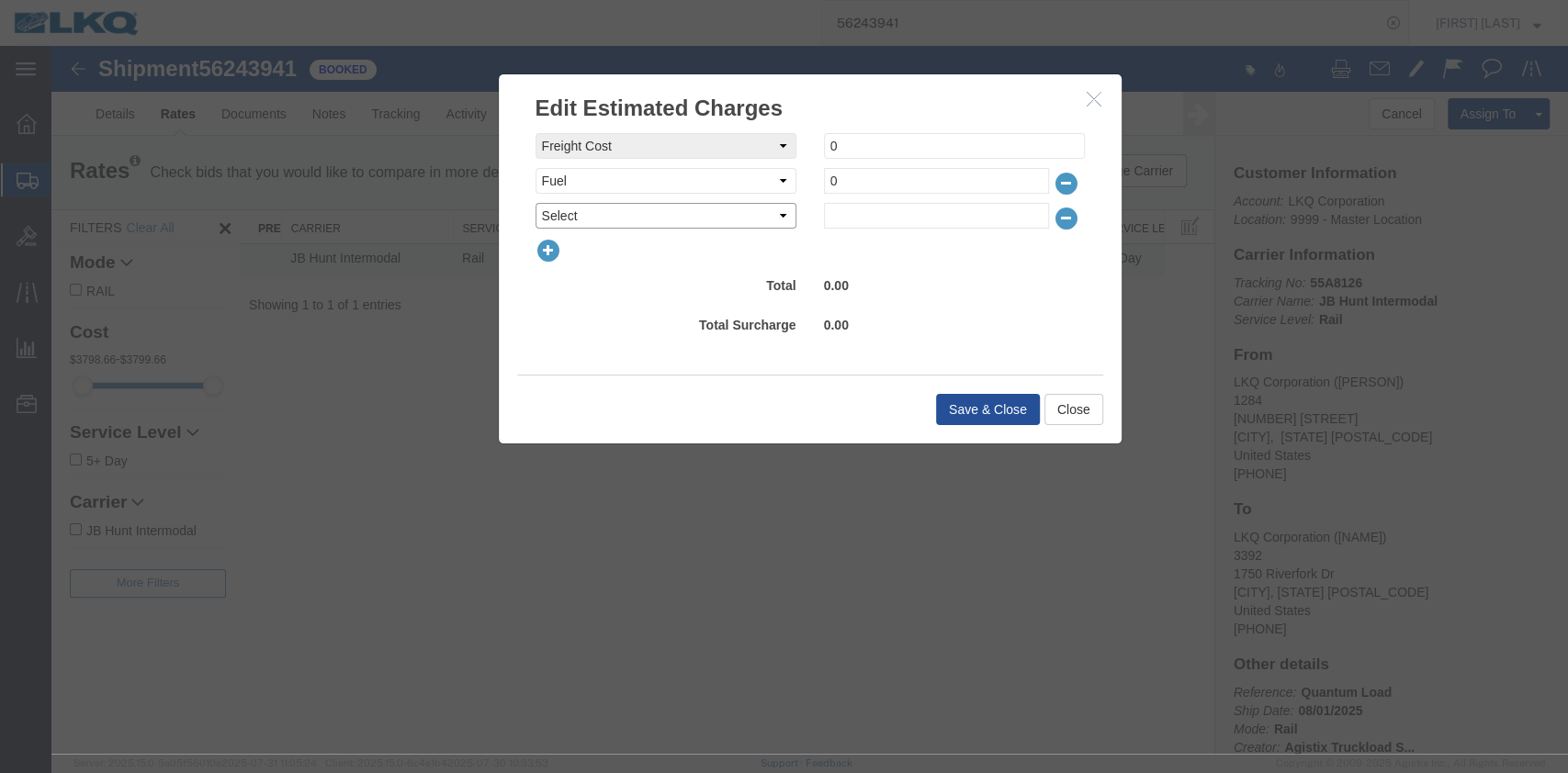 click on "Select AES Filing Accessorial Delivery Charge Additional Invoice Details Address Change Admin Changes Admin Charges Advance After Hours Delivery After Hours Pickup After hours pickup or delivery Airport Transfer Fees Airway Bill Attempted Delivery Attempted Pickup Attempted Pickup or Delivery Beyond Area Charges Bill of Lading Document Billing Fee Blocking, Bracing & Rigging (BB&R) Bond Charge Booking Fee Border Crossing Charges Breakbulk Brokerage Fee Bunker Adjustment Factor C.O.D Delivery Charge CAO CFS Charges California Surcharge Canada Border Cancellation Carbon Neutral Cartage Fees Charge Correction Chassis Use Fee Claim Cleaning / Clean Truck Collection Fee Congestion Charge Consolidation-Deconsolidation Construction Site Delivery Container Charge Convention Center Delivery Courier - Materials Crane Crating Fees Credit Credit Memo Currency Exchange Customs Clearance Fees Customs Duty and Taxes Customs Inspection Damage or Loss Deadhead Miles Delivery Authorization Document Delivery Beyond Area Drayage" at bounding box center [666, 216] 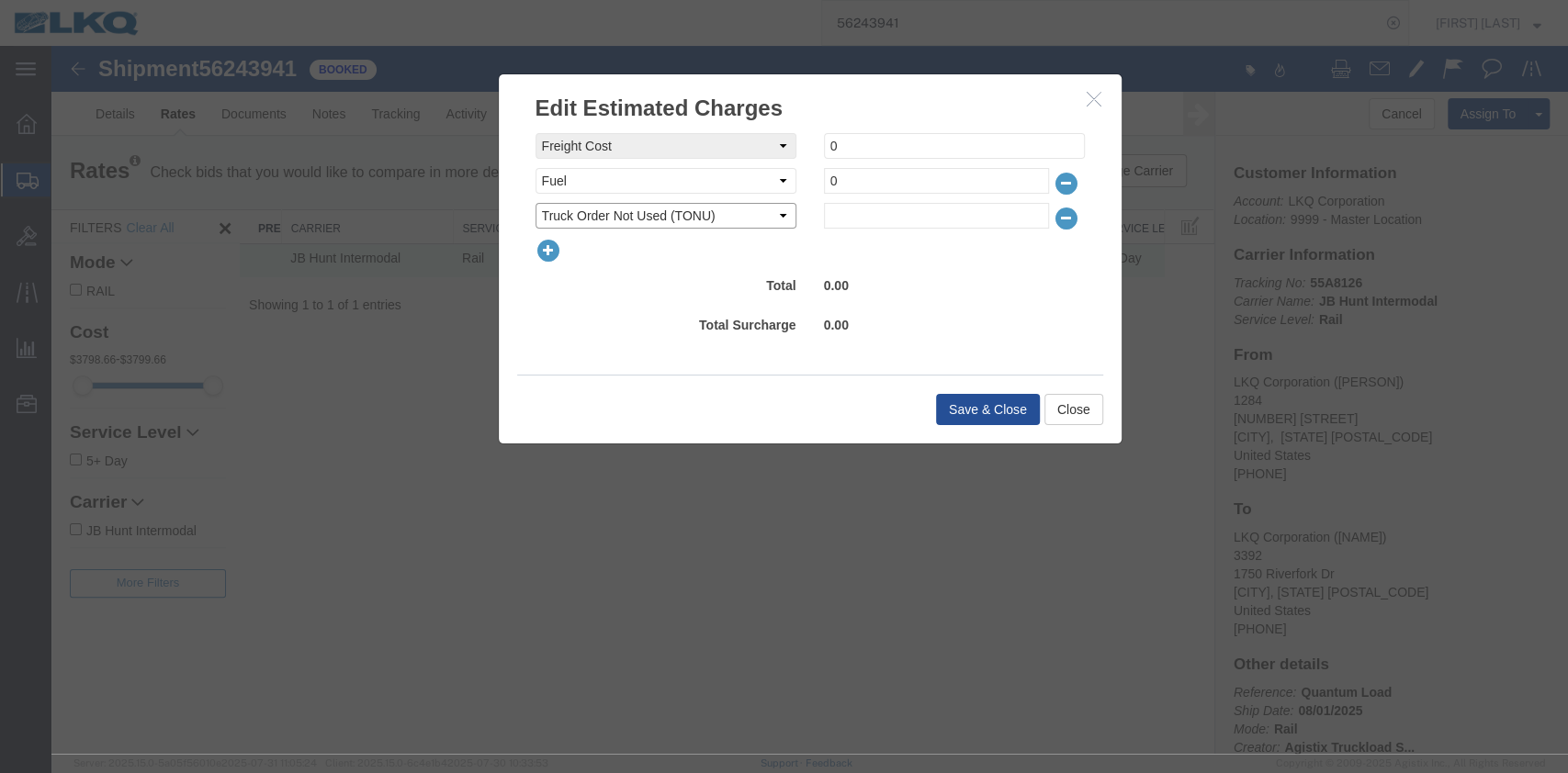 click on "Select AES Filing Accessorial Delivery Charge Additional Invoice Details Address Change Admin Changes Admin Charges Advance After Hours Delivery After Hours Pickup After hours pickup or delivery Airport Transfer Fees Airway Bill Attempted Delivery Attempted Pickup Attempted Pickup or Delivery Beyond Area Charges Bill of Lading Document Billing Fee Blocking, Bracing & Rigging (BB&R) Bond Charge Booking Fee Border Crossing Charges Breakbulk Brokerage Fee Bunker Adjustment Factor C.O.D Delivery Charge CAO CFS Charges California Surcharge Canada Border Cancellation Carbon Neutral Cartage Fees Charge Correction Chassis Use Fee Claim Cleaning / Clean Truck Collection Fee Congestion Charge Consolidation-Deconsolidation Construction Site Delivery Container Charge Convention Center Delivery Courier - Materials Crane Crating Fees Credit Credit Memo Currency Exchange Customs Clearance Fees Customs Duty and Taxes Customs Inspection Damage or Loss Deadhead Miles Delivery Authorization Document Delivery Beyond Area Drayage" at bounding box center (666, 216) 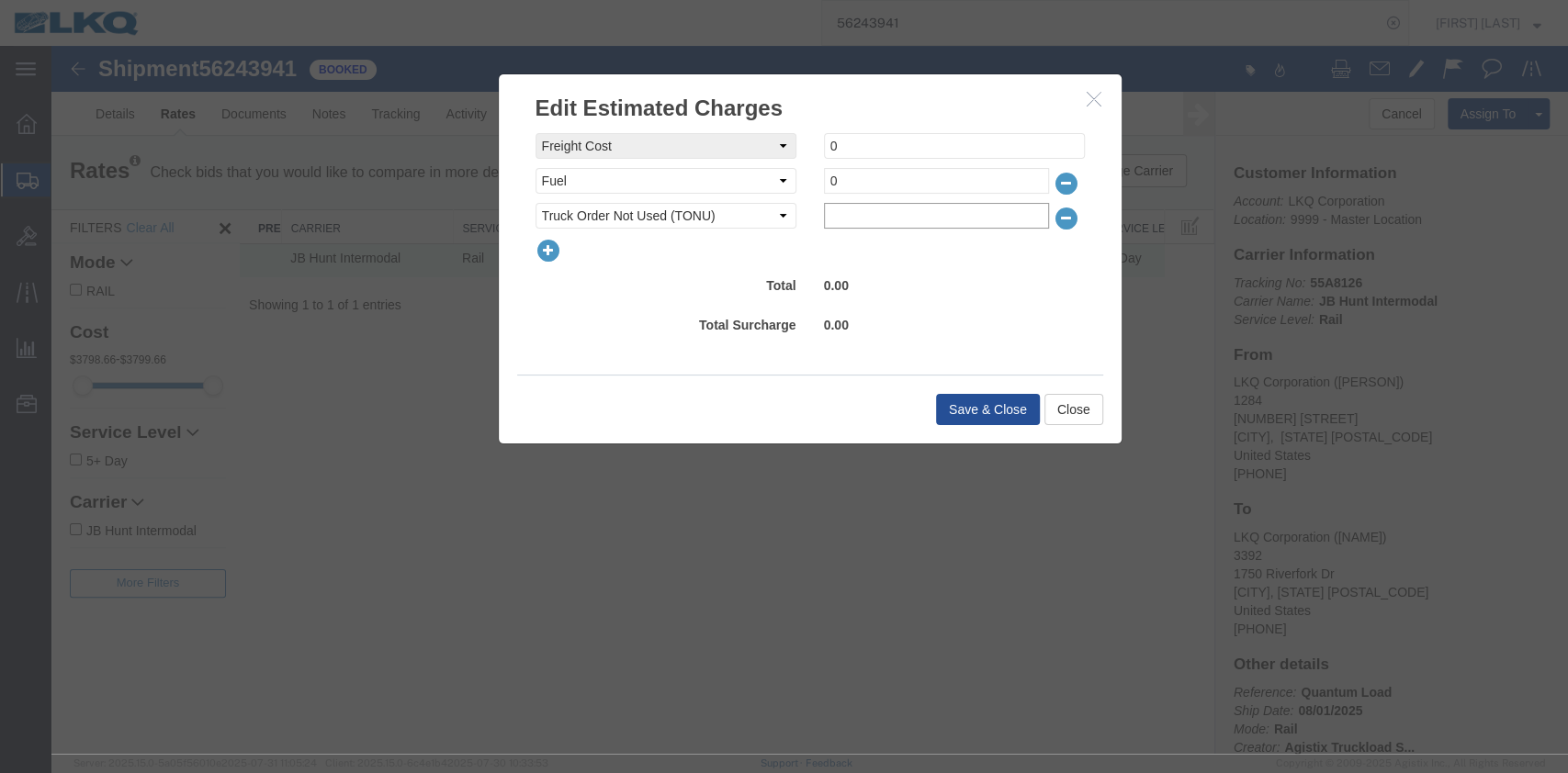 click at bounding box center [936, 216] 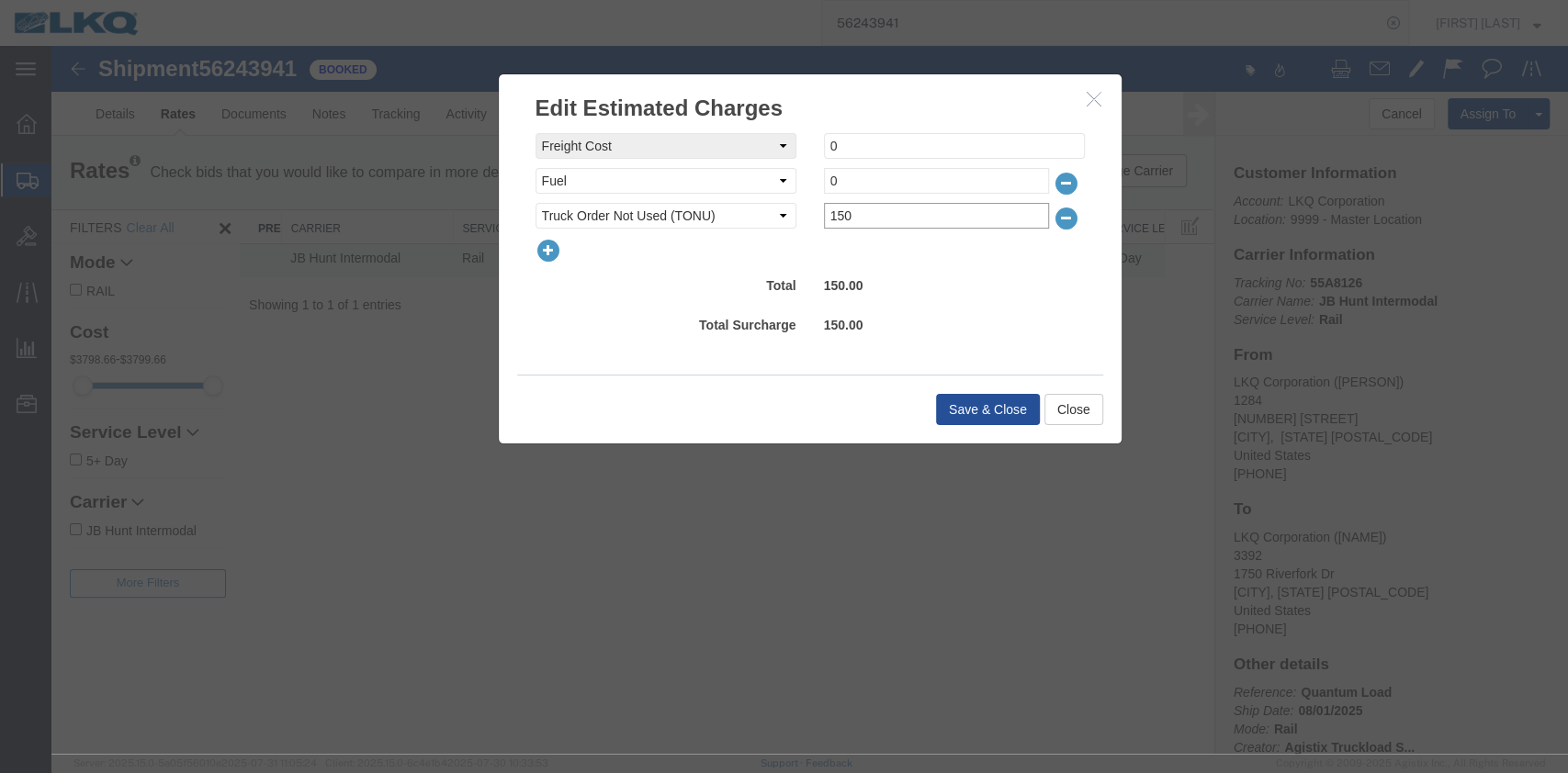 type on "150" 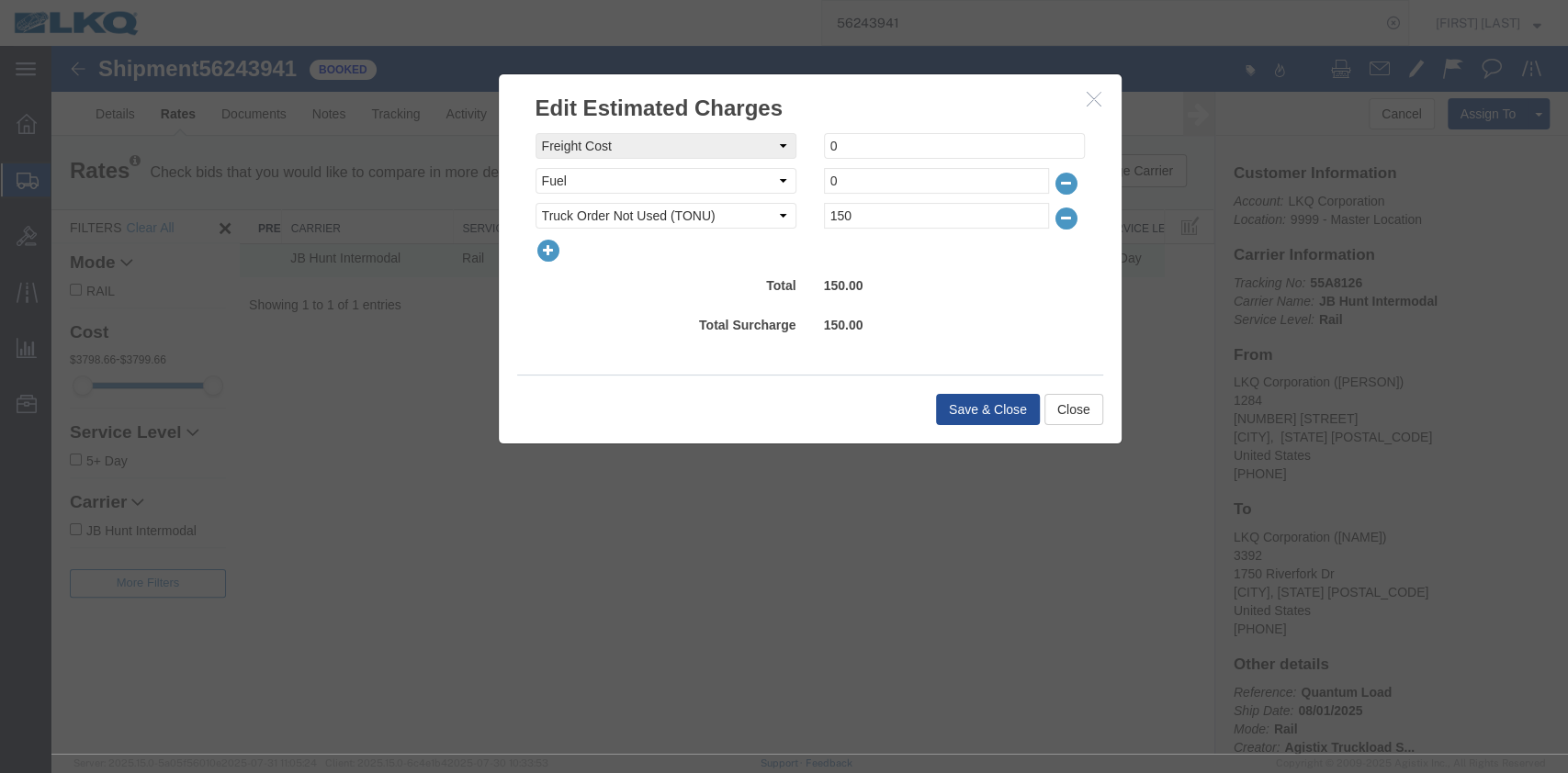 click on "Total Surcharge 150.00" at bounding box center (810, 327) 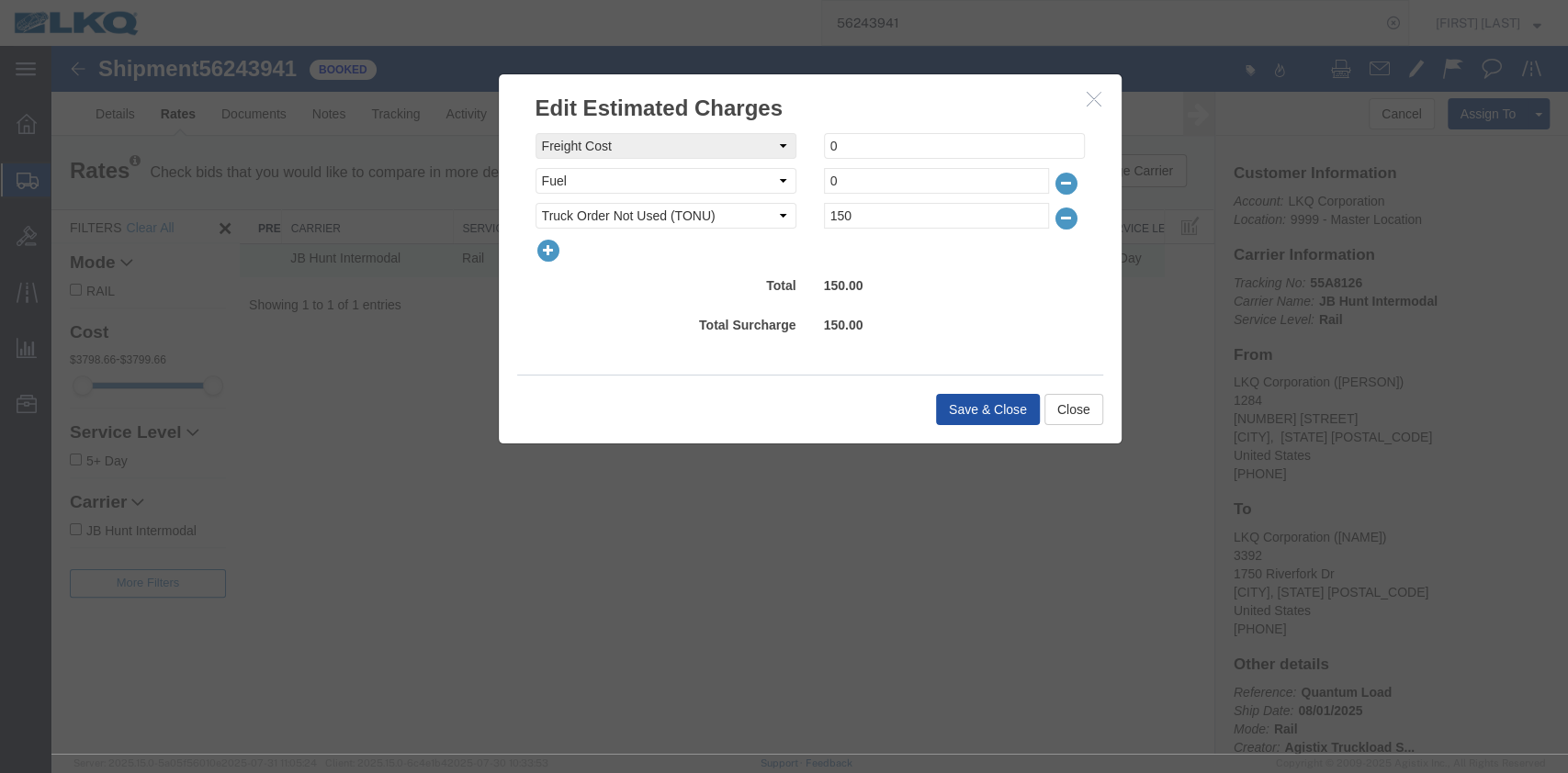 click on "Save & Close" at bounding box center [987, 409] 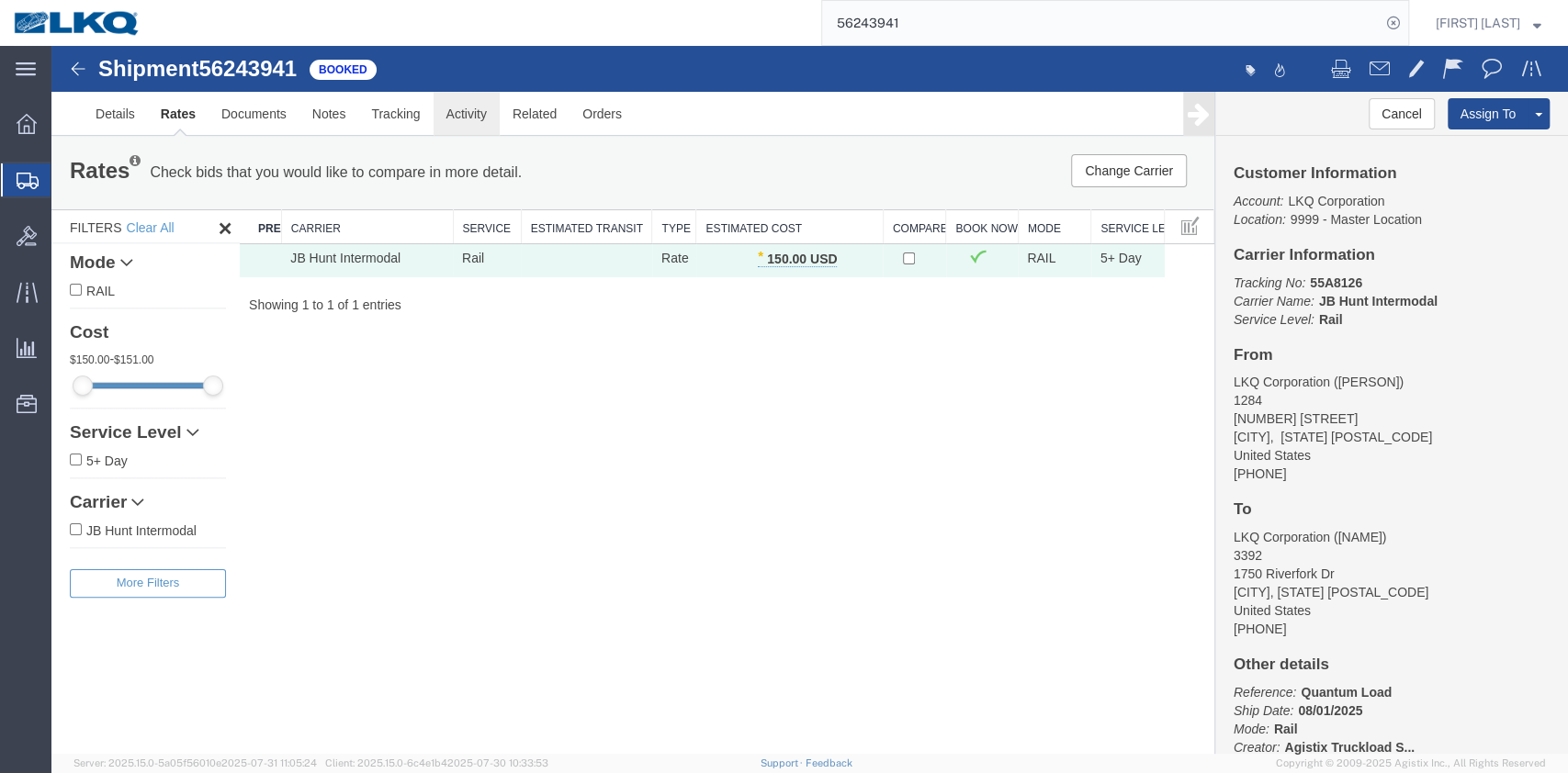 click on "Activity" at bounding box center [467, 114] 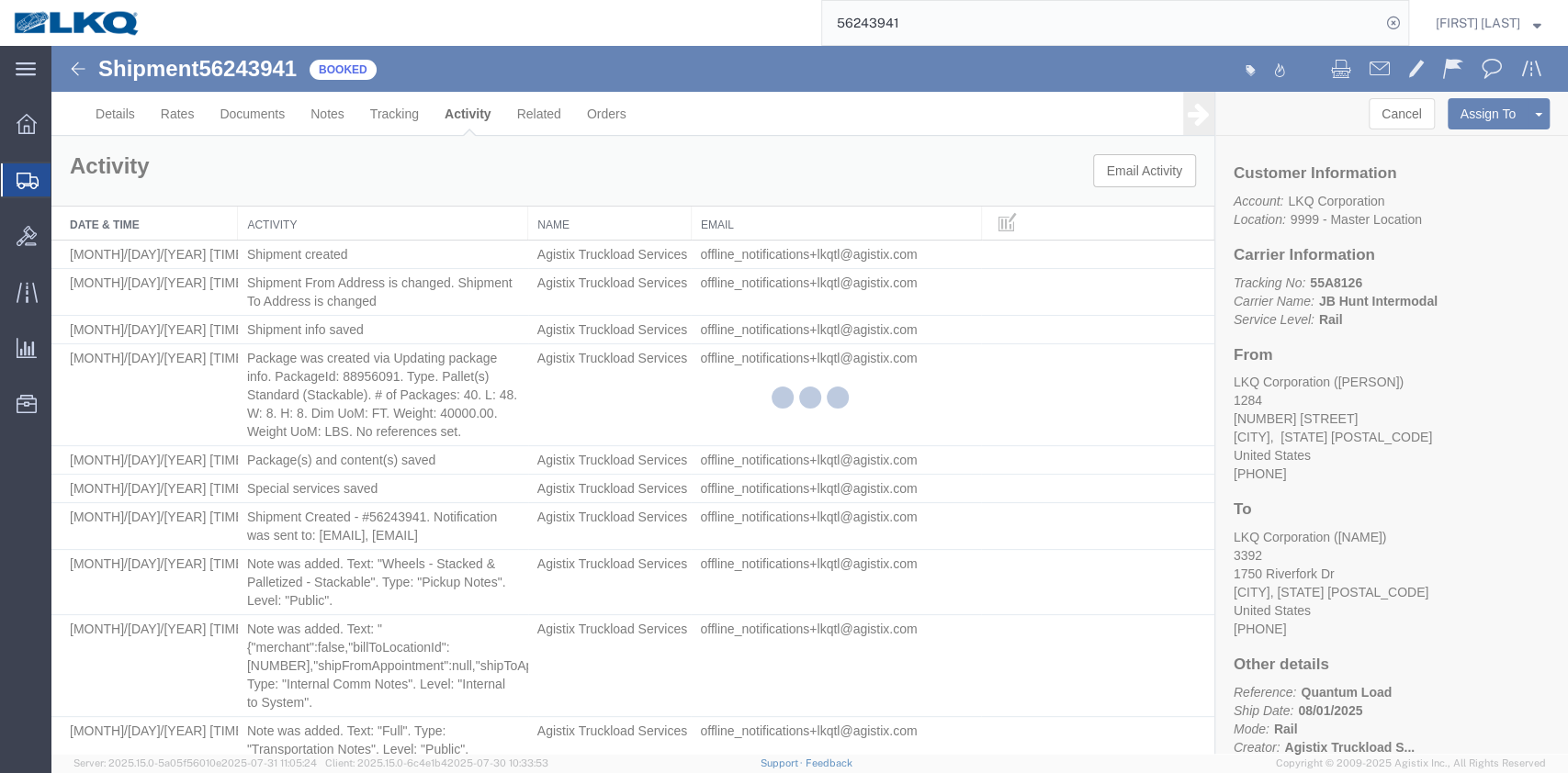 click 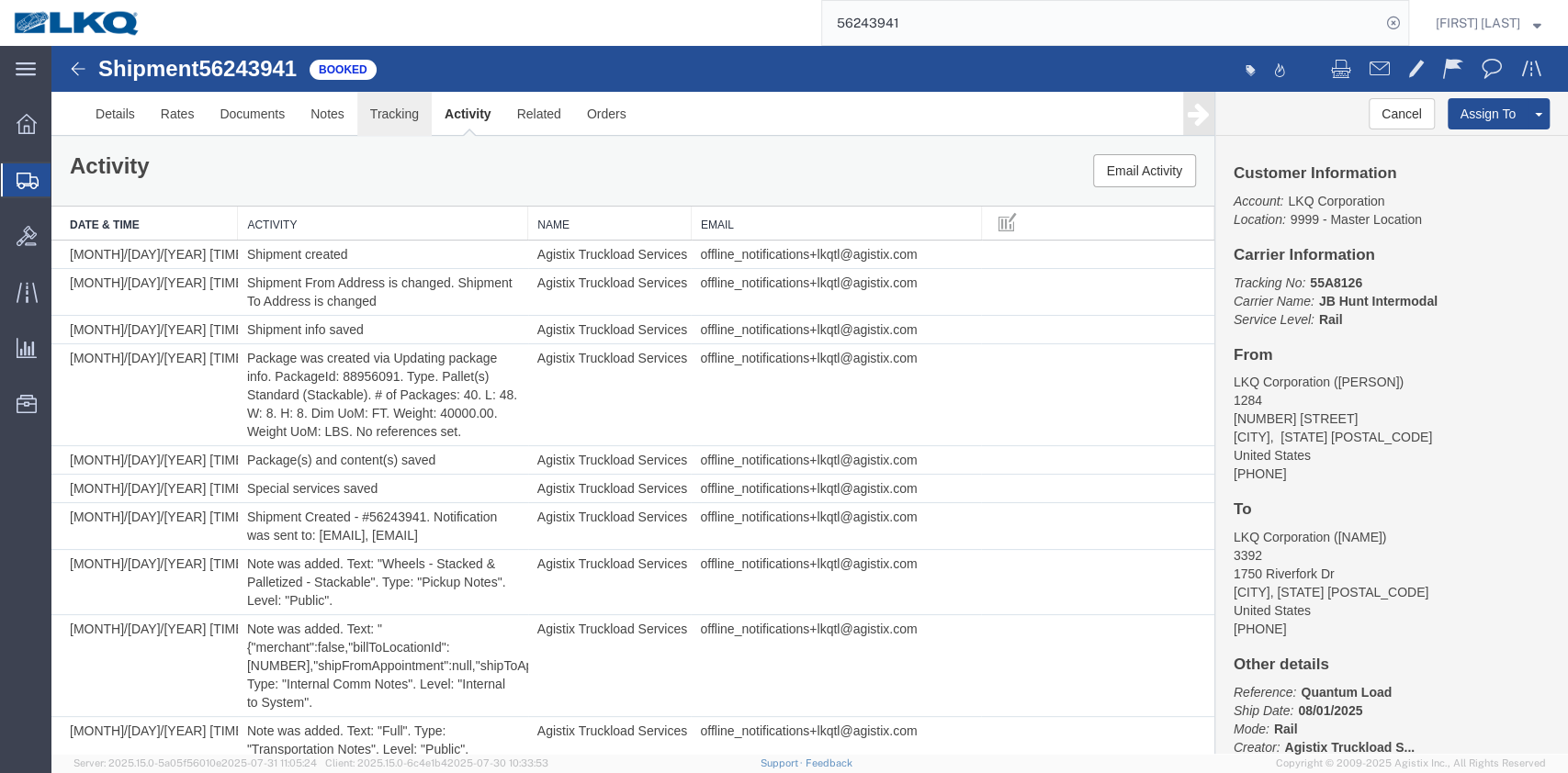 click on "Tracking" at bounding box center [394, 114] 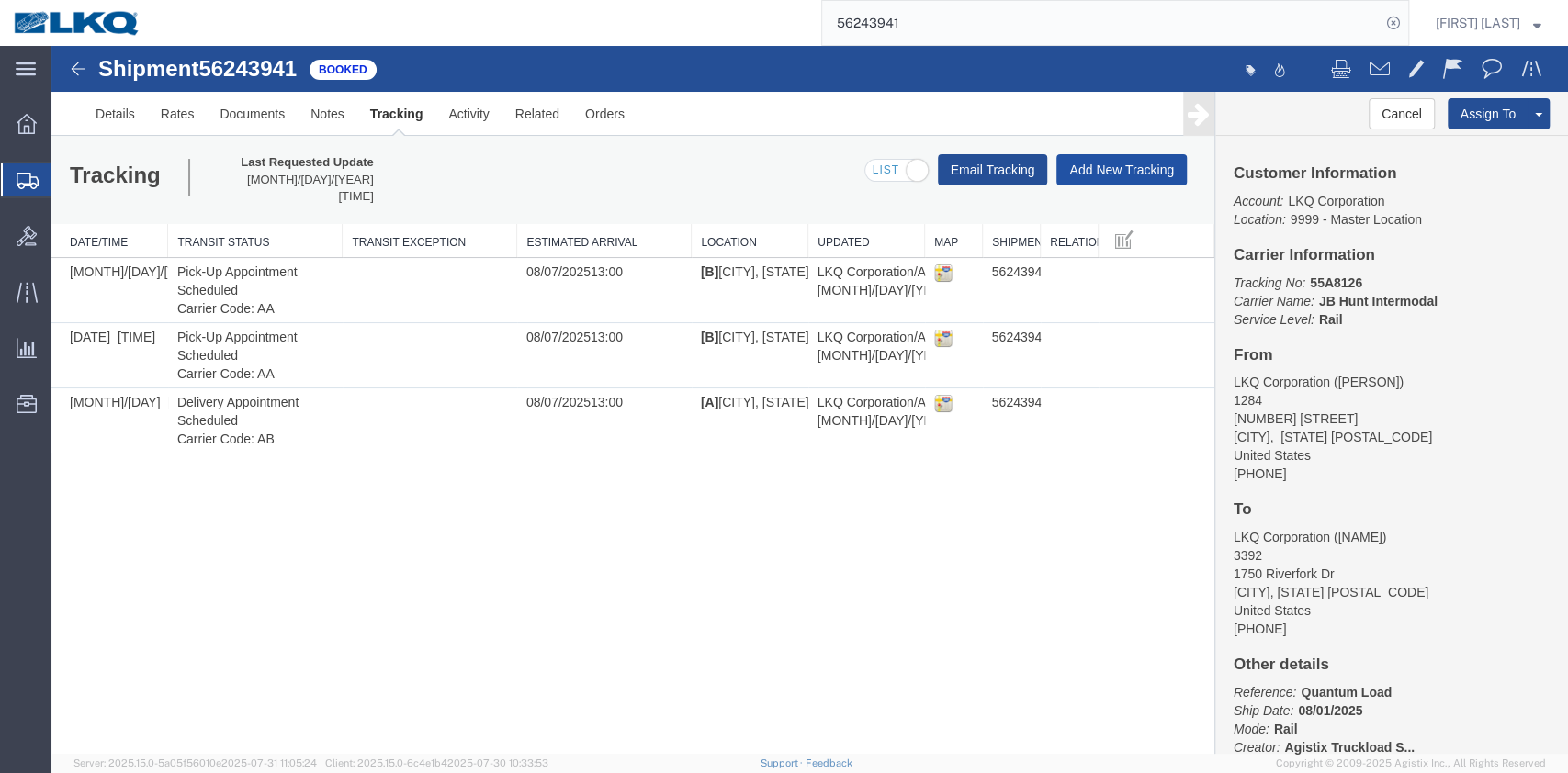 click on "Add New Tracking" at bounding box center (1122, 170) 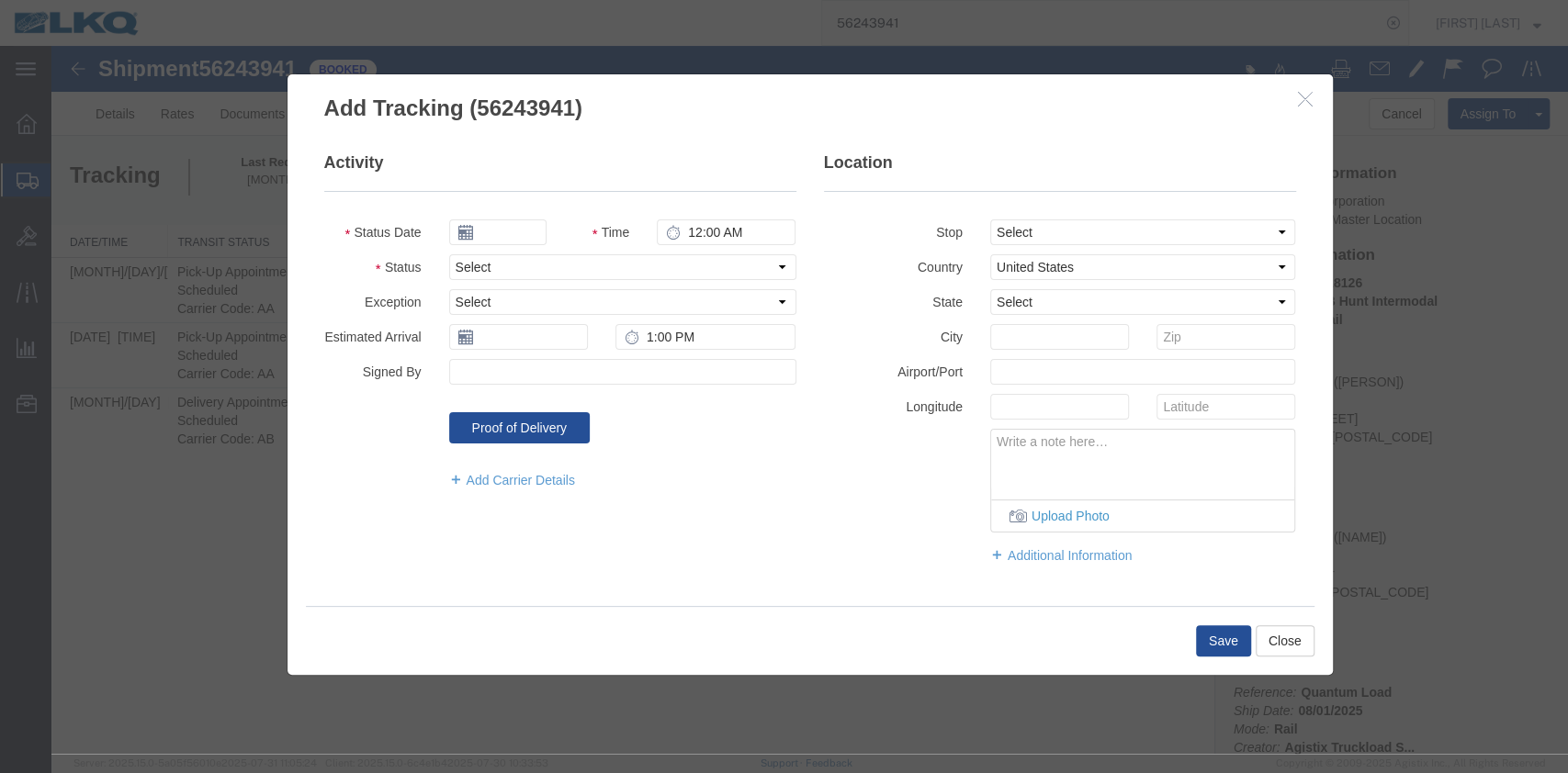 type on "08/01/2025" 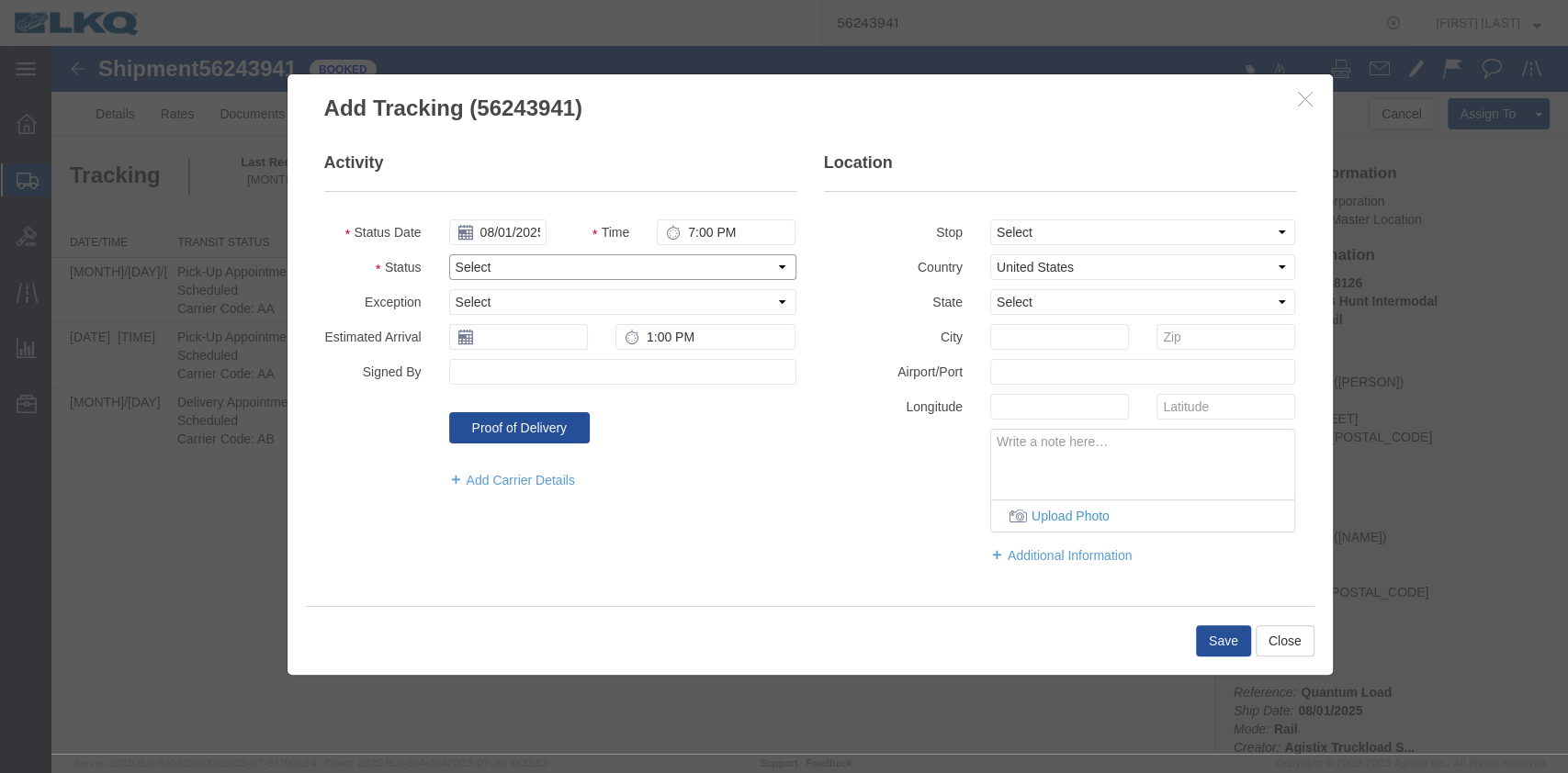 click on "Select Arrival Notice Available Arrival Notice Imported Arrive at Delivery Location Arrive at Pick-Up Location Arrive at Terminal Location Awaiting Pick-Up Confirmed on Board DEA Hold Intact DEA Intensive/Exam Delivered Delivery Appointment Scheduled Delivery Confirmation Depart Pick-Up Location Depart Terminal Location Documents Uploaded Entry Docs Received Entry Submitted Estimated date / time for ETA Export Customs Cleared Export Customs Sent FDA Documents Sent FDA Exam FDA Hold FDA Released FDA Review Flight Update Forwarded Fully Released Import Customs Cleared In-Transit In-Transit with Partner Loaded Loading Started Other Delay Package Available Partial Delivery Partial Pick-Up Picked Up Pick-Up Appointment Scheduled Proof of del Received for Internal Delivery Shipment Re-icing Trailer Dropped TSA Screening USDA Hold USDA Released USDA Review" at bounding box center [623, 267] 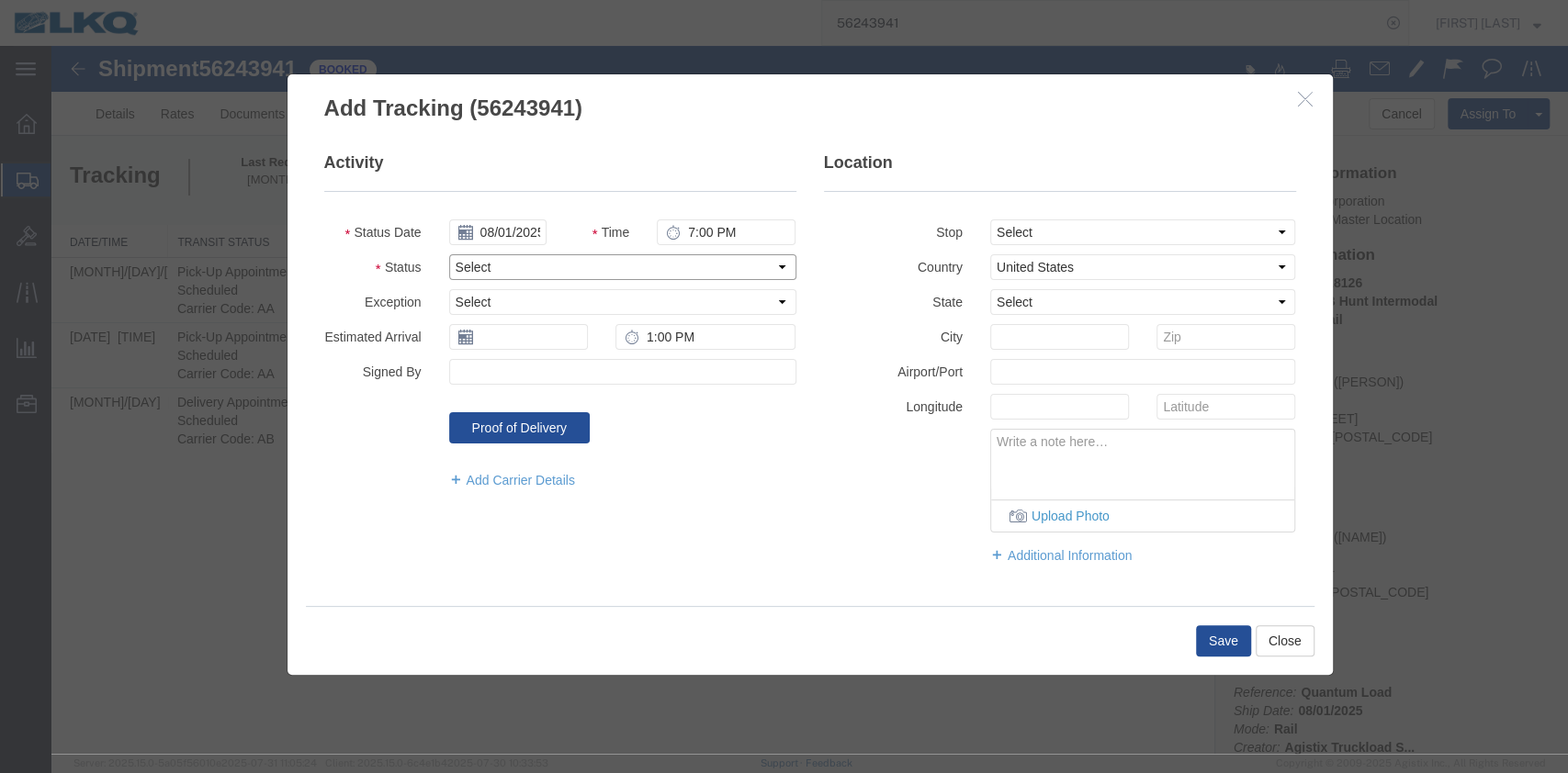 select on "DELIVRED" 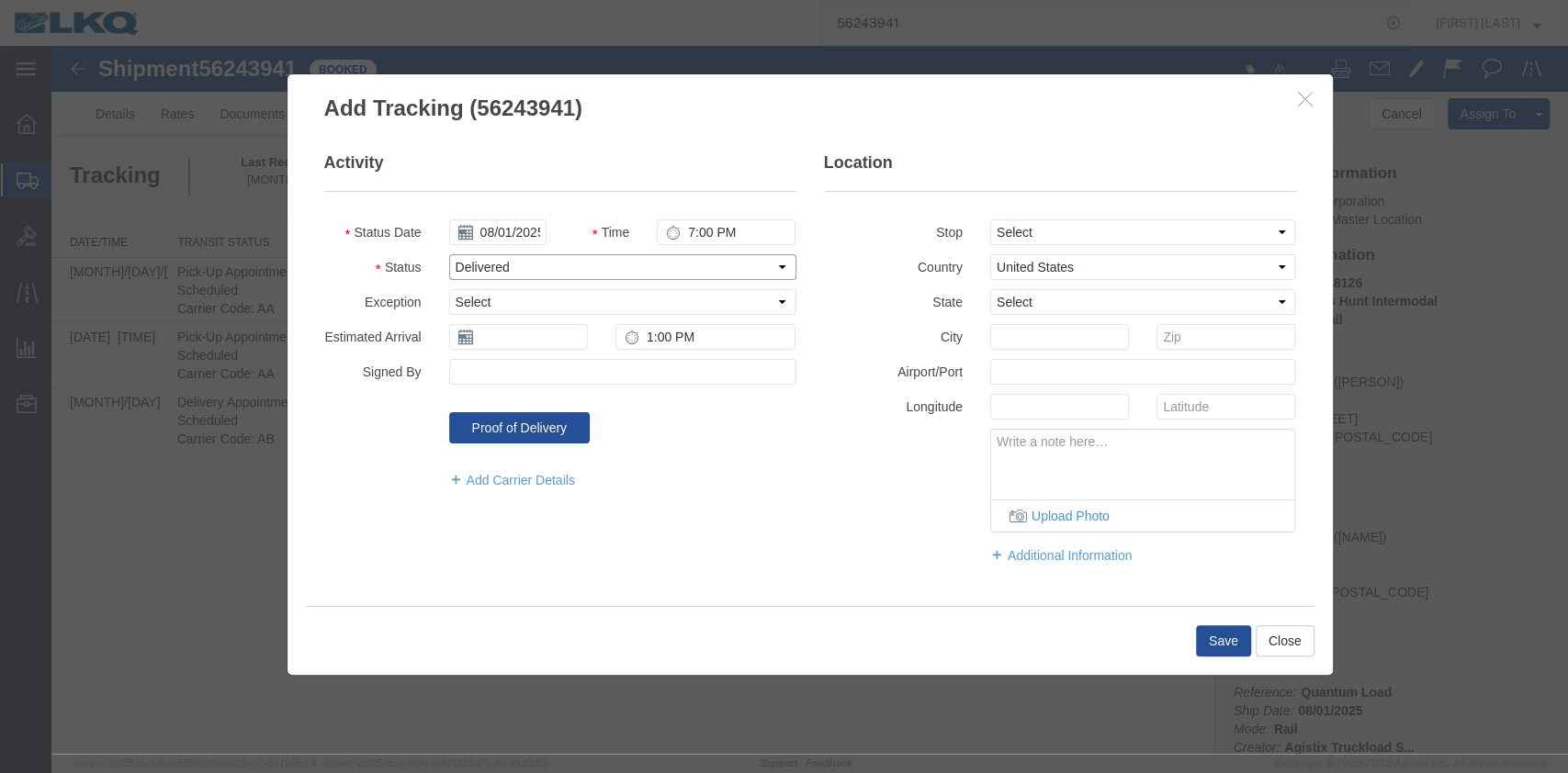 click on "Select Arrival Notice Available Arrival Notice Imported Arrive at Delivery Location Arrive at Pick-Up Location Arrive at Terminal Location Awaiting Pick-Up Confirmed on Board DEA Hold Intact DEA Intensive/Exam Delivered Delivery Appointment Scheduled Delivery Confirmation Depart Pick-Up Location Depart Terminal Location Documents Uploaded Entry Docs Received Entry Submitted Estimated date / time for ETA Export Customs Cleared Export Customs Sent FDA Documents Sent FDA Exam FDA Hold FDA Released FDA Review Flight Update Forwarded Fully Released Import Customs Cleared In-Transit In-Transit with Partner Loaded Loading Started Other Delay Package Available Partial Delivery Partial Pick-Up Picked Up Pick-Up Appointment Scheduled Proof of del Received for Internal Delivery Shipment Re-icing Trailer Dropped TSA Screening USDA Hold USDA Released USDA Review" at bounding box center (623, 267) 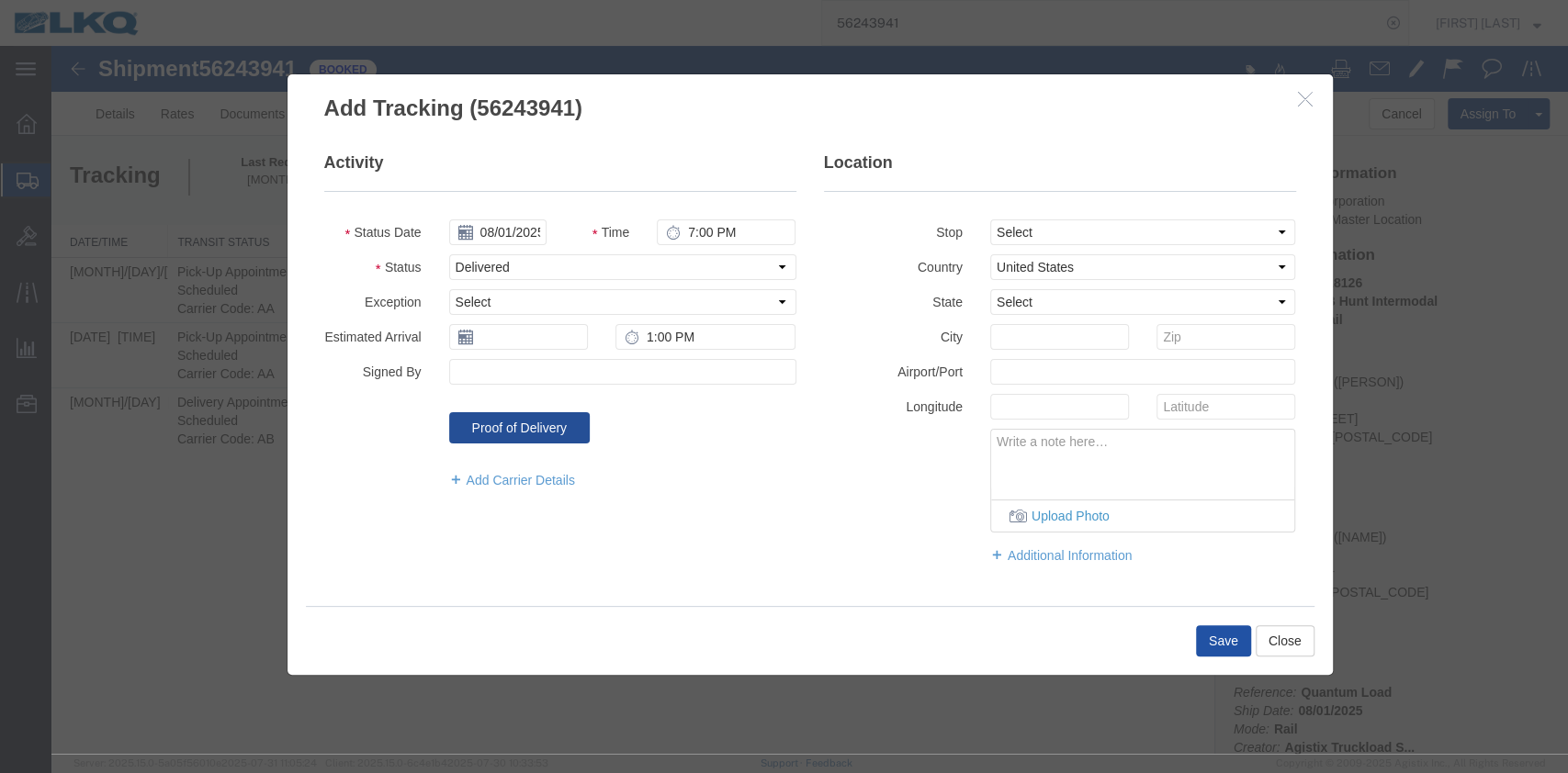 click on "Save" at bounding box center [1224, 641] 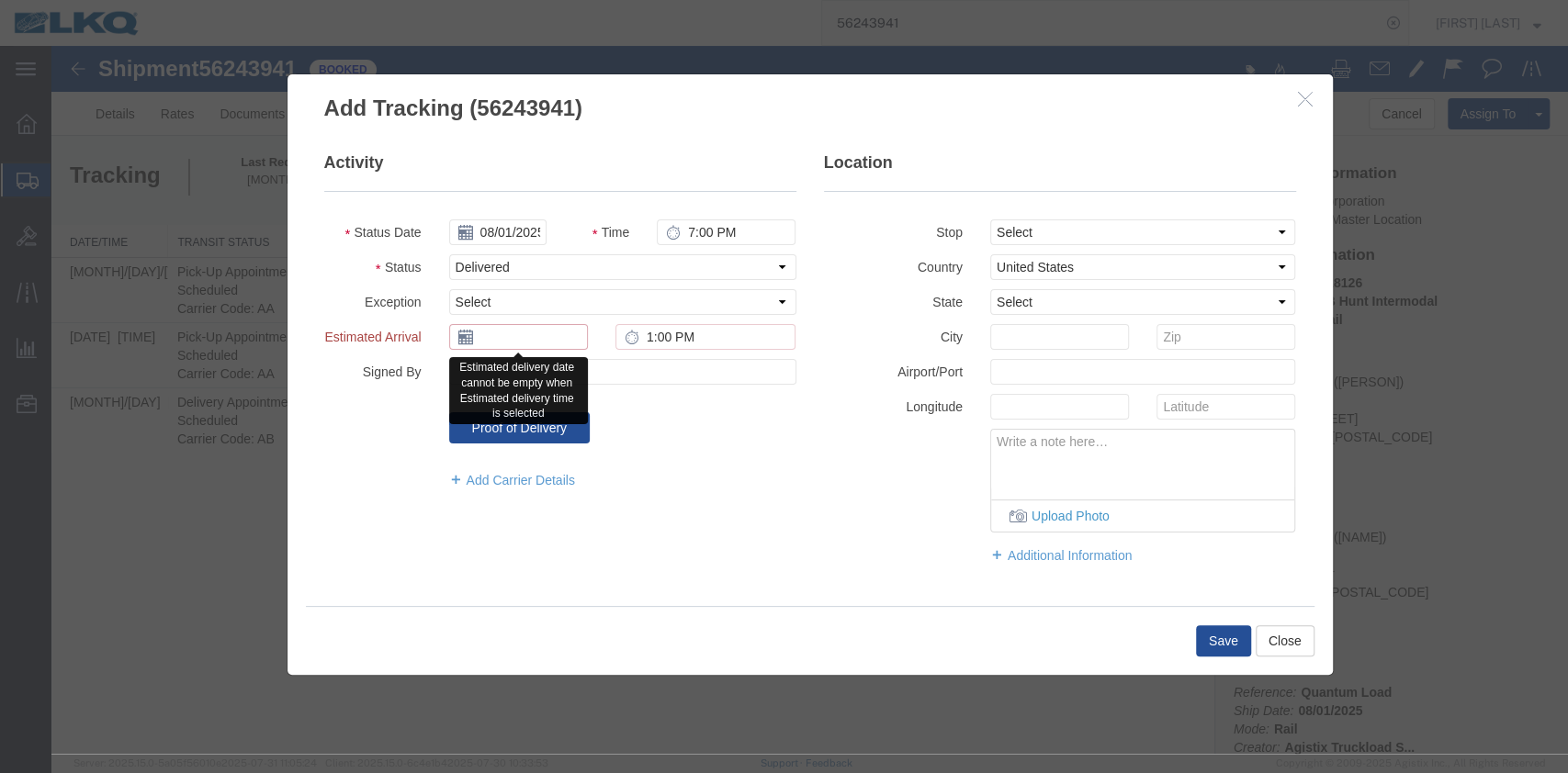 click at bounding box center [518, 337] 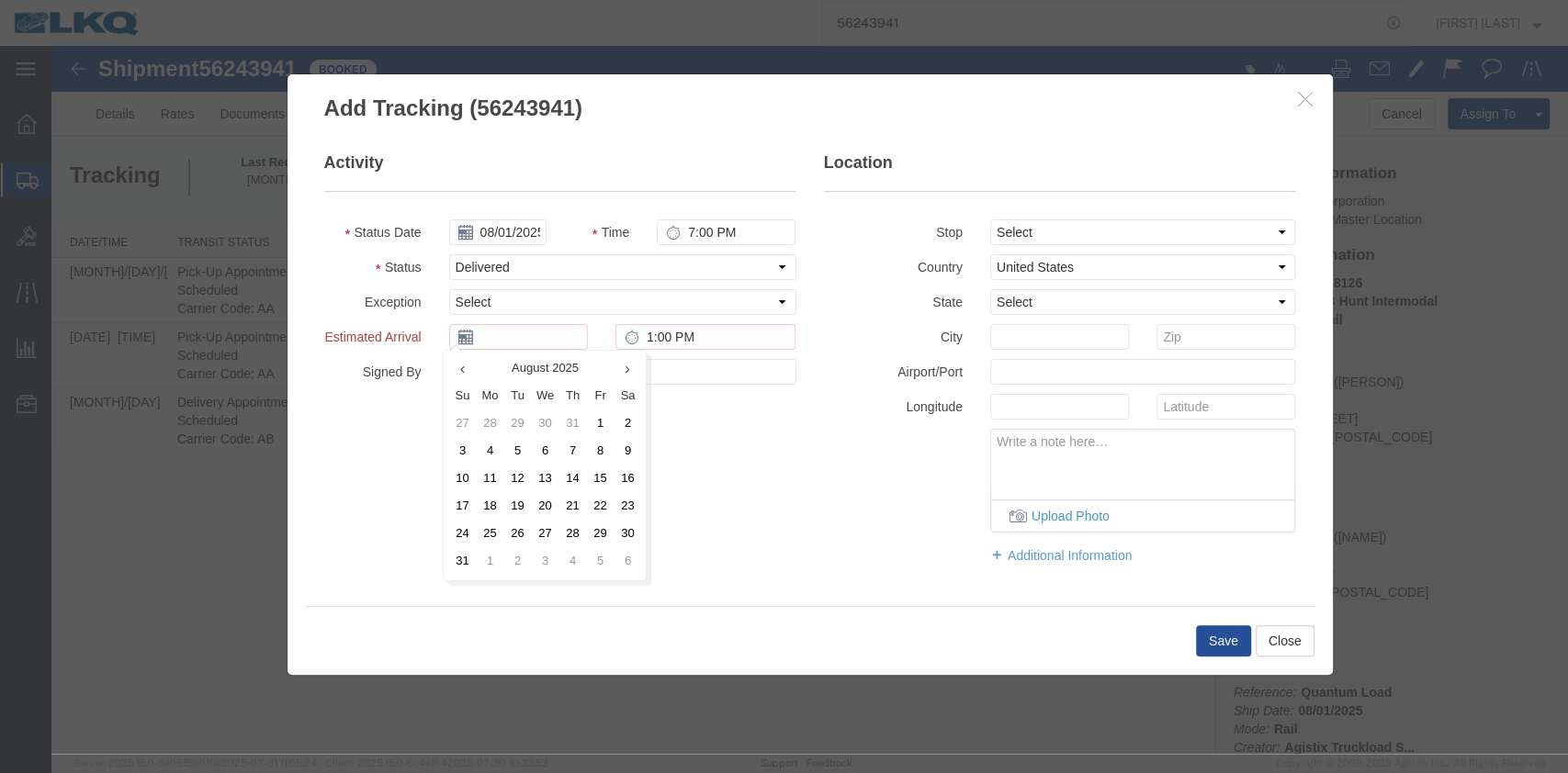 click on "1" at bounding box center [600, 424] 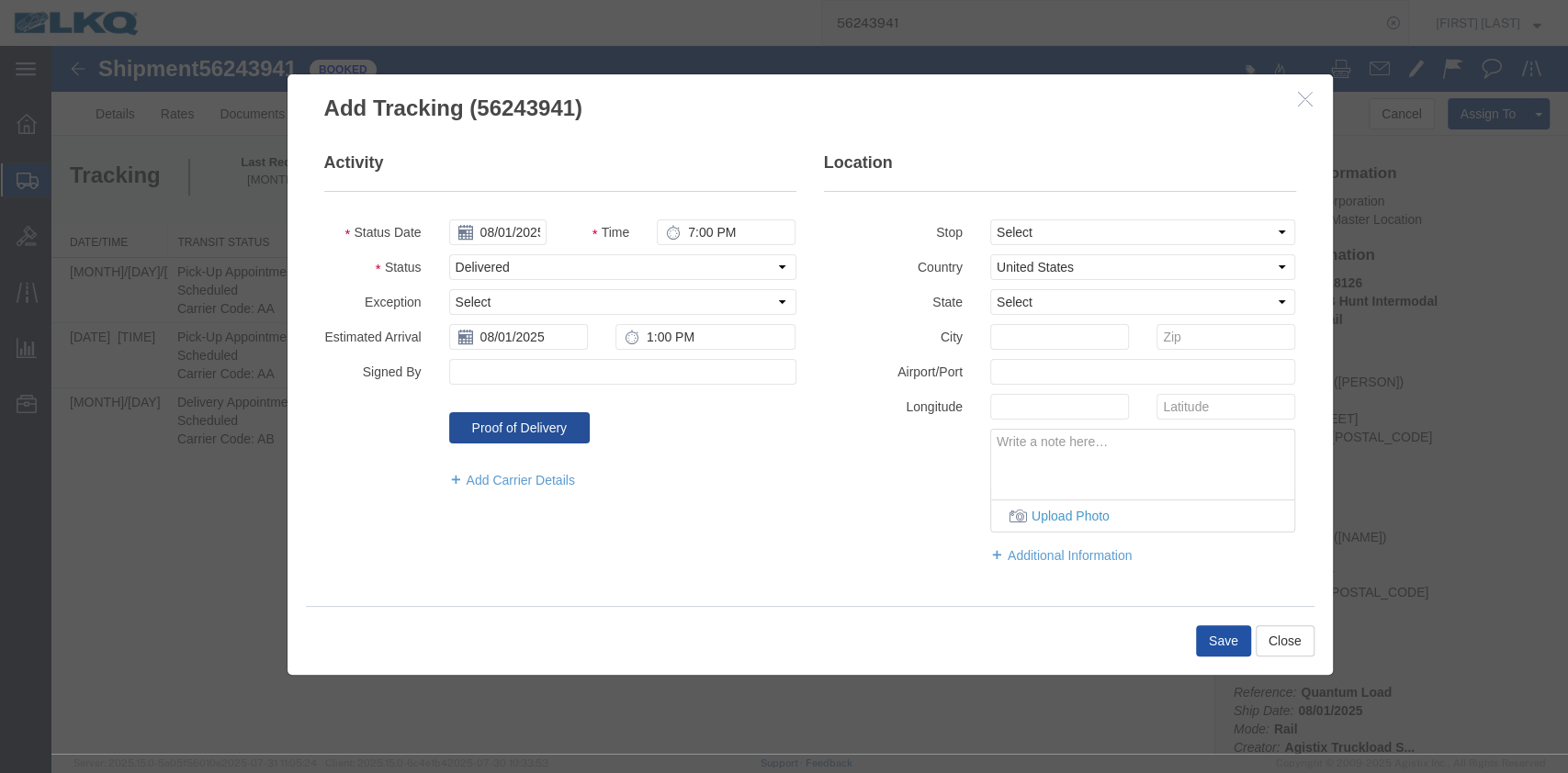 click on "Save" at bounding box center (1224, 641) 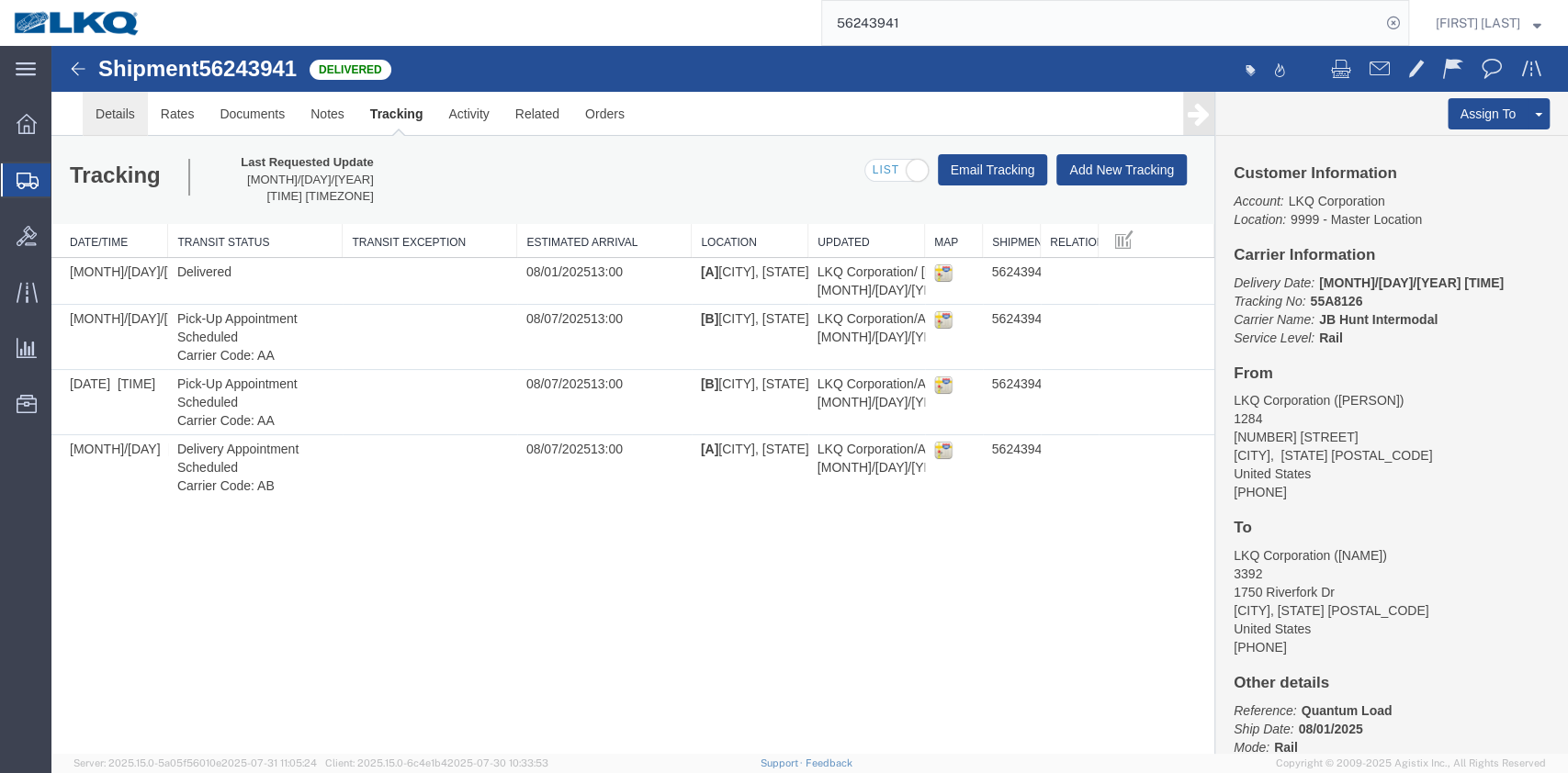 click on "Details" at bounding box center (115, 114) 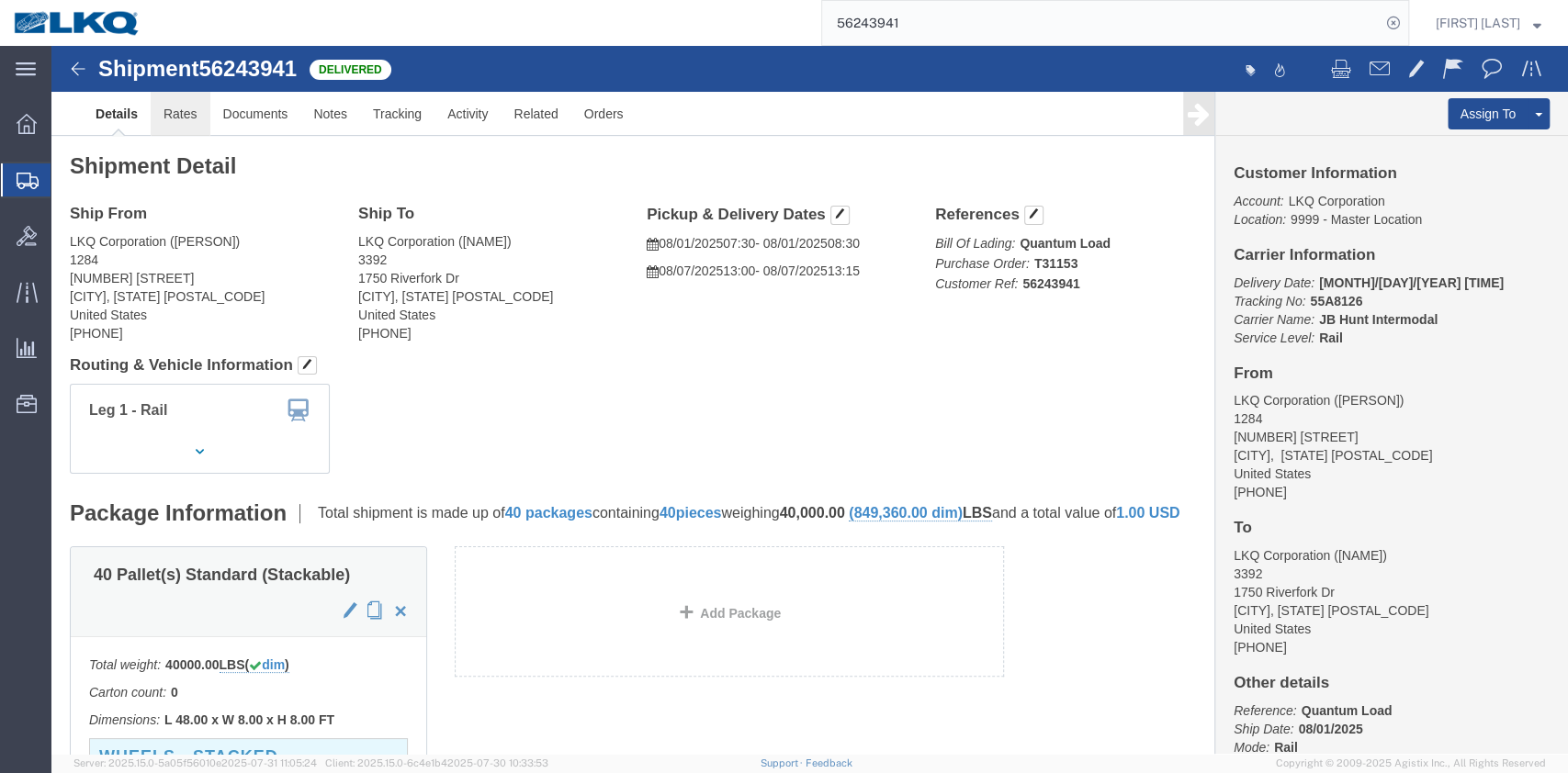 click on "Rates" 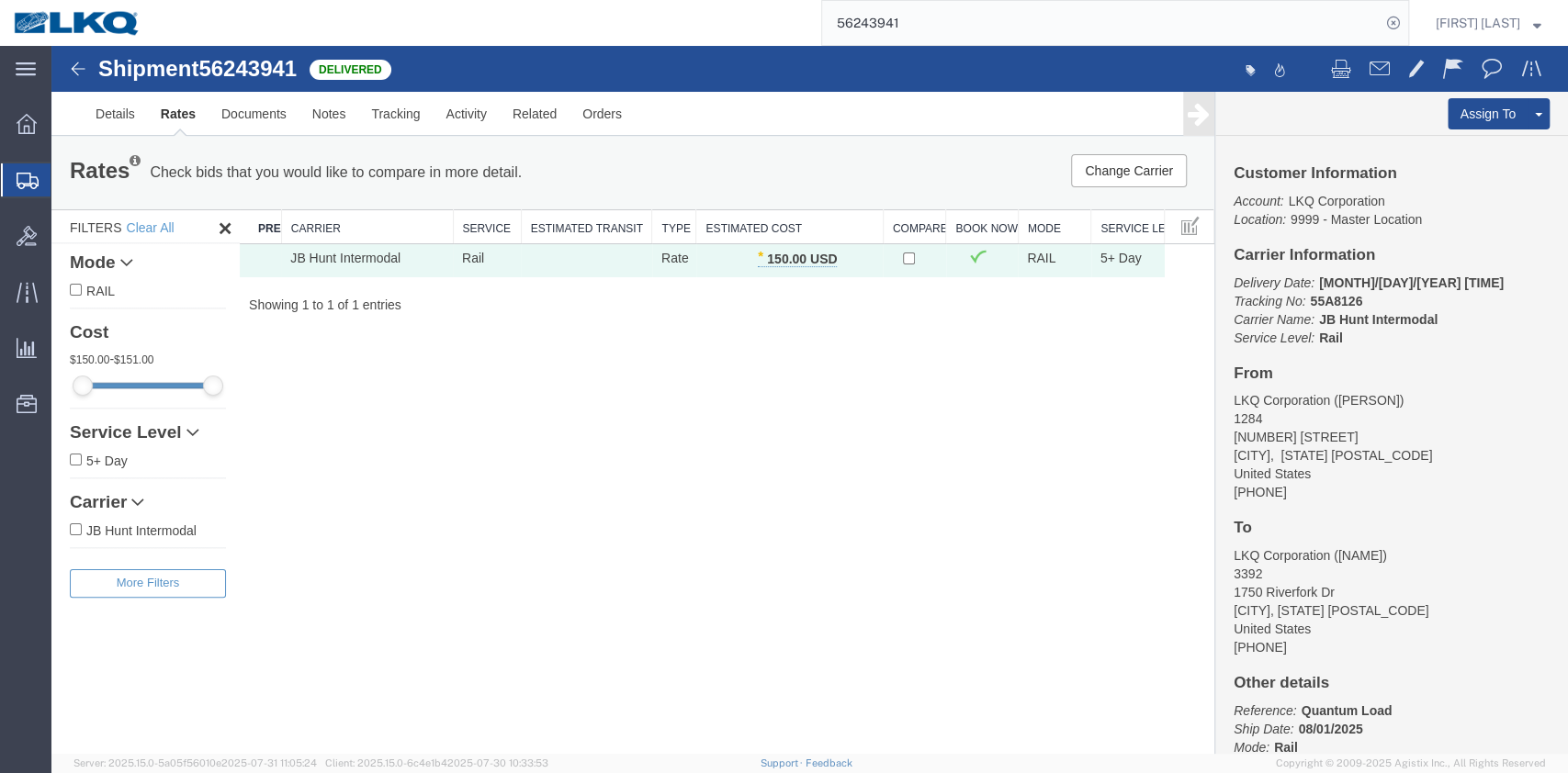 click on "56243941" 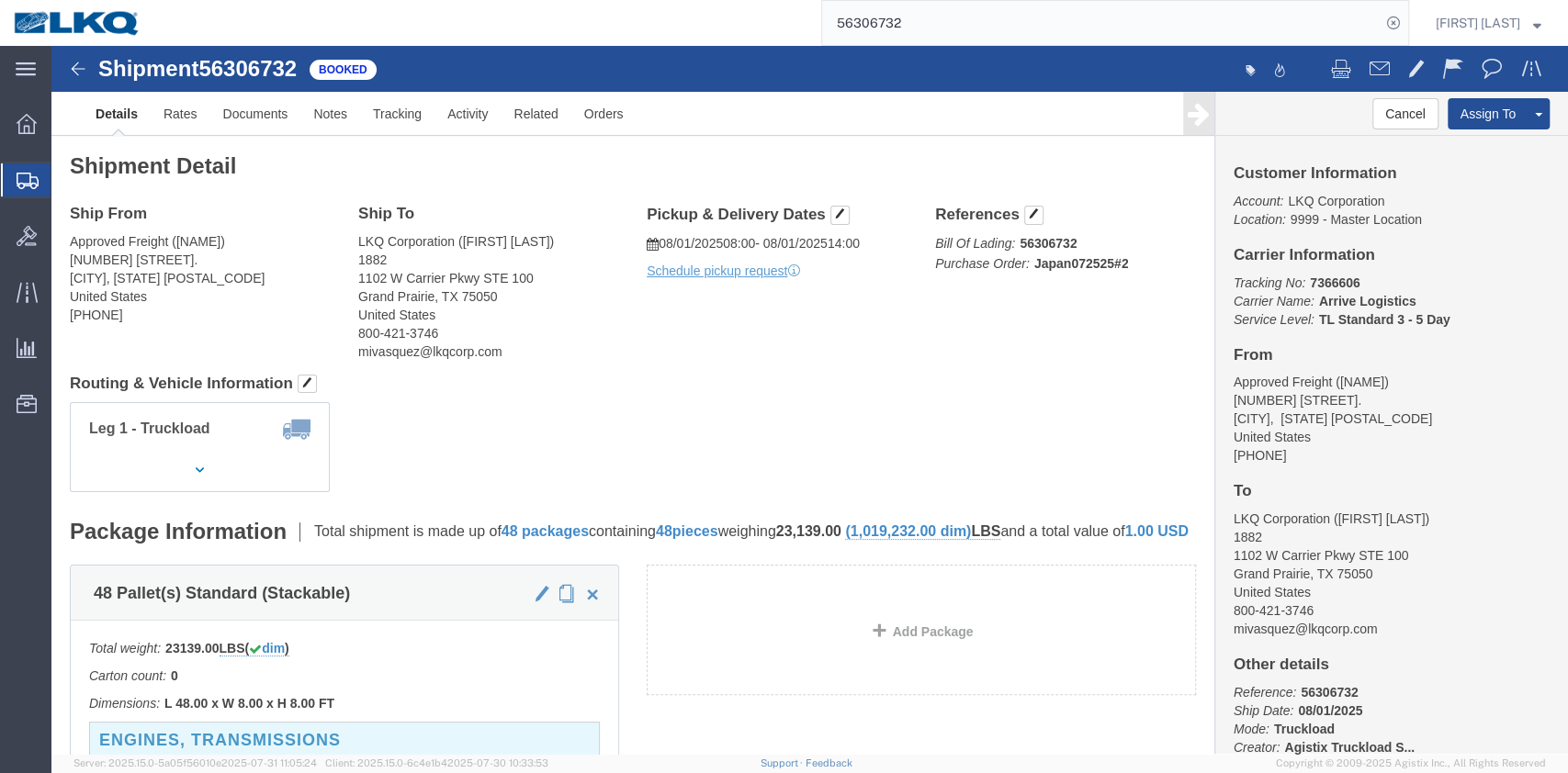 click on "Leg 1 - Truckload Vehicle 1: Standard Dry Van (53 Feet) Number of trucks: 1" 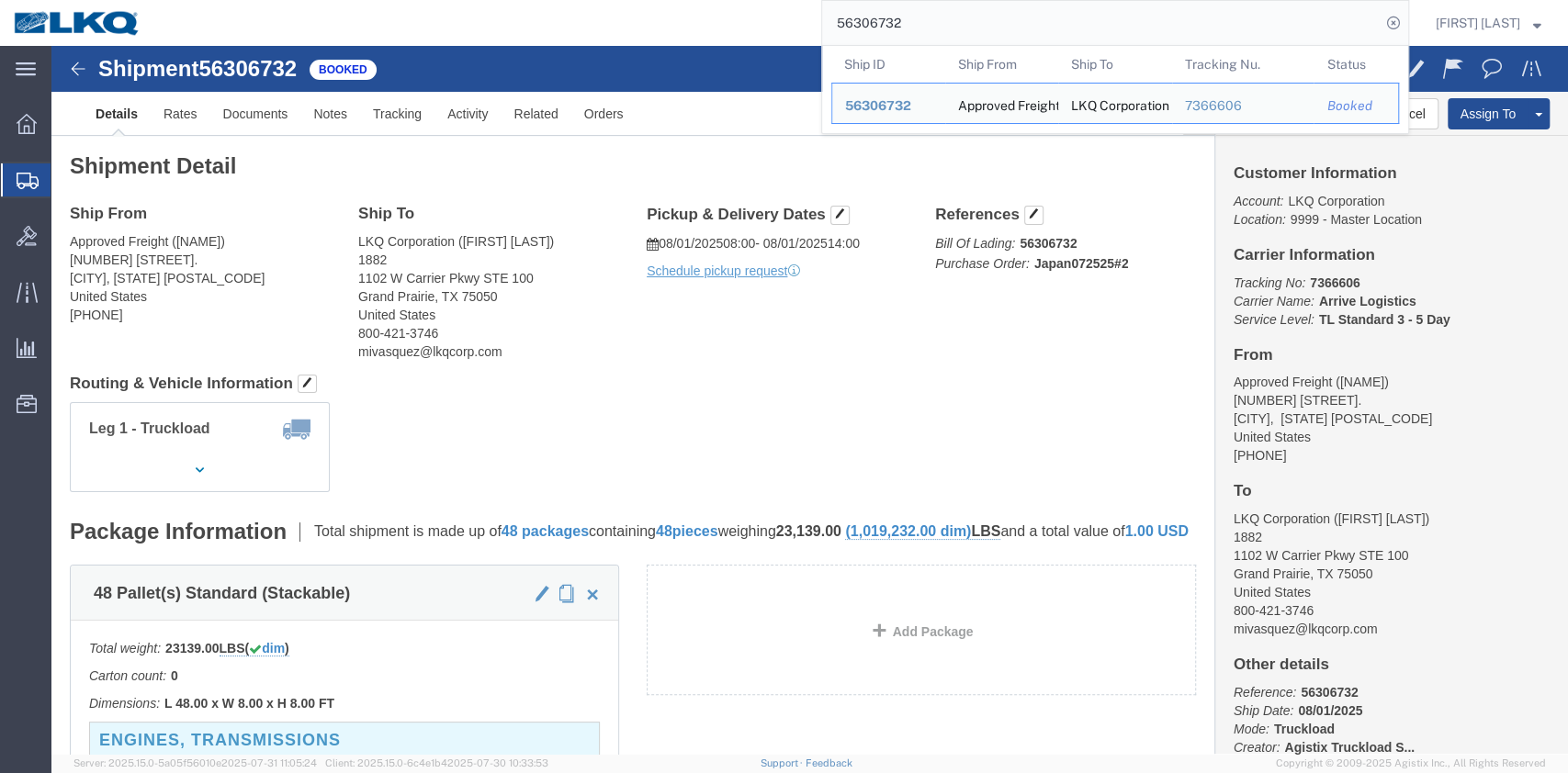 paste on "22503561" 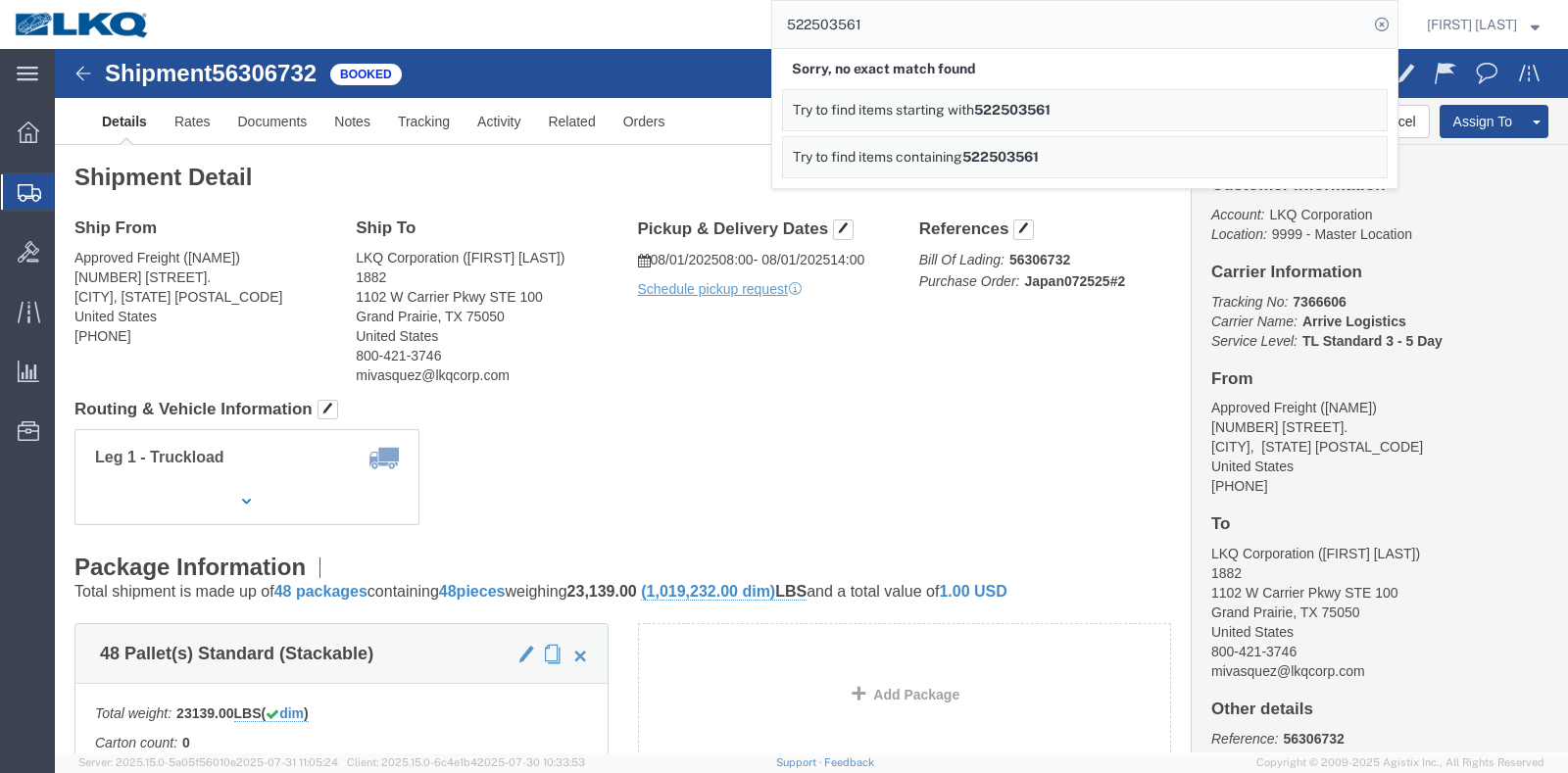 click on "Ship From Approved Freight ([FIRST]) [NUMBER] [STREET] [CITY], [STATE] [POSTAL_CODE] United States [PHONE] Ship To
LKQ Corporation ([FIRST] [LAST]) [NUMBER] [NUMBER] [STREET] [CITY], [STATE] [POSTAL_CODE] United States [PHONE] [EMAIL]
Pickup & Delivery Dates
[MONTH]/[DAY]/[YEAR]  08:00
-
[MONTH]/[DAY]/[YEAR]  14:00 Schedule pickup request  Edit Date and Time
Pickup Date:
Pickup Start Date Pickup Start Time Pickup Open Date and Time [MONTH] [DAY] [YEAR] 8:00 AM Pickup Close Date Pickup Close Time
Pickup Close Date and Time
[MONTH] [DAY] [YEAR] 2:00 PM
Delivery by Date
Delivery Start Date Delivery Start Time
Deliver Open Date and Time
Deliver Close Date Deliver Close Time
Deliver Close Date and Time
Notify carrier of changes
Cancel
Save
Open Time 8:00 AM Cancel Apply   Close Time Apply" 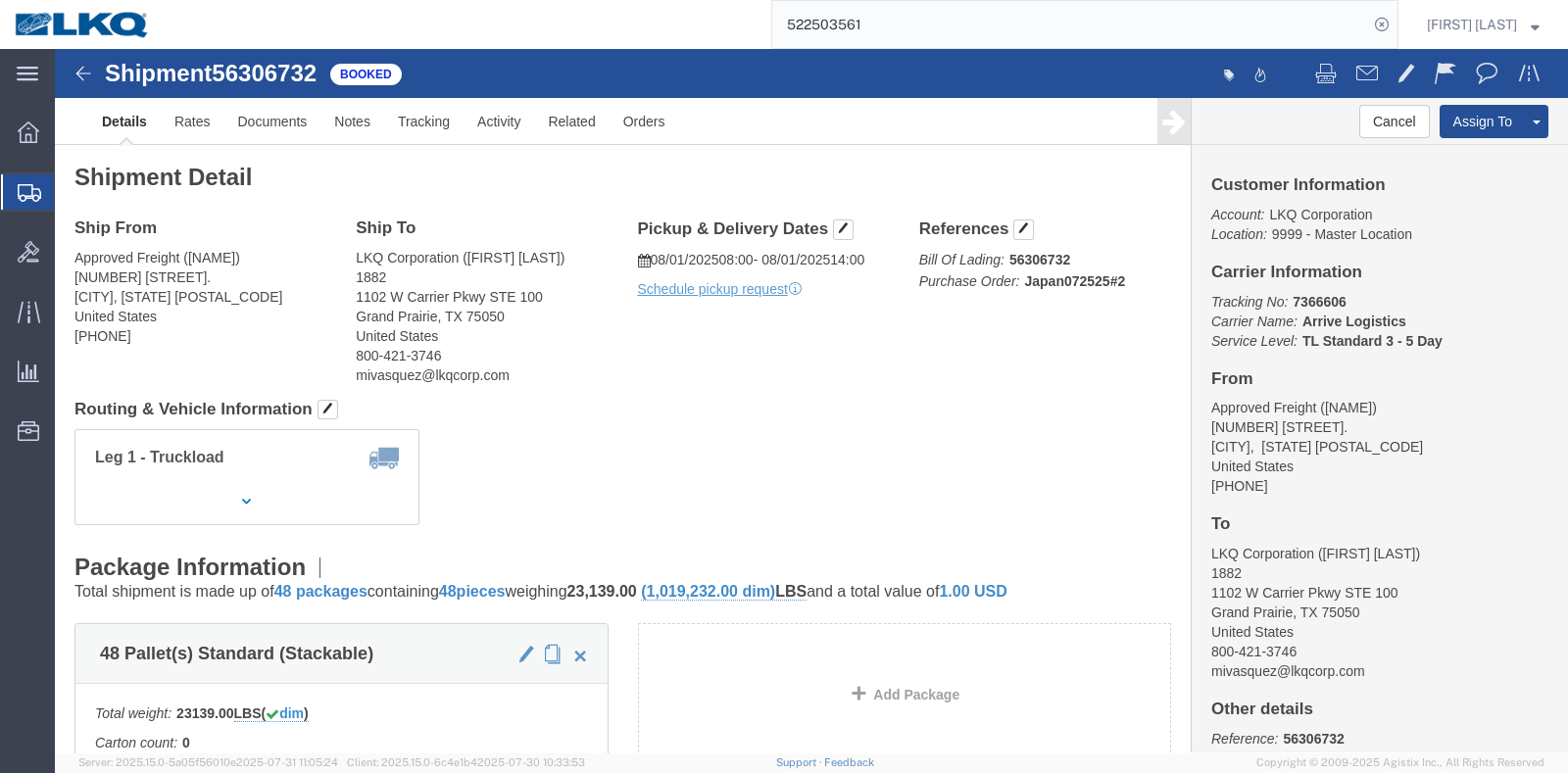 click on "522503561" 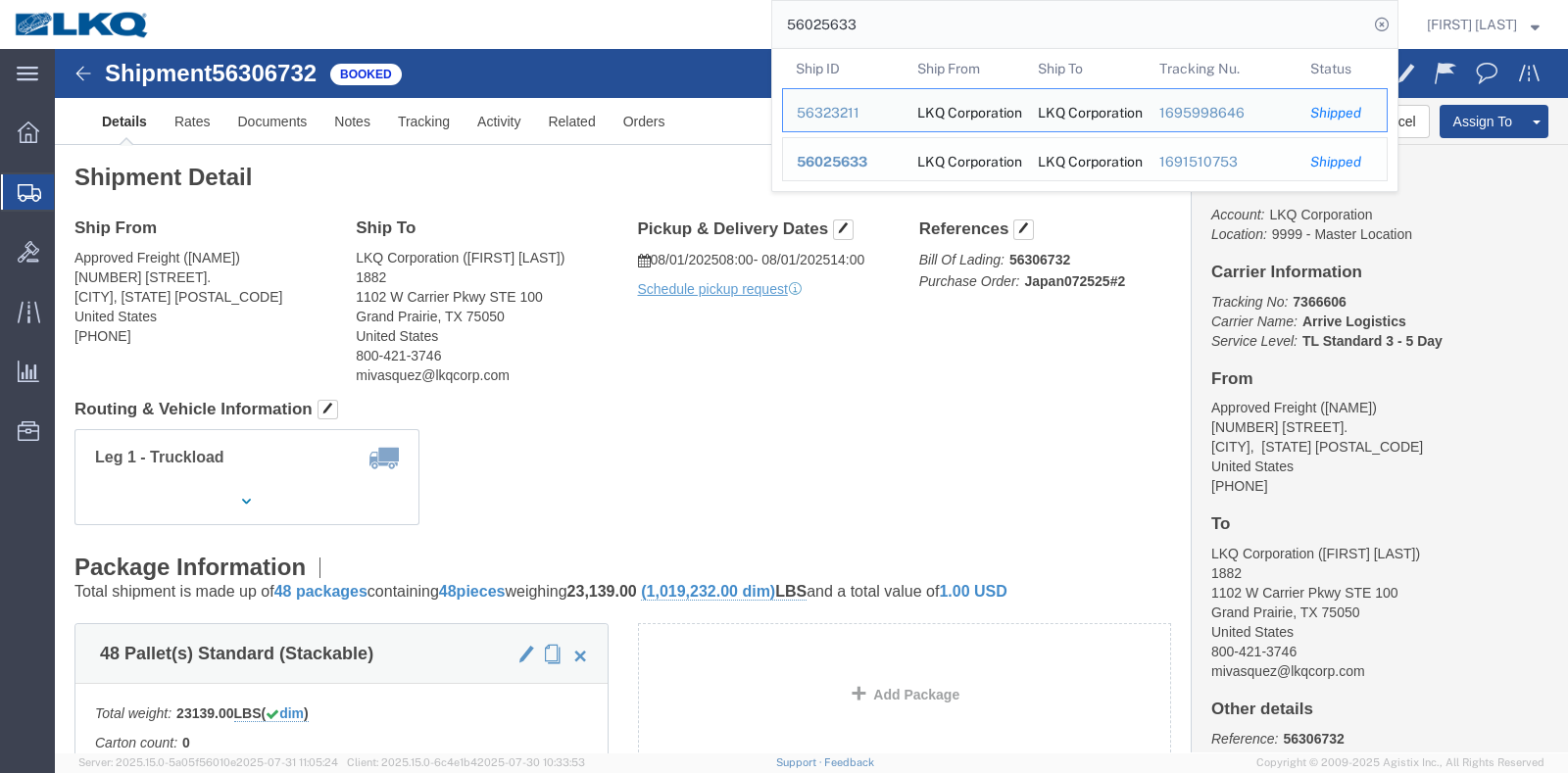 click on "56025633" at bounding box center [832, 162] 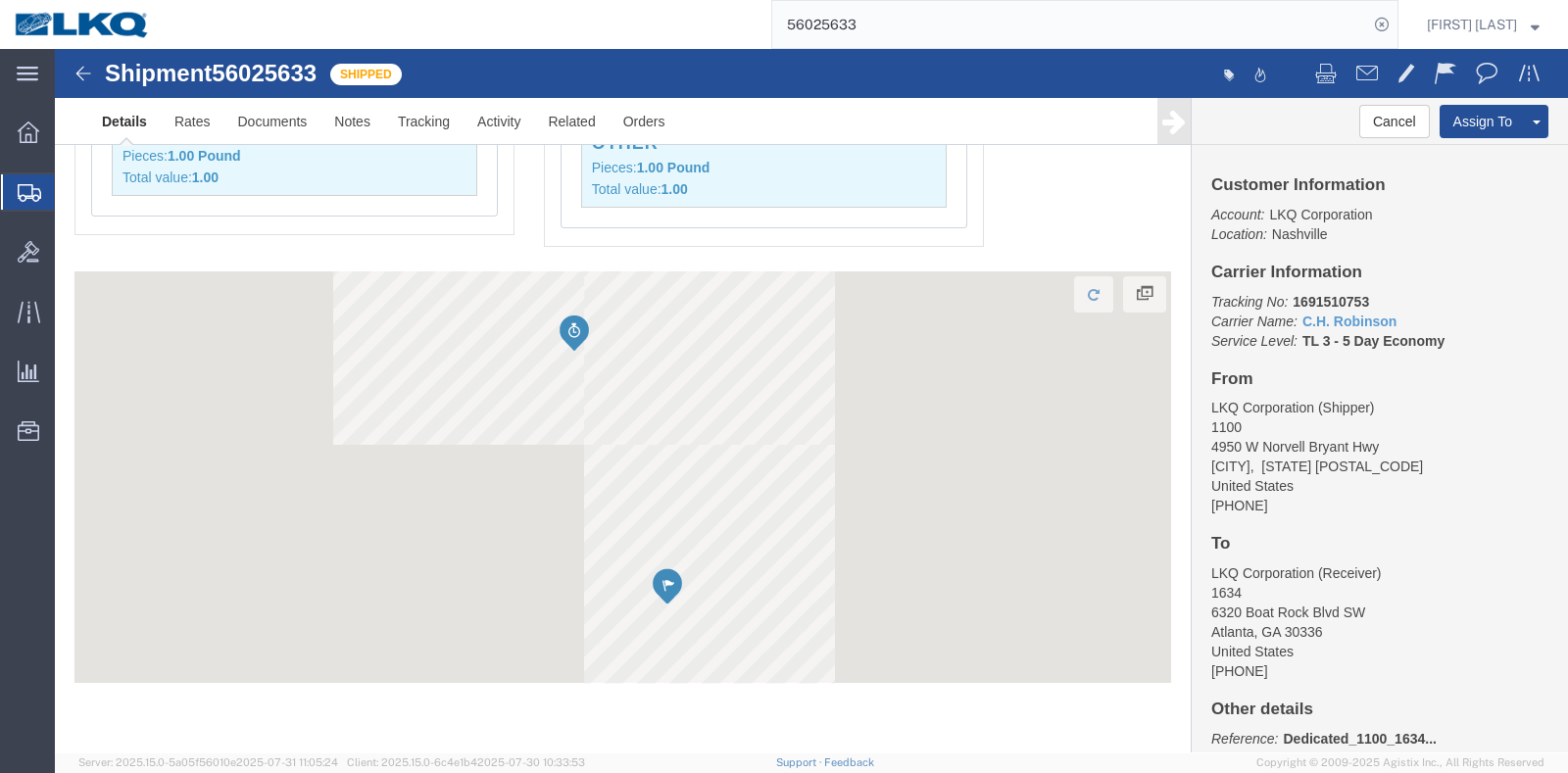 scroll, scrollTop: 778, scrollLeft: 0, axis: vertical 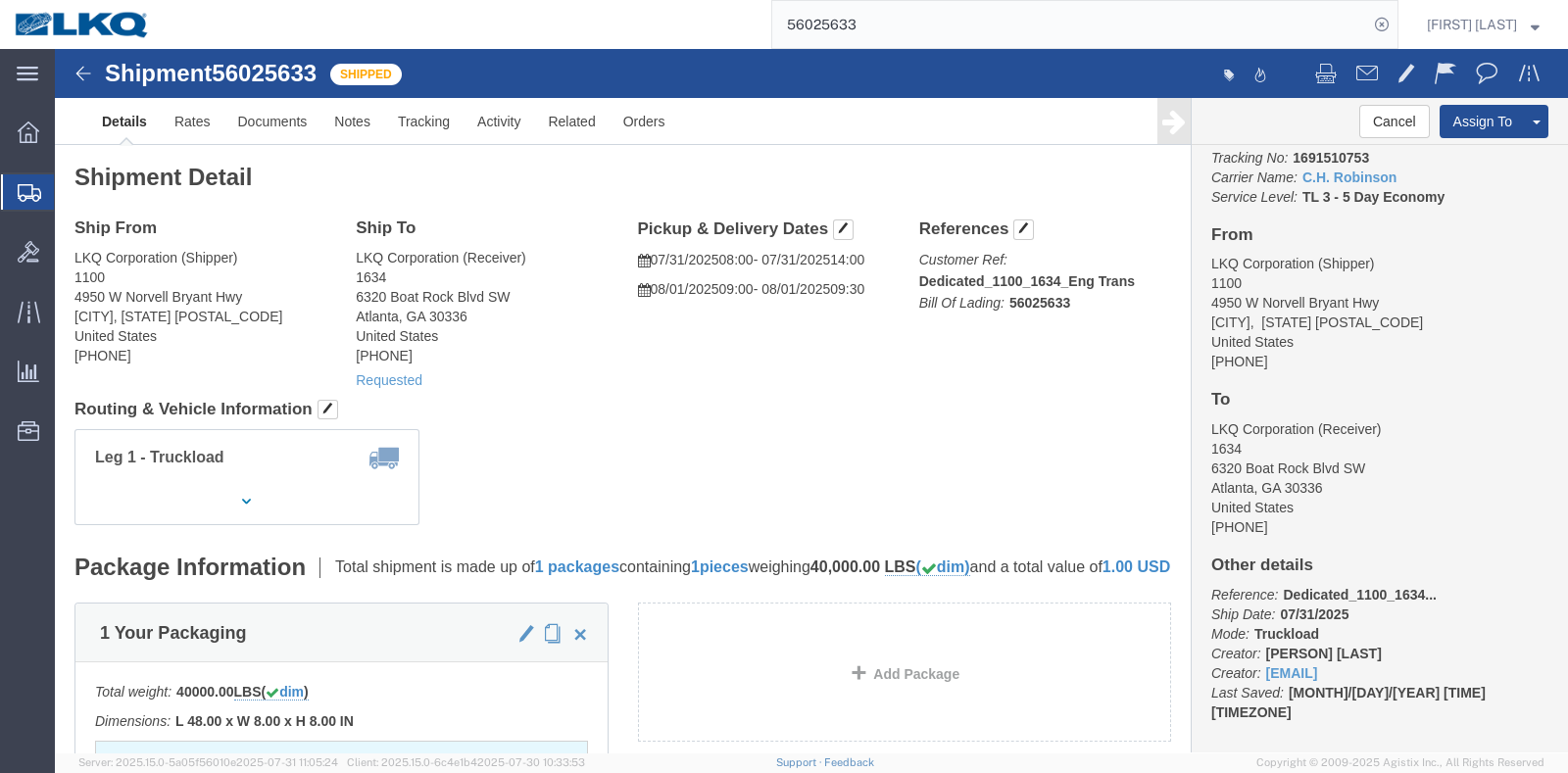click on "Leg 1 - Truckload Number of trucks: 1" 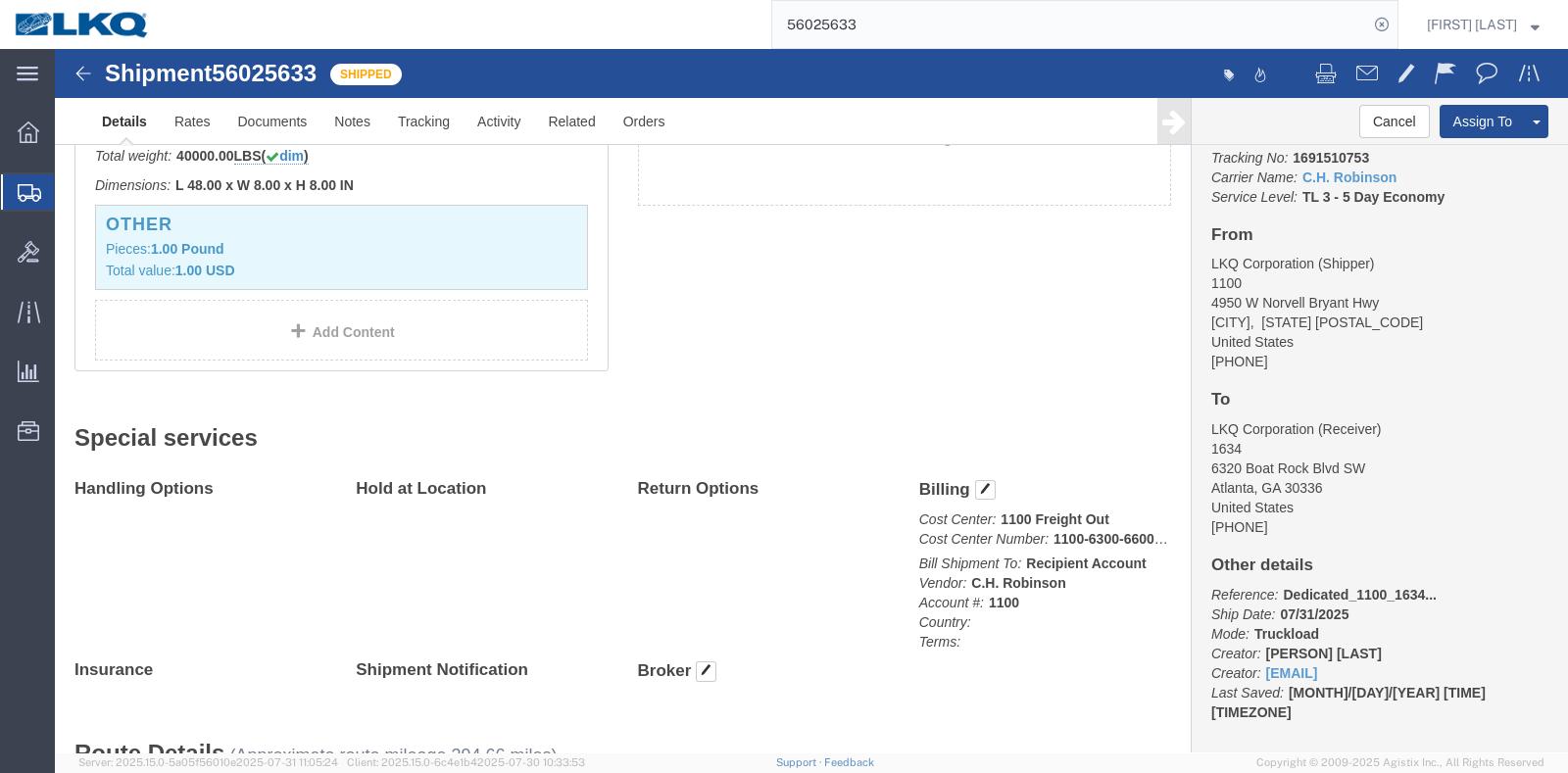 scroll, scrollTop: 0, scrollLeft: 0, axis: both 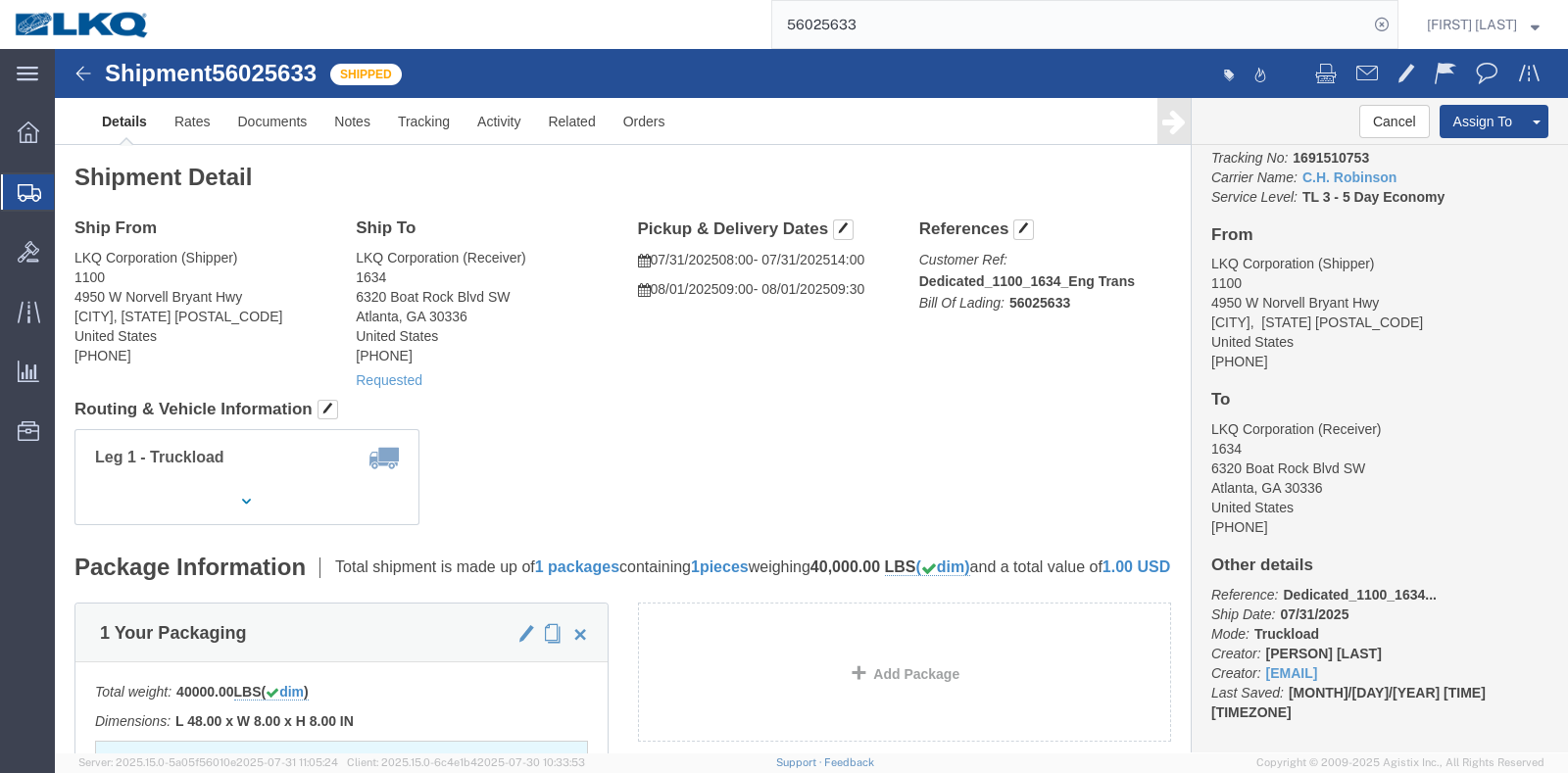 click on "LKQ Corporation (Receiver) [NUMBER] [STREET] [CITY], [STATE] [POSTAL_CODE] [COUNTRY] [PHONE]" 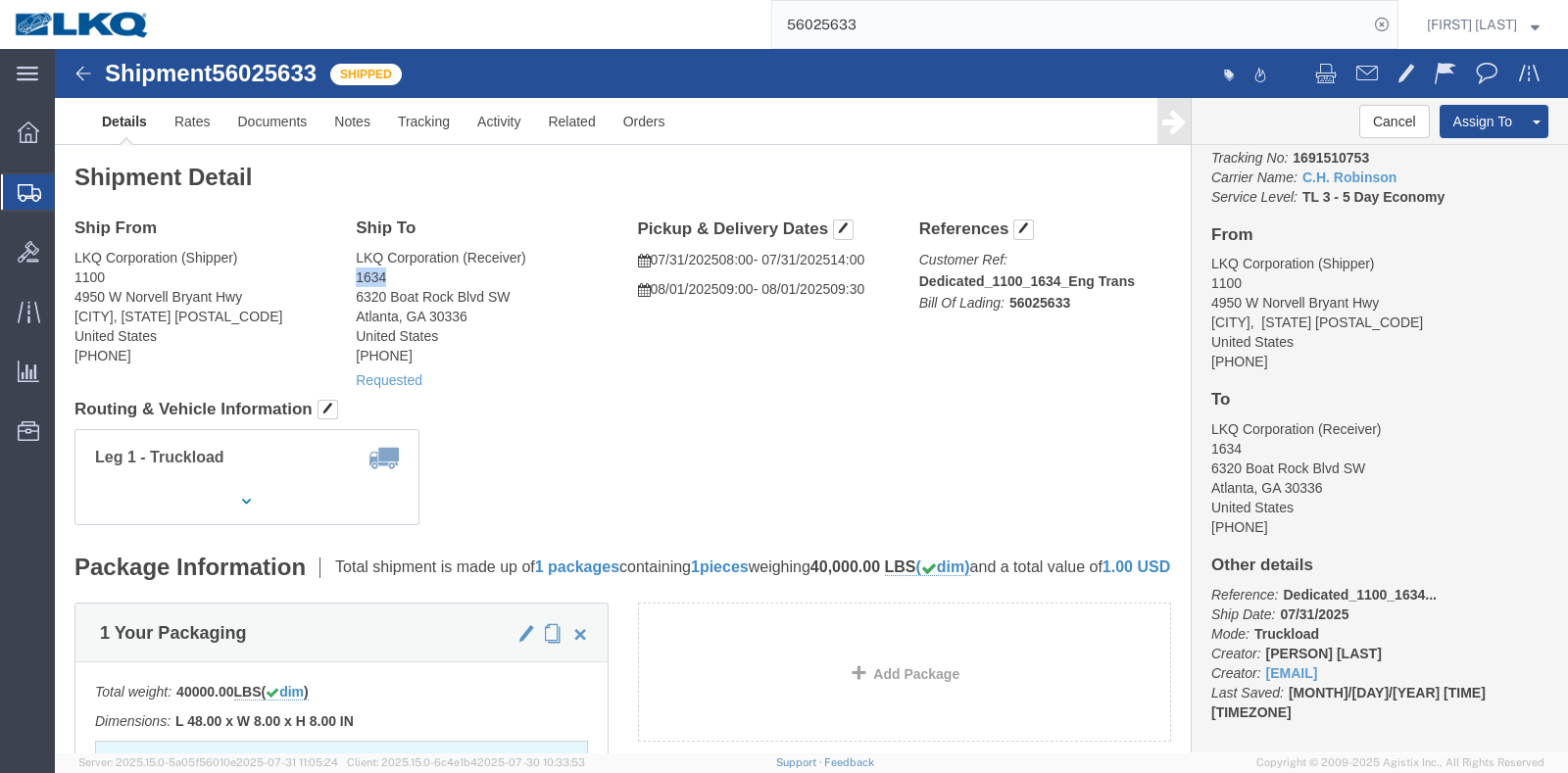 click on "LKQ Corporation (Receiver) [NUMBER] [STREET] [CITY], [STATE] [POSTAL_CODE] [COUNTRY] [PHONE]" 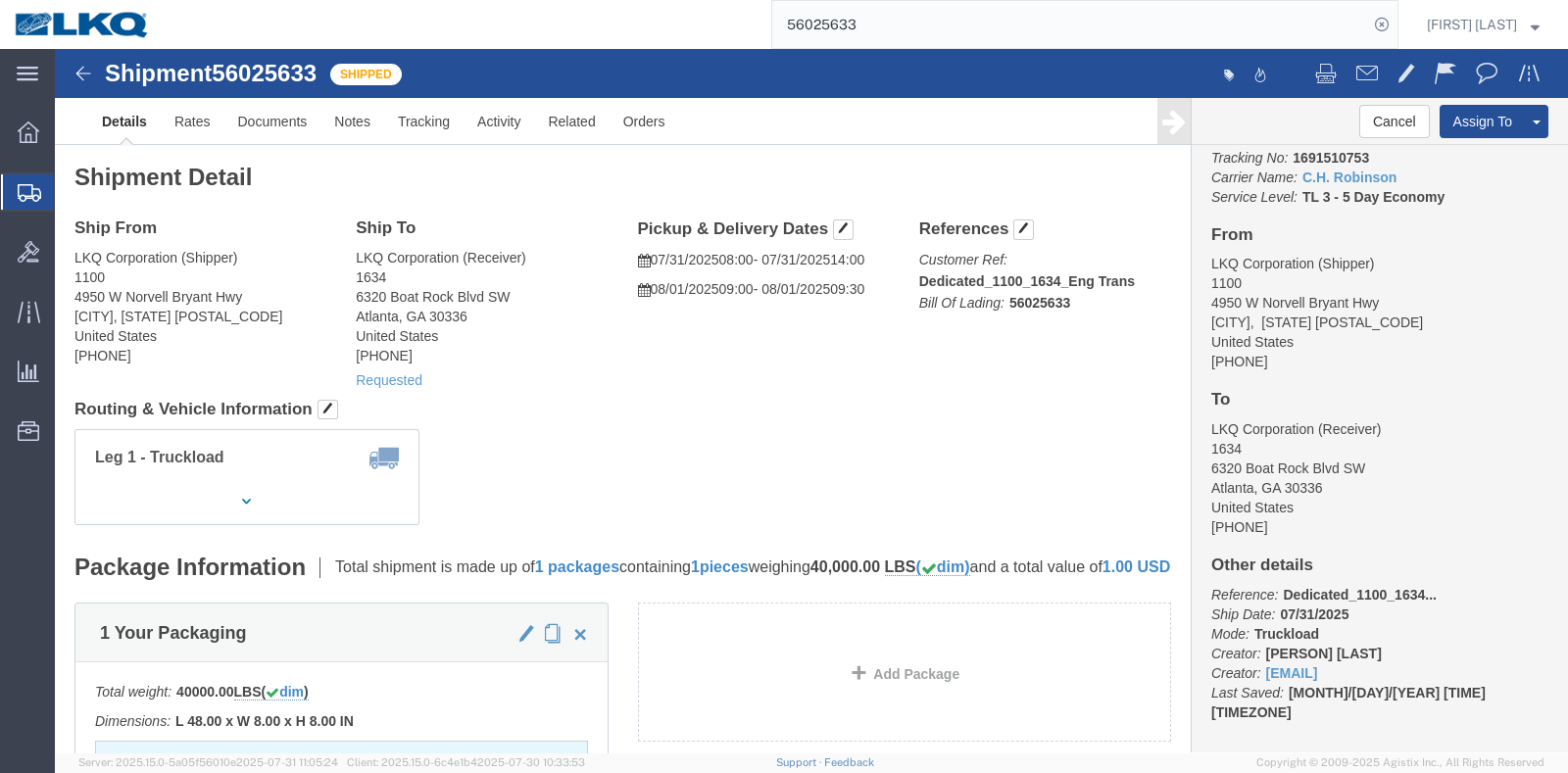 click on "LKQ Corporation (Shipper) [NUMBER] [STREET] [CITY], [STATE] [POSTAL_CODE] [COUNTRY] [PHONE]" 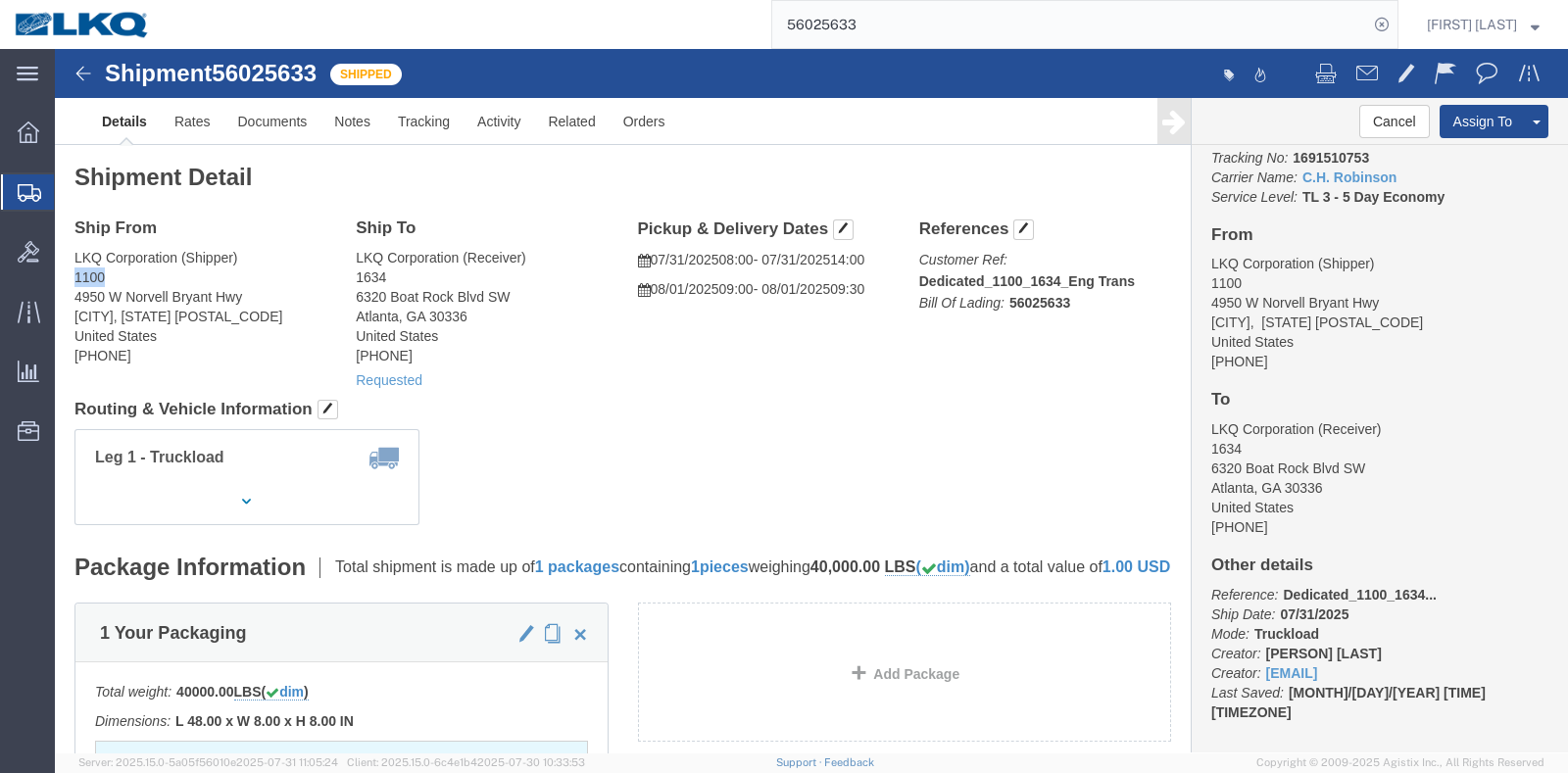 click on "LKQ Corporation (Shipper) [NUMBER] [STREET] [CITY], [STATE] [POSTAL_CODE] [COUNTRY] [PHONE]" 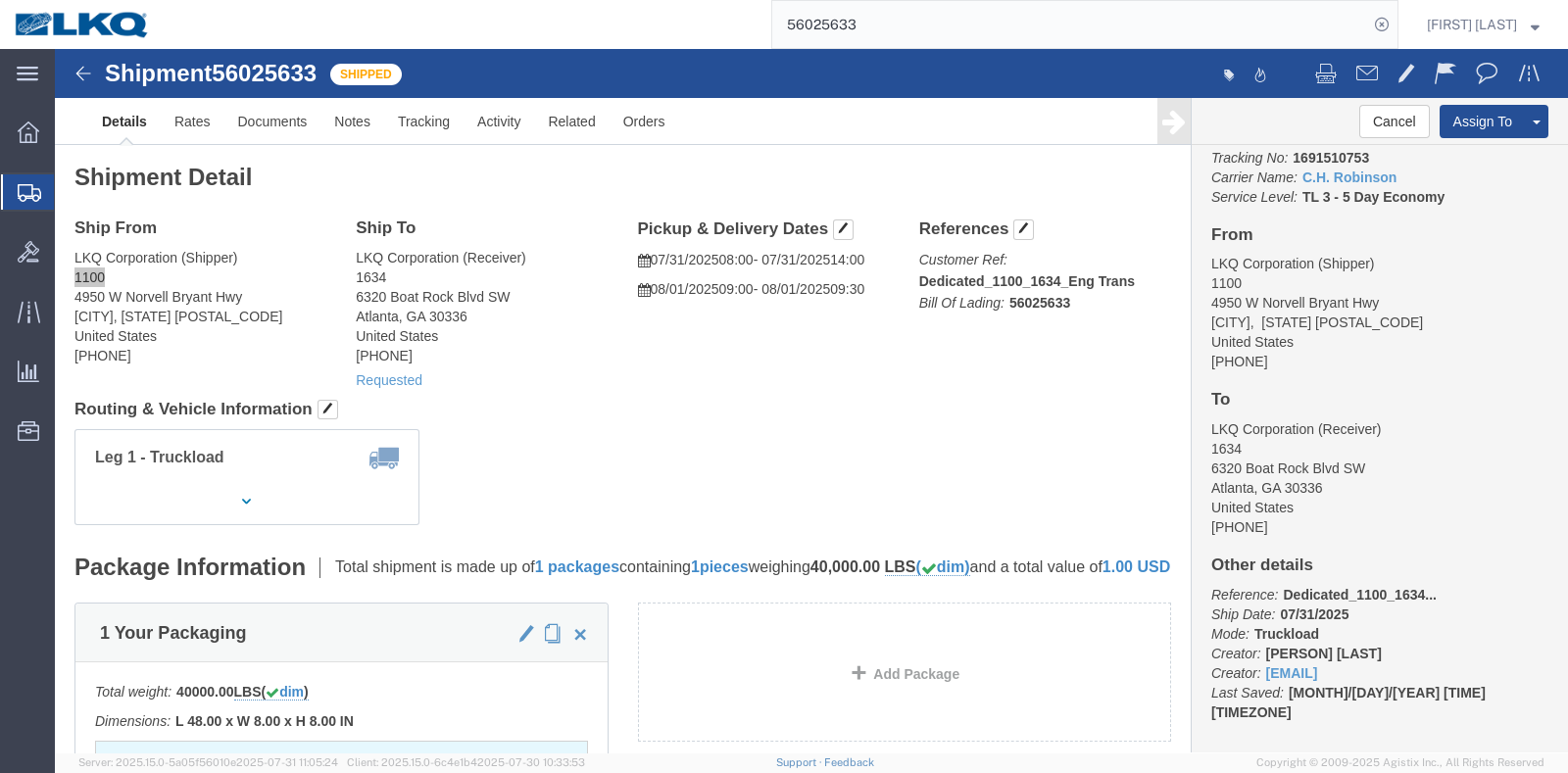 click on "56025633" 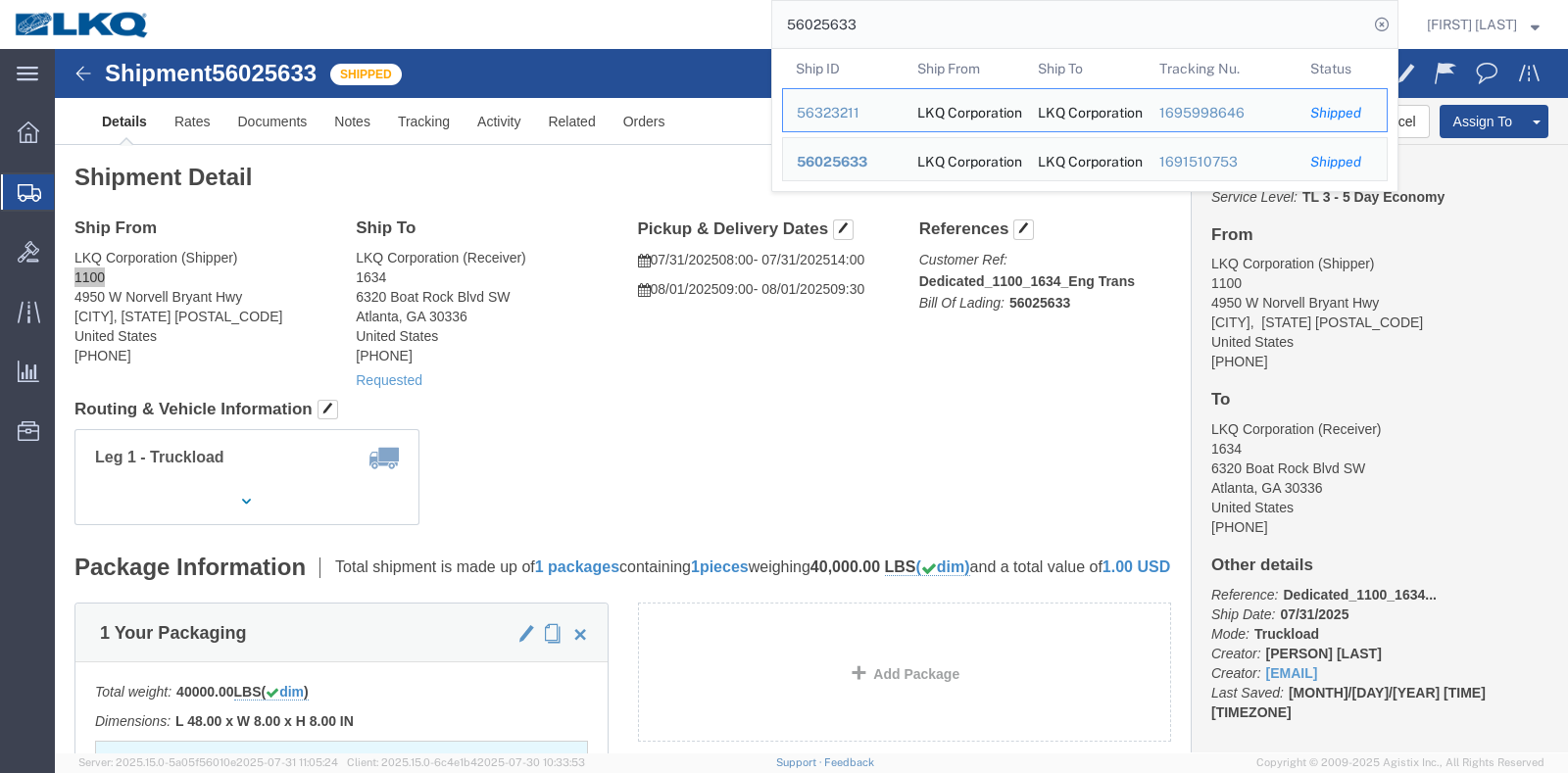 paste on "306732" 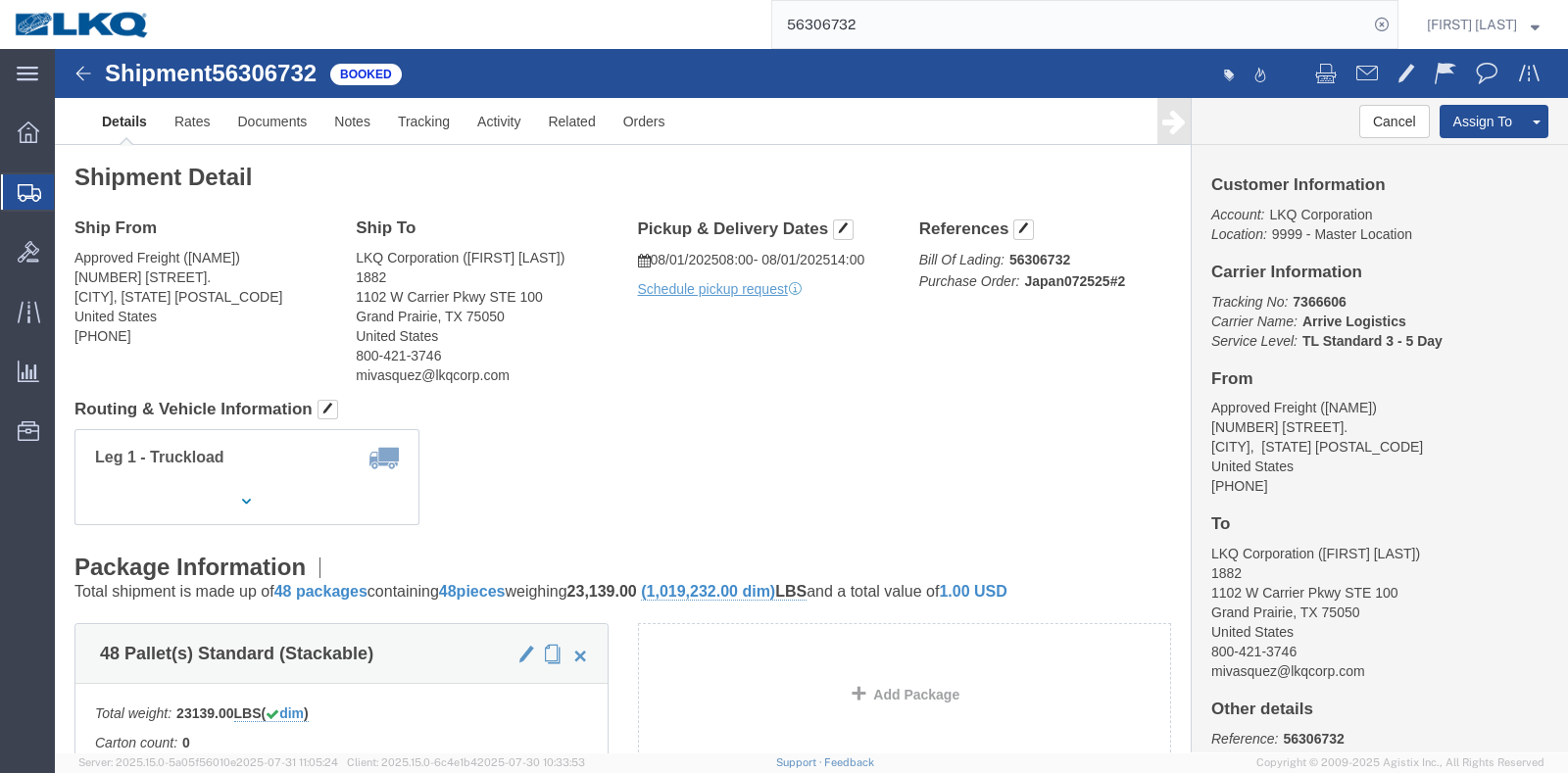 click on "Routing & Vehicle Information" 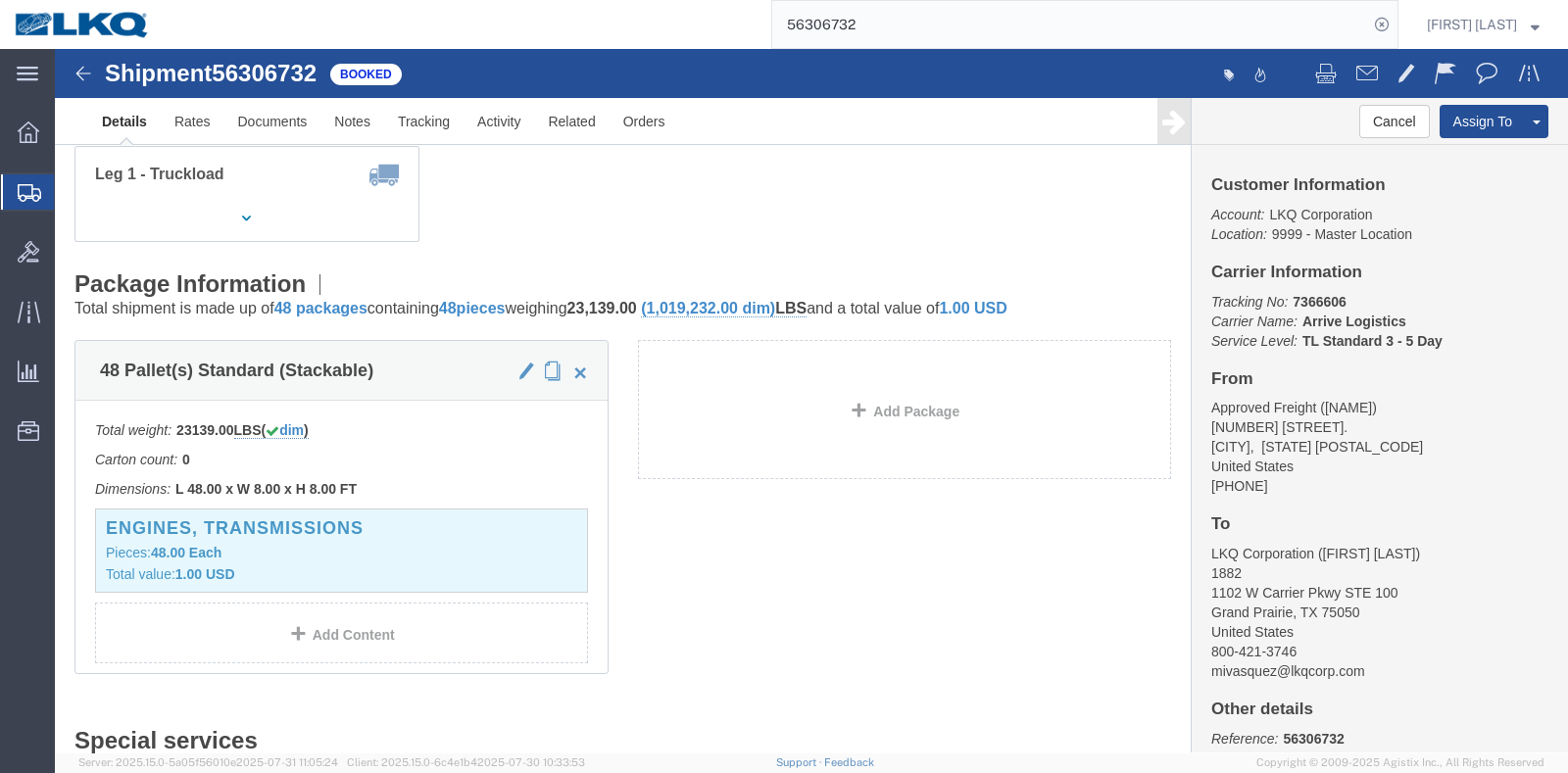 scroll, scrollTop: 0, scrollLeft: 0, axis: both 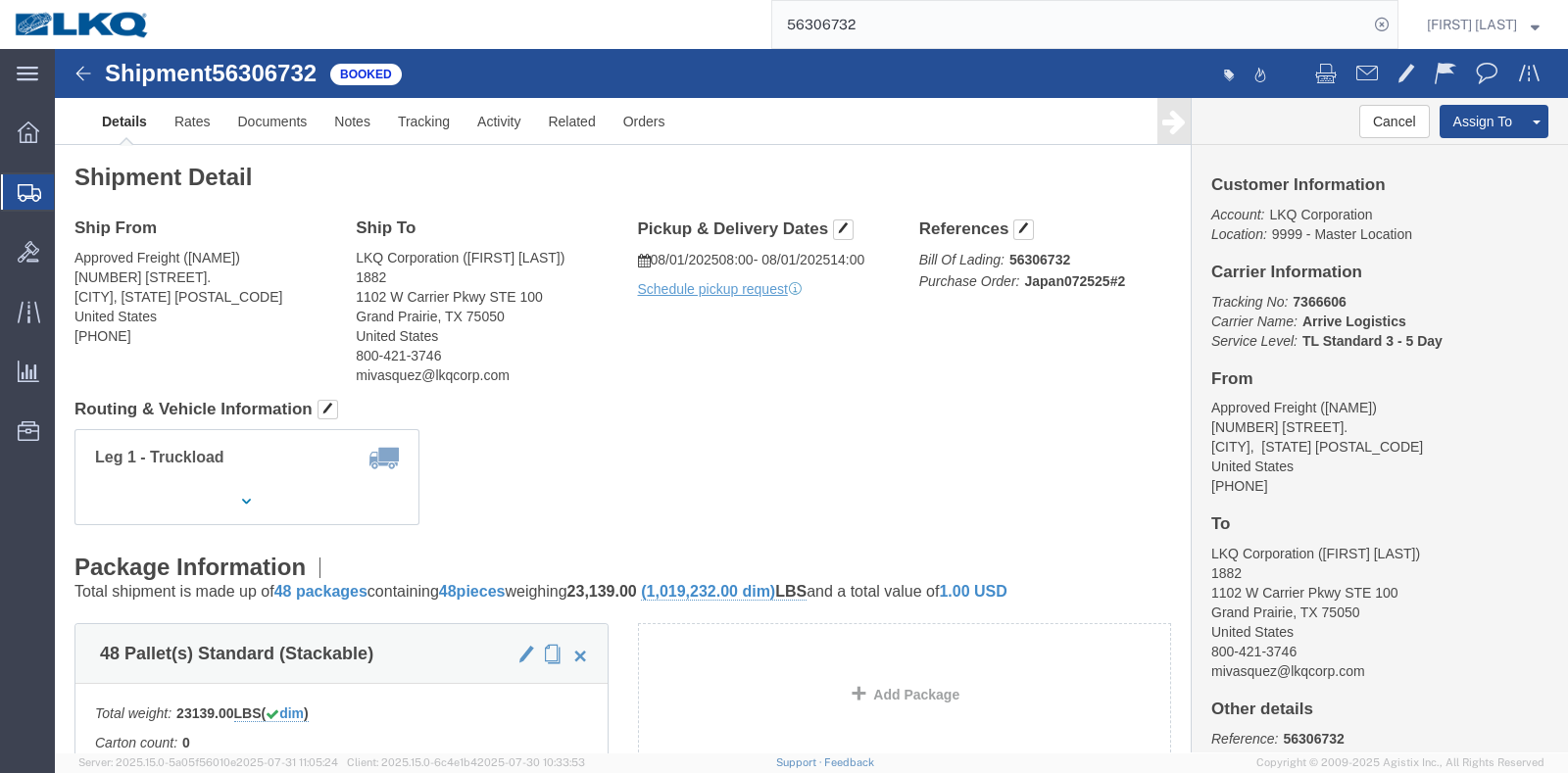 click on "Routing & Vehicle Information" 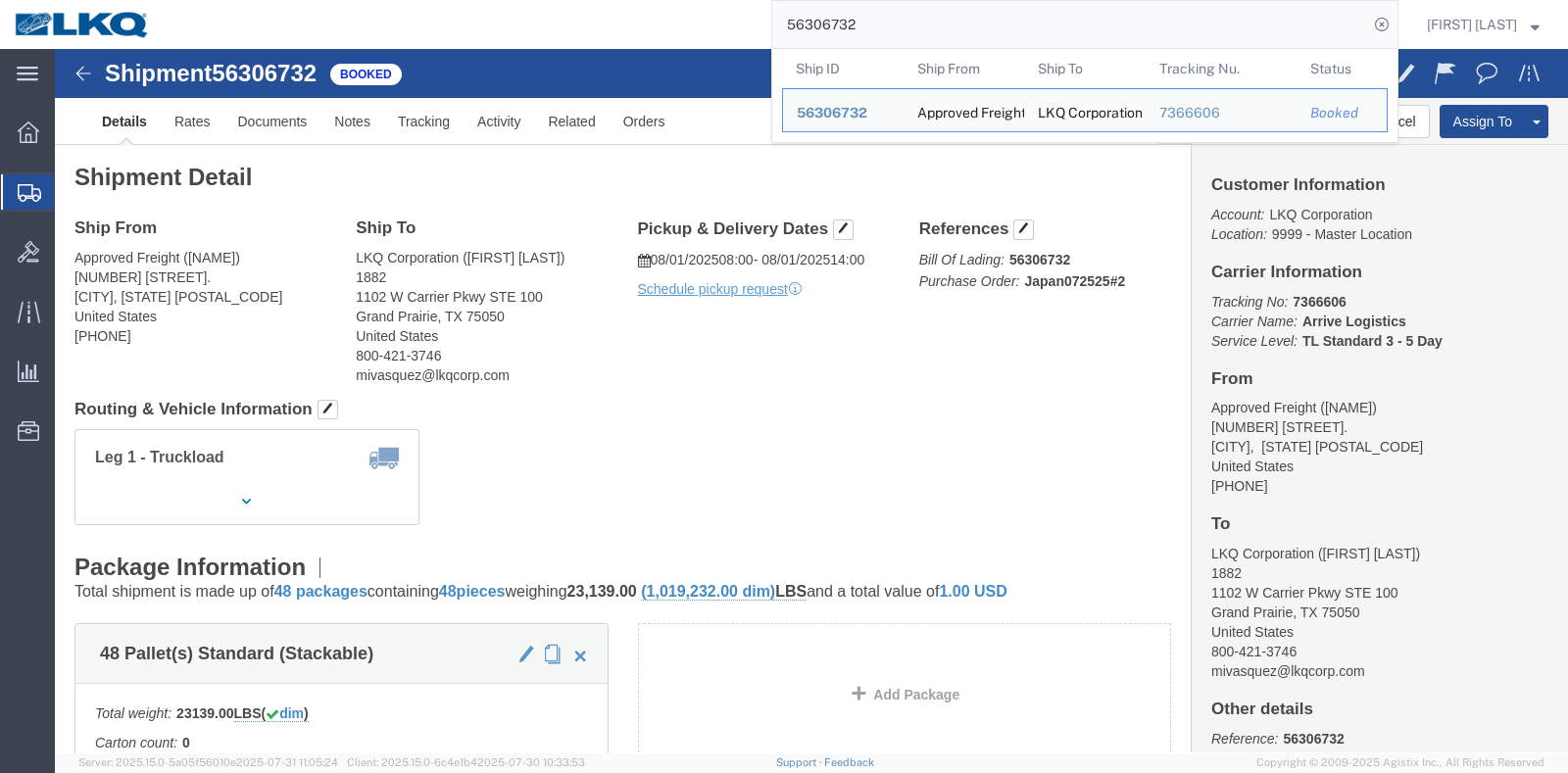 paste on "[POSTAL_CODE]" 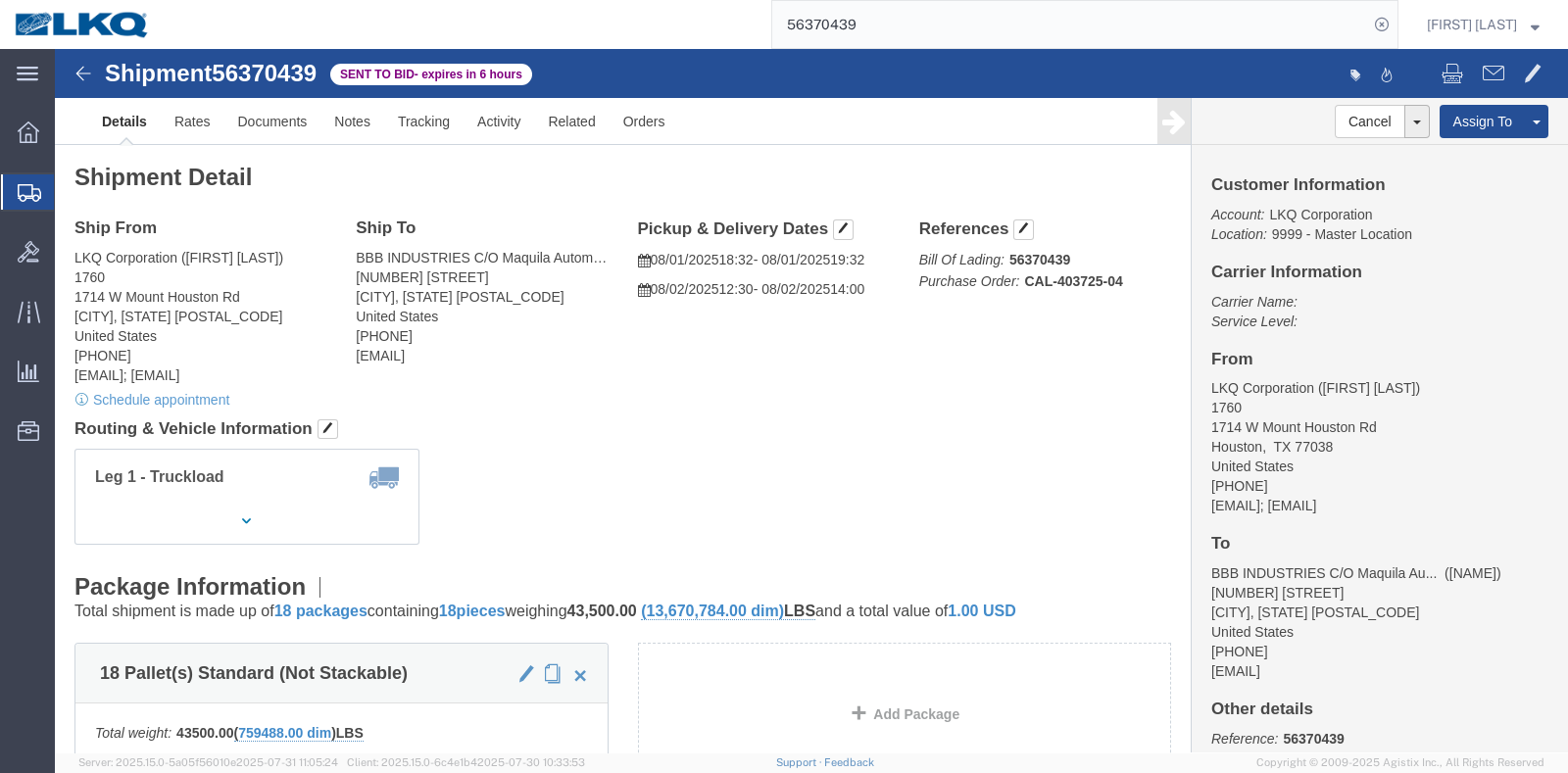 click on "Ship From LKQ Corporation ([PERSON]) [NUMBER] [STREET] [CITY], [STATE] [COUNTRY] [PHONE] [EMAIL]; [EMAIL]   Schedule appointment Ship To
BBB INDUSTRIES C/O Maquila Automotive Services ([PERSON]) [NUMBER] [STREET]. [CITY], [STATE] [COUNTRY] [PHONE] [EMAIL]
Pickup & Delivery Dates
[MONTH]/[DAY]/[YEAR]  [TIME]
-
[MONTH]/[DAY]/[YEAR]  [TIME]  [MONTH]/[DAY]/[YEAR]  [TIME]
-
[MONTH]/[DAY]/[YEAR]  [TIME] Edit Date and Time
Pickup Date:
Pickup Start Date Pickup Start Time Pickup Open Date and Time [MONTH] [DAY] [YEAR] [TIME] Pickup Close Date Pickup Close Time
Pickup Close Date and Time
[MONTH] [DAY] [YEAR] [TIME]
Delivery by Date
Delivery Start Date Delivery Start Time
Deliver Open Date and Time
[MONTH] [DAY] [YEAR] [TIME] Deliver Close Date Deliver Close Time
Deliver Close Date and Time
Apply" 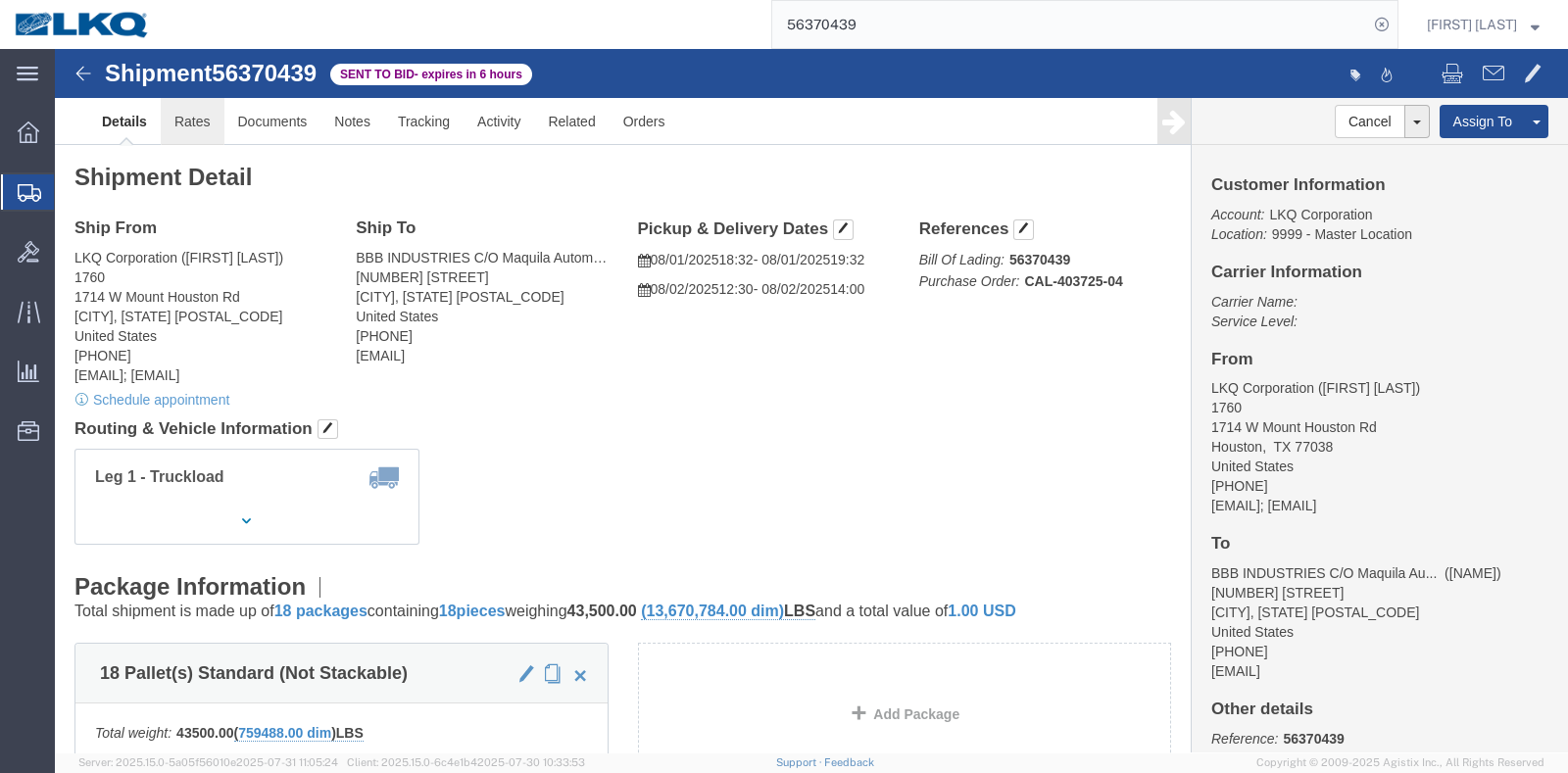 click on "Rates" 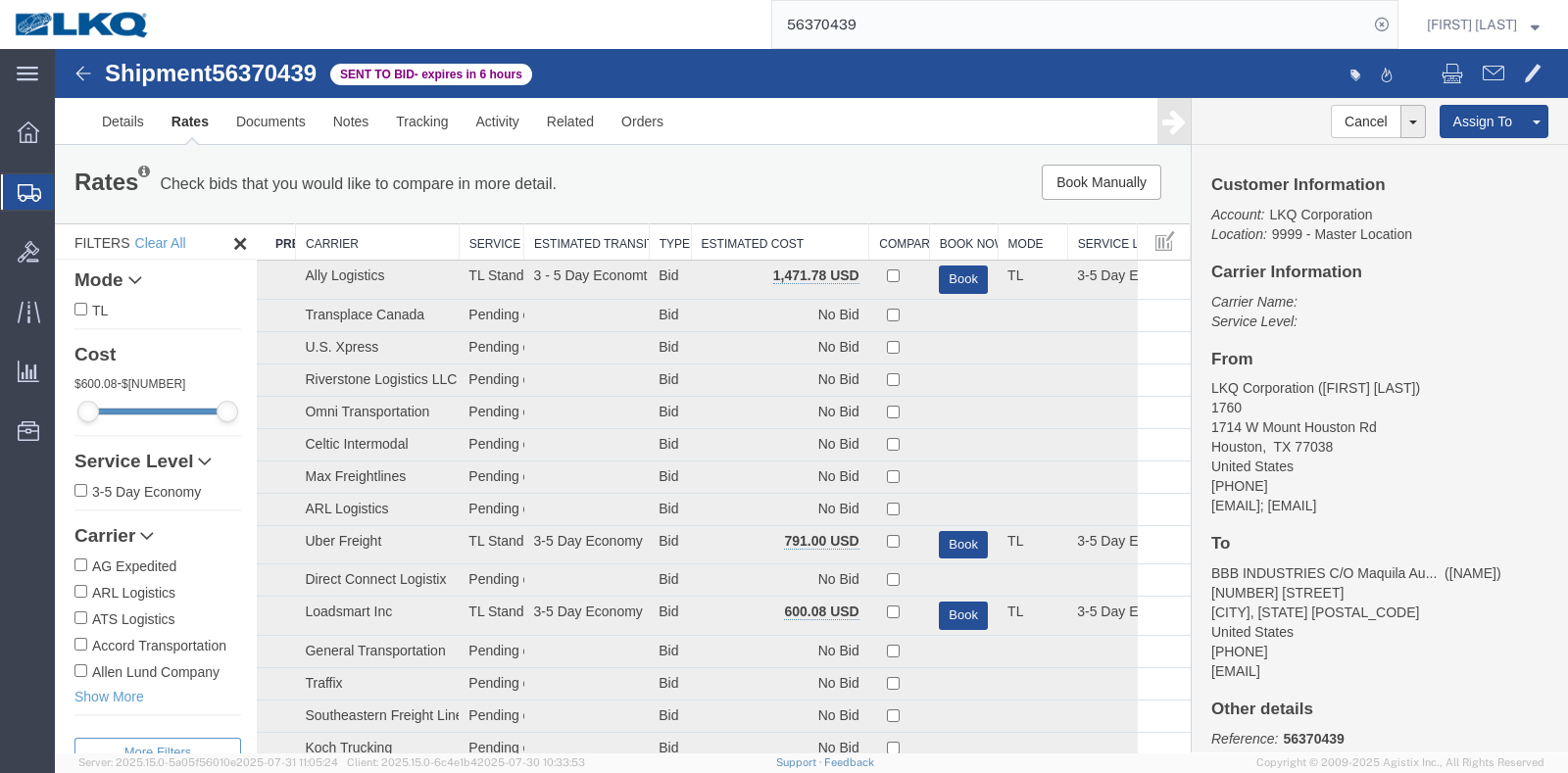click on "Estimated Cost" at bounding box center [780, 242] 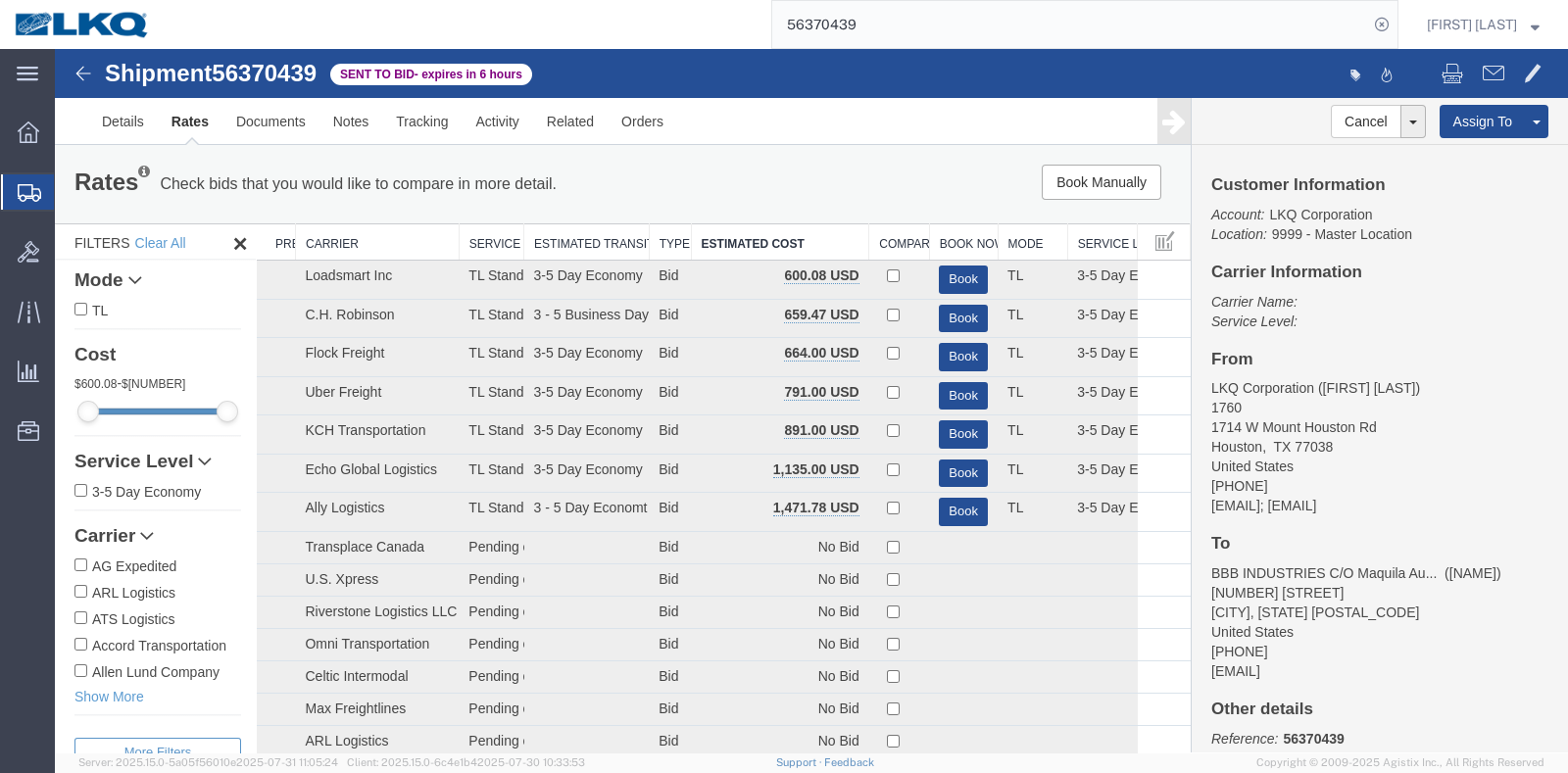click on "Rates  Check bids that you would like to compare in more detail. Compare Filter Book Manually
Pause
Continue" at bounding box center [622, 184] 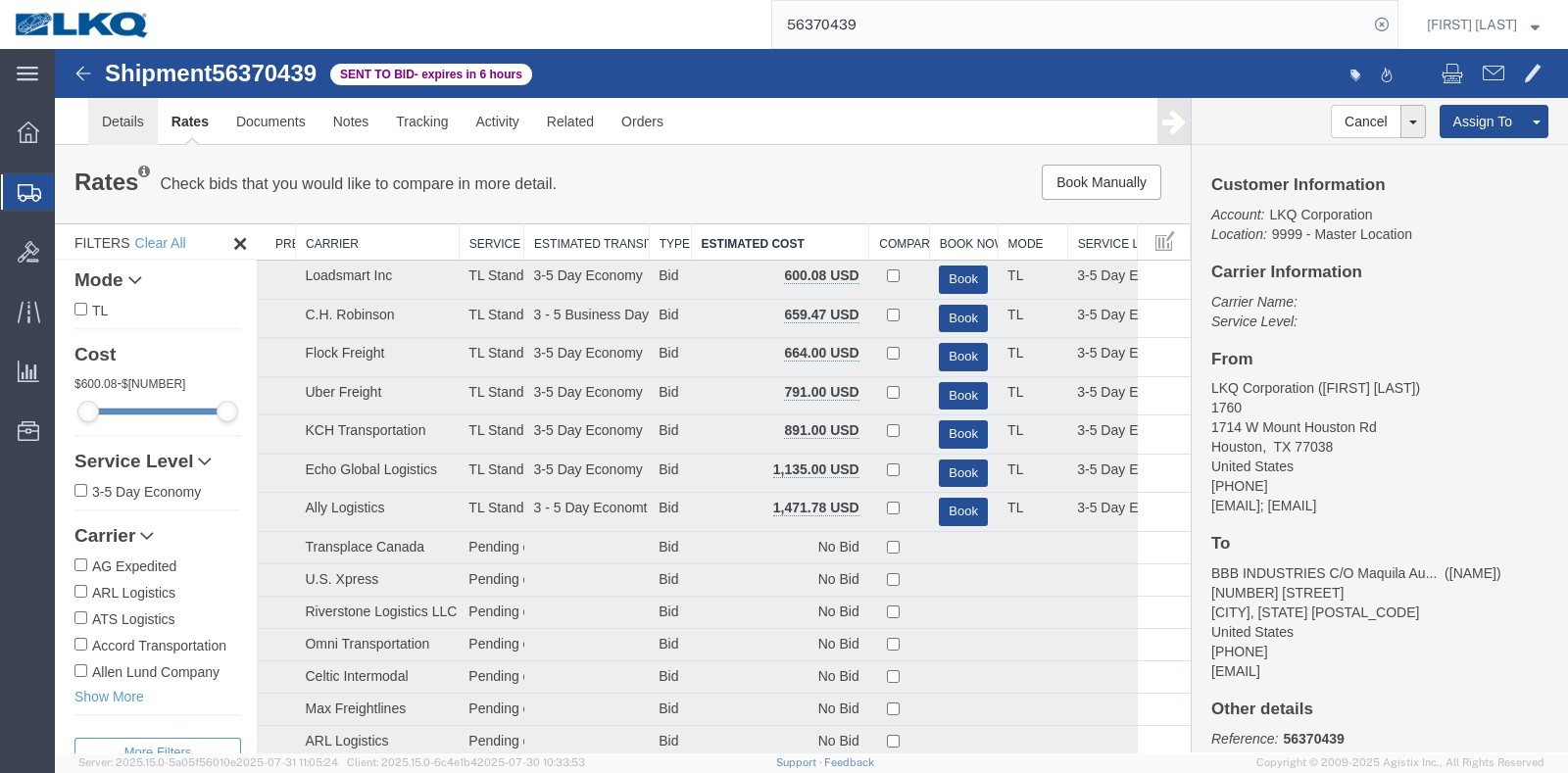 click on "Details" at bounding box center (122, 121) 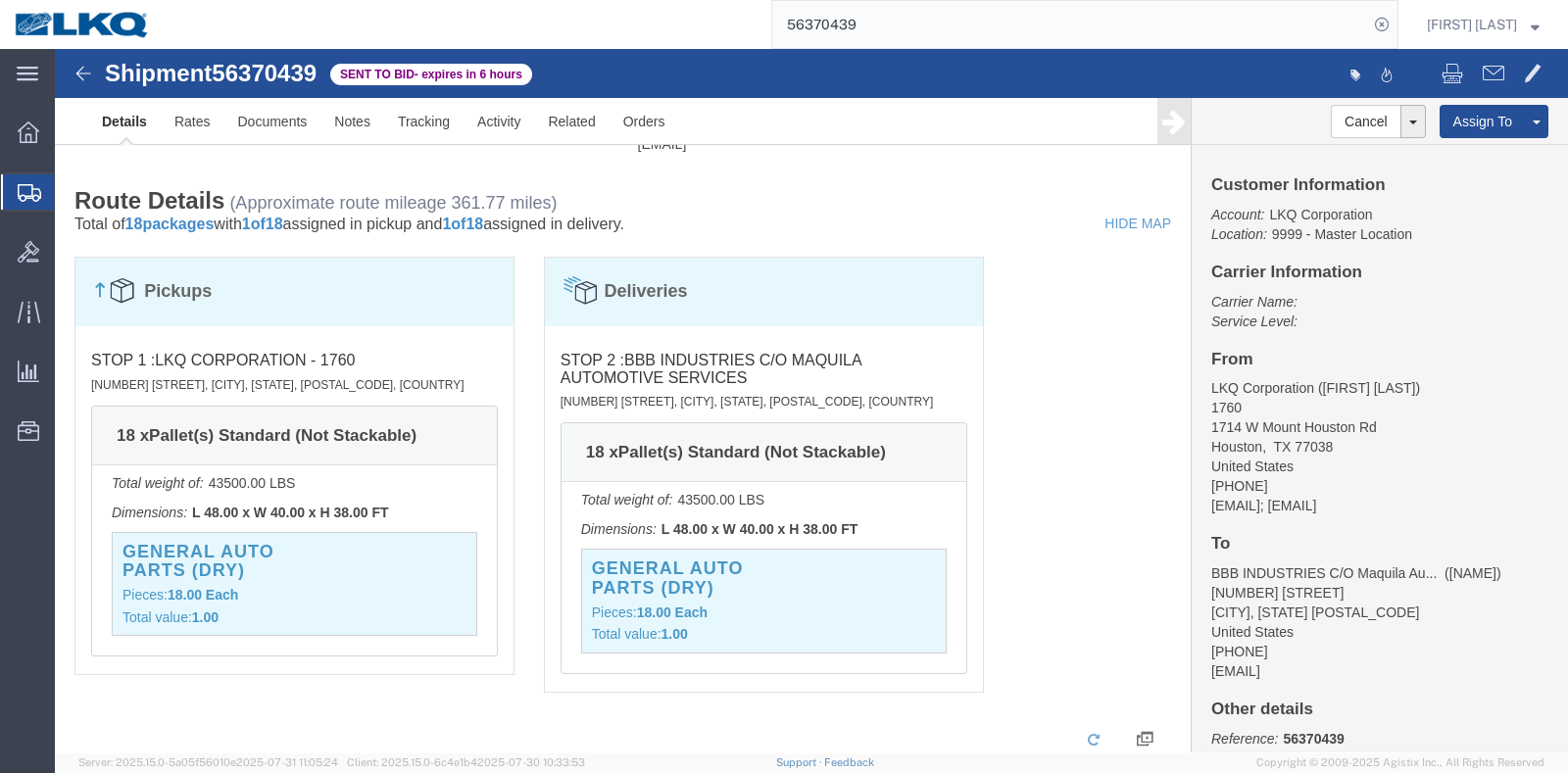 scroll, scrollTop: 1663, scrollLeft: 0, axis: vertical 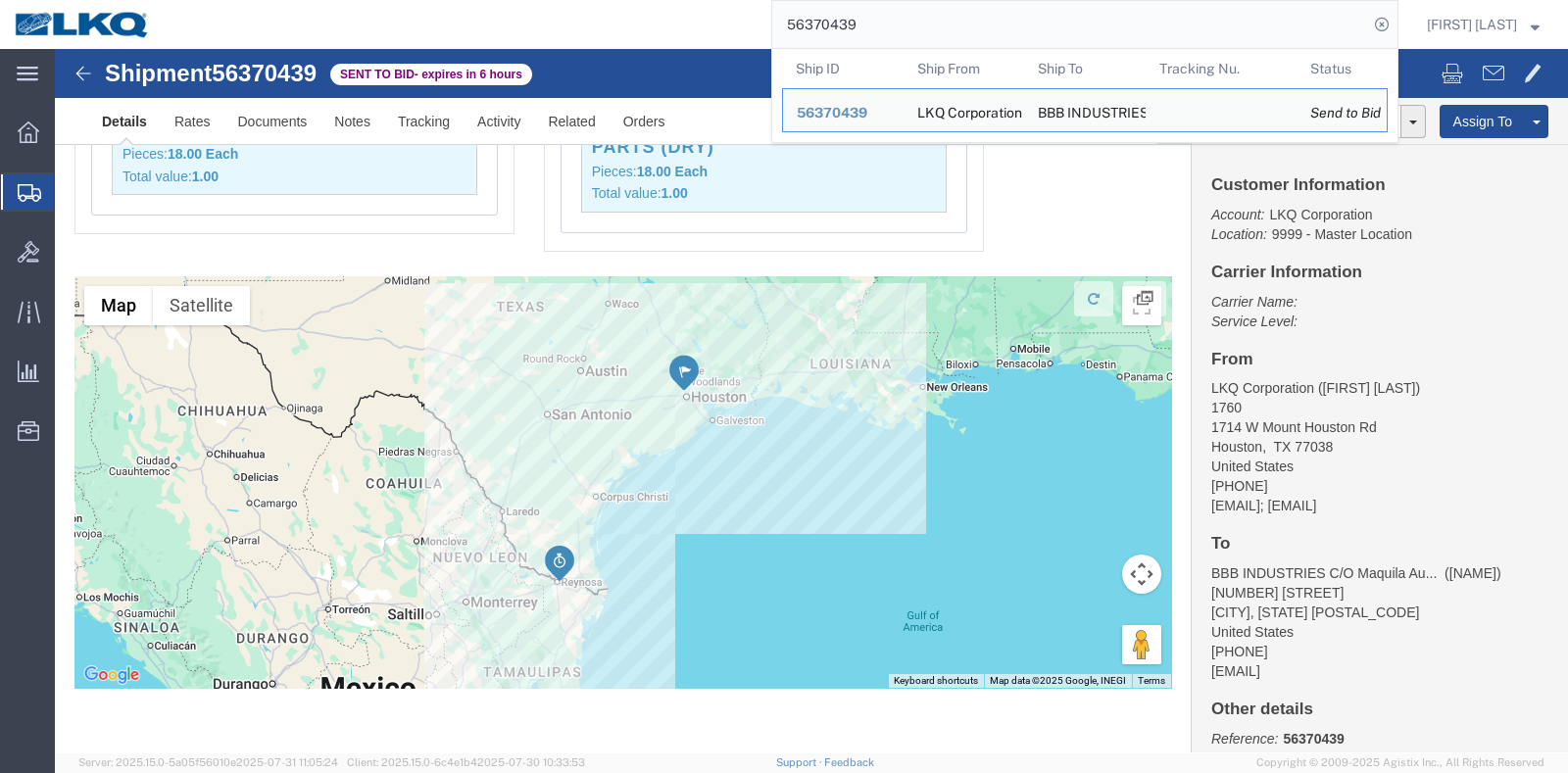 click on "56370439" 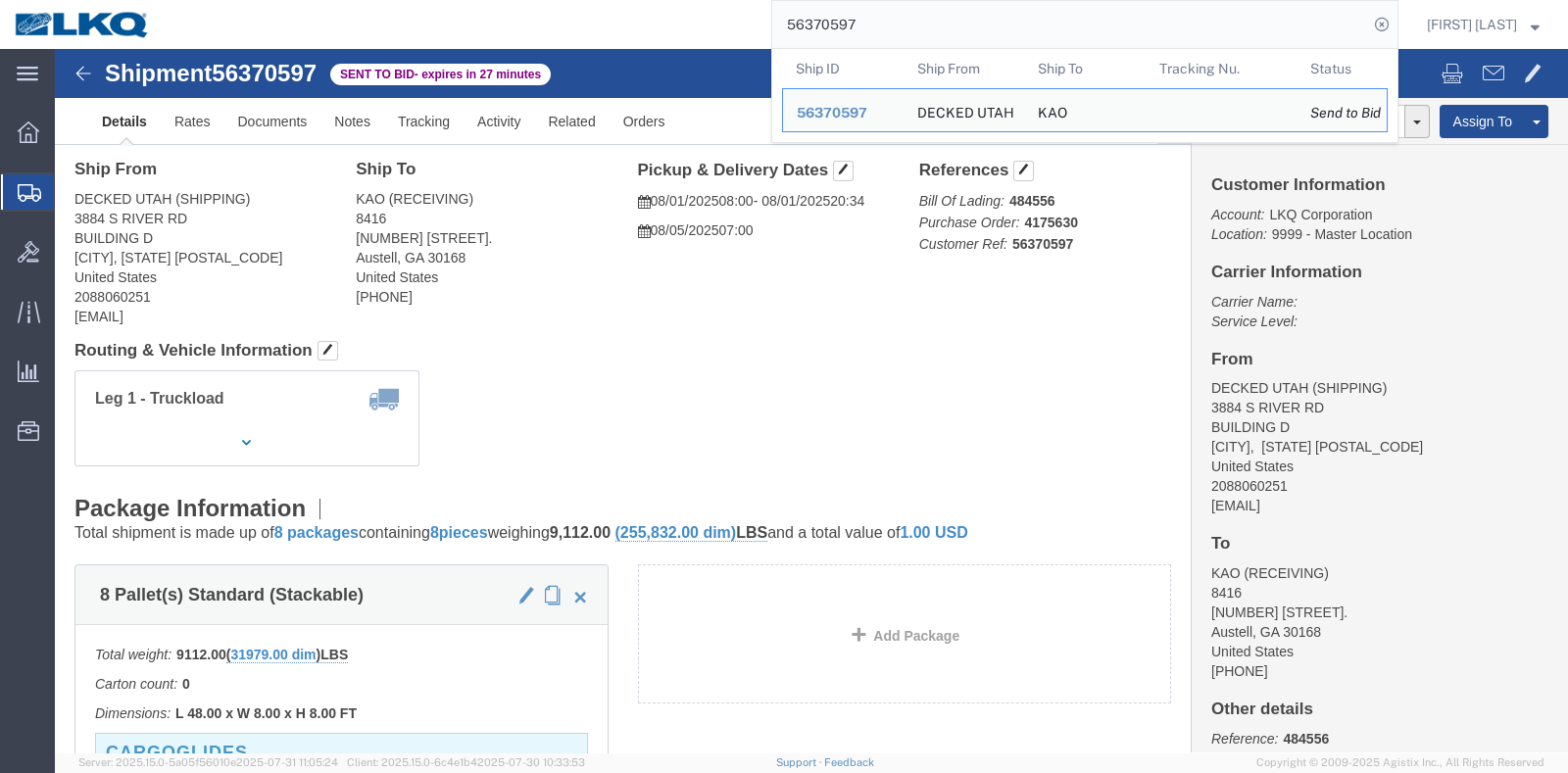 scroll, scrollTop: 0, scrollLeft: 0, axis: both 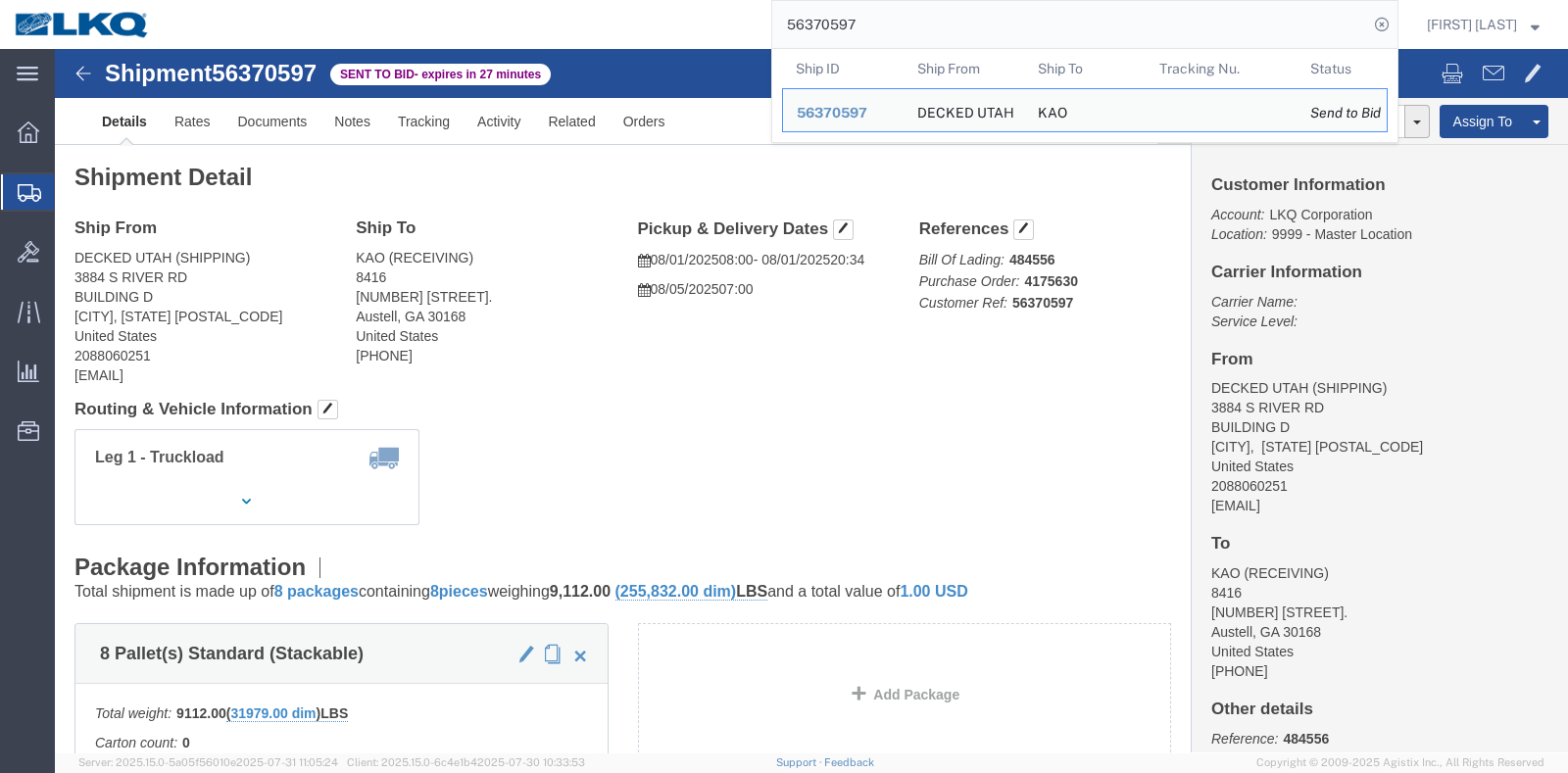 click on "484556" 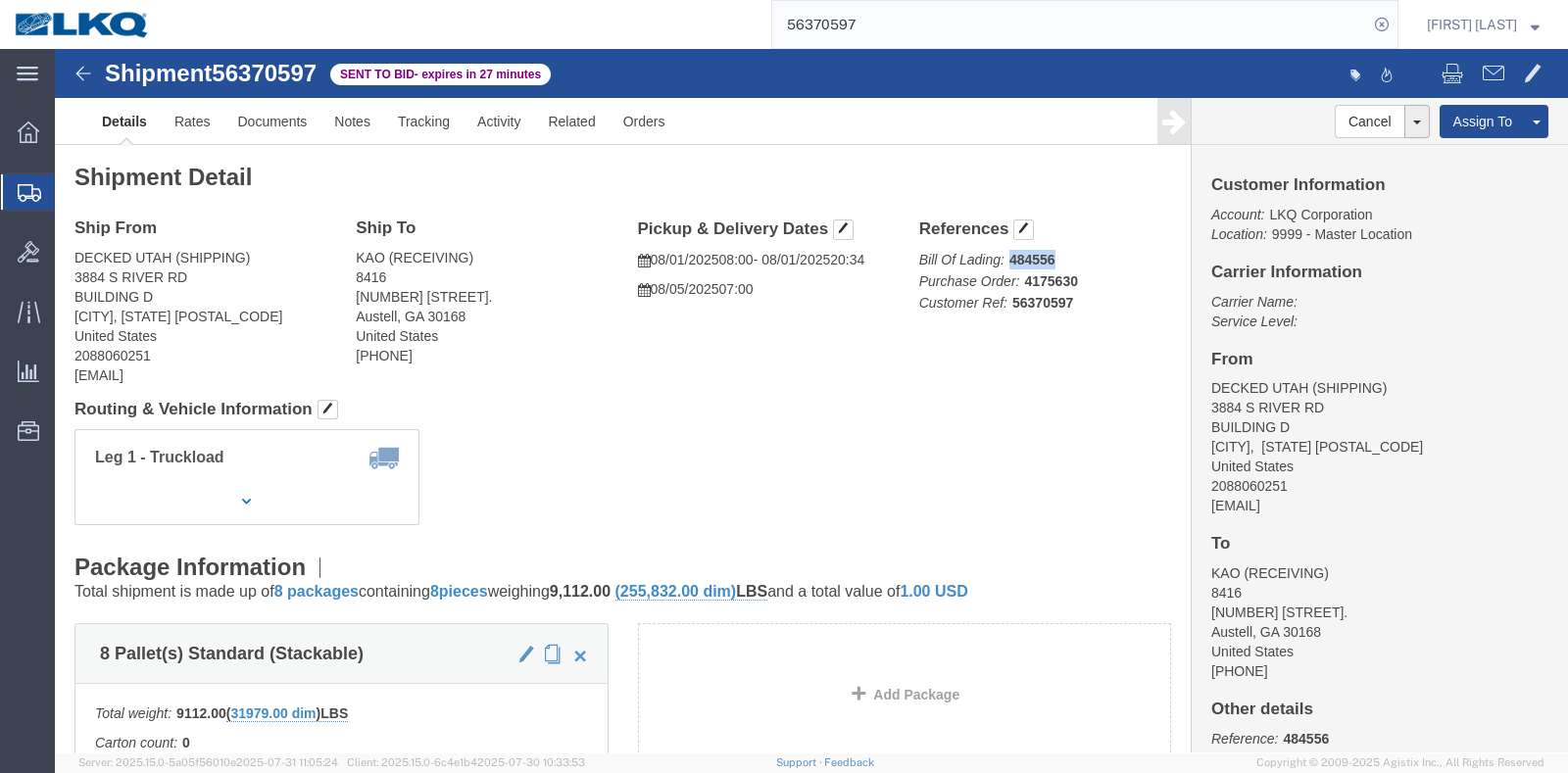click on "484556" 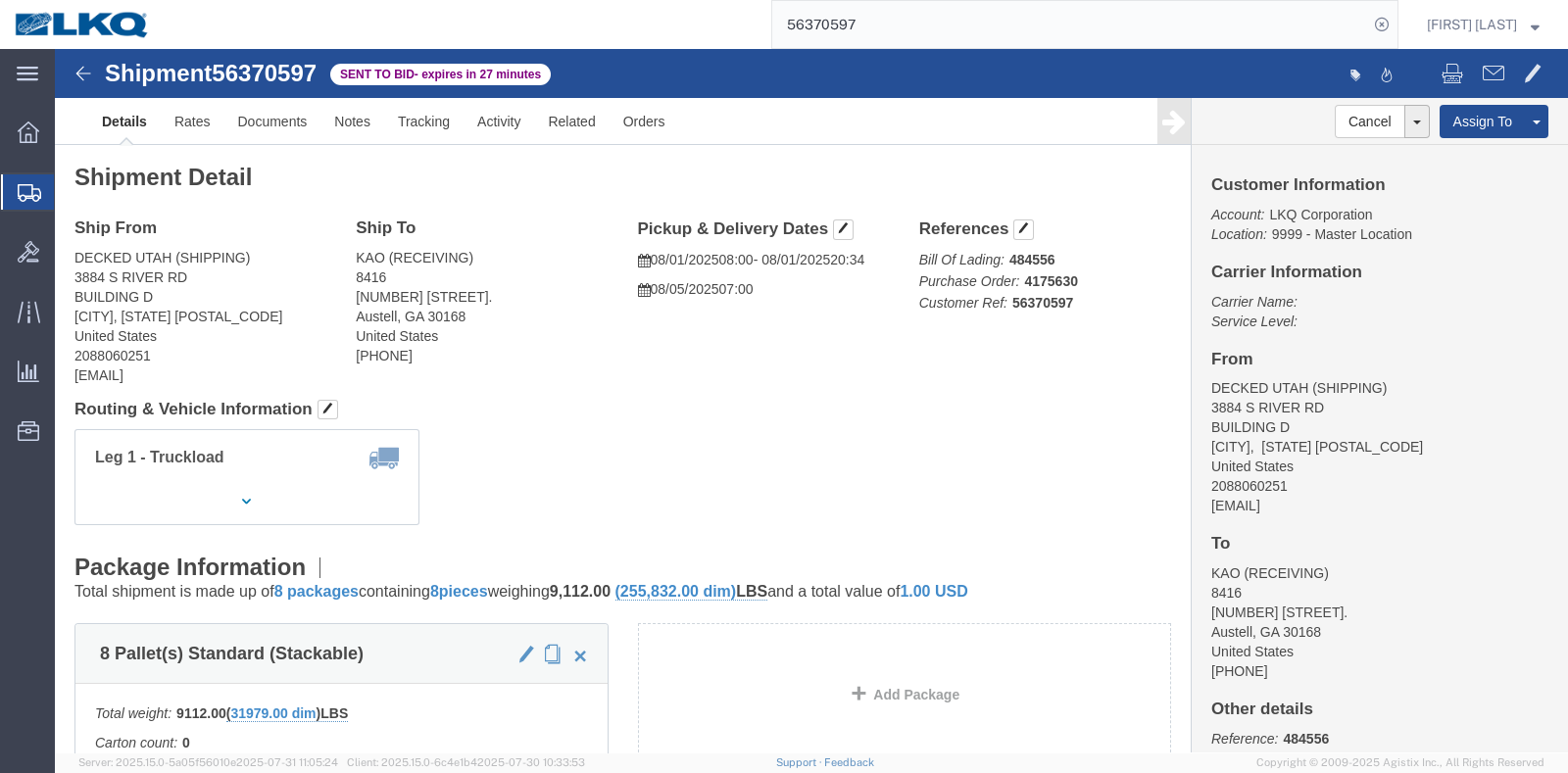 click on "Shipment Detail
Ship From DECKED UTAH (SHIPPING) 3884 S RIVER RD BUILDING D St. George, UT 84790-8489 United States 2088060251 cargoglide@decked.com Ship To
KAO (RECEIVING) 8416 600 Hartman Industrial Ct. Austell, GA 30168 United States 770-739-4321
Pickup & Delivery Dates
08/01/2025  08:00
-
08/01/2025  20:34  08/05/2025  07:00 Edit Date and Time
Pickup Date:
Pickup Start Date Pickup Start Time Pickup Open Date and Time Aug 01 2025 8:00 AM Pickup Close Date Pickup Close Time
Pickup Close Date and Time
Aug 01 2025 8:34 PM
Delivery by Date
Delivery Start Date Delivery Start Time
Deliver Open Date and Time
Aug 05 2025 7:00 AM Deliver Close Date Deliver Close Time
Deliver Close Date and Time
Notify carrier of changes
Cancel
Save
Open Time 8:00 AM Cancel Apply" 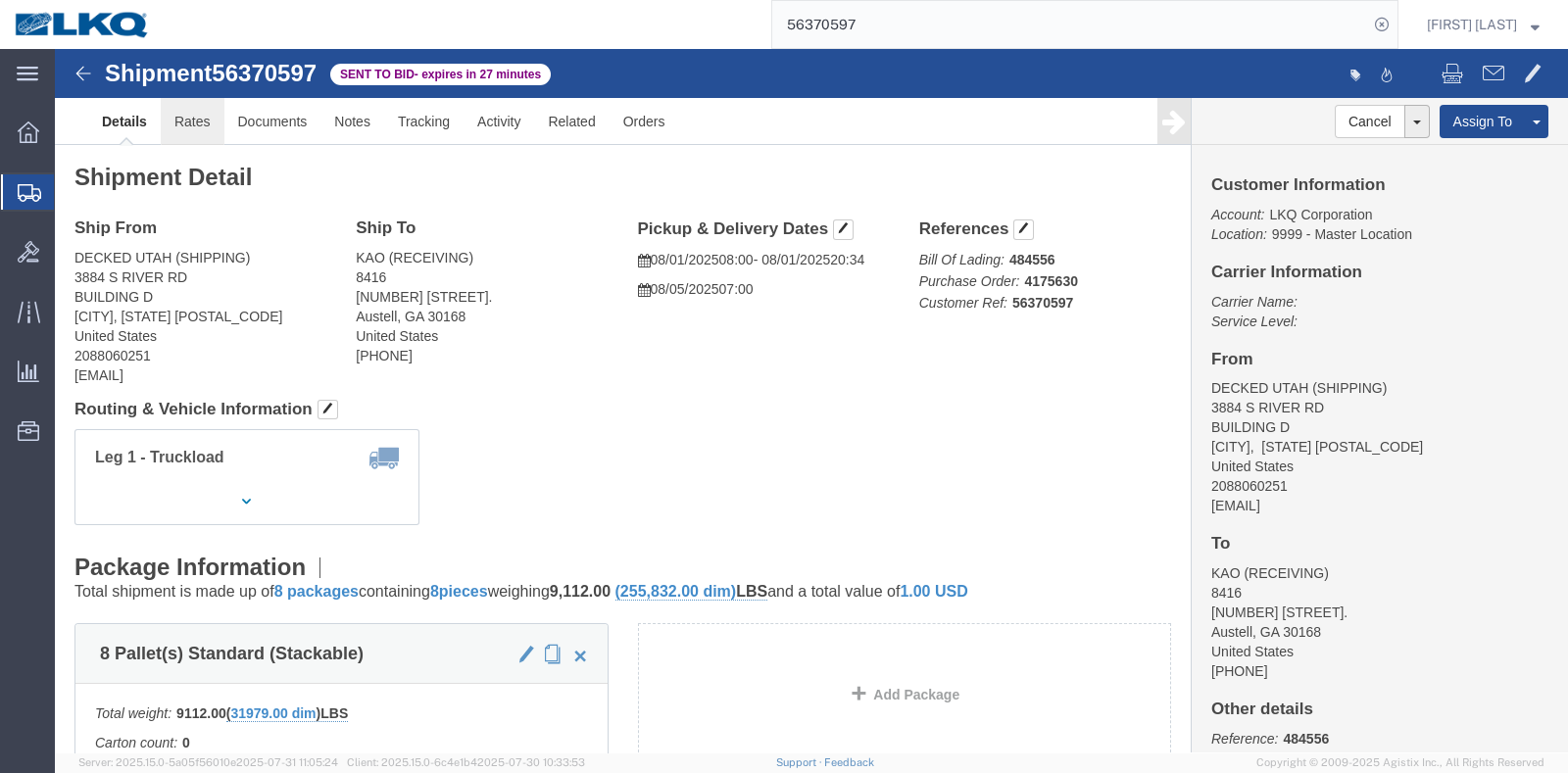 click on "Rates" 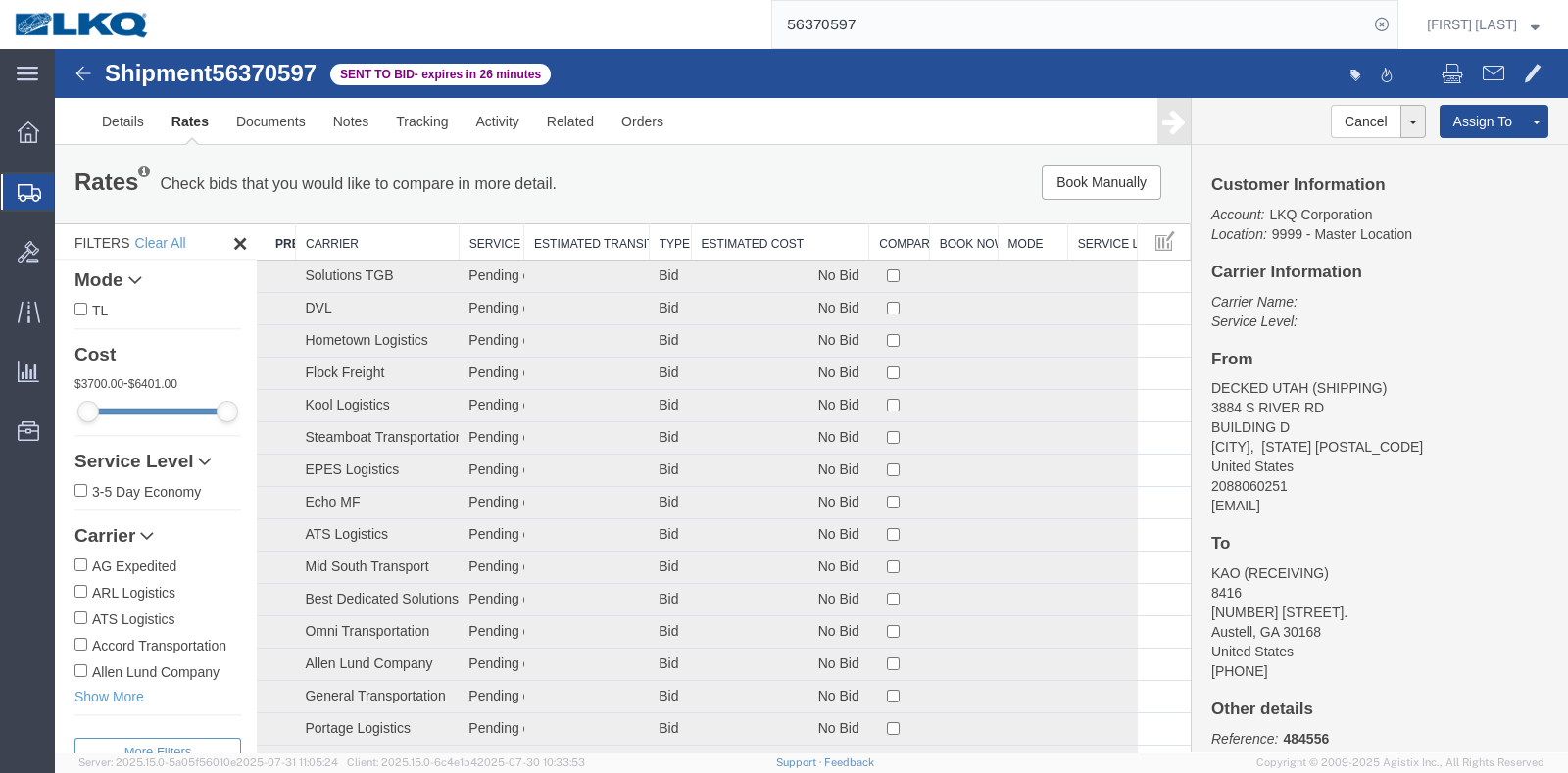 click on "Estimated Cost" at bounding box center [780, 242] 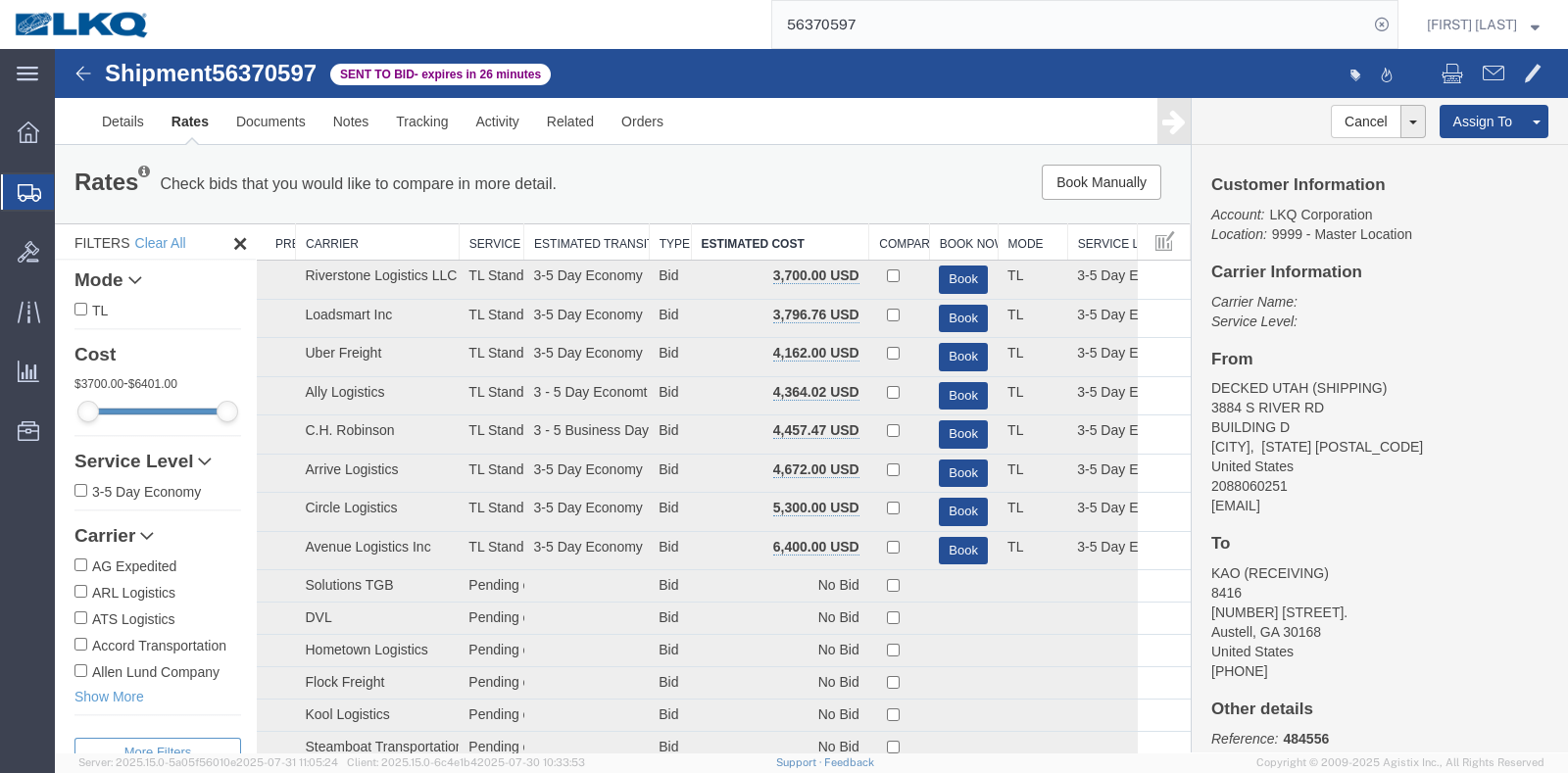 click on "Book Manually
Pause
Continue" at bounding box center [951, 182] 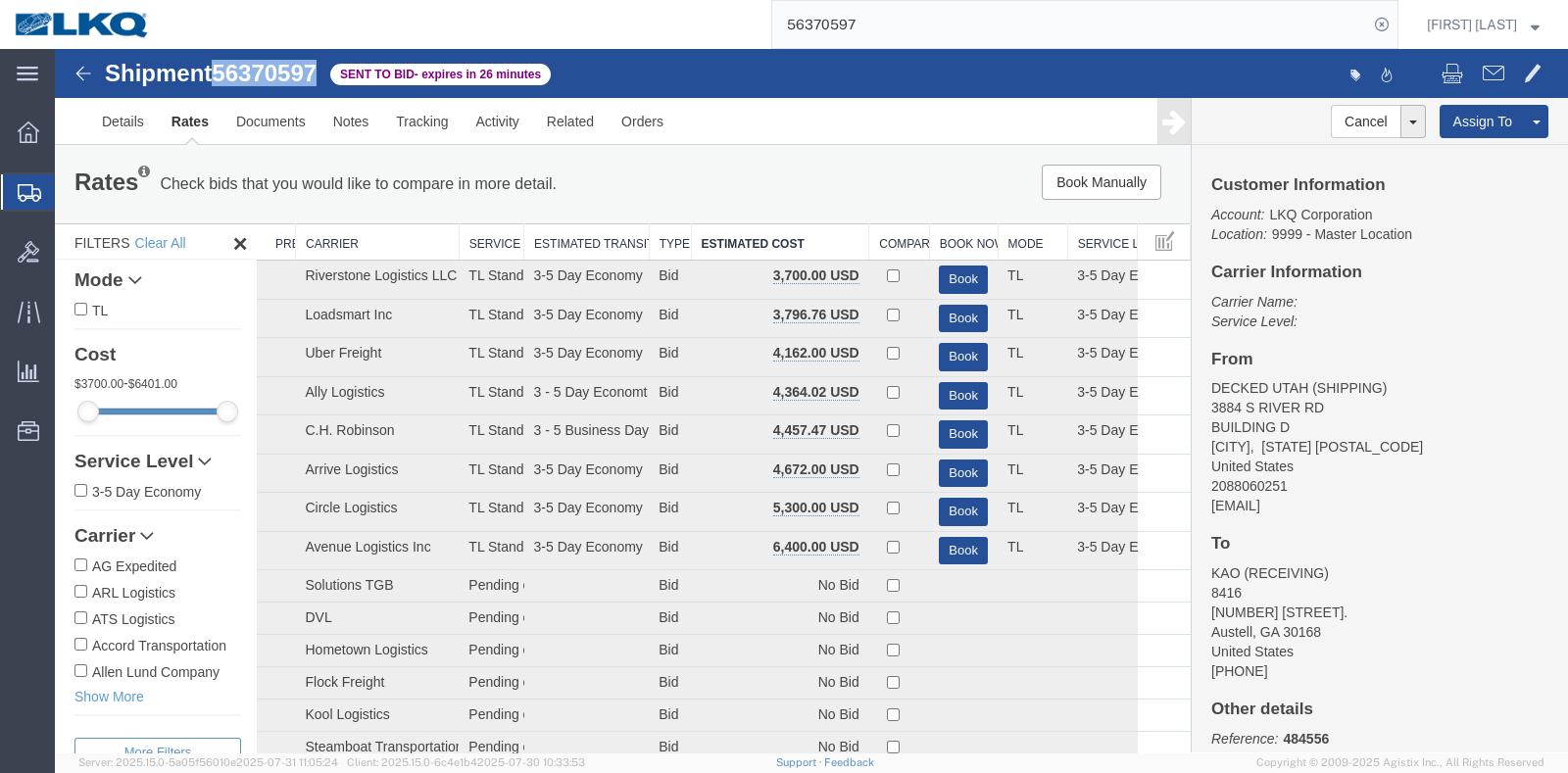 click on "56370597" at bounding box center (264, 72) 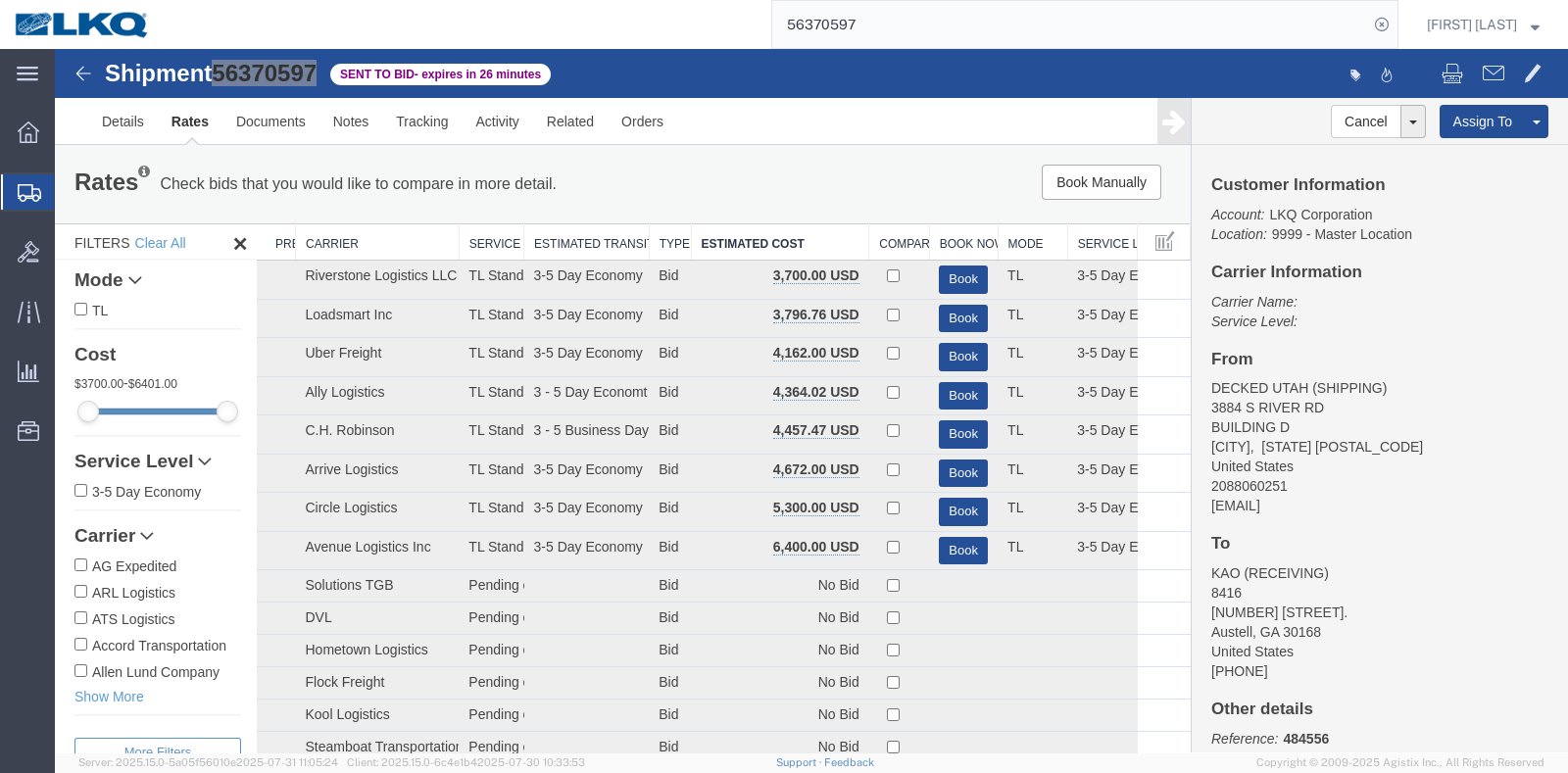 click on "56370597" 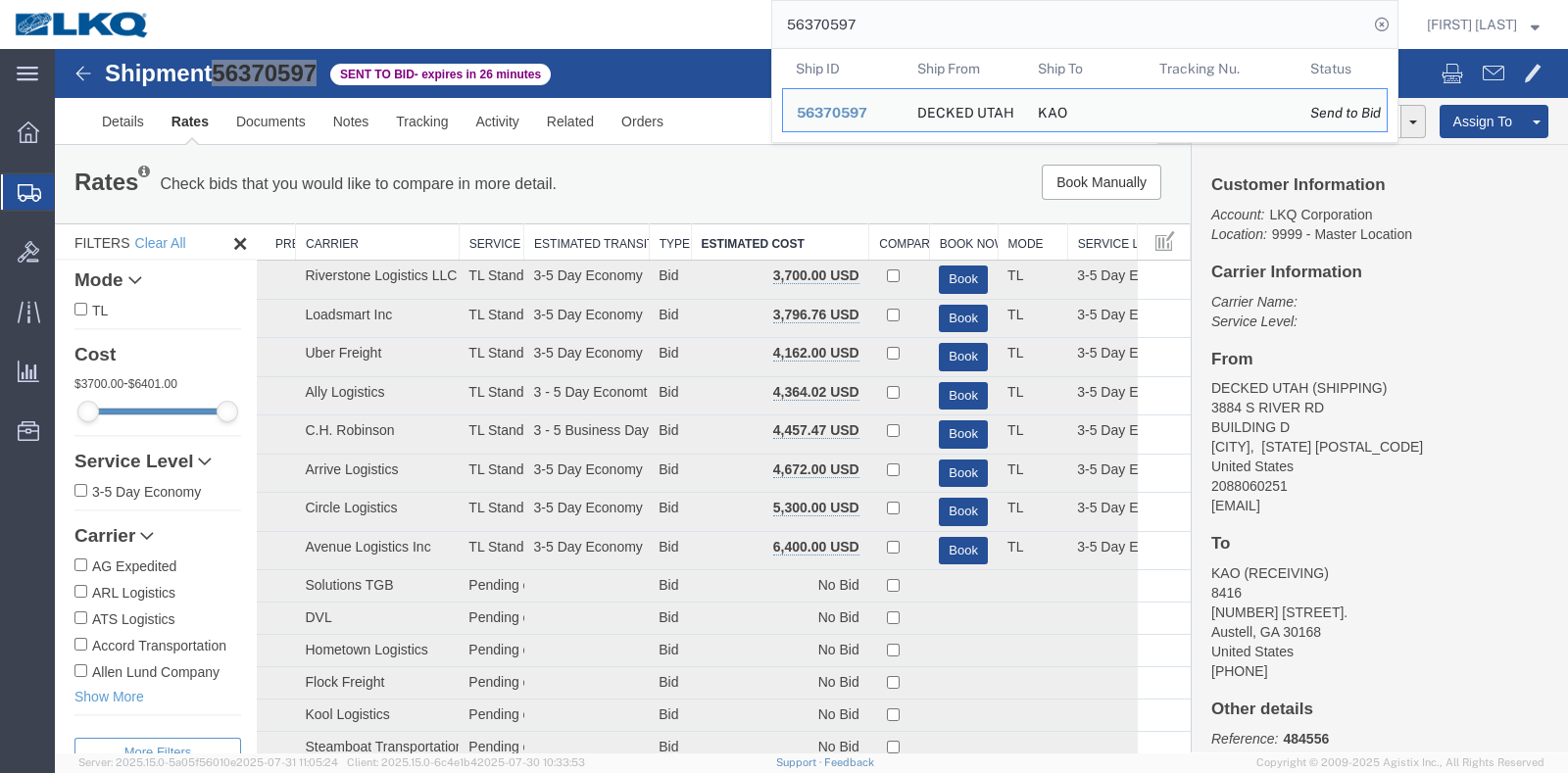 paste on "01123" 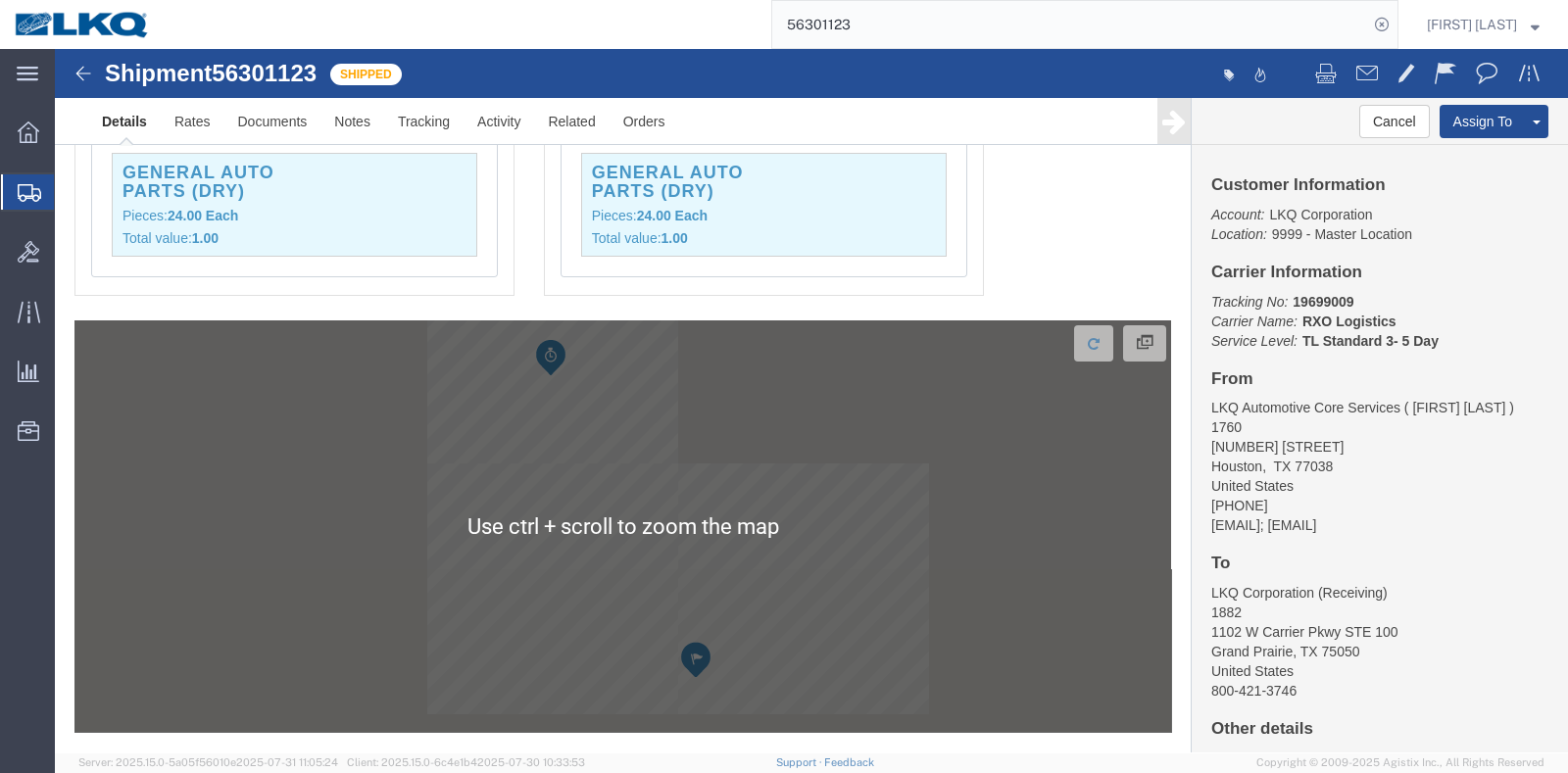 scroll, scrollTop: 1625, scrollLeft: 0, axis: vertical 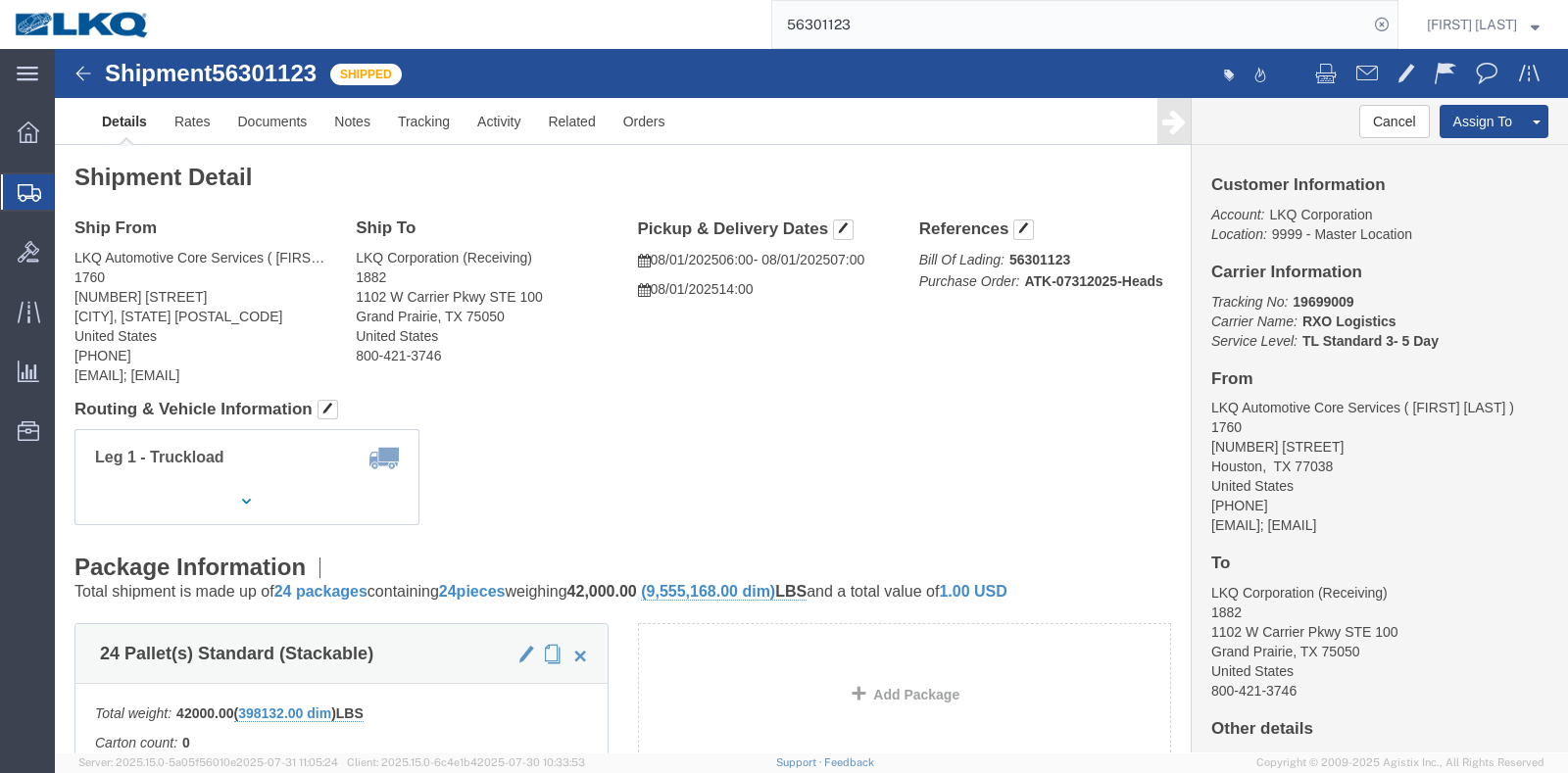 click on "Leg 1 - Truckload Vehicle 1: Standard Dry Van (53 Feet) Number of trucks: 1" 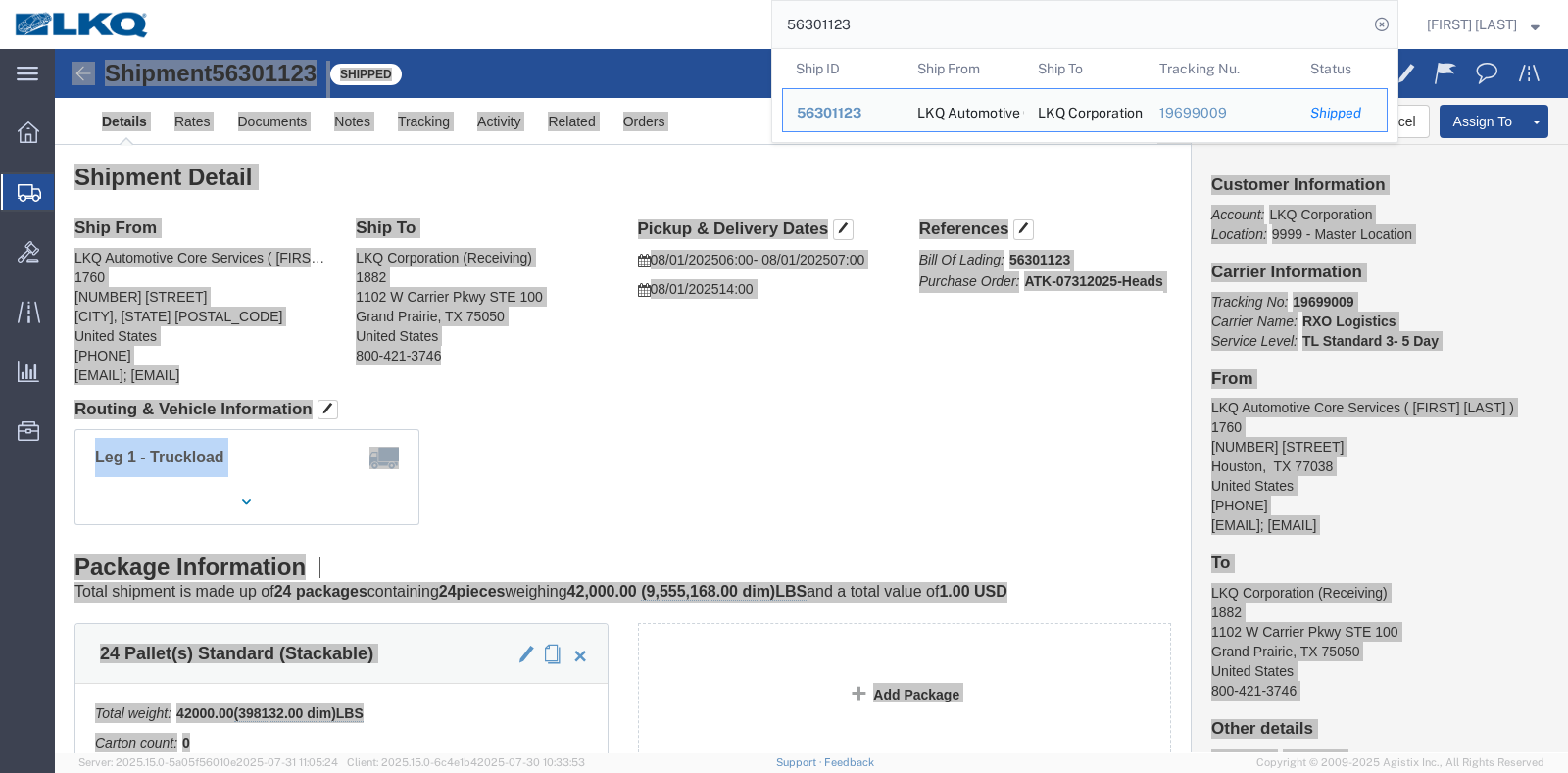 click on "56301123" 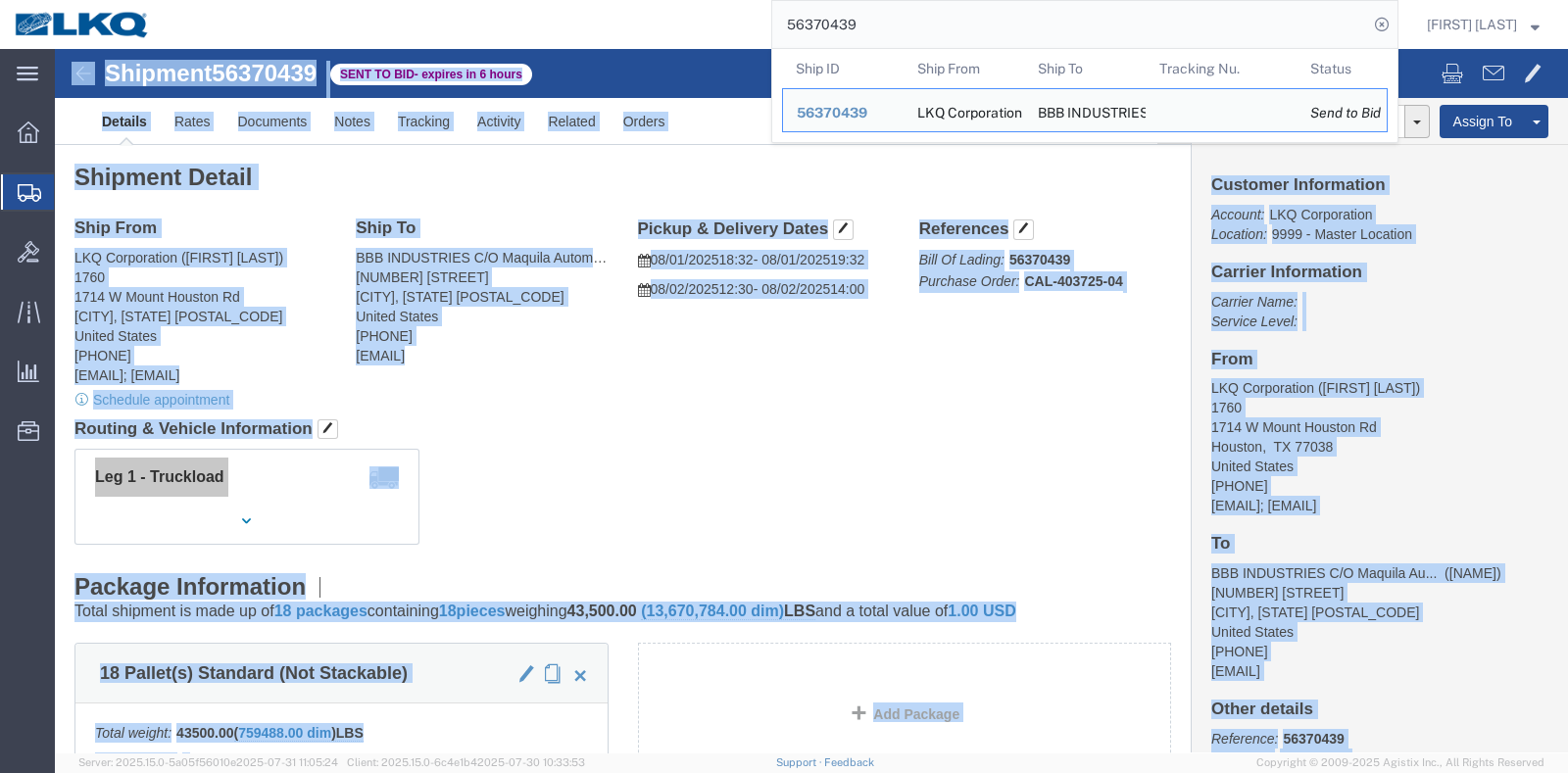click on "Ship From LKQ Corporation (Alfredo Canales) 1760 1714 W Mount Houston Rd Houston, TX 77038 United States 281-886-1028 acgarcia@lkqcorp.com; oxdavila@lkqcorp.com   Schedule appointment Ship To
BBB INDUSTRIES C/O Maquila Automotive Services (Urbano Garza) 9601 International Blvd. Pharr, TX 78577 United States 956-241-7273 ugarza@bbbmex.com
Pickup & Delivery Dates
08/01/2025  18:32
-
08/01/2025  19:32  08/02/2025  12:30
-
08/02/2025  14:00 Edit Date and Time
Pickup Date:
Pickup Start Date Pickup Start Time Pickup Open Date and Time Aug 01 2025 6:32 PM Pickup Close Date Pickup Close Time
Pickup Close Date and Time
Aug 01 2025 7:32 PM
Delivery by Date
Delivery Start Date Delivery Start Time
Deliver Open Date and Time
Aug 02 2025 12:30 PM Deliver Close Date Deliver Close Time
Deliver Close Date and Time
Apply" 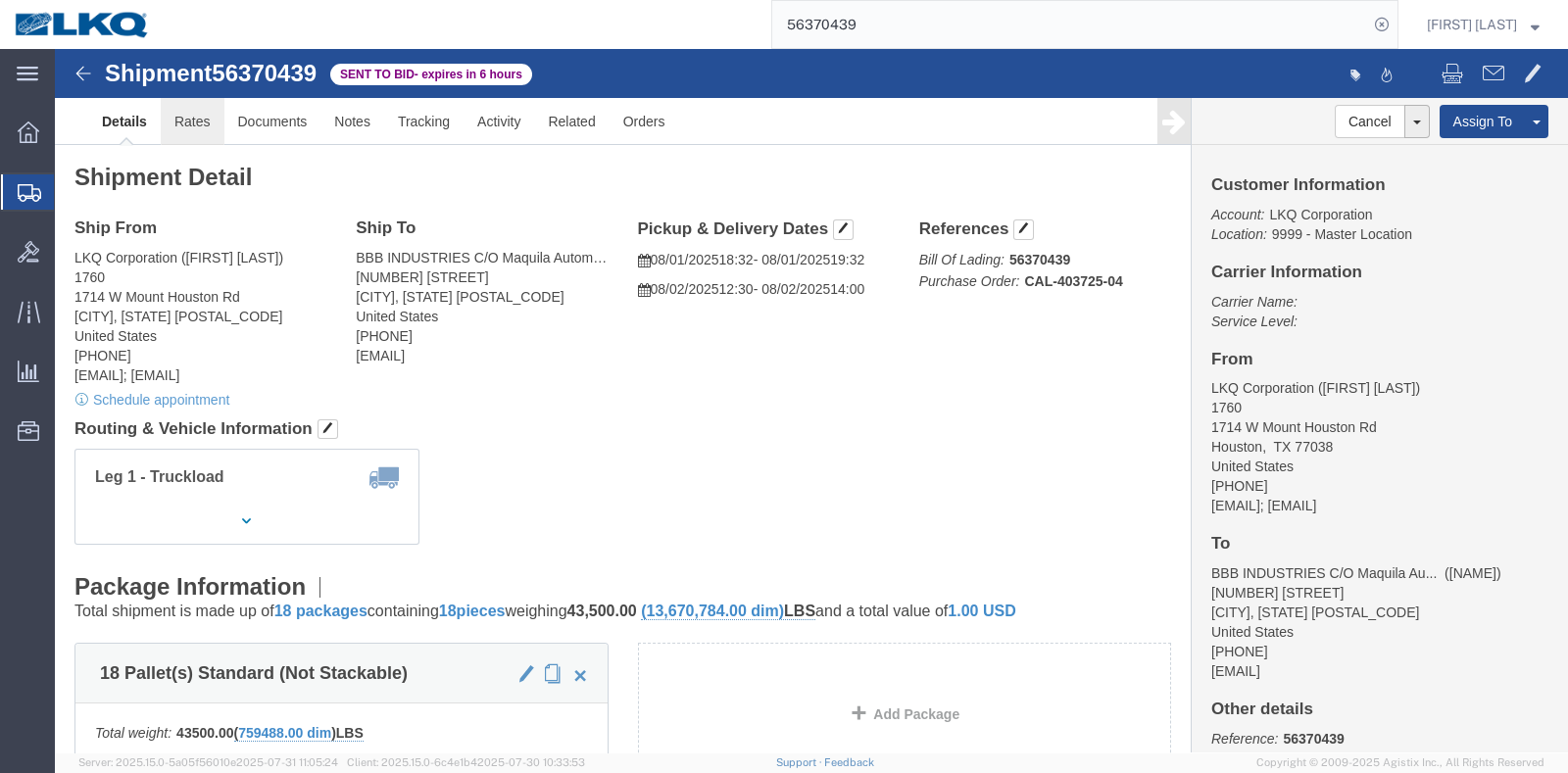 click on "Rates" 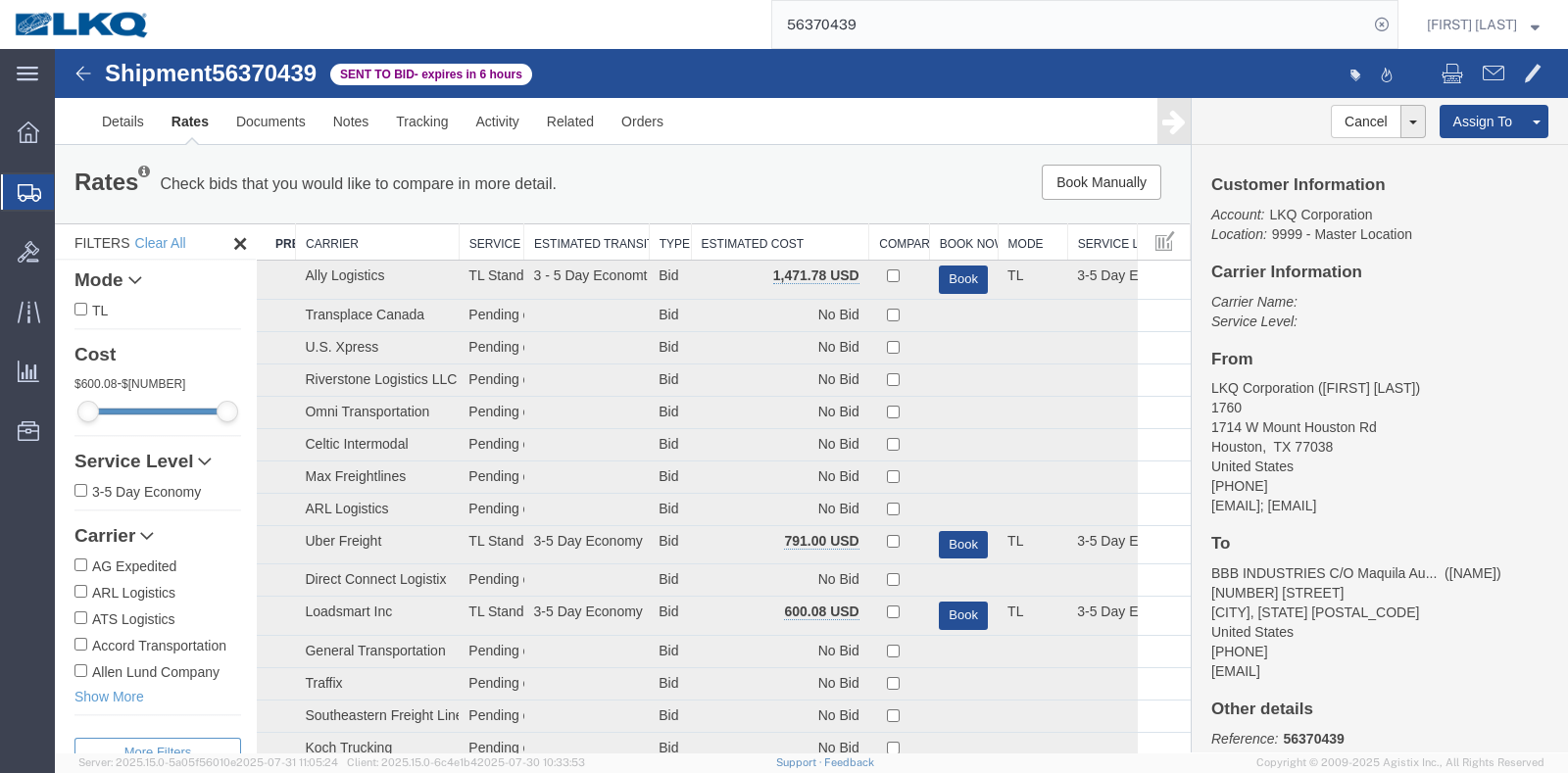 click on "Estimated Cost" at bounding box center (780, 242) 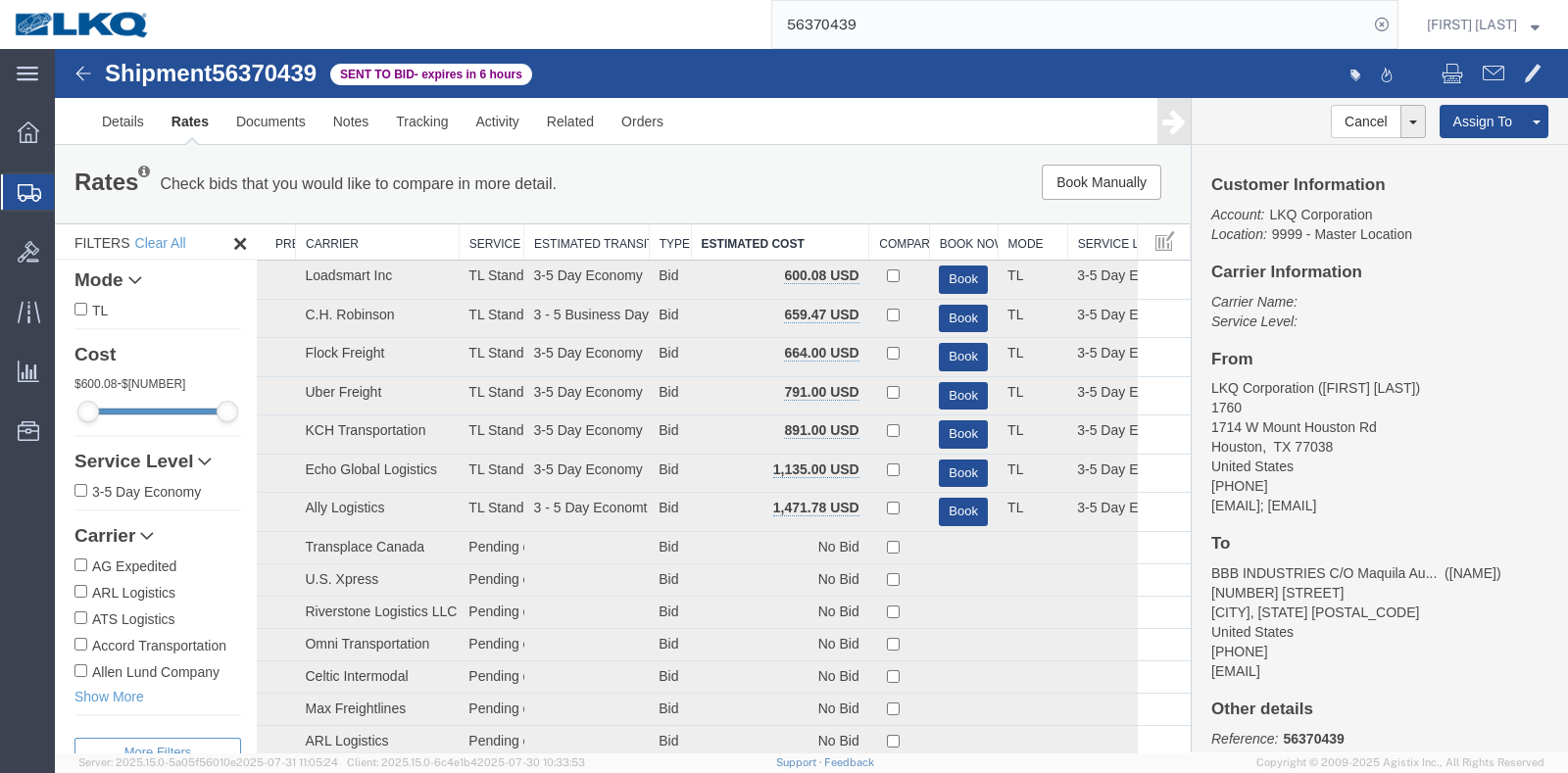 click on "Rates  Check bids that you would like to compare in more detail. Compare Filter Book Manually
Pause
Continue" at bounding box center [622, 184] 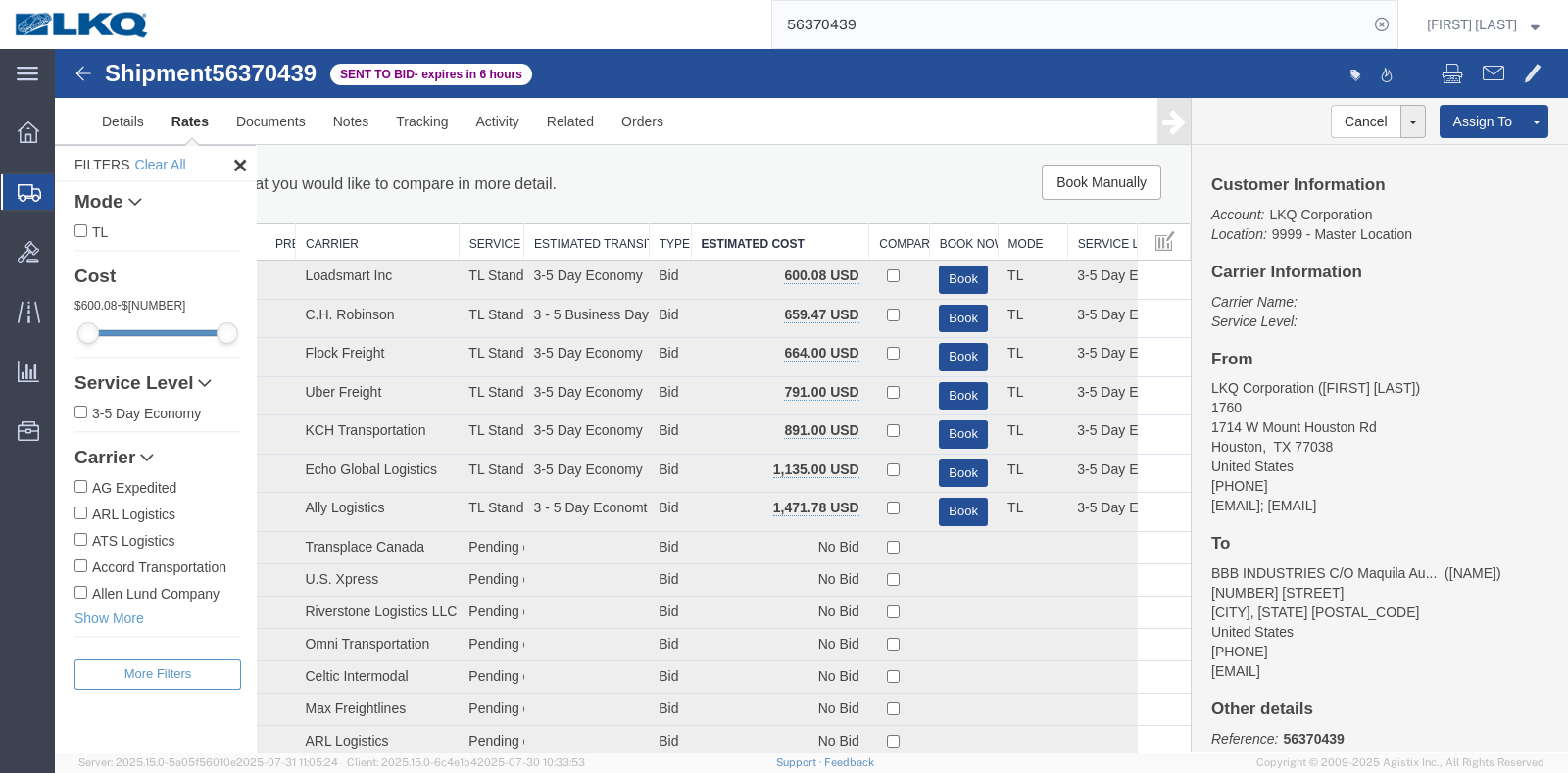 scroll, scrollTop: 1349, scrollLeft: 0, axis: vertical 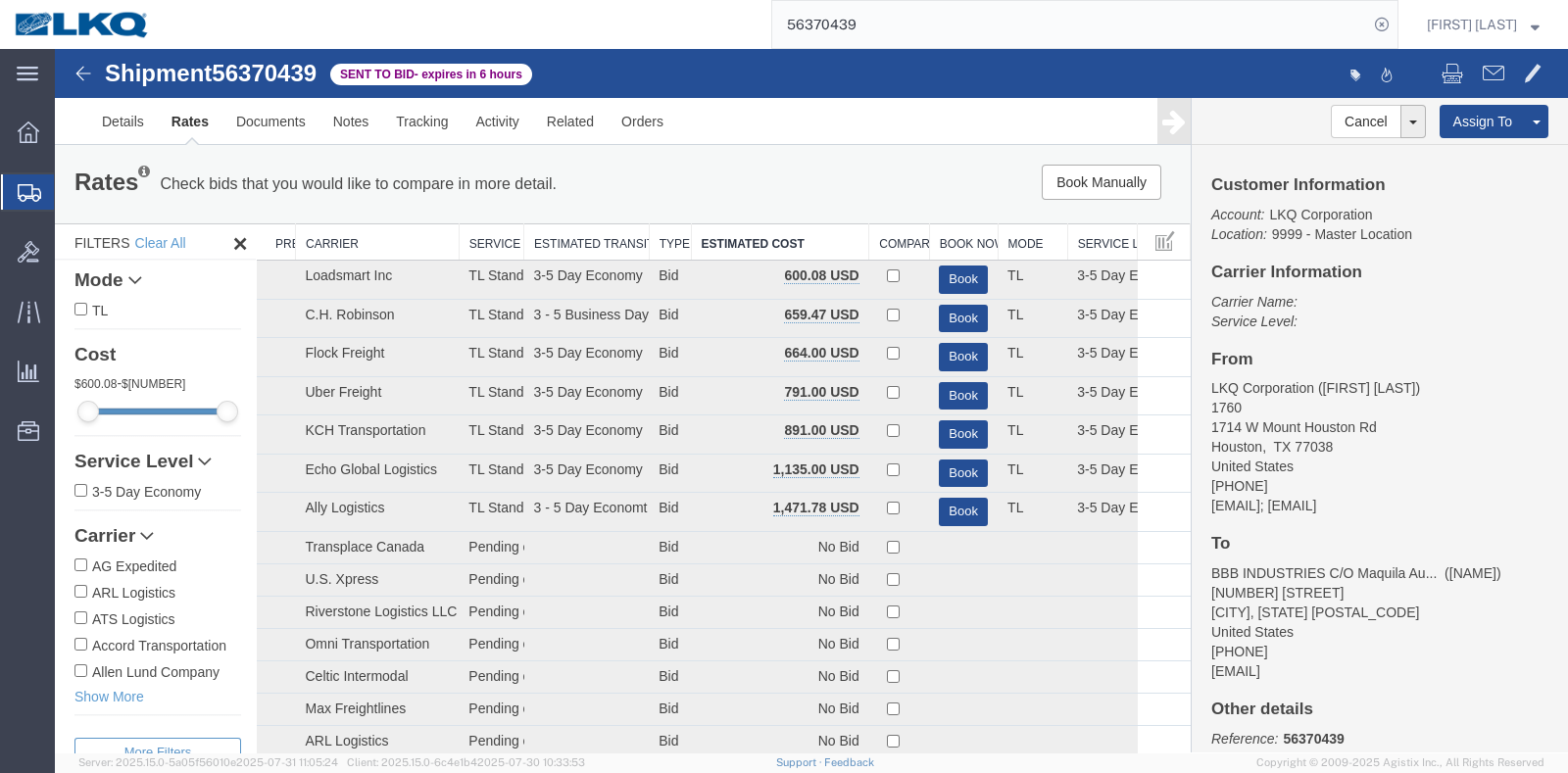 drag, startPoint x: 748, startPoint y: 246, endPoint x: 765, endPoint y: 242, distance: 17.464249 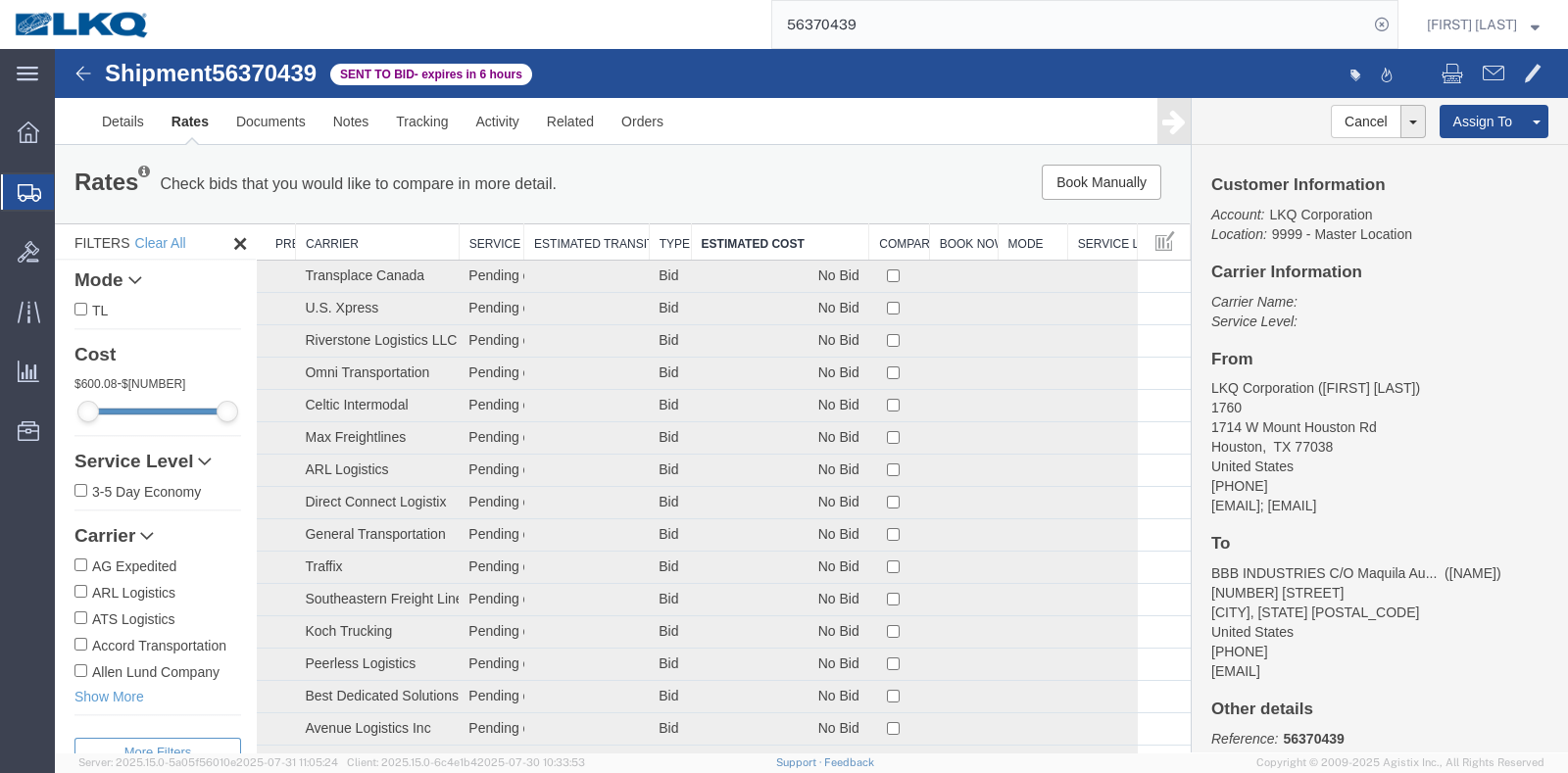 click on "Estimated Cost" at bounding box center [780, 242] 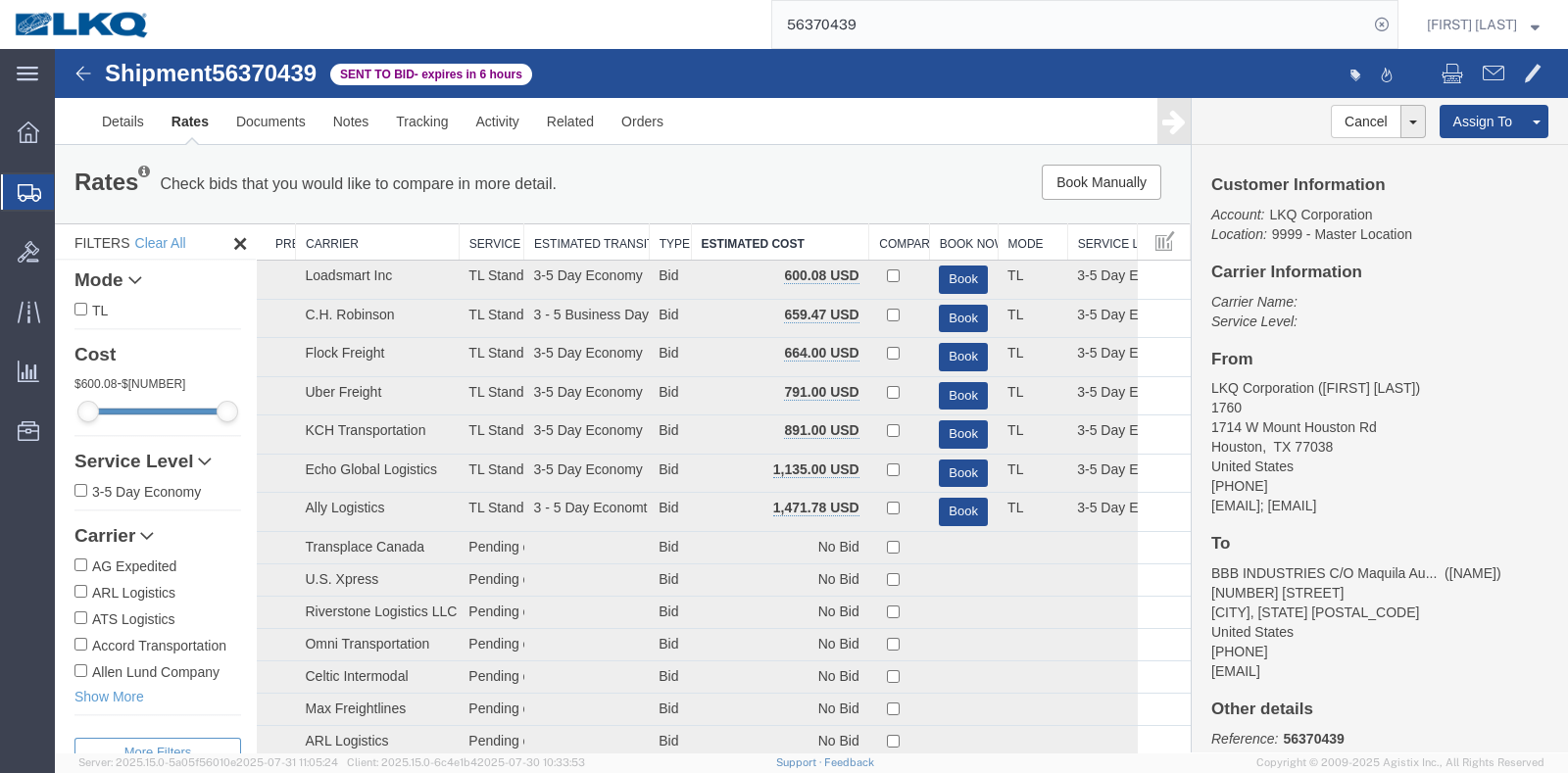 click on "56370439" 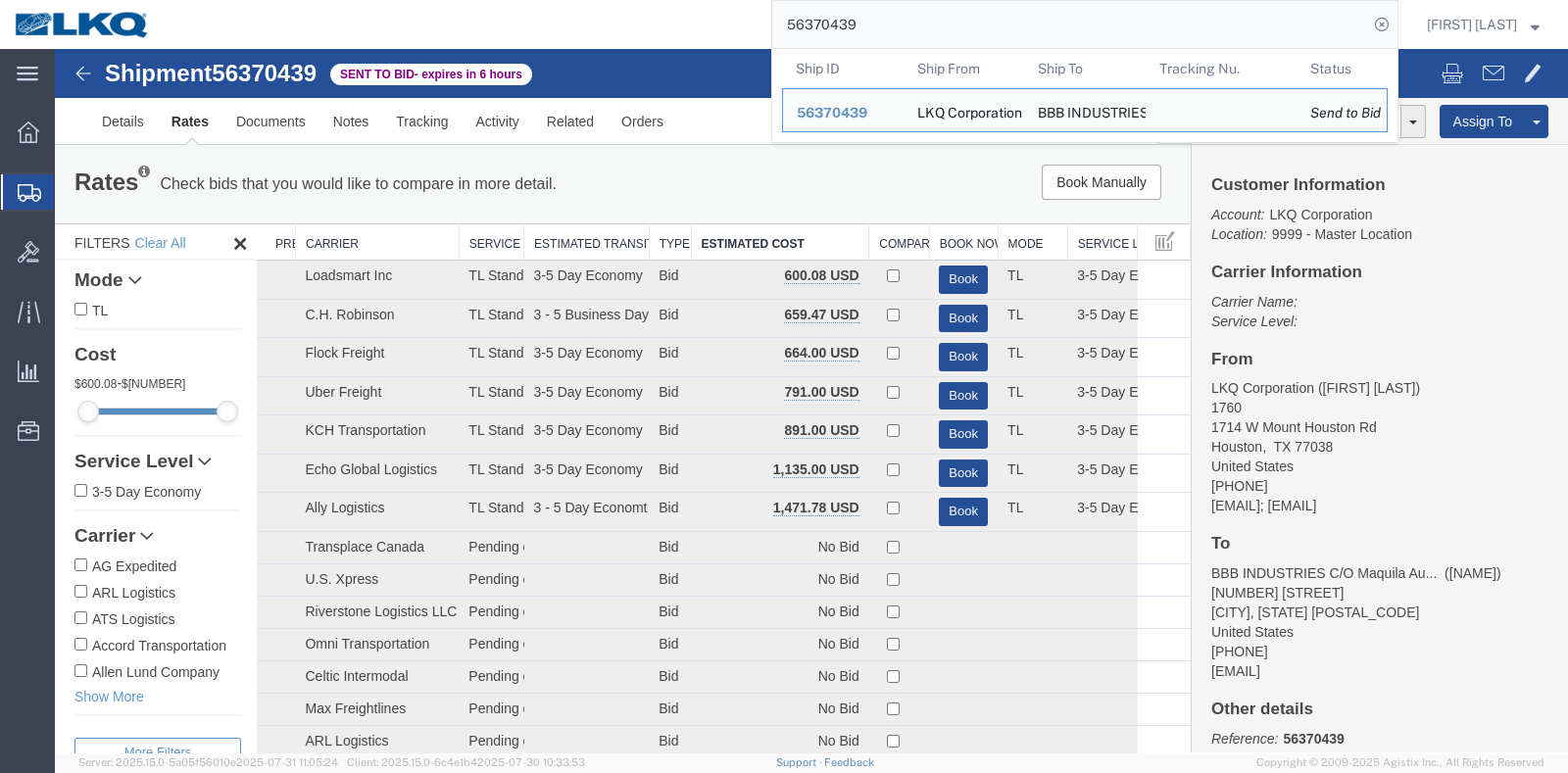 paste on "597" 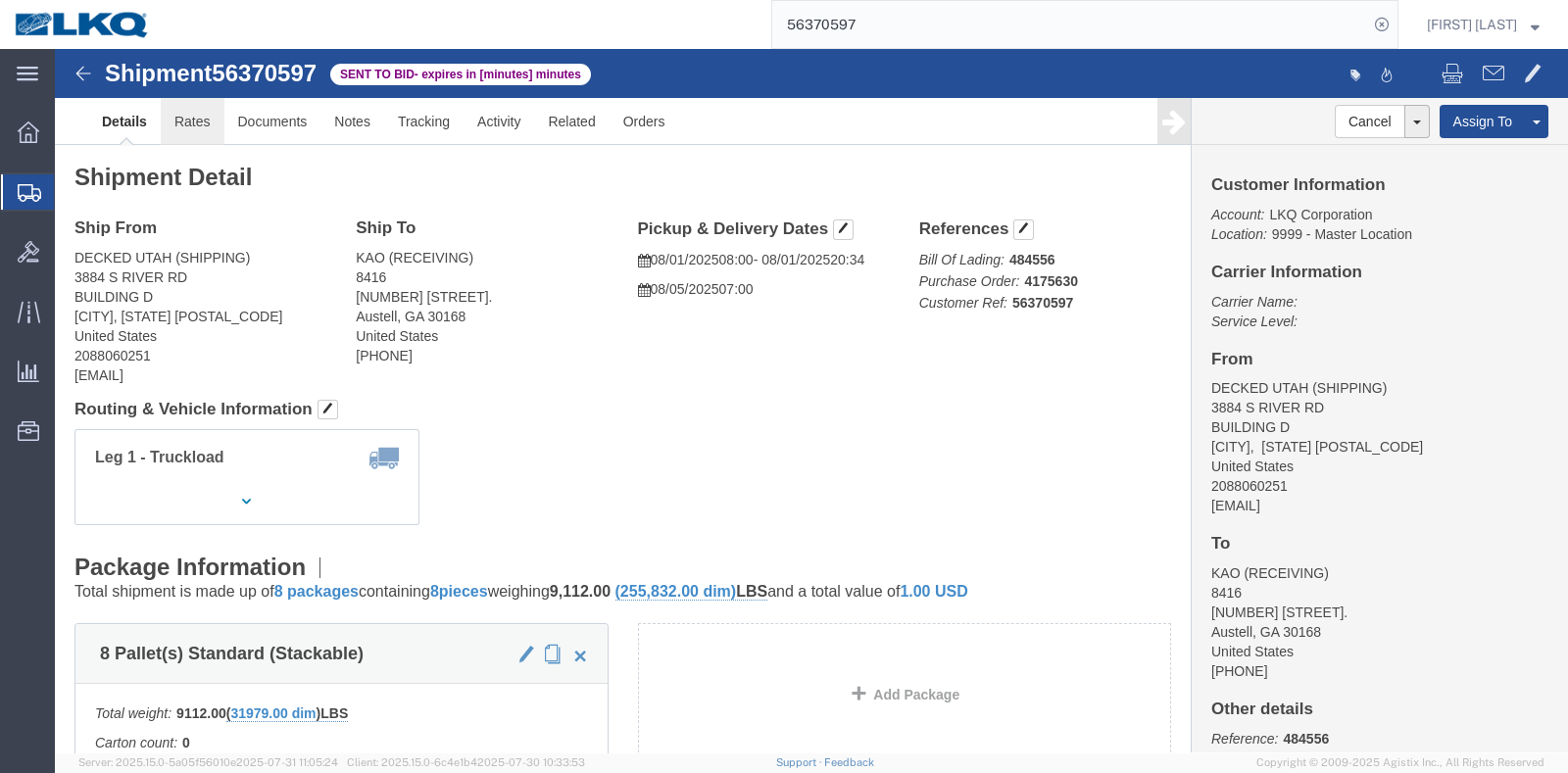click on "Rates" 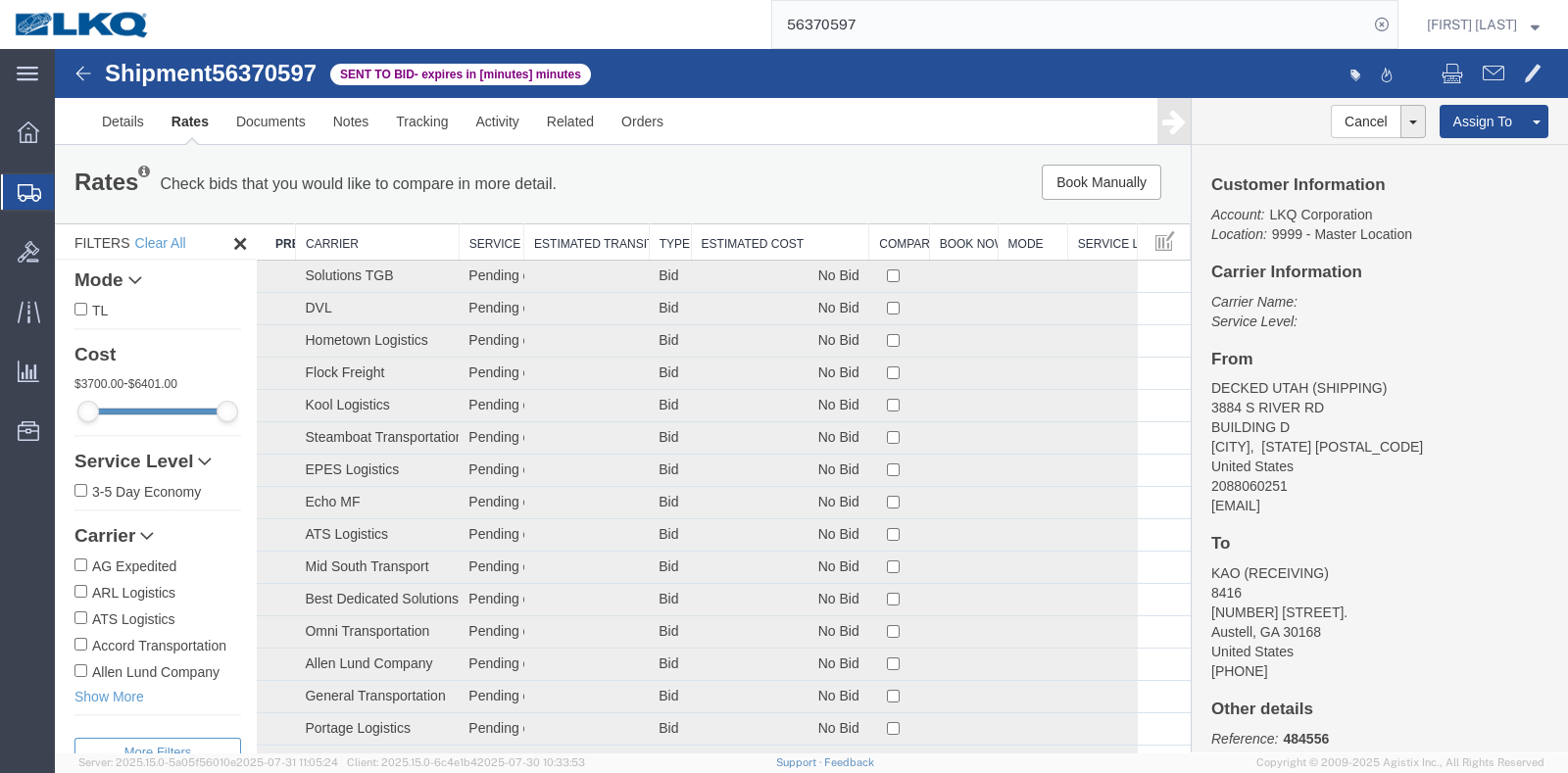 click on "Estimated Cost" at bounding box center (780, 242) 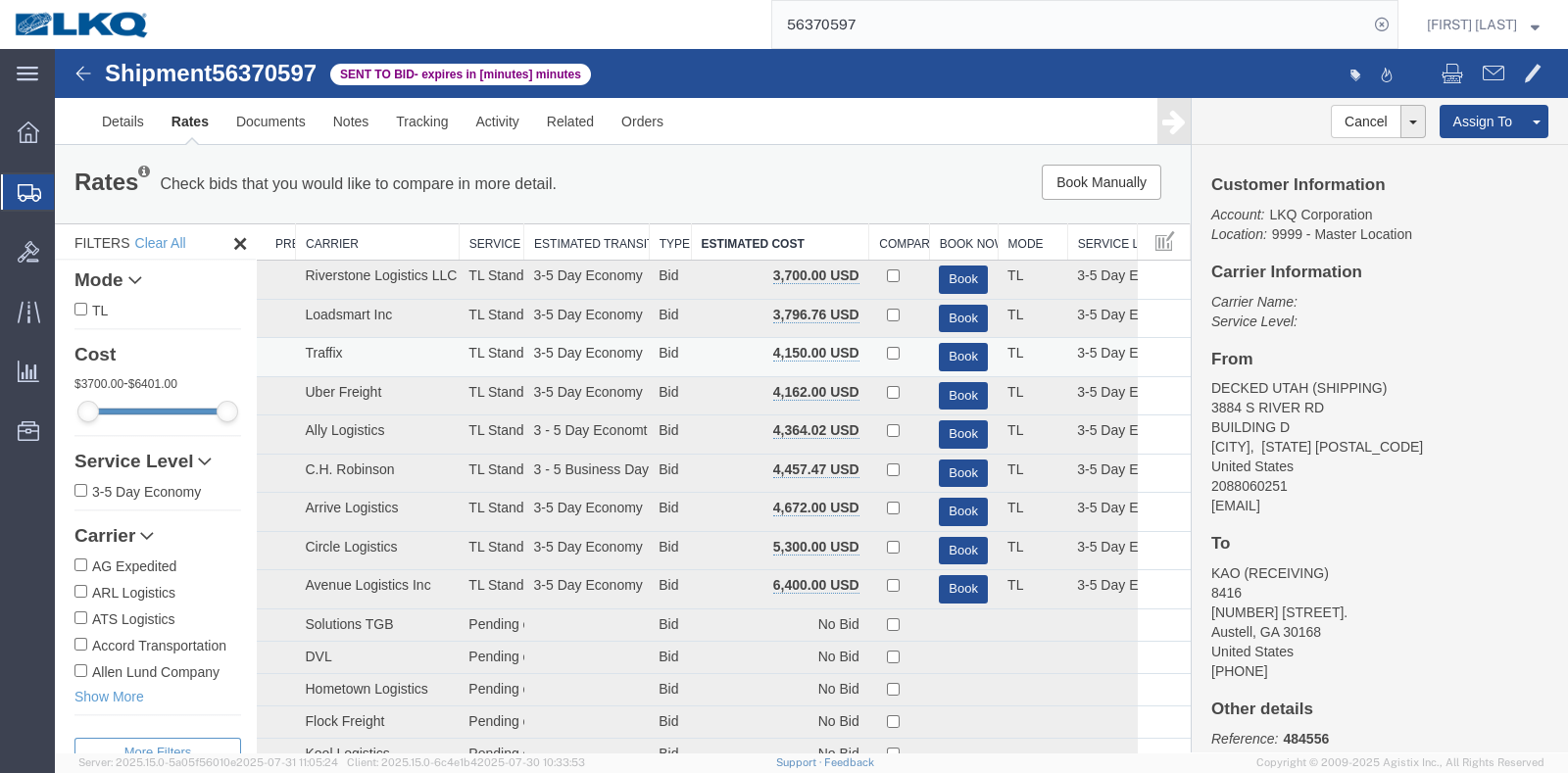 click on "Traffix" at bounding box center (376, 358) 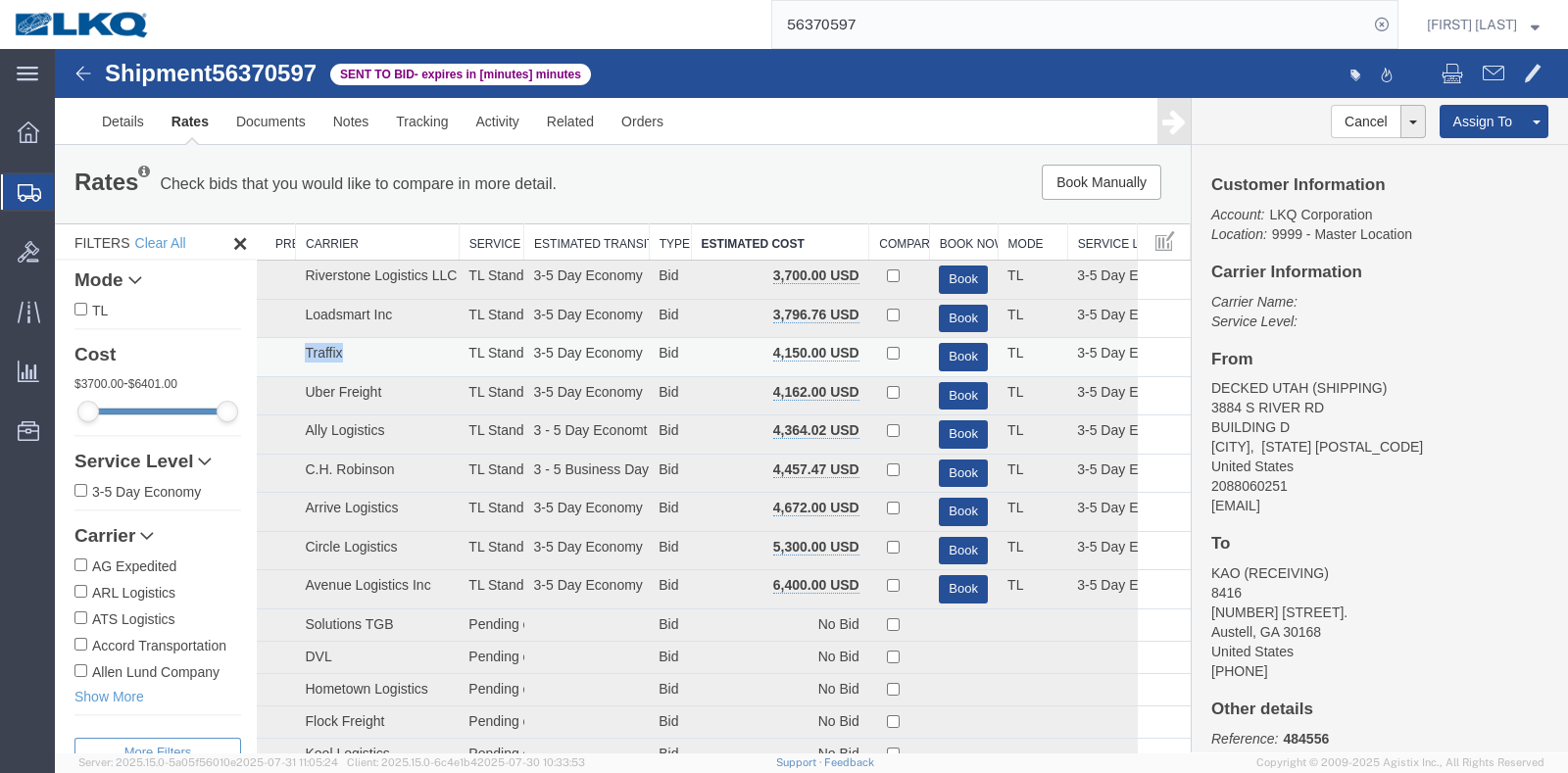click on "Traffix" at bounding box center (376, 358) 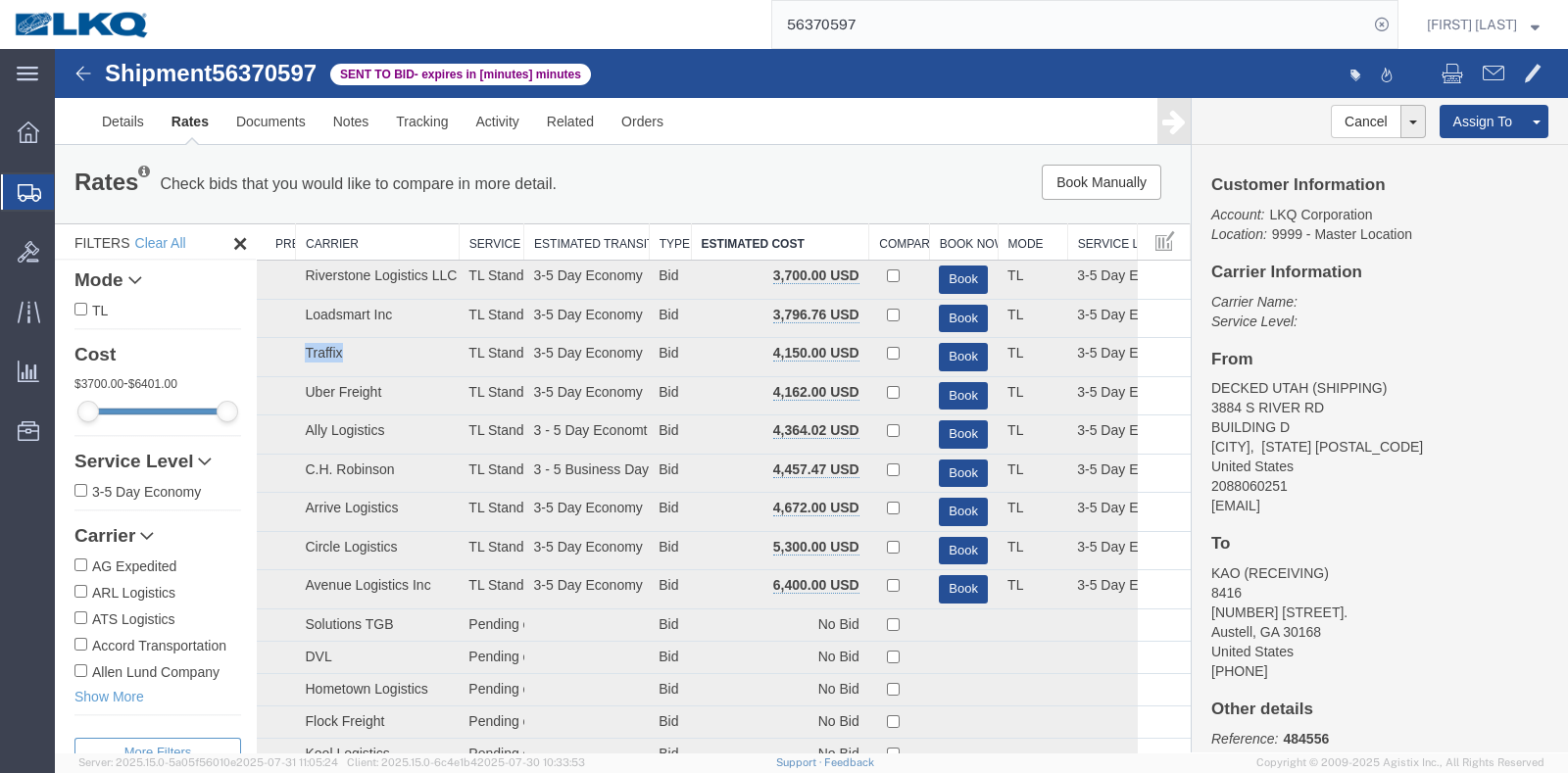 copy on "Traffix" 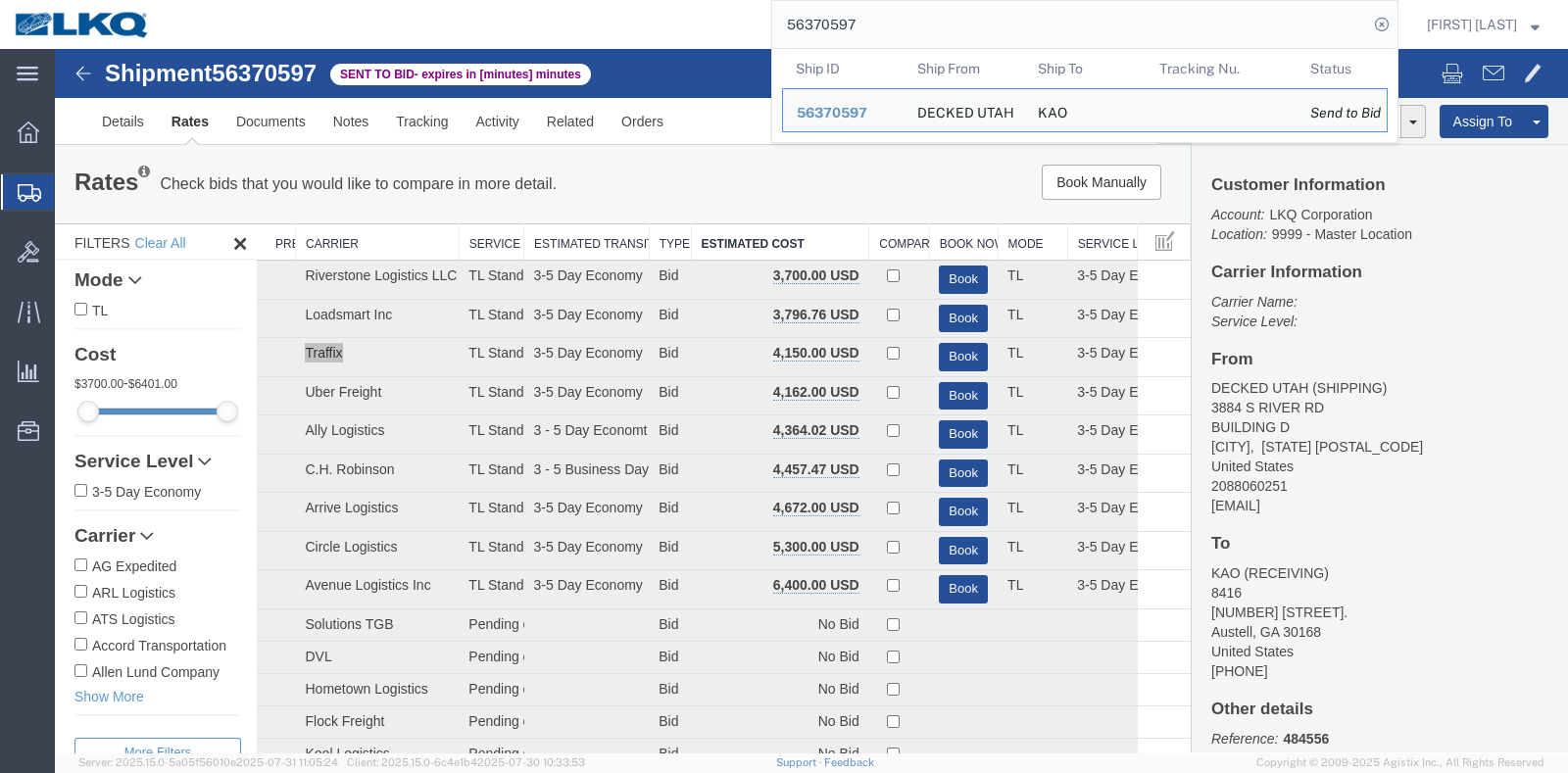 click on "56370597" 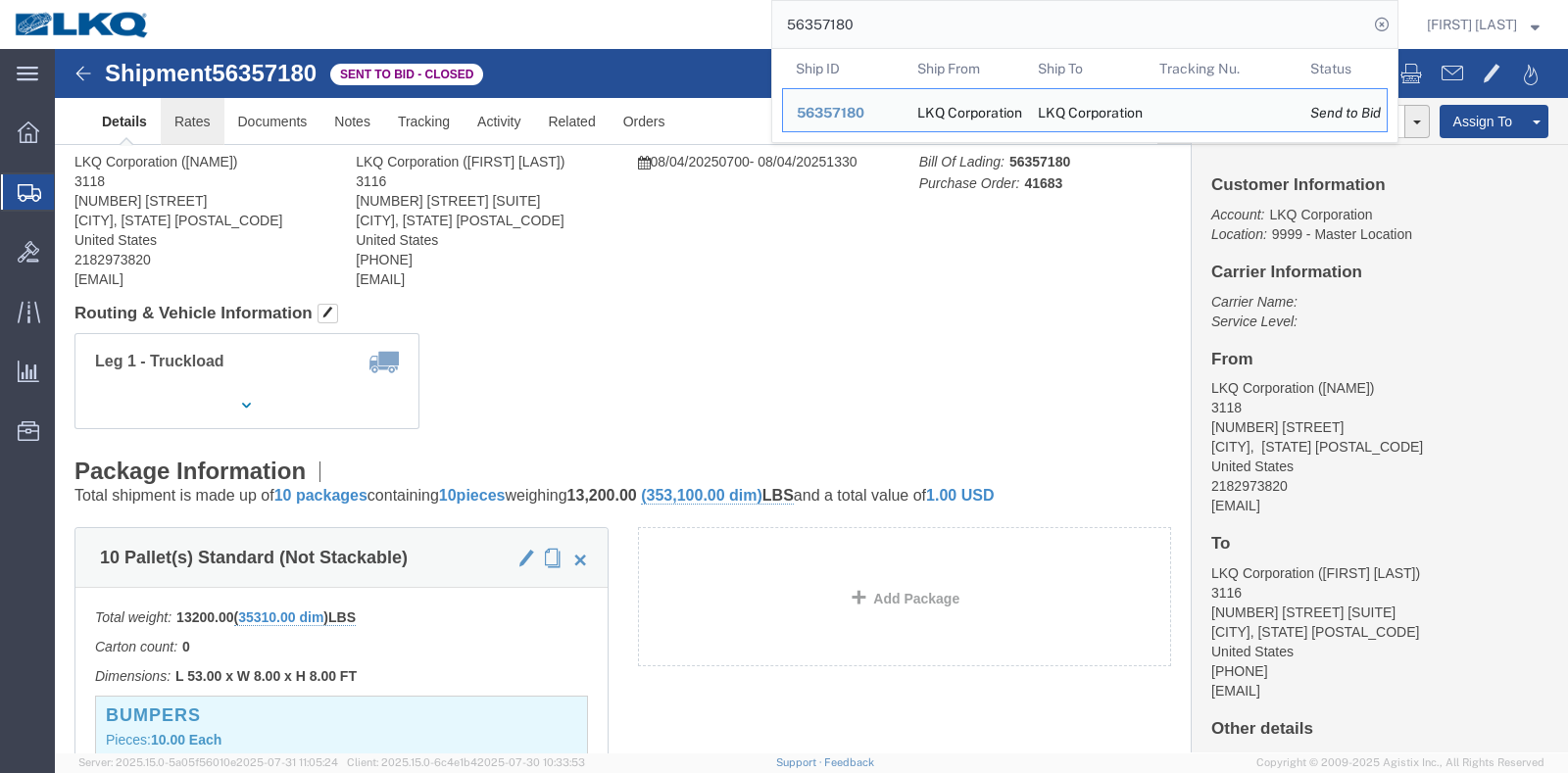 drag, startPoint x: 711, startPoint y: 261, endPoint x: 156, endPoint y: 75, distance: 585.3384 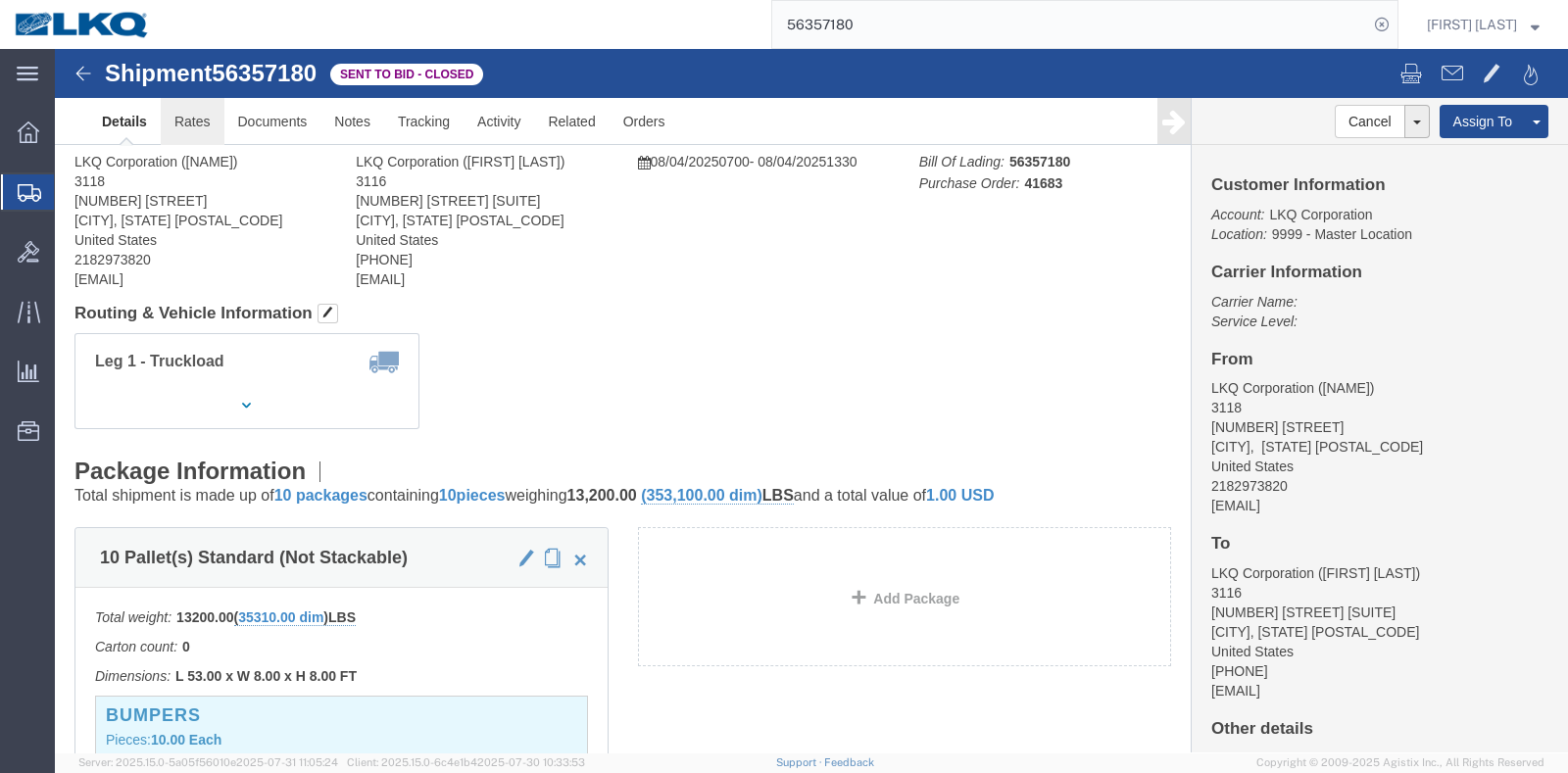 drag, startPoint x: 156, startPoint y: 75, endPoint x: 124, endPoint y: 81, distance: 32.55764 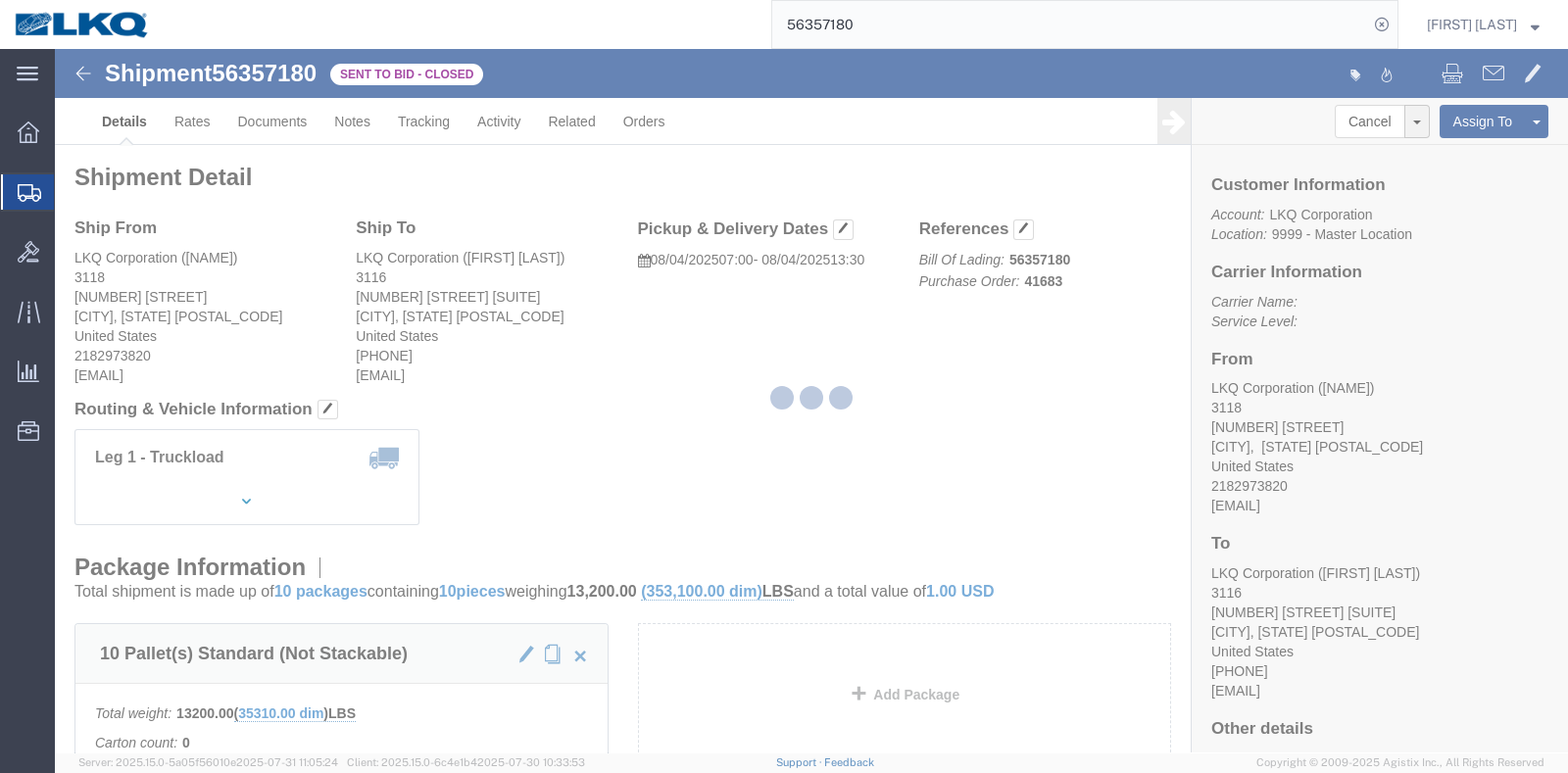 click 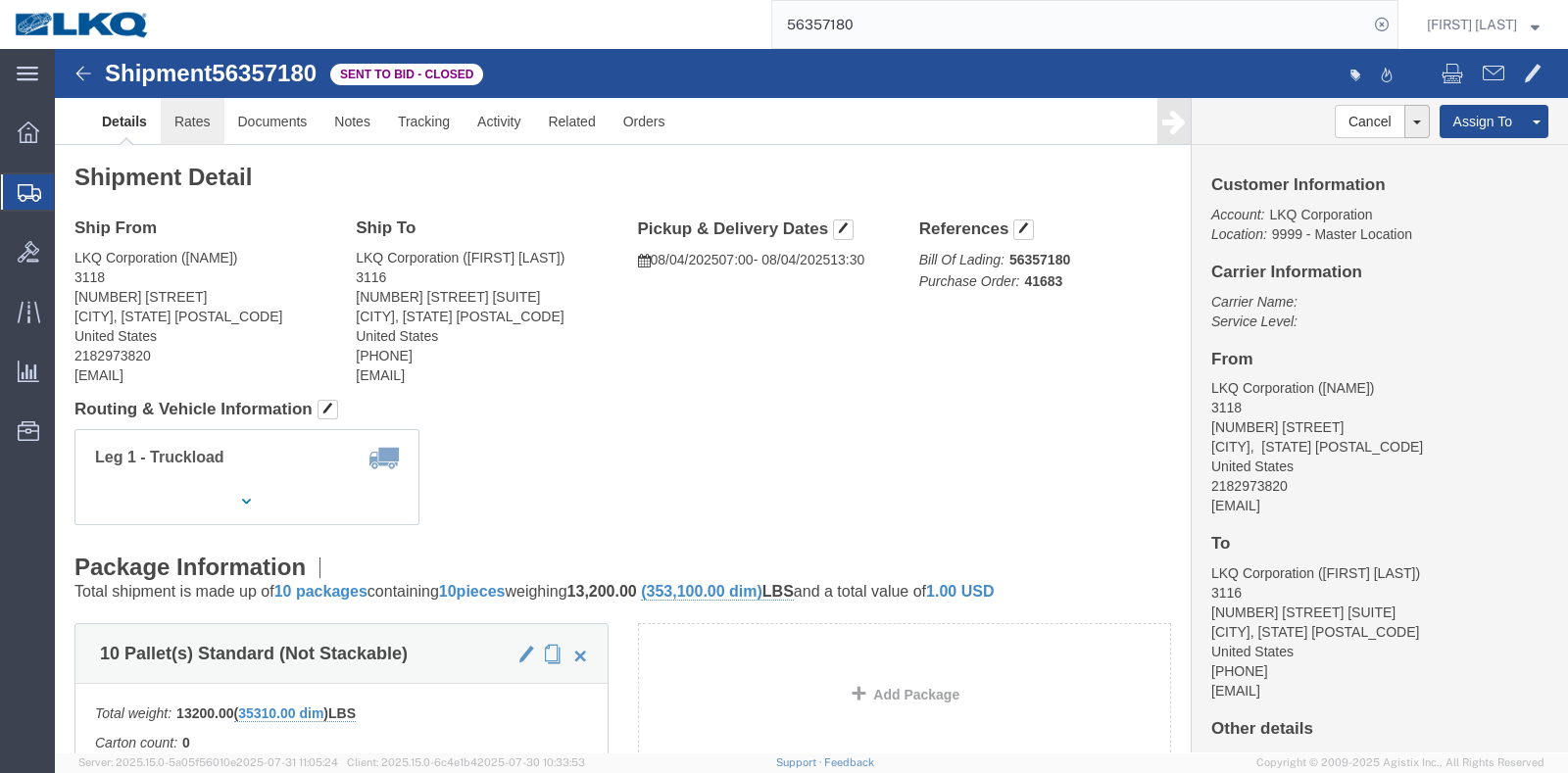 click on "Rates" 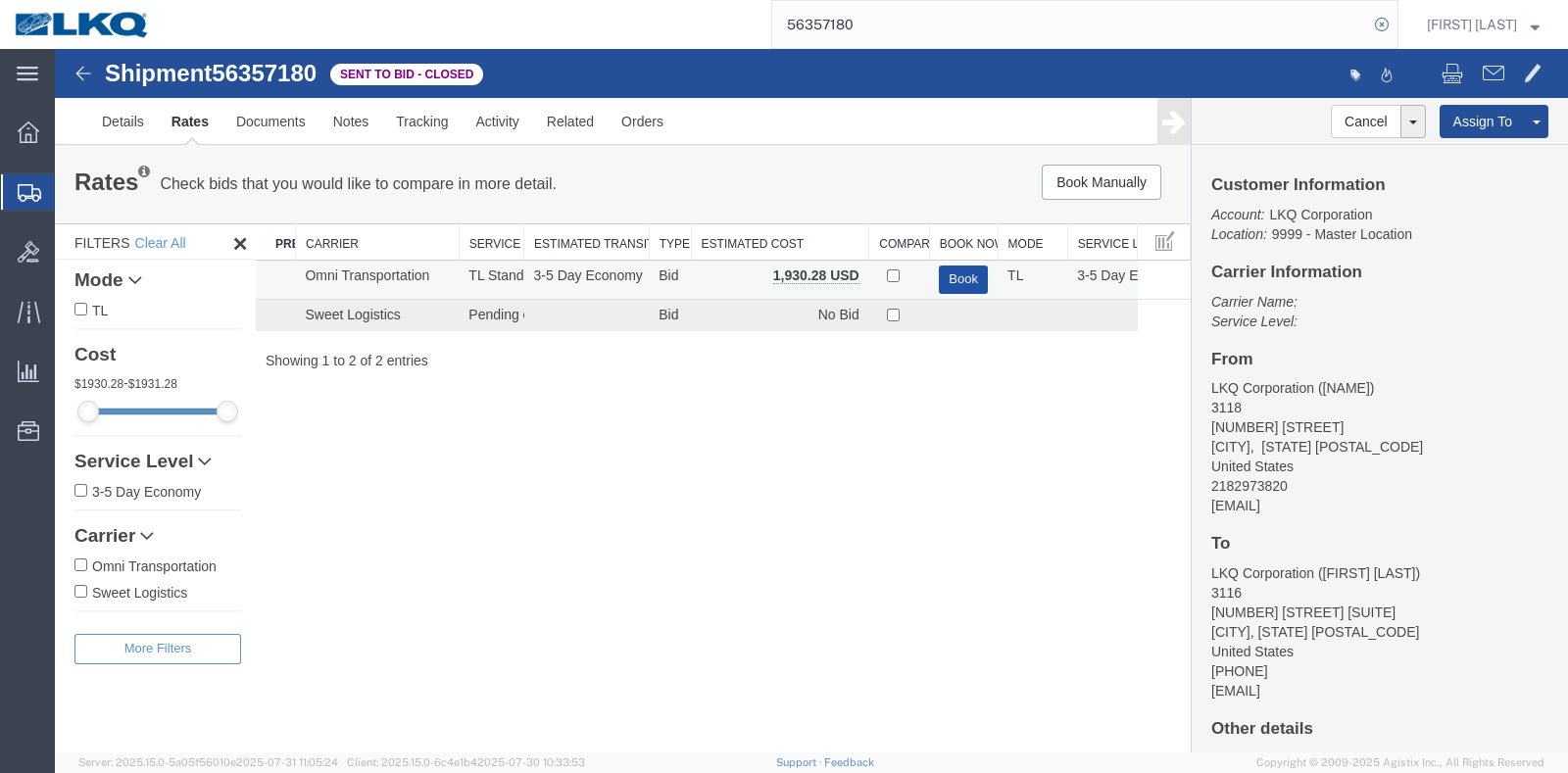 click on "Book" at bounding box center [963, 279] 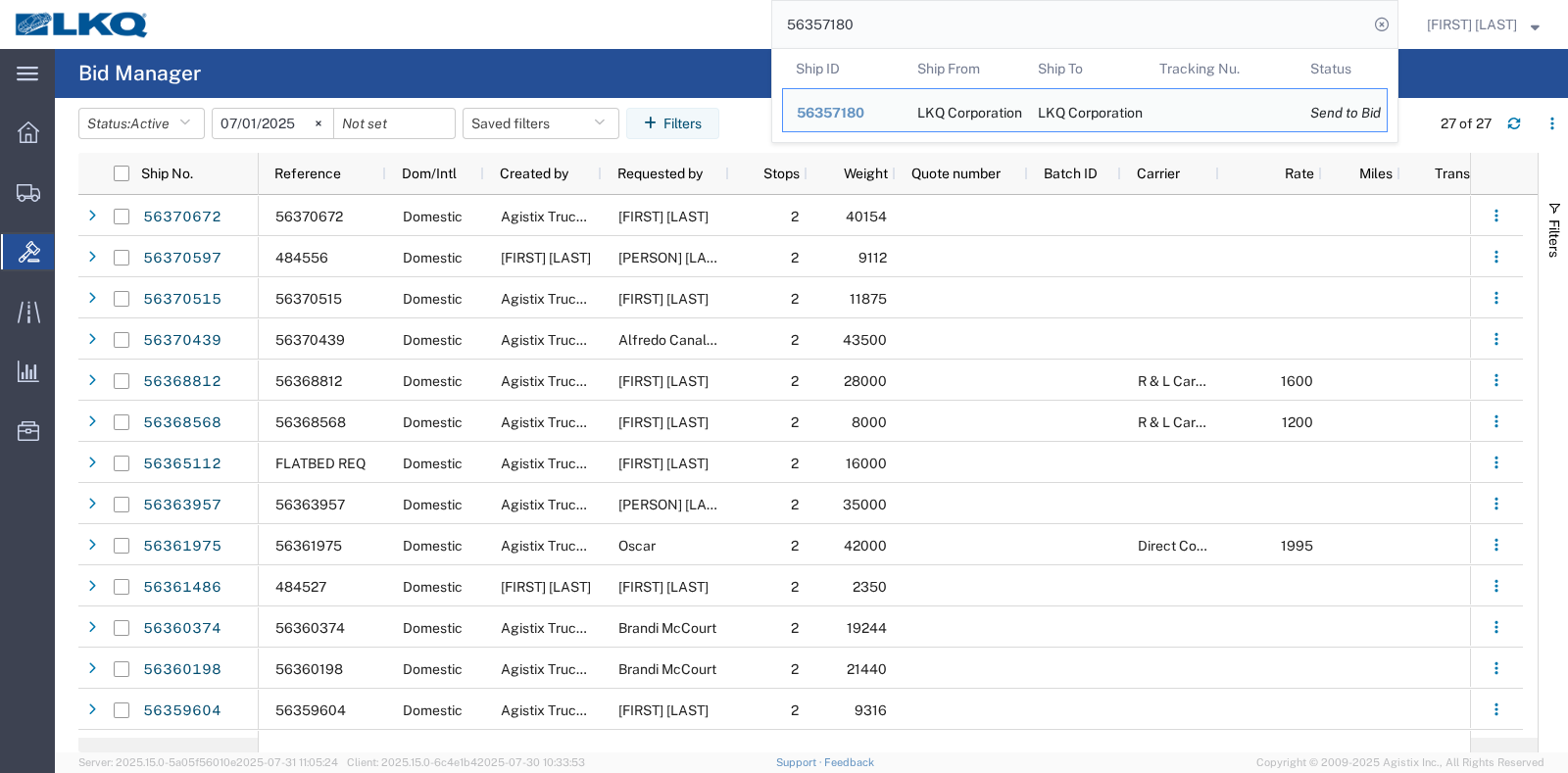 click on "56357180" 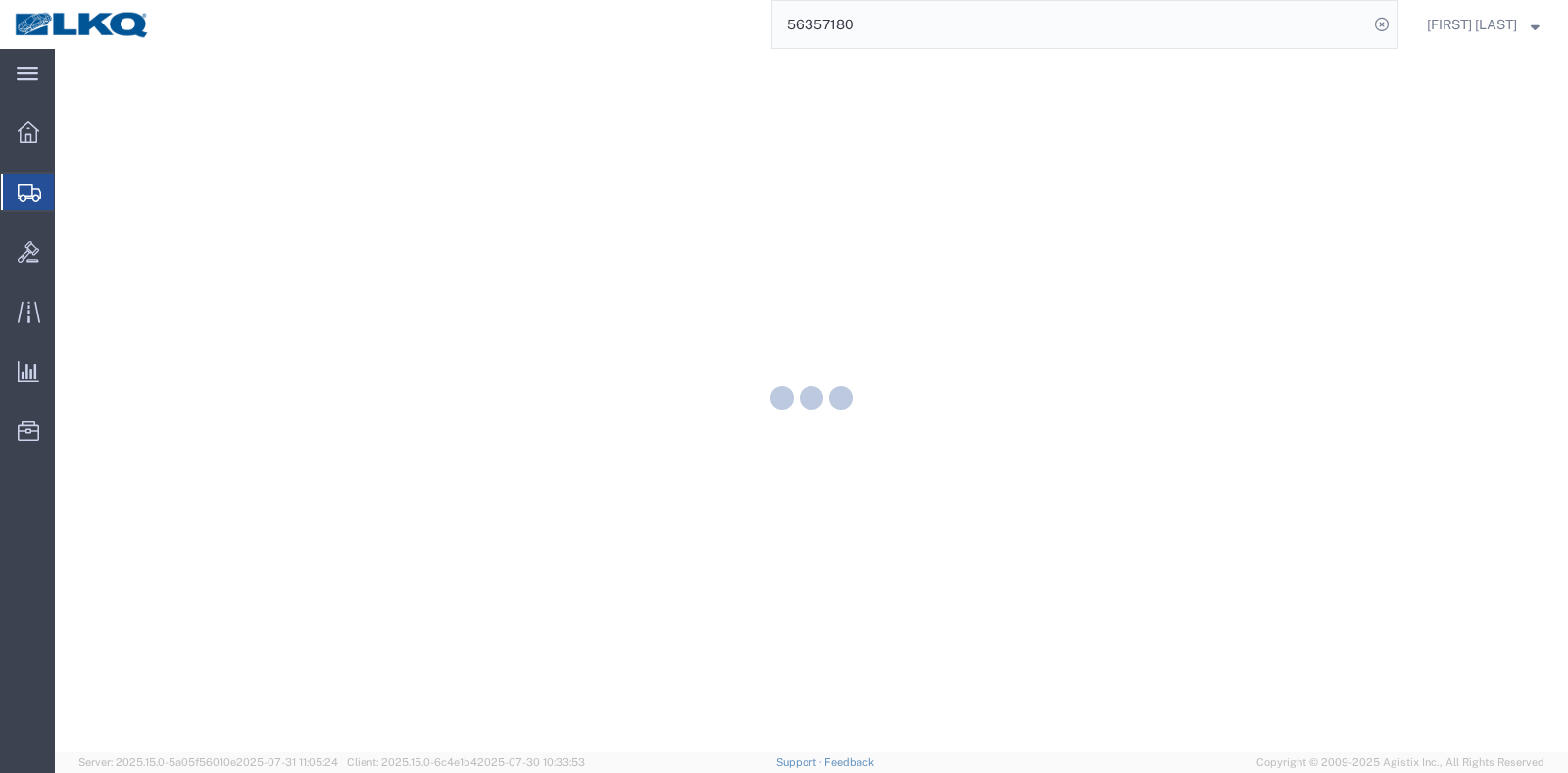 scroll, scrollTop: 0, scrollLeft: 0, axis: both 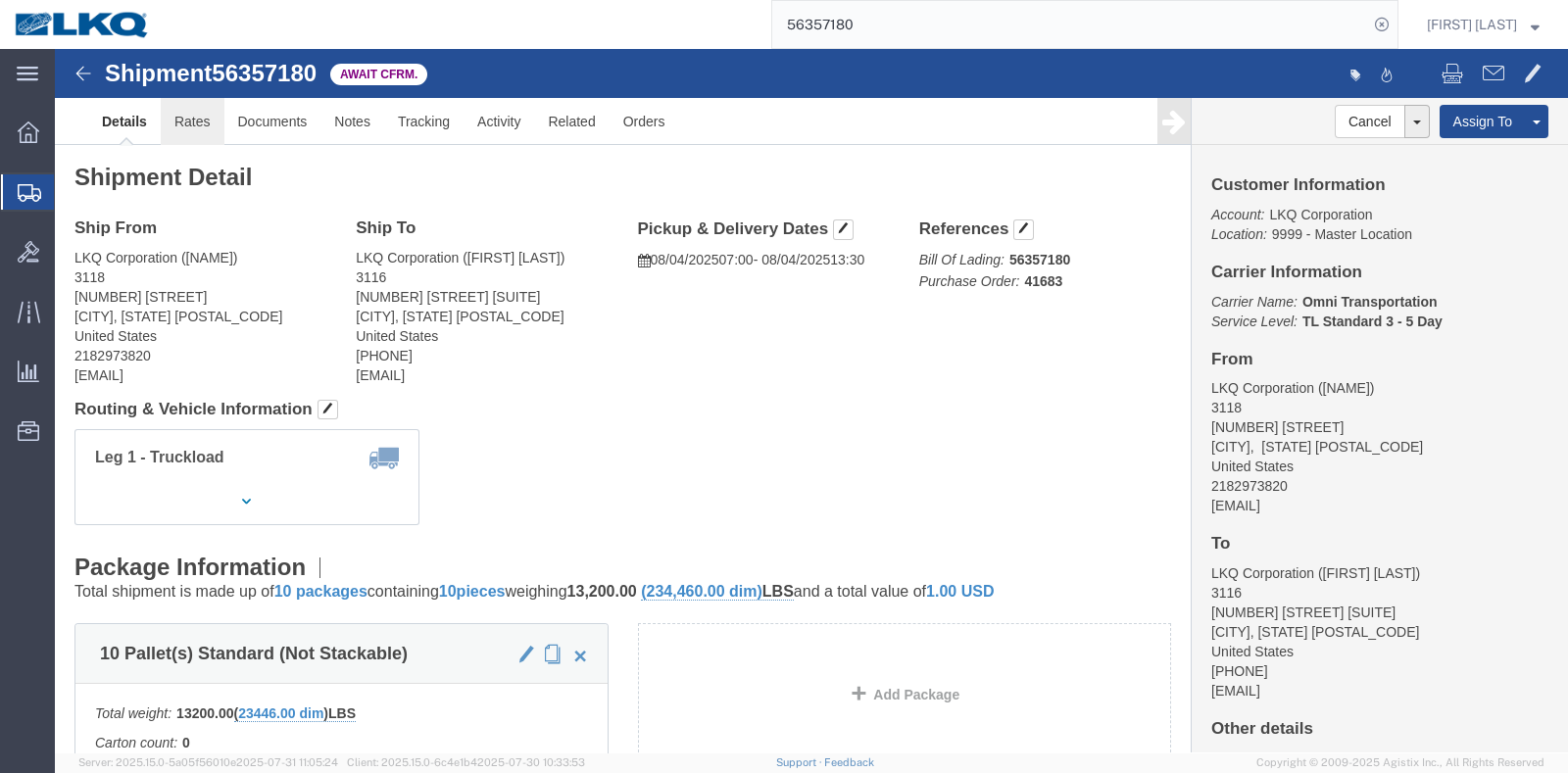 click on "Rates" 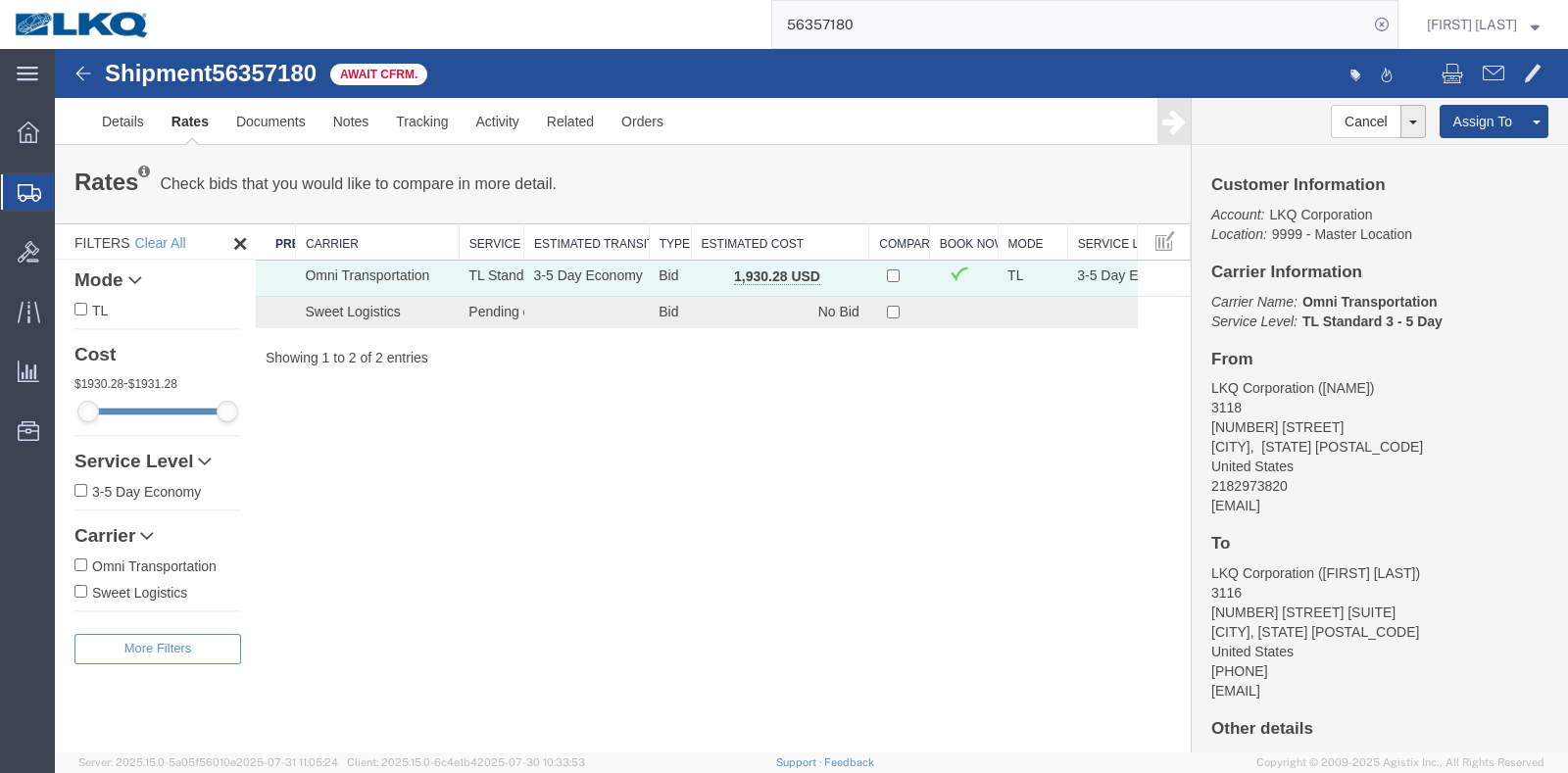 click on "56357180" 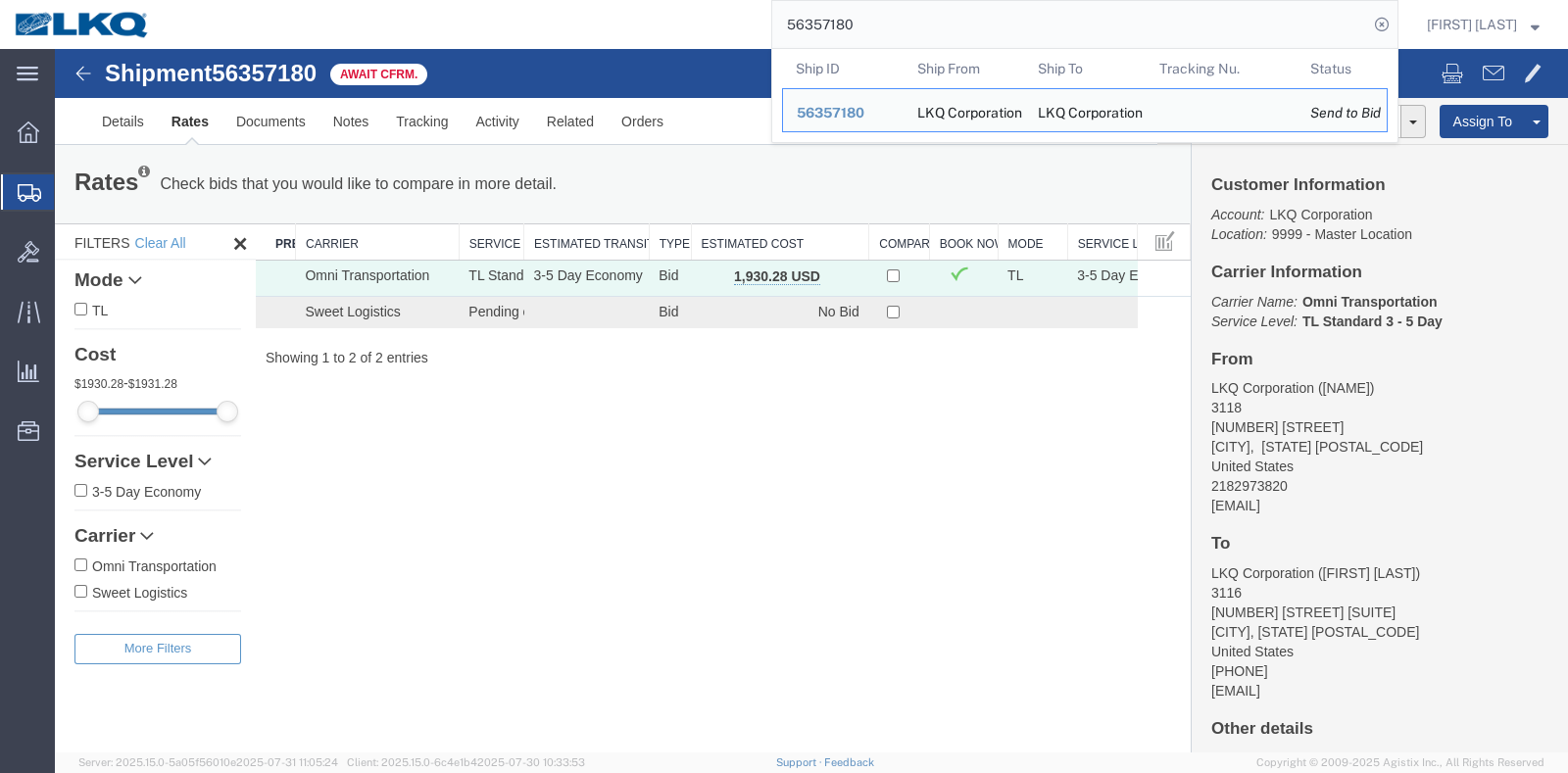 click on "56357180" 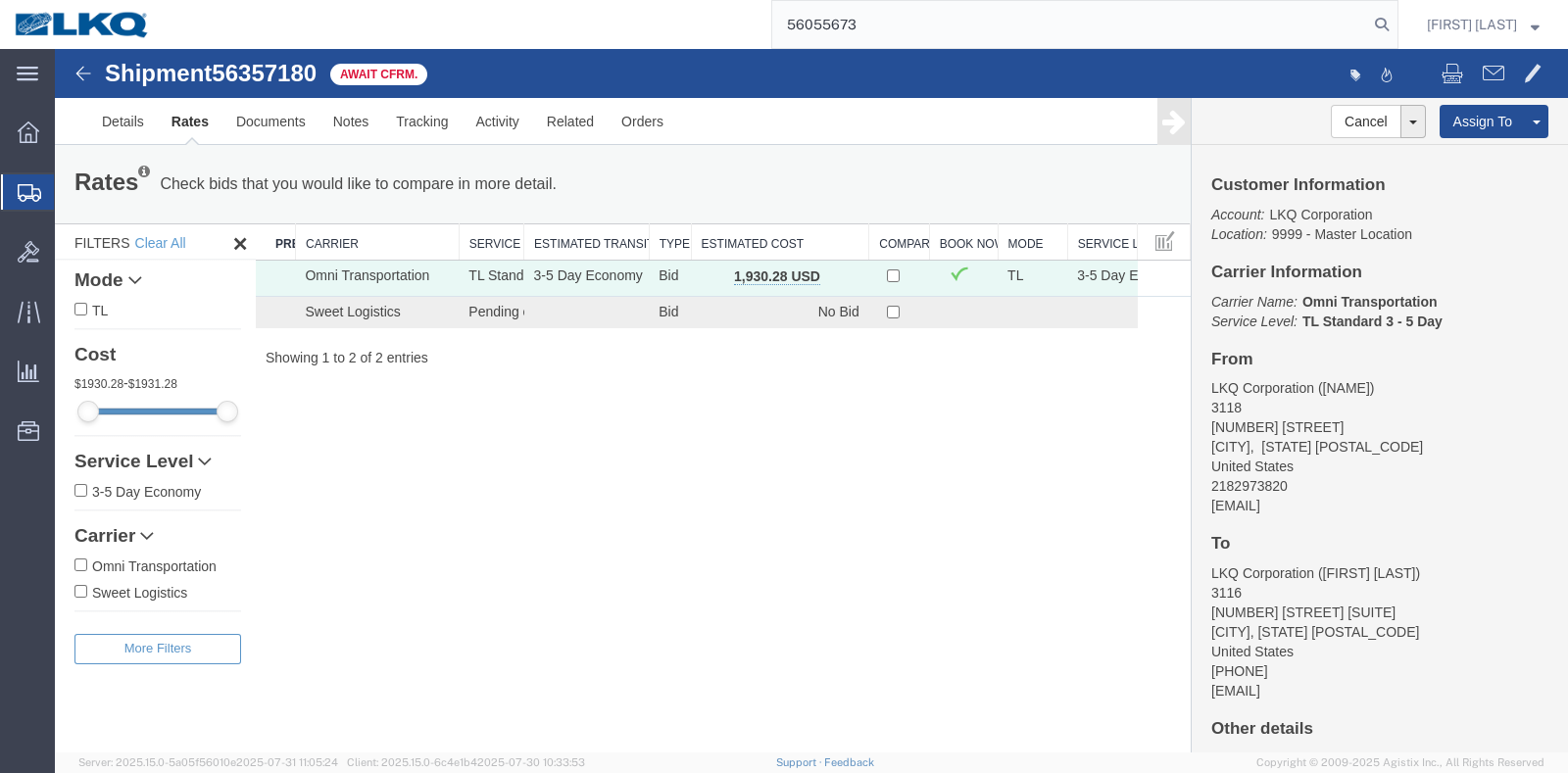 type on "56055673" 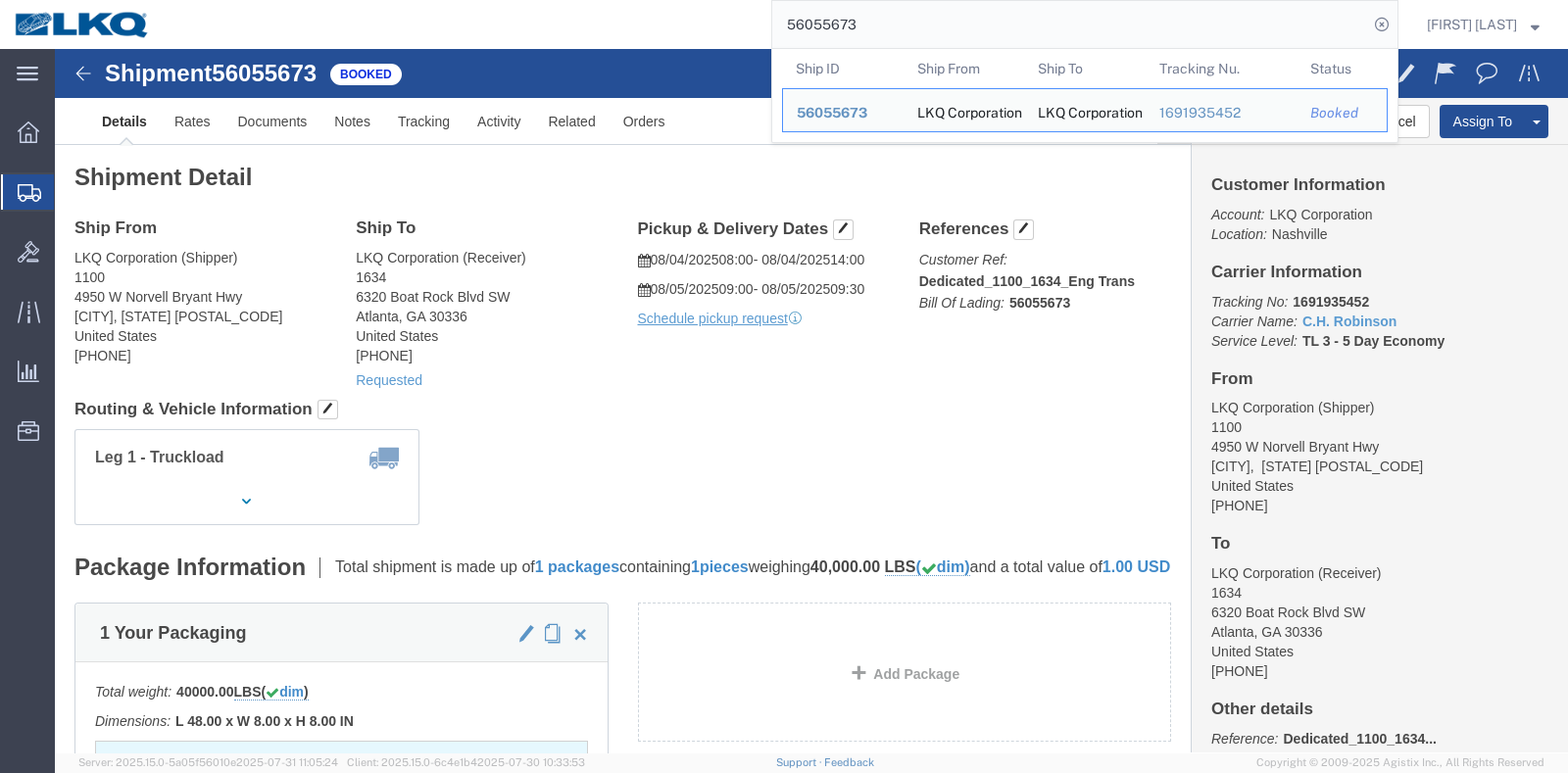 click on "Leg 1 - Truckload Number of trucks: 1" 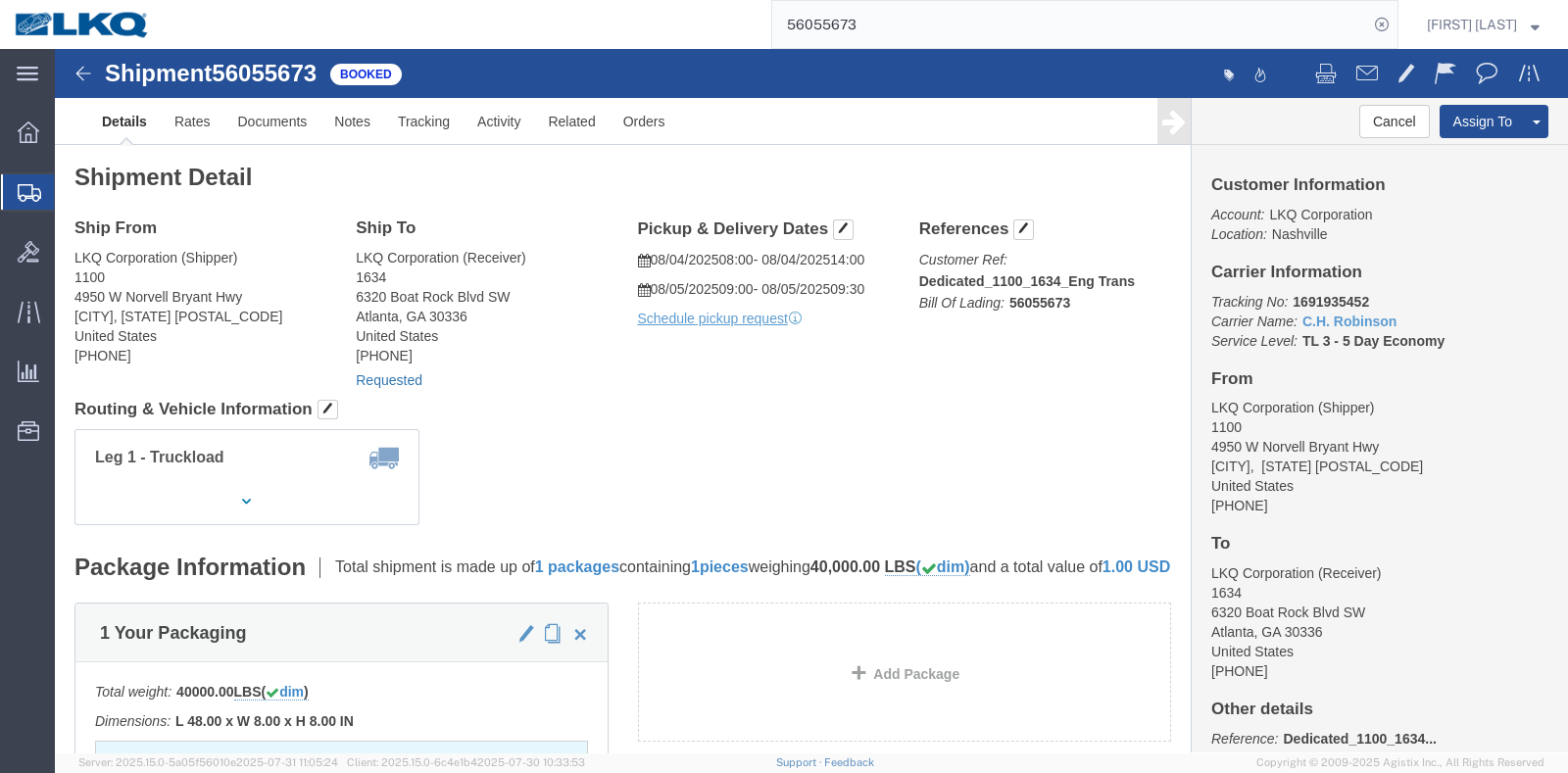 click on "Requested" 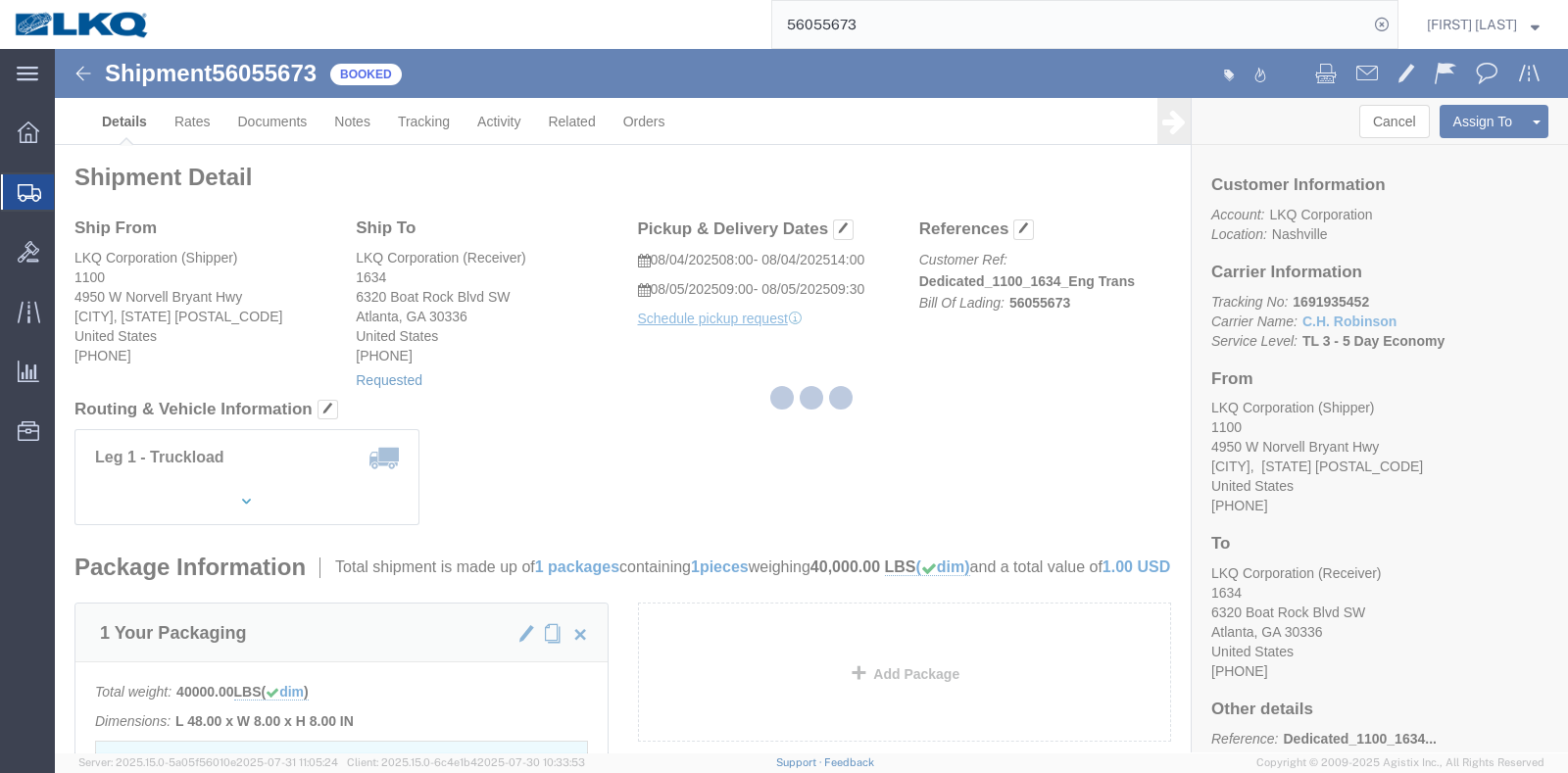select on "1" 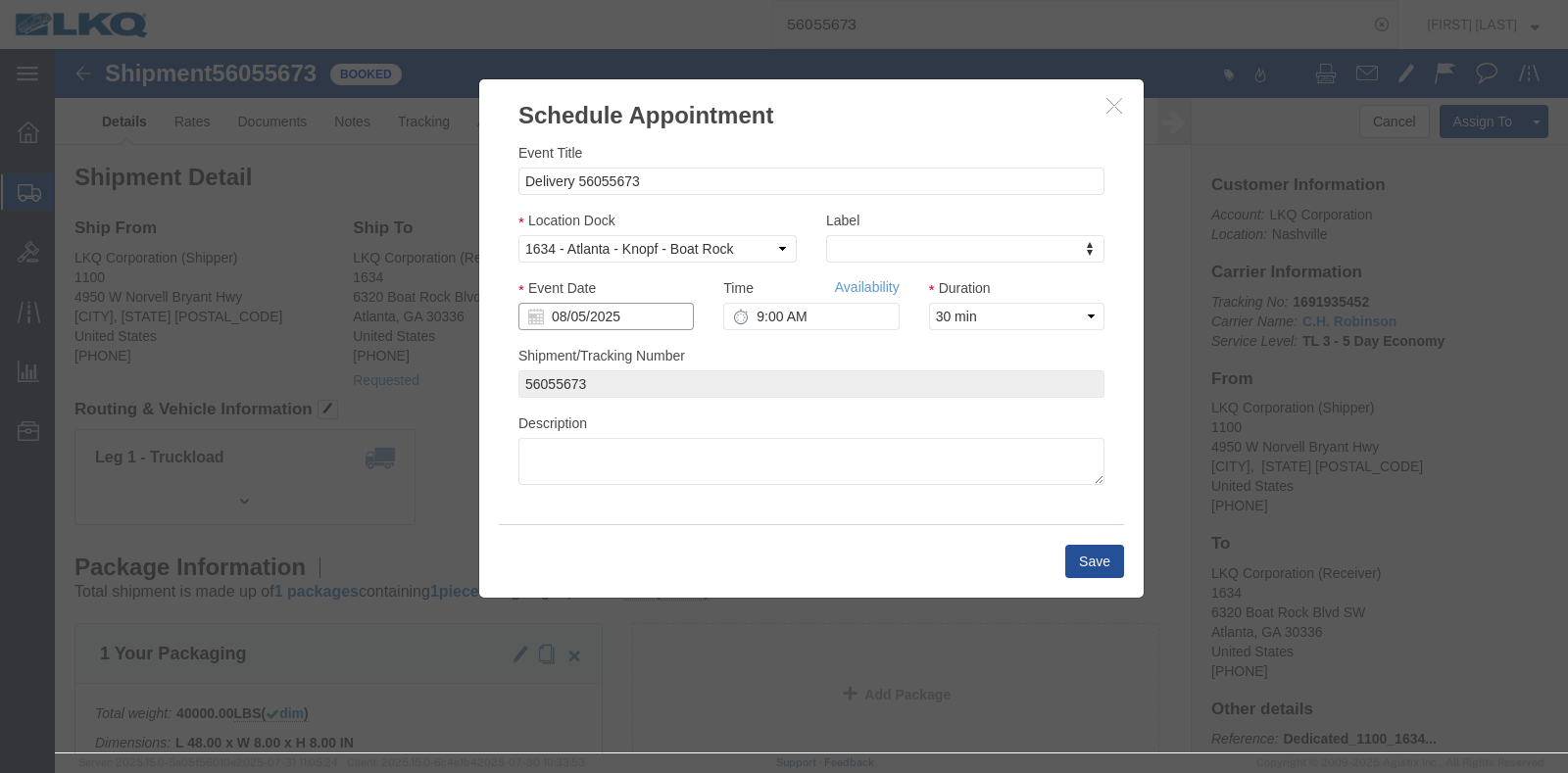 click on "08/05/2025" 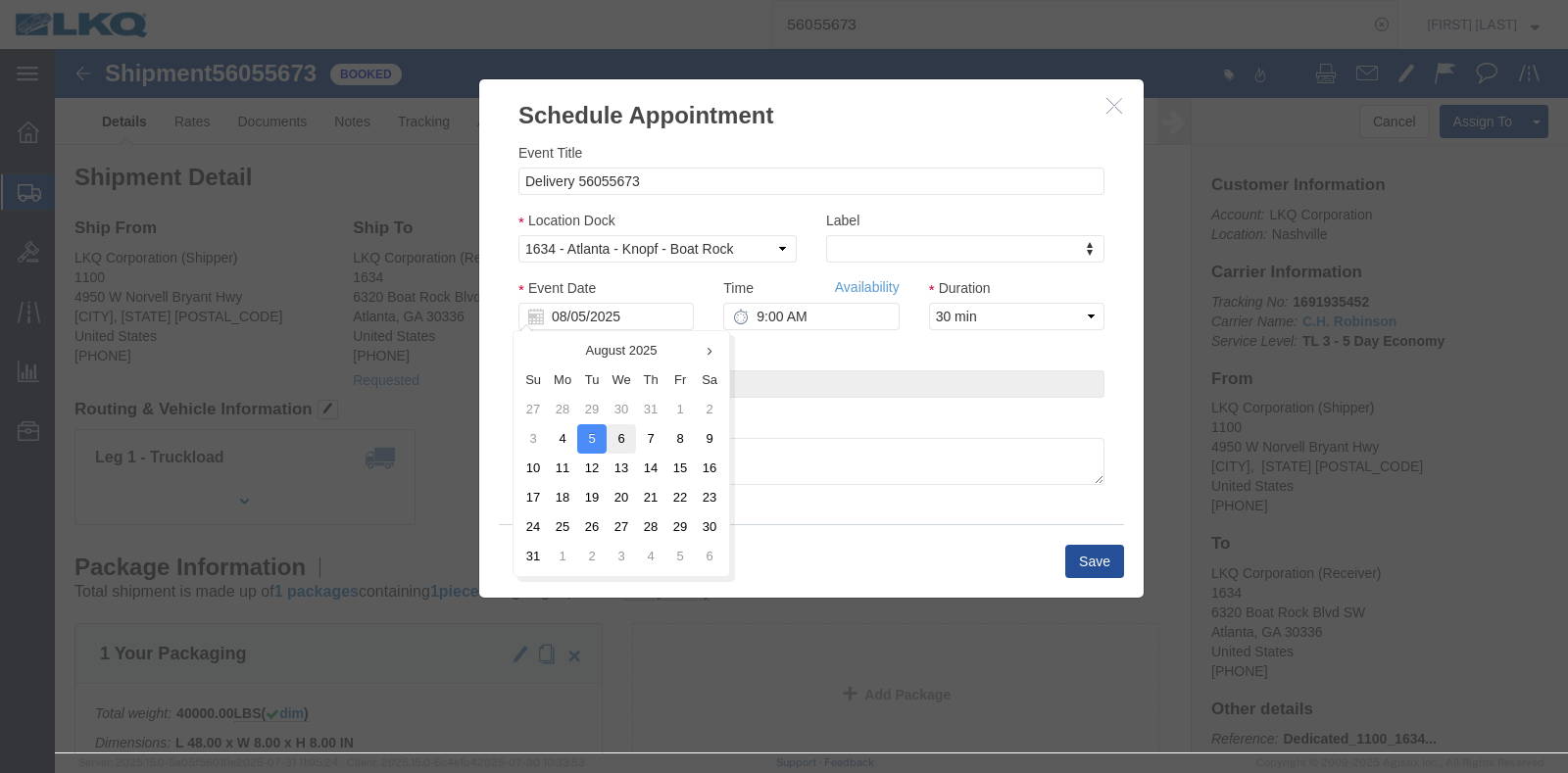 click on "6" 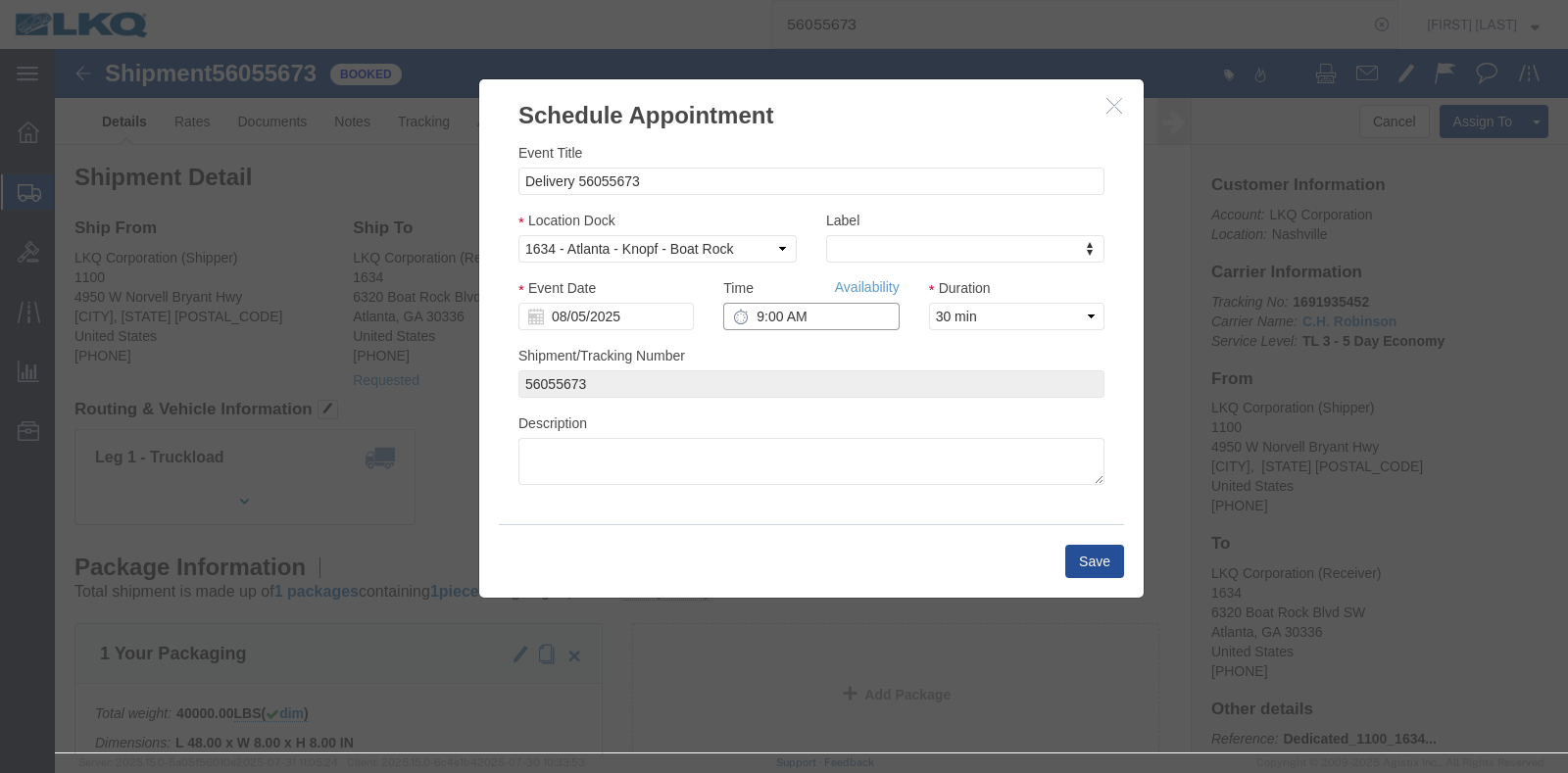click on "9:00 AM" 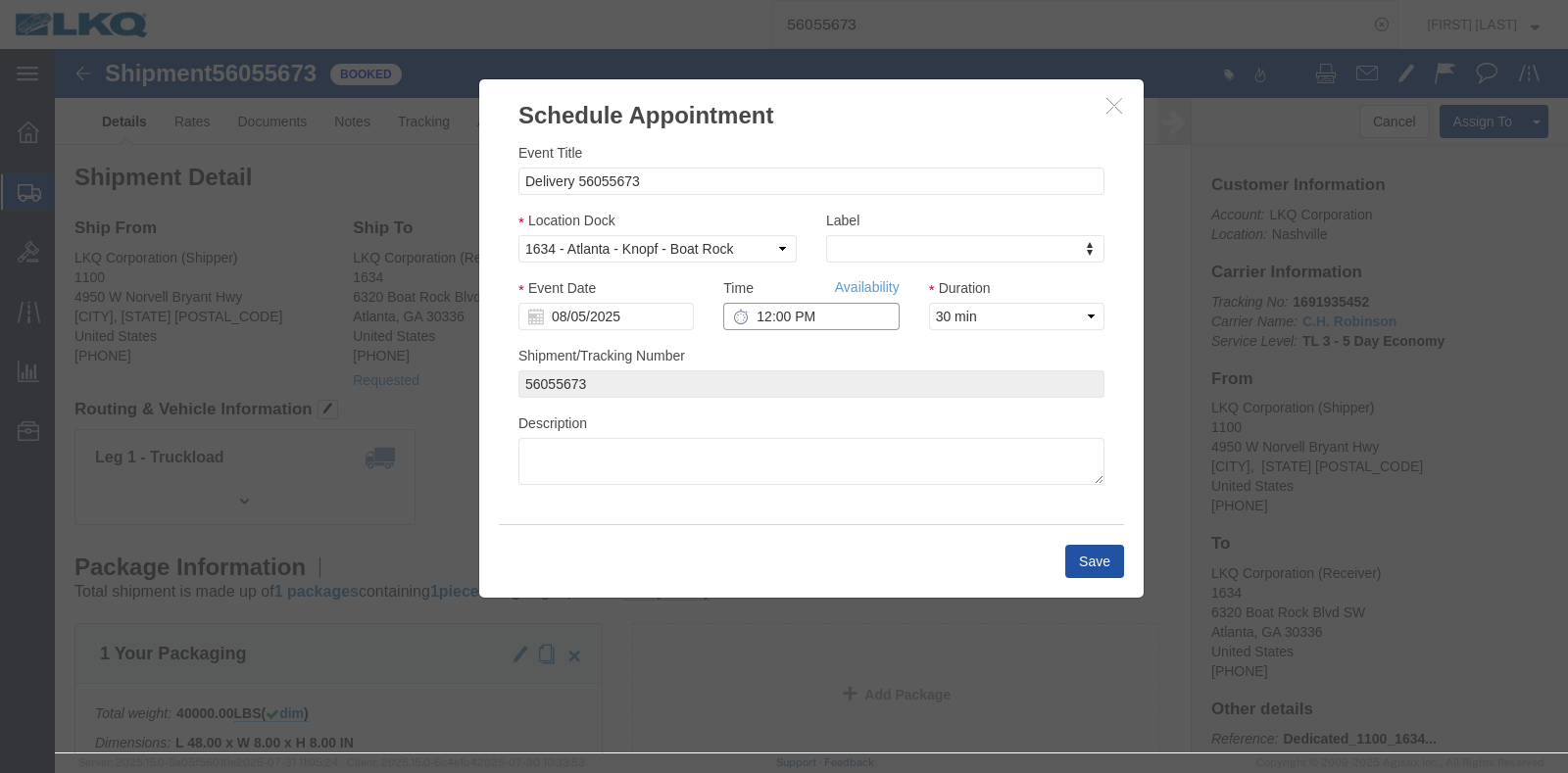 type on "12:00 PM" 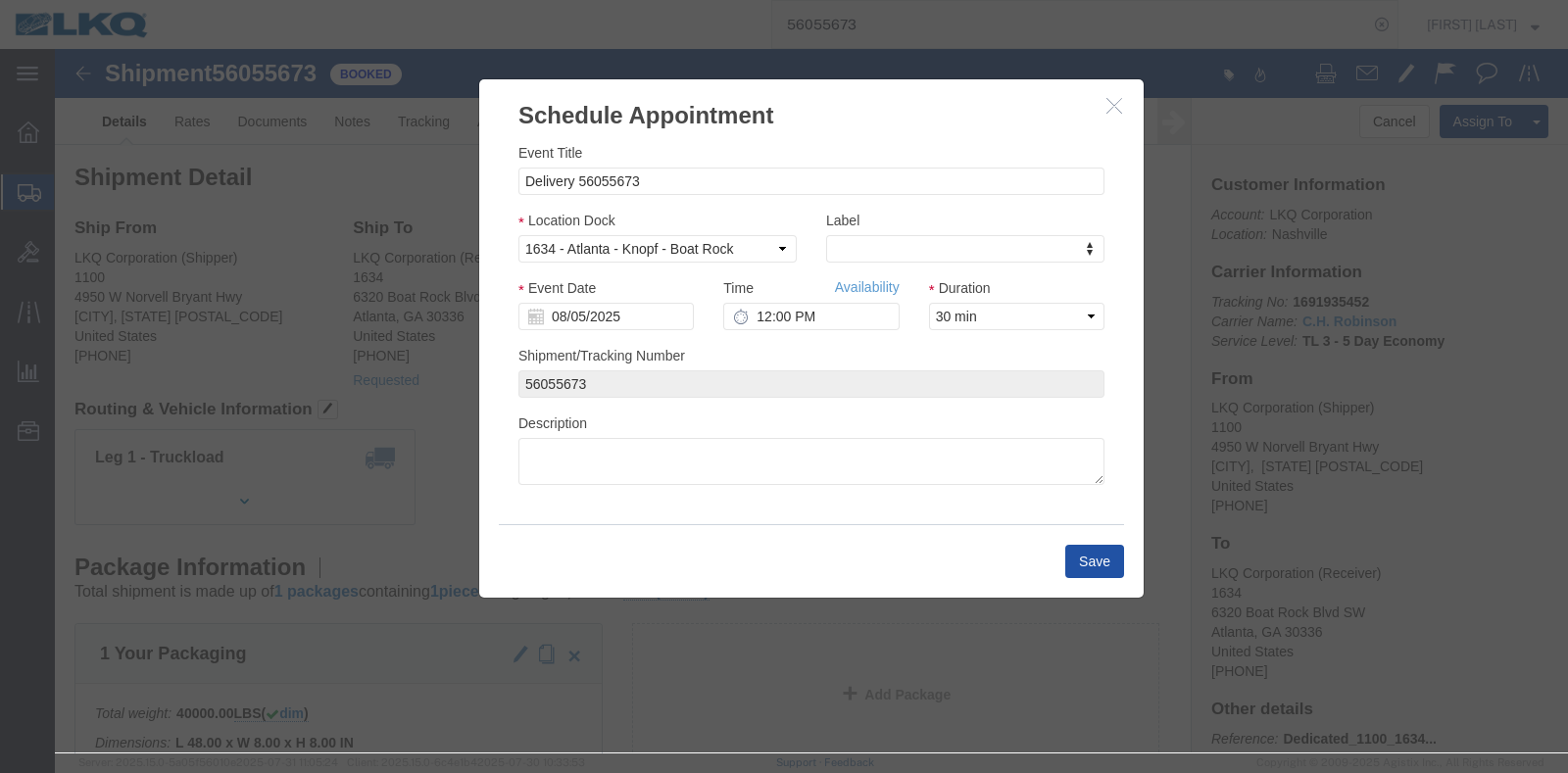 click on "Save" 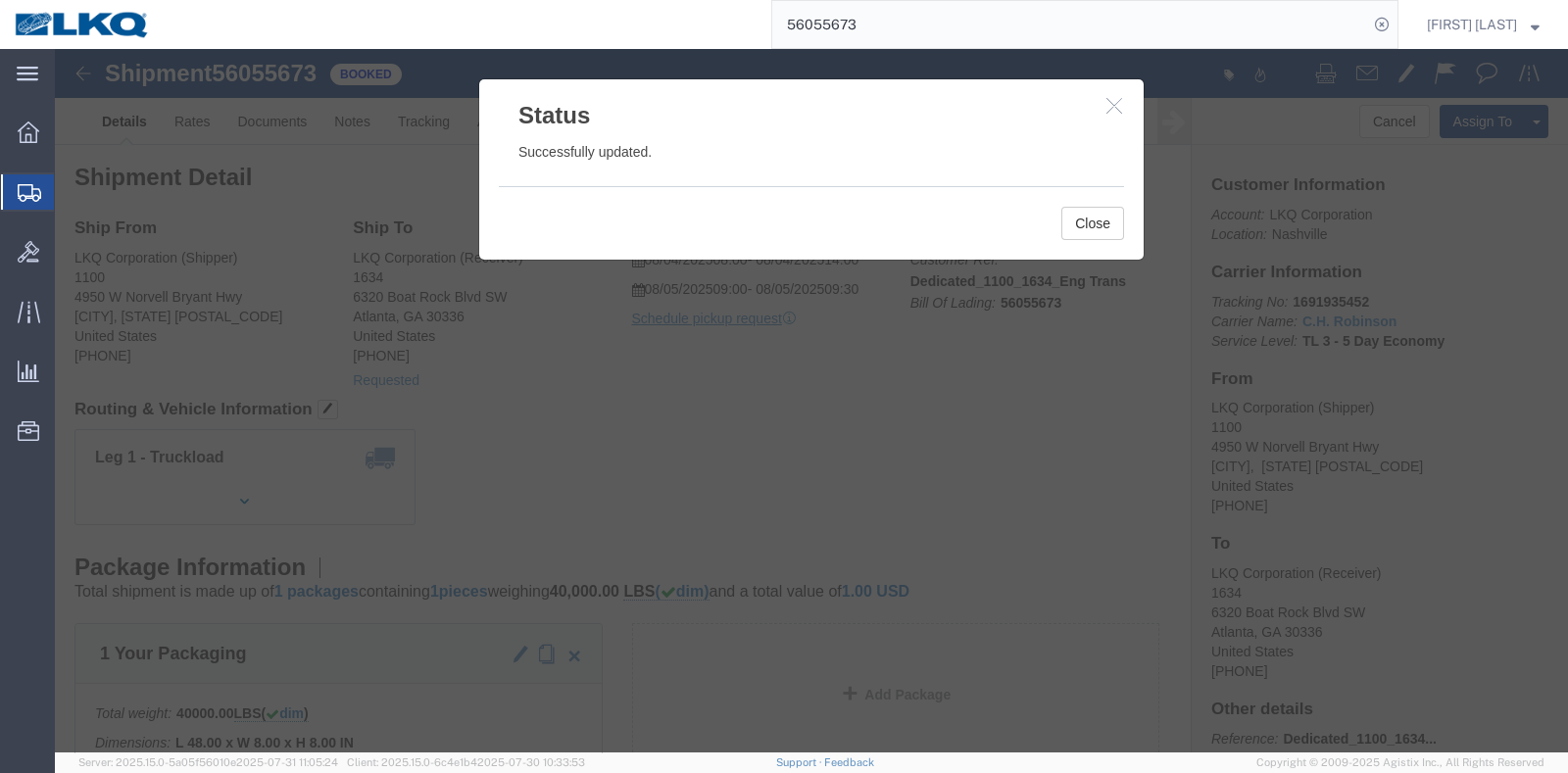 click 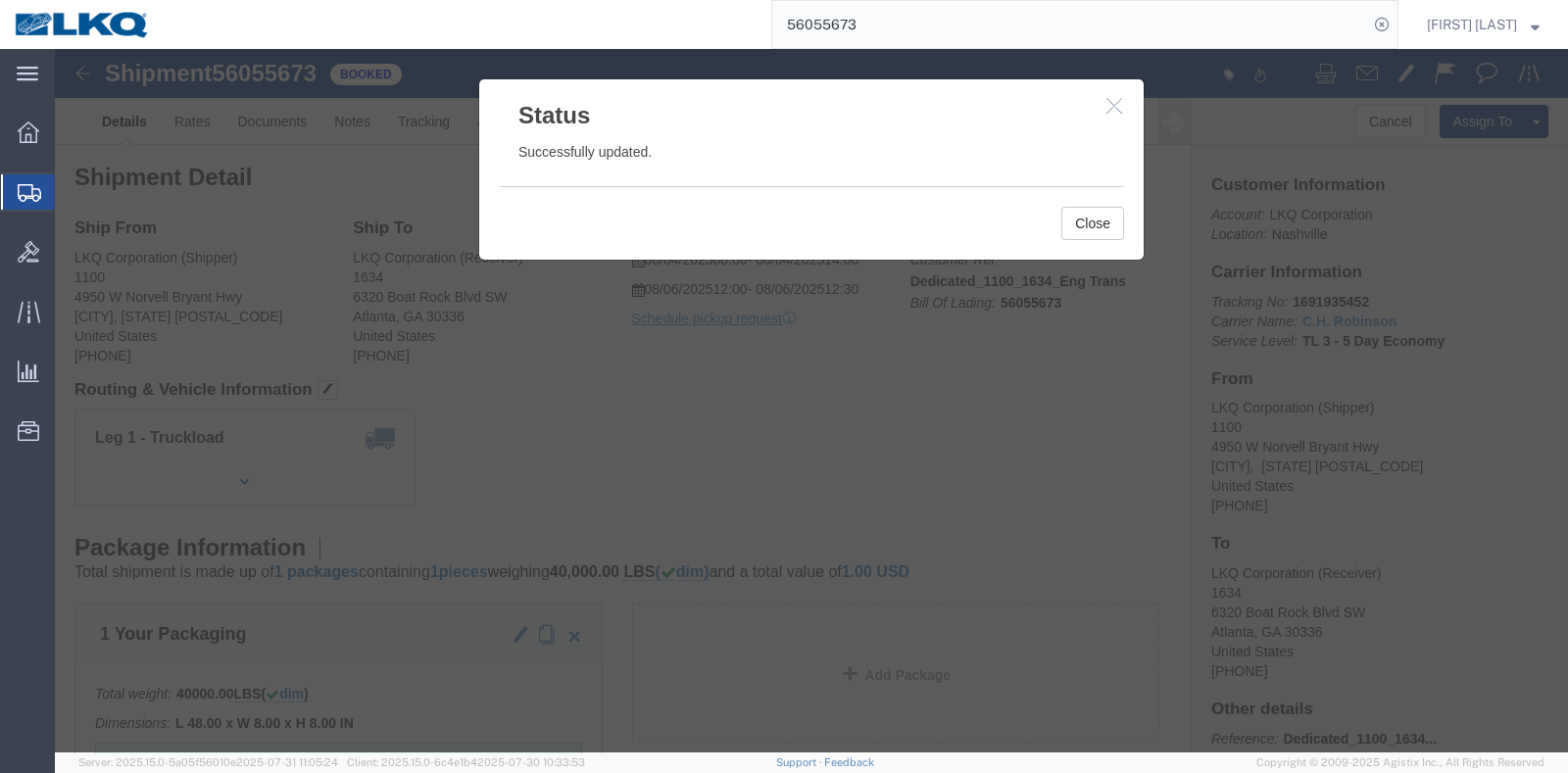 drag, startPoint x: 1054, startPoint y: 56, endPoint x: 975, endPoint y: 90, distance: 86.00581 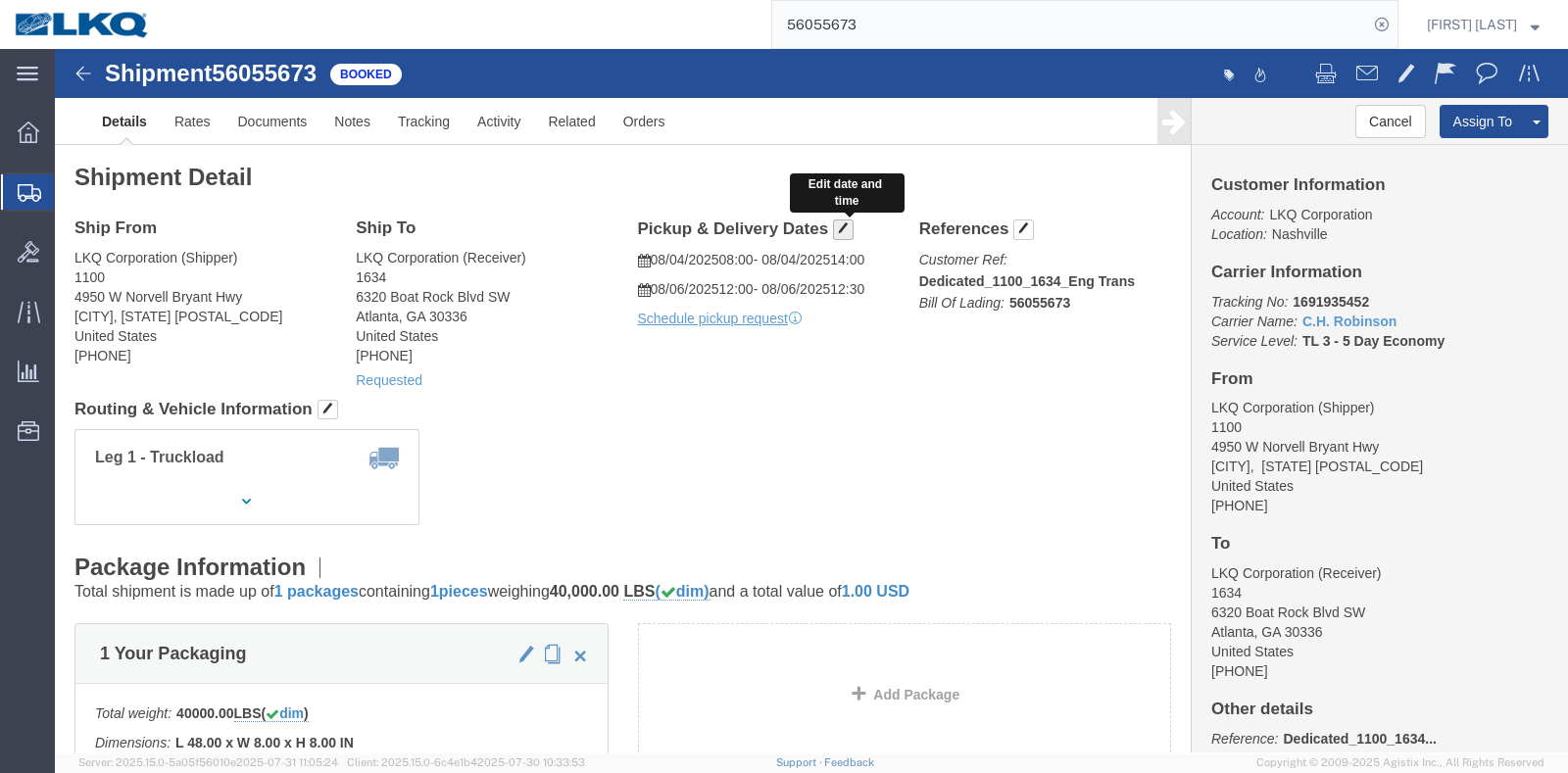 click 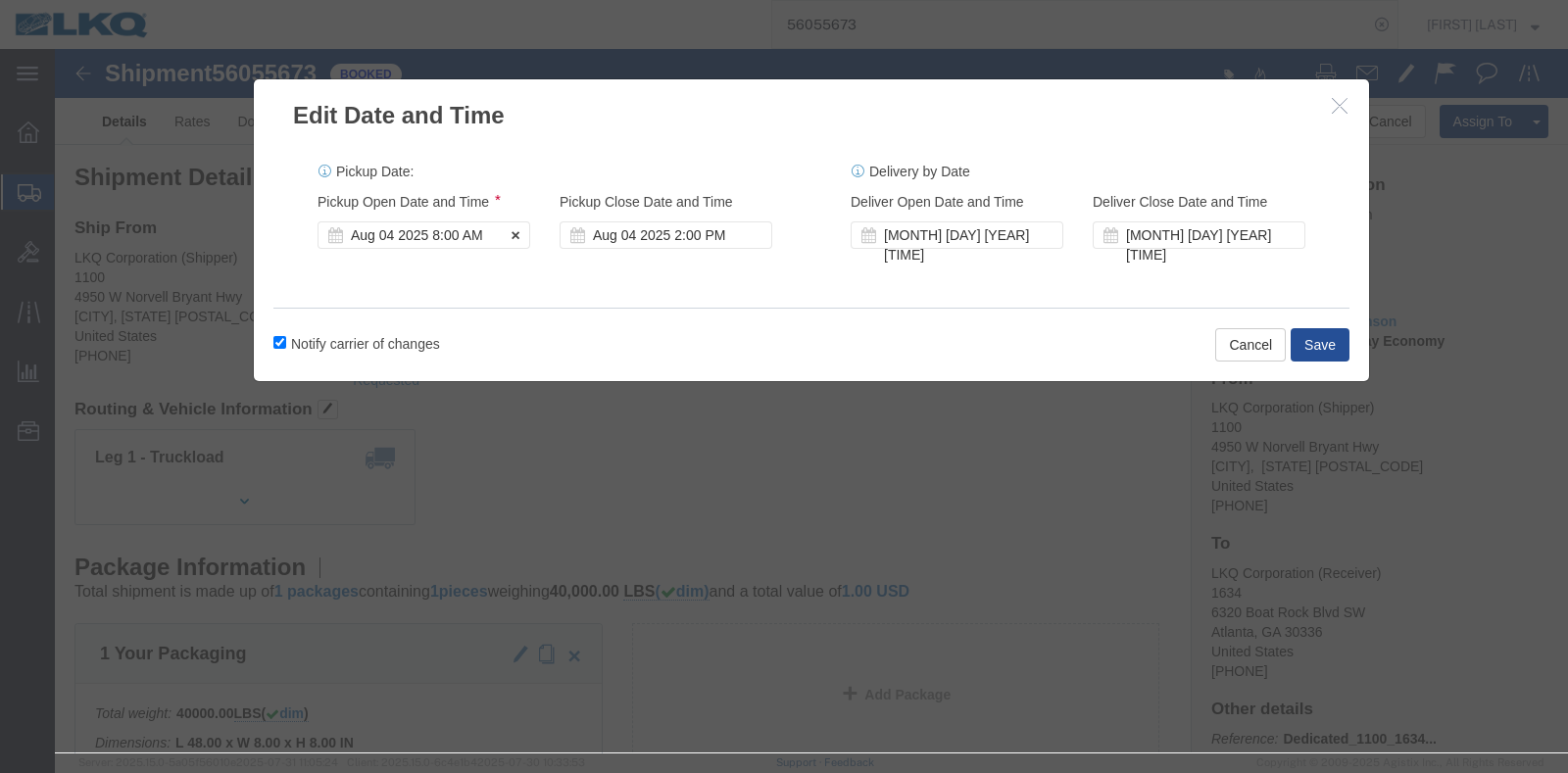 click on "Aug 04 2025 8:00 AM" 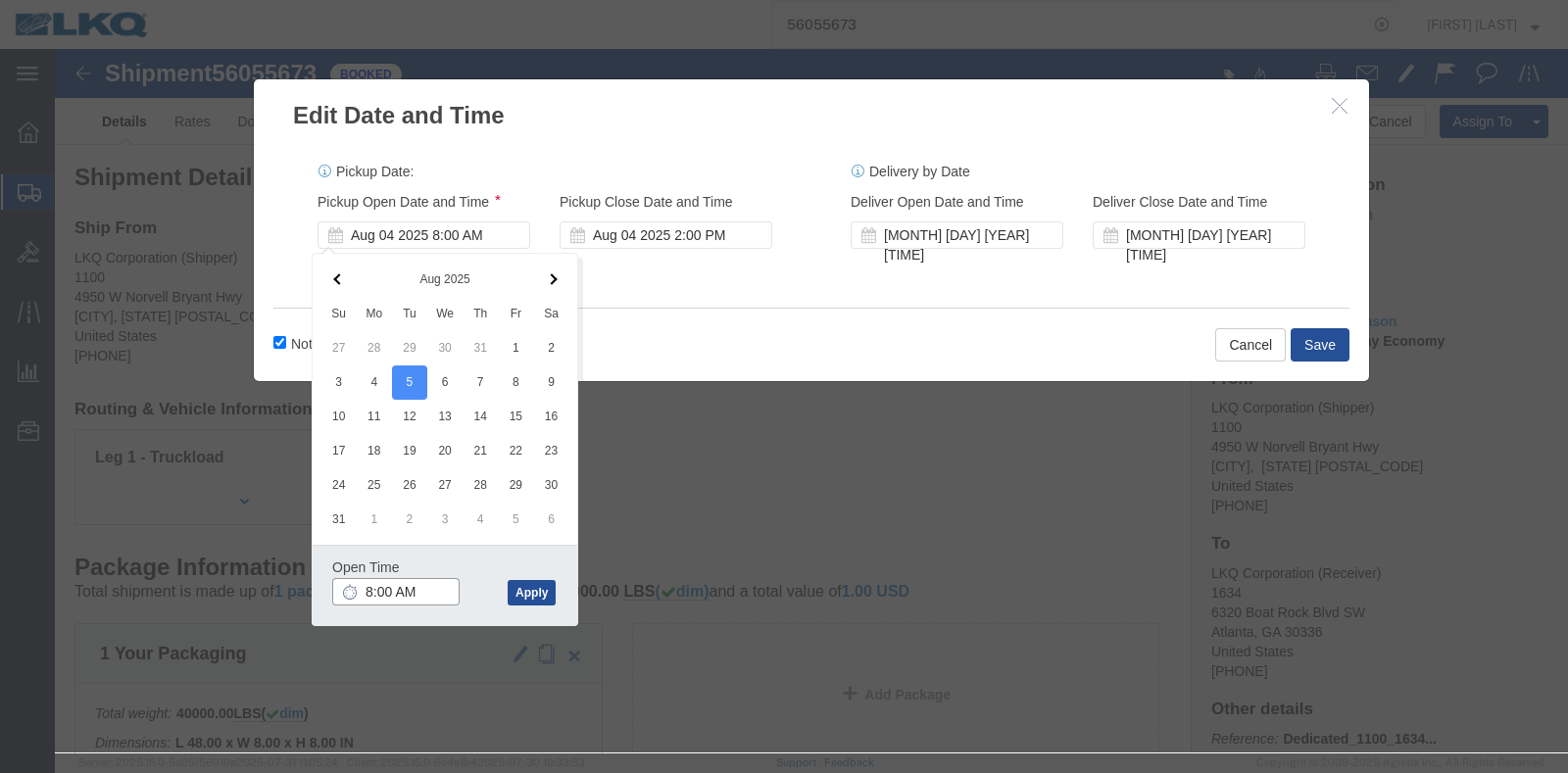 click on "8:00 AM" 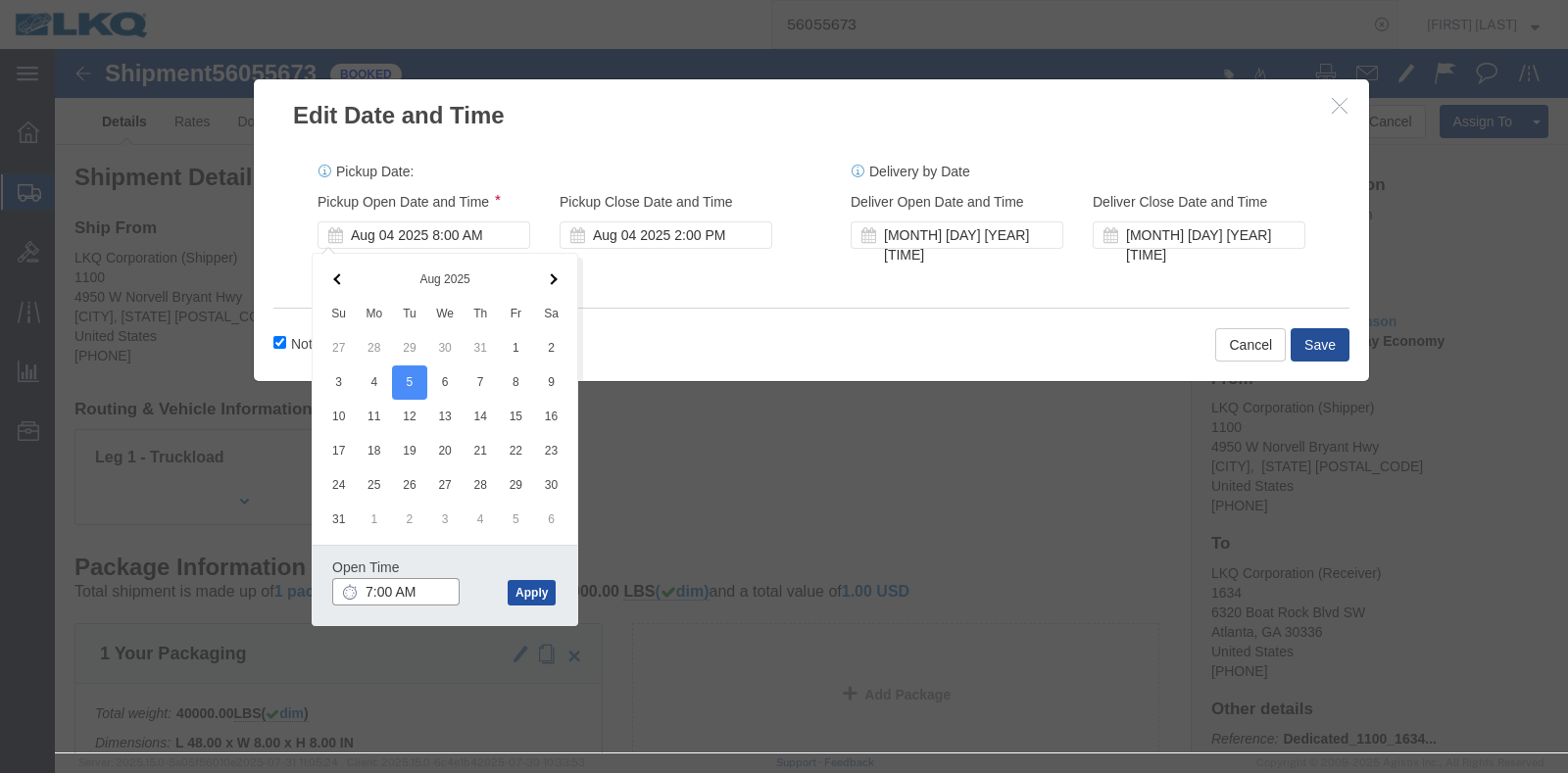 type on "7:00 AM" 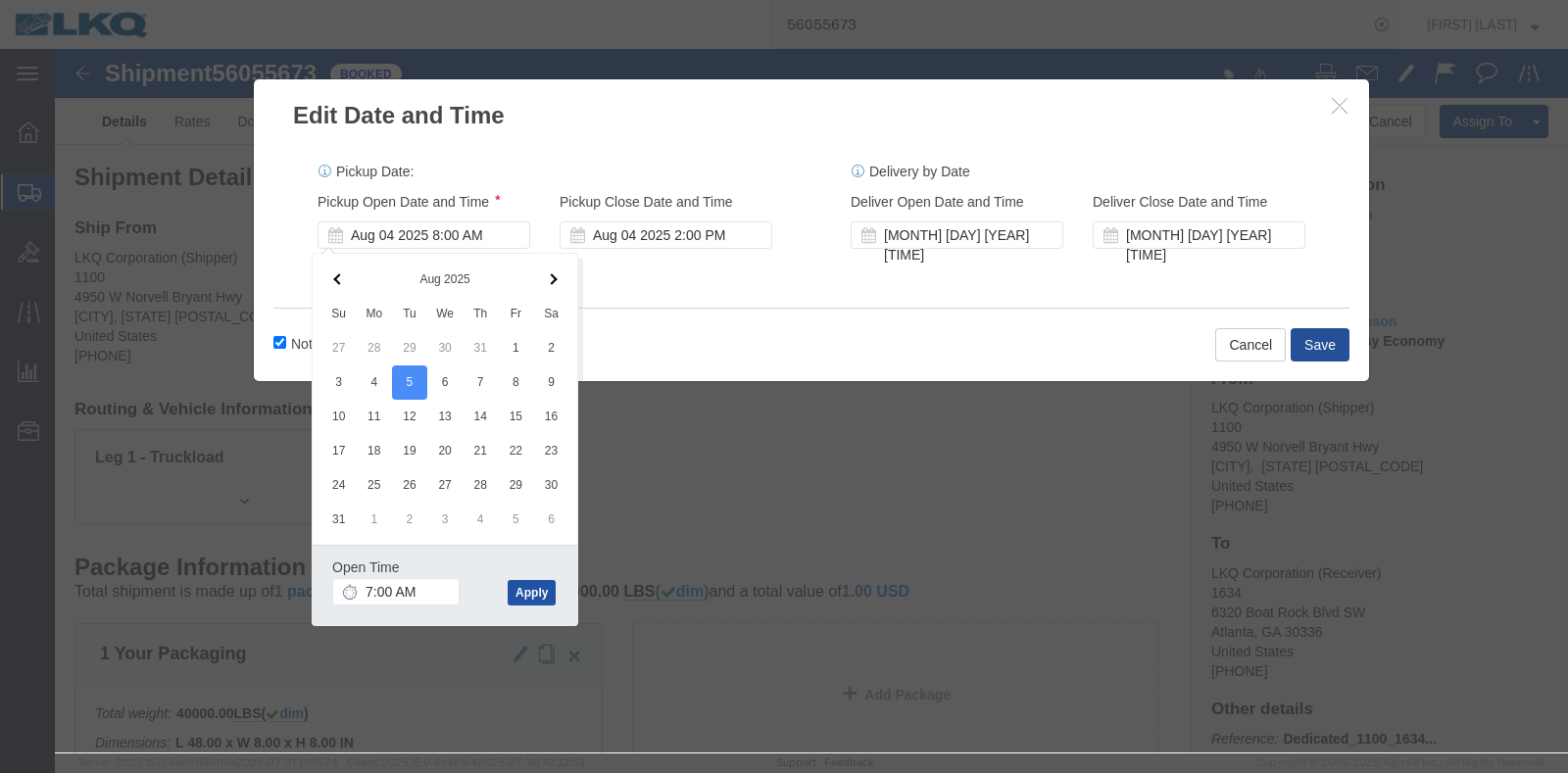 click on "Apply" 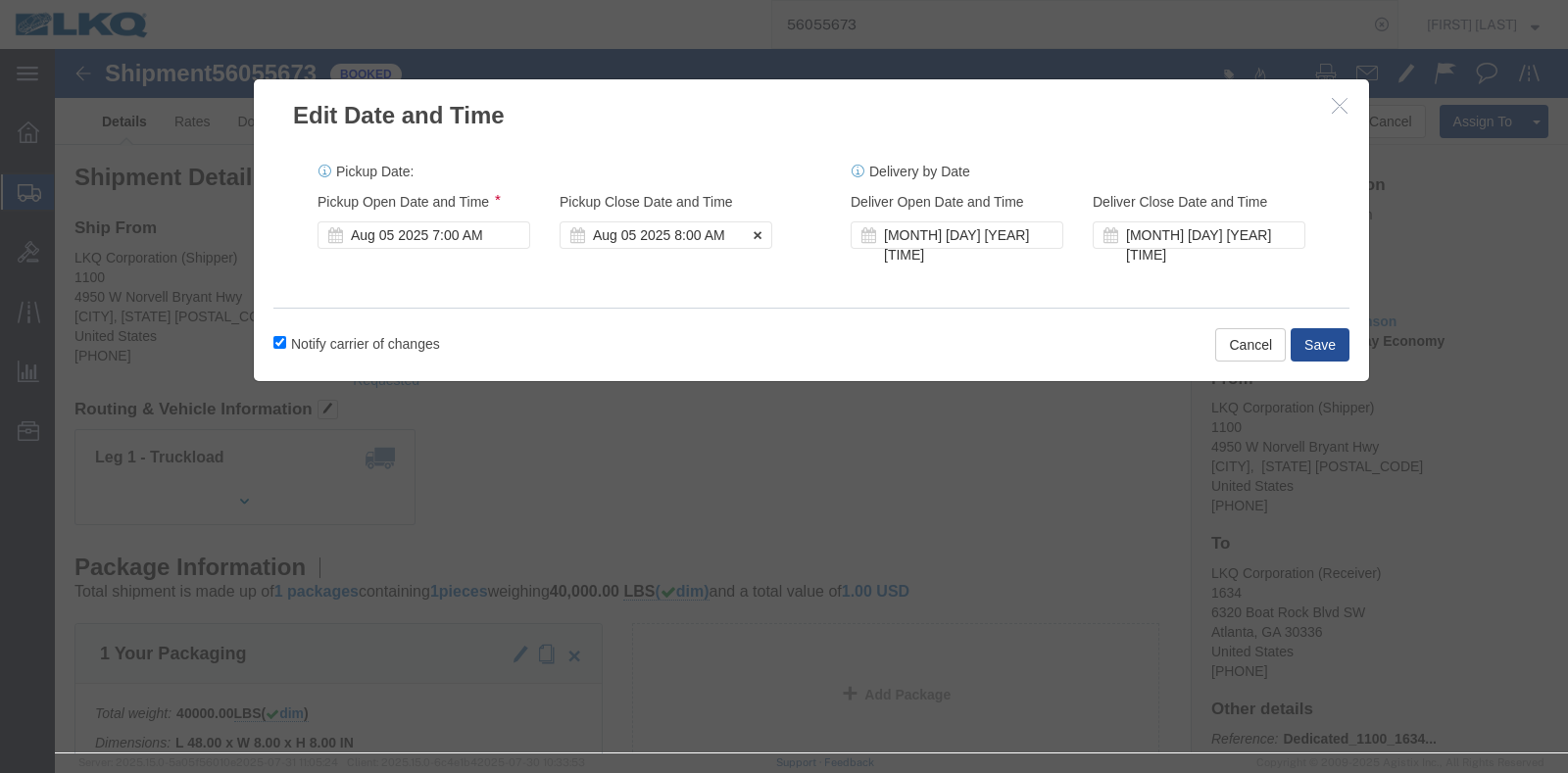 click on "Aug 05 2025 8:00 AM" 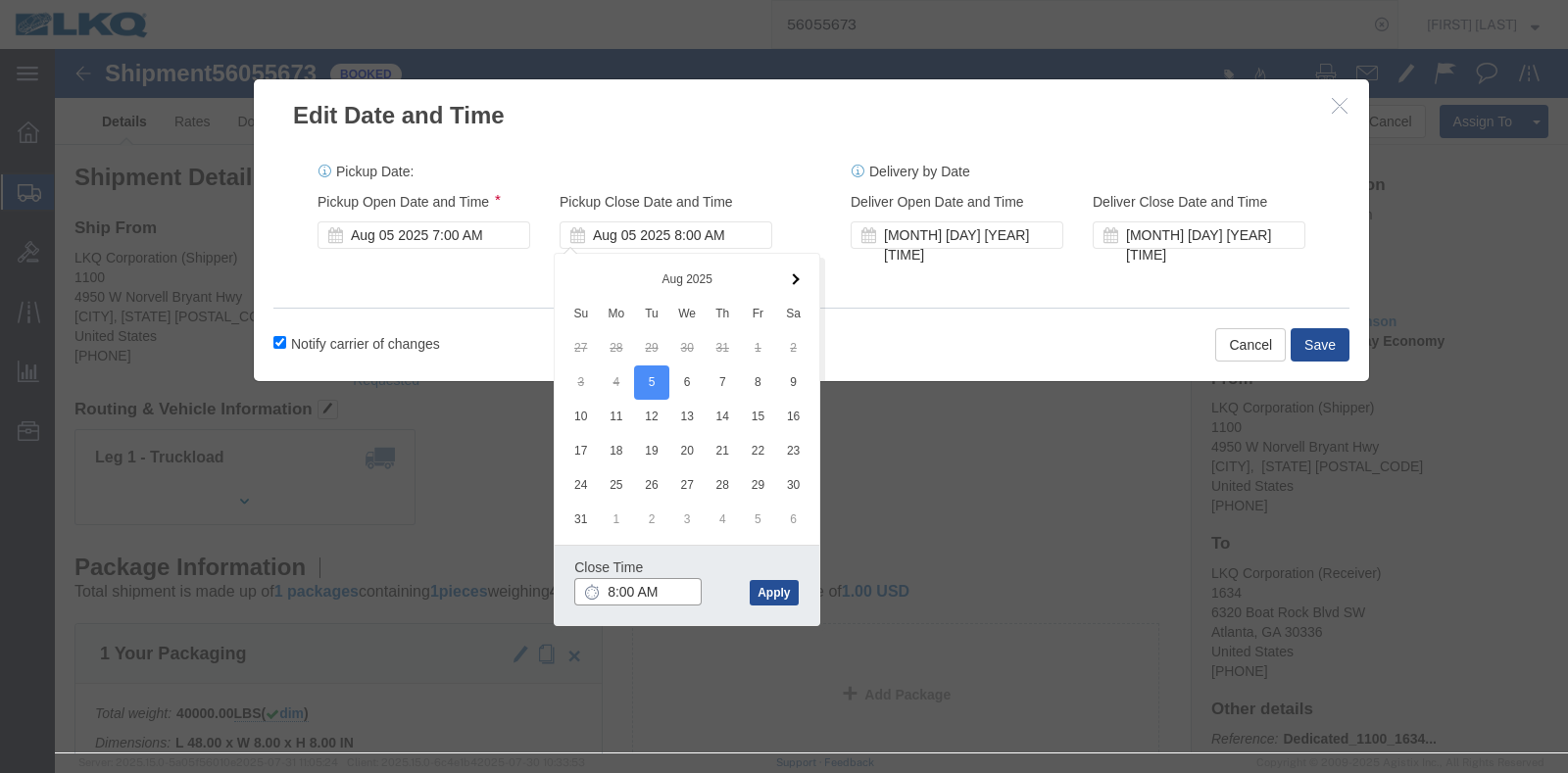 click on "8:00 AM" 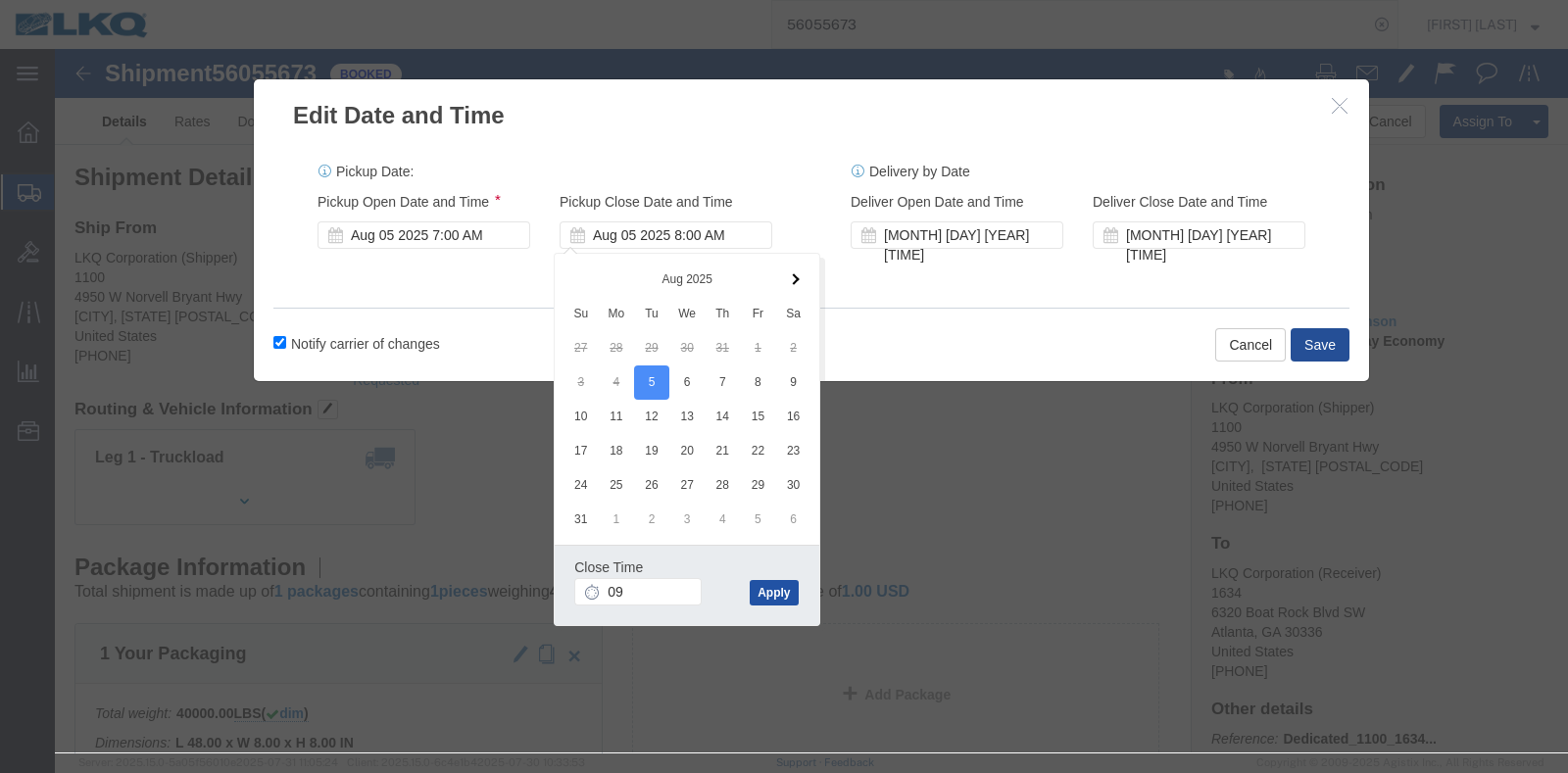 type on "9:00 AM" 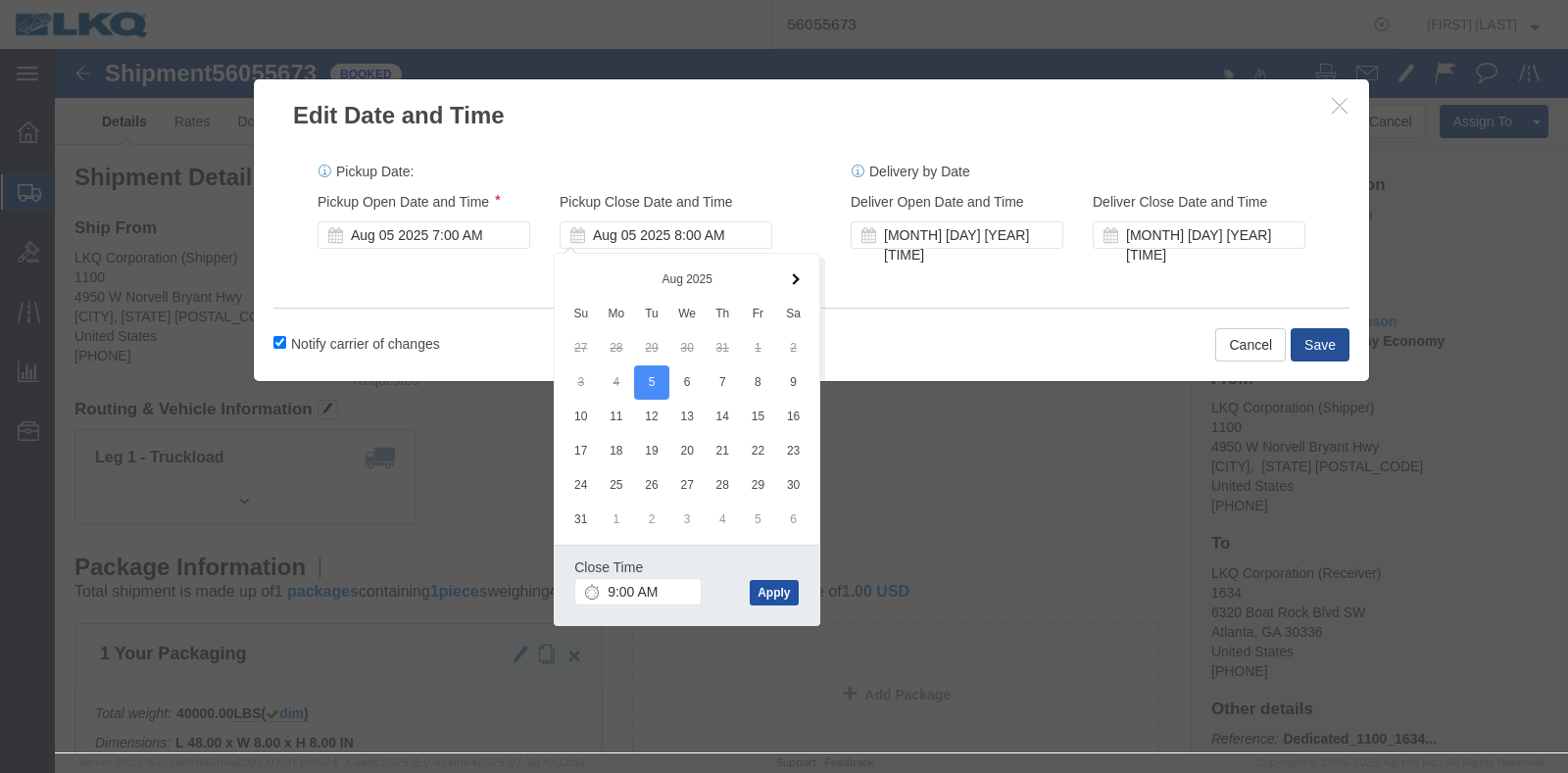 type 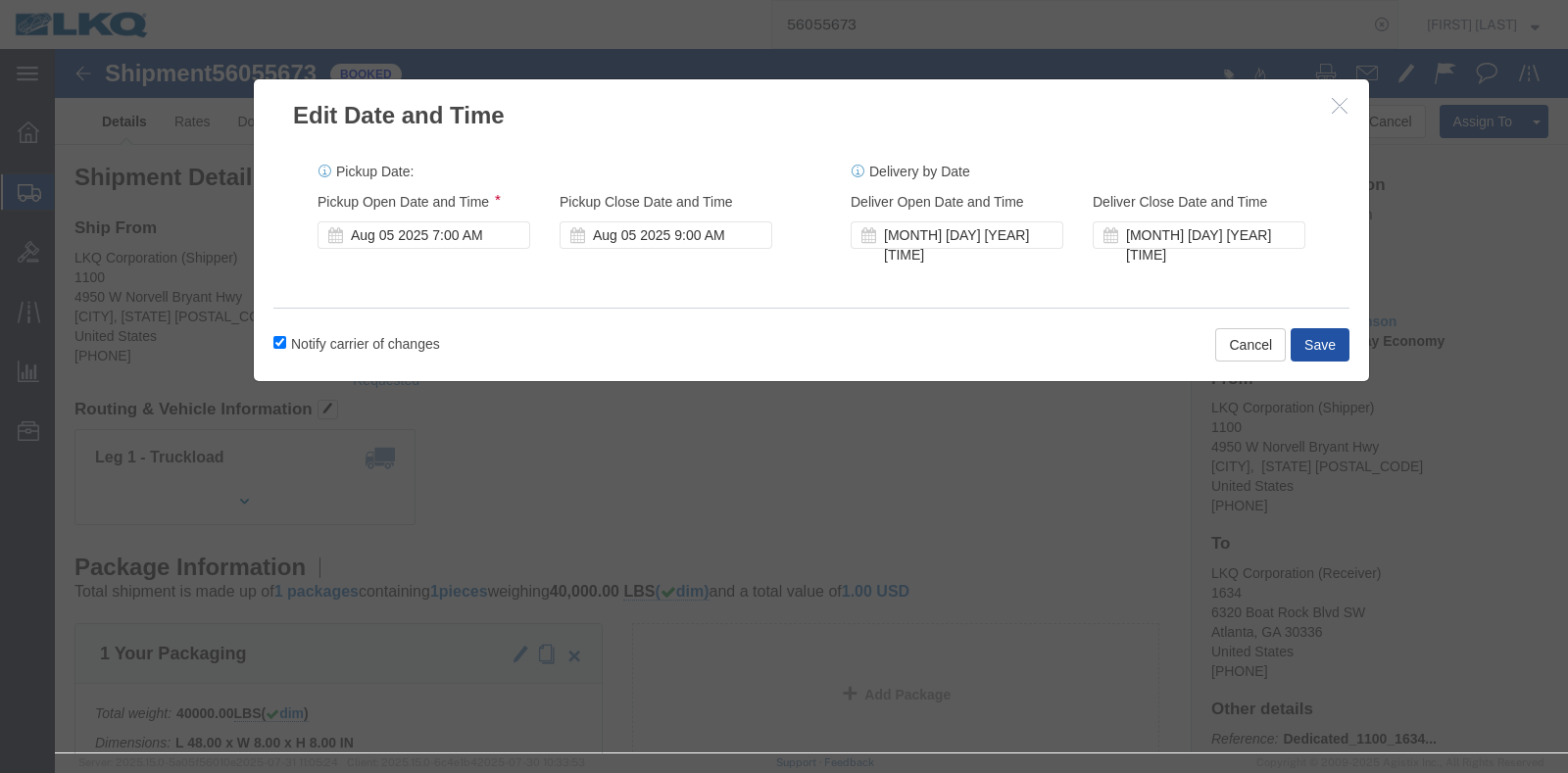 click on "Save" 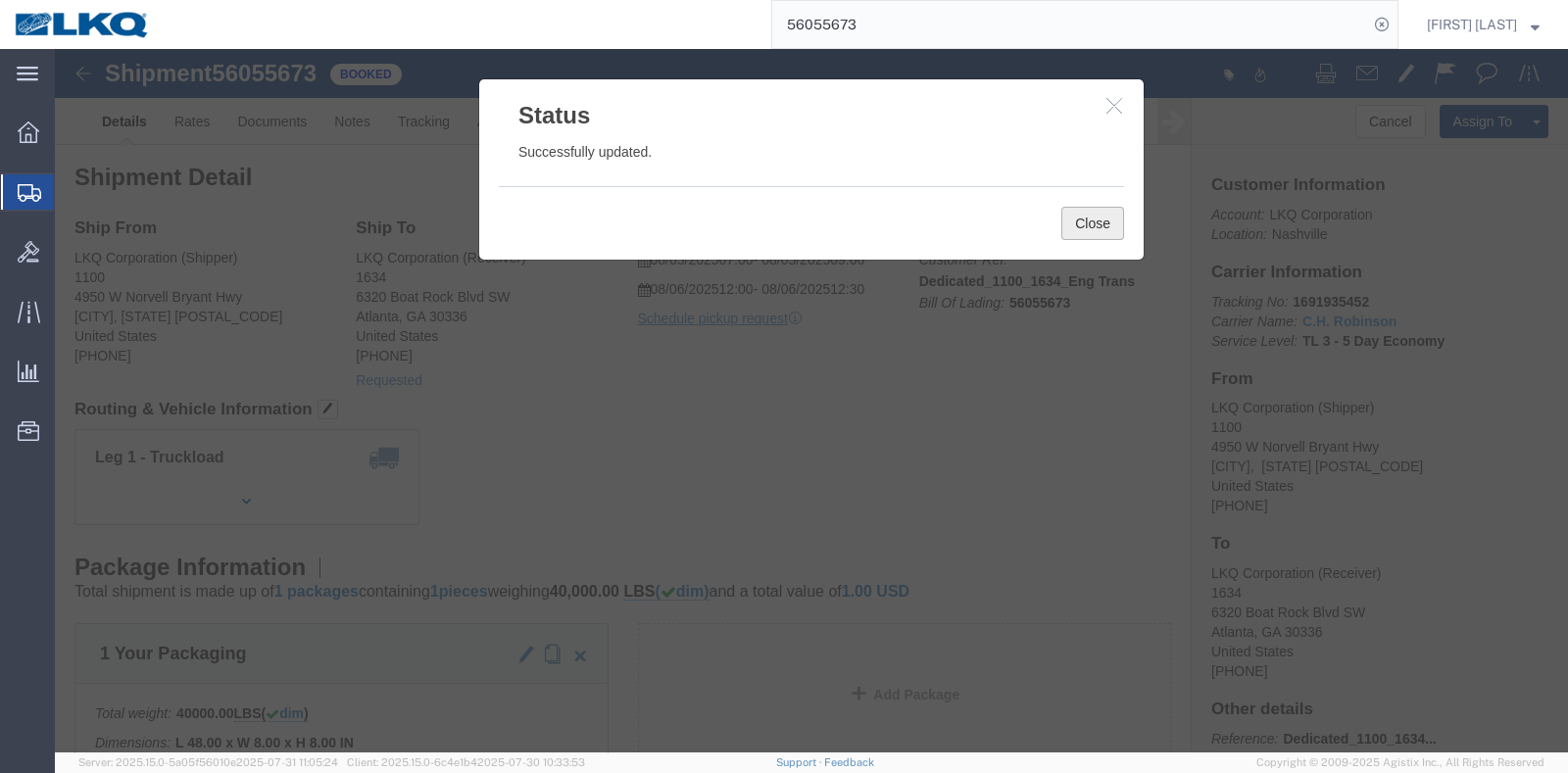 click on "Close" 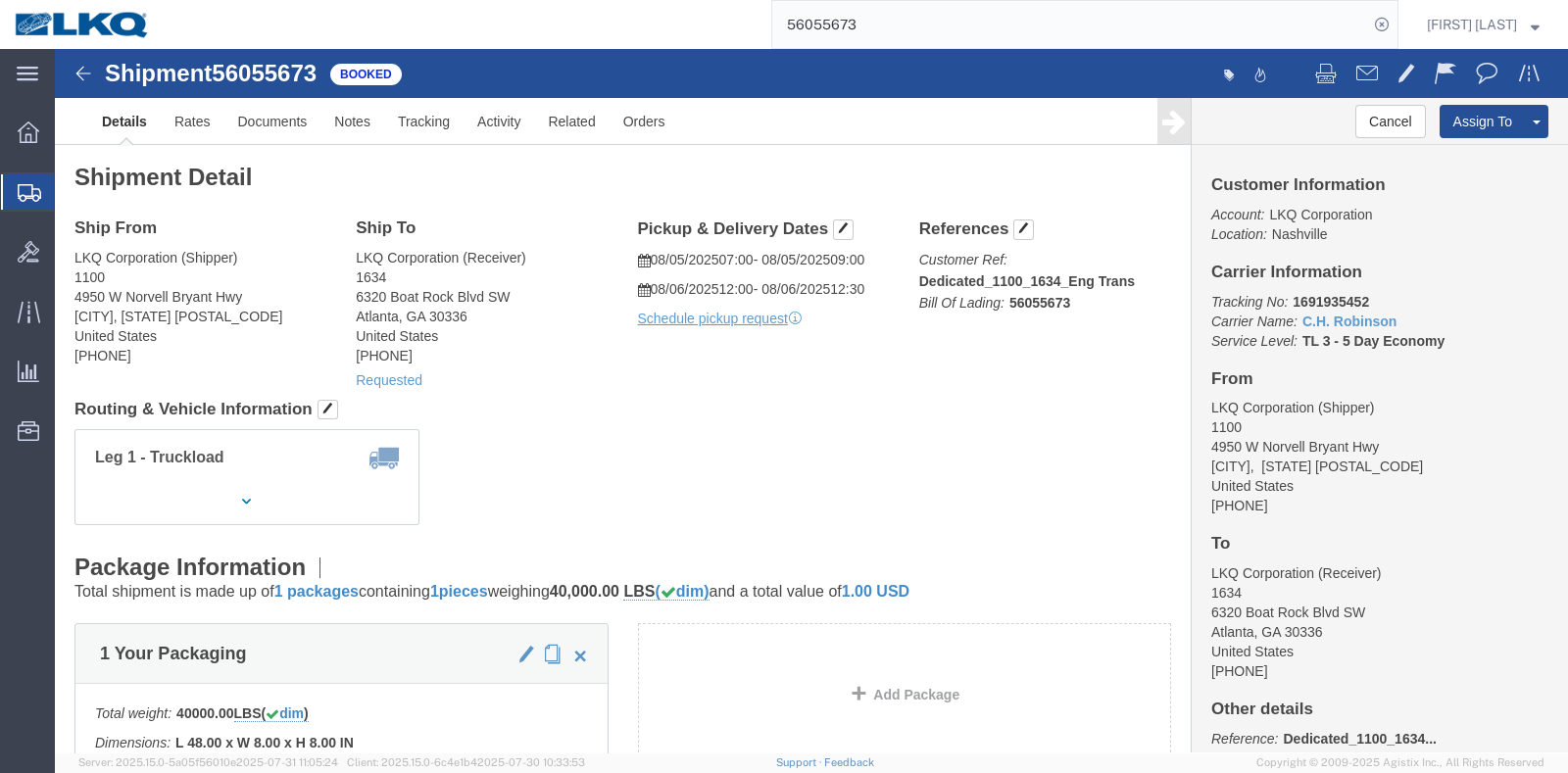 click on "Leg 1 - Truckload
Number of trucks: 1" 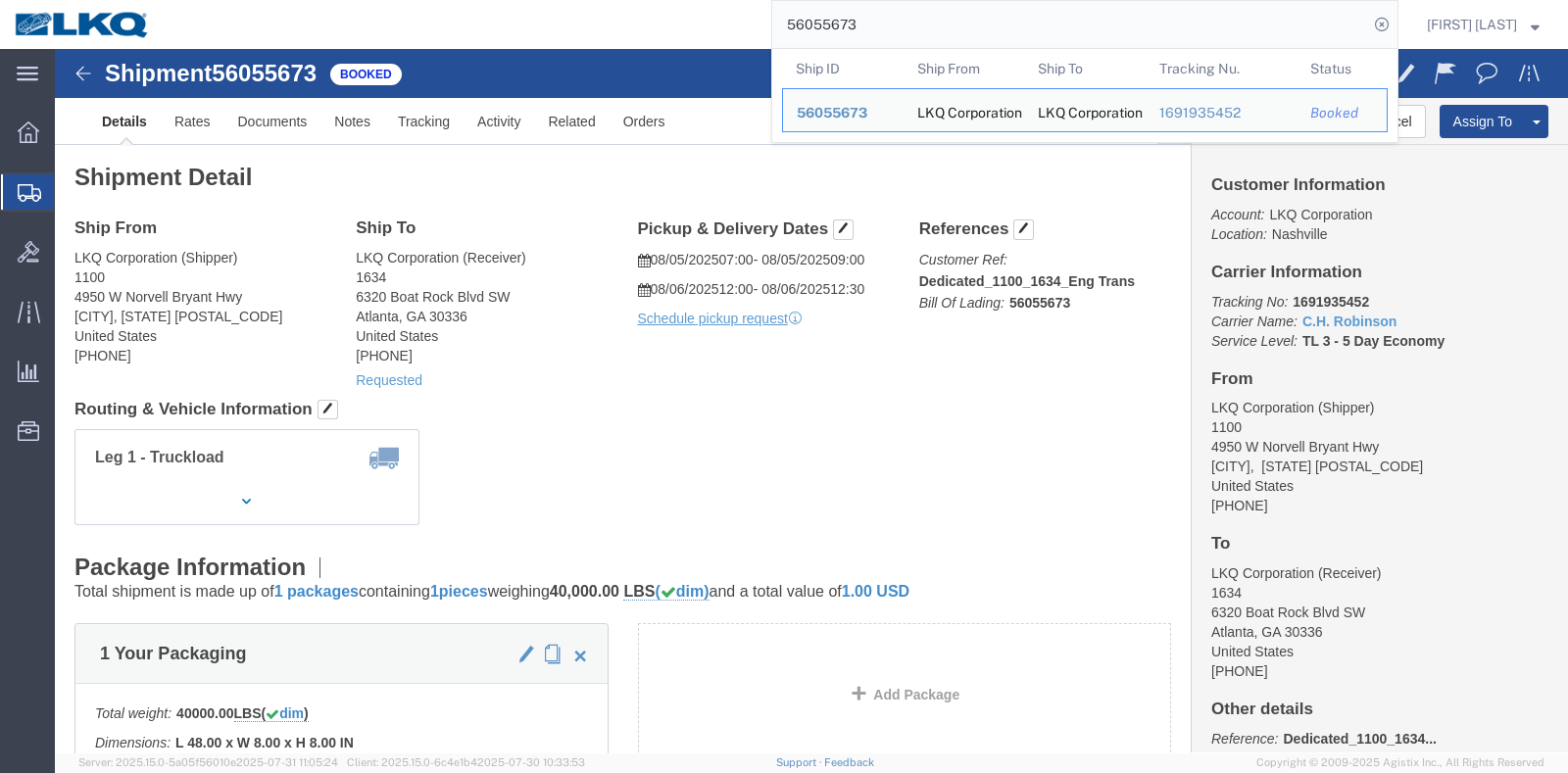 click on "56055673" 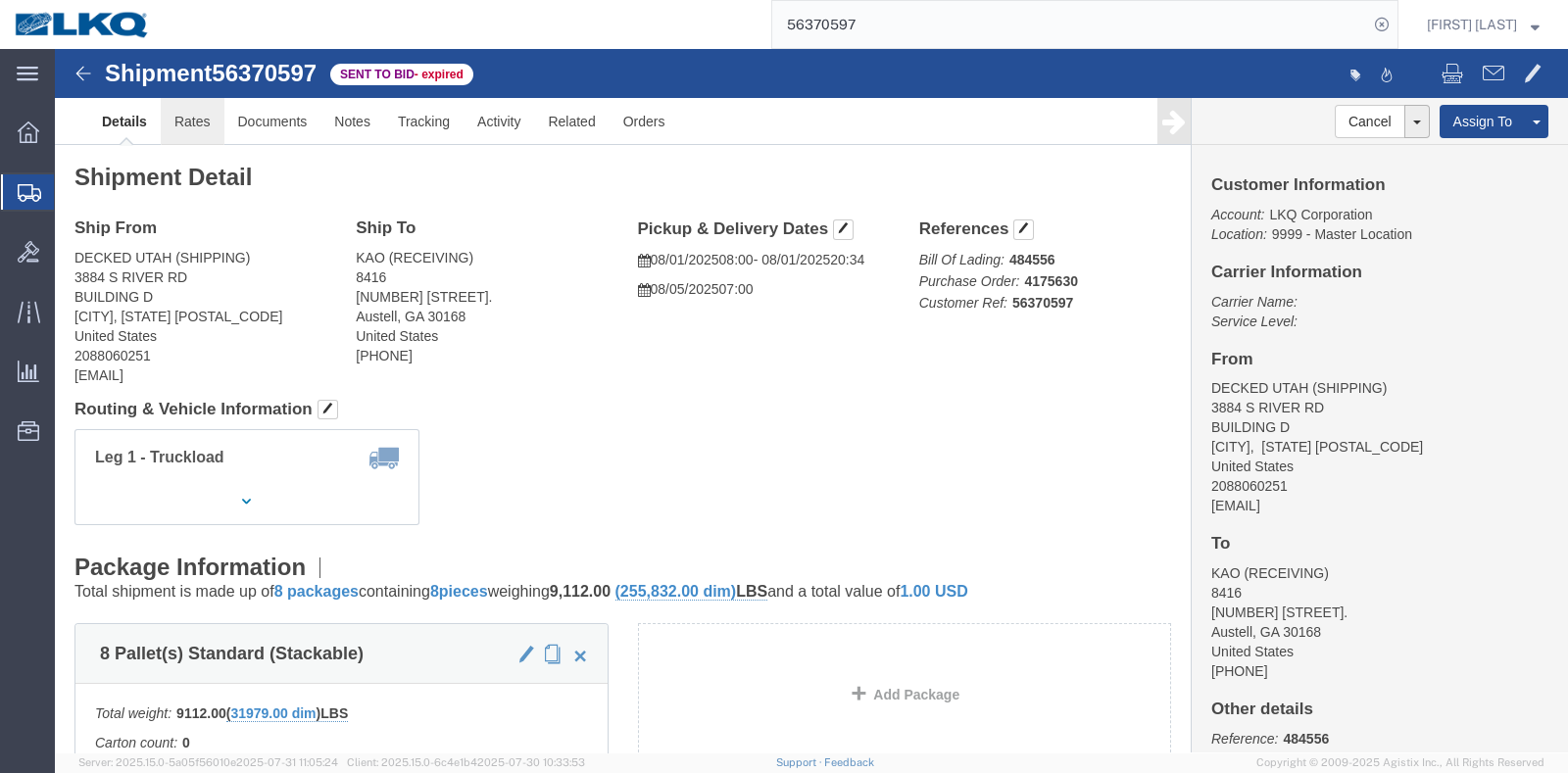 click on "Rates" 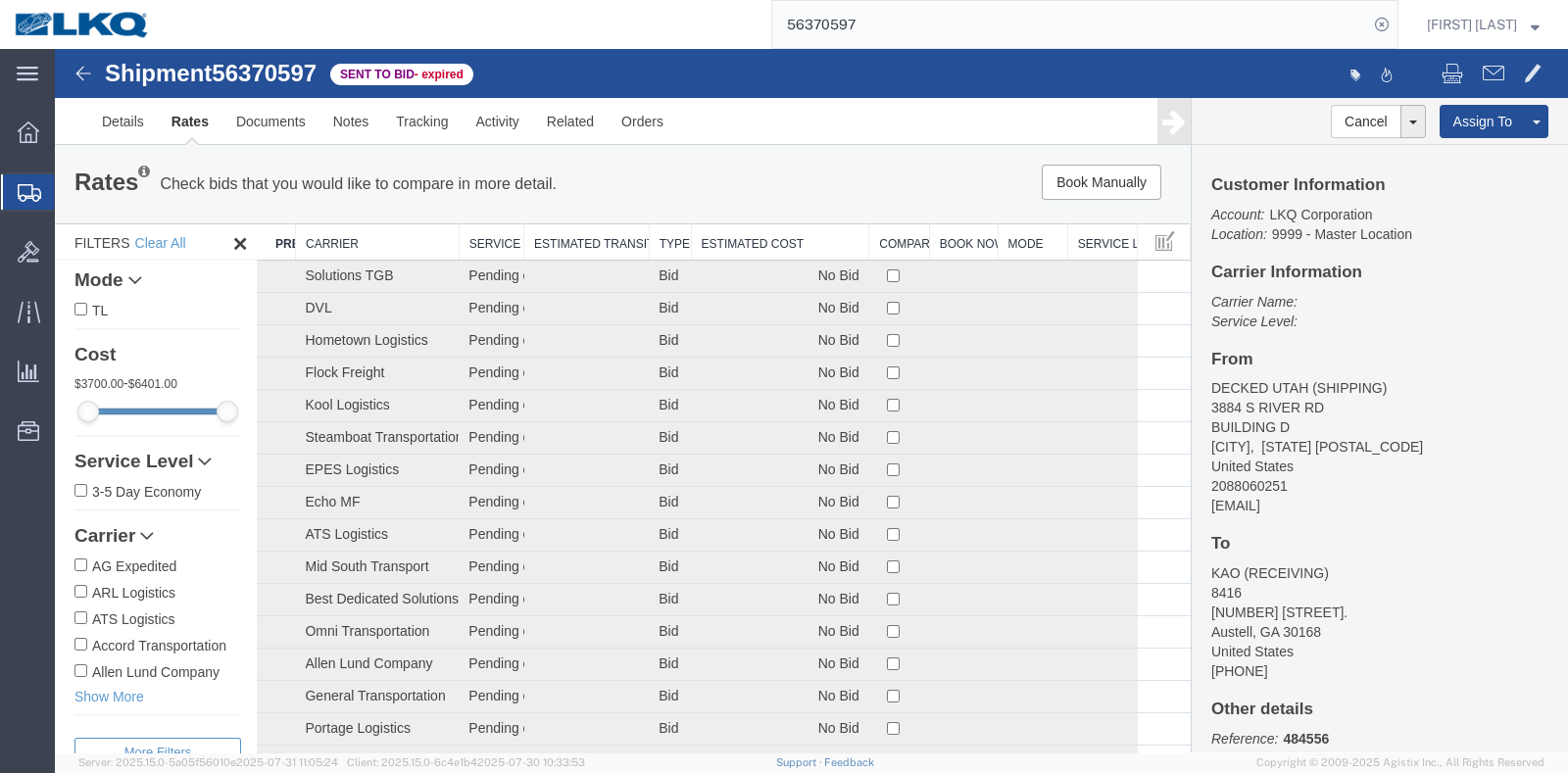 click on "Estimated Cost" at bounding box center [780, 242] 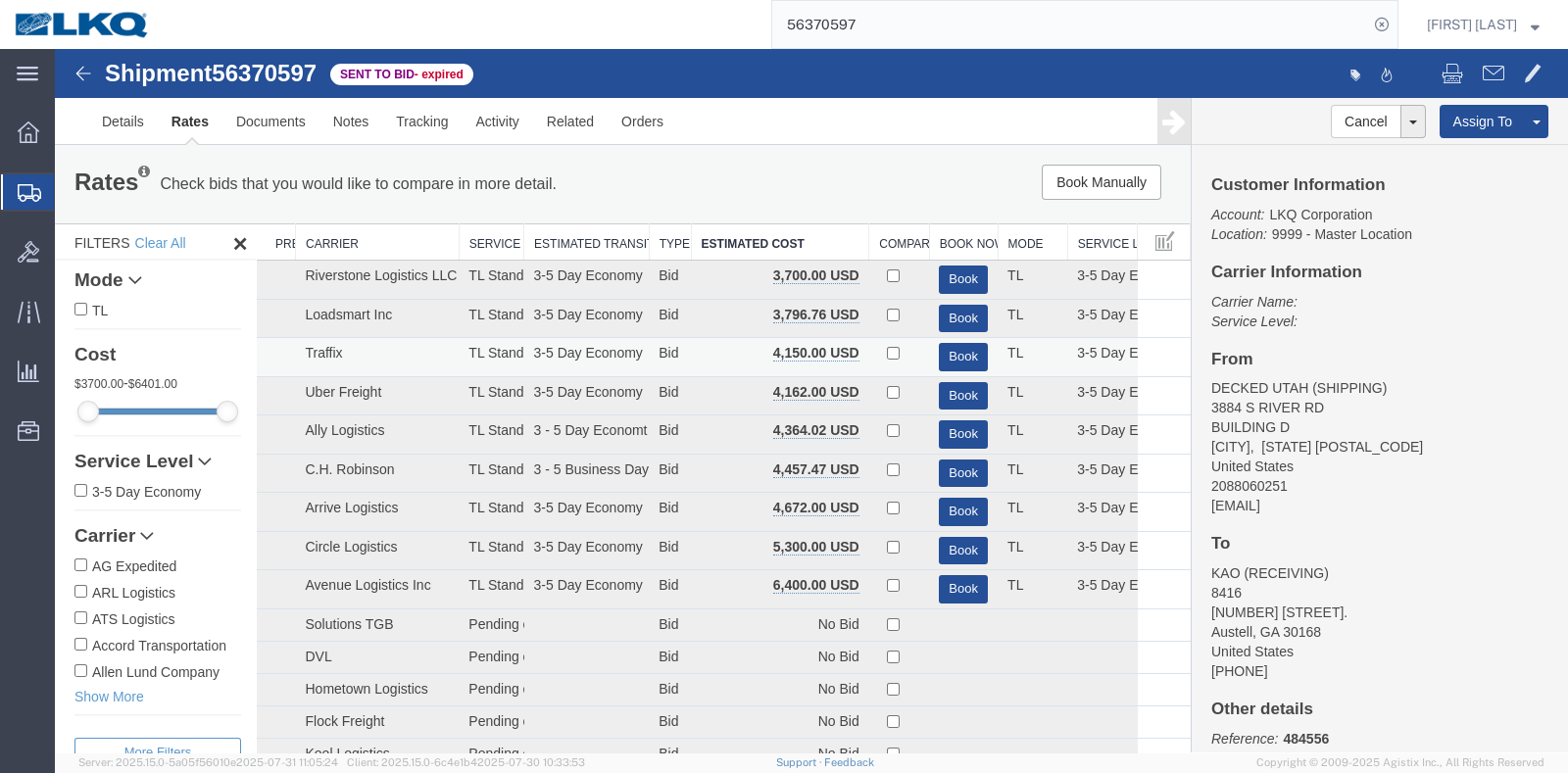 click on "Details Rates Documents Notes Tracking Activity Related Orders" at bounding box center [811, 121] 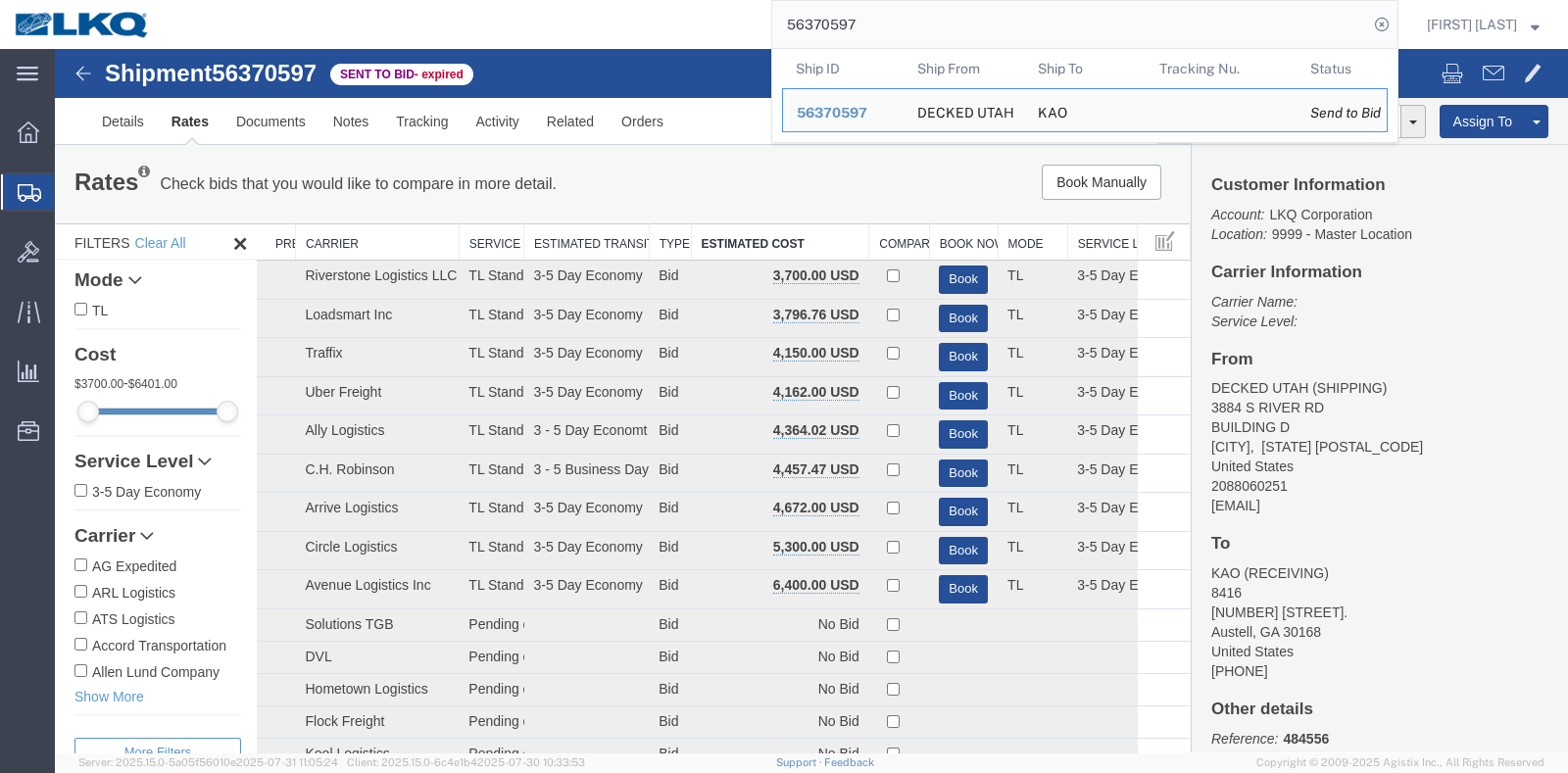 click on "56370597" 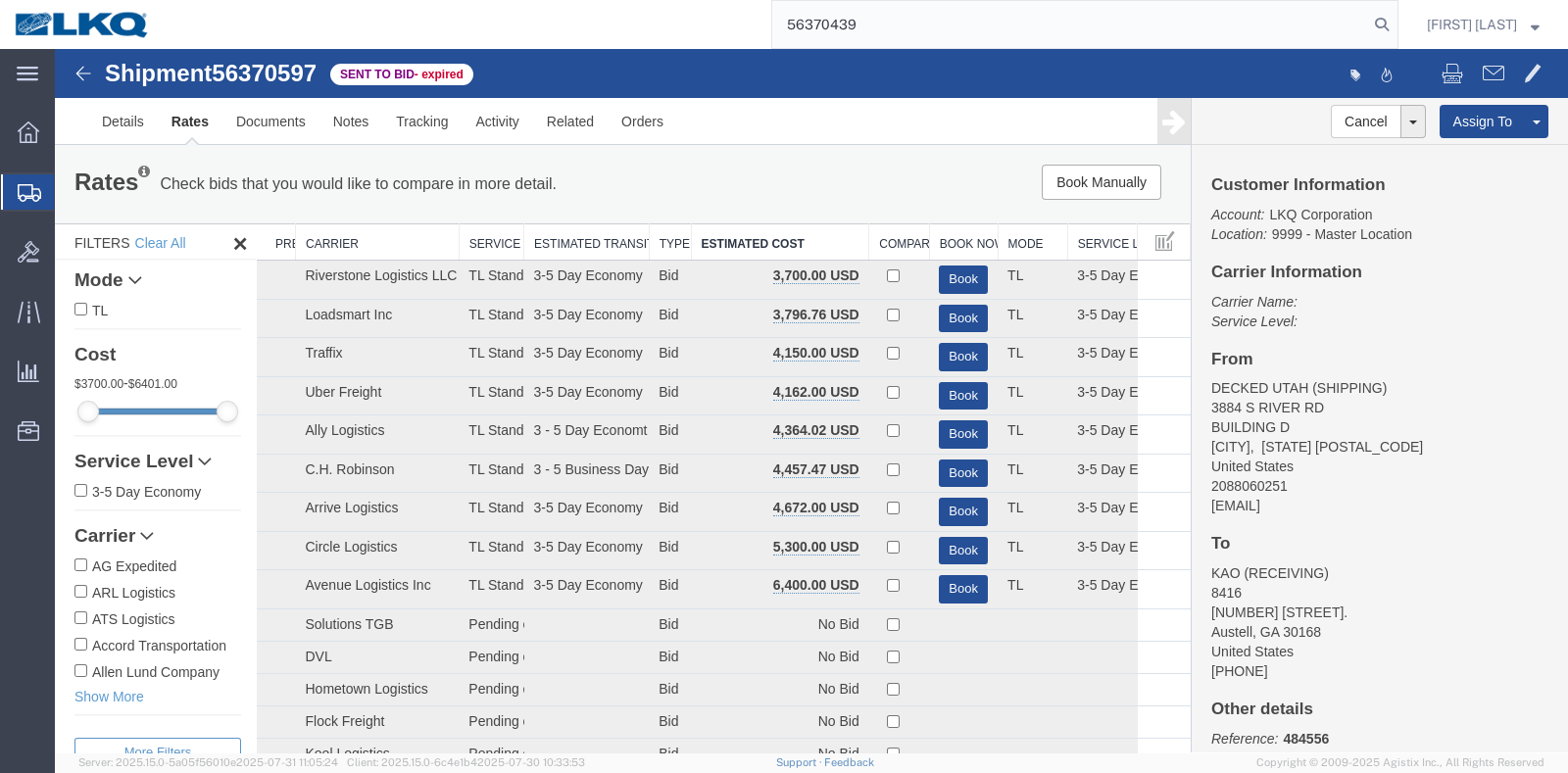 type on "56370439" 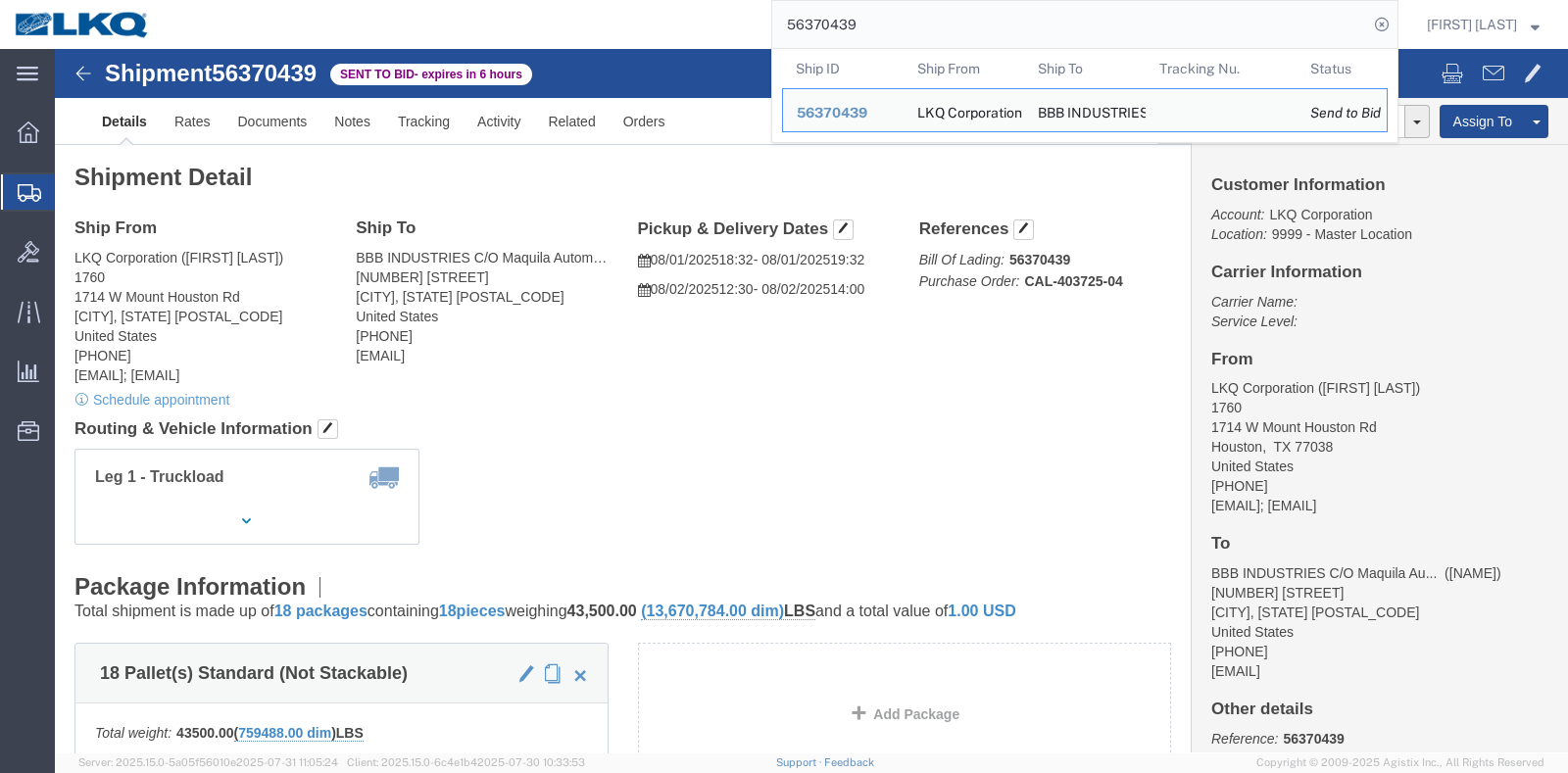 click on "Ship From LKQ Corporation (Alfredo Canales) 1760 1714 W Mount Houston Rd Houston, TX 77038 United States 281-886-1028 acgarcia@lkqcorp.com; oxdavila@lkqcorp.com   Schedule appointment Ship To
BBB INDUSTRIES C/O Maquila Automotive Services (Urbano Garza) 9601 International Blvd. Pharr, TX 78577 United States 956-241-7273 ugarza@bbbmex.com
Pickup & Delivery Dates
08/01/2025  18:32
-
08/01/2025  19:32  08/02/2025  12:30
-
08/02/2025  14:00 Edit Date and Time
Pickup Date:
Pickup Start Date Pickup Start Time Pickup Open Date and Time Aug 01 2025 6:32 PM Pickup Close Date Pickup Close Time
Pickup Close Date and Time
Aug 01 2025 7:32 PM
Delivery by Date
Delivery Start Date Delivery Start Time
Deliver Open Date and Time
Aug 02 2025 12:30 PM Deliver Close Date Deliver Close Time
Deliver Close Date and Time
Apply" 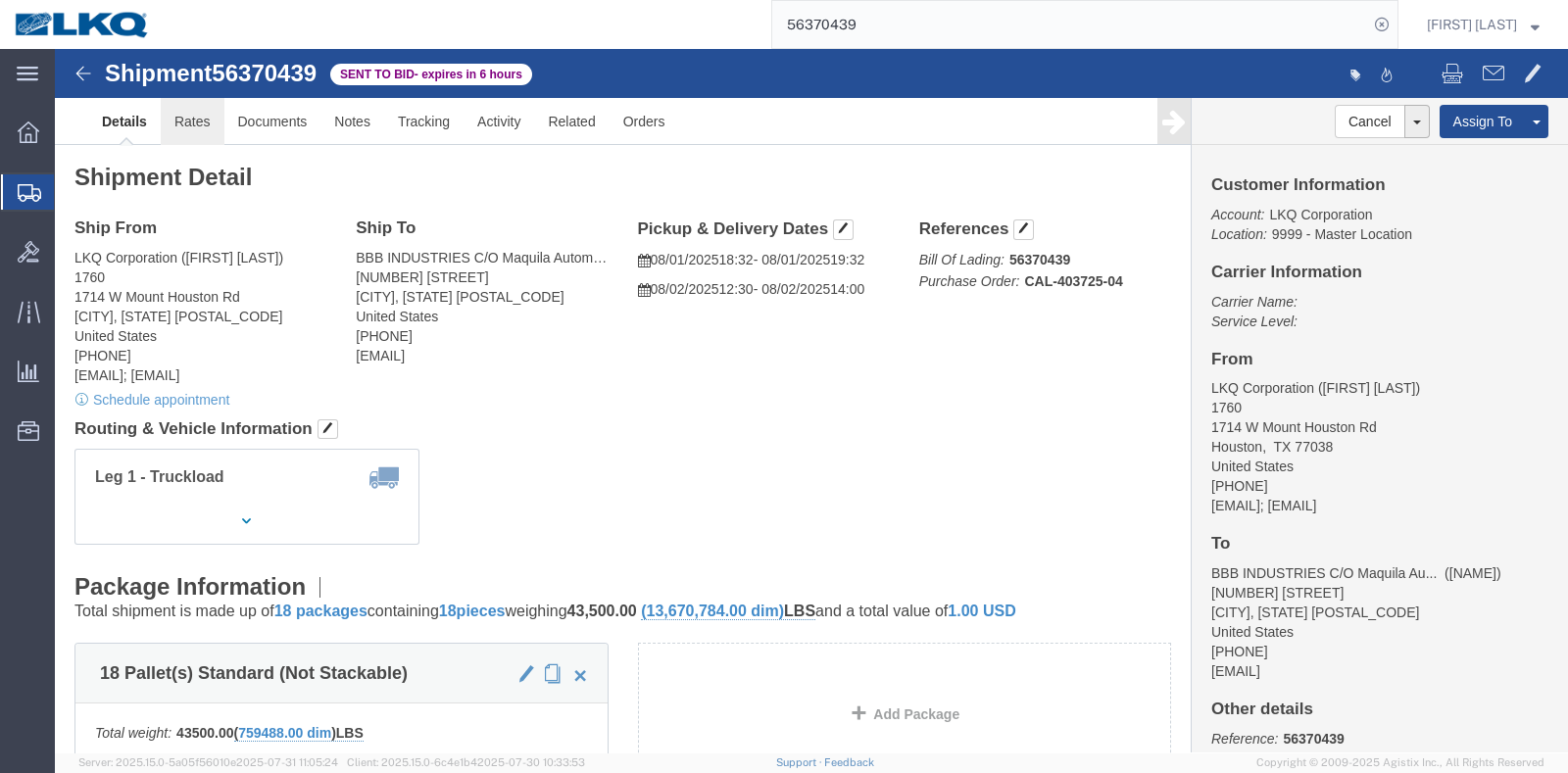 click on "Rates" 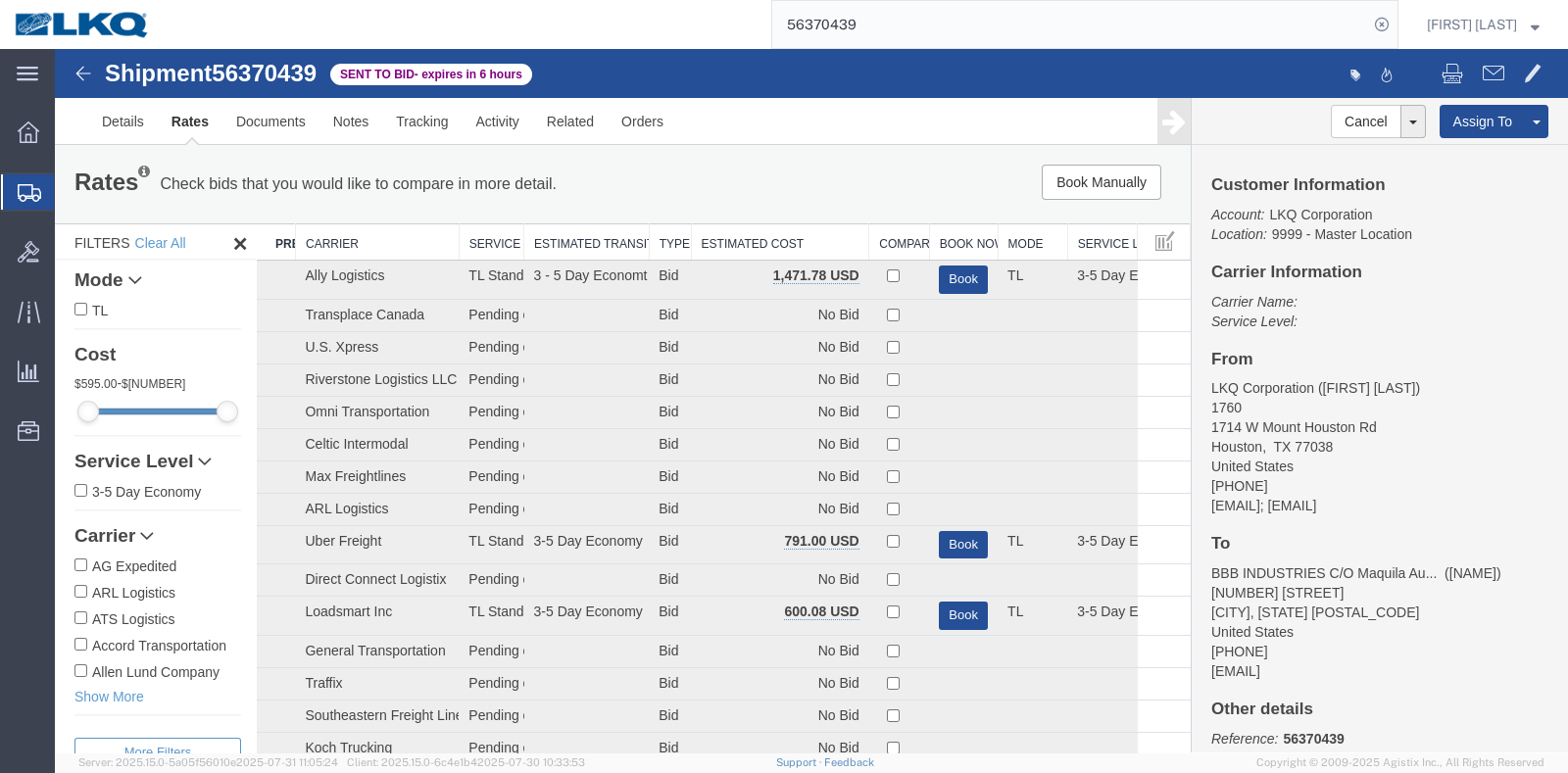 click on "Estimated Cost" at bounding box center [780, 242] 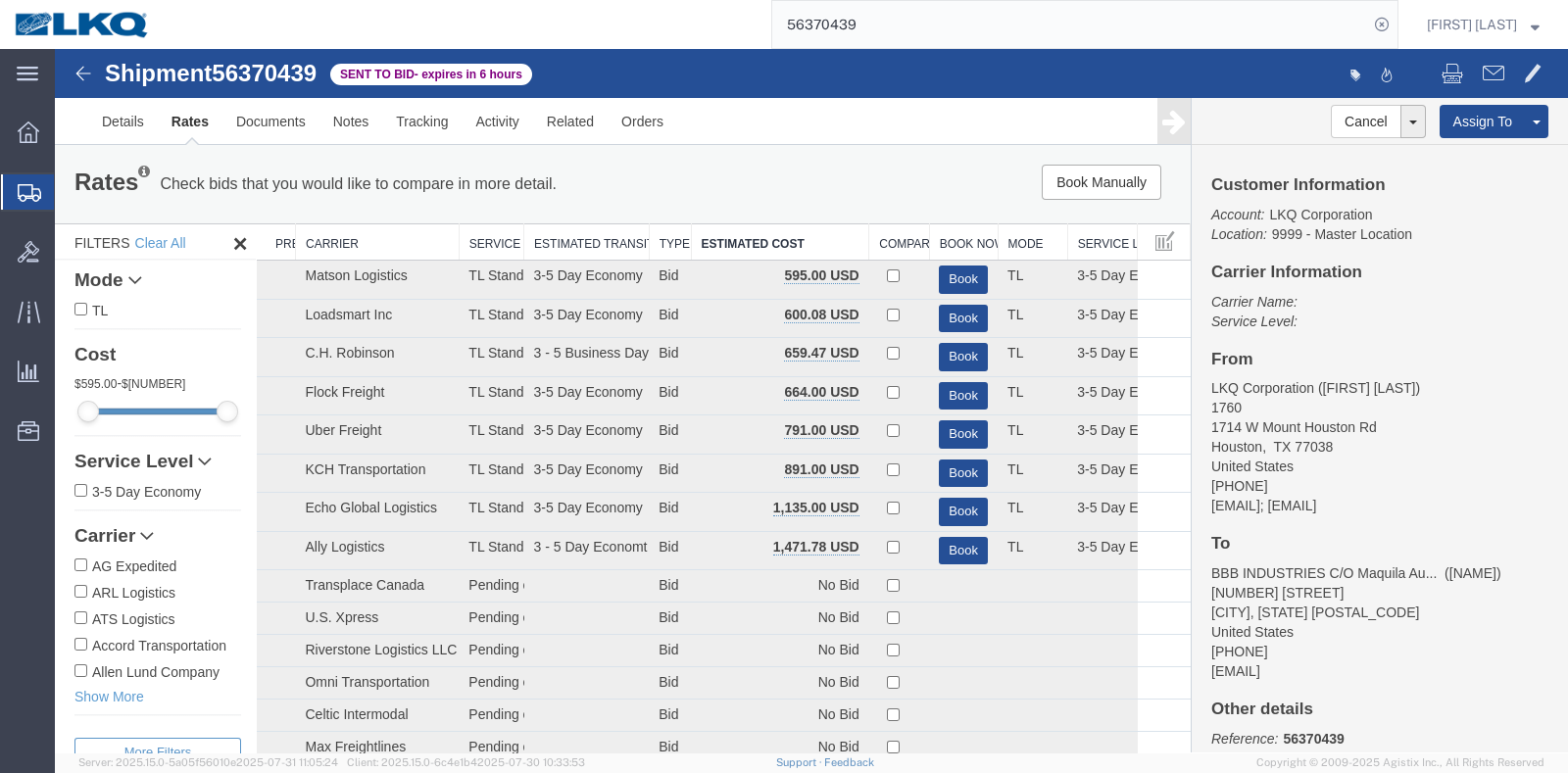 click on "Rates  Check bids that you would like to compare in more detail. Compare Filter Book Manually
Pause
Continue" at bounding box center (622, 184) 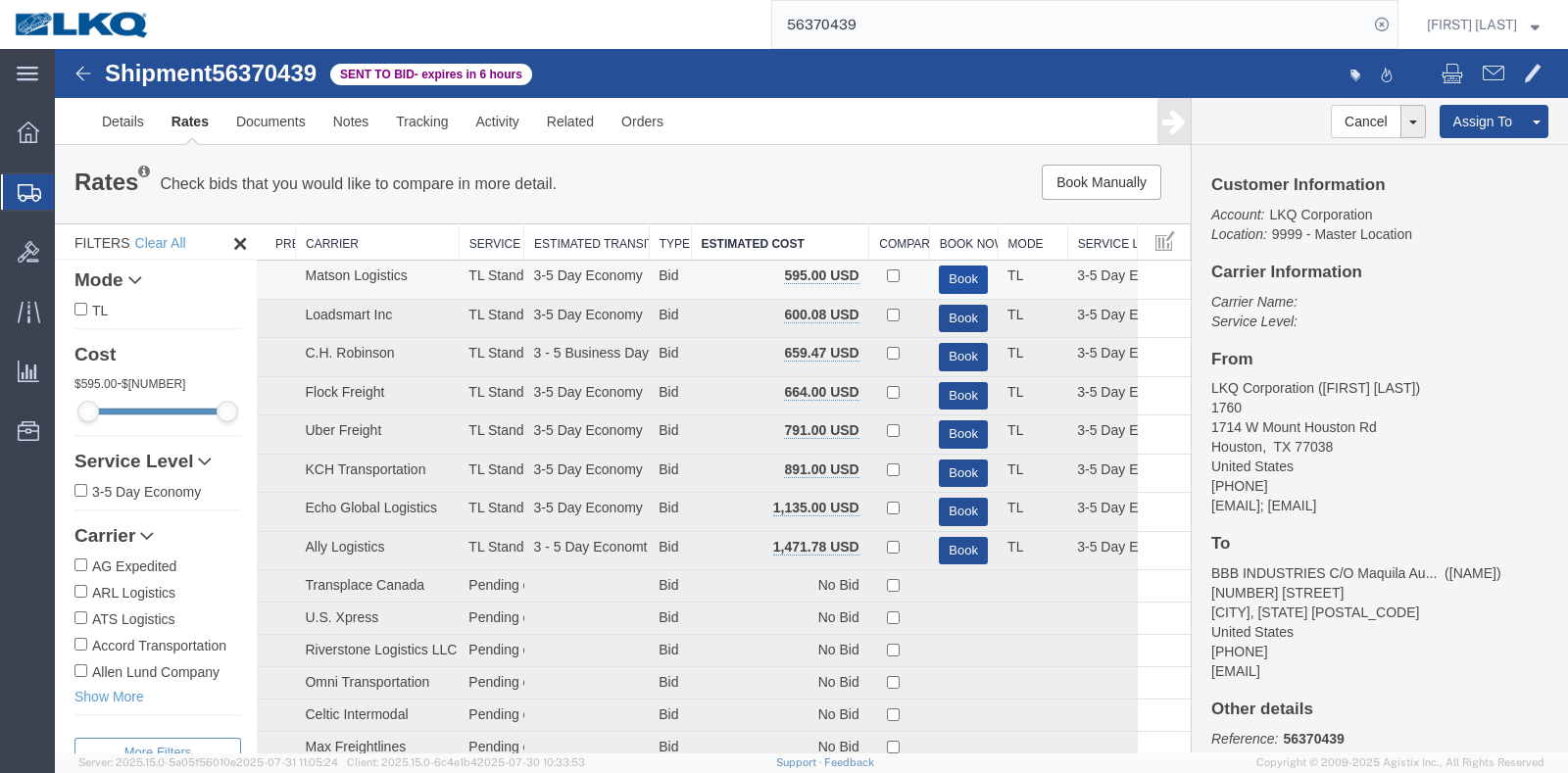 click on "Book" at bounding box center (963, 279) 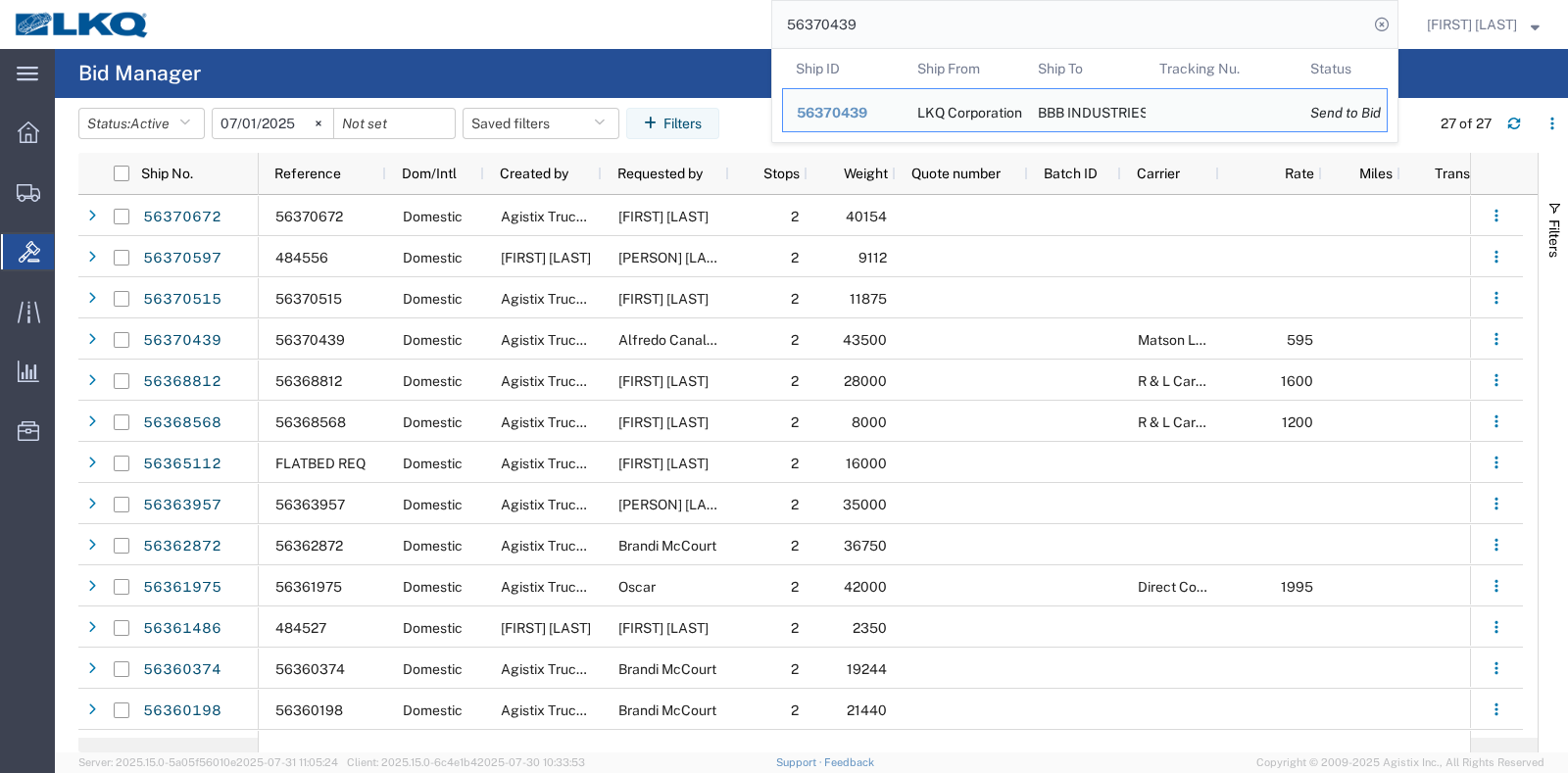 click on "56370439" 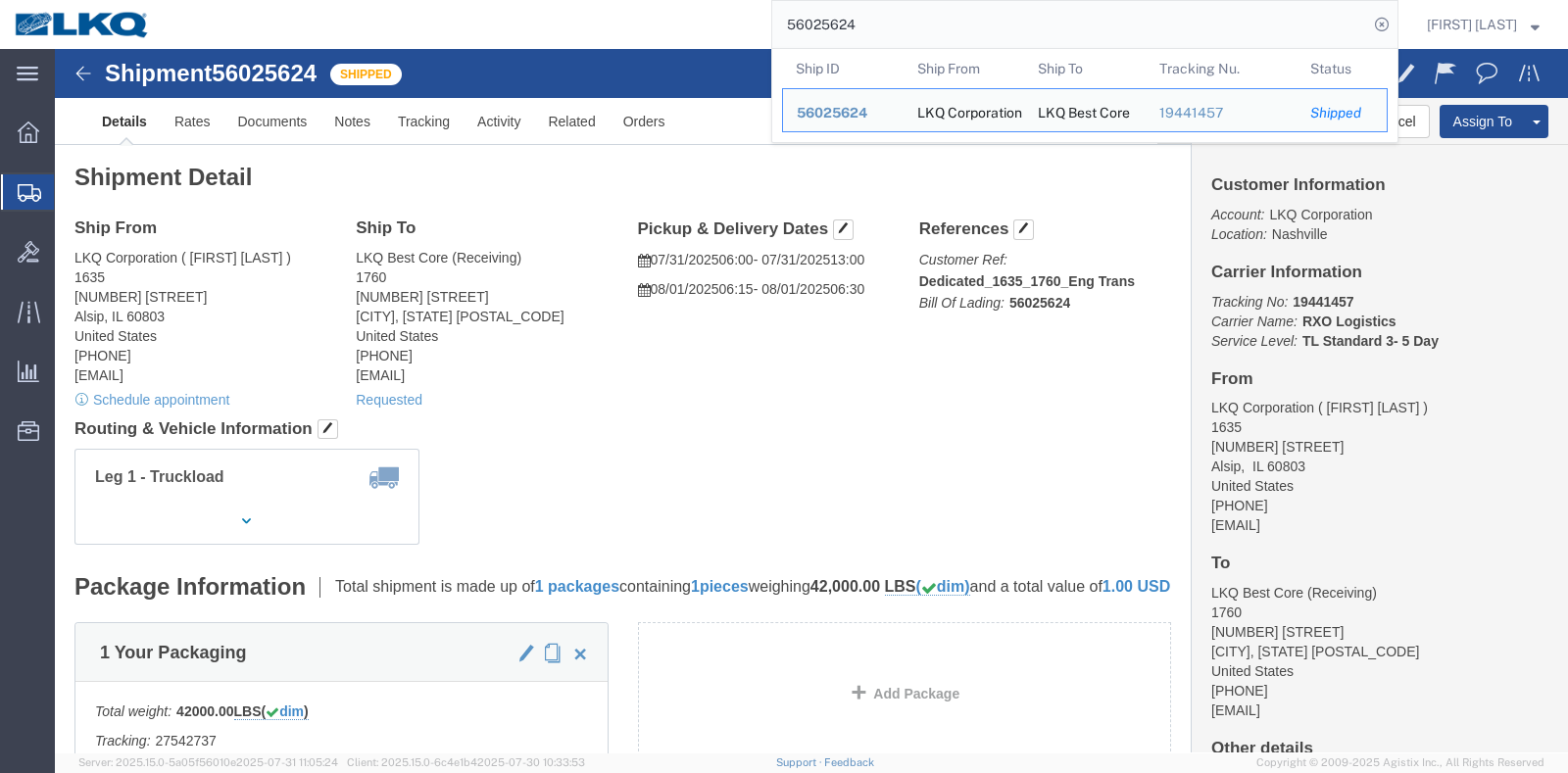 scroll, scrollTop: 0, scrollLeft: 0, axis: both 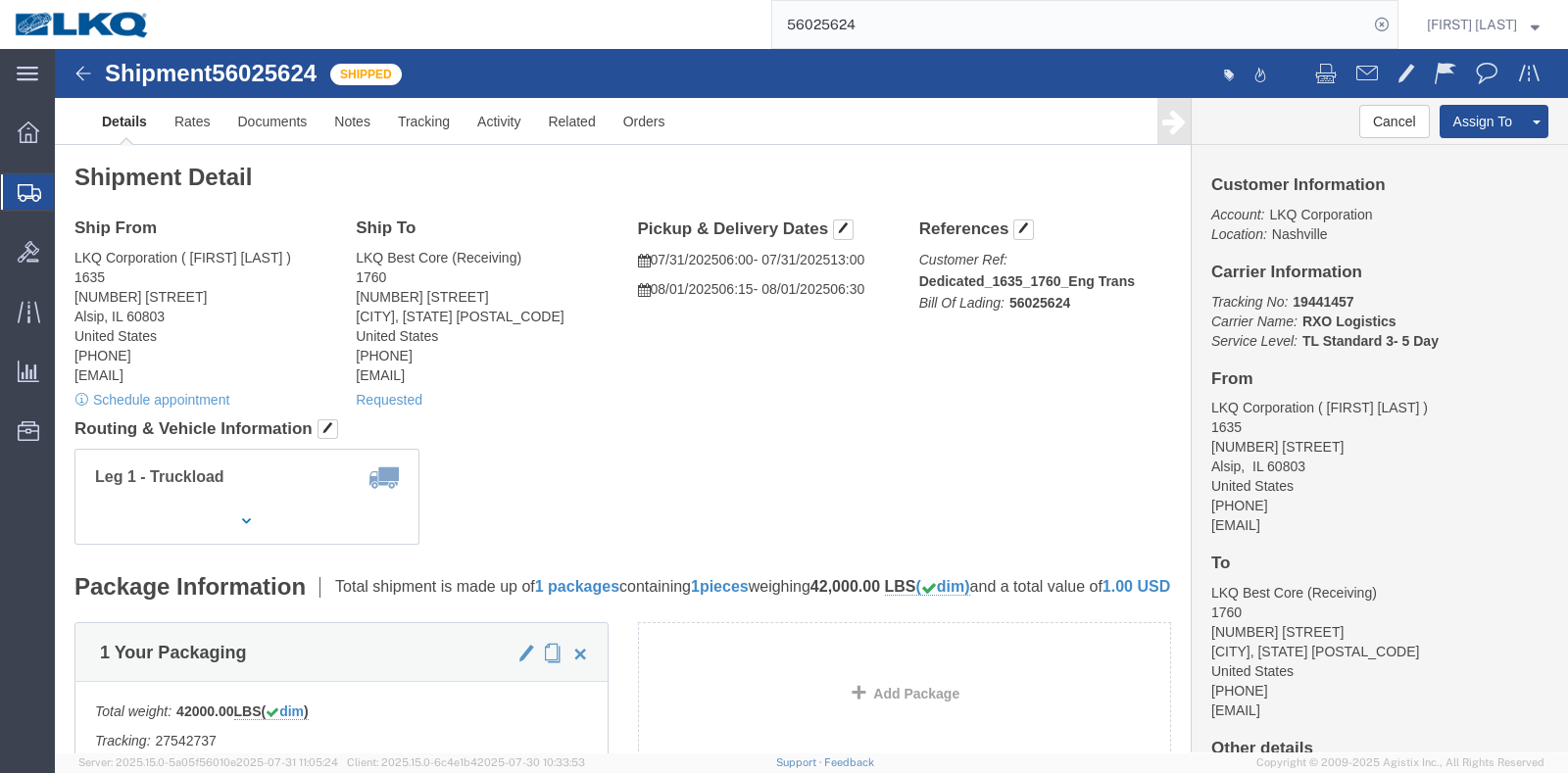 click on "Shipment Detail
Ship From LKQ Corporation (John Herman) 1635 11800 S. Austin Ave. Alsip, IL 60803 United States 708-396-3733 jaherman@lkqcorp.com   Schedule appointment Ship To
LKQ Best Core (Receiving) 1760 1710 West Mount Houston Road Houston, TX 77038 United States 281-886-1028 lkqcoreship@lkqcorp.com Requested
Pickup & Delivery Dates
07/31/2025  06:00
-
07/31/2025  13:00  08/01/2025  06:15
-
08/01/2025  06:30 Edit Date and Time
Pickup Date:
Pickup Start Date Pickup Start Time Pickup Open Date and Time Jul 31 2025 6:00 AM Pickup Close Date Pickup Close Time
Pickup Close Date and Time
Jul 31 2025 1:00 PM
Delivery by Date
Delivery Start Date Delivery Start Time
Deliver Open Date and Time
Aug 01 2025 6:15 AM Deliver Close Date Deliver Close Time
Deliver Close Date and Time
Aug 01 2025 6:30 AM Apply" 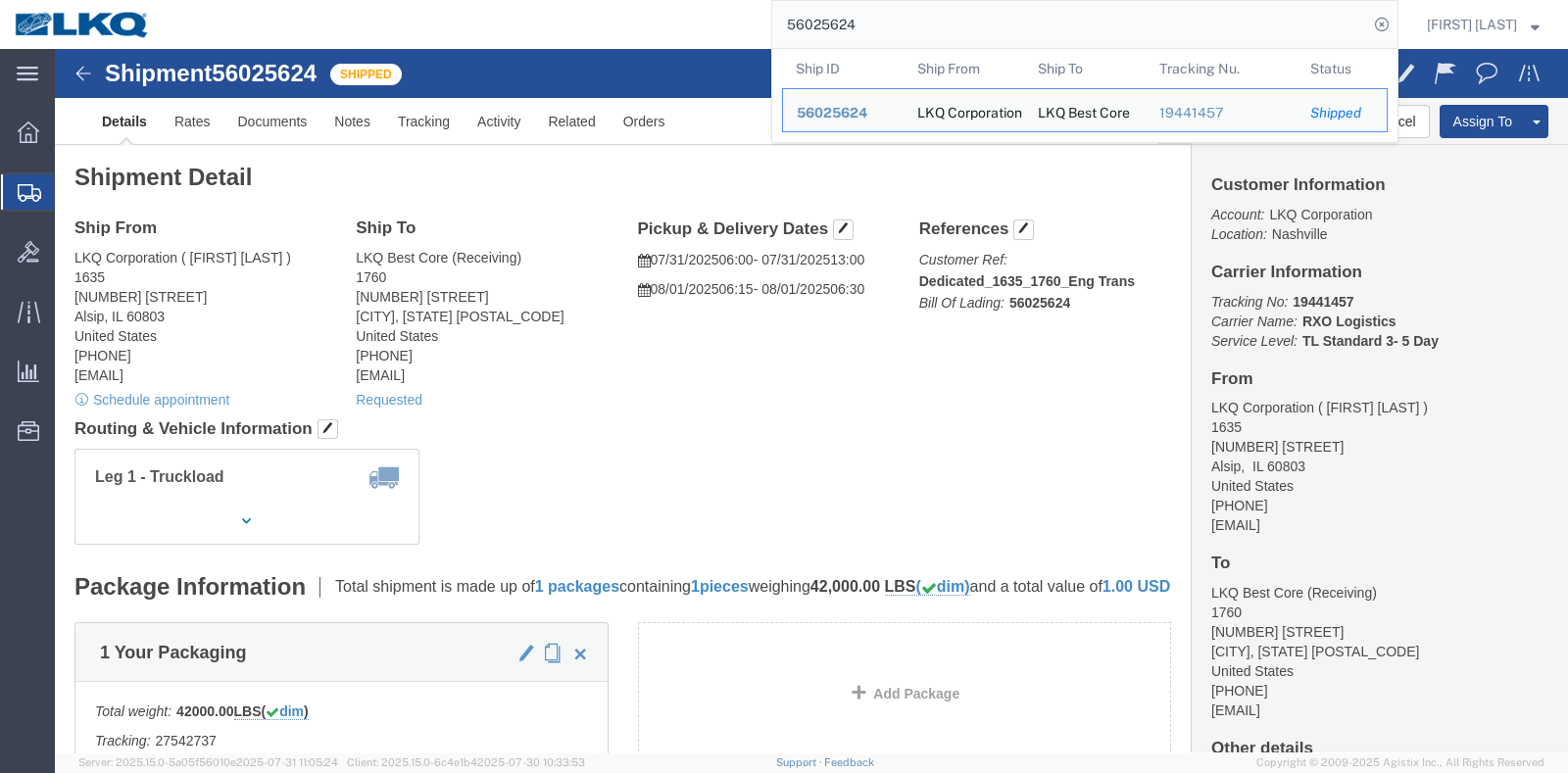 click on "56025624" 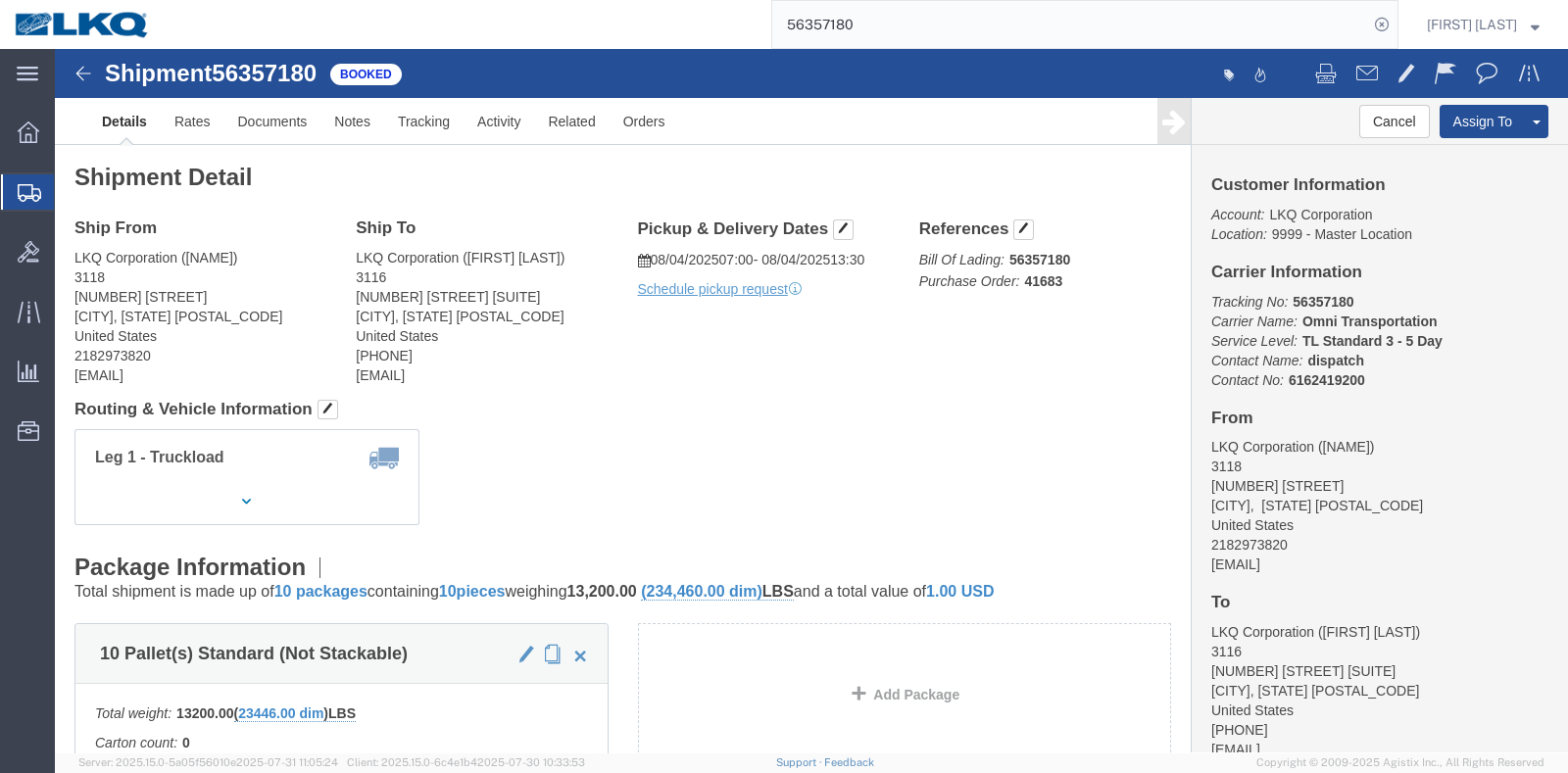 click on "Routing & Vehicle Information" 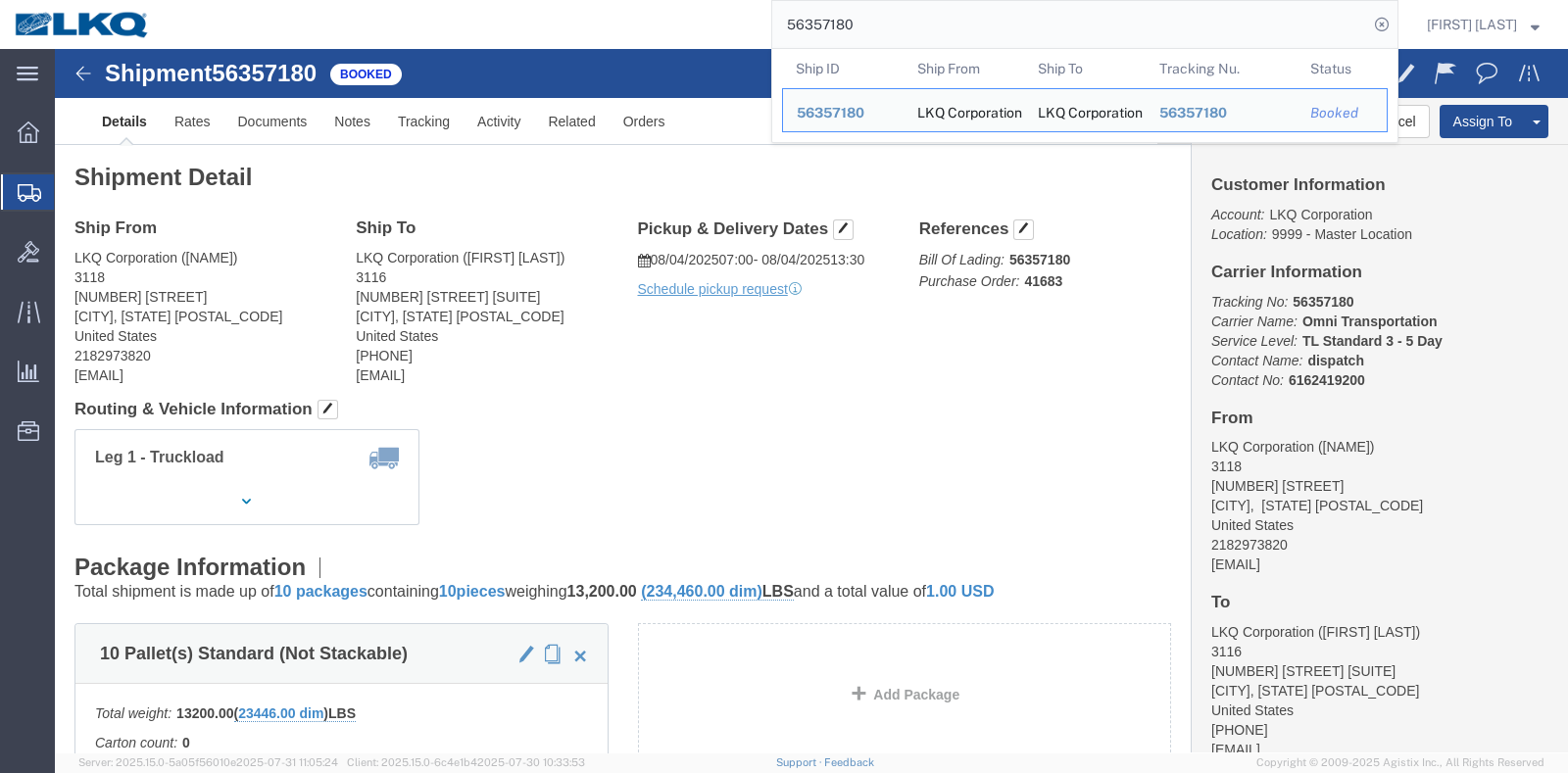 click on "56357180" 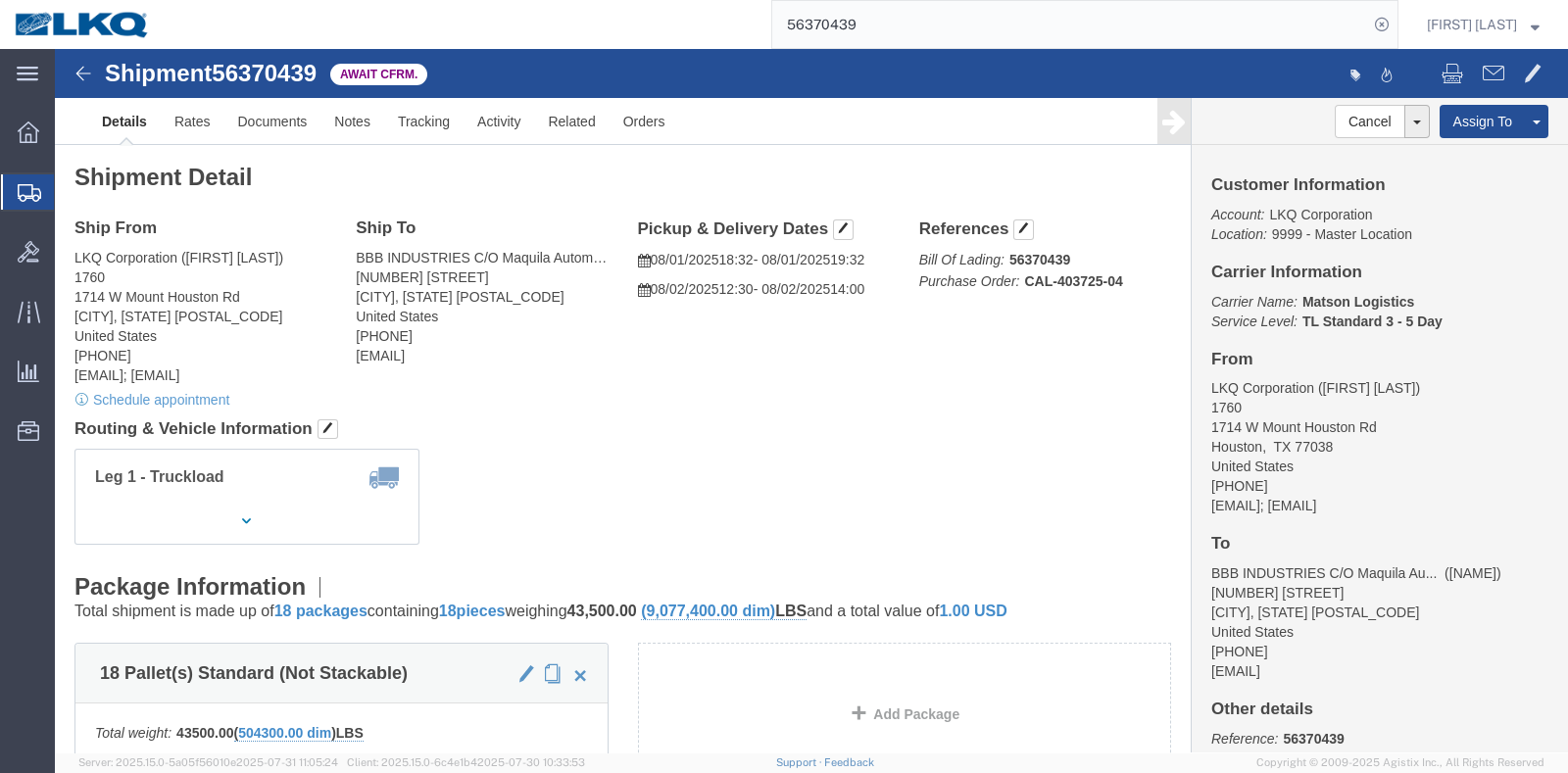 click on "Ship From LKQ Corporation (Alfredo Canales) 1760 1714 W Mount Houston Rd Houston, TX 77038 United States 281-886-1028 acgarcia@lkqcorp.com; oxdavila@lkqcorp.com   Schedule appointment Ship To
BBB INDUSTRIES C/O Maquila Automotive Services (Urbano Garza) 9601 International Blvd. Pharr, TX 78577 United States 956-241-7273 ugarza@bbbmex.com
Pickup & Delivery Dates
08/01/2025  18:32
-
08/01/2025  19:32  08/02/2025  12:30
-
08/02/2025  14:00 Edit Date and Time
Pickup Date:
Pickup Start Date Pickup Start Time Pickup Open Date and Time Aug 01 2025 6:32 PM Pickup Close Date Pickup Close Time
Pickup Close Date and Time
Aug 01 2025 7:32 PM
Delivery by Date
Delivery Start Date Delivery Start Time
Deliver Open Date and Time
Aug 02 2025 12:30 PM Deliver Close Date Deliver Close Time
Deliver Close Date and Time
Apply" 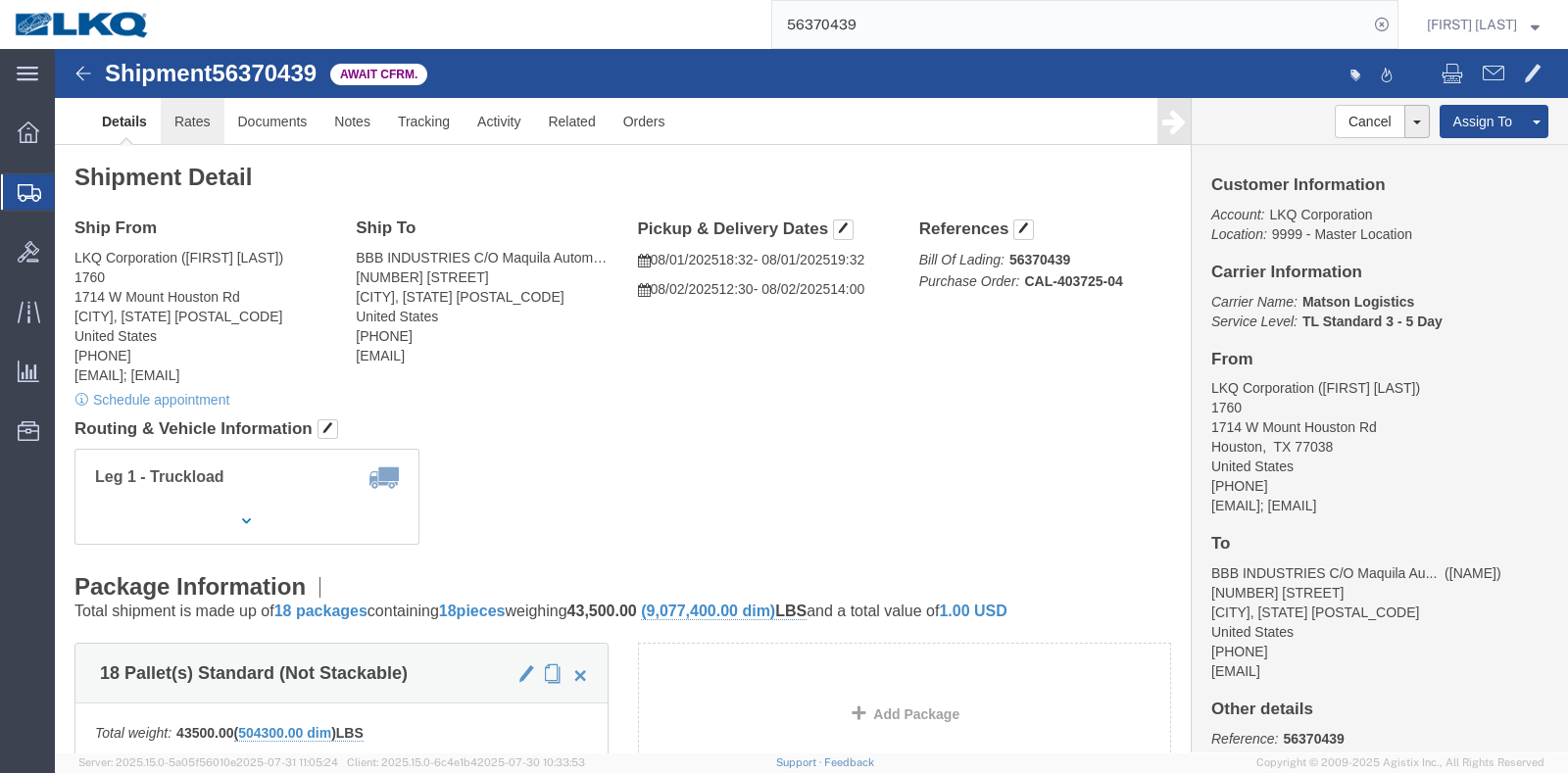 click on "Rates" 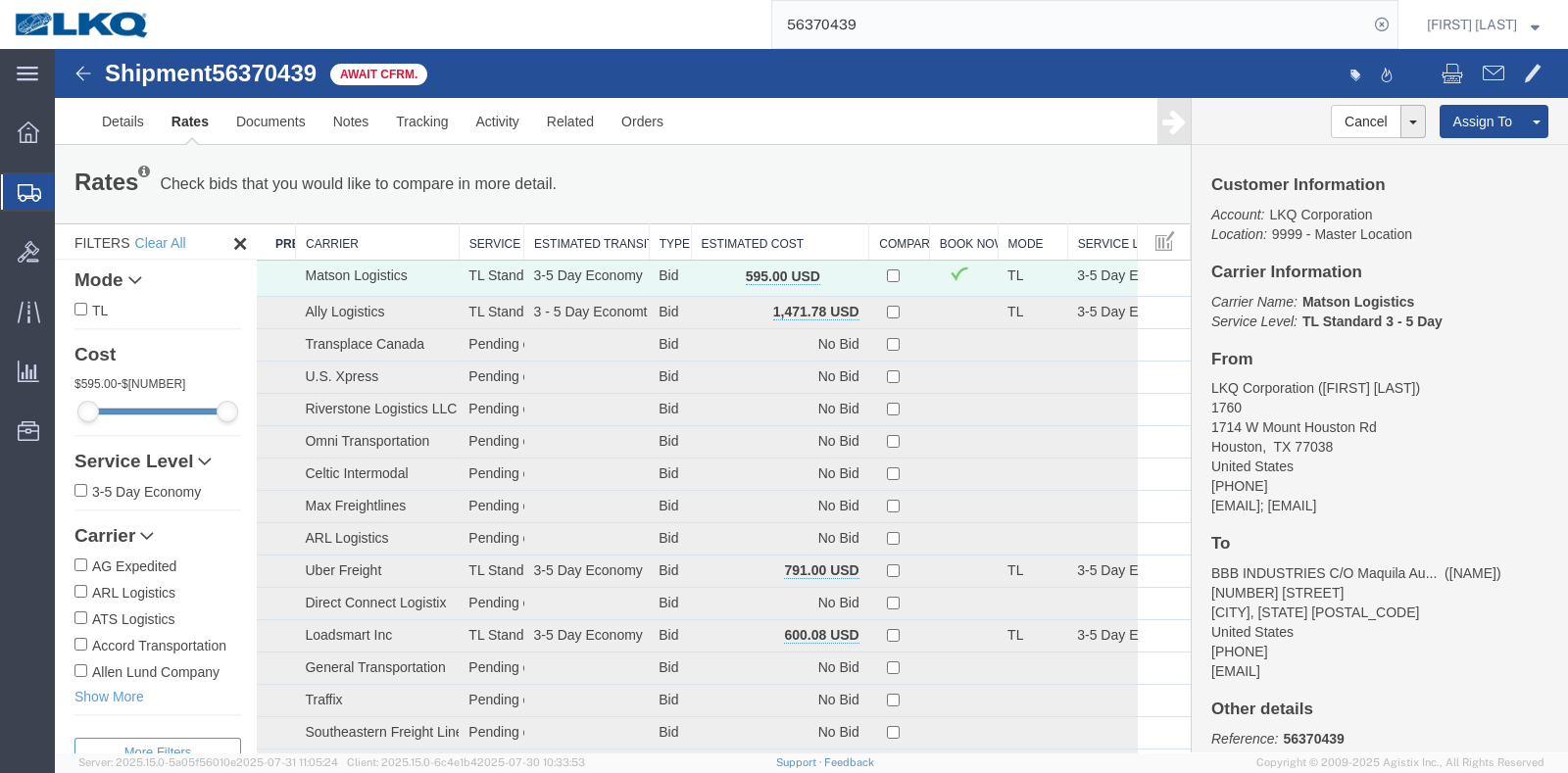 click on "Estimated Cost" at bounding box center [780, 242] 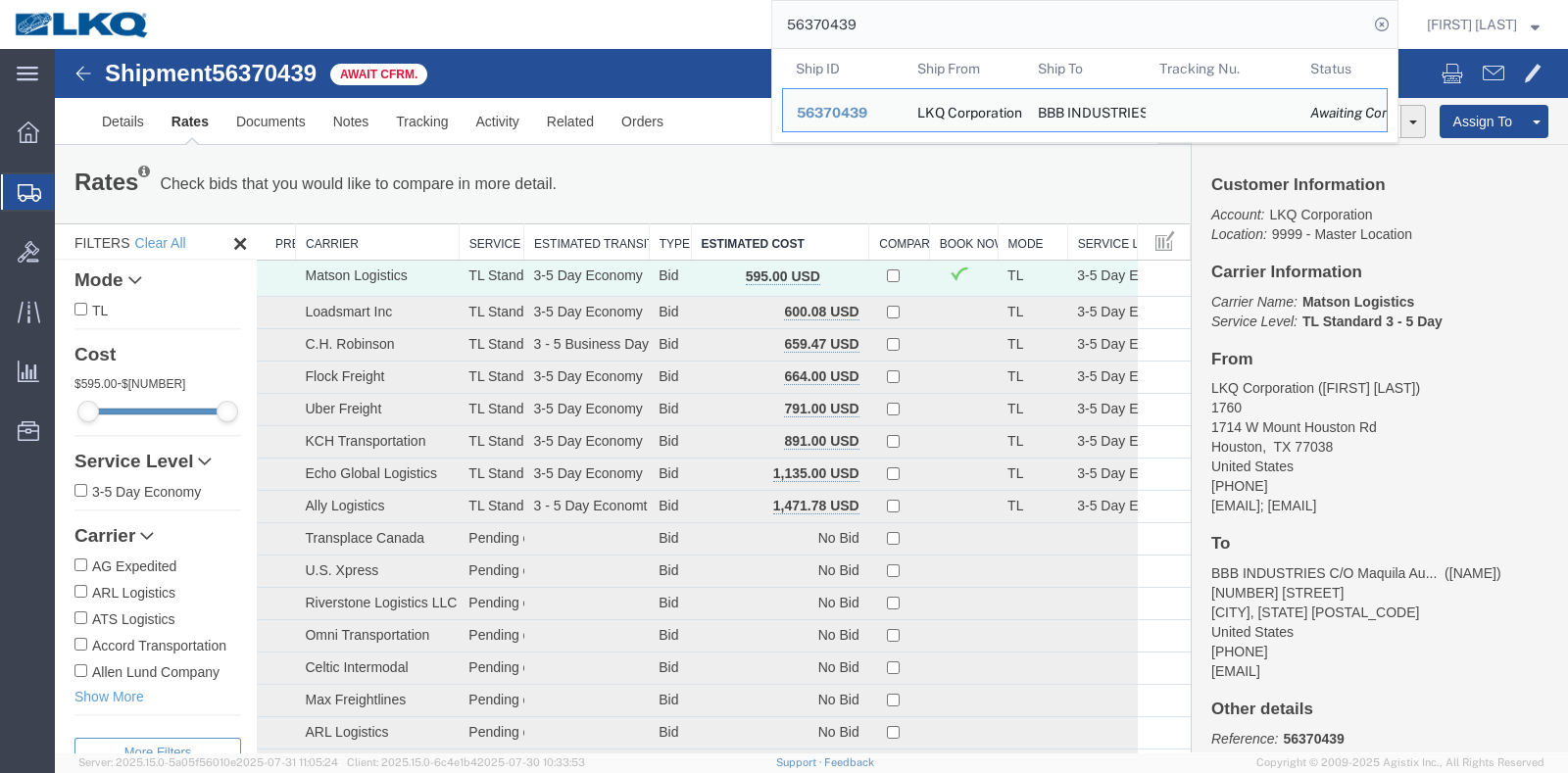 click on "56370439" 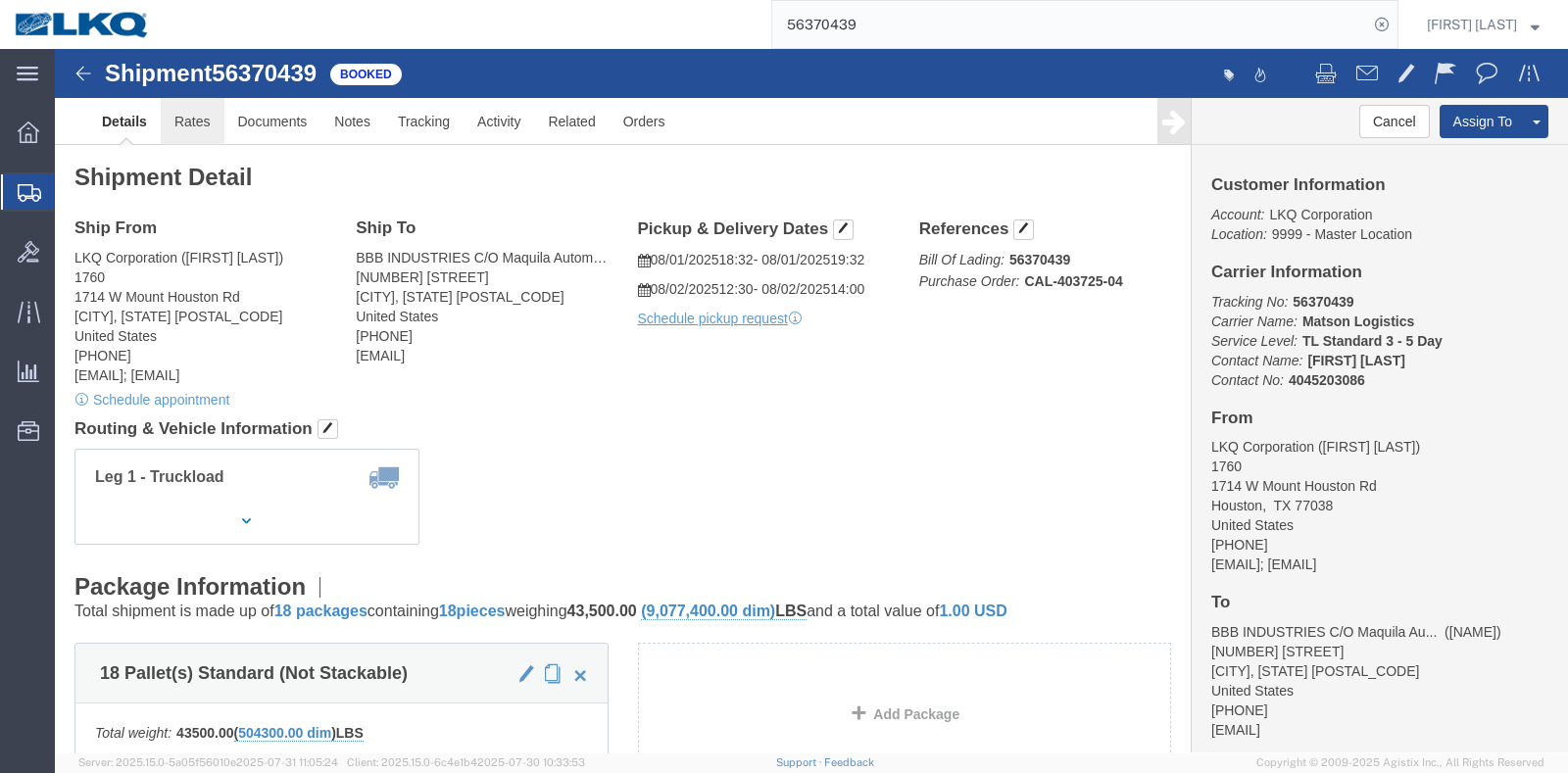 click on "Rates" 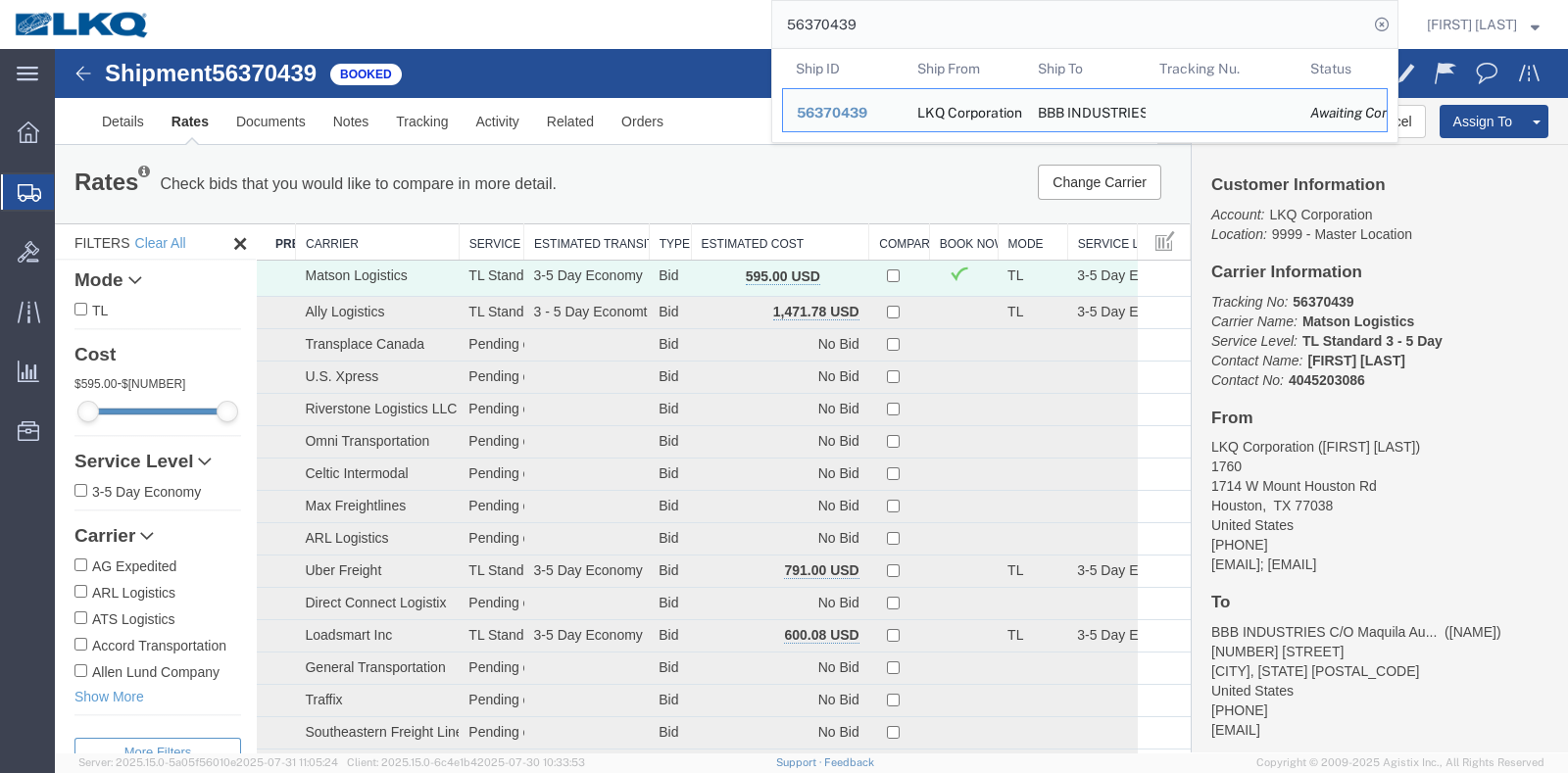 click on "56370439" 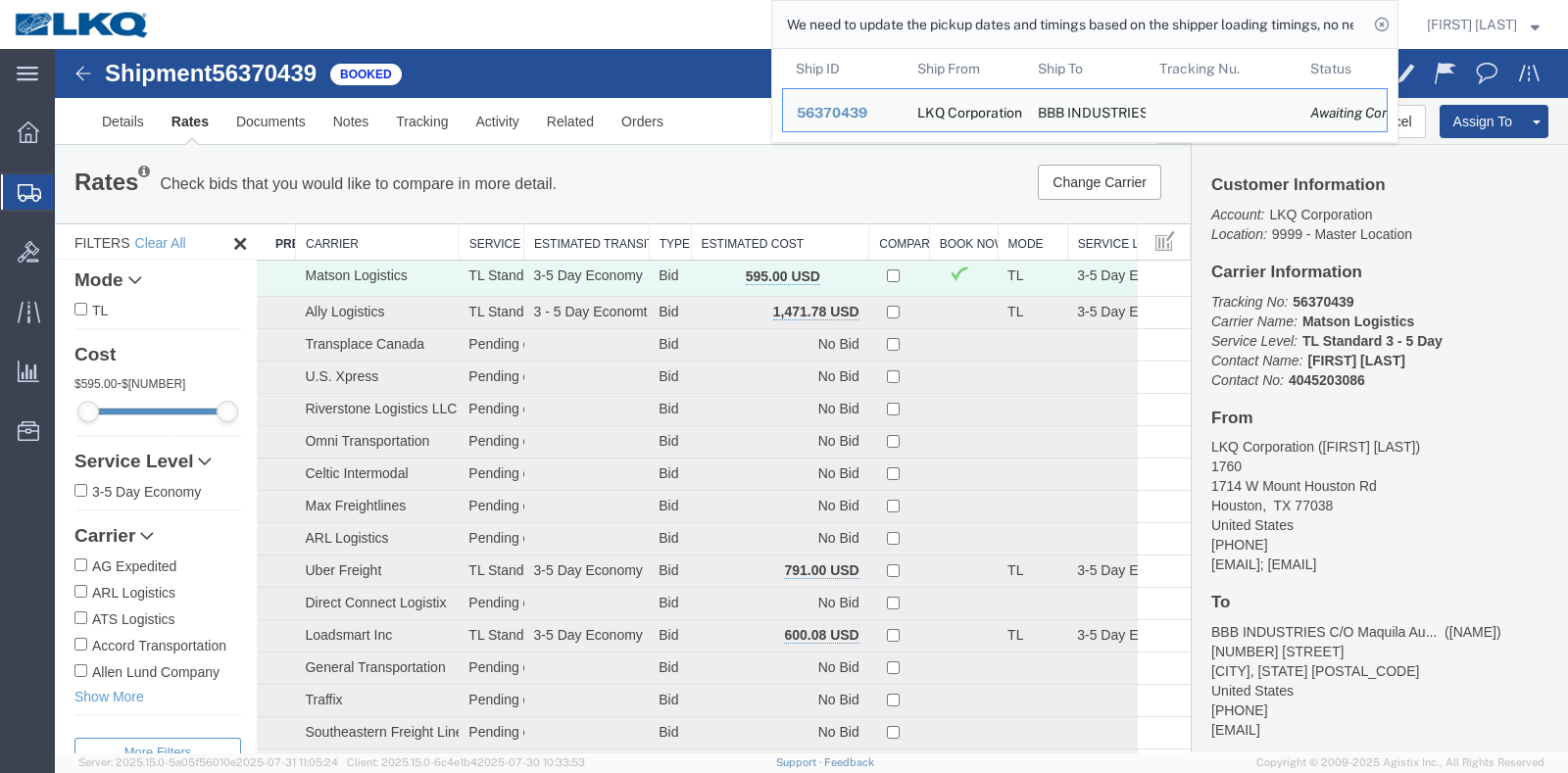 scroll, scrollTop: 0, scrollLeft: 1098, axis: horizontal 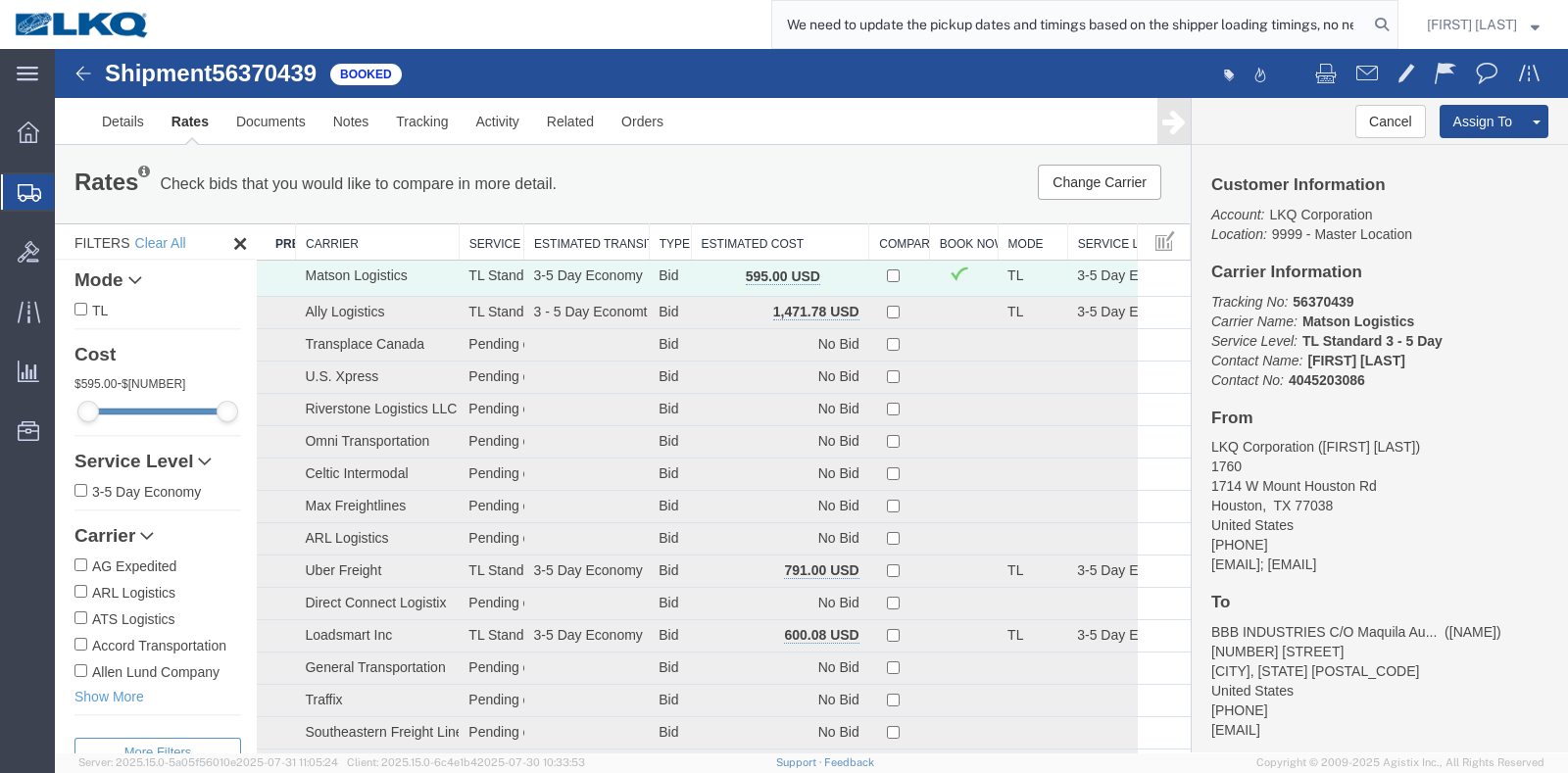 click on "We need to update the pickup dates and timings based on the shipper loading timings, no need to communicate with the carriers.  I know there are lots of missed pickups happened which is out of our control, we will try our best to get the load picked up as per ETA." 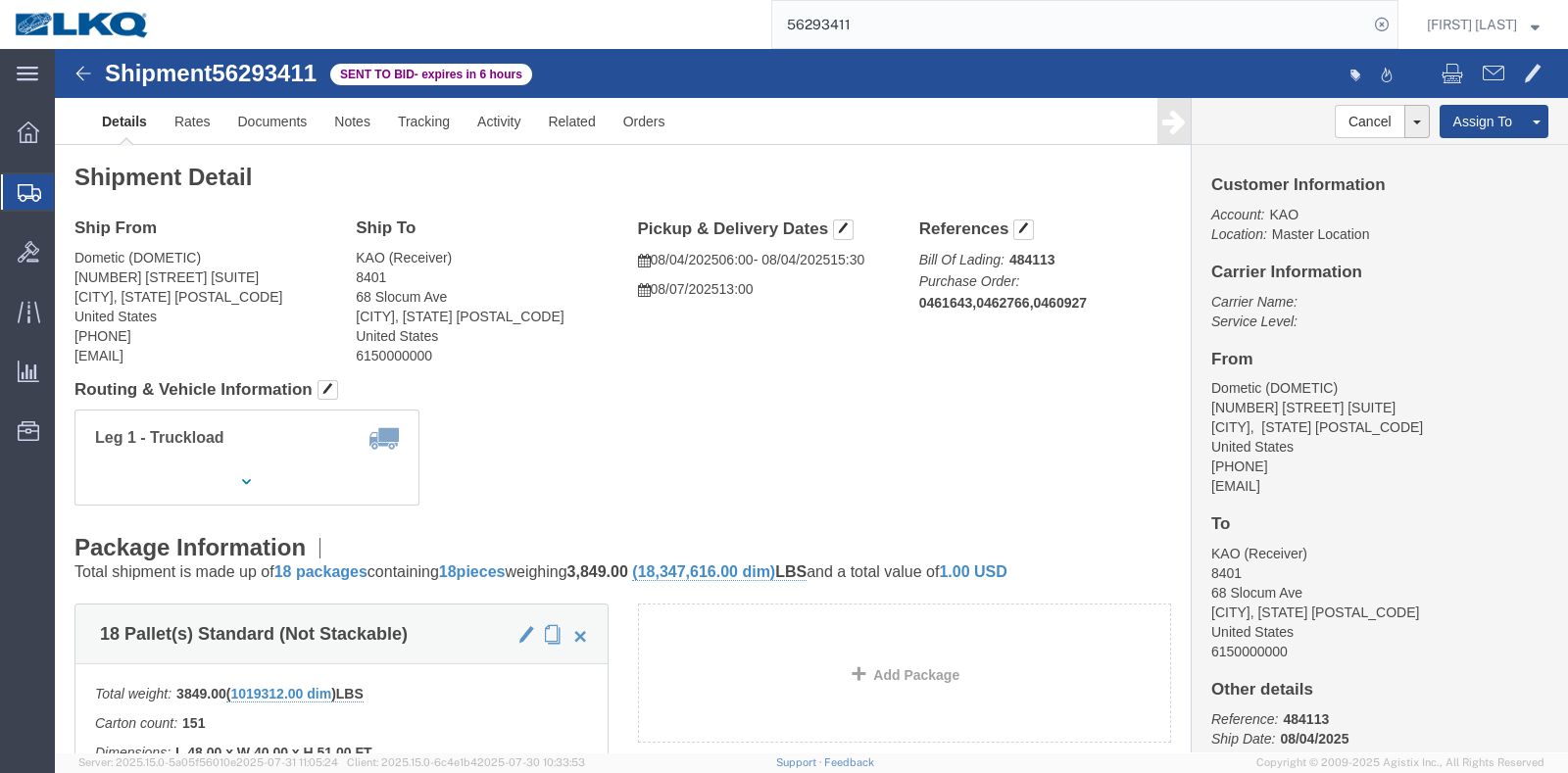 click on "Leg 1 - Truckload Vehicle 1: Standard Dry Van (53 Feet) Number of trucks: 1" 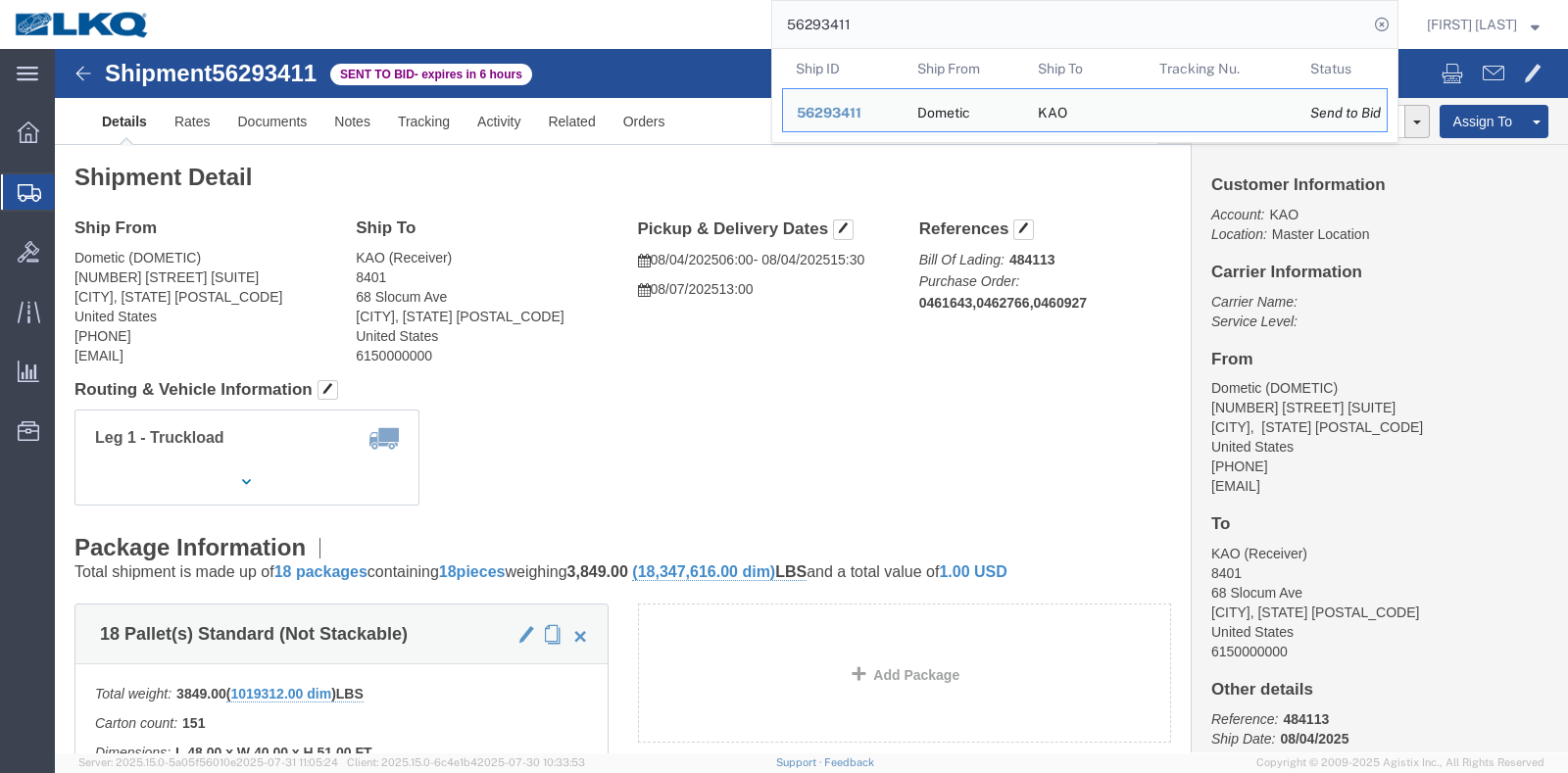 paste on "025624" 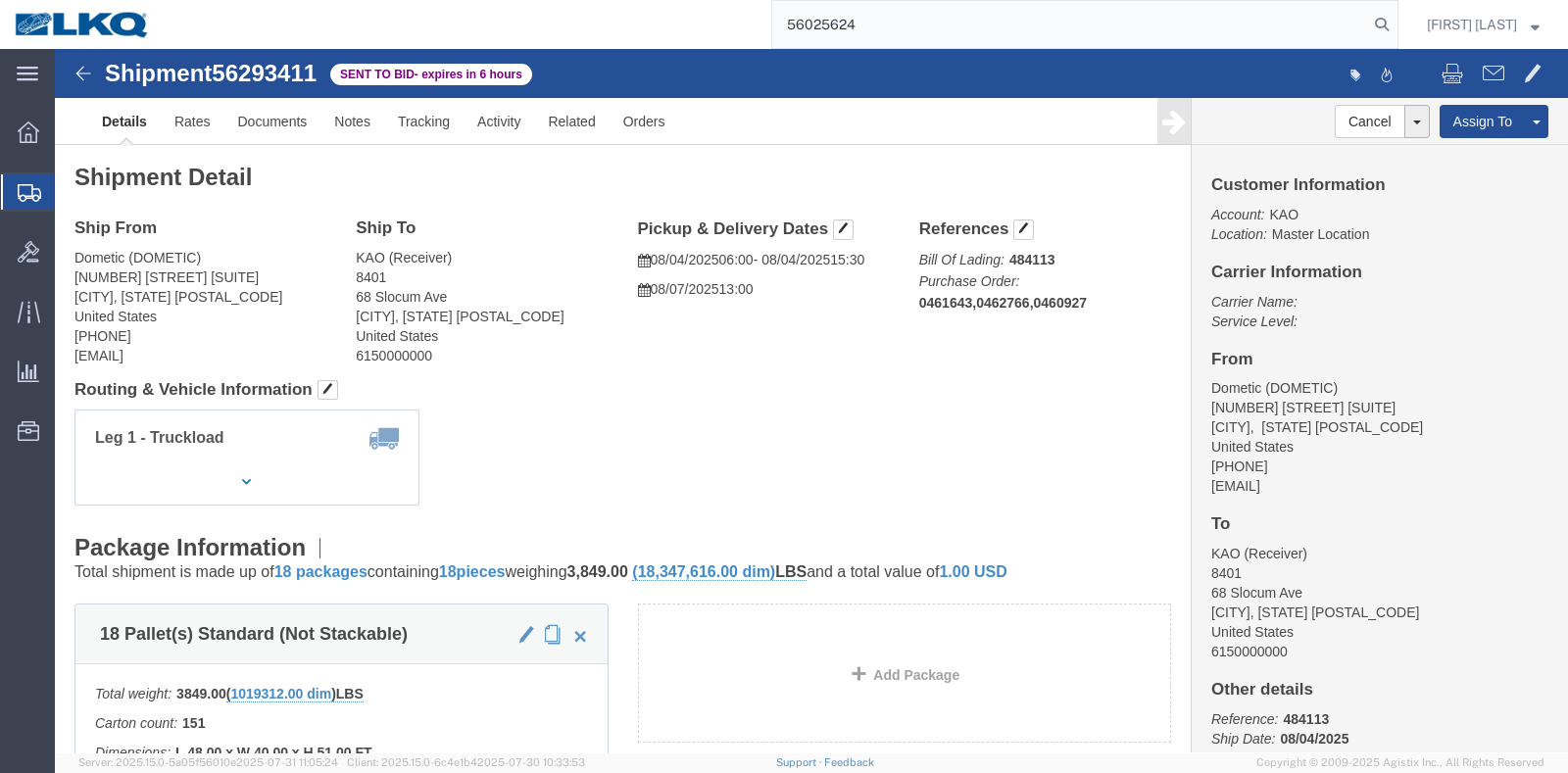 type on "56025624" 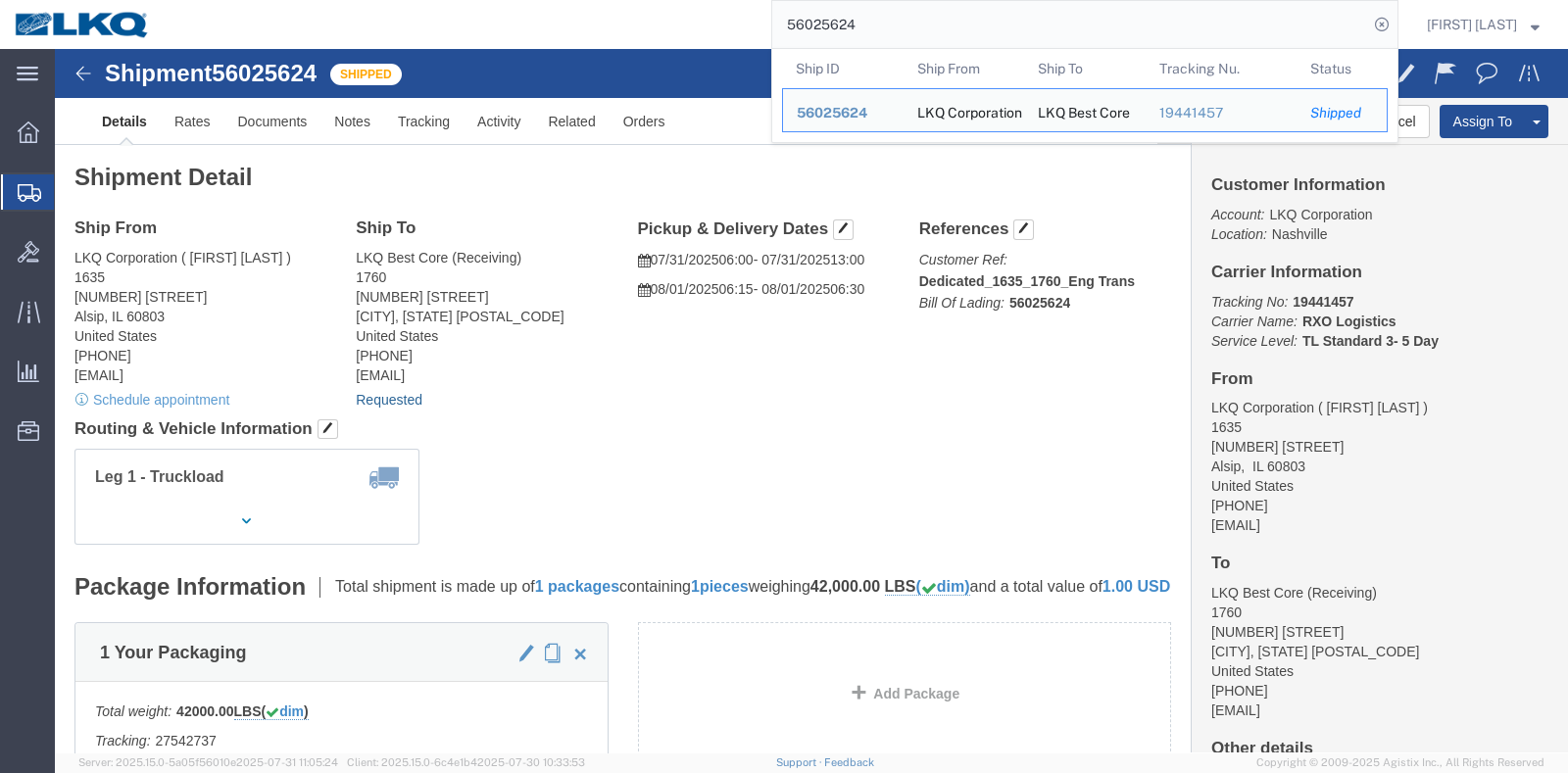 click on "Requested" 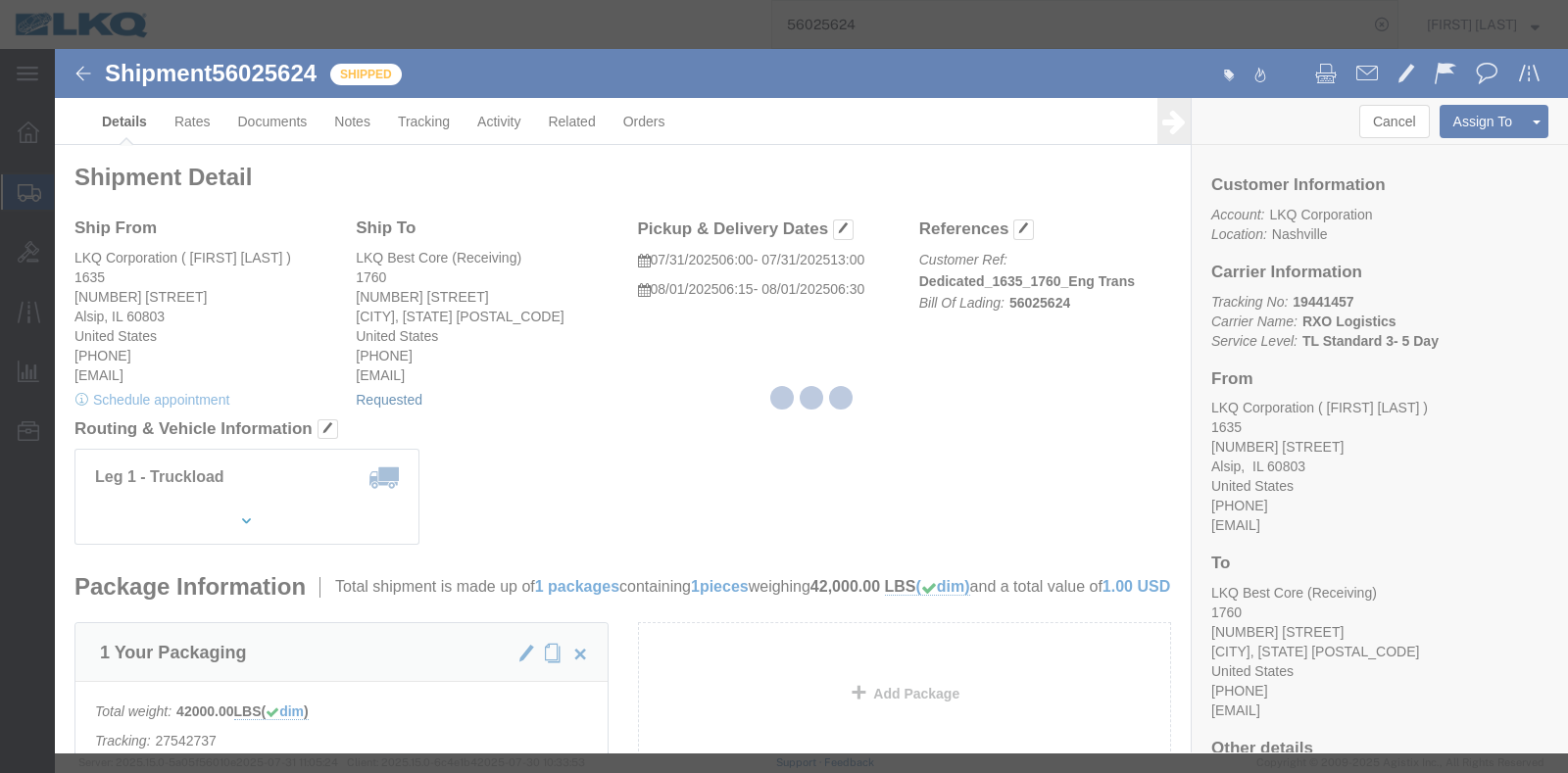 select on "1" 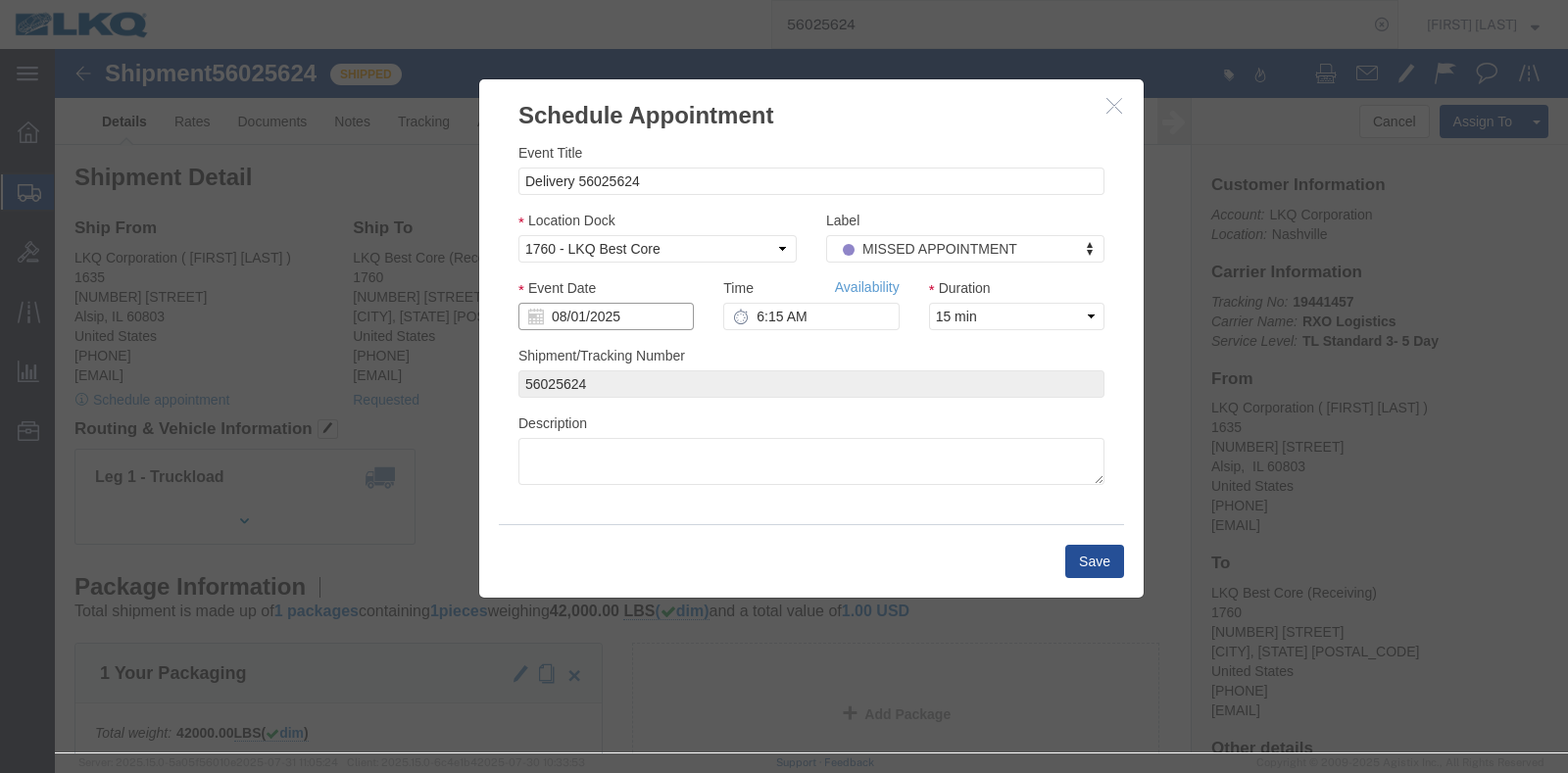 click on "08/01/2025" 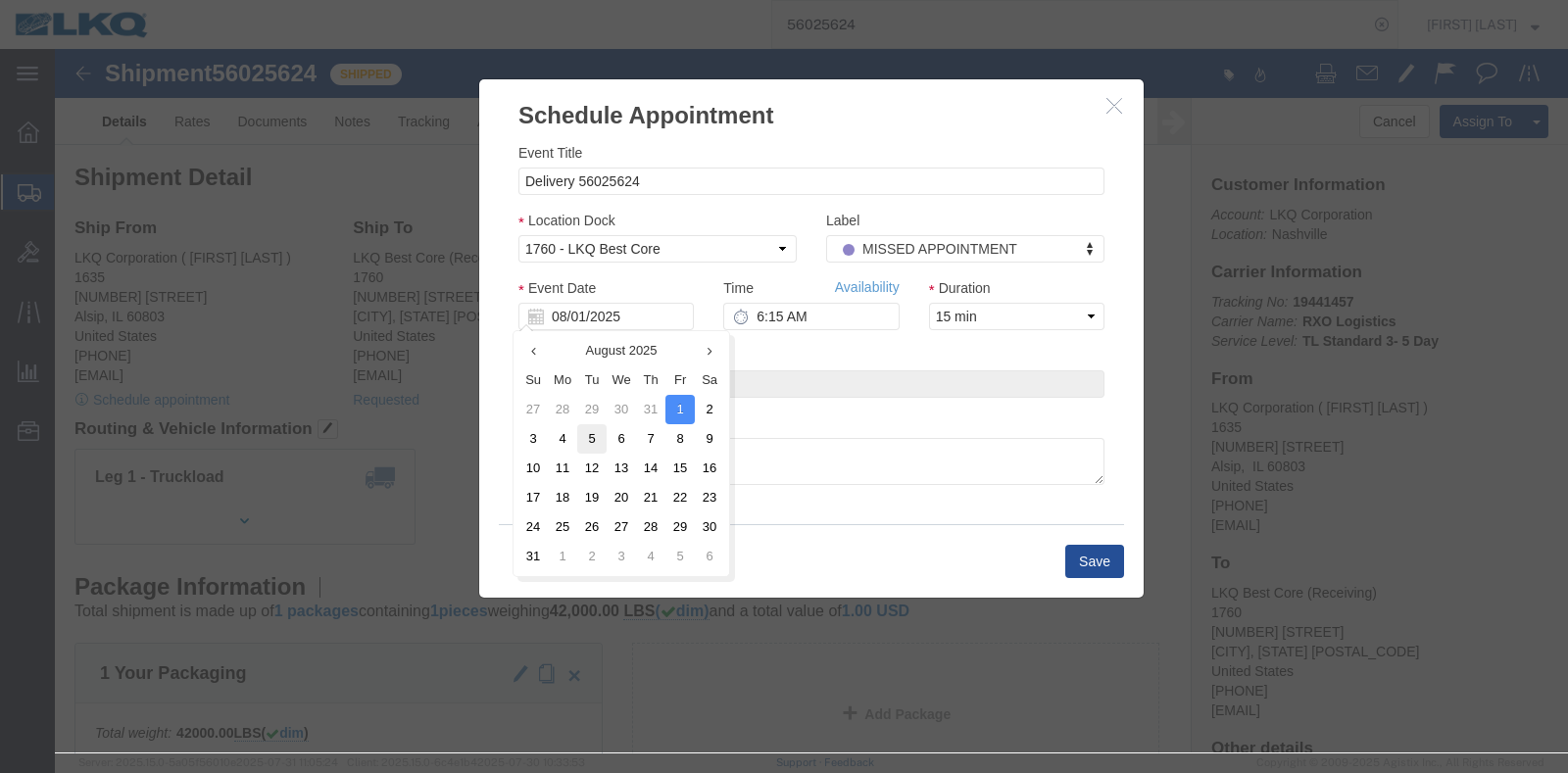 click on "5" 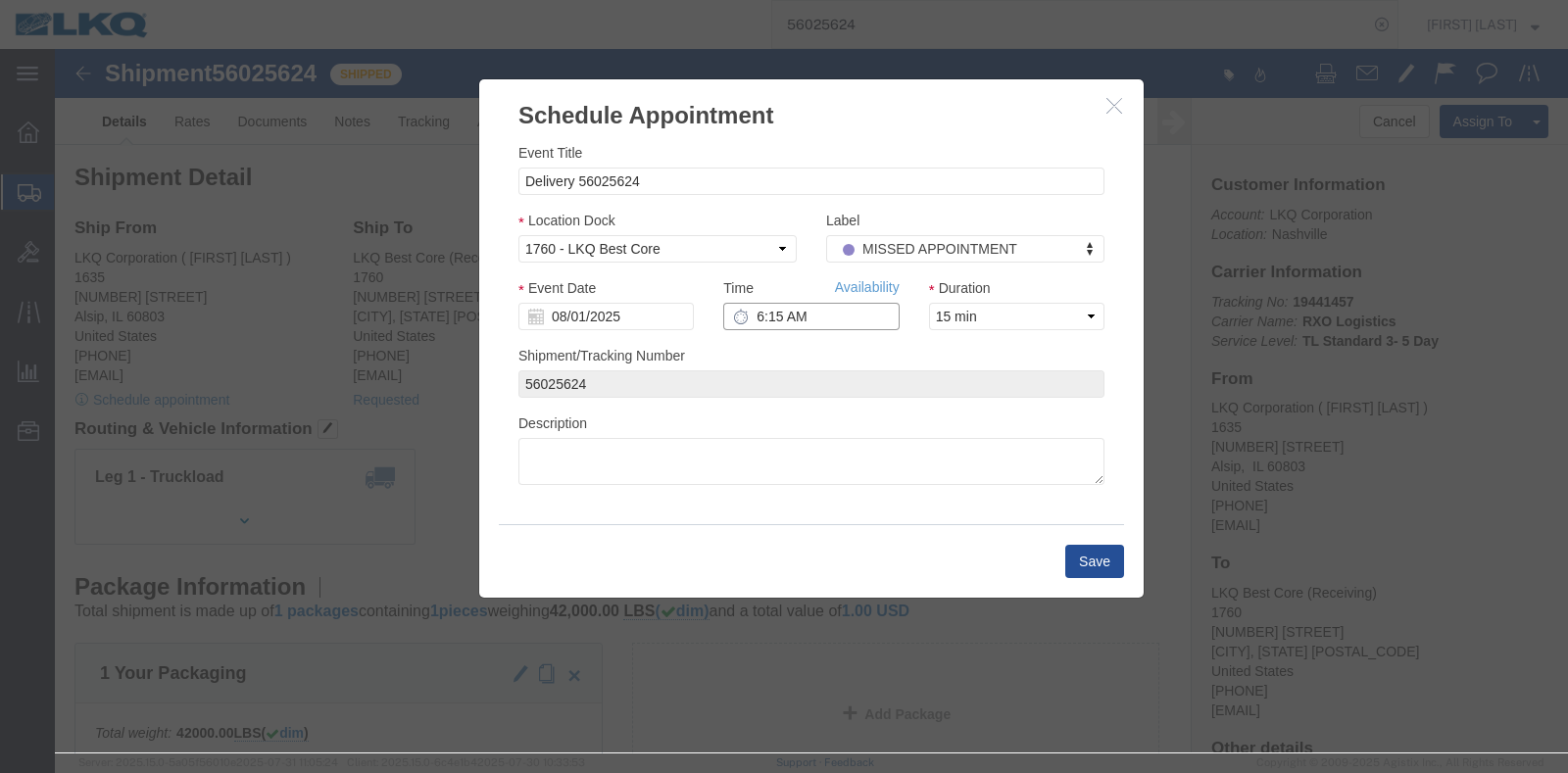 click on "6:15 AM" 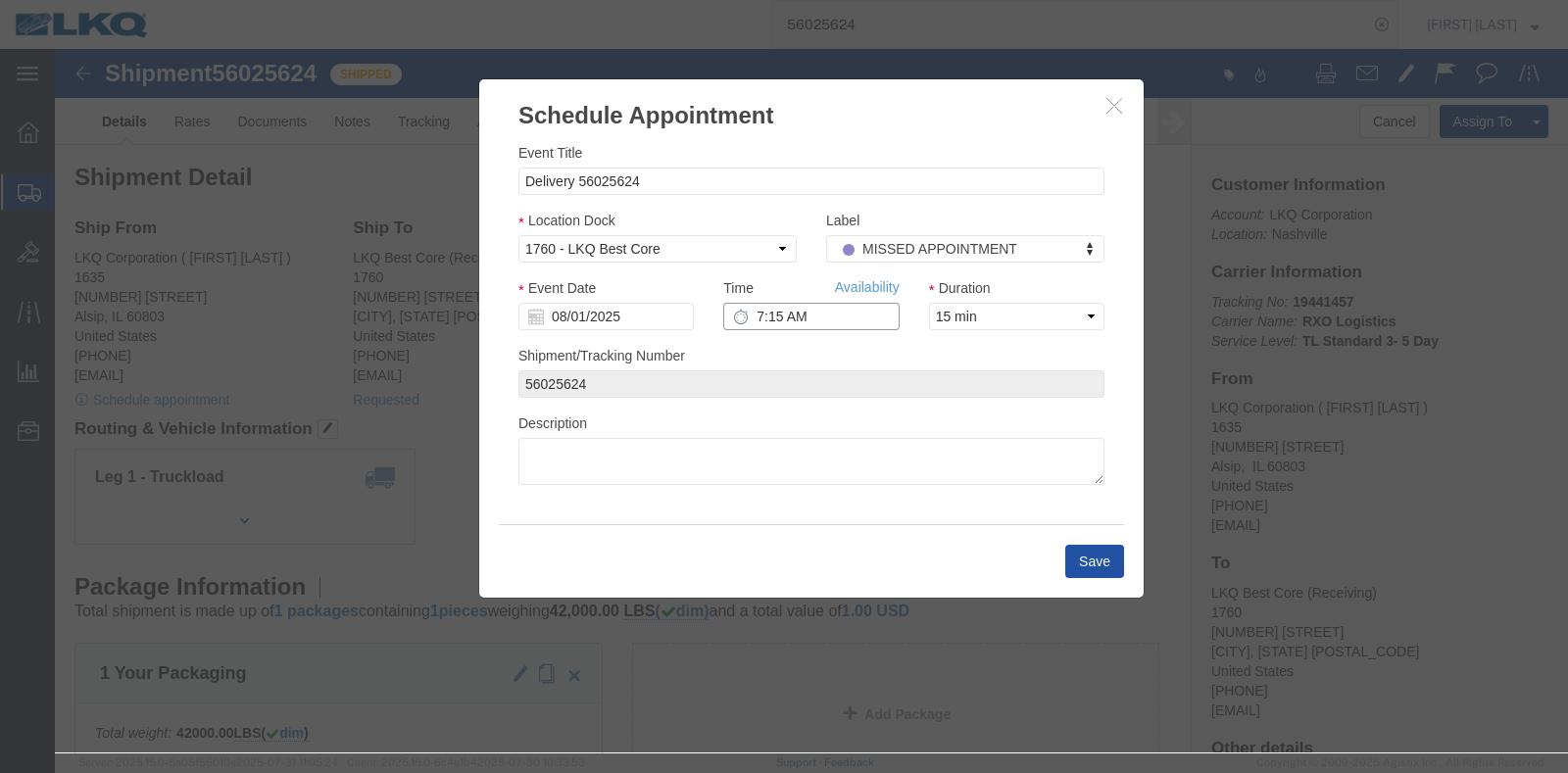 type on "7:15 AM" 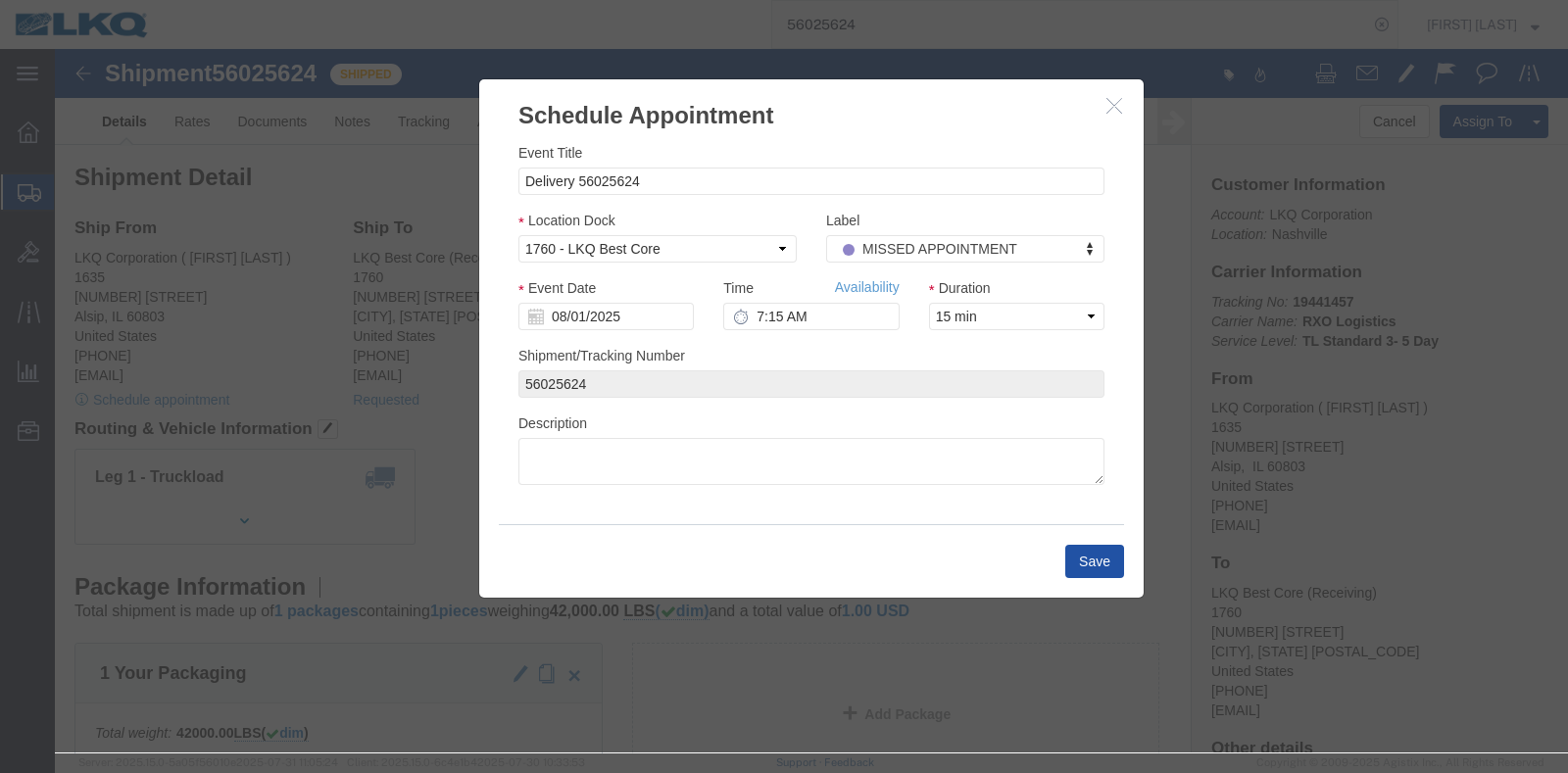 click on "Save" 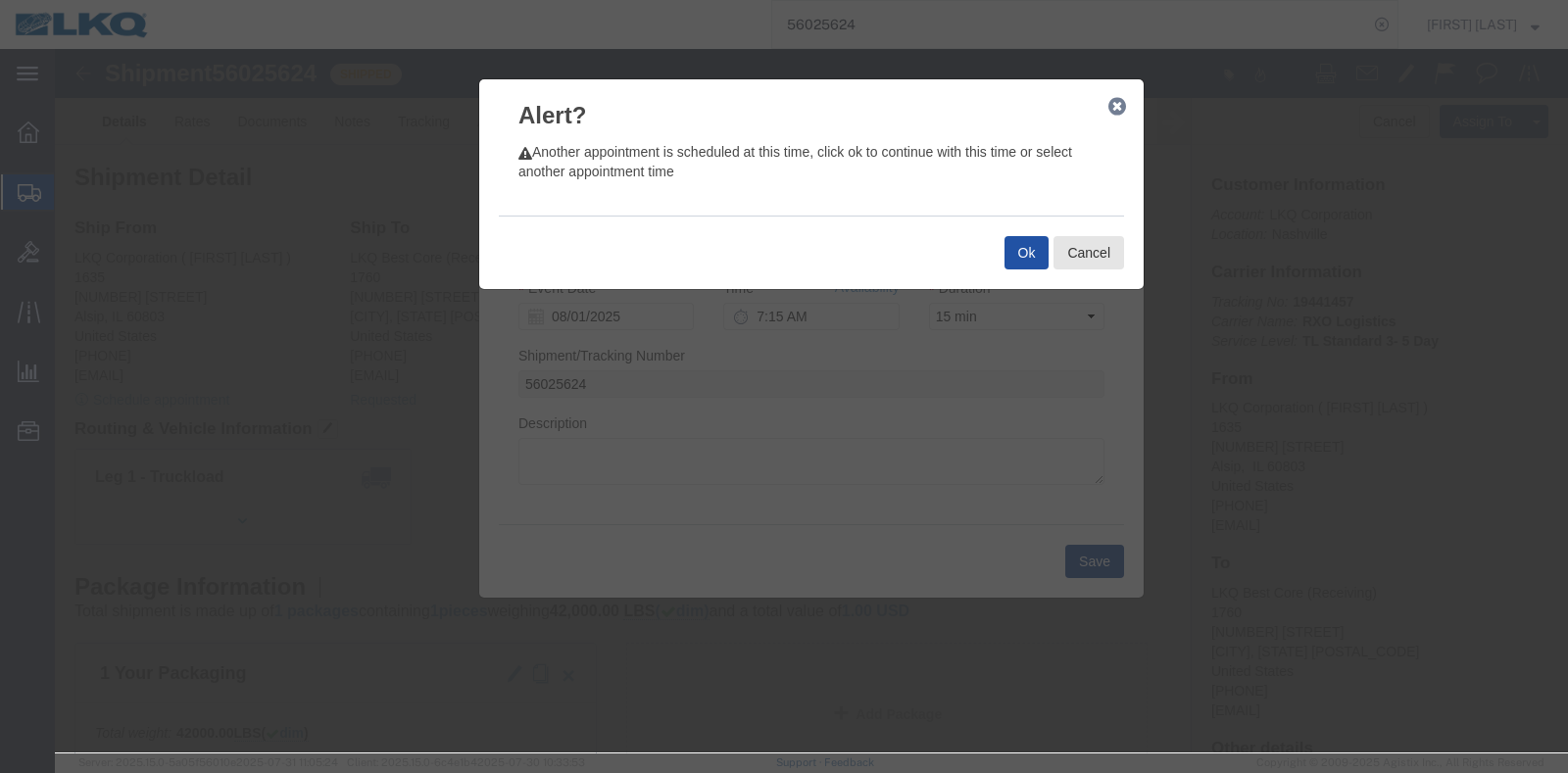 click on "Ok" 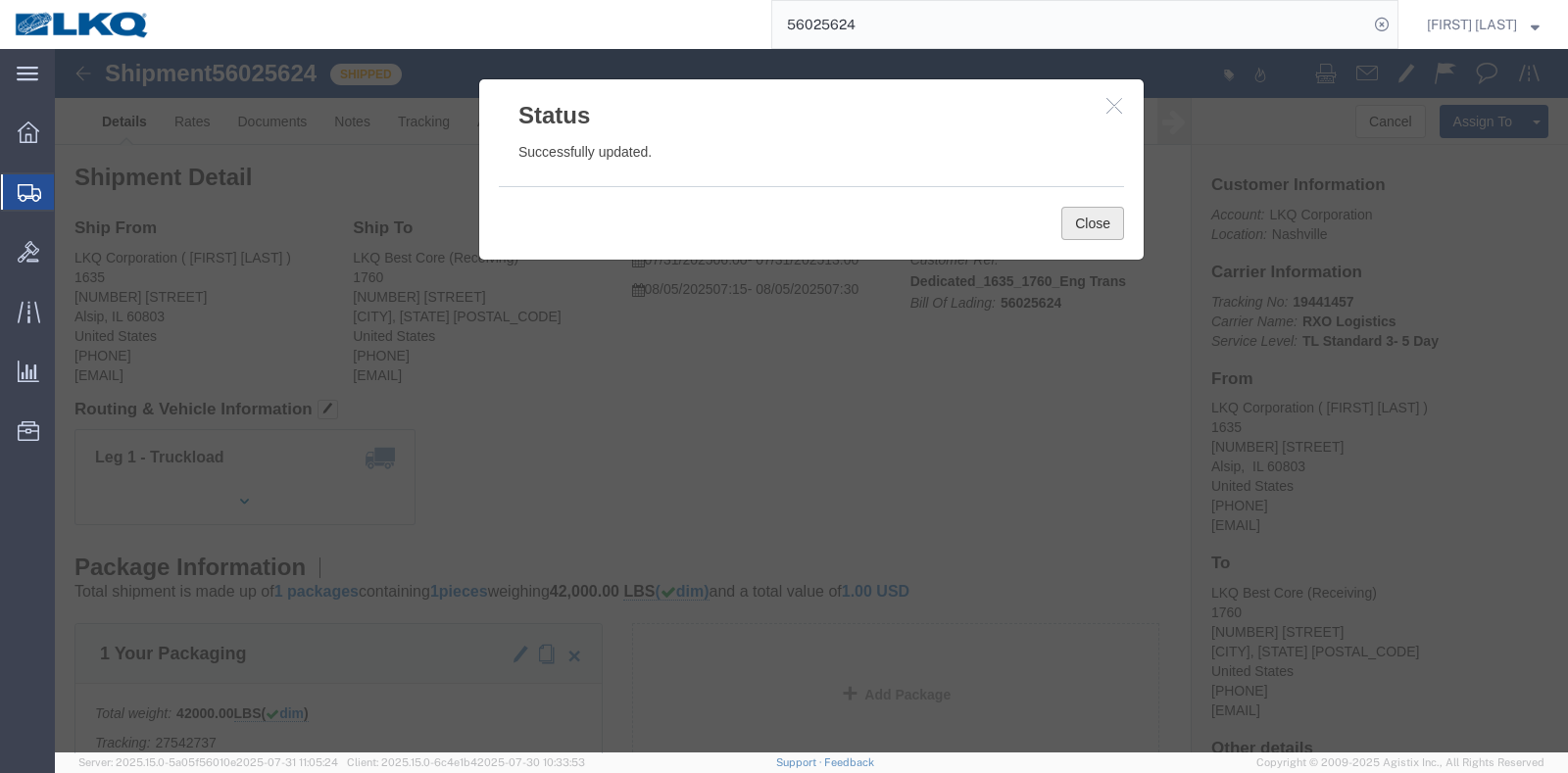 click on "Close" 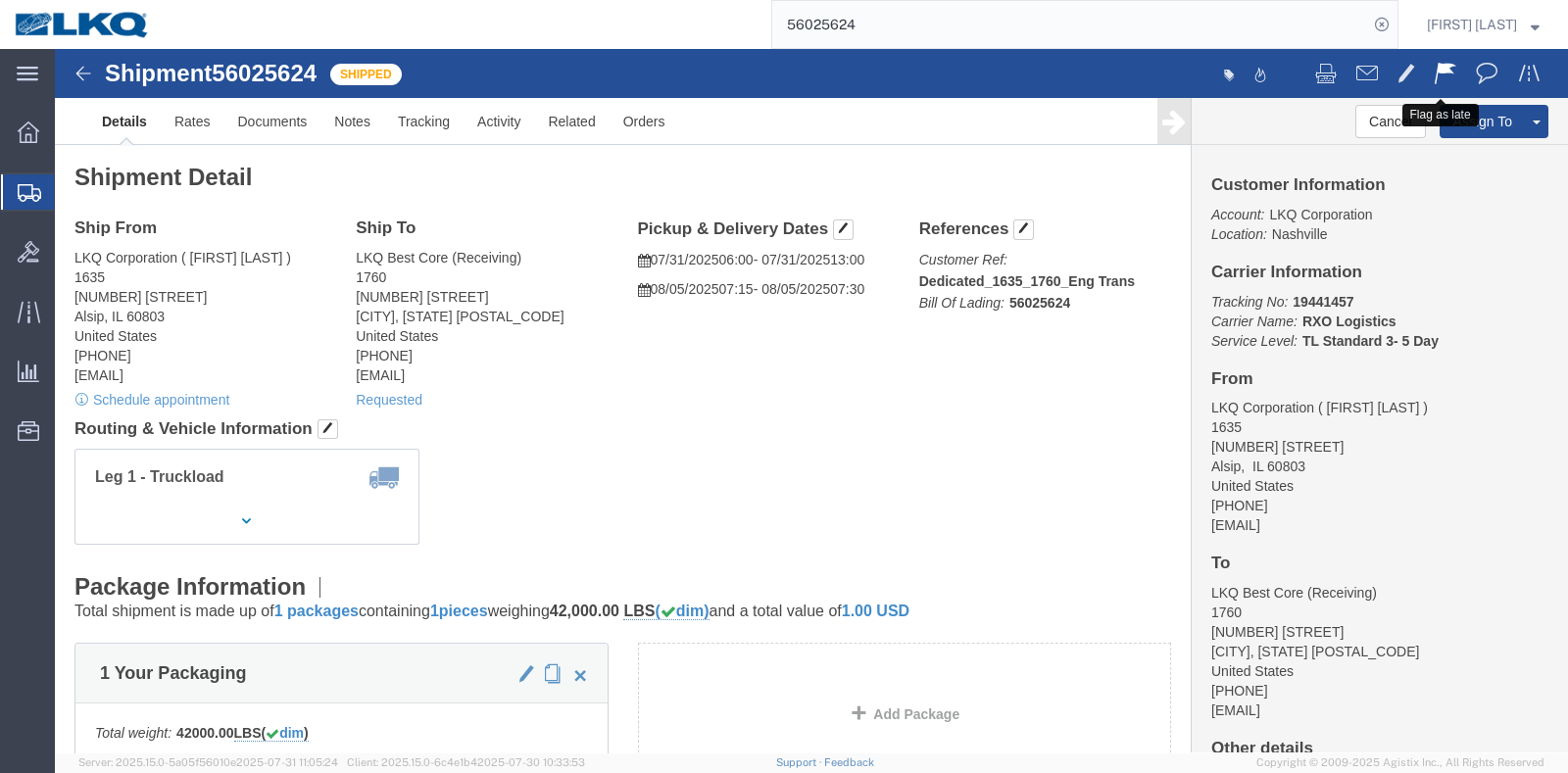 click 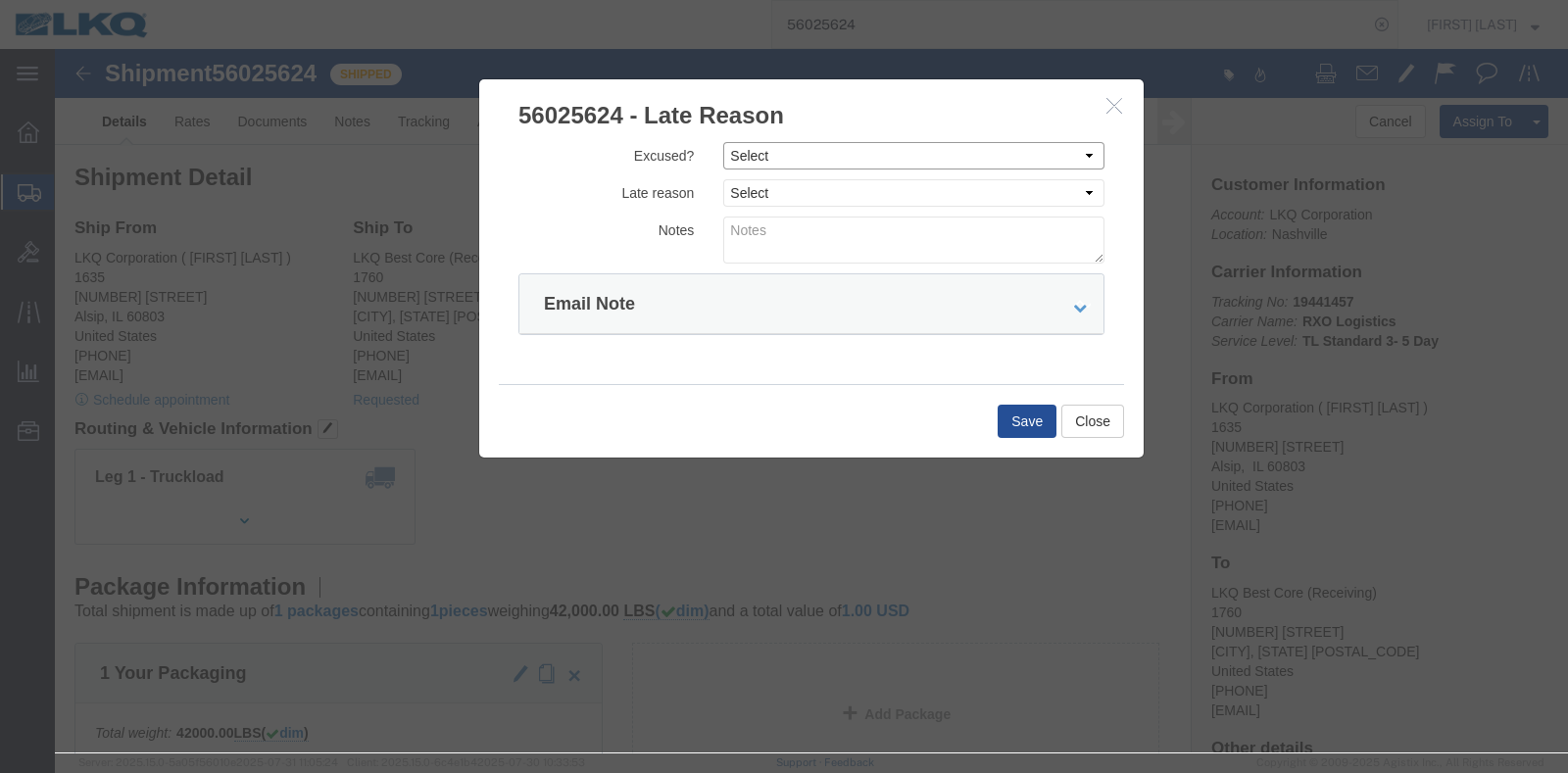 click on "Select Excused Not Excused" 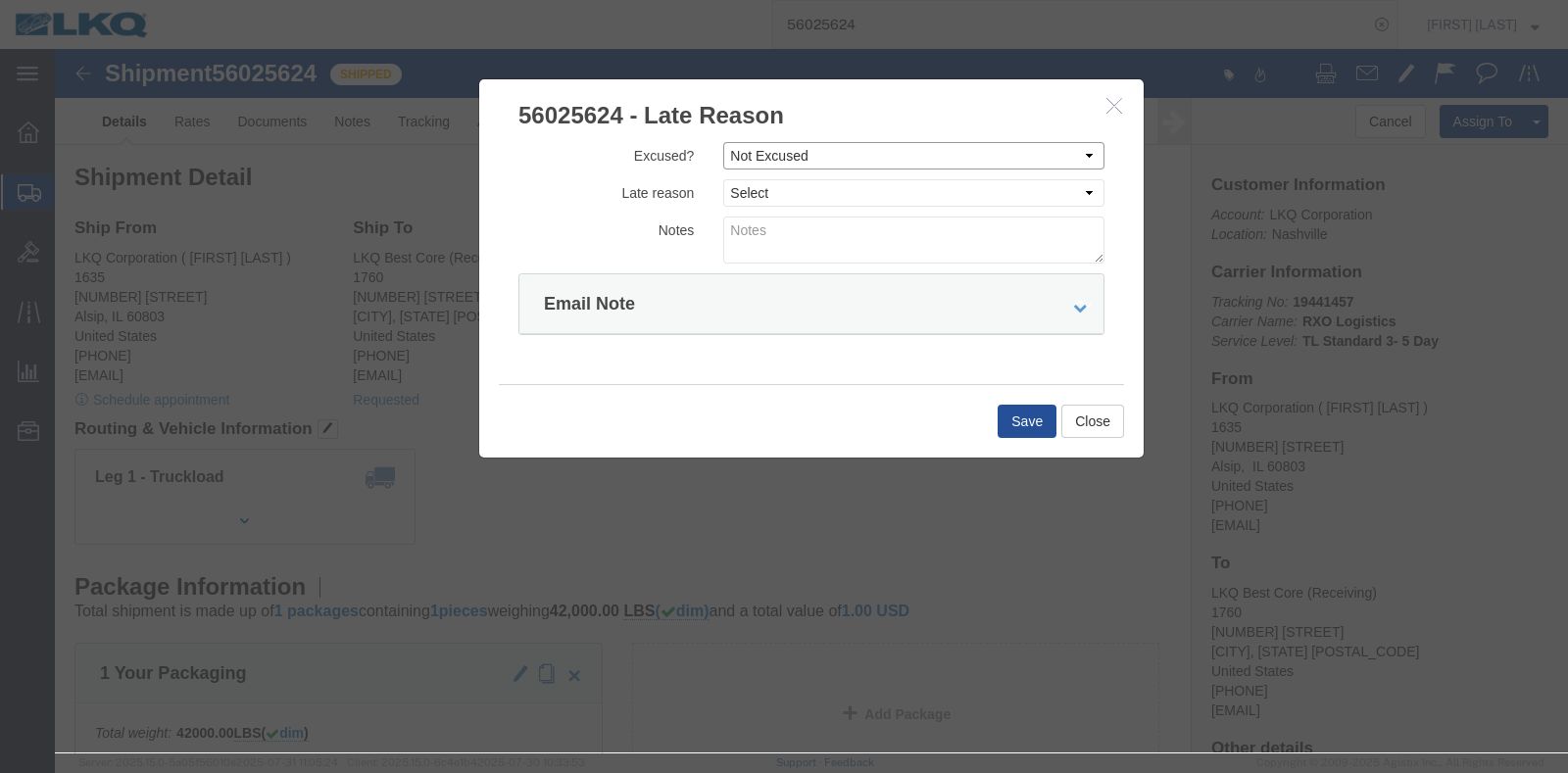 click on "Select Excused Not Excused" 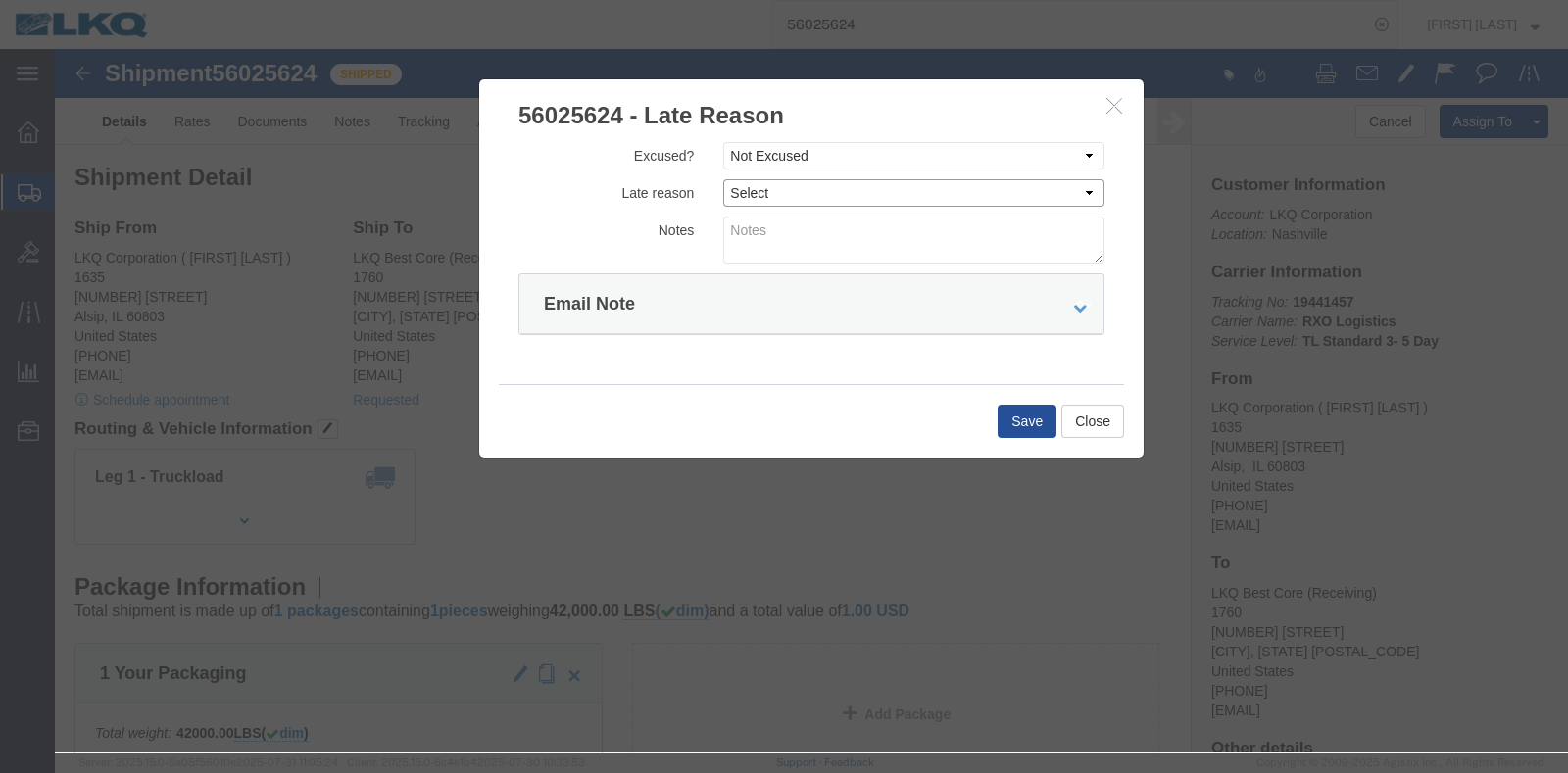 click on "Select Bad Carrier Data Carrier Admin Error Delay Accident Driver Error Lack of Equipment Last min rejection Late Intermodal Rail Legal Weight Issue Mechanical Breakdown No Origin Apt Avail No Walmart Apt Avail Origin Whse Delay Other Right Day Late Traffic Delay Unplan Weather Delay Wrong Day Late" 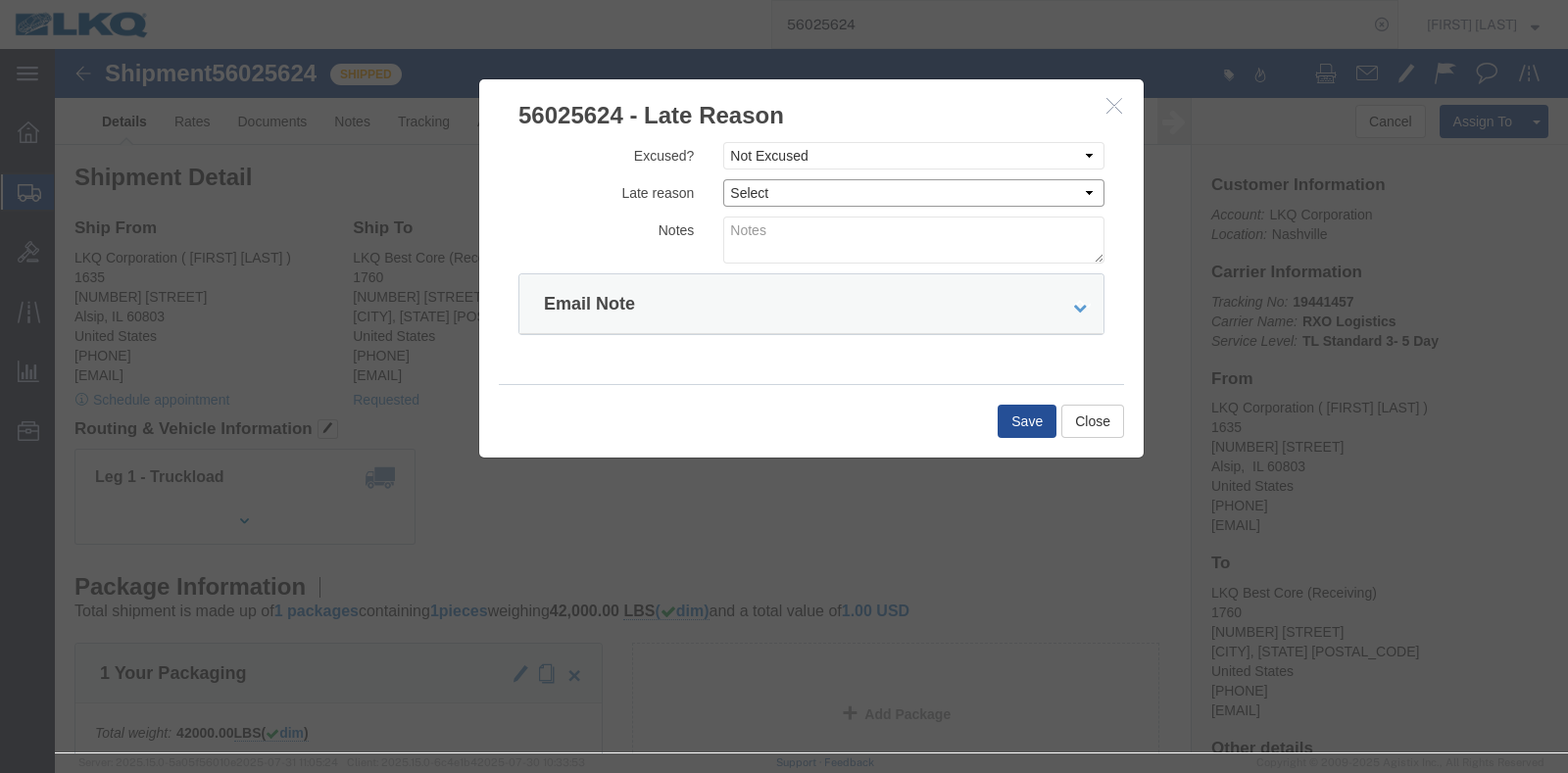 select on "DRIVER_ERROR" 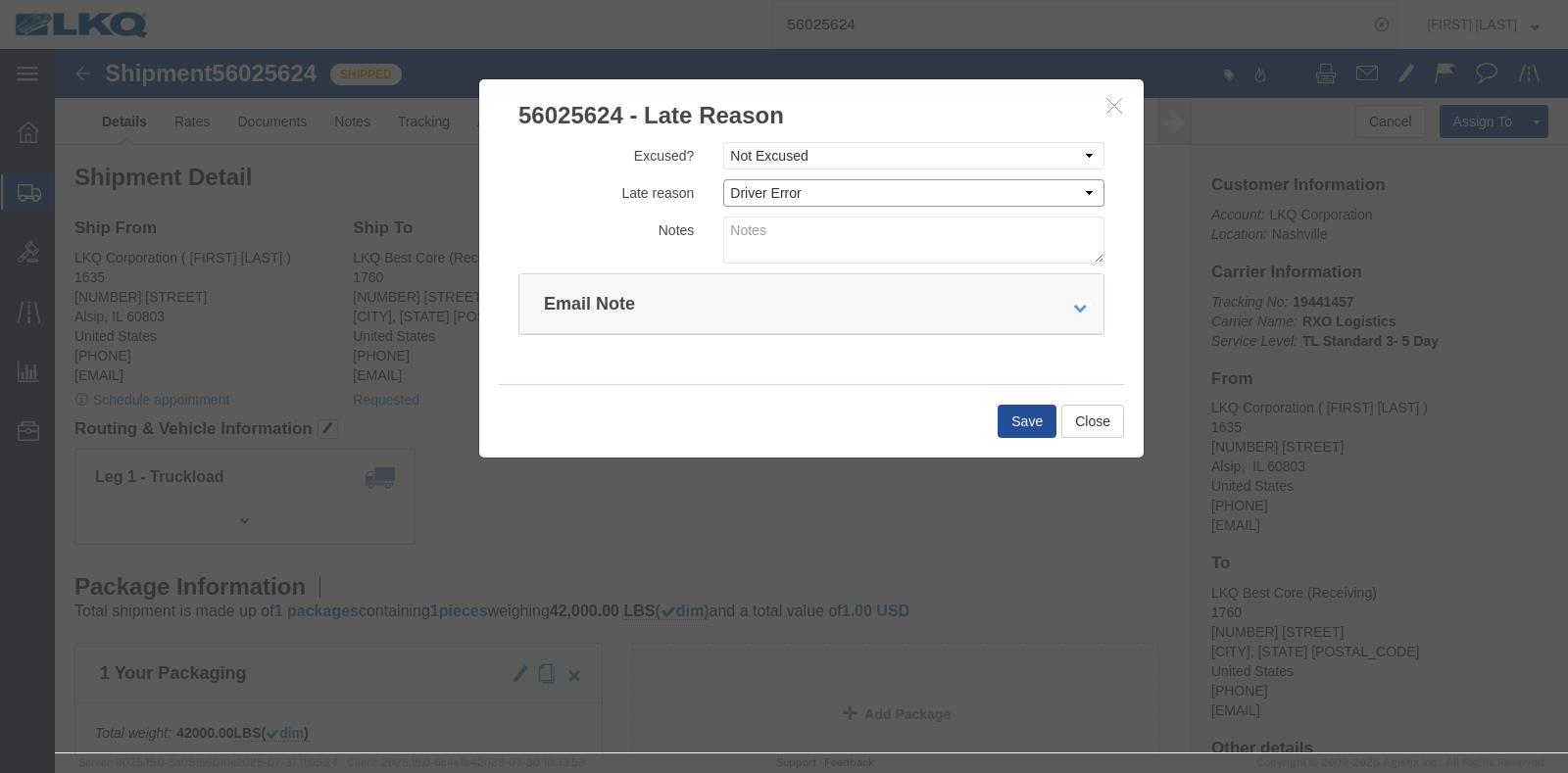 click on "Select Bad Carrier Data Carrier Admin Error Delay Accident Driver Error Lack of Equipment Last min rejection Late Intermodal Rail Legal Weight Issue Mechanical Breakdown No Origin Apt Avail No Walmart Apt Avail Origin Whse Delay Other Right Day Late Traffic Delay Unplan Weather Delay Wrong Day Late" 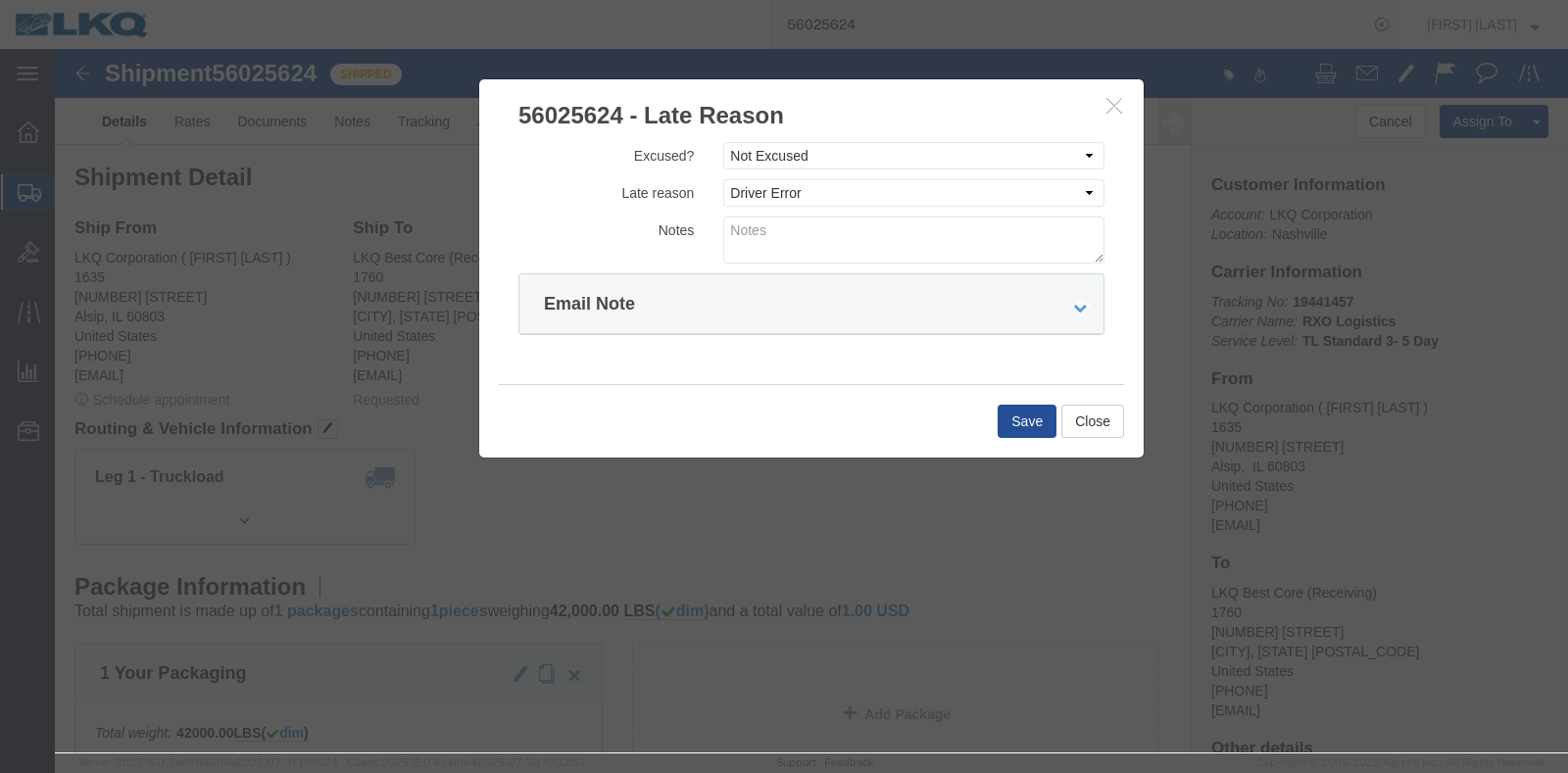 drag, startPoint x: 762, startPoint y: 217, endPoint x: 754, endPoint y: 193, distance: 25.298221 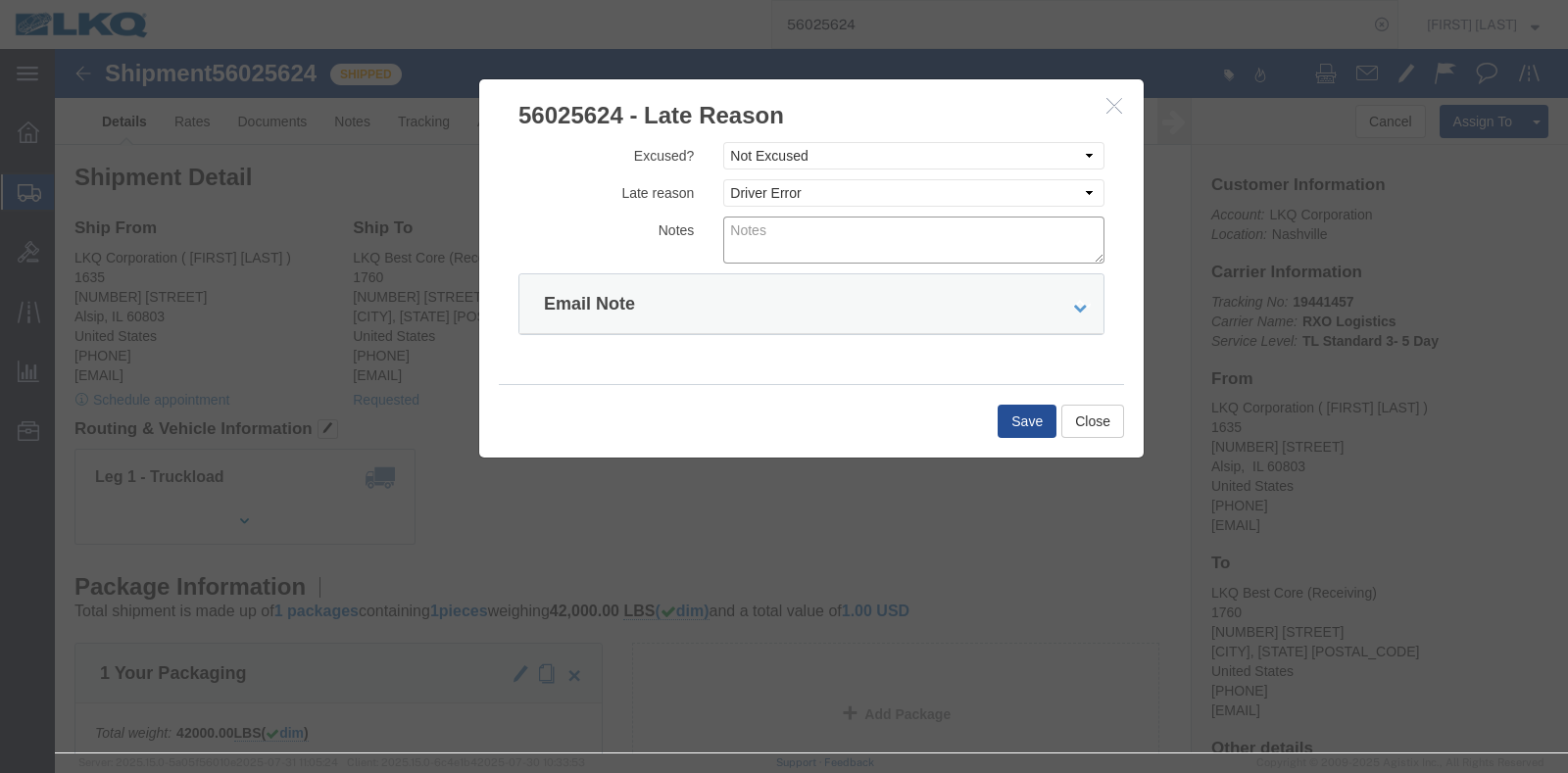 click 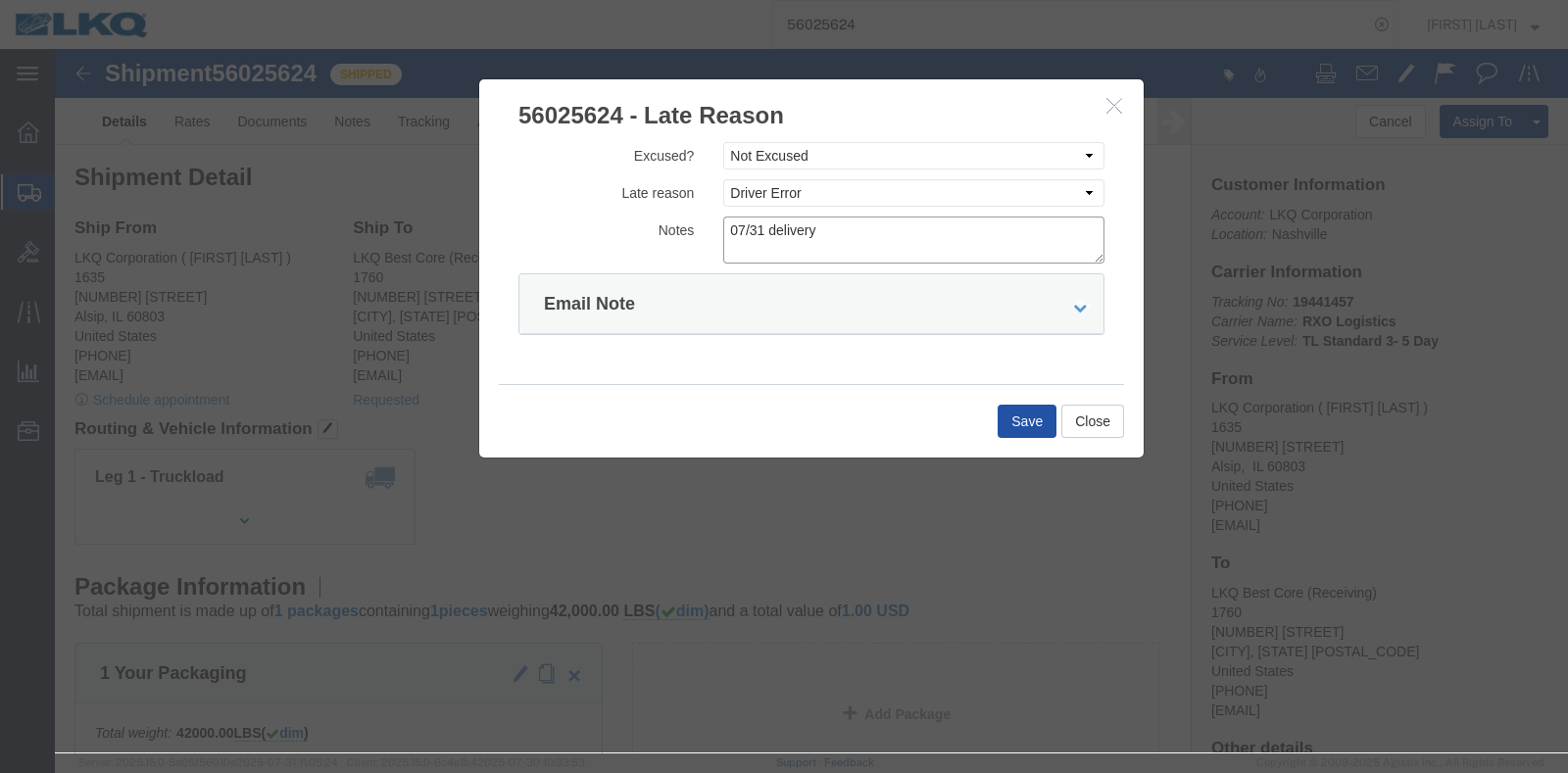 type on "07/31 delivery" 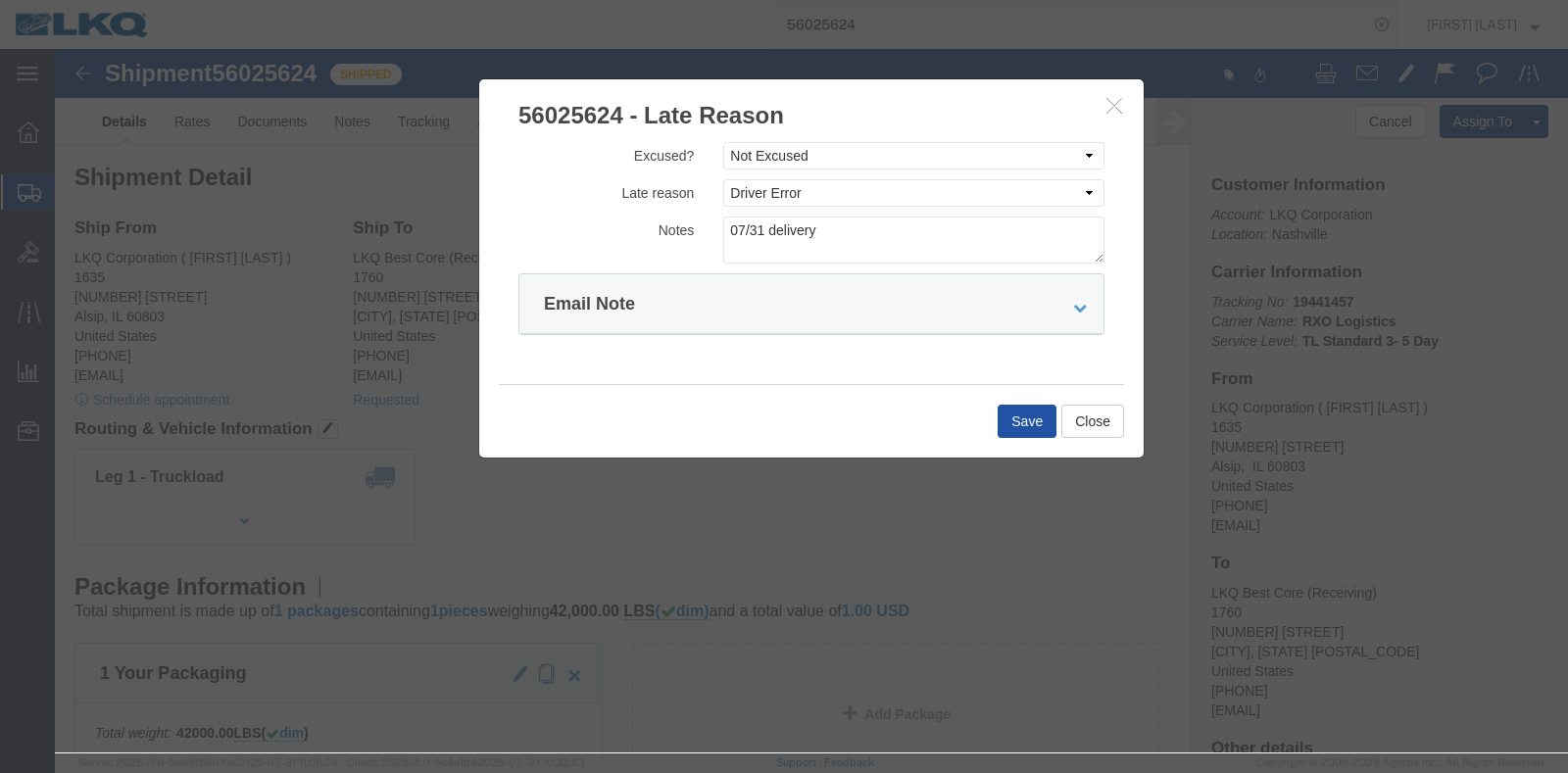 click on "Save" 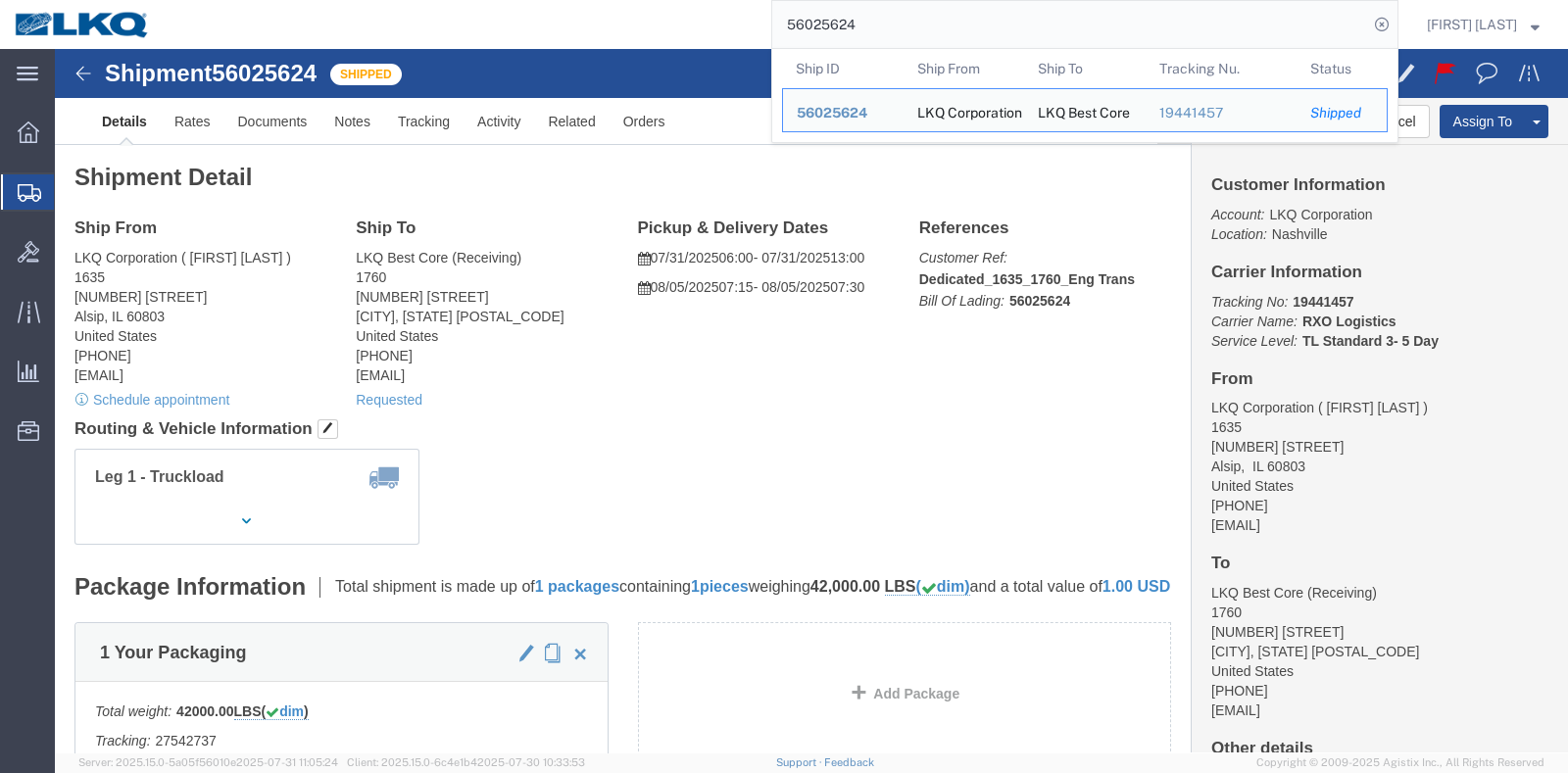 click on "56025624" 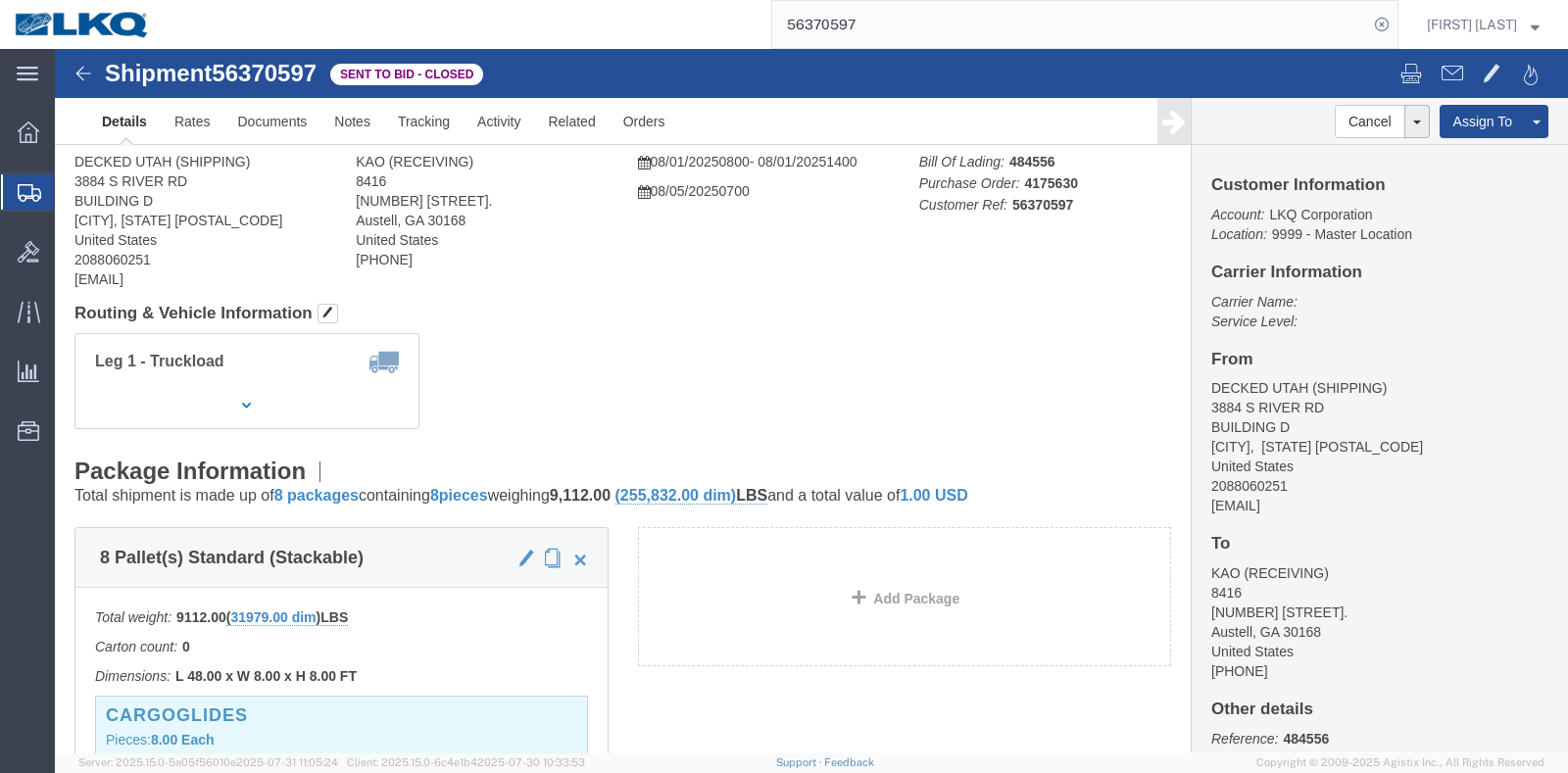 click on "Shipment Detail
Ship From DECKED UTAH (SHIPPING) 3884 S RIVER RD BUILDING D St. George, UT 84790-8489 United States 2088060251 cargoglide@decked.com Ship To
KAO (RECEIVING) 8416 600 Hartman Industrial Ct. Austell, GA 30168 United States 770-739-4321
Pickup & Delivery Dates
08/01/2025  0800
-
08/01/2025  1400  08/05/2025  0700 Edit Date and Time
Pickup Date:
Pickup Start Date Pickup Start Time Pickup Open Date and Time Pickup Close Date Pickup Close Time
Pickup Close Date and Time
Delivery by Date
Delivery Start Date Delivery Start Time
Deliver Open Date and Time
Deliver Close Date Deliver Close Time
Deliver Close Date and Time
Notify carrier of changes
Cancel
Save
References
Bill Of Lading: 484556 Purchase Order: 4175630 Customer Ref: 56370597" 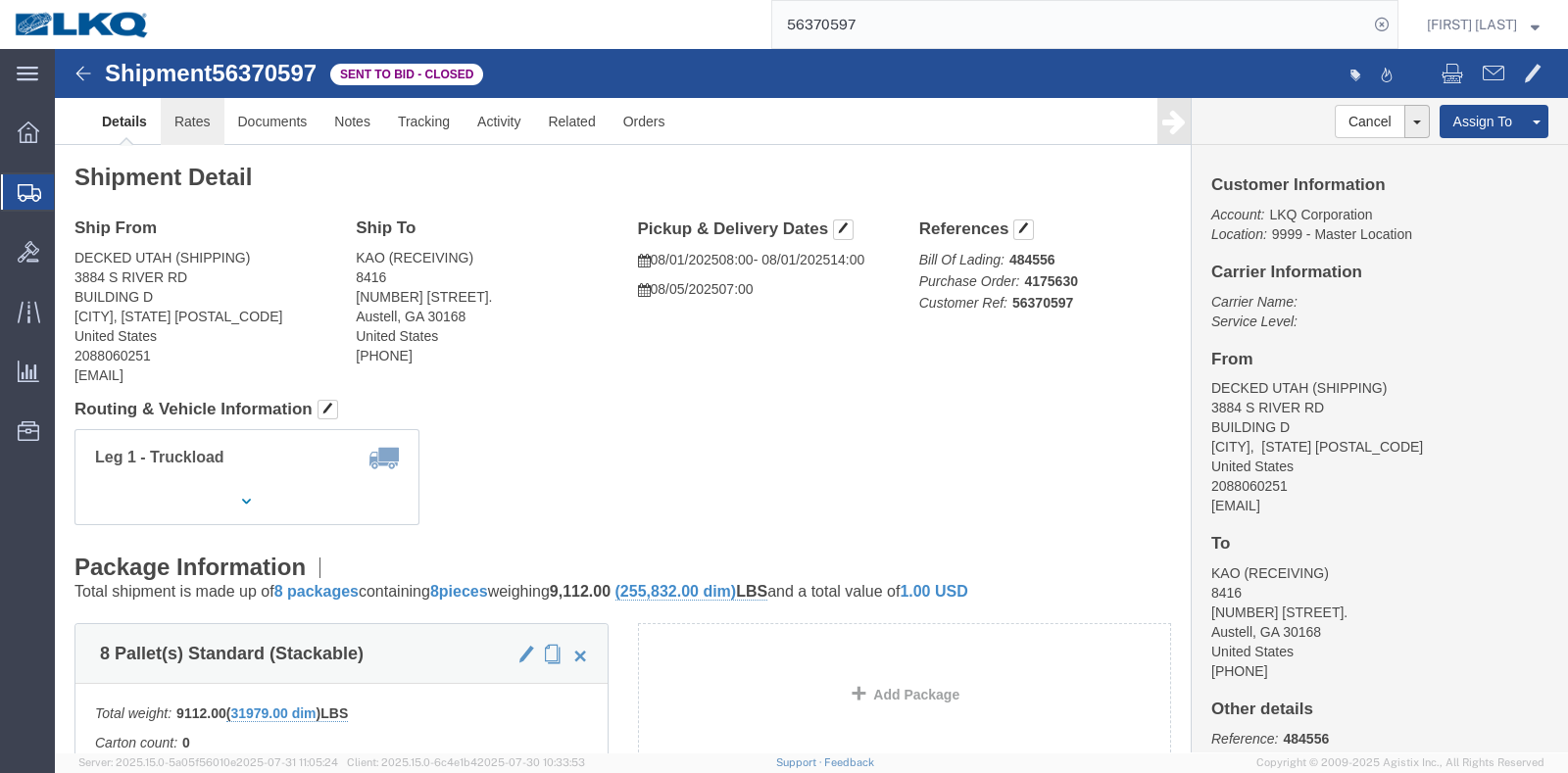 click on "Rates" 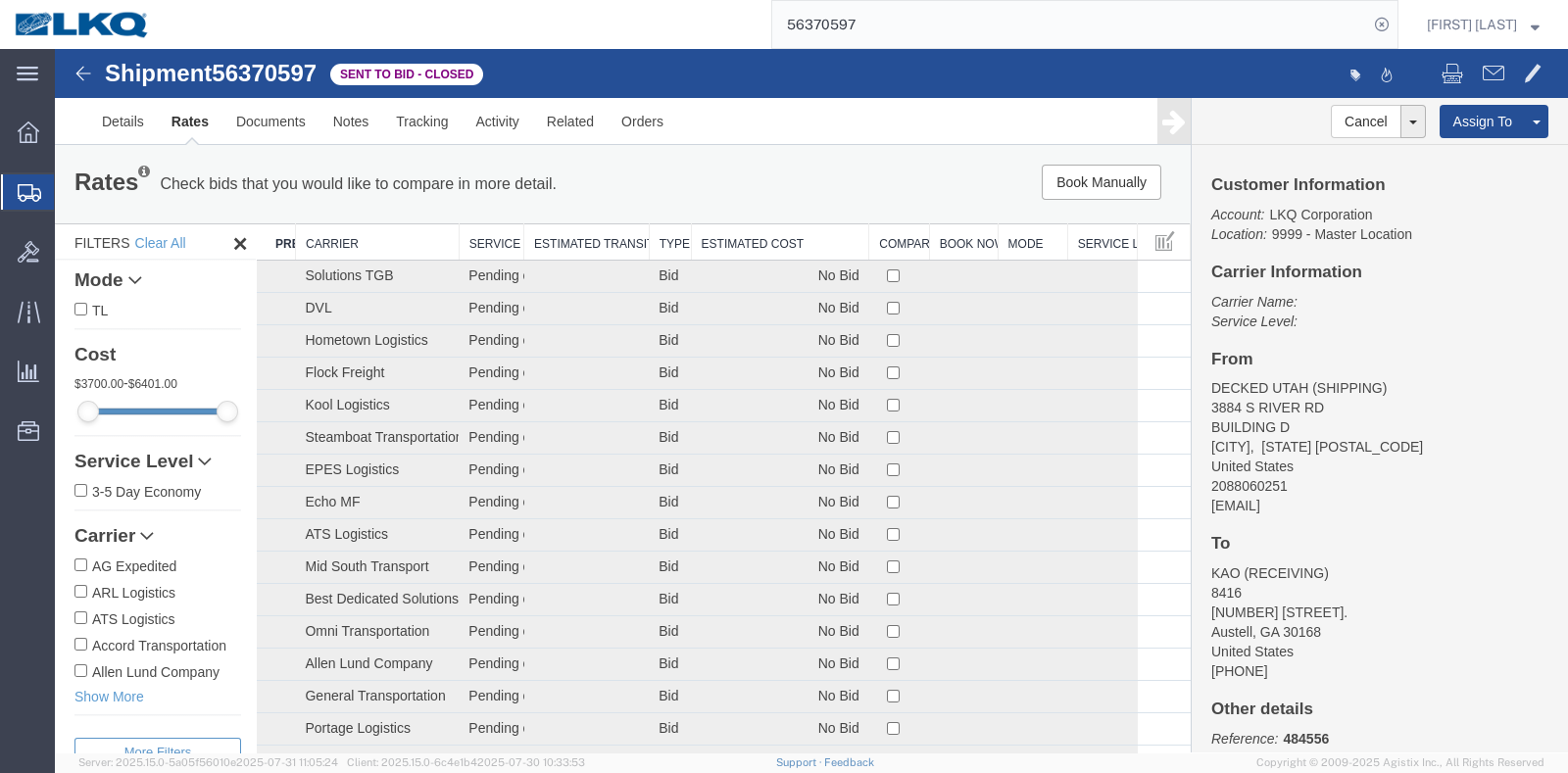 click on "Details Rates Documents Notes Tracking Activity Related Orders" at bounding box center (811, 121) 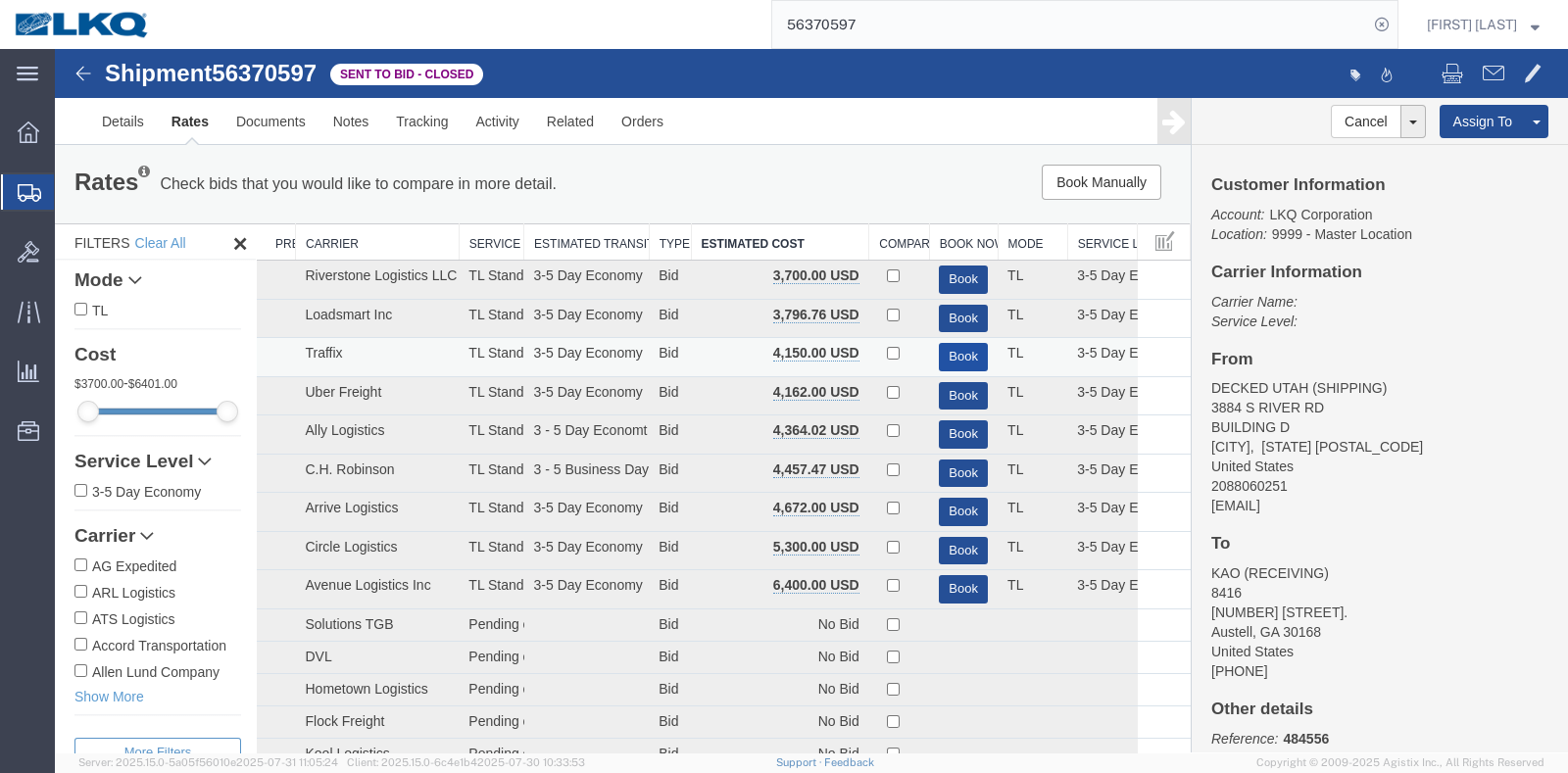 click on "Book" at bounding box center (963, 357) 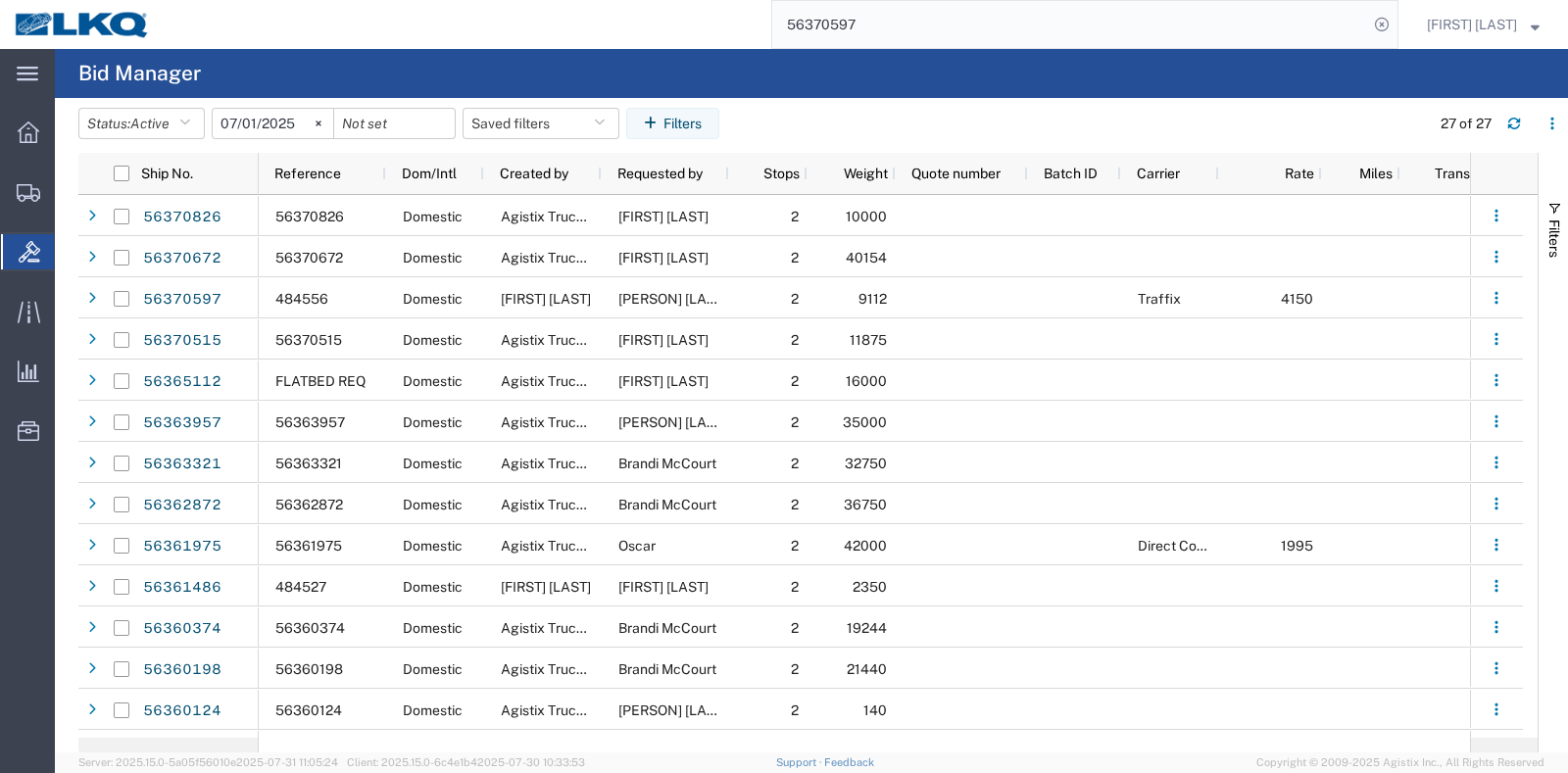 click on "56370597" 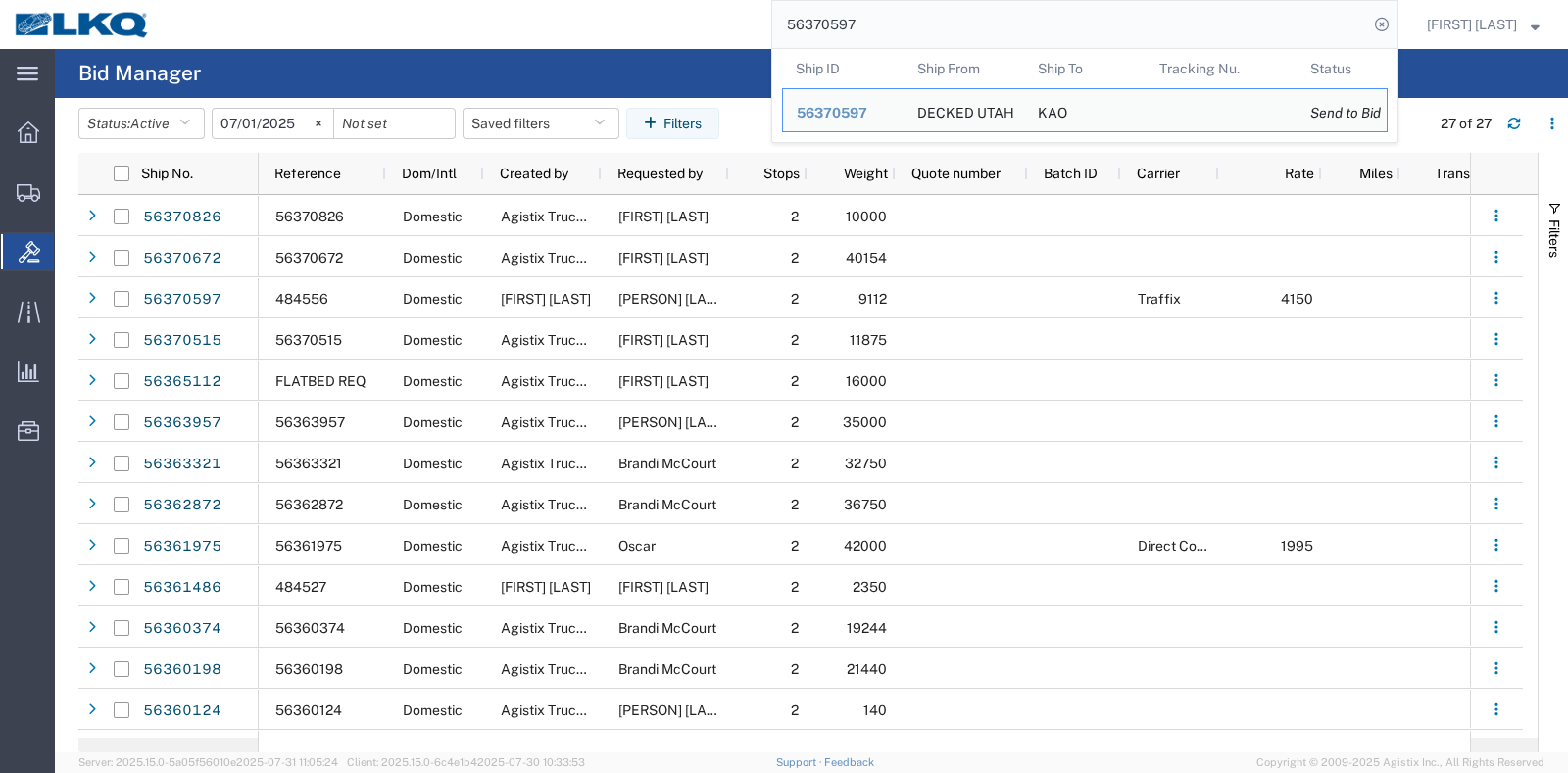 paste on "219479" 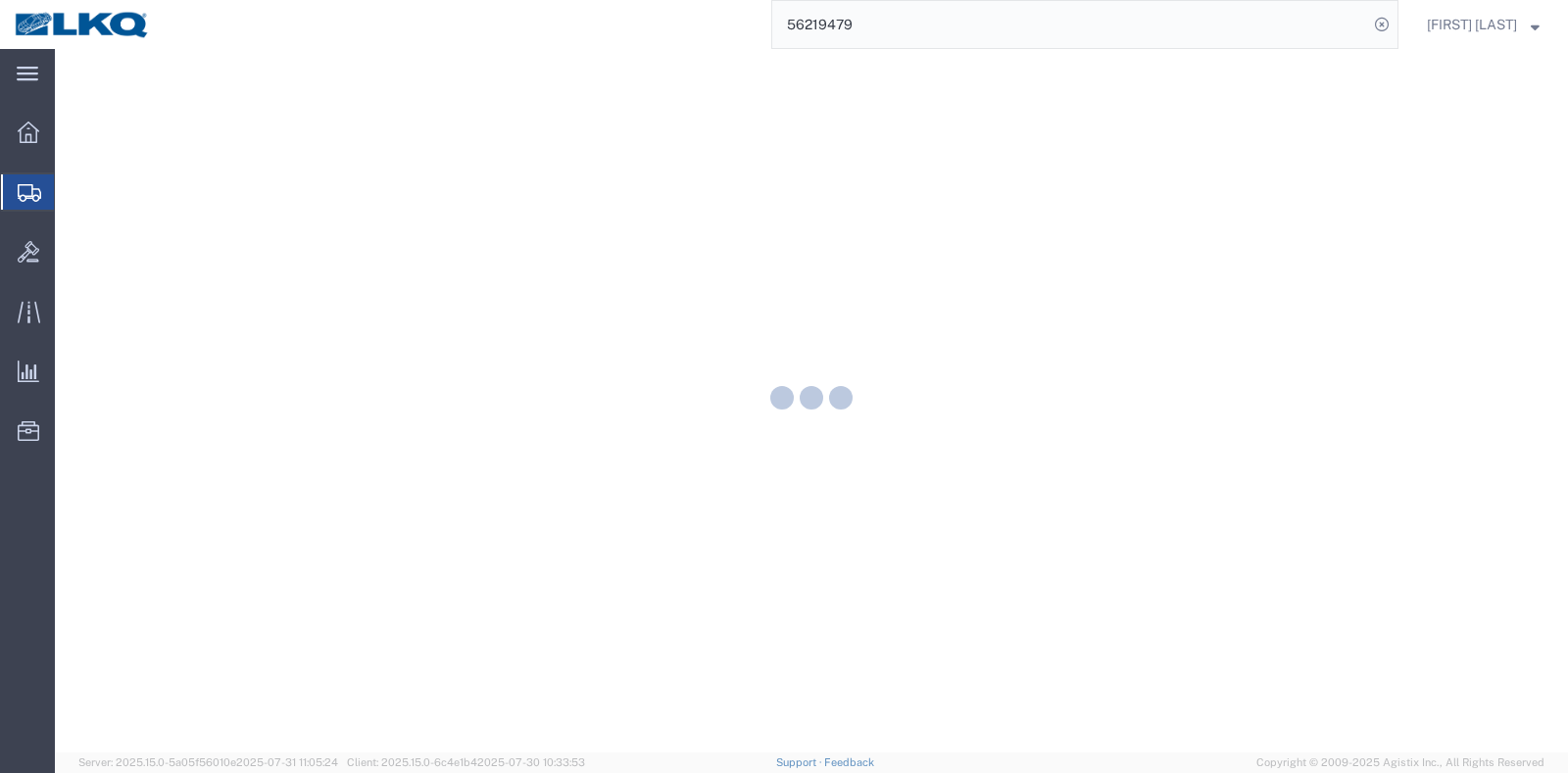 scroll, scrollTop: 0, scrollLeft: 0, axis: both 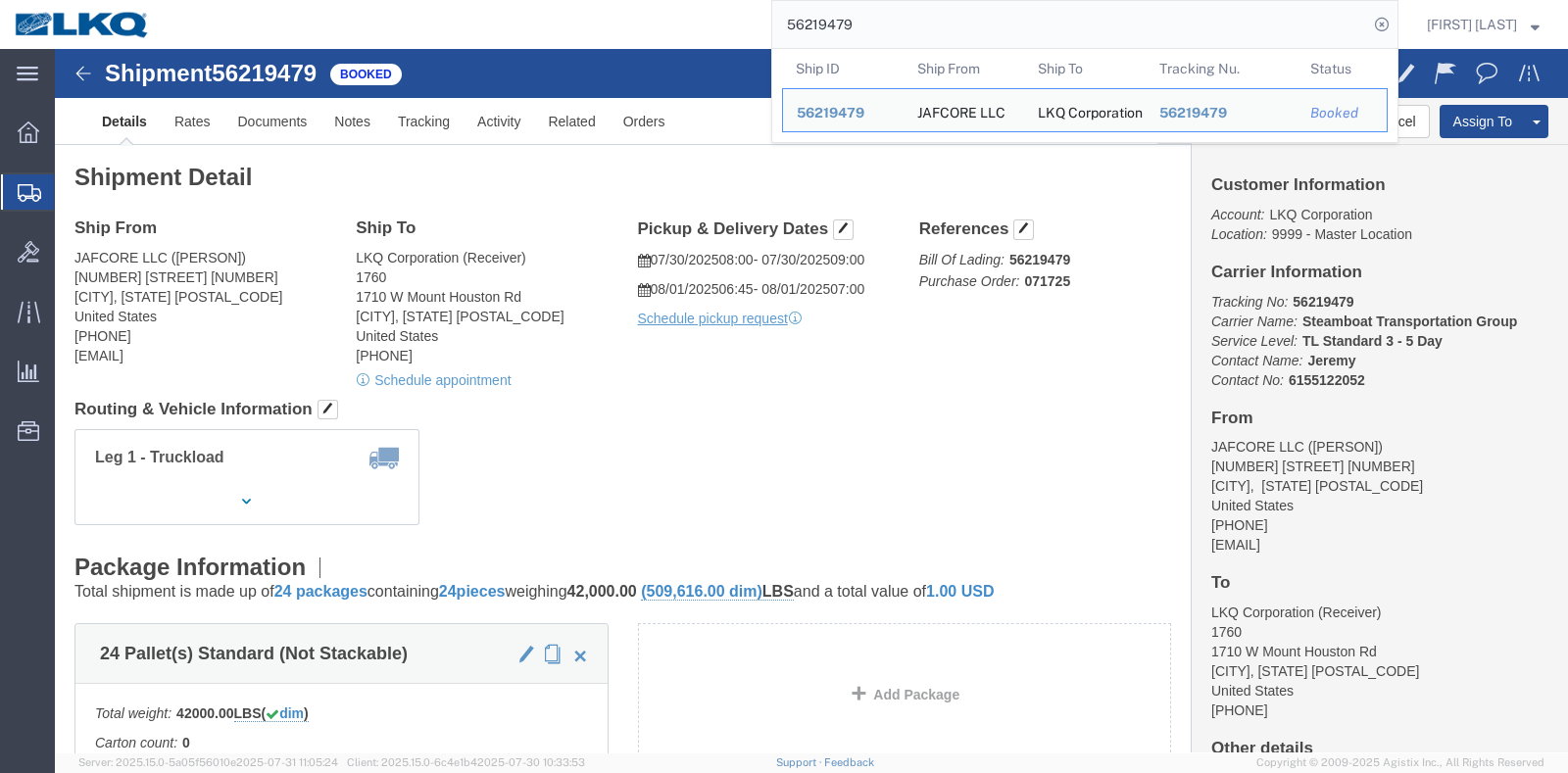 click on "Ship From JAFCORE  LLC (JIM CAUDILL) 2903 INDUSTRIAL AVE 2-B FORT PIERCE, FL 34946 United States 8639401112 jbc@jafcore.com Ship To
LKQ Corporation (Receiver) 1760 1710 W Mount Houston Rd Houston, TX 77038 United States 281-886-1028   Schedule appointment
Pickup & Delivery Dates
07/30/2025  08:00
-
07/30/2025  09:00  08/01/2025  06:45
-
08/01/2025  07:00 Schedule pickup request  Edit Date and Time
Pickup Date:
Pickup Start Date Pickup Start Time Pickup Open Date and Time Jul 30 2025 8:00 AM Pickup Close Date Pickup Close Time
Pickup Close Date and Time
Jul 30 2025 9:00 AM
Delivery by Date
Delivery Start Date Delivery Start Time
Deliver Open Date and Time
Aug 01 2025 6:45 AM Deliver Close Date Deliver Close Time
Deliver Close Date and Time
Aug 01 2025 7:00 AM Cancel
Save" 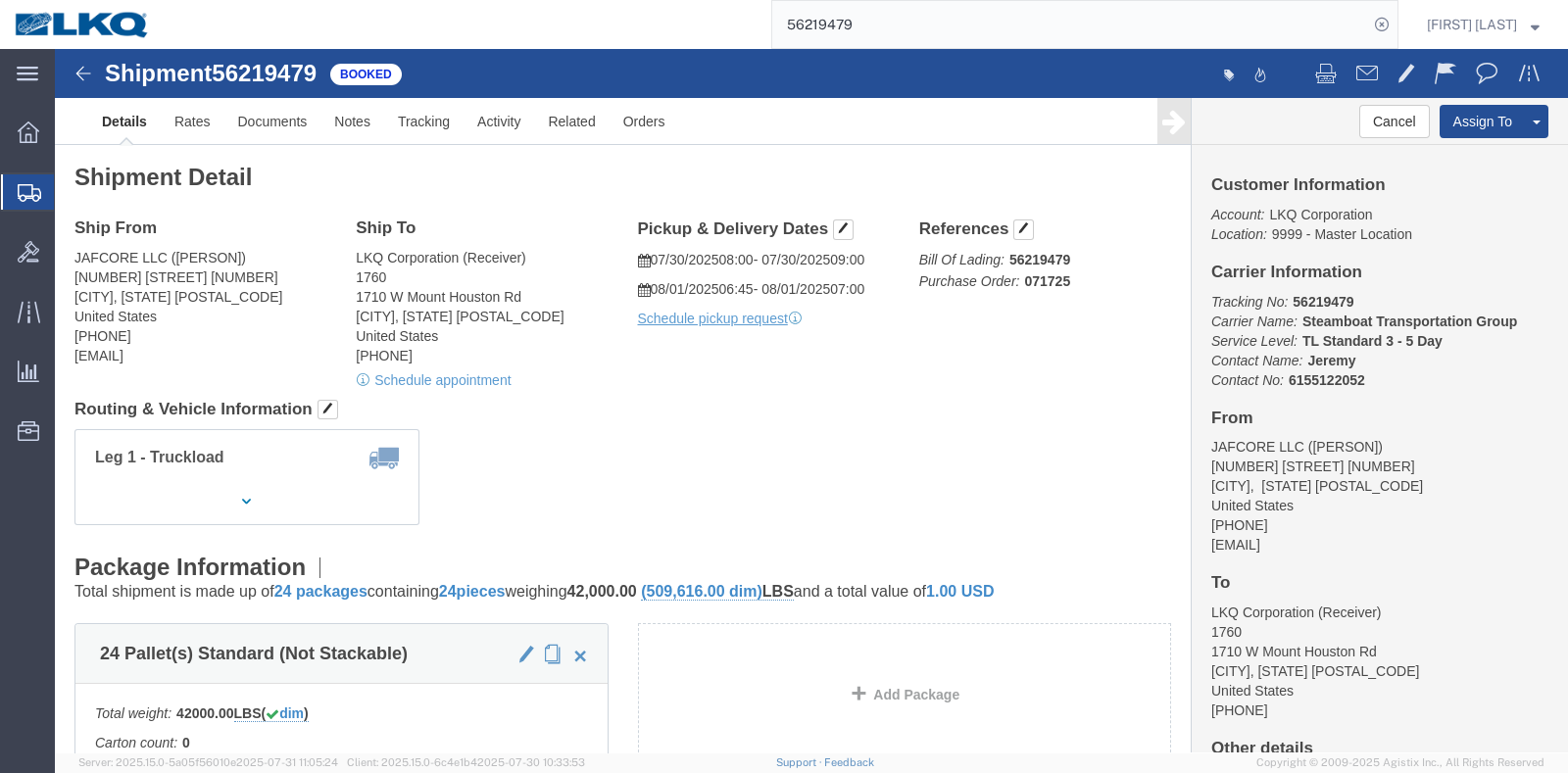 click on "Ship From JAFCORE  LLC (JIM CAUDILL) 2903 INDUSTRIAL AVE 2-B FORT PIERCE, FL 34946 United States 8639401112 jbc@jafcore.com Ship To
LKQ Corporation (Receiver) 1760 1710 W Mount Houston Rd Houston, TX 77038 United States 281-886-1028   Schedule appointment
Pickup & Delivery Dates
07/30/2025  08:00
-
07/30/2025  09:00  08/01/2025  06:45
-
08/01/2025  07:00 Schedule pickup request  Edit Date and Time
Pickup Date:
Pickup Start Date Pickup Start Time Pickup Open Date and Time Jul 30 2025 8:00 AM Pickup Close Date Pickup Close Time
Pickup Close Date and Time
Jul 30 2025 9:00 AM
Delivery by Date
Delivery Start Date Delivery Start Time
Deliver Open Date and Time
Aug 01 2025 6:45 AM Deliver Close Date Deliver Close Time
Deliver Close Date and Time
Aug 01 2025 7:00 AM Cancel
Save" 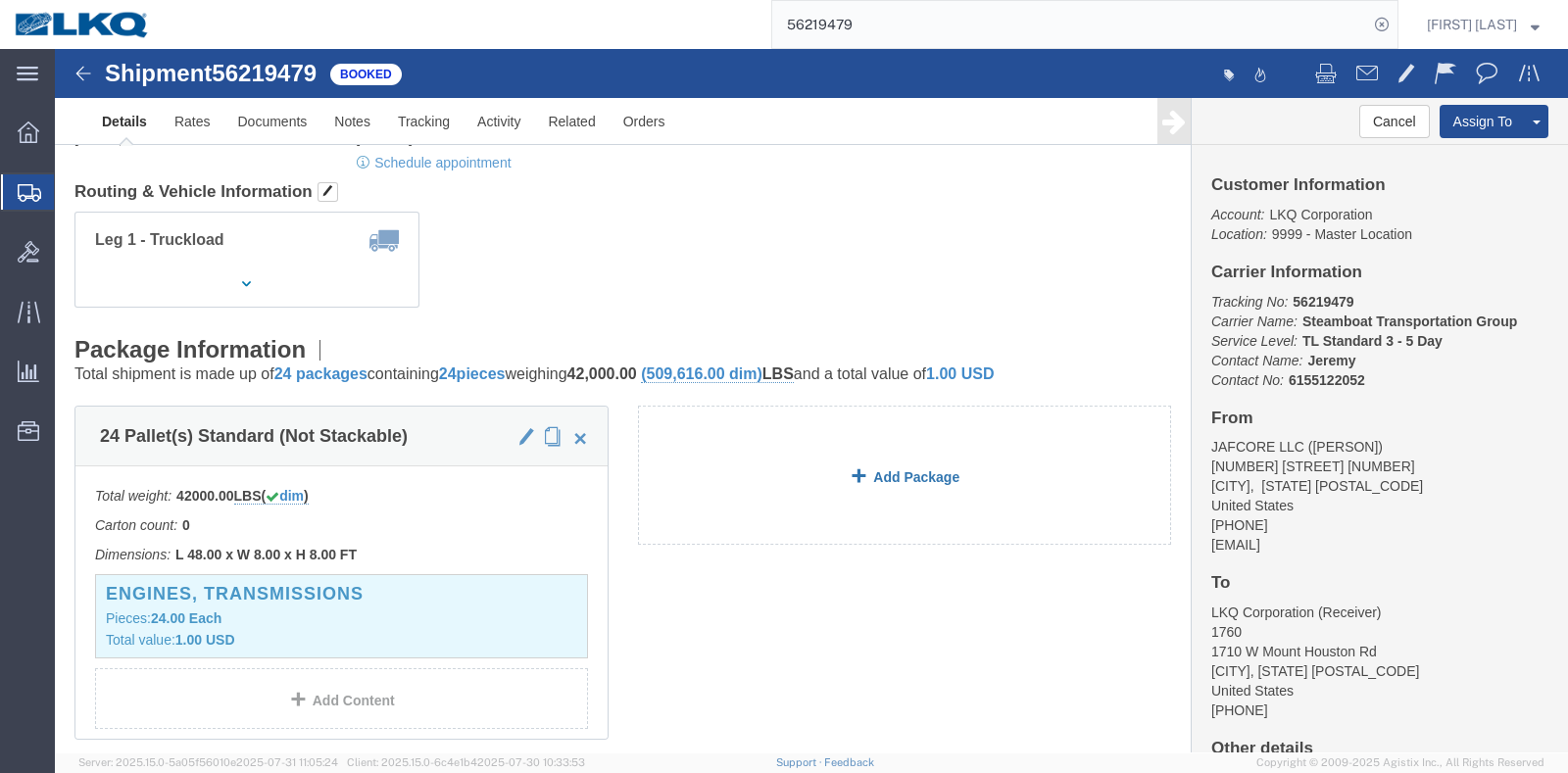 scroll, scrollTop: 0, scrollLeft: 0, axis: both 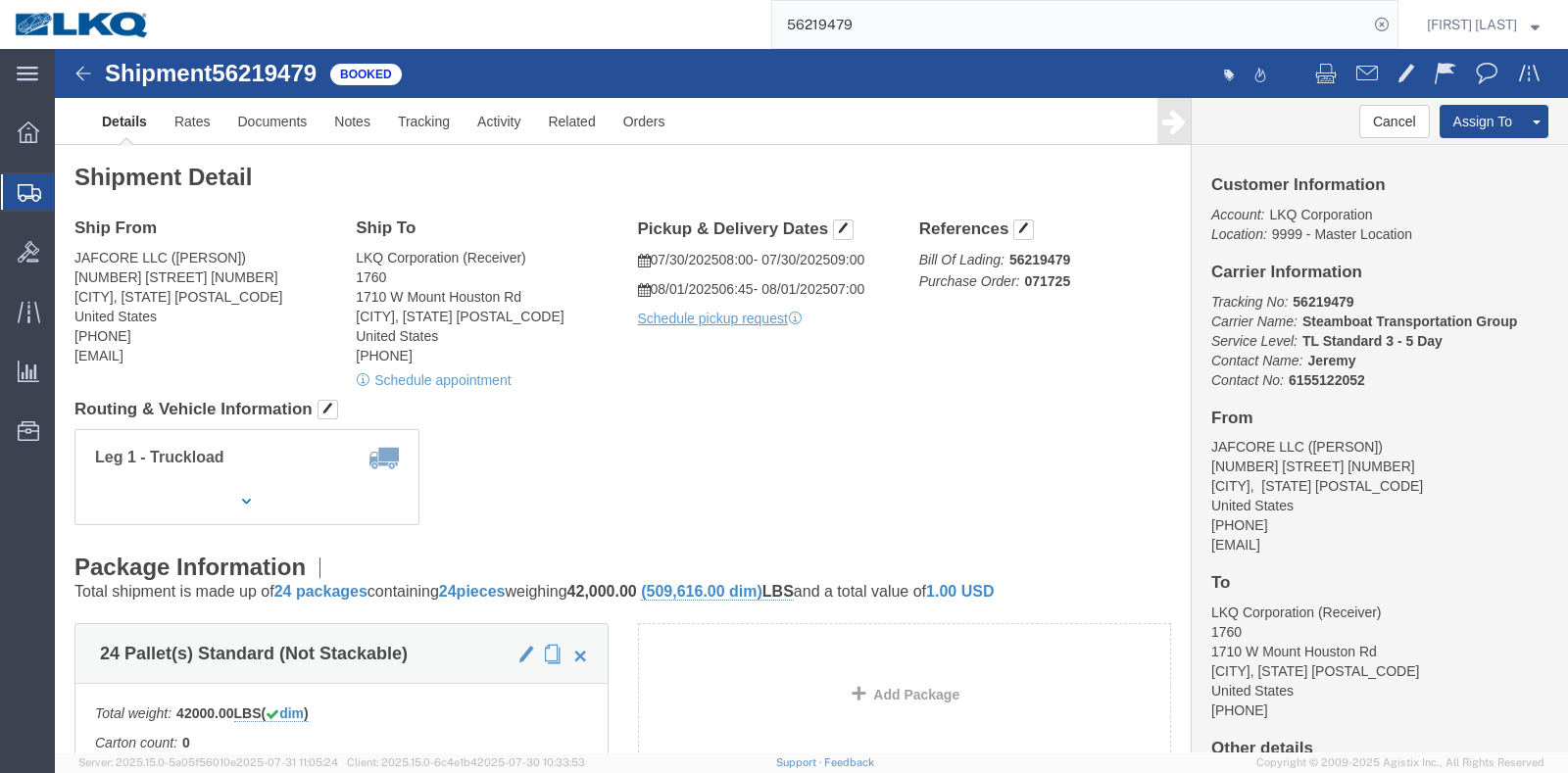 click on "Shipment Detail
Ship From JAFCORE  LLC (JIM CAUDILL) 2903 INDUSTRIAL AVE 2-B FORT PIERCE, FL 34946 United States 8639401112 jbc@jafcore.com Ship To
LKQ Corporation (Receiver) 1760 1710 W Mount Houston Rd Houston, TX 77038 United States 281-886-1028   Schedule appointment
Pickup & Delivery Dates
07/30/2025  08:00
-
07/30/2025  09:00  08/01/2025  06:45
-
08/01/2025  07:00 Schedule pickup request  Edit Date and Time
Pickup Date:
Pickup Start Date Pickup Start Time Pickup Open Date and Time Jul 30 2025 8:00 AM Pickup Close Date Pickup Close Time
Pickup Close Date and Time
Jul 30 2025 9:00 AM
Delivery by Date
Delivery Start Date Delivery Start Time
Deliver Open Date and Time
Aug 01 2025 6:45 AM Deliver Close Date Deliver Close Time
Deliver Close Date and Time
Aug 01 2025 7:00 AM Cancel Open Time 8:00 AM" 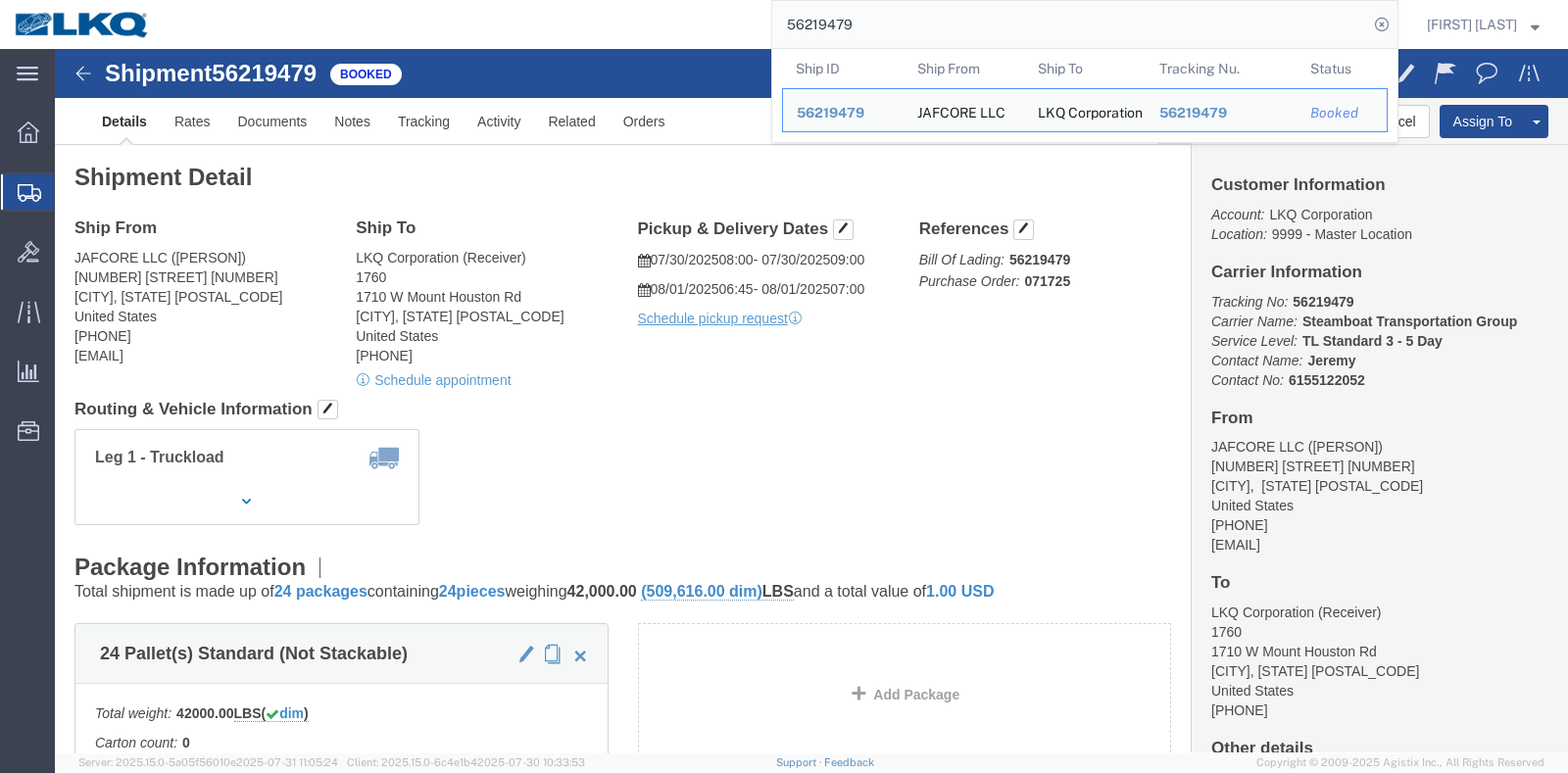 paste on "91143" 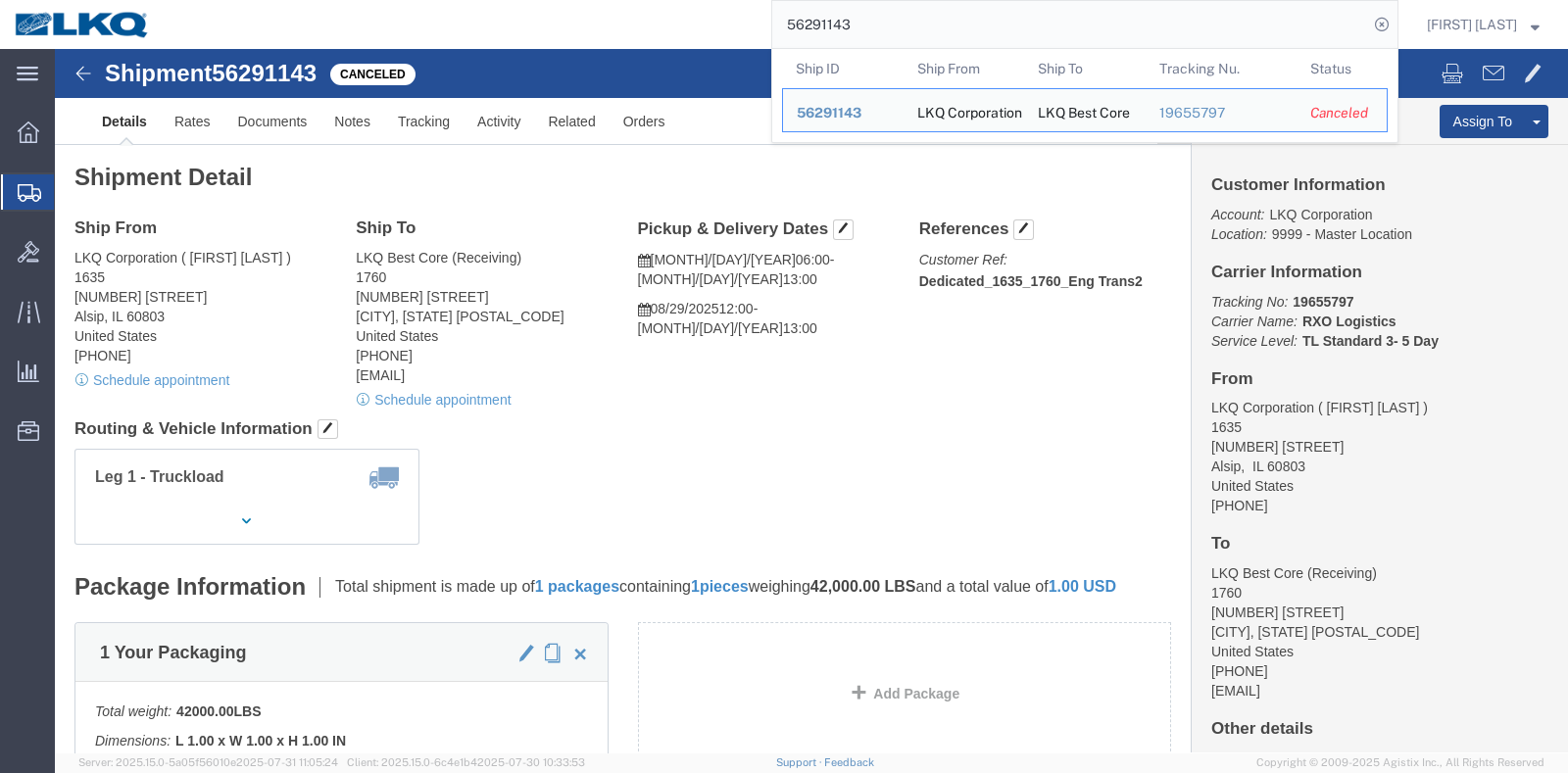 click on "Routing & Vehicle Information" 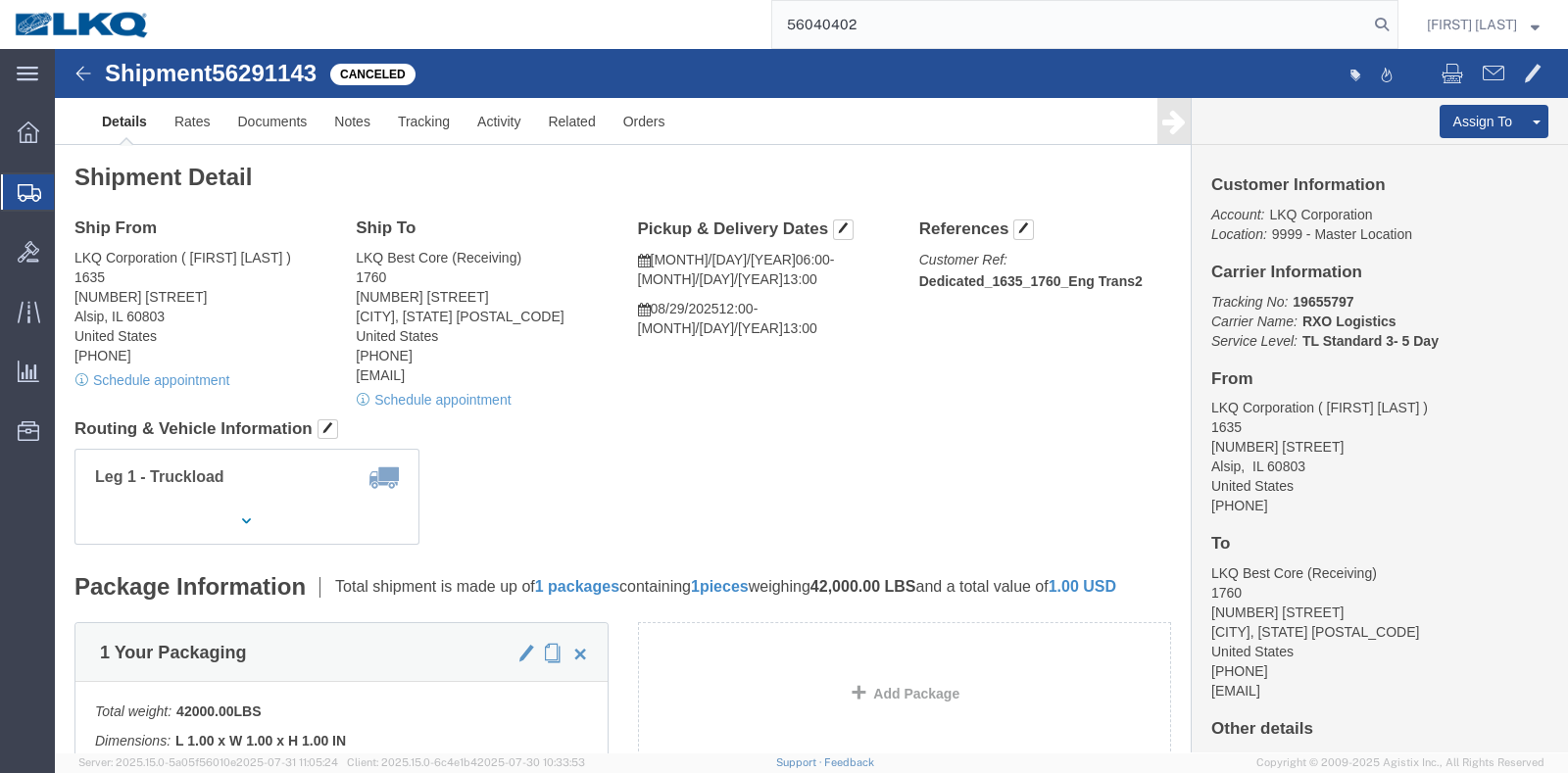 type on "56040402" 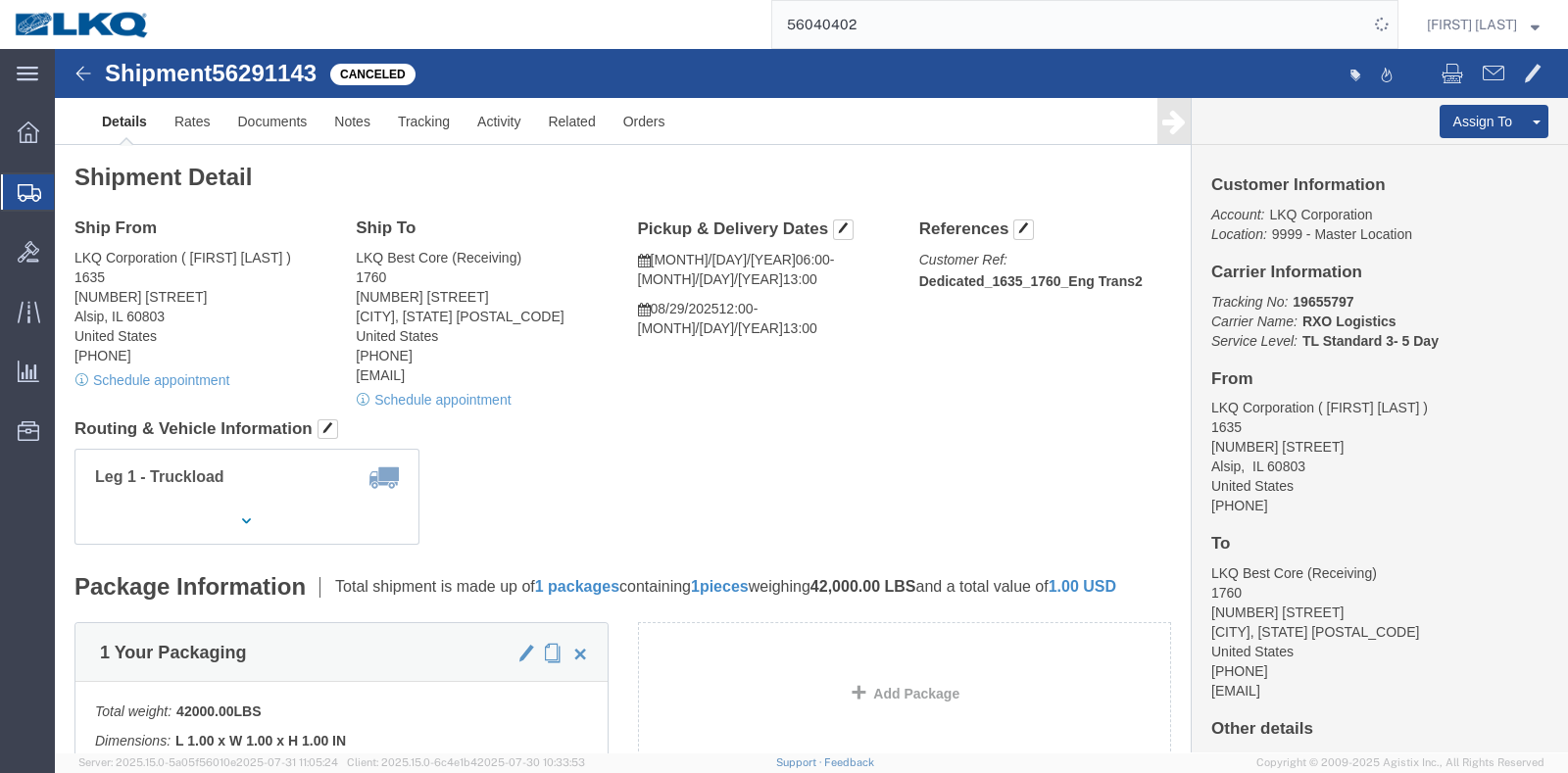 click on "Routing & Vehicle Information" 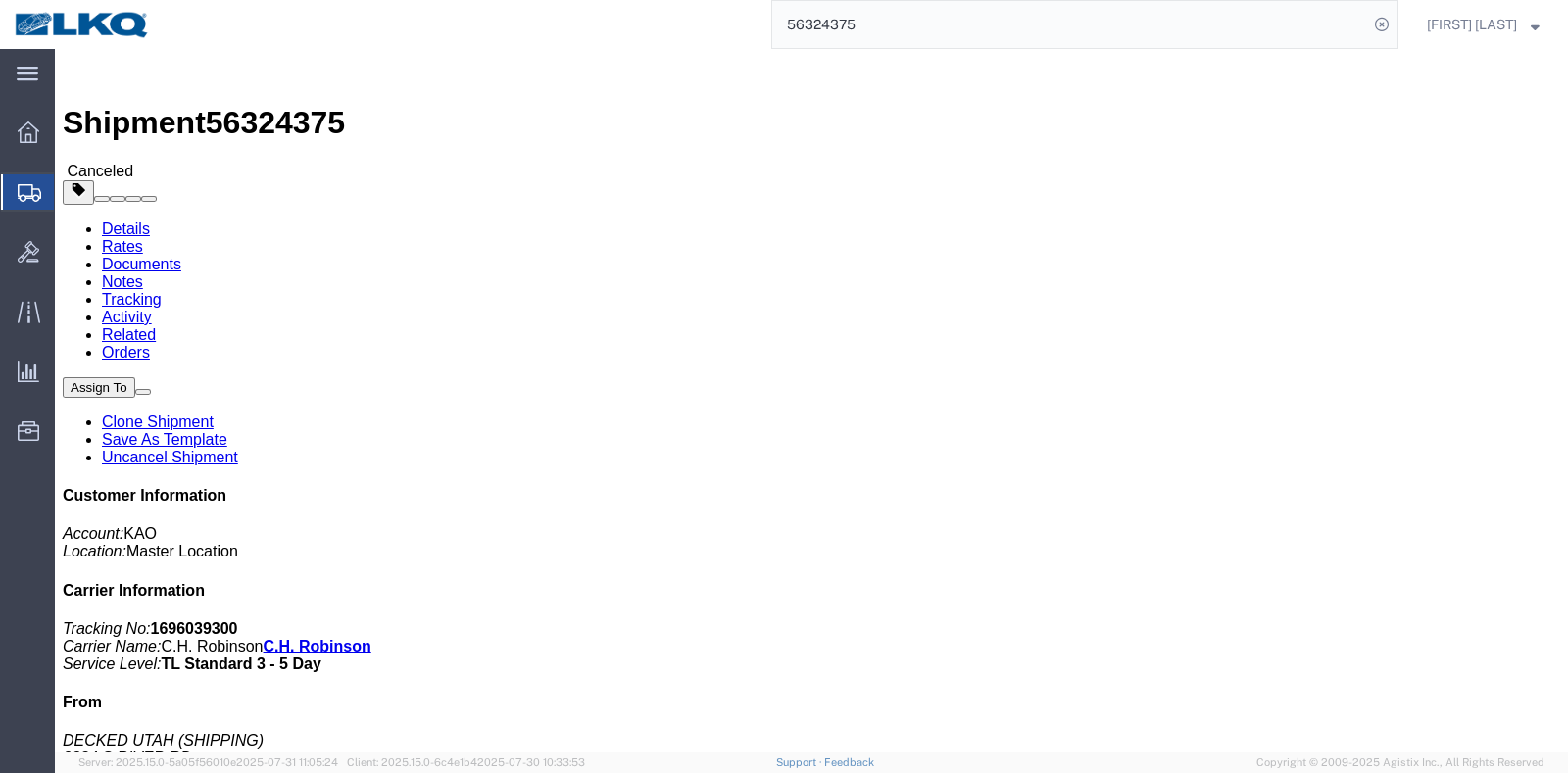 scroll, scrollTop: 0, scrollLeft: 0, axis: both 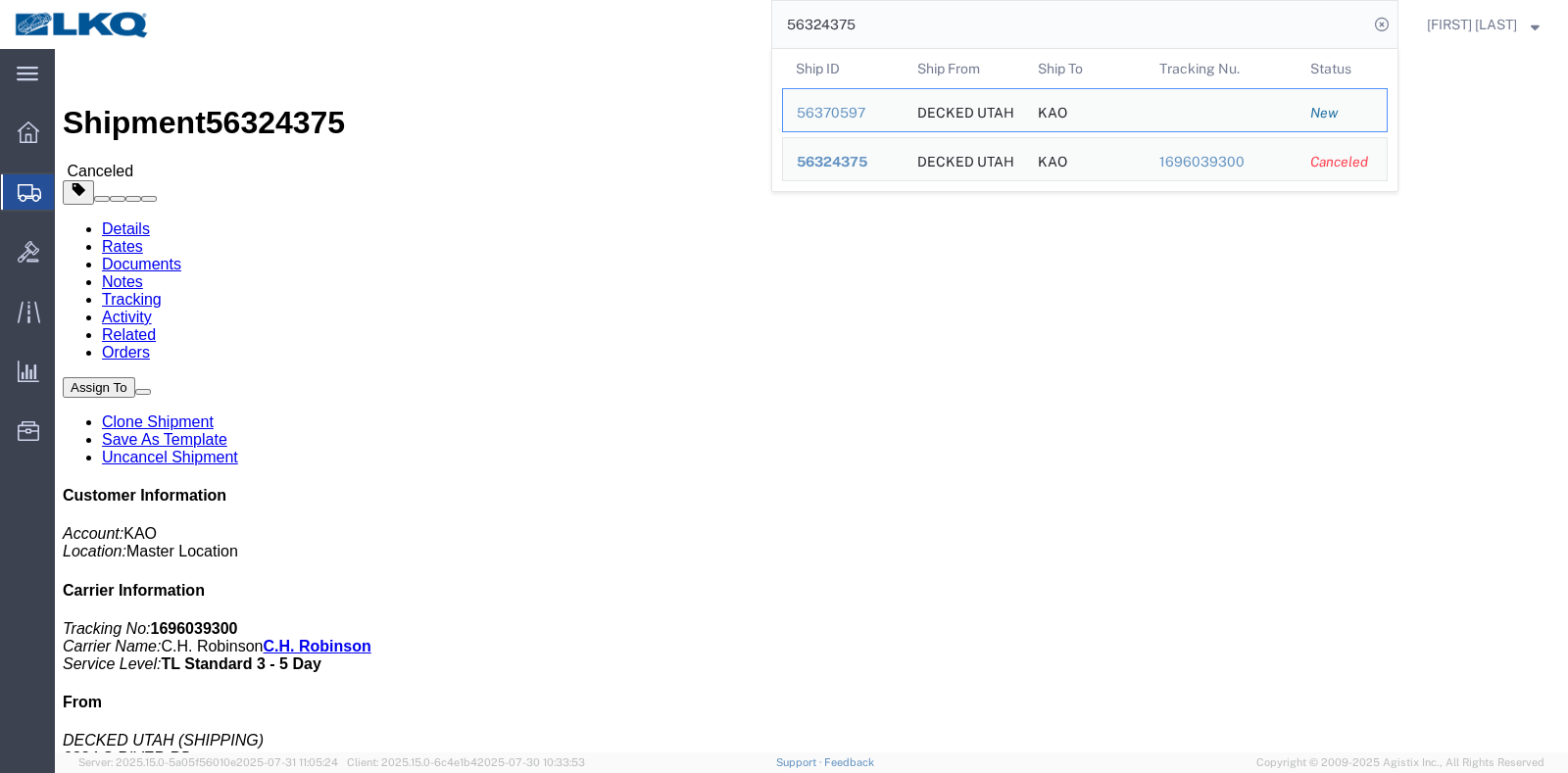 click on "Rates" 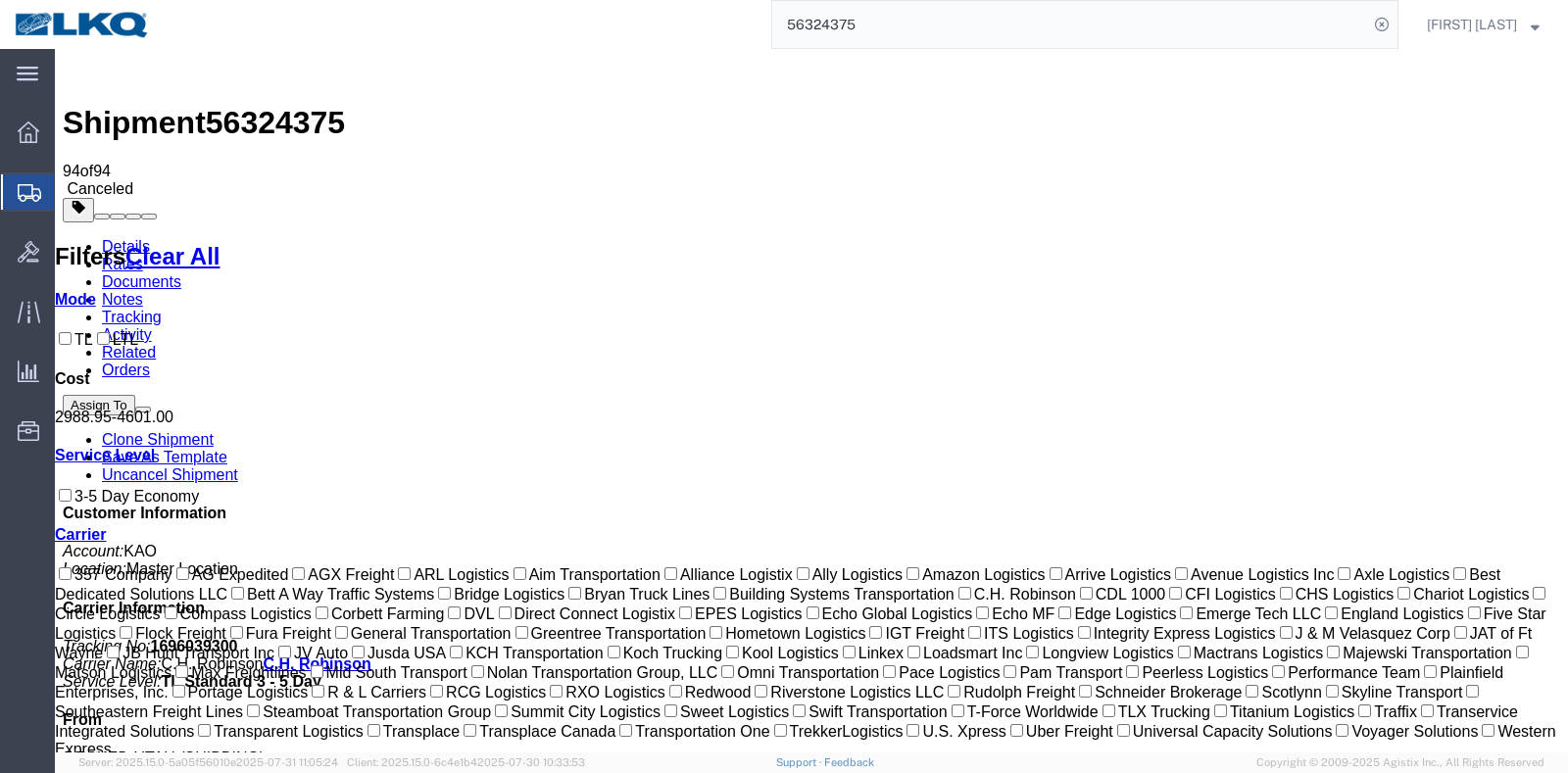 click on "Estimated Cost" at bounding box center (716, 1699) 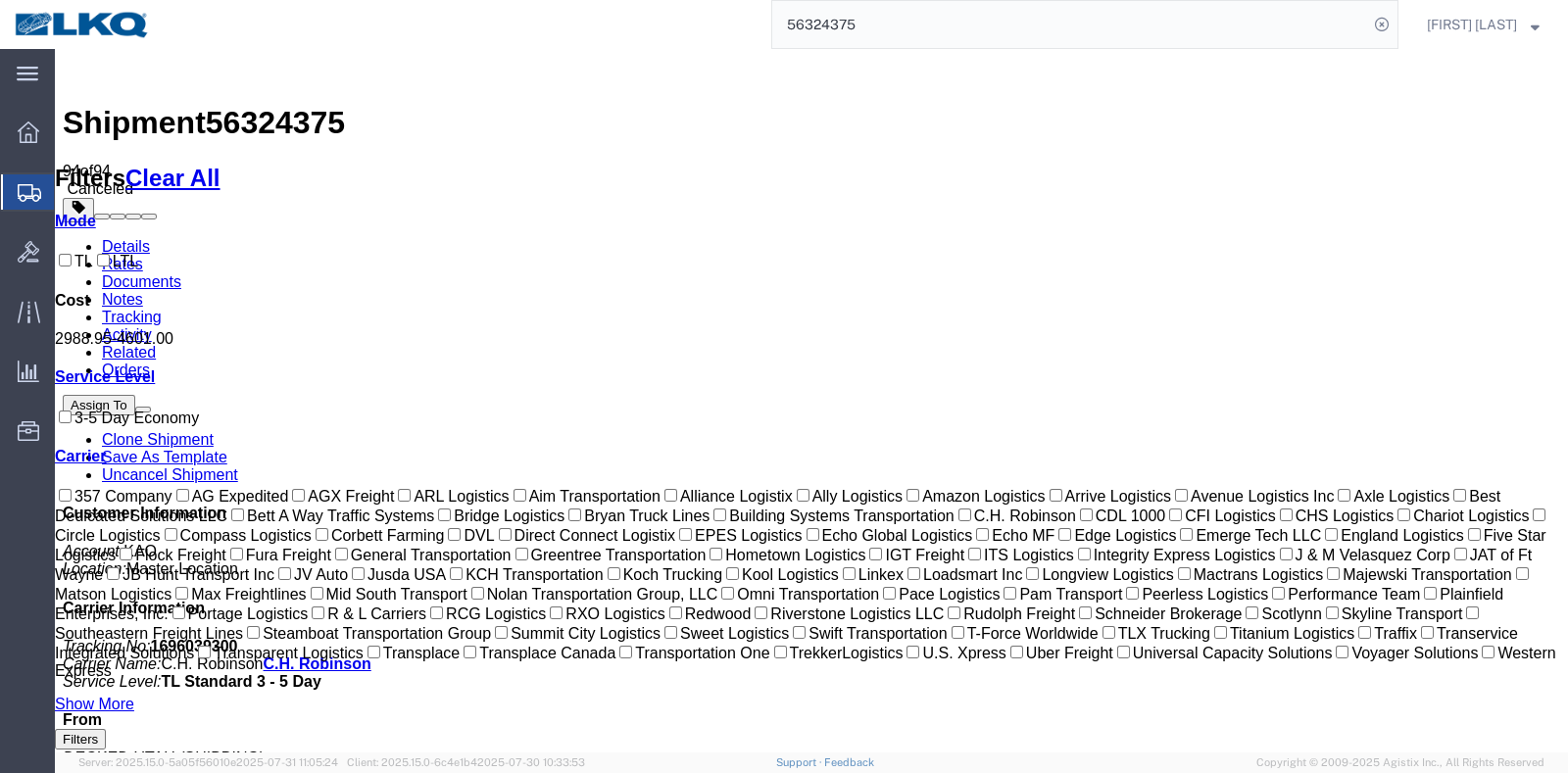 scroll, scrollTop: 478, scrollLeft: 0, axis: vertical 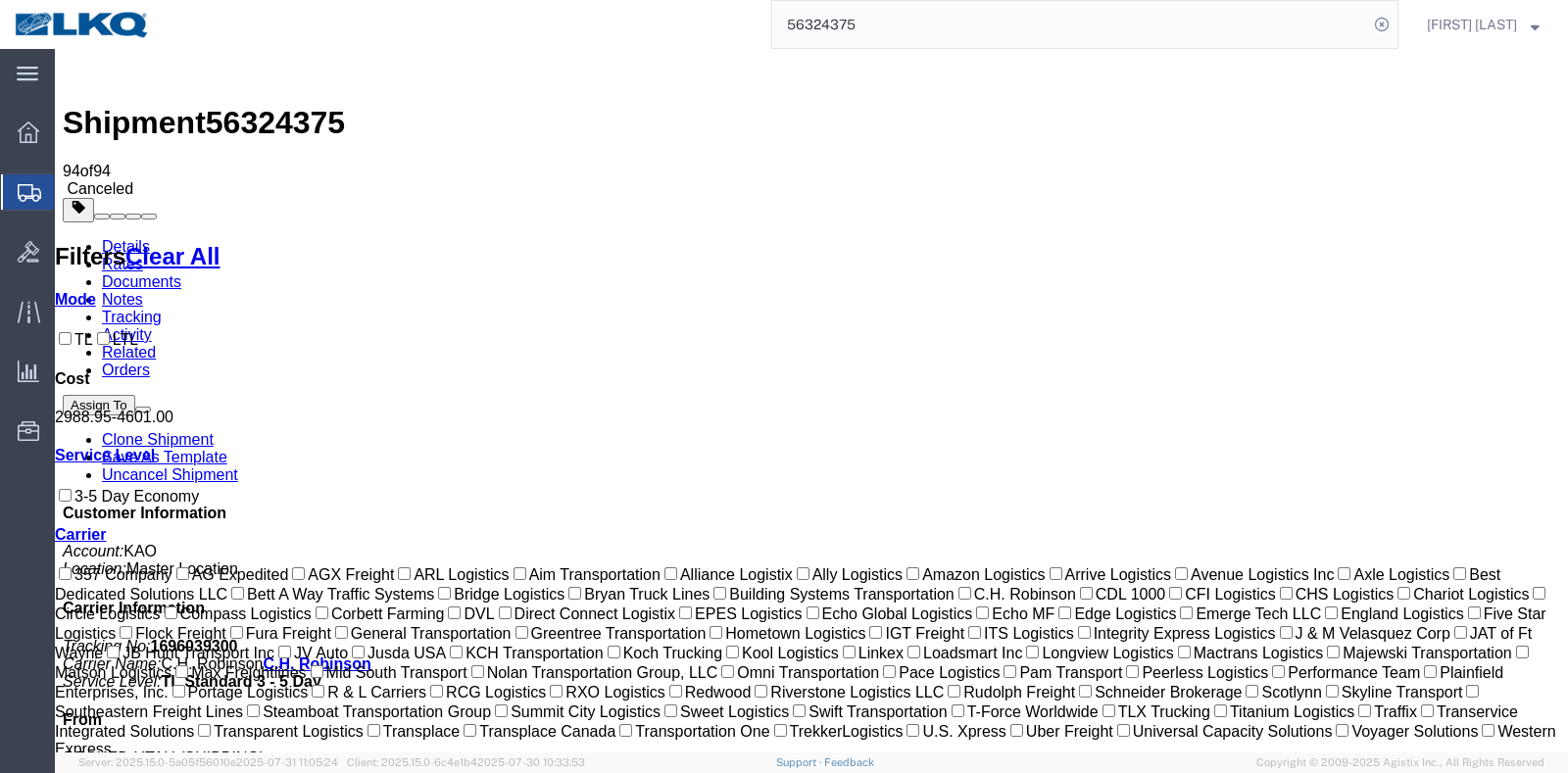click on "Details Rates Documents Notes Tracking Activity Related Orders" at bounding box center (811, 309) 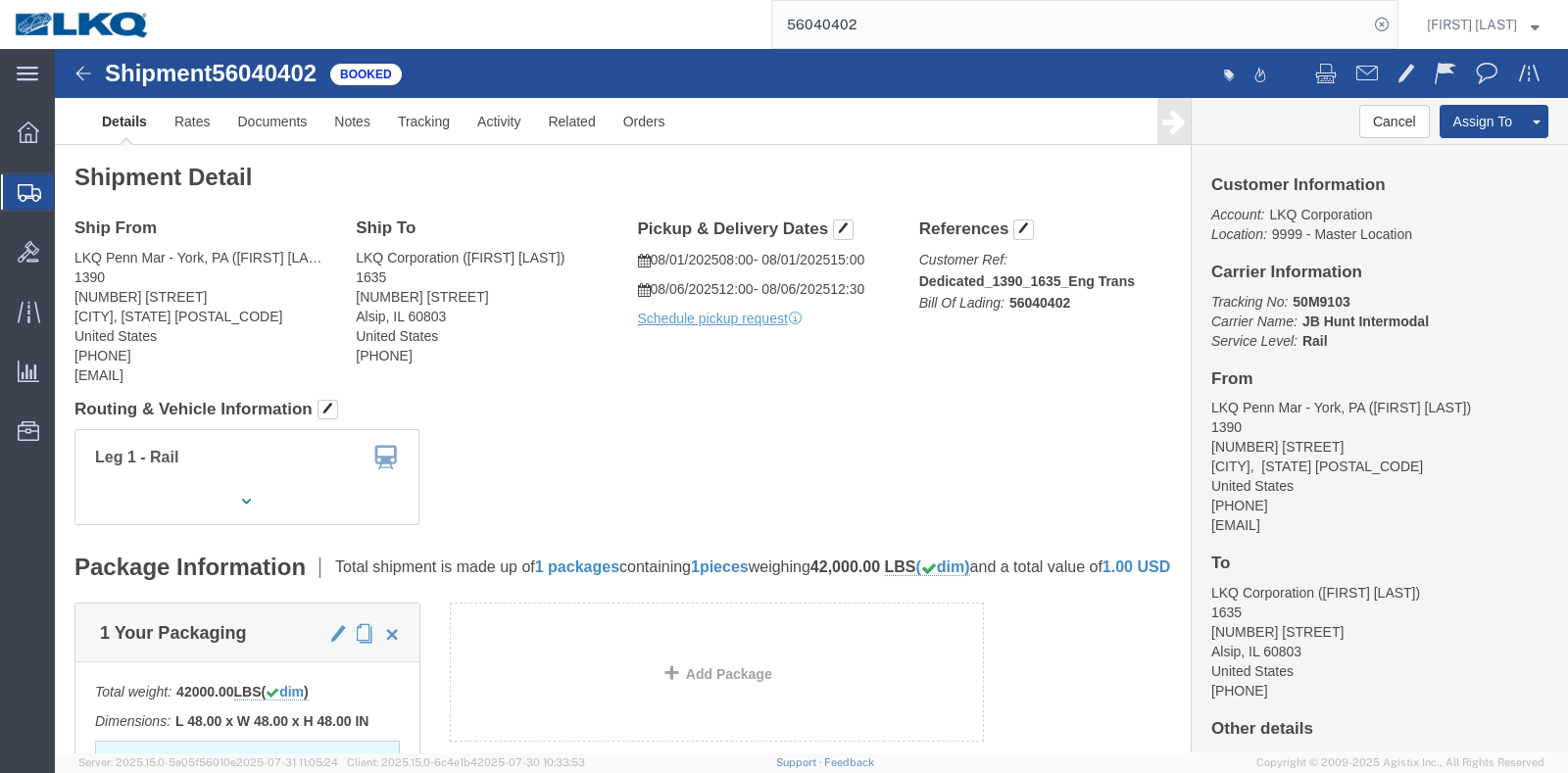 scroll, scrollTop: 0, scrollLeft: 0, axis: both 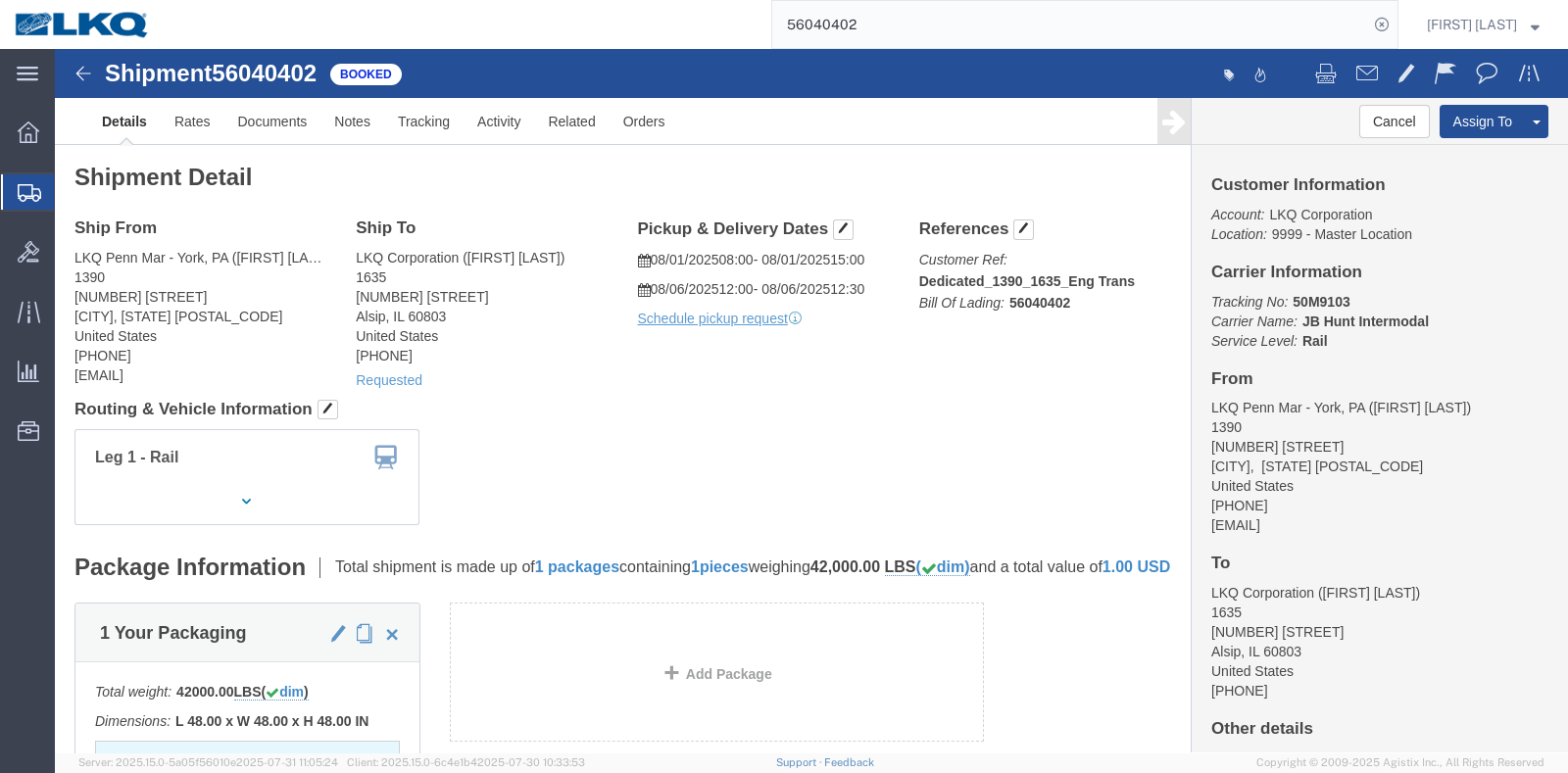 click on "Leg 1 - Rail" 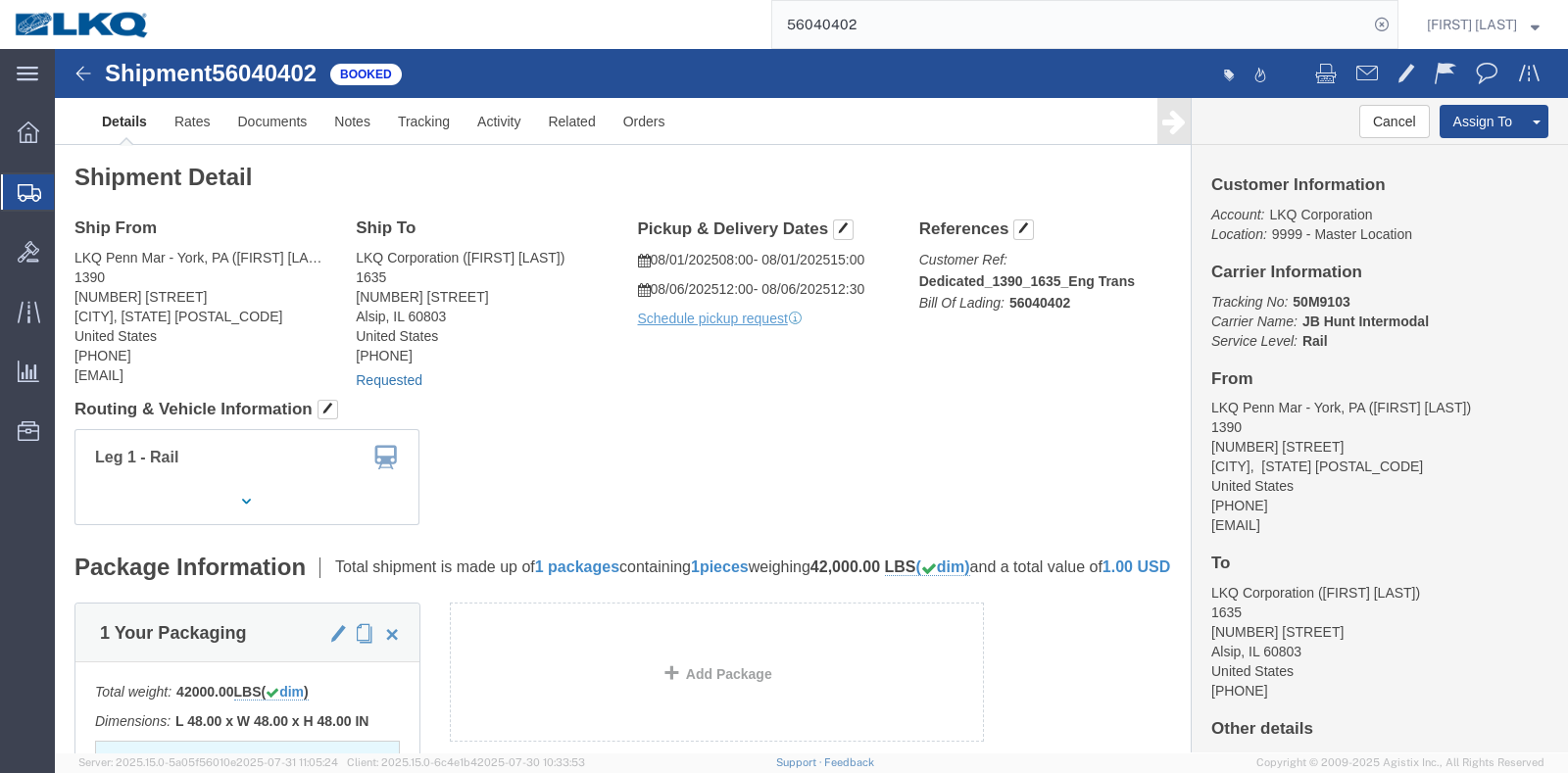 click on "Requested" 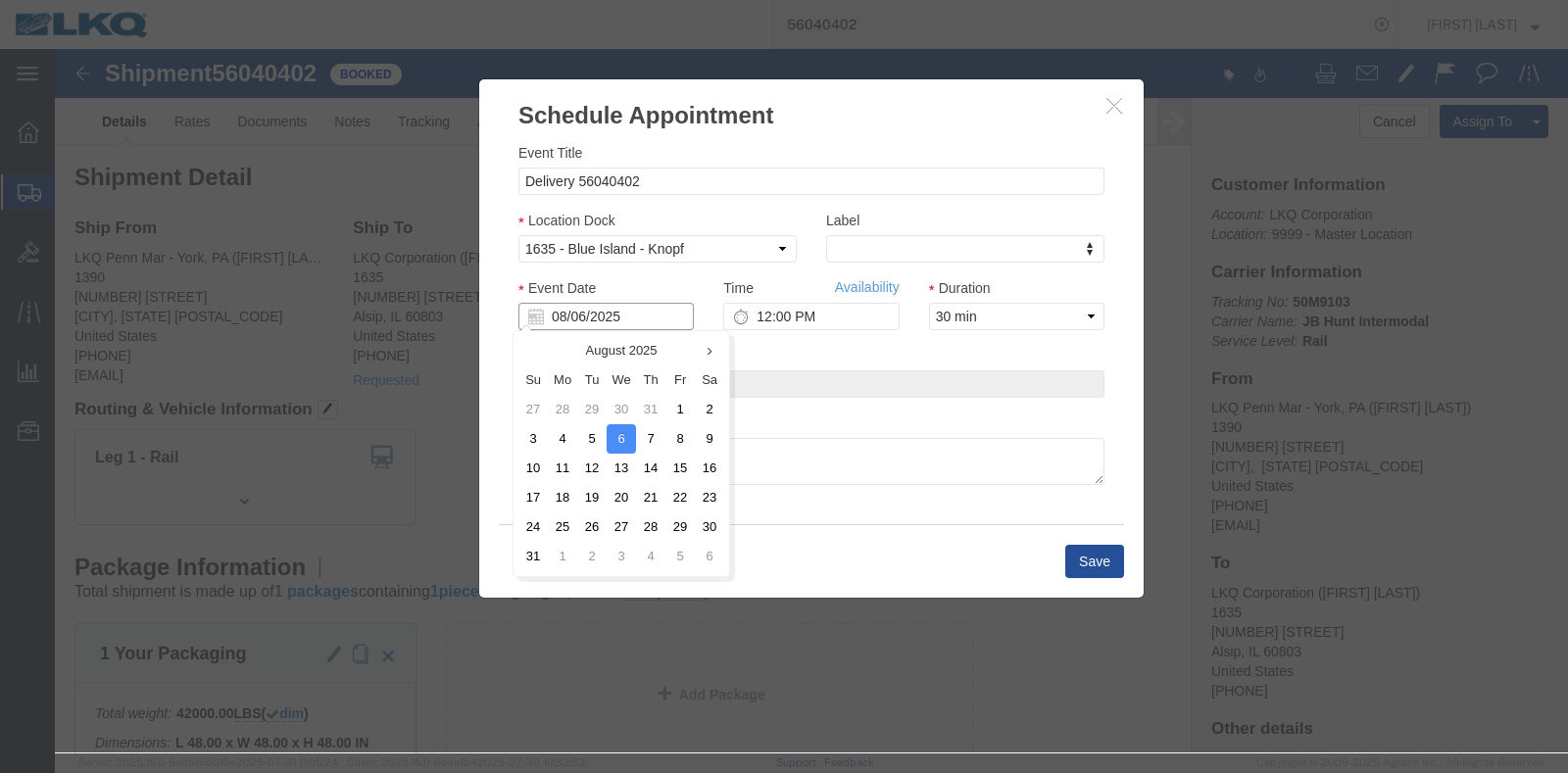 drag, startPoint x: 576, startPoint y: 313, endPoint x: 521, endPoint y: 263, distance: 74.33034 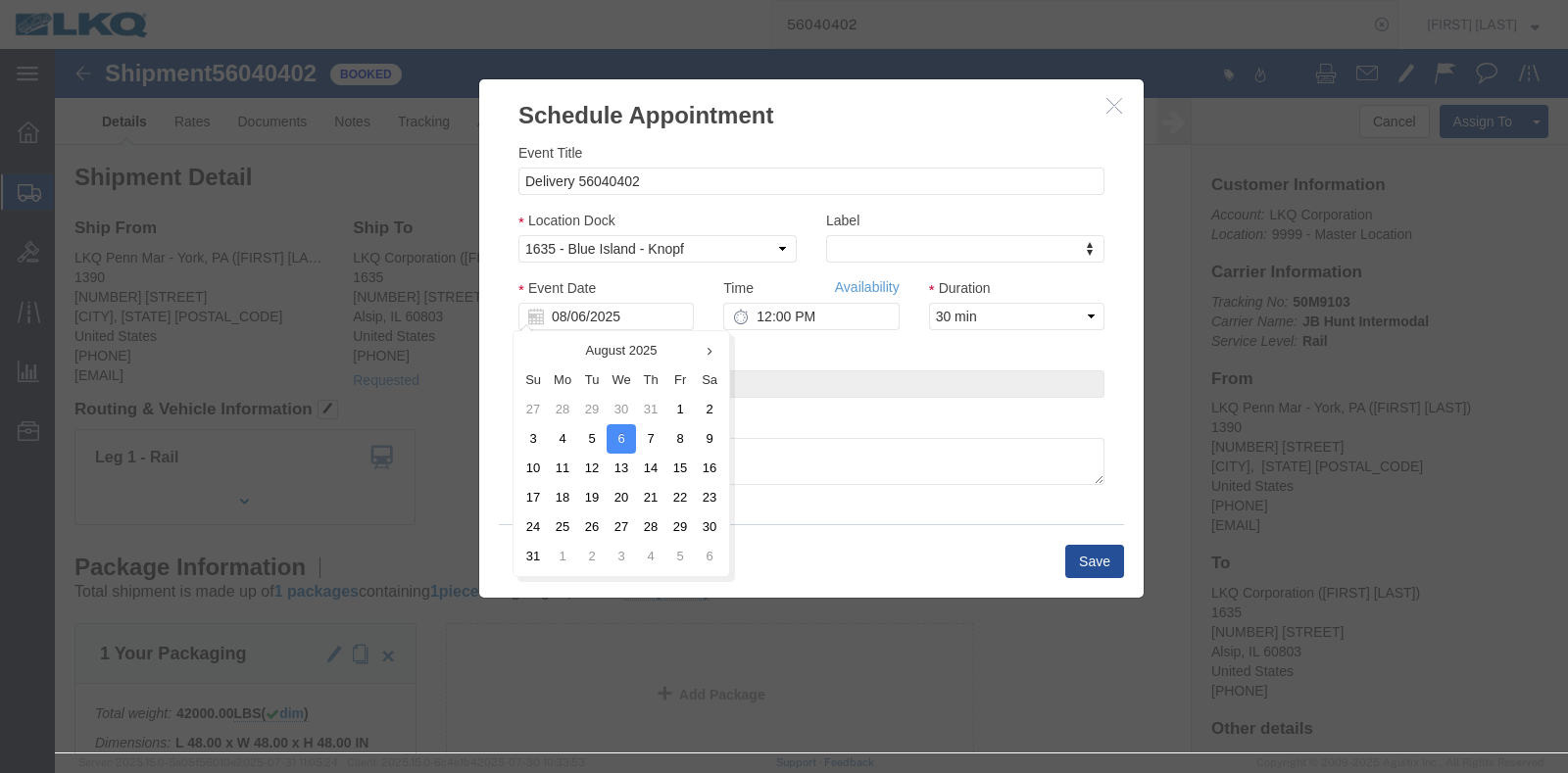click on "4" 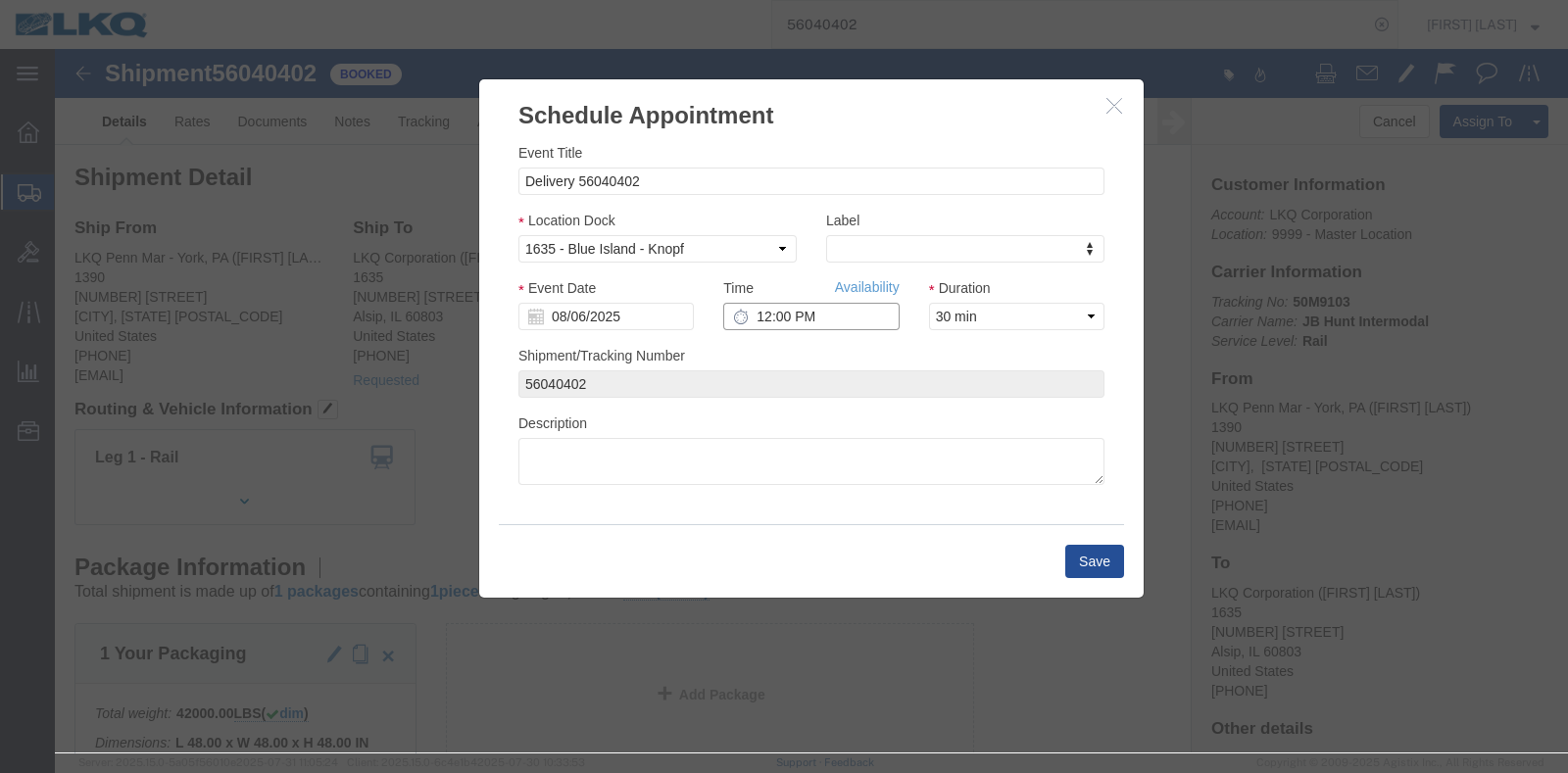 click on "12:00 PM" 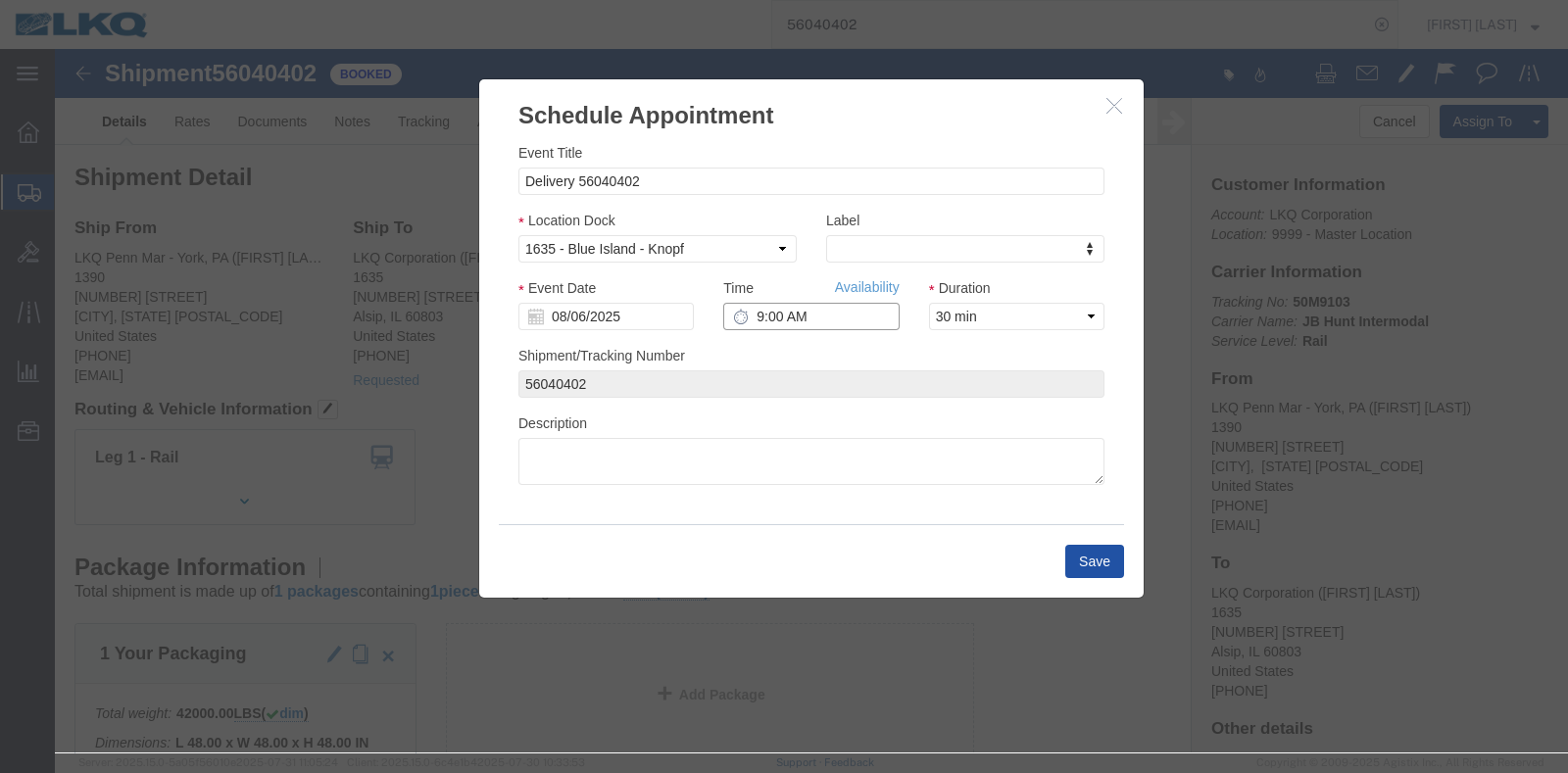 type on "9:00 AM" 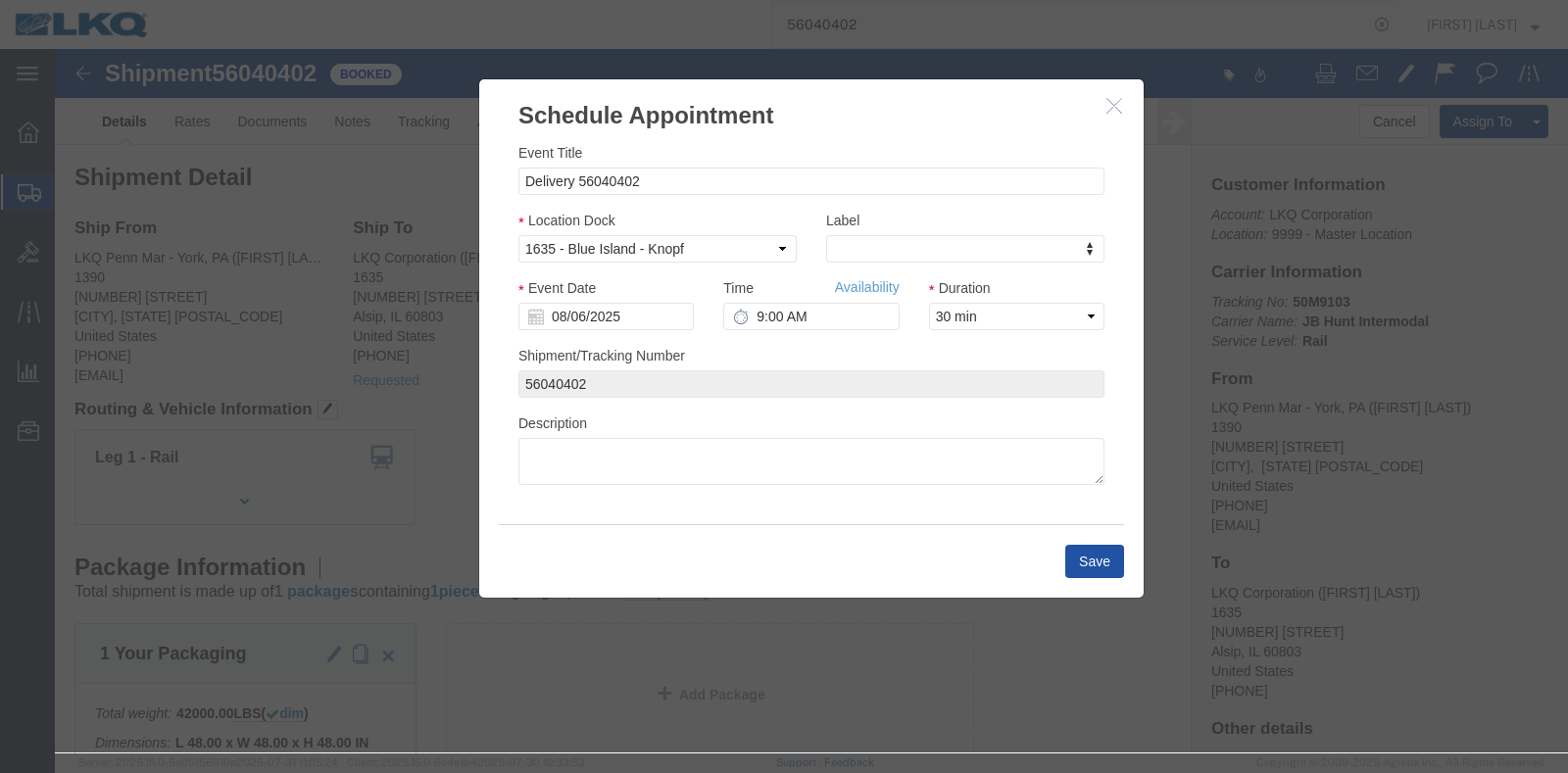 click on "Save" 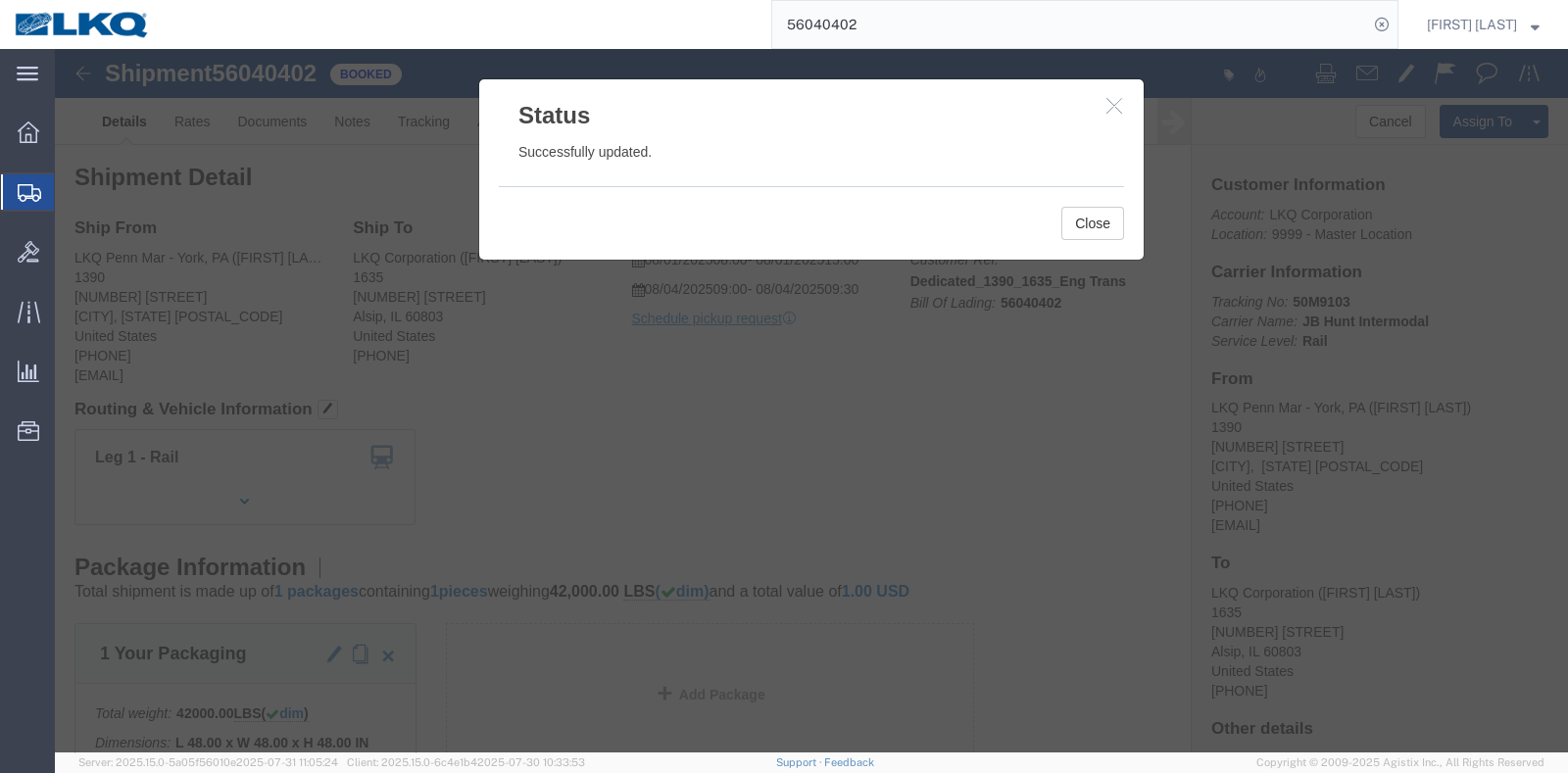 click 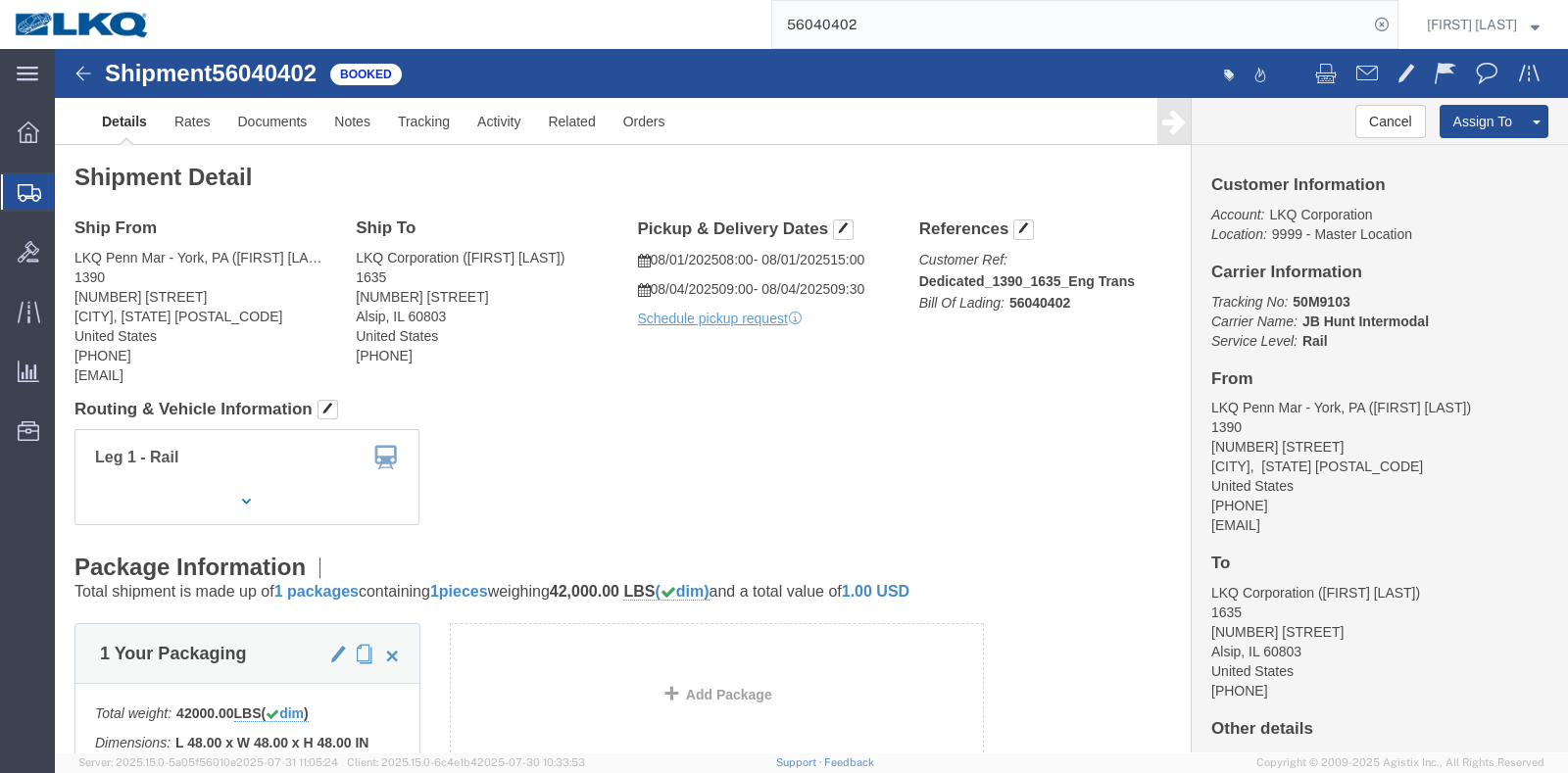 click on "Routing & Vehicle Information" 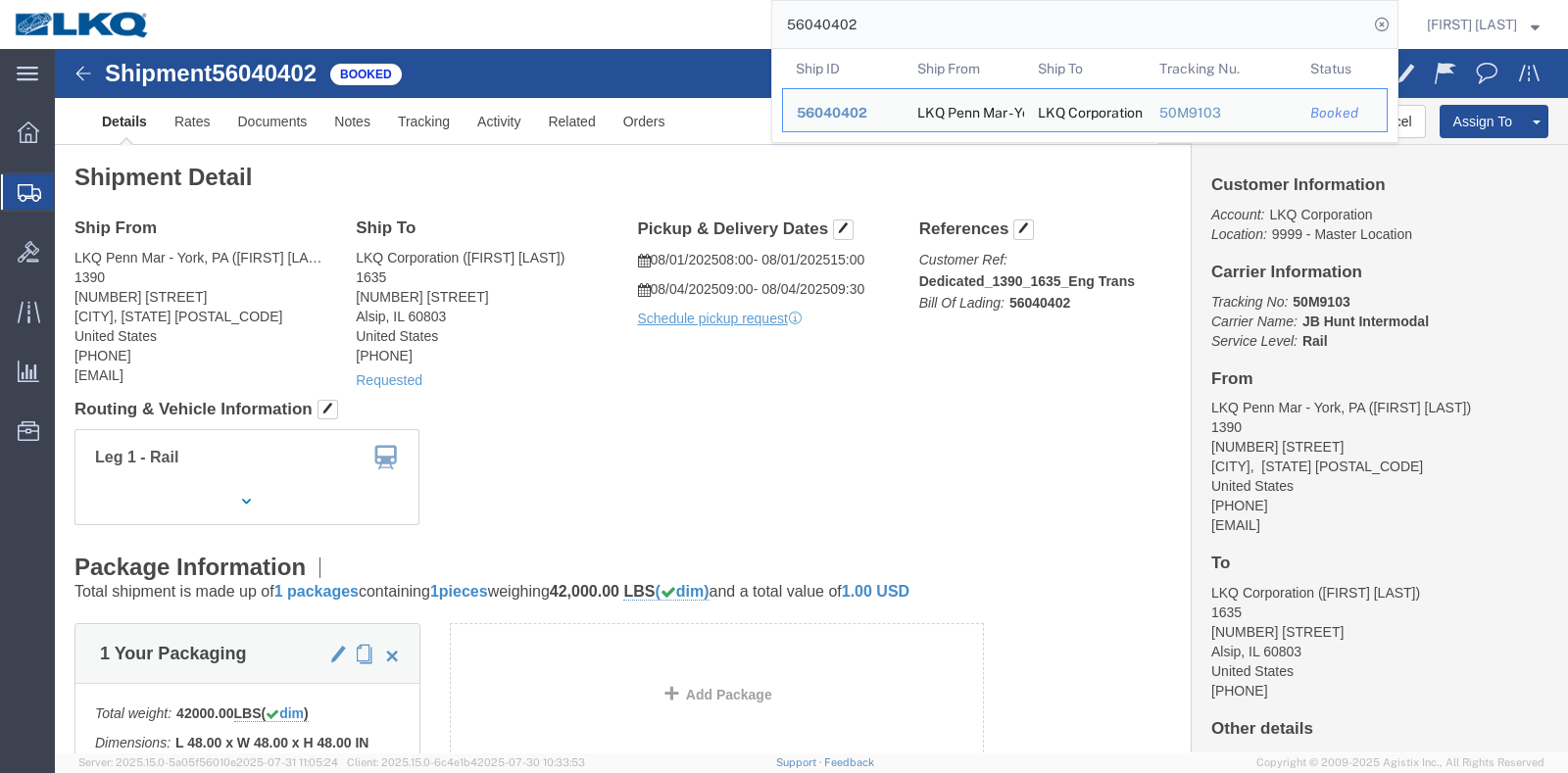 click on "56040402" 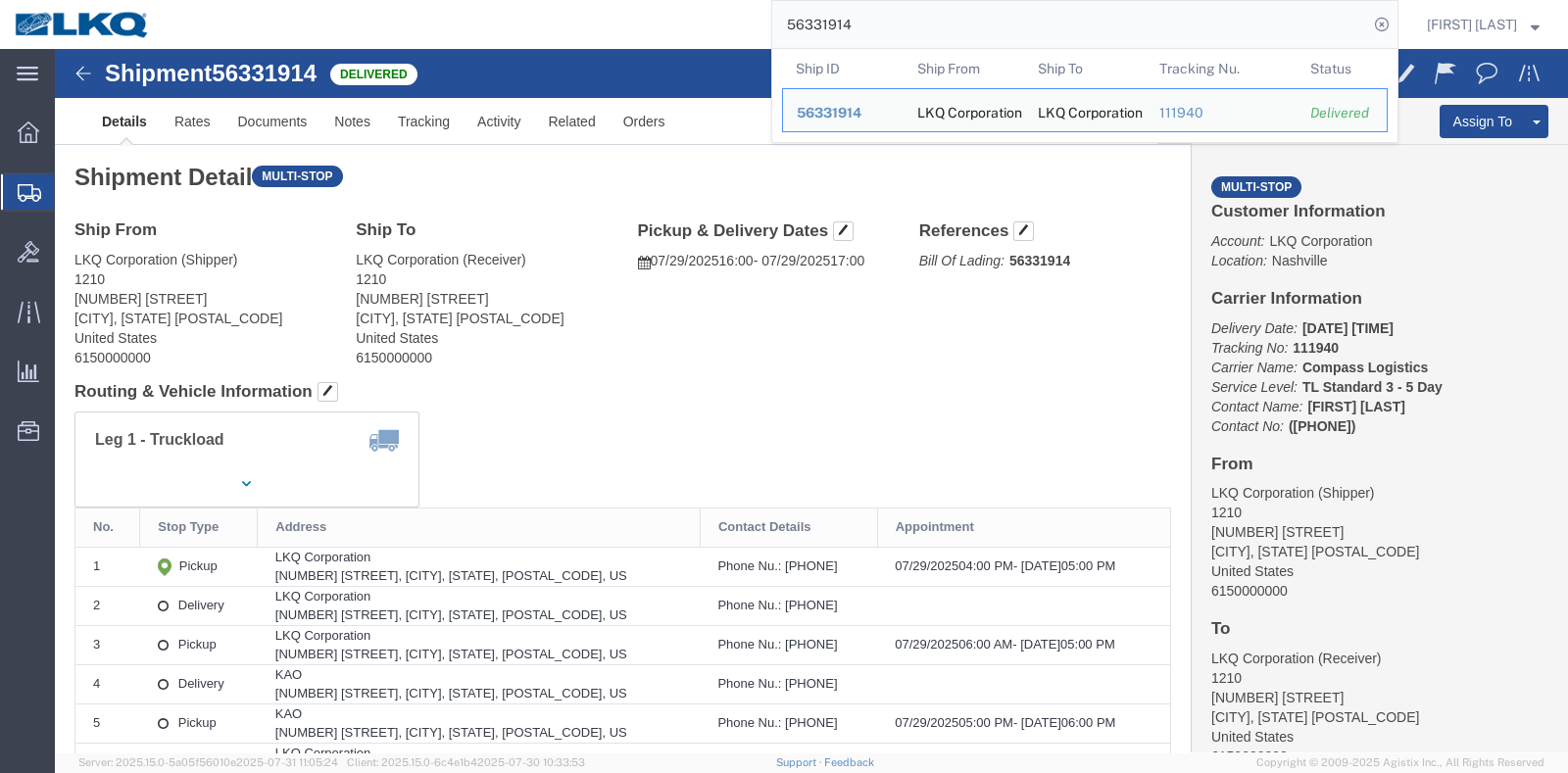 click on "Routing & Vehicle Information" 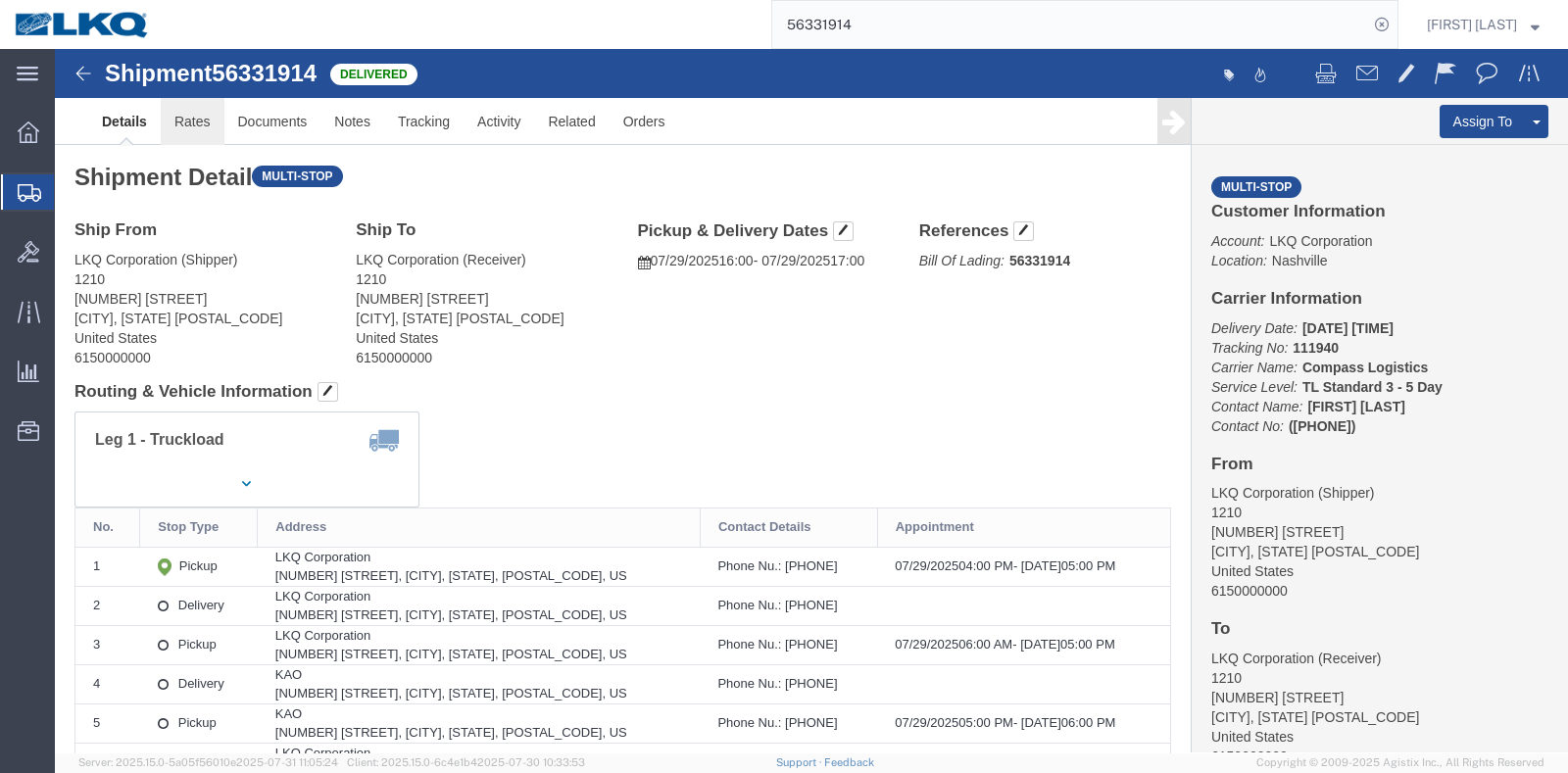 click on "Rates" 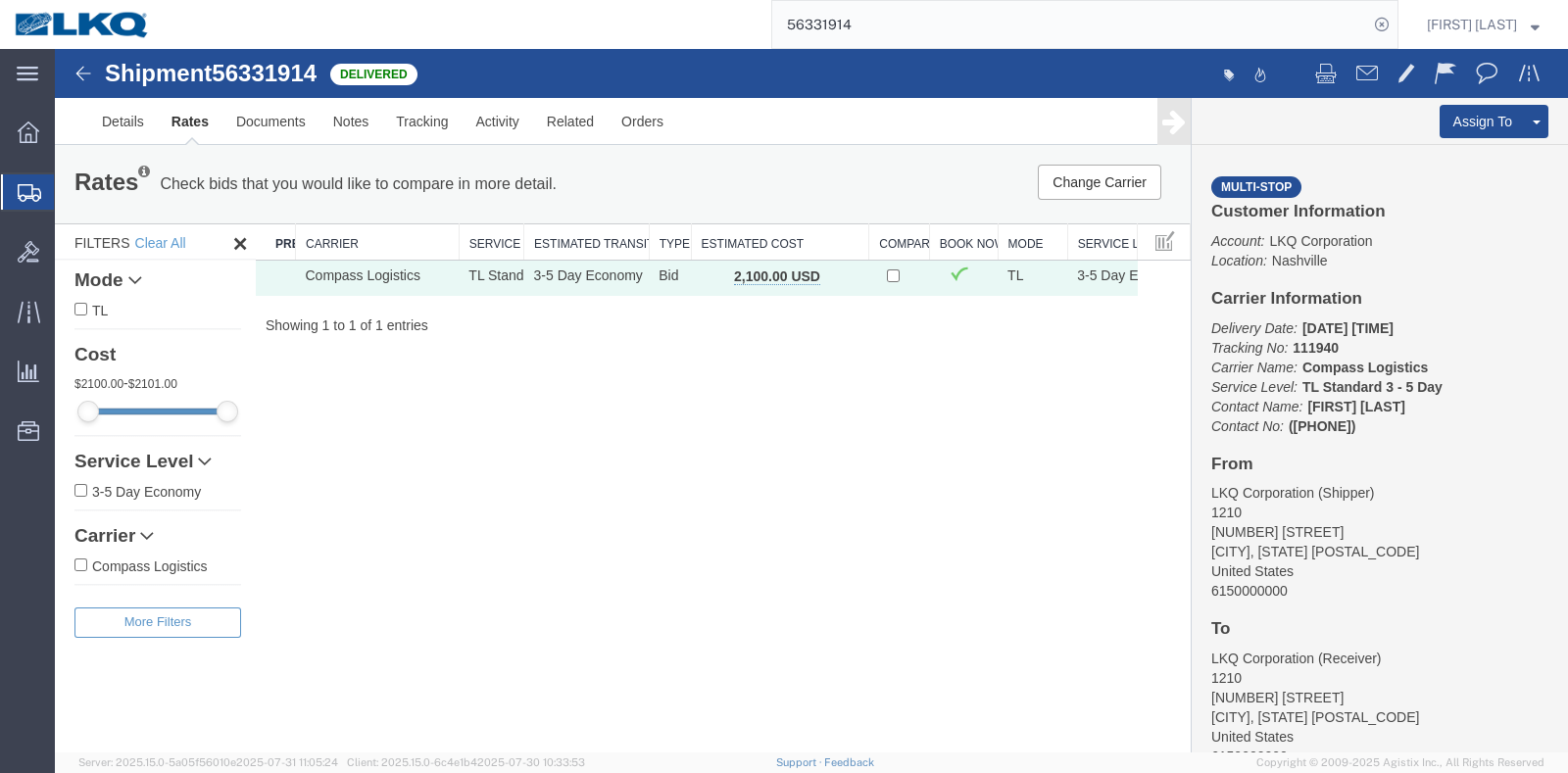 click on "Shipment  [NUMBER]
of
1   Delivered
Details Rates Documents Notes Tracking Activity Related Orders
Assign To
Clone Shipment
Save As Template
Multi-stop
Customer Information
Account: LKQ Corporation
Location: Nashville
Carrier Information
Delivery Date: [DATE]
Tracking No: [NUMBER]
Carrier Name: Compass Logistics Compass Logistics
Service Level: TL Standard 3 - 5 Day
Contact Name: [FIRST] [LAST]
Contact No: ([PHONE])
From
LKQ Corporation ([FIRST])
[NUMBER] [STREET] [CITY],
[STATE] [POSTAL_CODE]
United States
[PHONE]
To
LKQ Corporation ([FIRST])
[NUMBER] [STREET] [CITY], [STATE] [POSTAL_CODE]
United States
[PHONE]
Other details
Reference: [NUMBER]
Ship Date: [DATE]
Mode: Truckload
Creator: [FIRST] [LAST]" at bounding box center (811, 401) 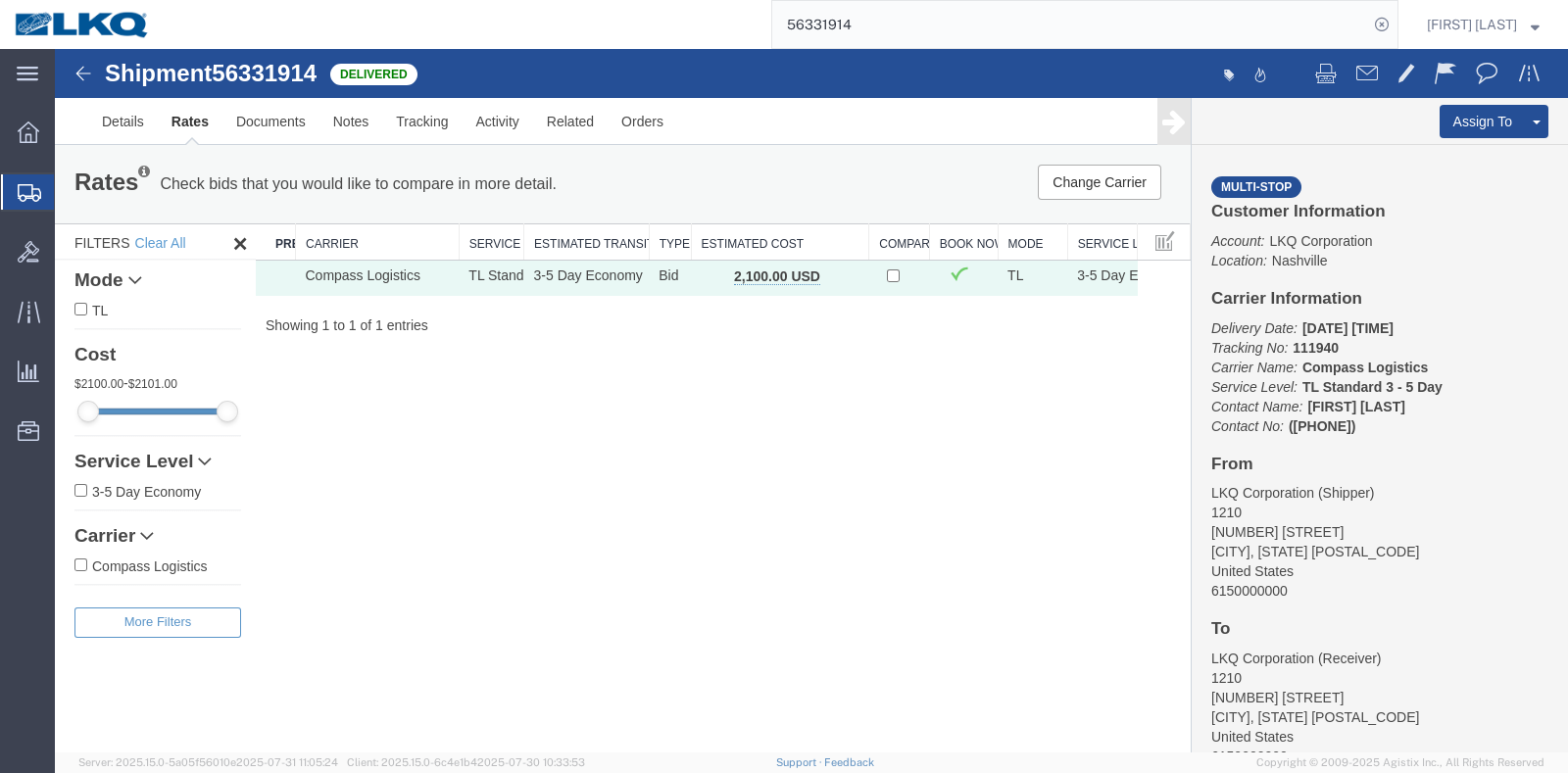 click on "56331914" 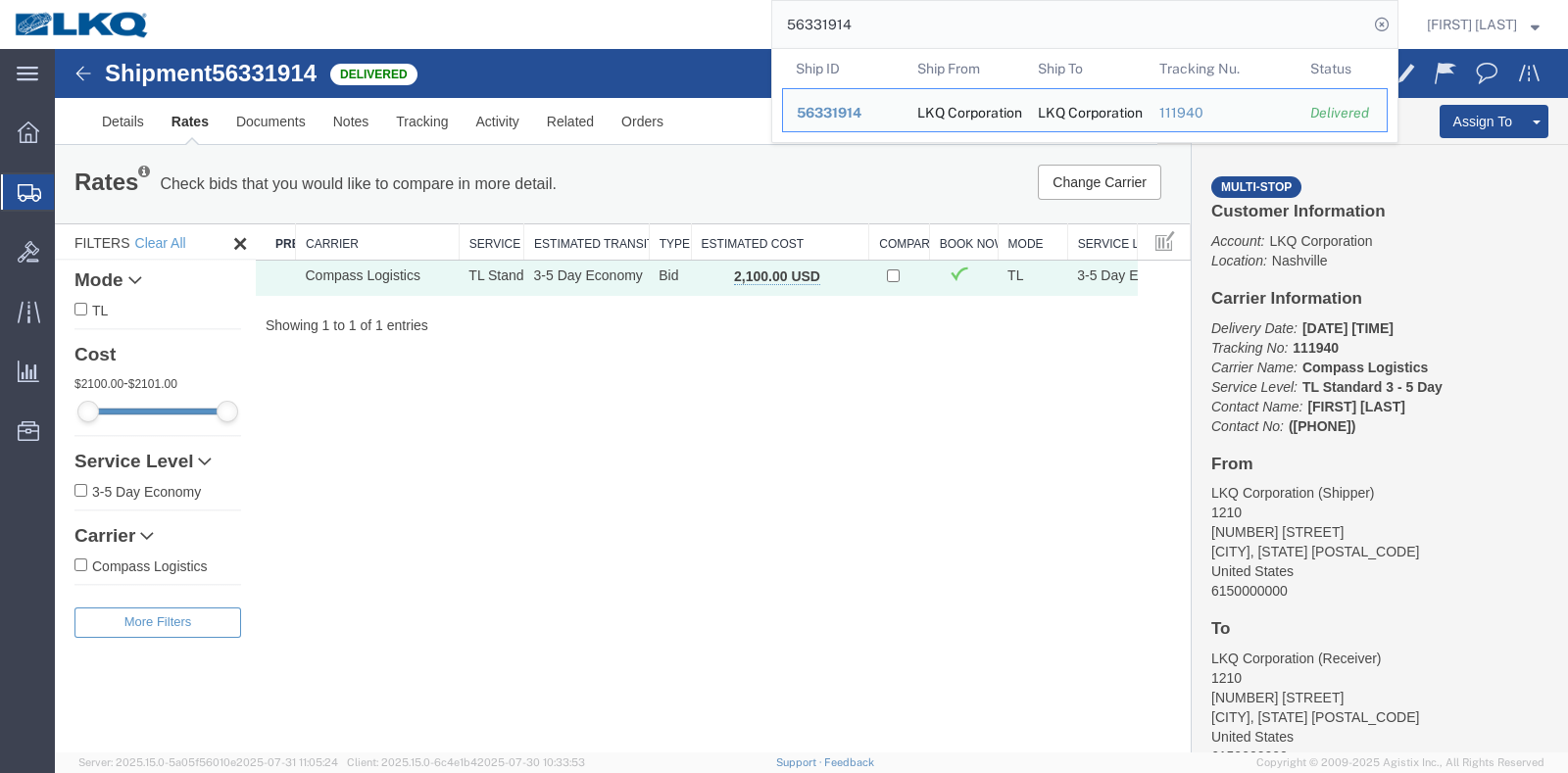 paste on "[POSTAL_CODE]" 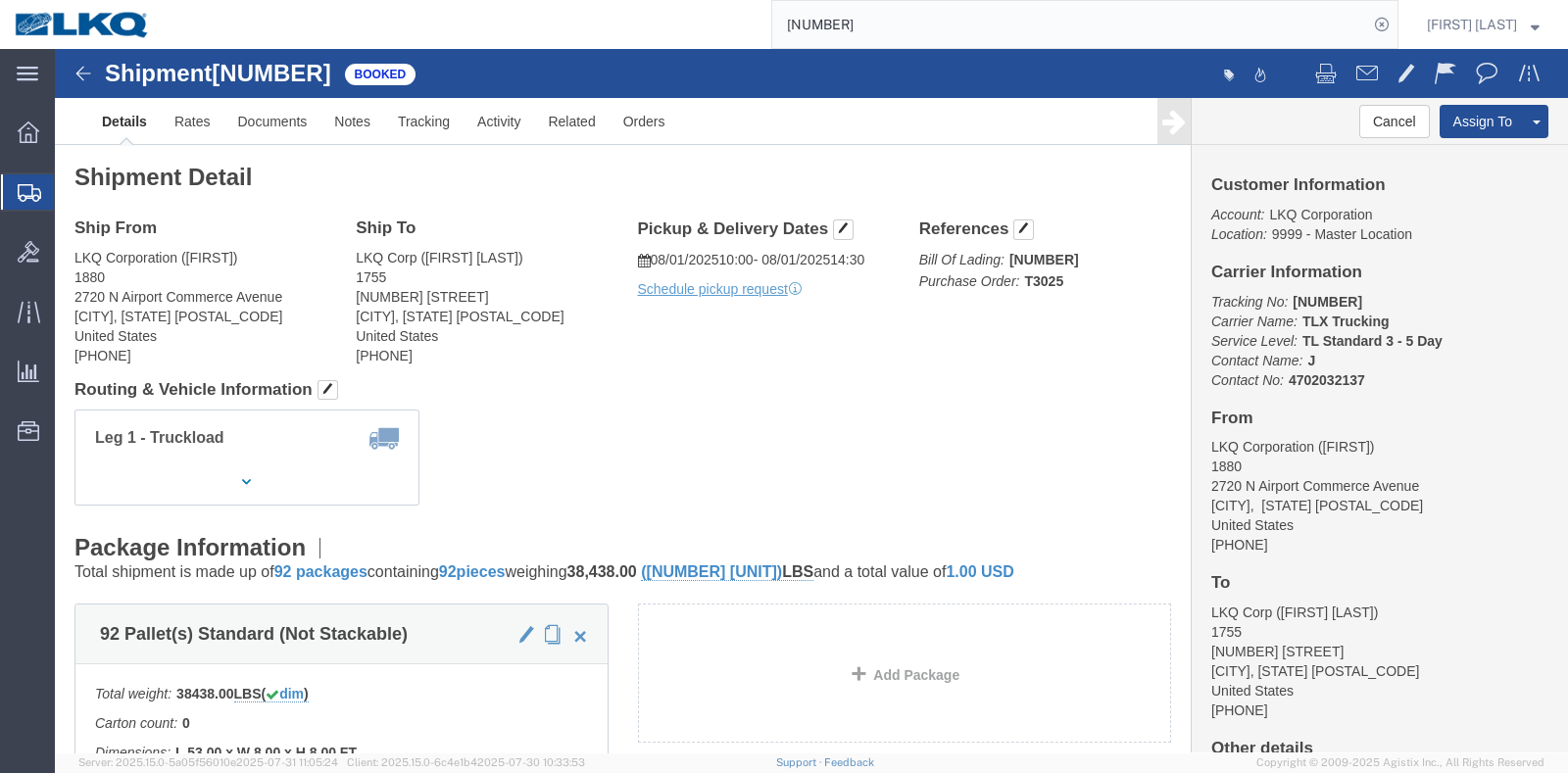 click on "Shipment Detail
Ship From LKQ Corporation ([FIRST]) [NUMBER] [STREET] [CITY], [STATE] [POSTAL_CODE] United States [PHONE] Ship To
LKQ Corp ([FIRST] [LAST]) [NUMBER] [STREET] [CITY], [STATE] [POSTAL_CODE] United States [PHONE]
Pickup & Delivery Dates
[DATE]  [TIME]
-
[DATE]  [TIME] Schedule pickup request  Edit Date and Time
Pickup Date:
Pickup Start Date Pickup Start Time Pickup Open Date and Time [MONTH] [DAY] [YEAR] [TIME] [AMPM] Pickup Close Date Pickup Close Time
Pickup Close Date and Time
[MONTH] [DAY] [YEAR] [TIME] [AMPM]
Delivery by Date
Delivery Start Date Delivery Start Time
Deliver Open Date and Time
Deliver Close Date Deliver Close Time
Deliver Close Date and Time
Notify carrier of changes
Cancel
Save
Open Time [TIME] [AMPM] Cancel Apply   Close Time [TIME] [AMPM] Cancel Apply" 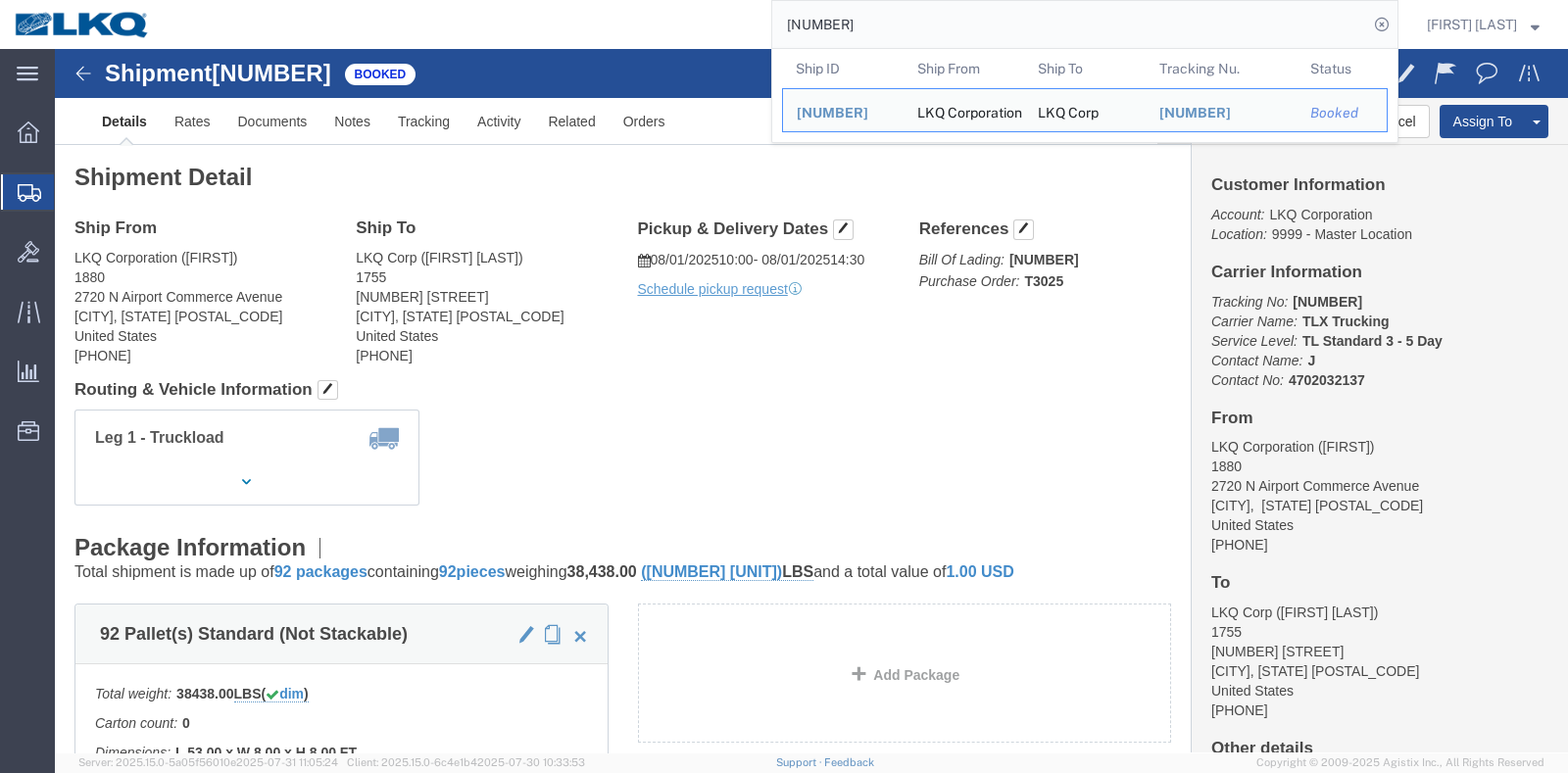 click on "Shipment Detail
Ship From LKQ Corporation ([FIRST]) [NUMBER] [STREET] [CITY], [STATE] [POSTAL_CODE] United States [PHONE] Ship To
LKQ Corp ([FIRST] [LAST]) [NUMBER] [STREET] [CITY], [STATE] [POSTAL_CODE] United States [PHONE]
Pickup & Delivery Dates
[DATE]  [TIME]
-
[DATE]  [TIME] Schedule pickup request  Edit Date and Time
Pickup Date:
Pickup Start Date Pickup Start Time Pickup Open Date and Time [MONTH] [DAY] [YEAR] [TIME] [AMPM] Pickup Close Date Pickup Close Time
Pickup Close Date and Time
[MONTH] [DAY] [YEAR] [TIME] [AMPM]
Delivery by Date
Delivery Start Date Delivery Start Time
Deliver Open Date and Time
Deliver Close Date Deliver Close Time
Deliver Close Date and Time
Notify carrier of changes
Cancel
Save
Open Time [TIME] [AMPM] Cancel Apply   Close Time [TIME] [AMPM] Cancel Apply" 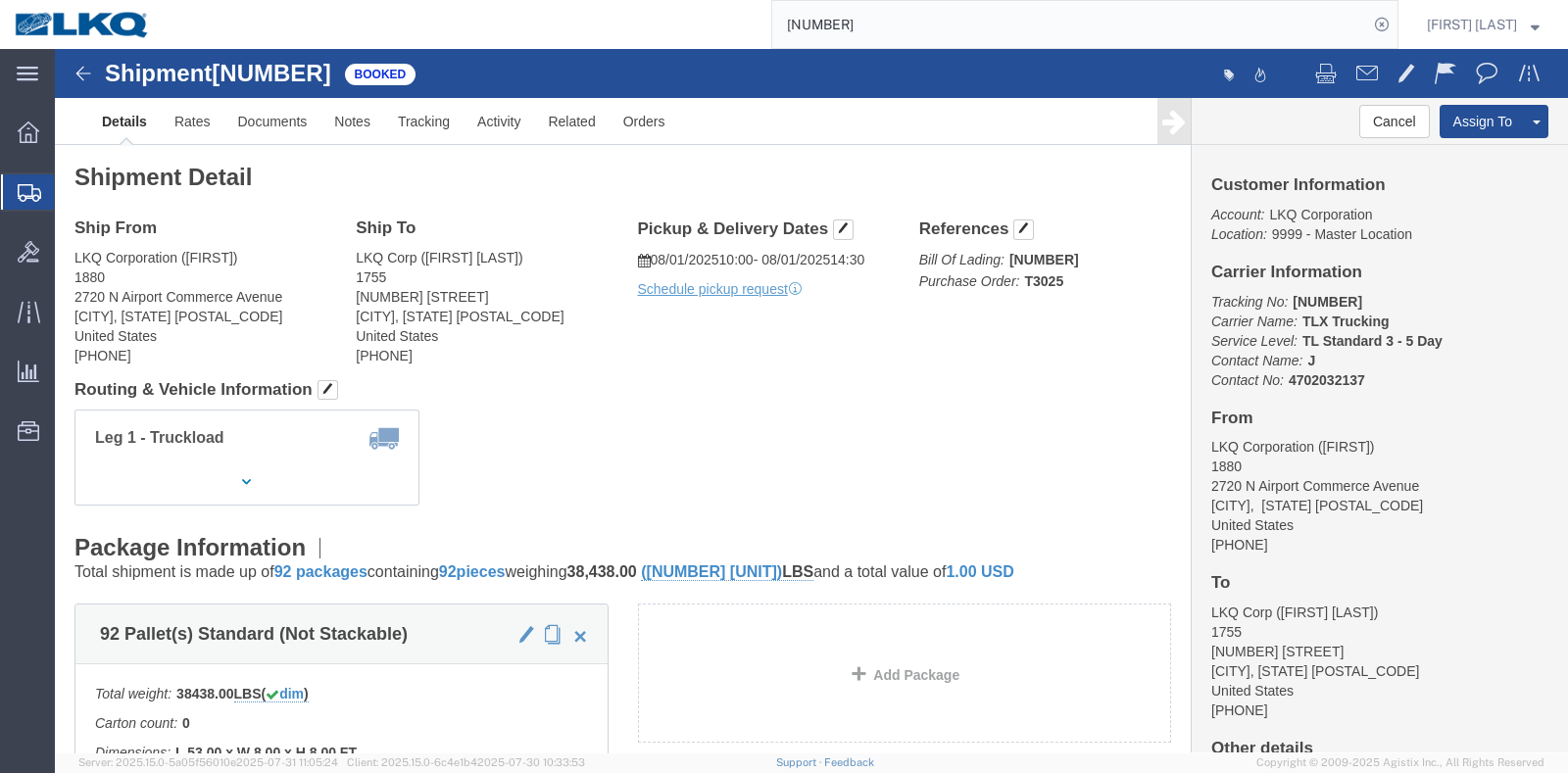 click on "[NUMBER]" 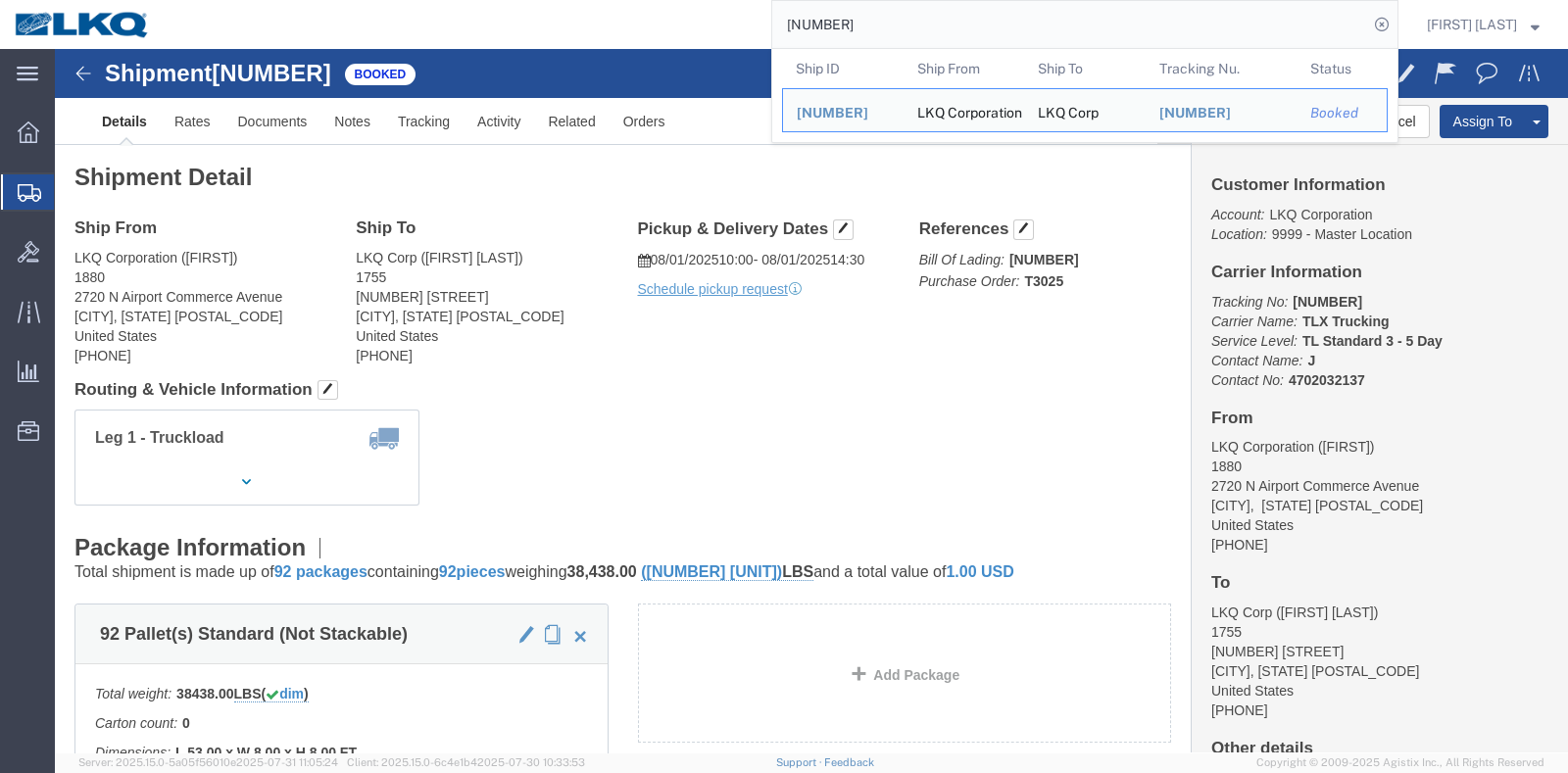 paste on "[NUMBER]" 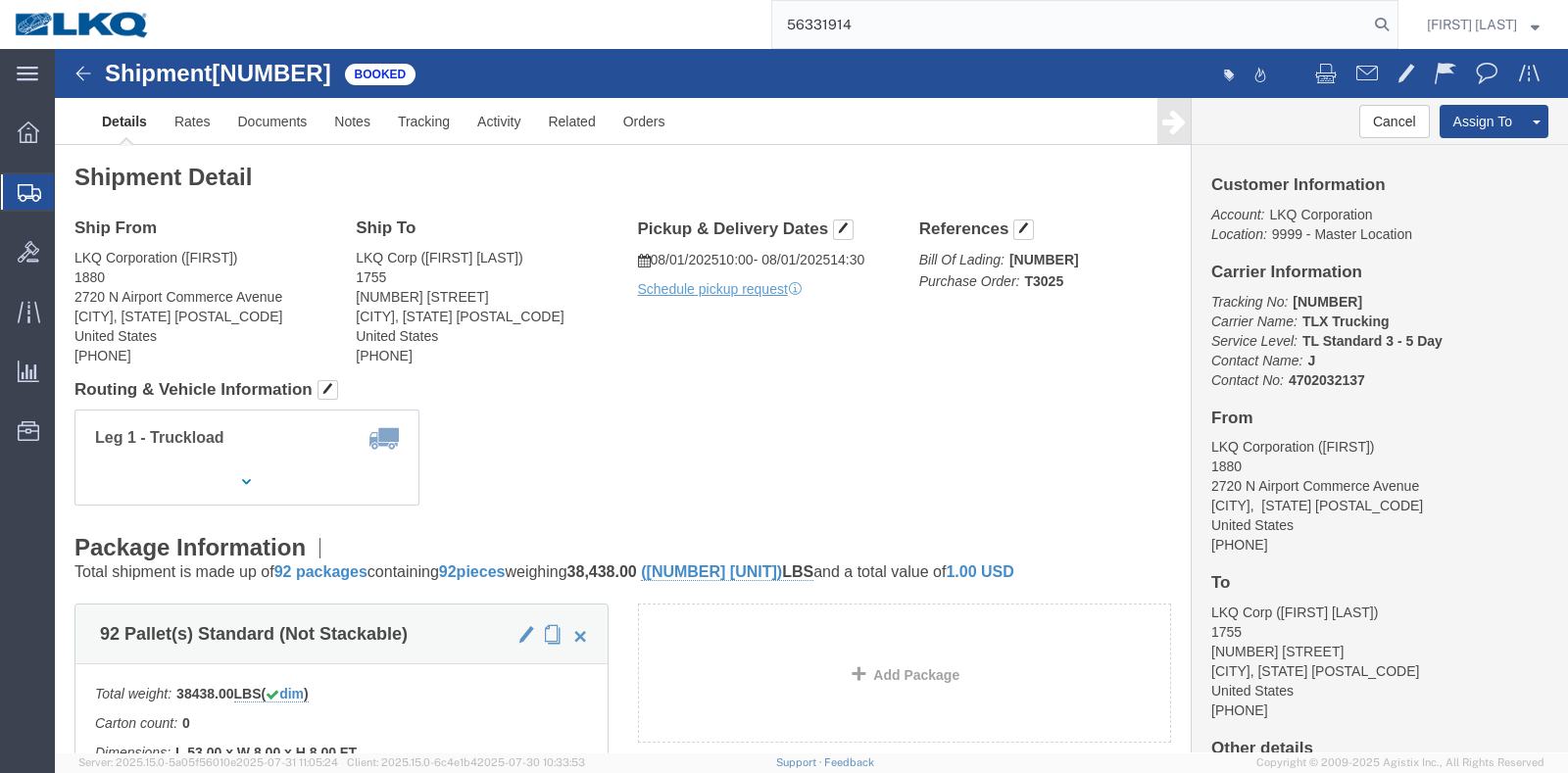 type on "56331914" 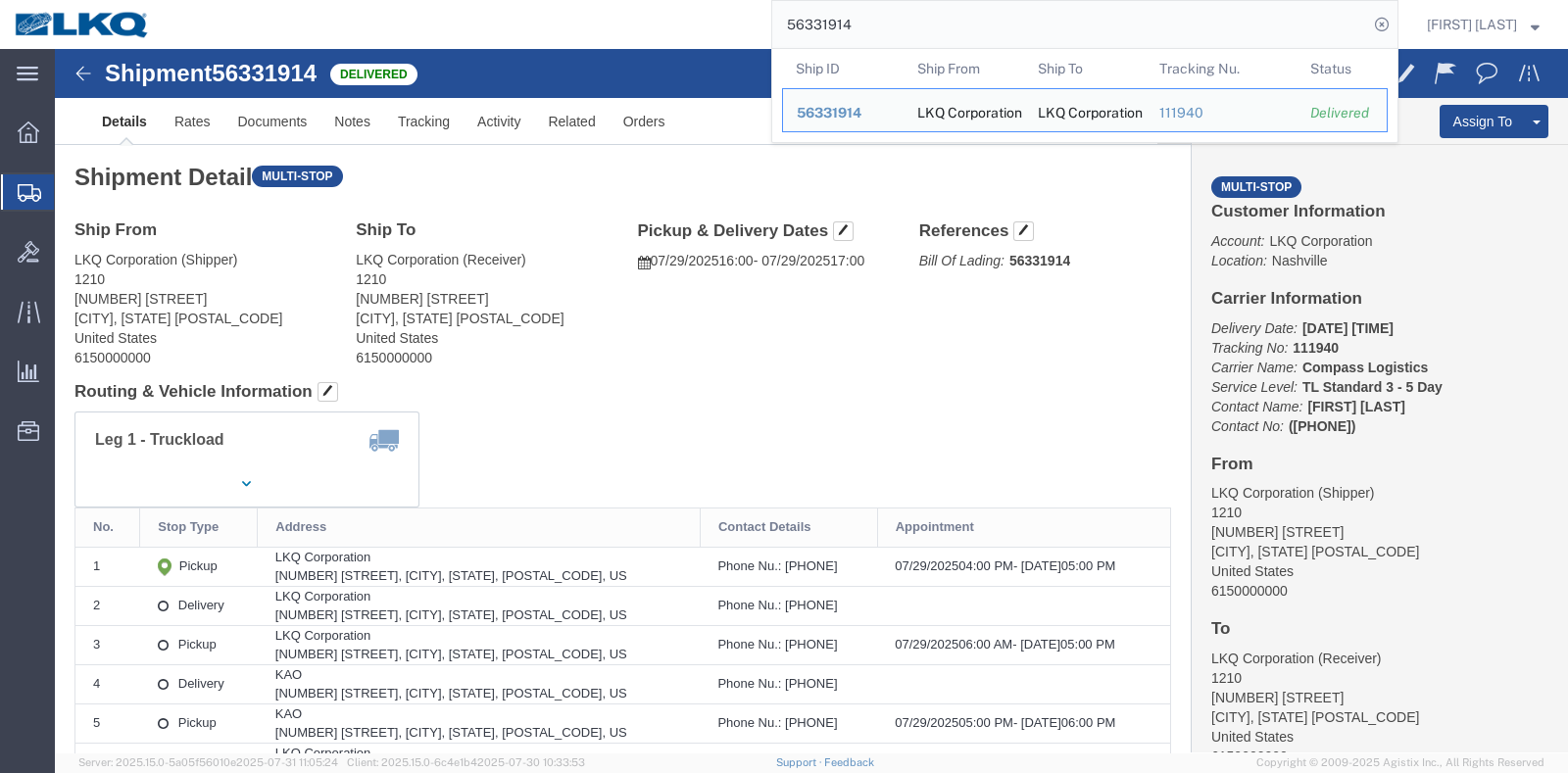 click on "Ship From LKQ Corporation ([FIRST]) [NUMBER] [STREET] [CITY], [STATE] [POSTAL_CODE] United States [PHONE] Ship To
LKQ Corporation ([FIRST]) [NUMBER] [STREET] [CITY], [STATE] [POSTAL_CODE] United States [PHONE]
Pickup & Delivery Dates
[DATE]  [TIME]
-
[DATE]  [TIME] Edit Date and Time
Pickup Date:
Pickup Start Date Pickup Start Time Pickup Open Date and Time [MONTH] [DAY] [YEAR] [TIME] [AMPM] Pickup Close Date Pickup Close Time
Pickup Close Date and Time
[MONTH] [DAY] [YEAR] [TIME] [AMPM]
Delivery by Date
Delivery Start Date Delivery Start Time
Deliver Open Date and Time
Deliver Close Date Deliver Close Time
Deliver Close Date and Time
Notify carrier of changes
Cancel
Save
Open Time [TIME] [AMPM] Cancel Apply   Close Time [TIME] [AMPM] Cancel Apply   Open Time [TIME] [AMPM] Cancel Apply   Close Time [TIME] [AMPM] Cancel Apply" 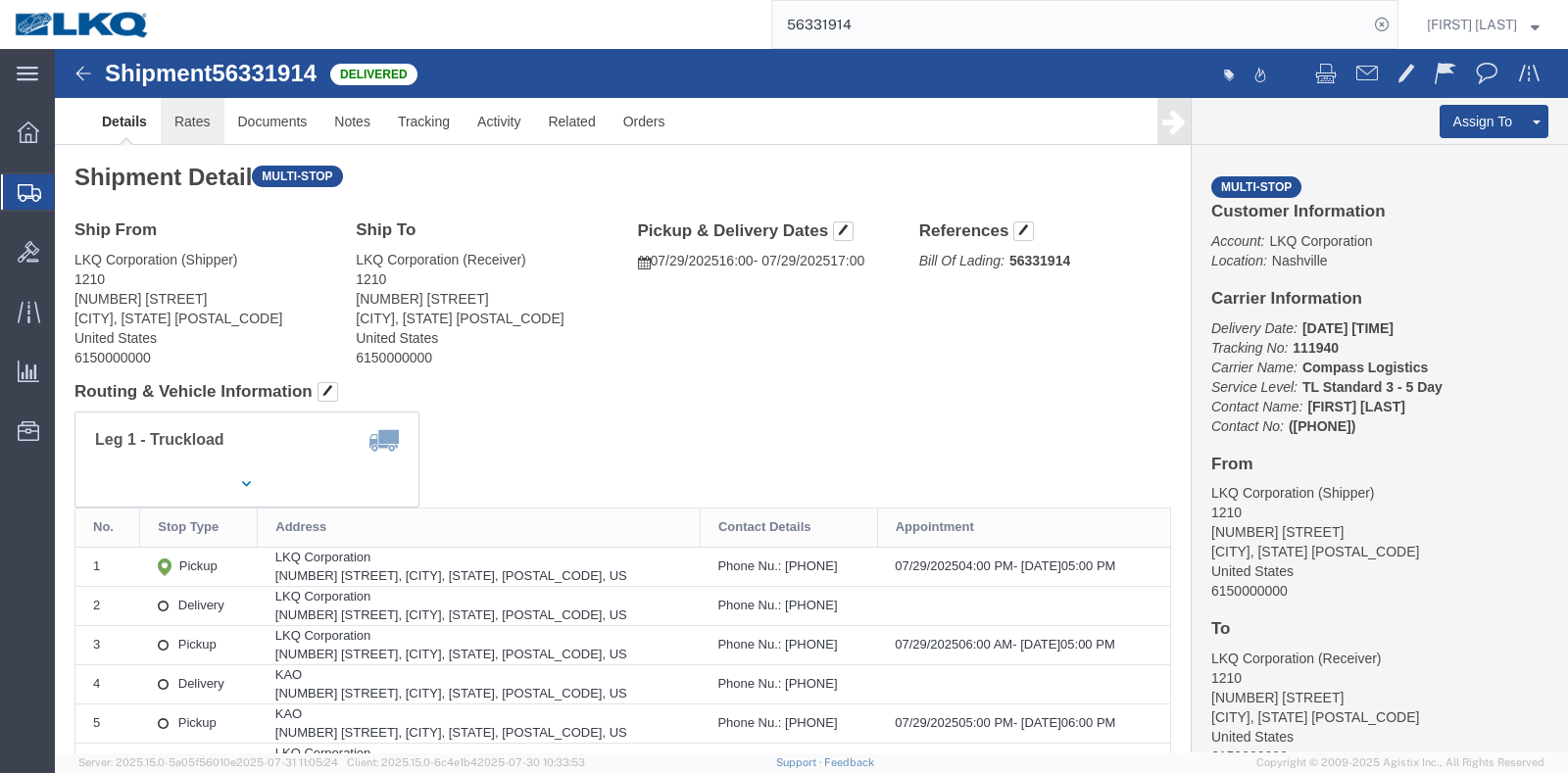 click on "Rates" 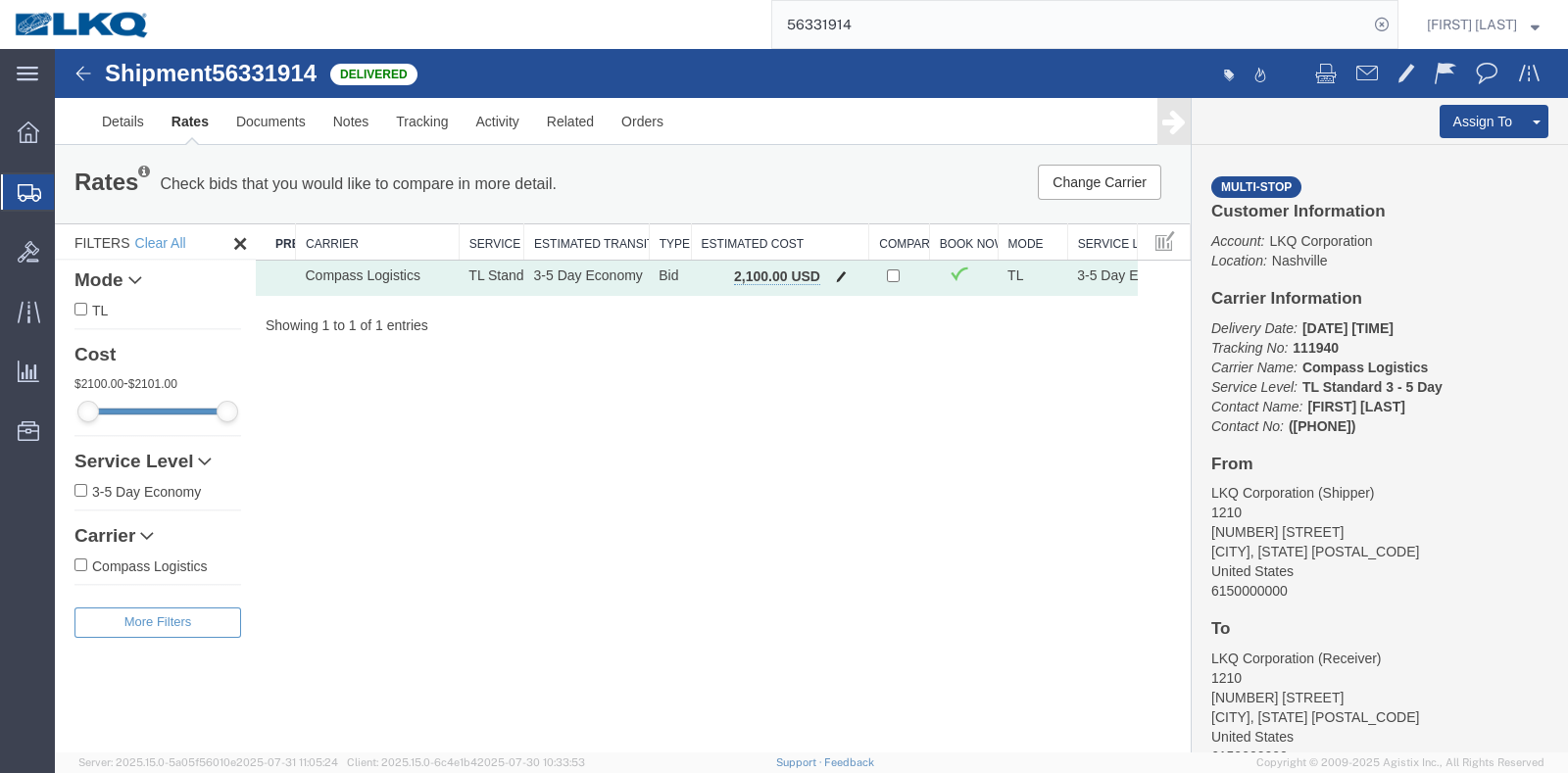 click at bounding box center (841, 276) 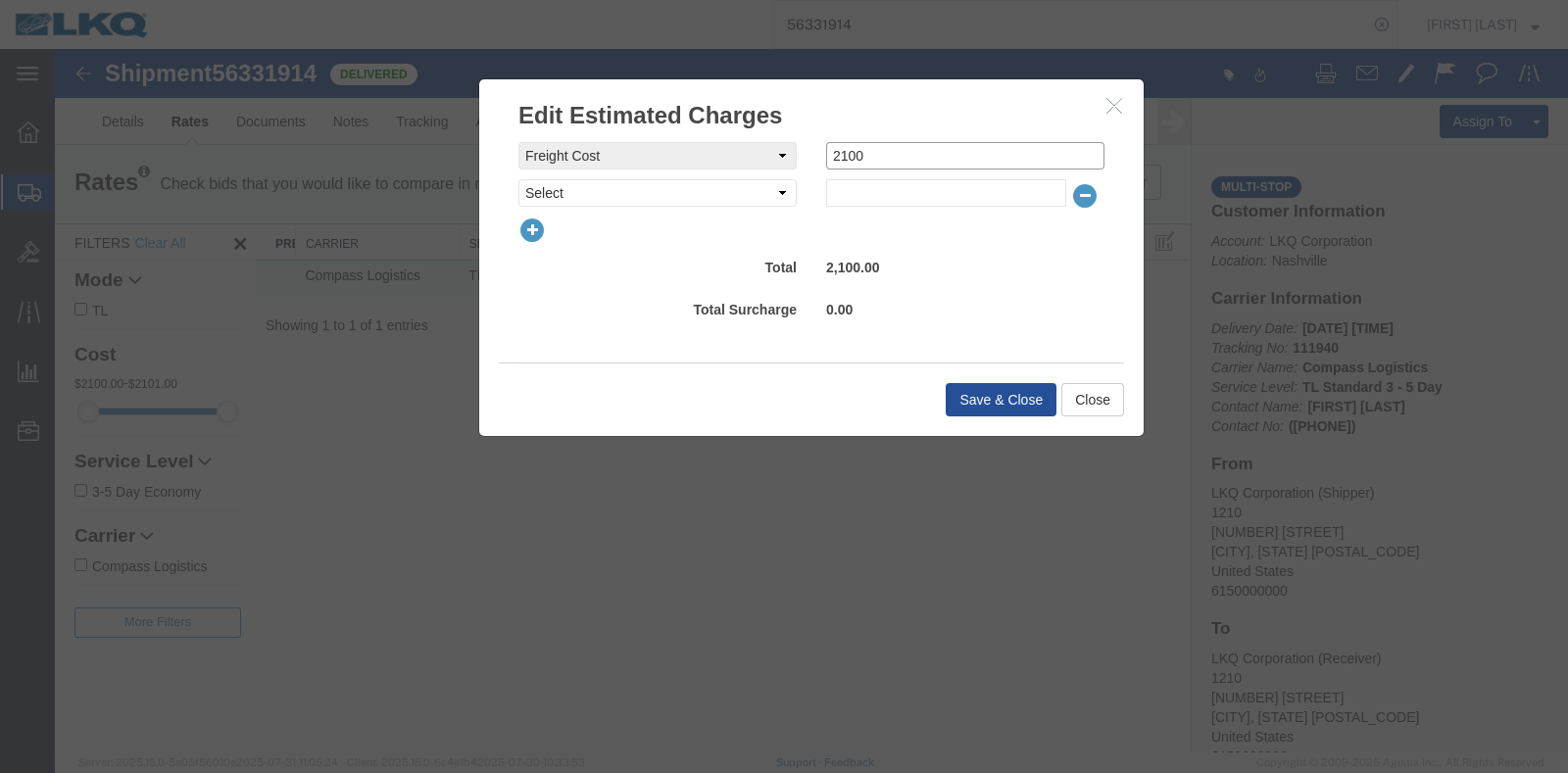 click on "2100" at bounding box center (965, 156) 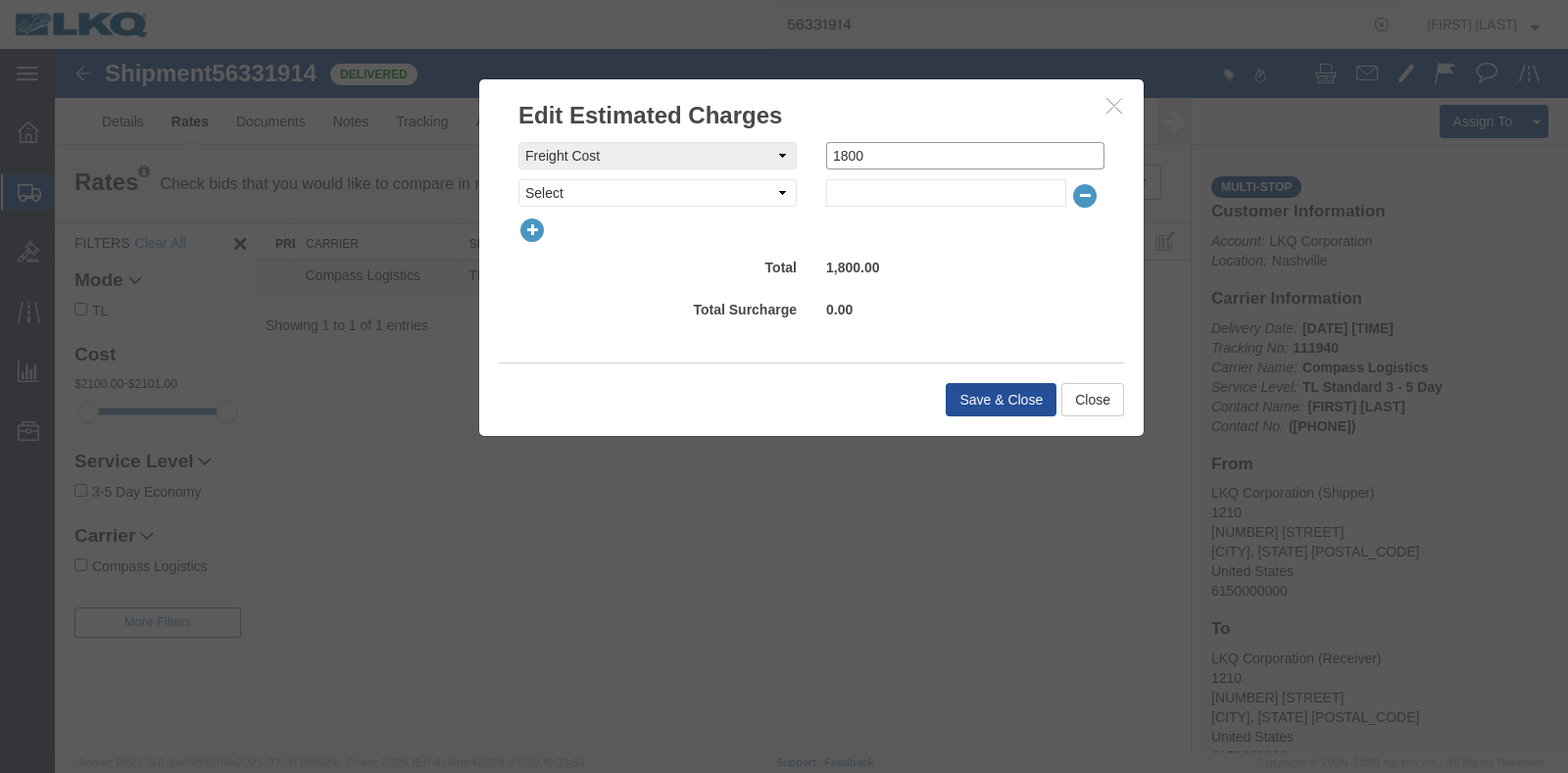 type on "1800" 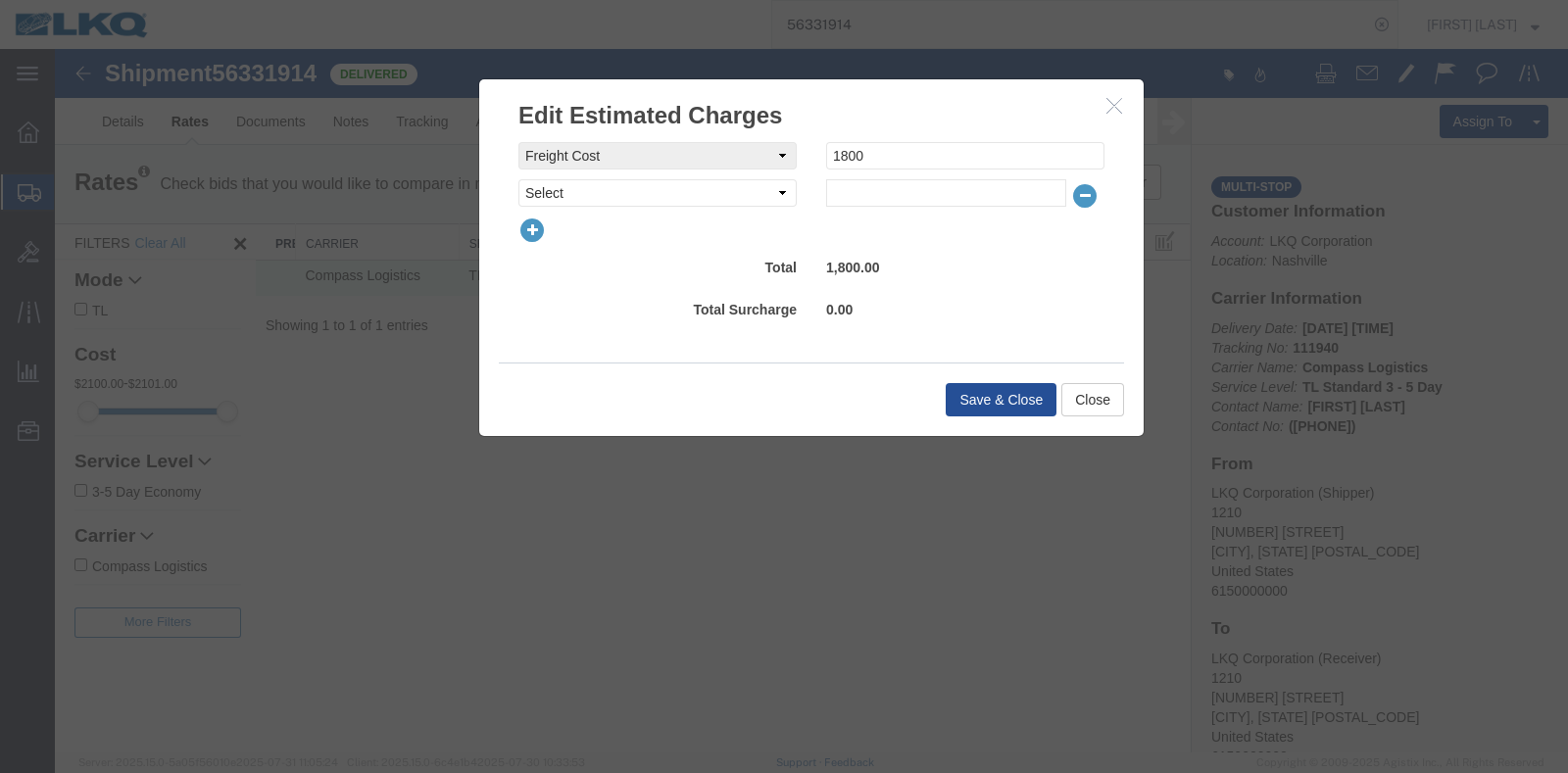 click on "Total Surcharge 0.00" at bounding box center (811, 312) 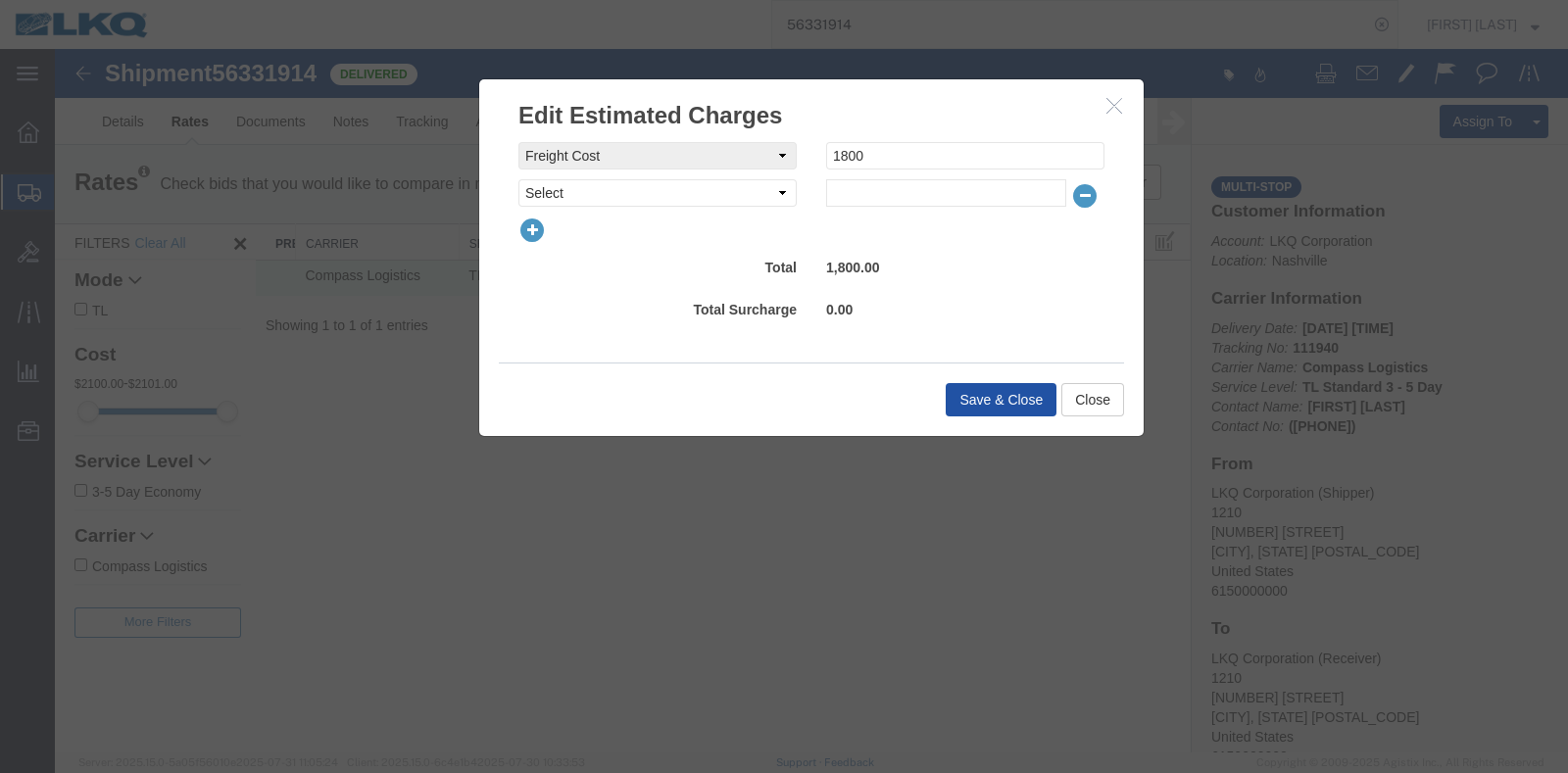 click on "Save & Close" at bounding box center [1001, 400] 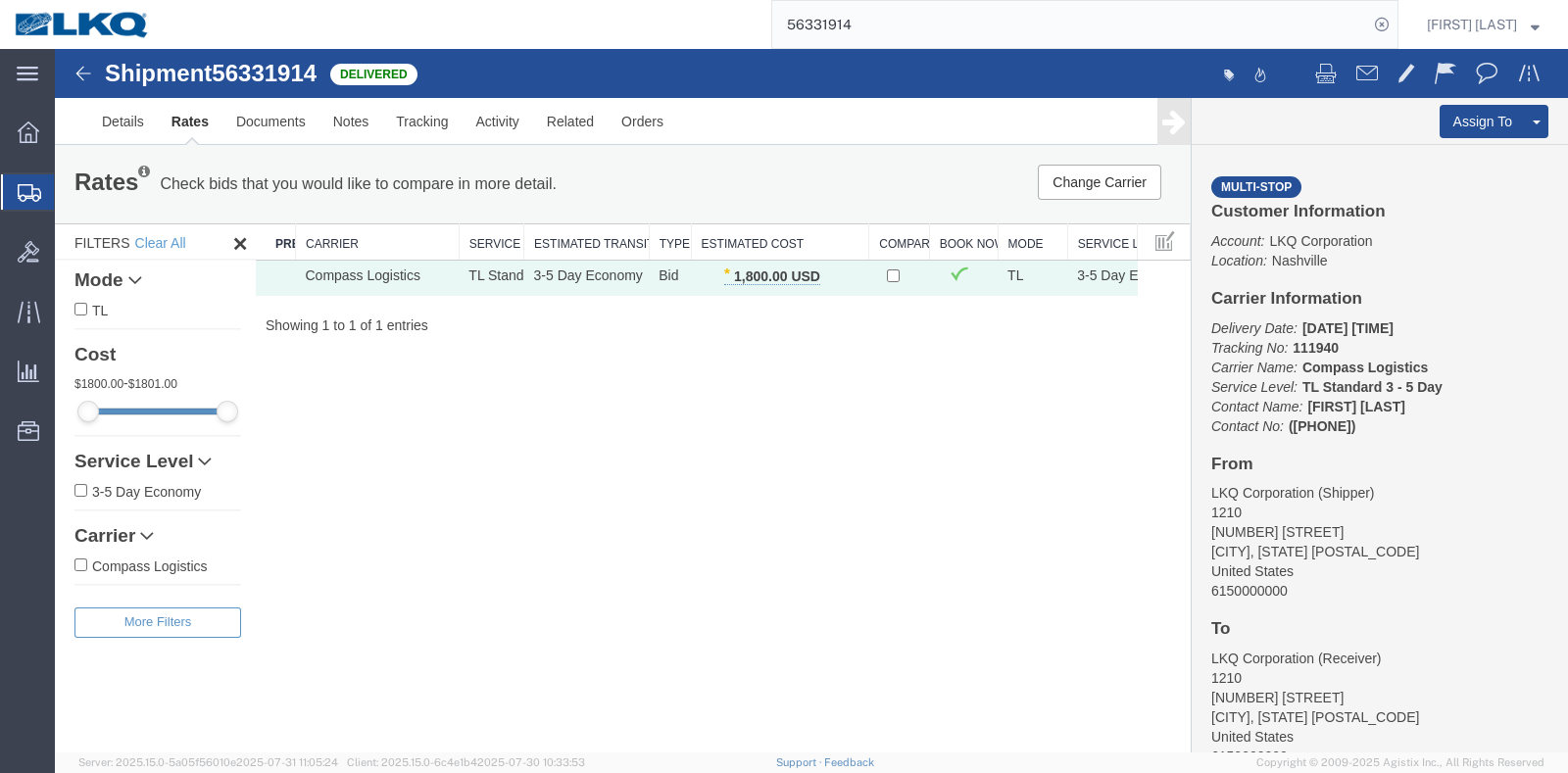 click on "56331914" at bounding box center (264, 72) 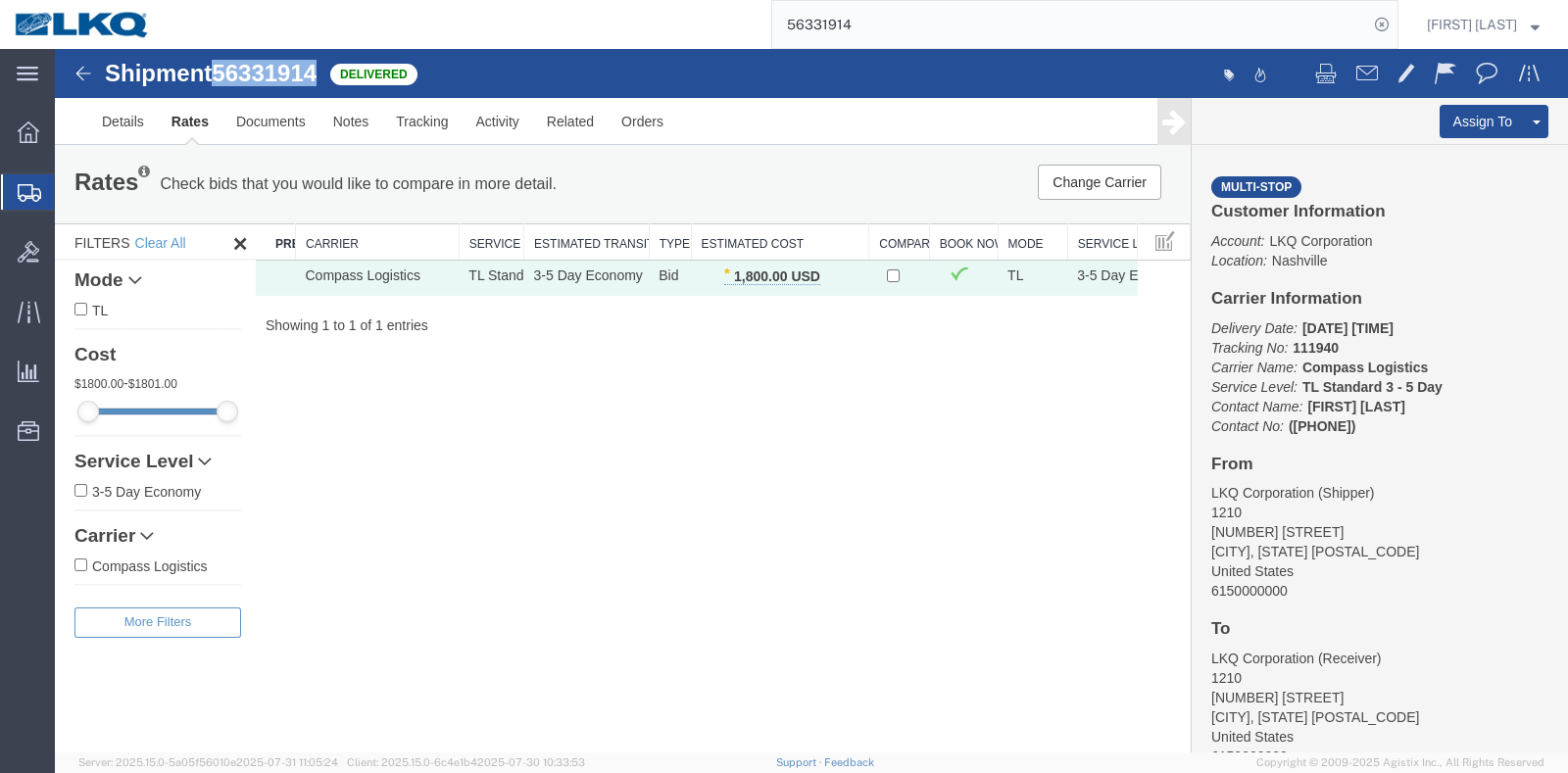 click on "56331914" at bounding box center (264, 72) 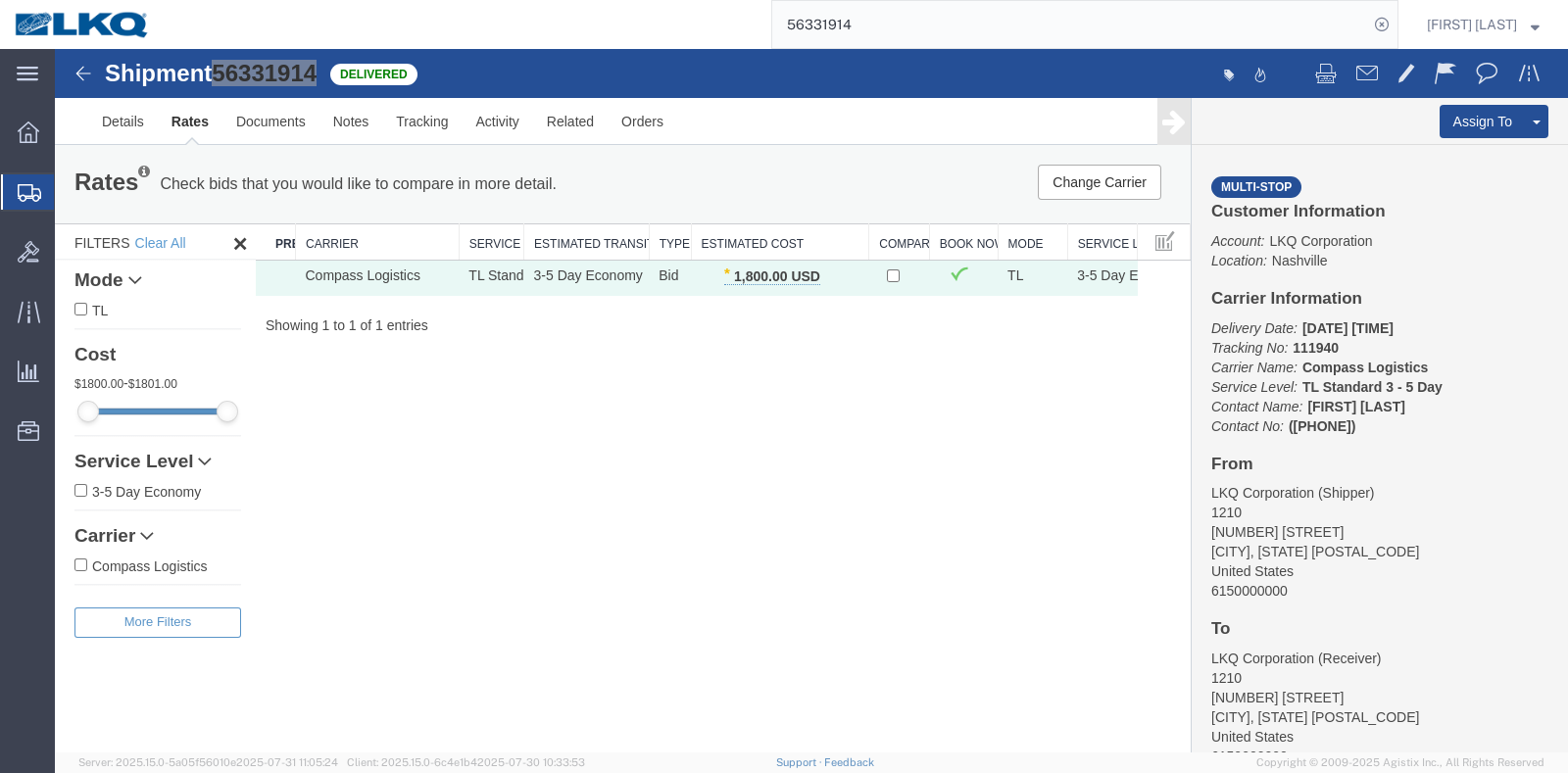 click on "56331914" 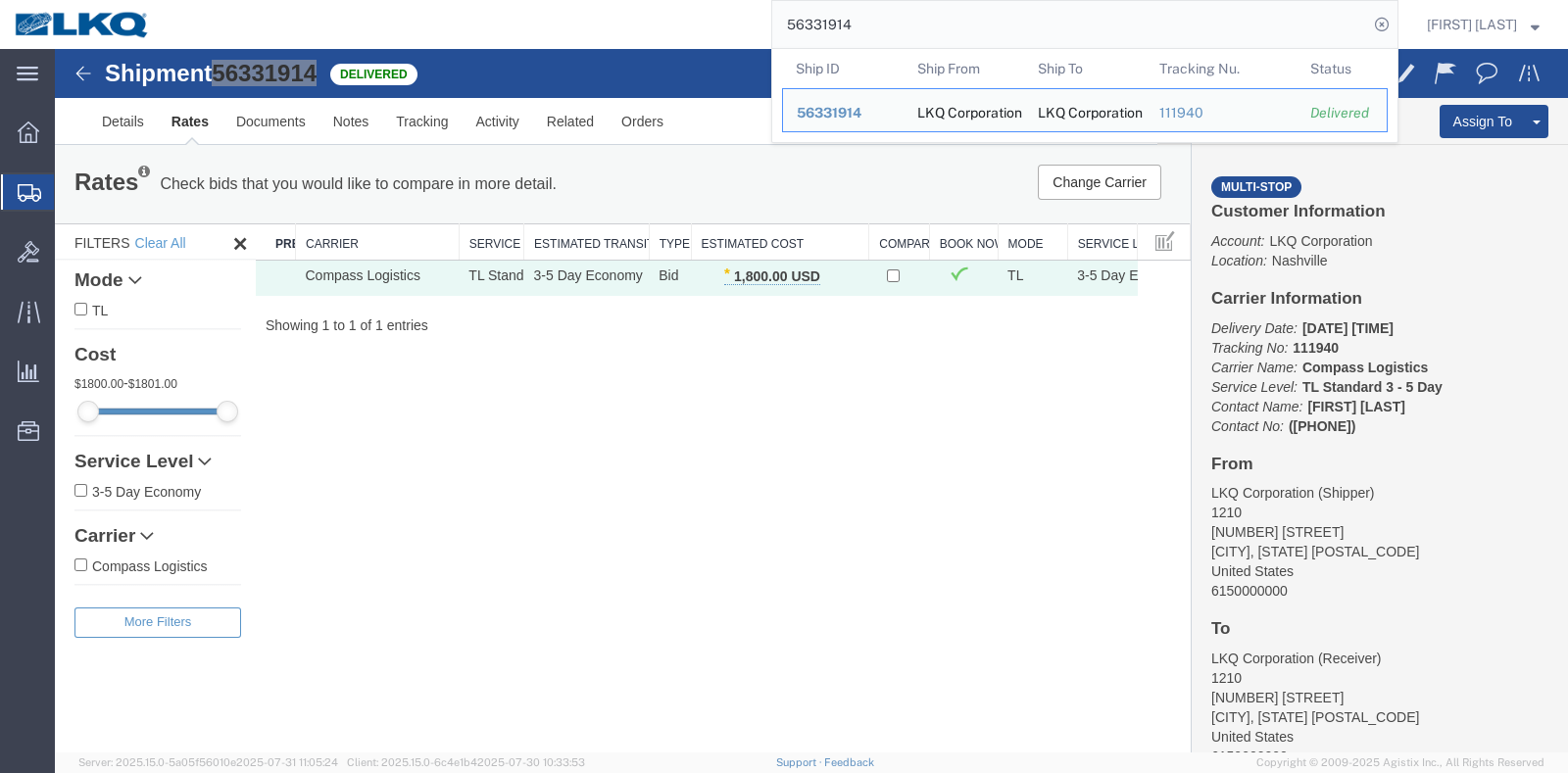 paste on "[NUMBER]" 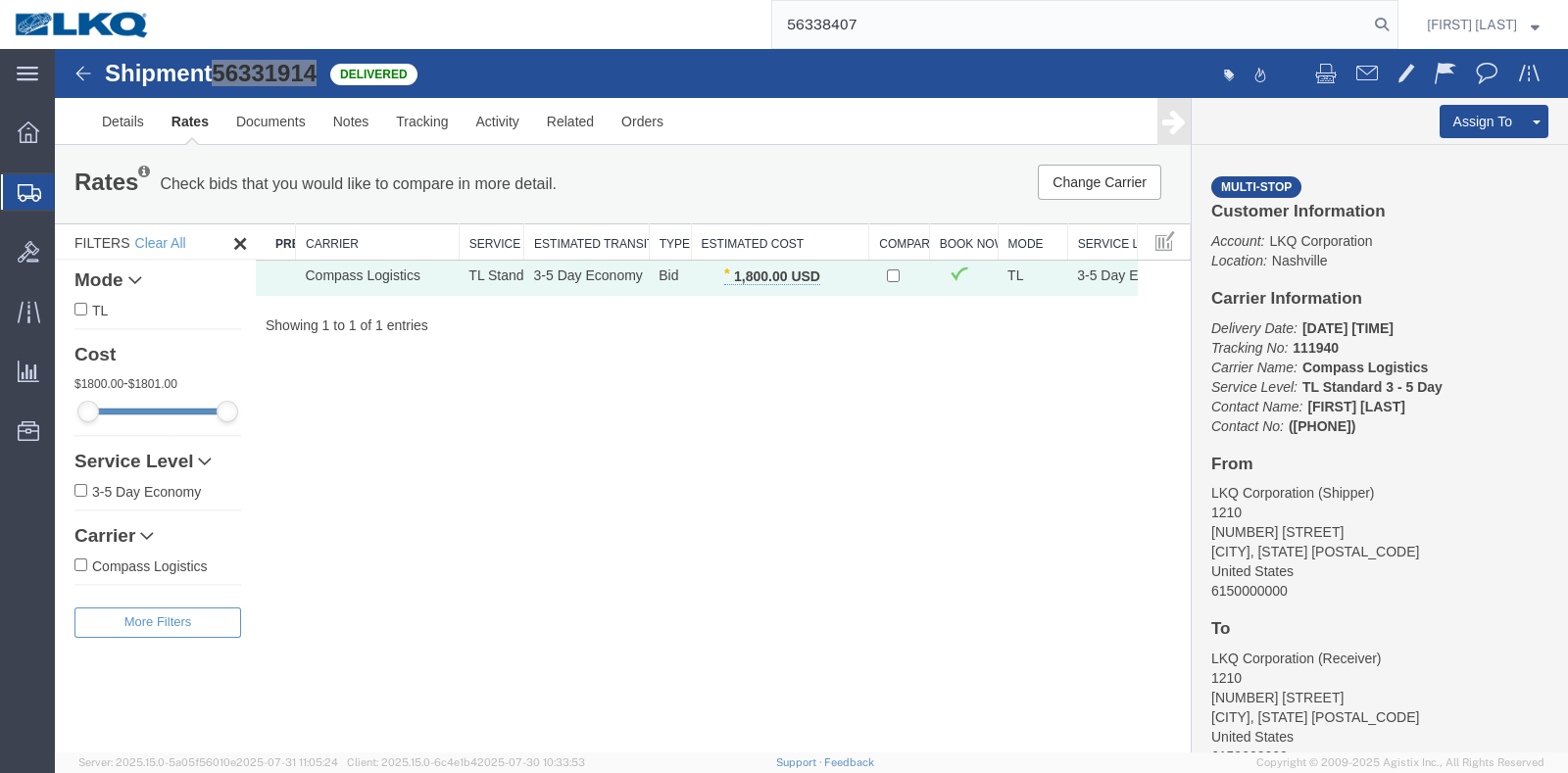 type on "56338407" 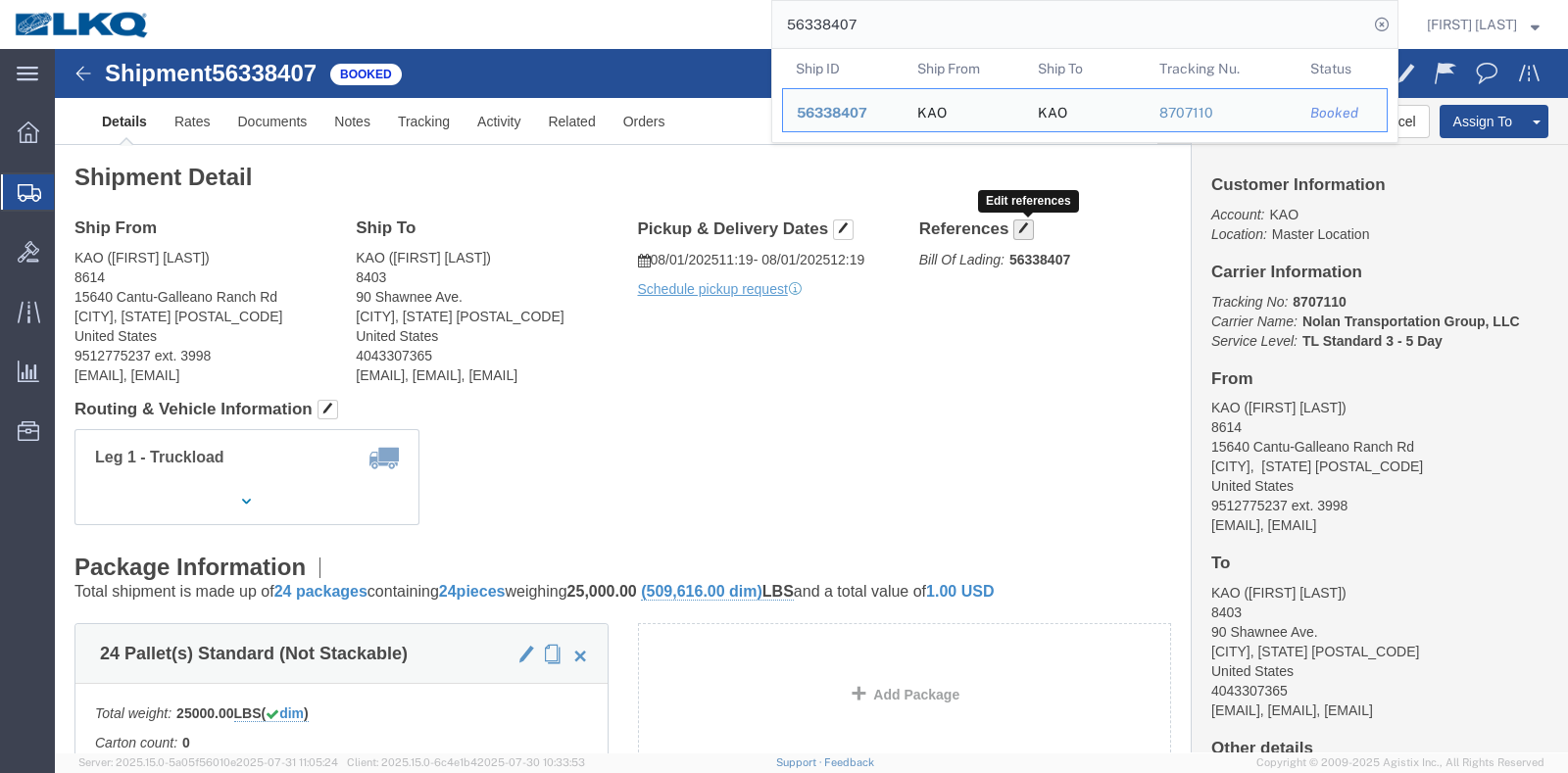 click 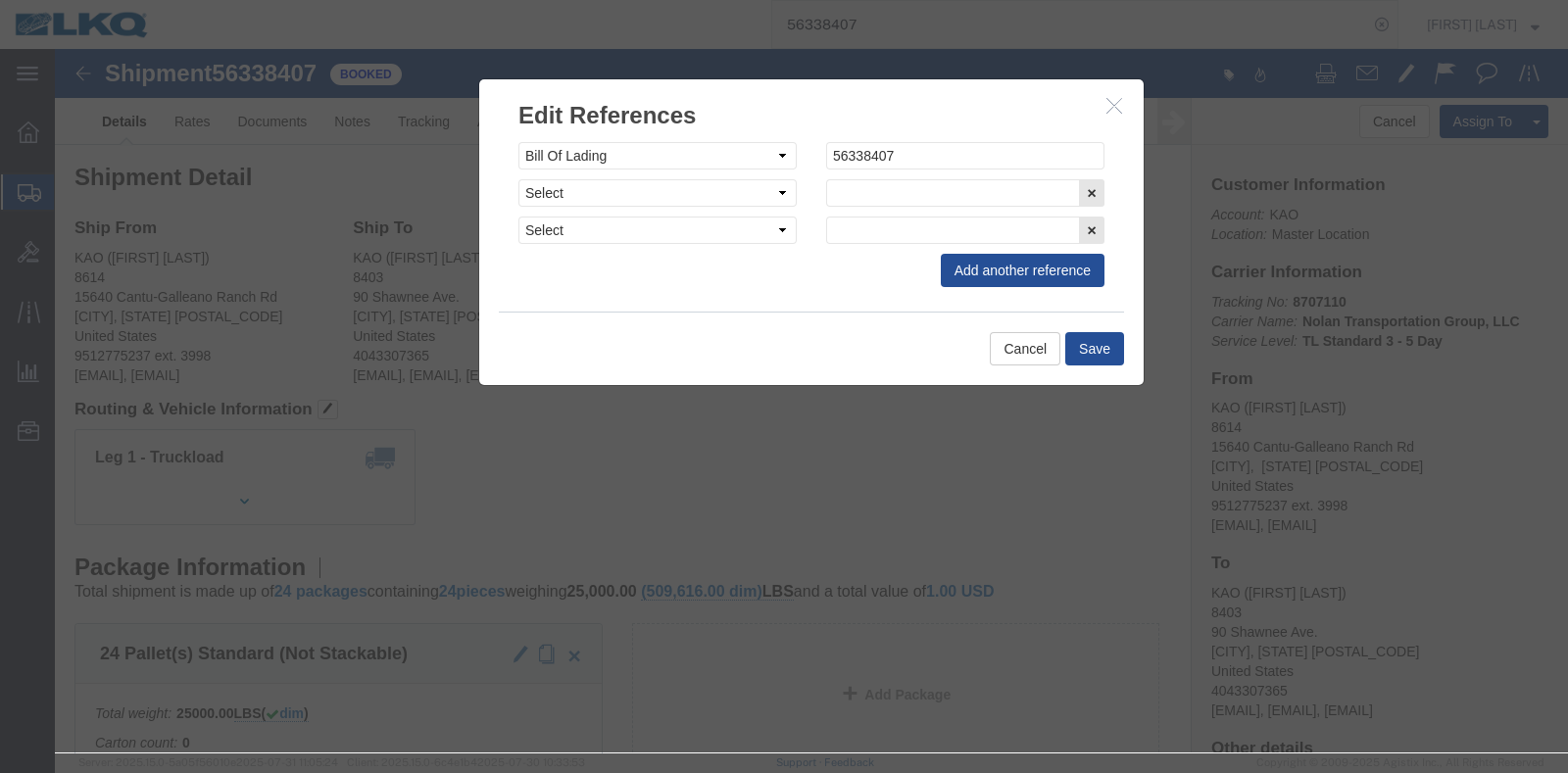 type 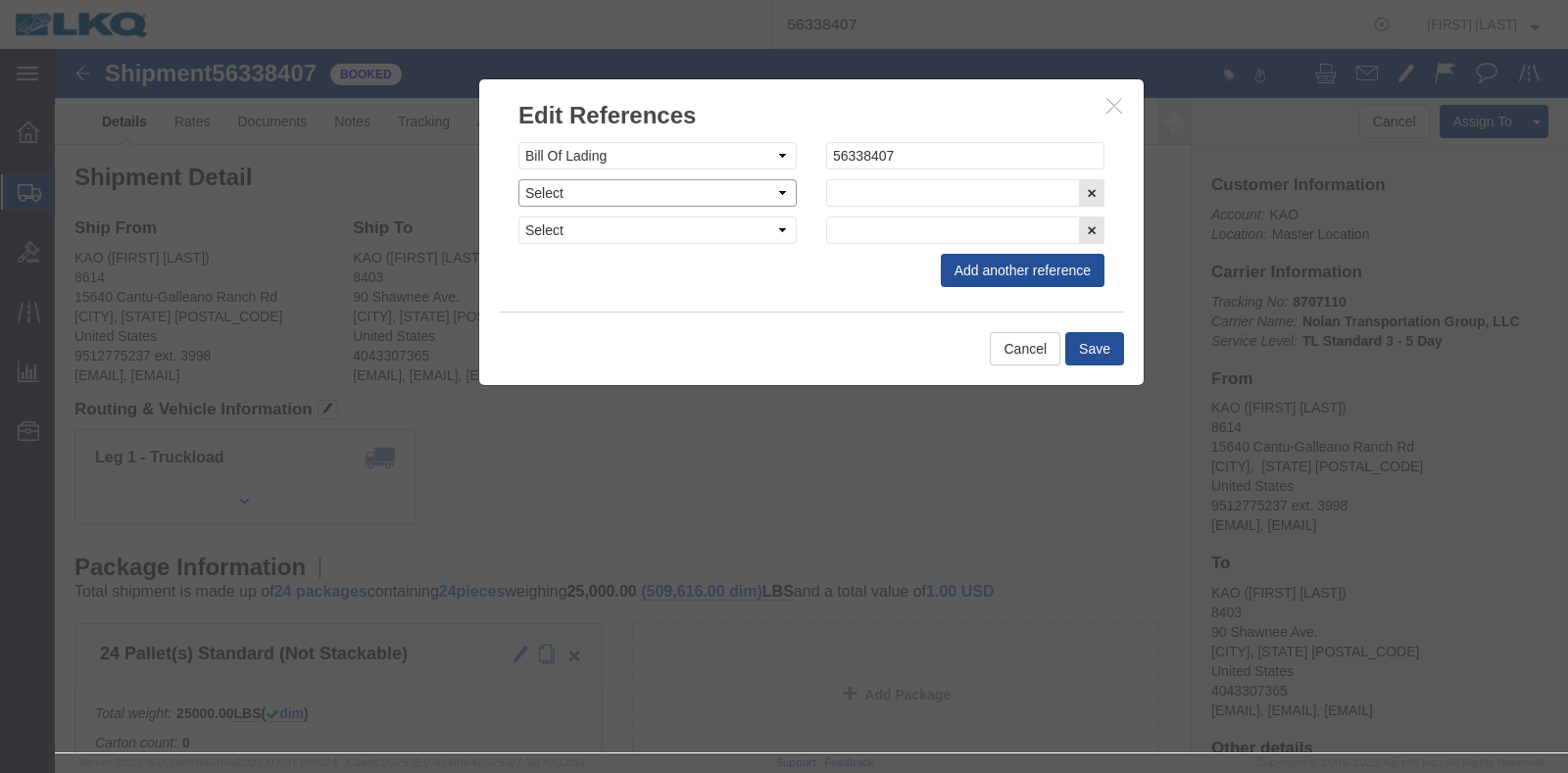 click on "Select Account Type Activity ID Airline Appointment Number ASN Batch Request # Bill Of Lading Bin Booking Number Booking Request ID Cancel Pickup Location CBP Entry No Claim Container Number Customer Ref Delivery Number Department Document No Expenditure Export Reference Flight Number General GL Code House Airway Bill Internal Requisition Invoice Number ITN No Job Number License Lloyd's Code Lot Number Master Airway Bill Master Tracking Number Material Requisition Order Number Organization Packing Slip Pickup Number Pickup Request PO Line Item No PRO # Problem File Number Project Project Number Protocol Number Purchase Order Quote Number R.M.A. Release Number Route Sales Order Seal Number Serial No Shipment Id Number Shipment Line No Study Number Task Tender ID VAT Number Vessel Name VIN Voyage Number Waybill Number Work Order" 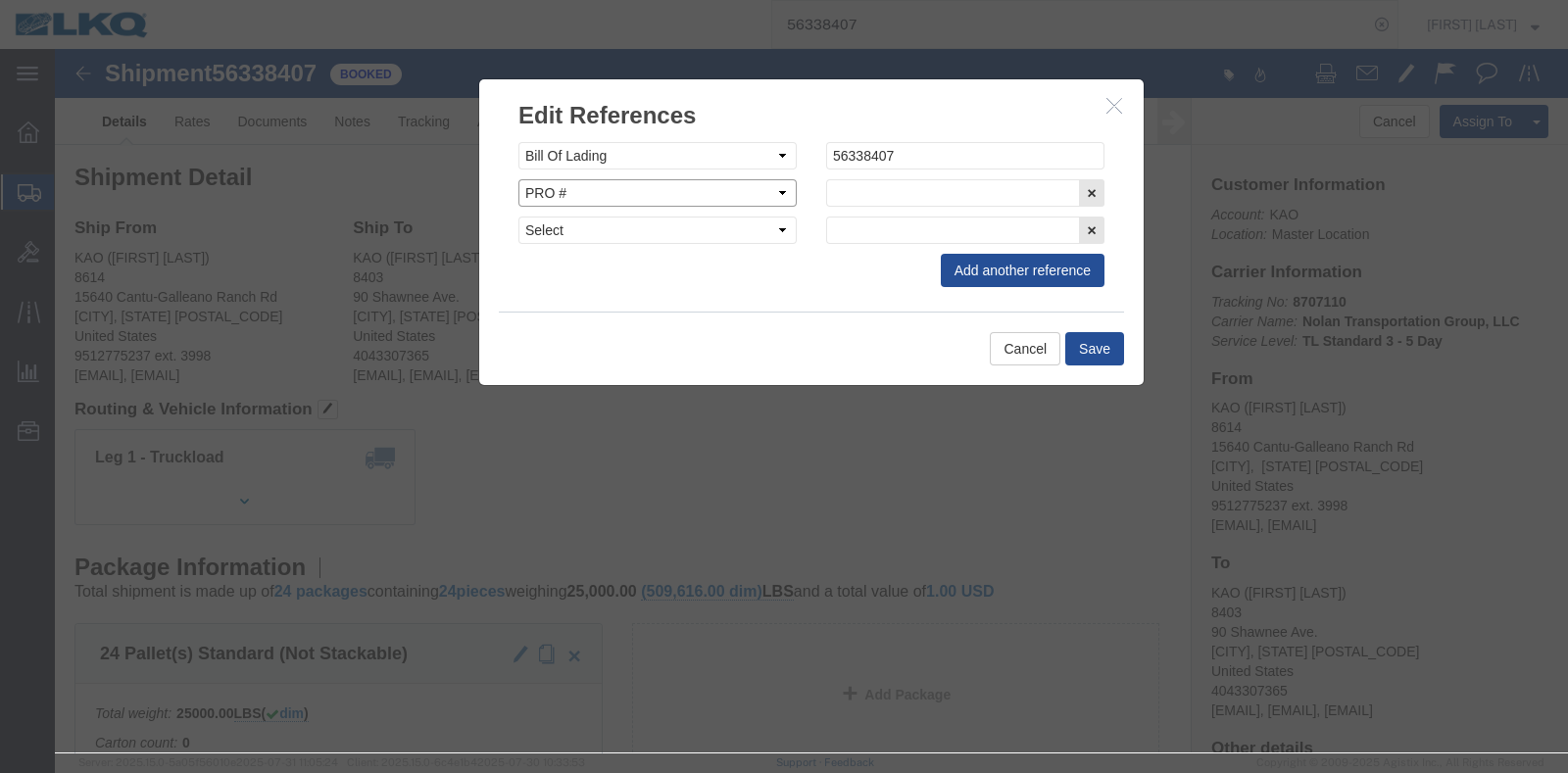 click on "Select Account Type Activity ID Airline Appointment Number ASN Batch Request # Bill Of Lading Bin Booking Number Booking Request ID Cancel Pickup Location CBP Entry No Claim Container Number Customer Ref Delivery Number Department Document No Expenditure Export Reference Flight Number General GL Code House Airway Bill Internal Requisition Invoice Number ITN No Job Number License Lloyd's Code Lot Number Master Airway Bill Master Tracking Number Material Requisition Order Number Organization Packing Slip Pickup Number Pickup Request PO Line Item No PRO # Problem File Number Project Project Number Protocol Number Purchase Order Quote Number R.M.A. Release Number Route Sales Order Seal Number Serial No Shipment Id Number Shipment Line No Study Number Task Tender ID VAT Number Vessel Name VIN Voyage Number Waybill Number Work Order" 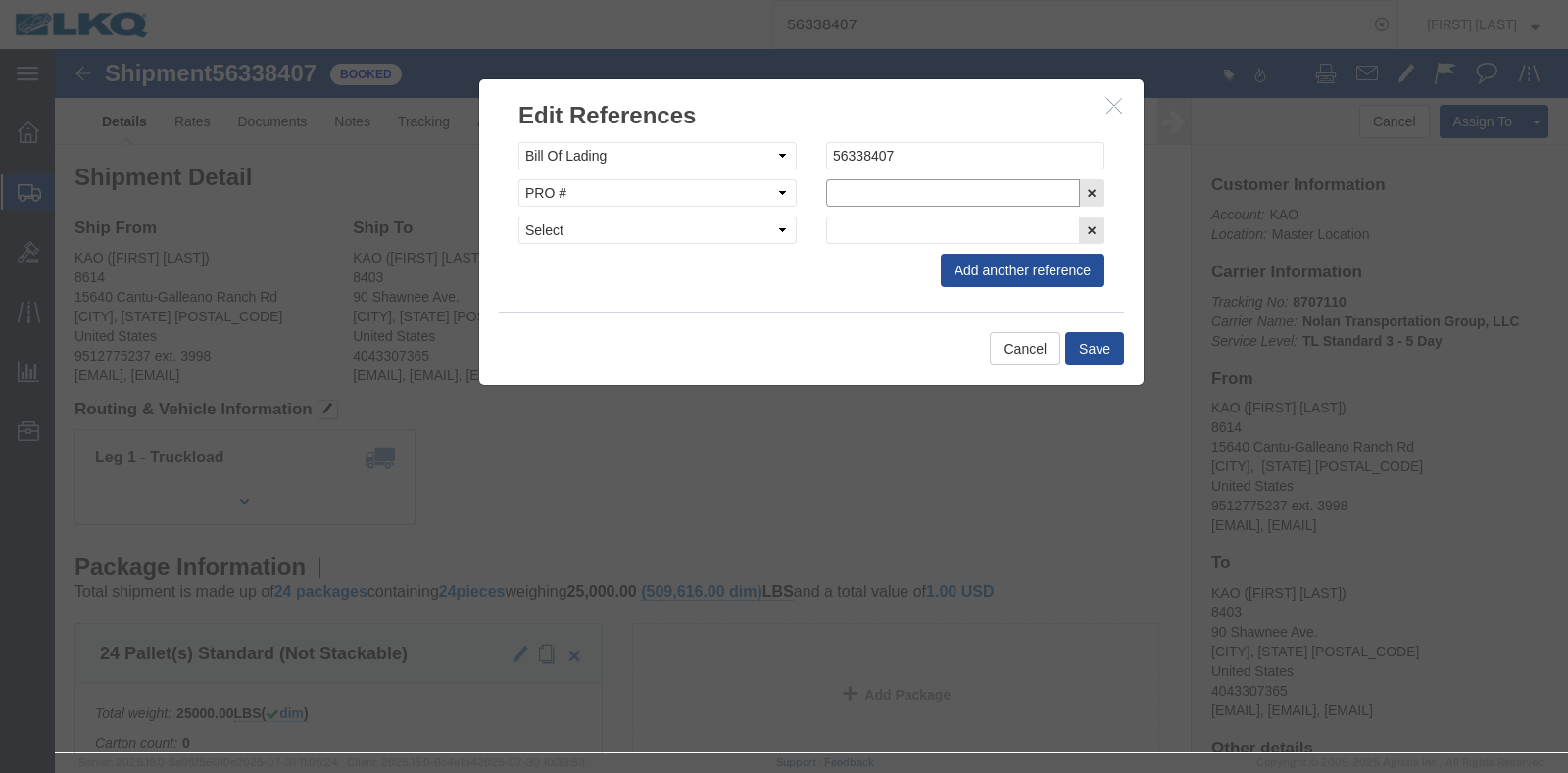 click 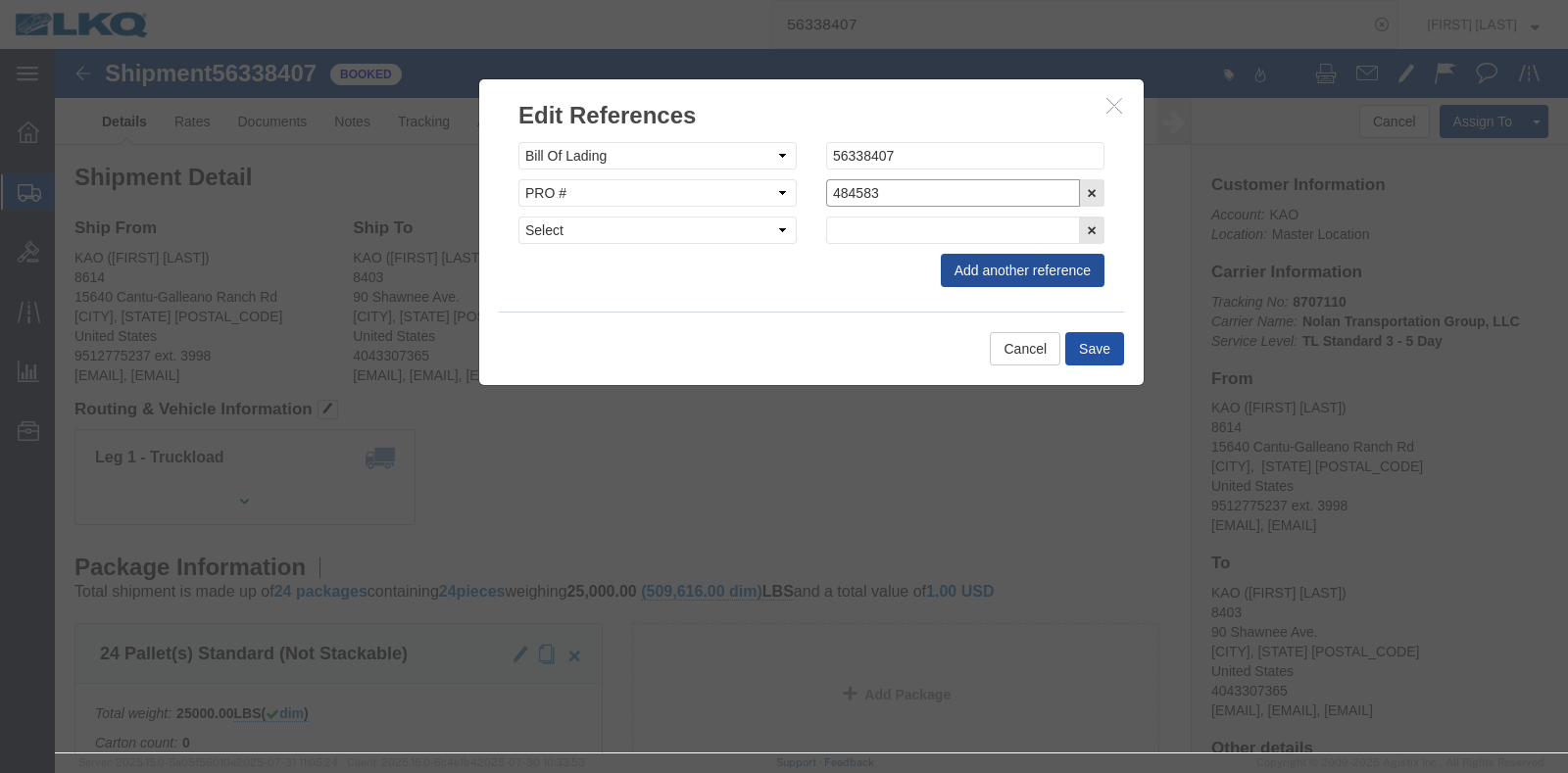 type on "484583" 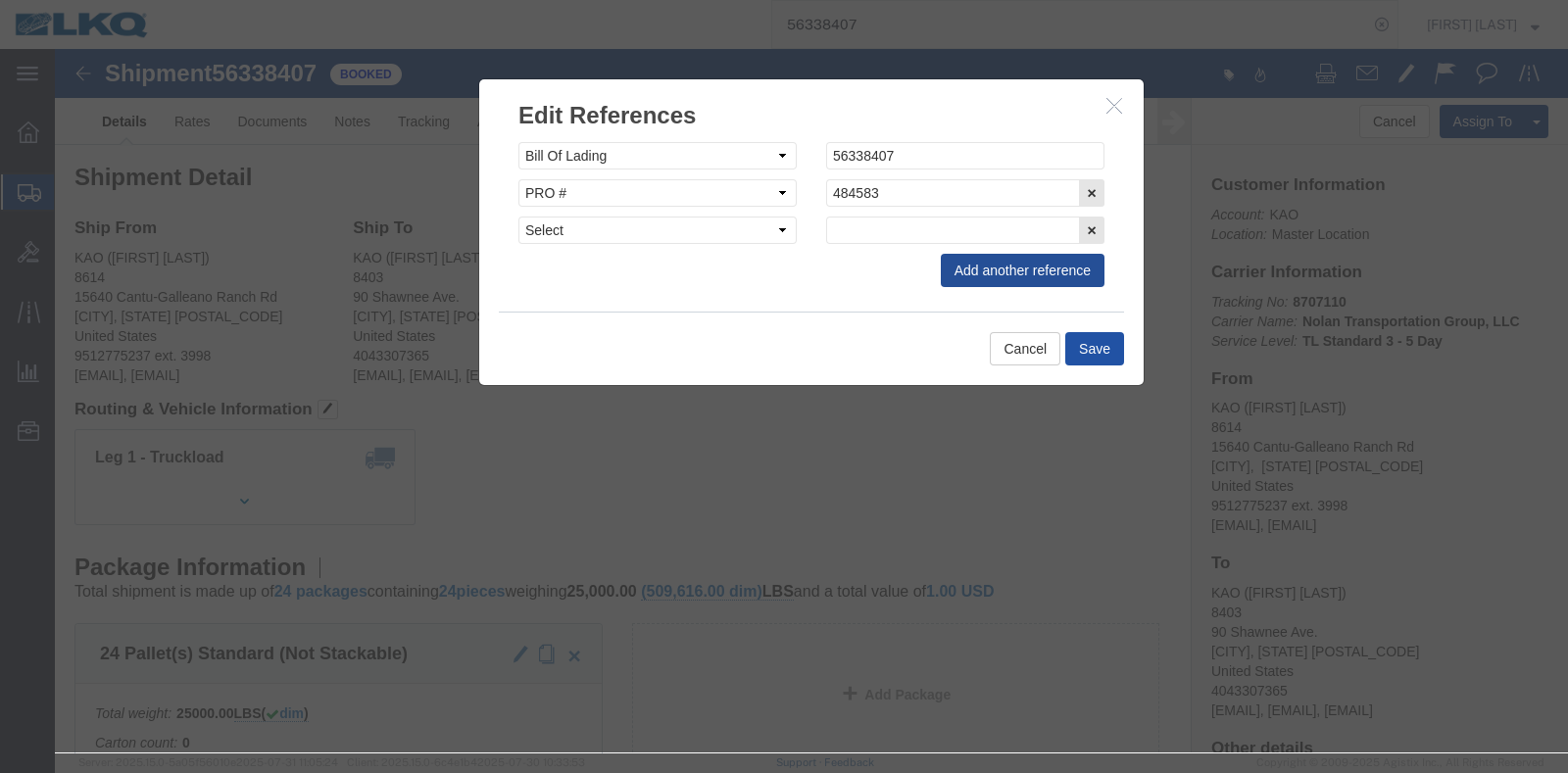 click on "Save" 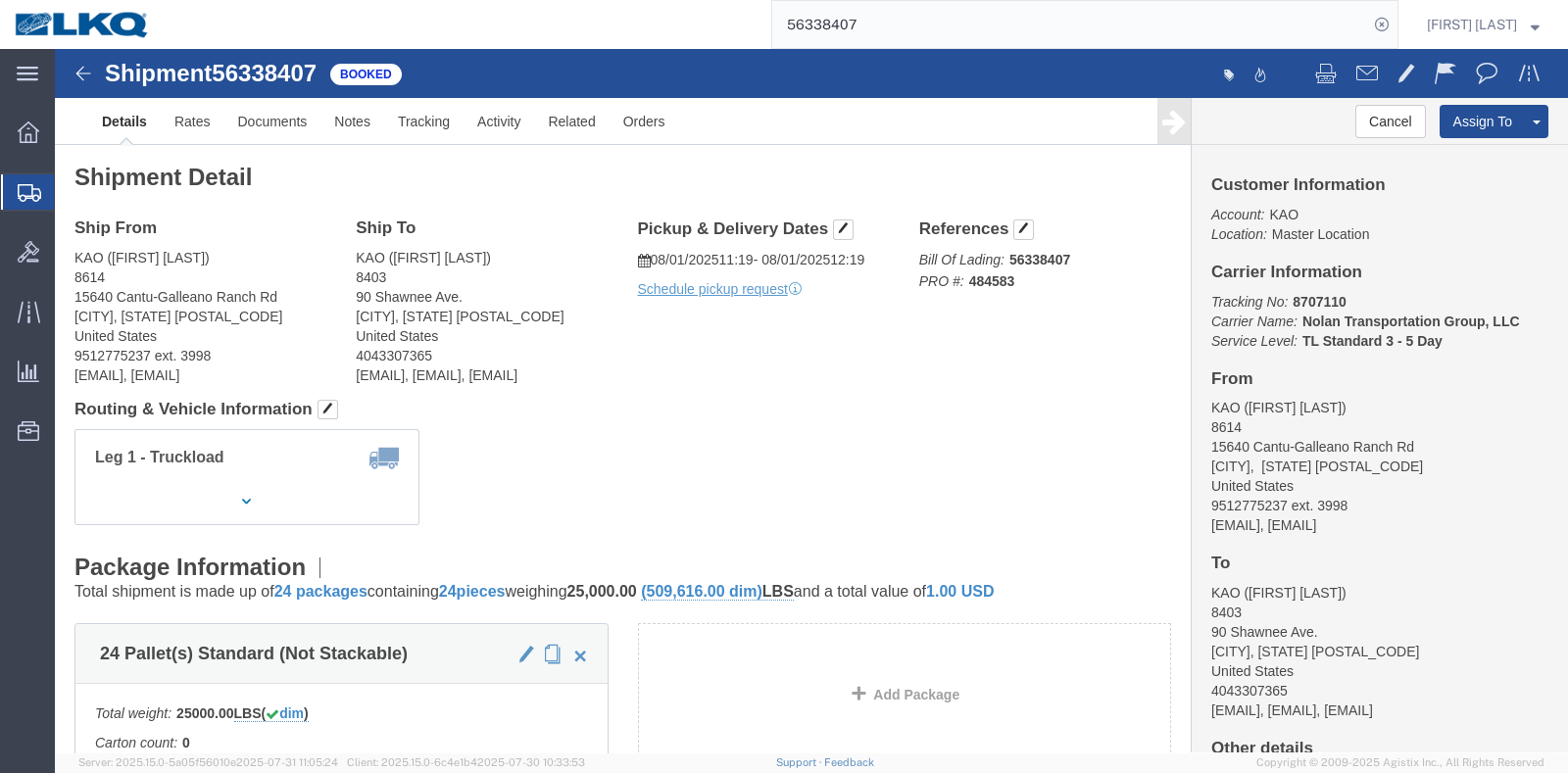 click on "Ship From
KAO ([FIRST] [LAST]) [NUMBER] [STREET] [CITY], [STATE] [POSTAL_CODE] United States [PHONE] [EMAIL], [EMAIL]
Ship To
KAO ([FIRST] [LAST]) [NUMBER] [STREET] [CITY], [STATE] [POSTAL_CODE] United States [PHONE] [EMAIL], [EMAIL], [EMAIL]
Pickup & Delivery Dates
[DATE]  [TIME]
-
[DATE]  [TIME]
Schedule pickup request
Edit Date and Time
Pickup Date:
Pickup Start Date Pickup Start Time Pickup Open Date and Time
[MONTH] [DAY] [YEAR] [TIME] [AMPM]
Pickup Close Date Pickup Close Time
Pickup Close Date and Time
[MONTH] [DAY] [YEAR] [TIME] [AMPM]
Delivery by Date
Delivery Start Date Delivery Start Time
Deliver Open Date and Time
Deliver Close Date Deliver Close Time" 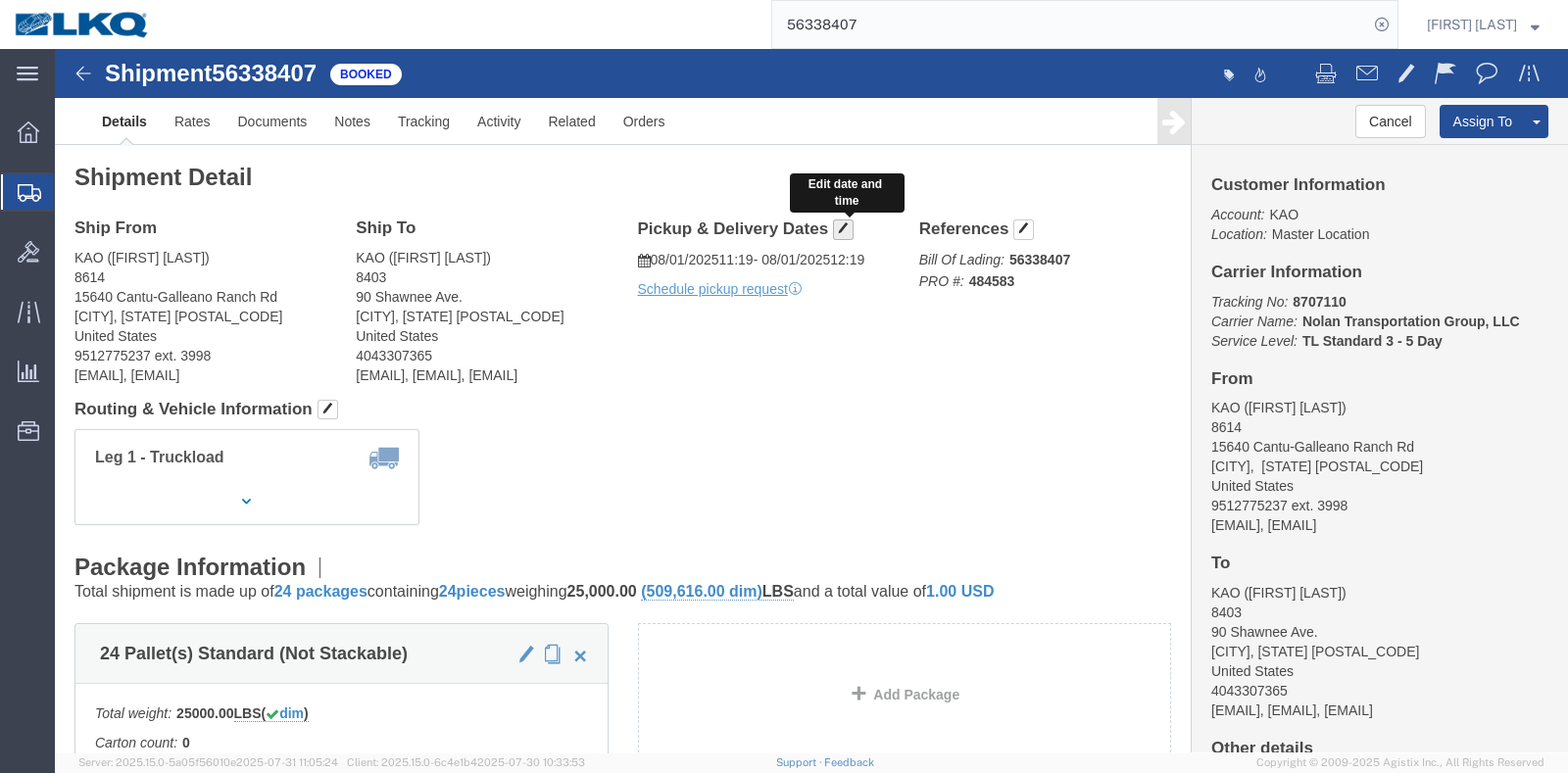 click 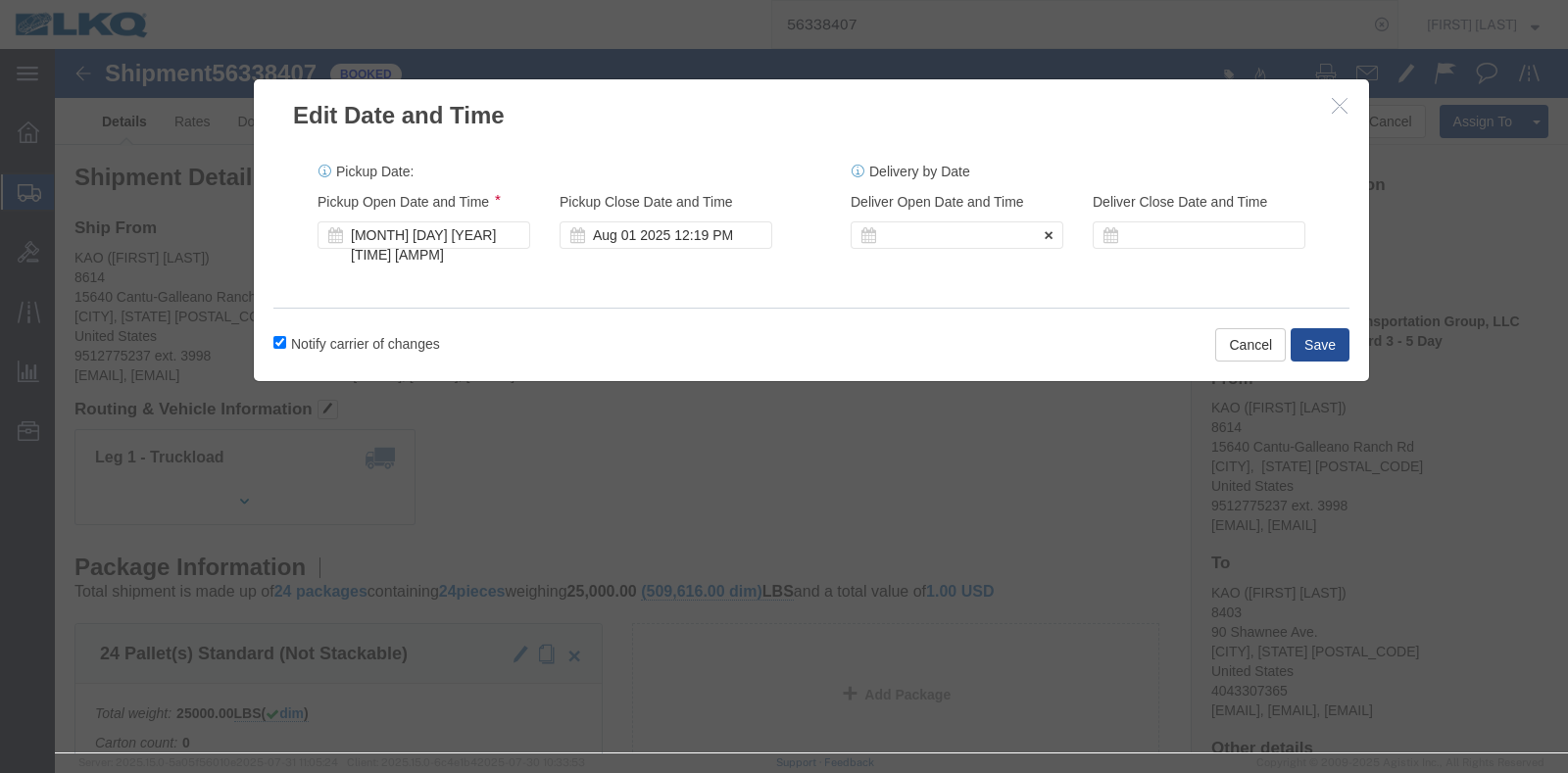 type 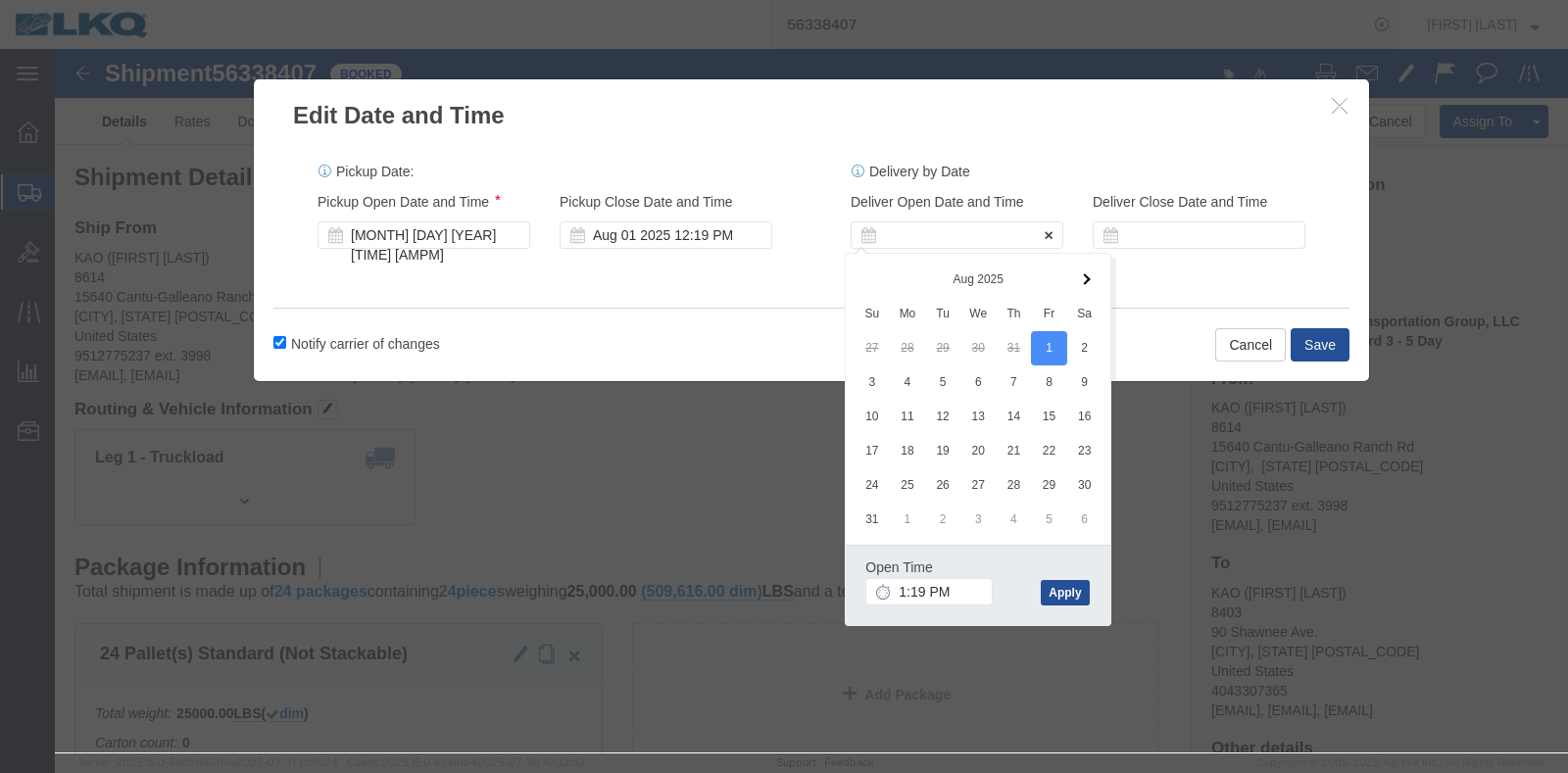 click 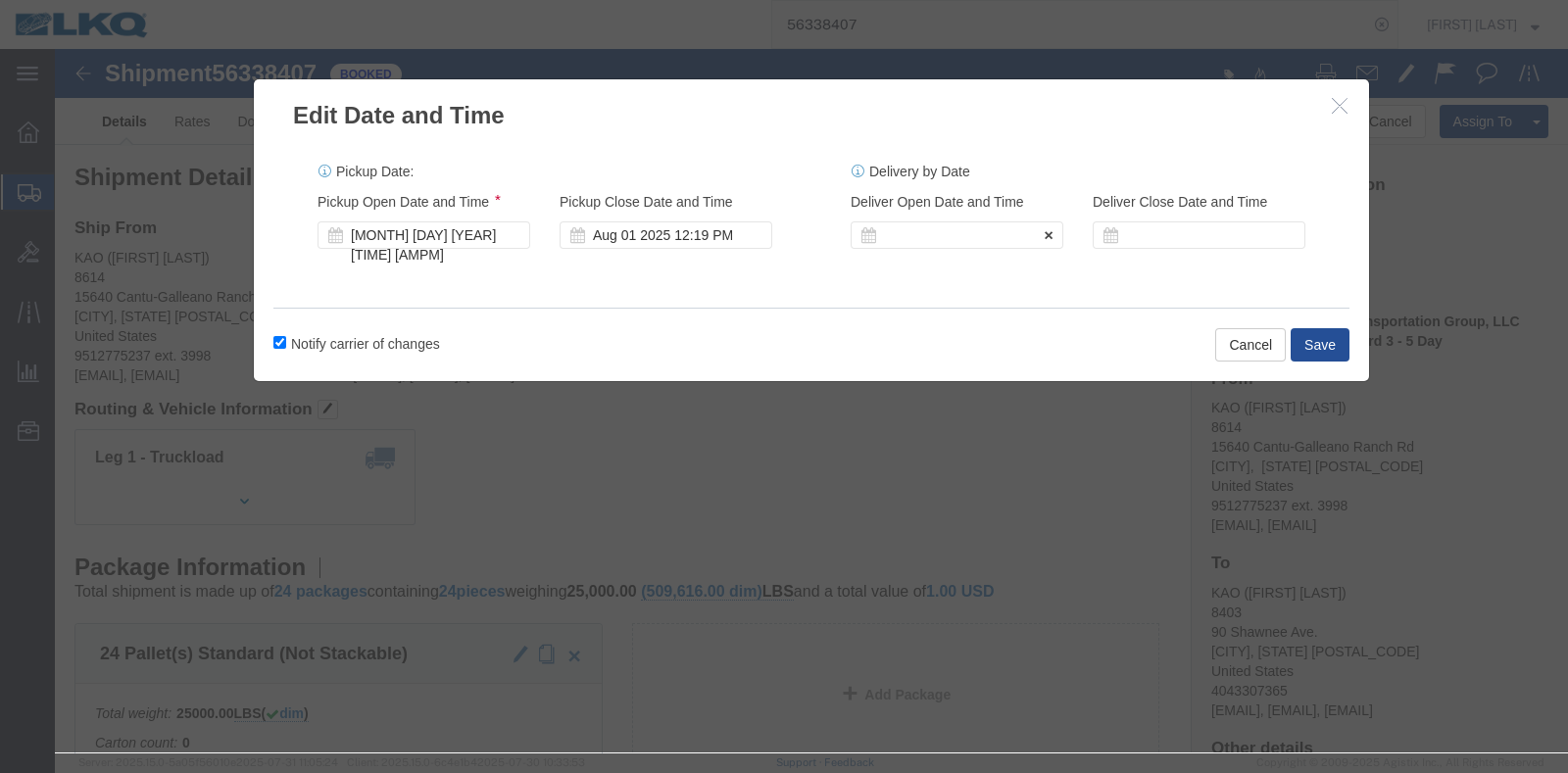 click 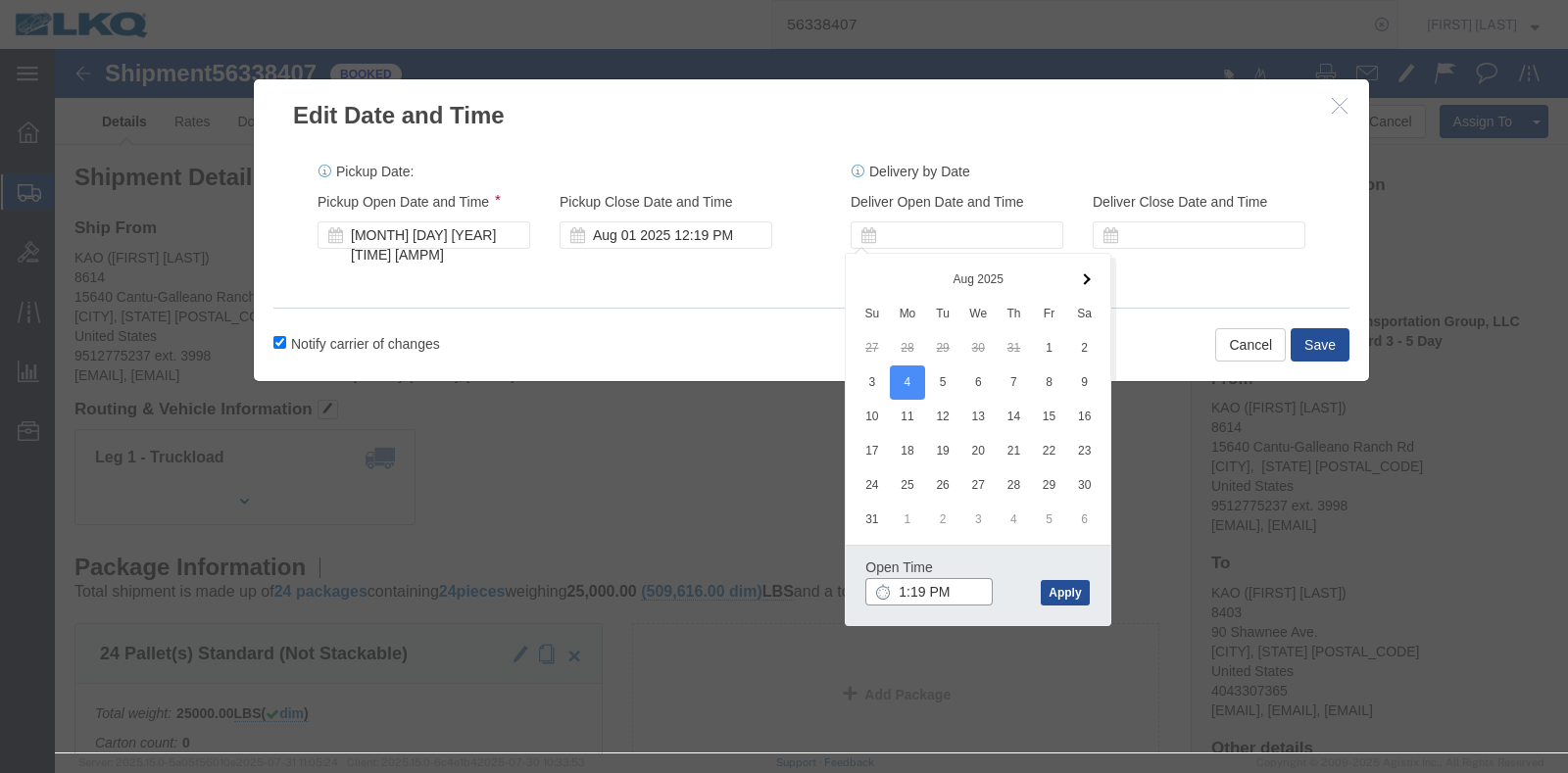 click on "1:19 PM" 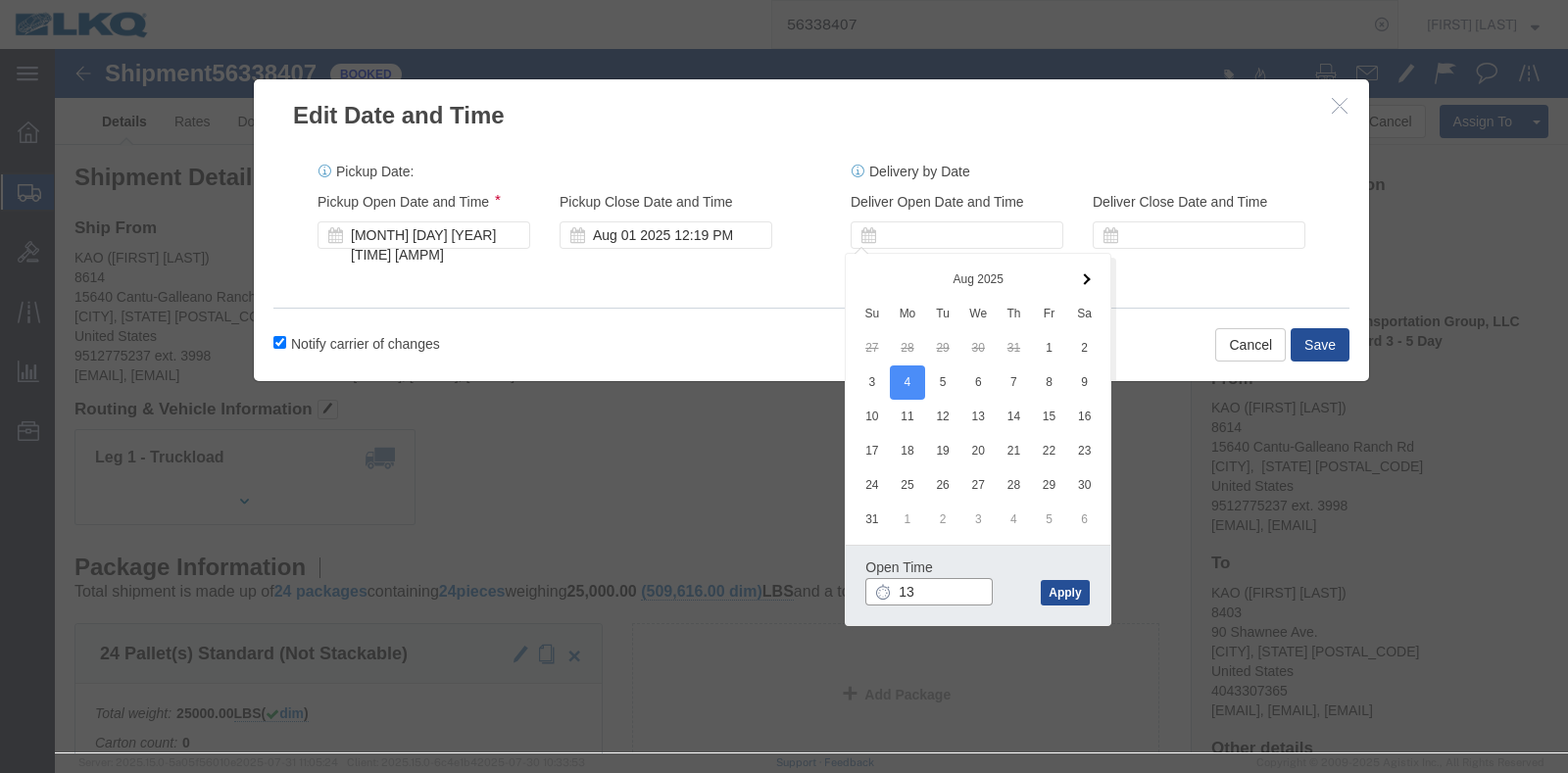 type on "1:00 PM" 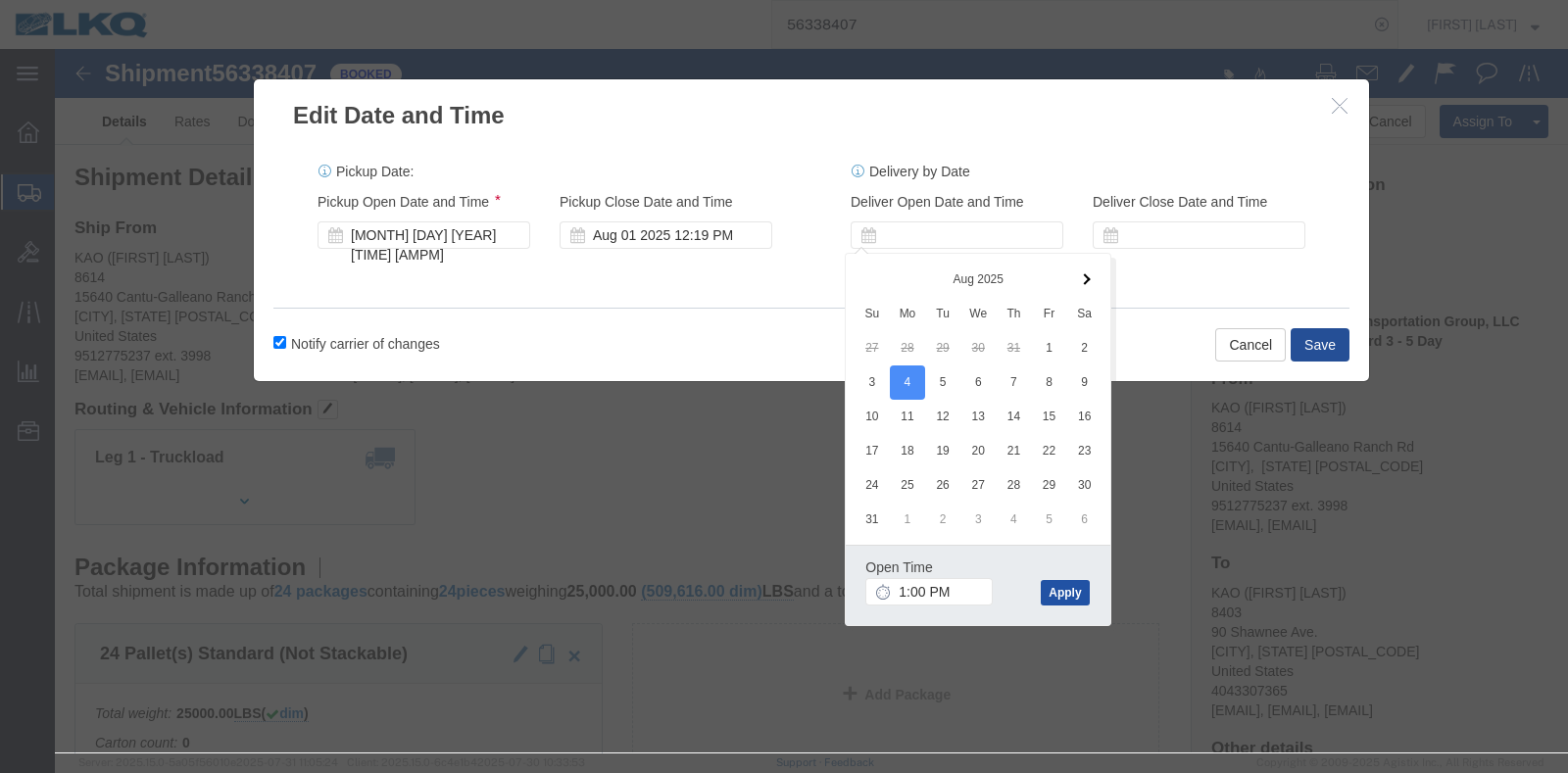 click on "Apply" 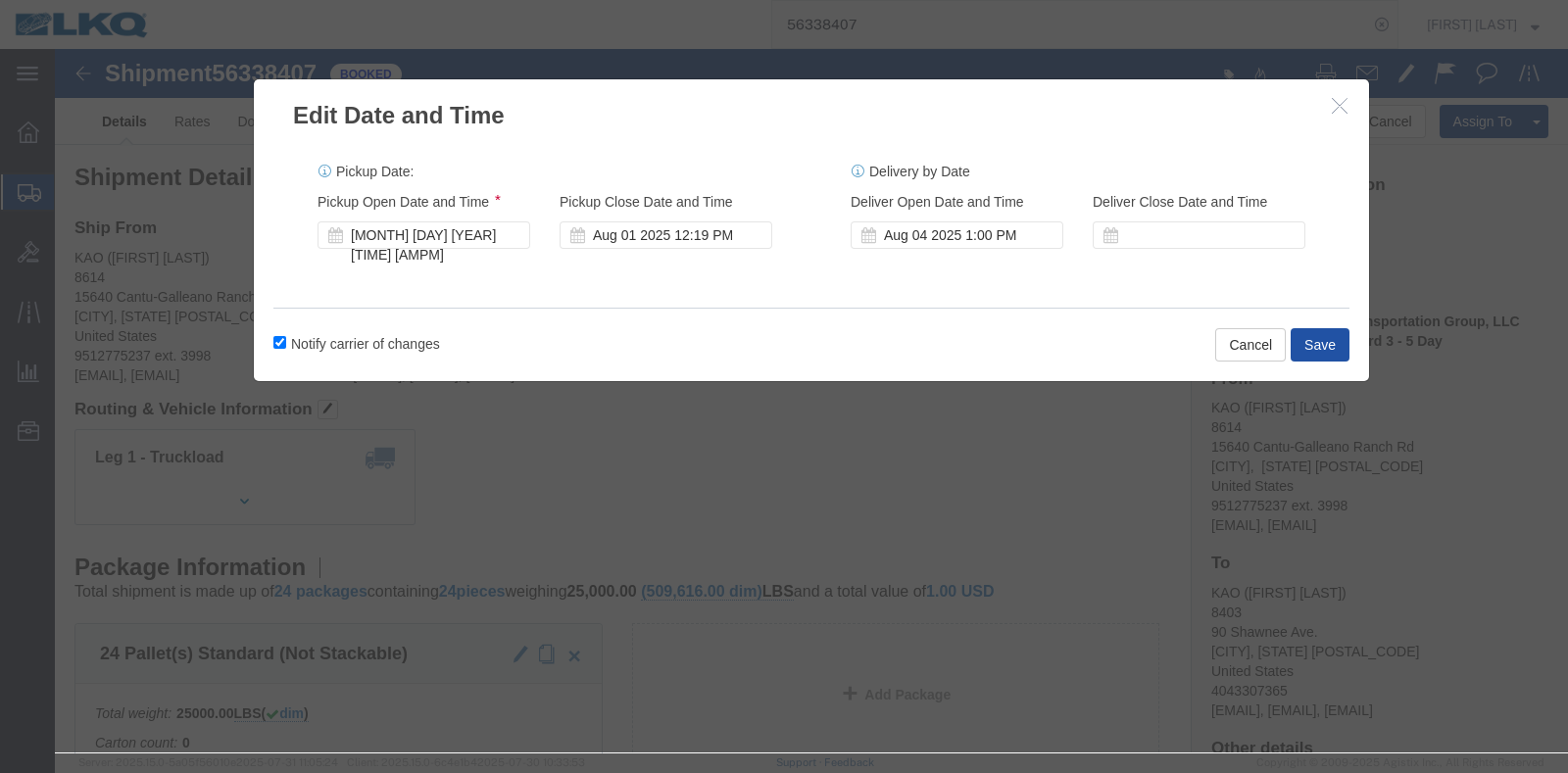click on "Save" 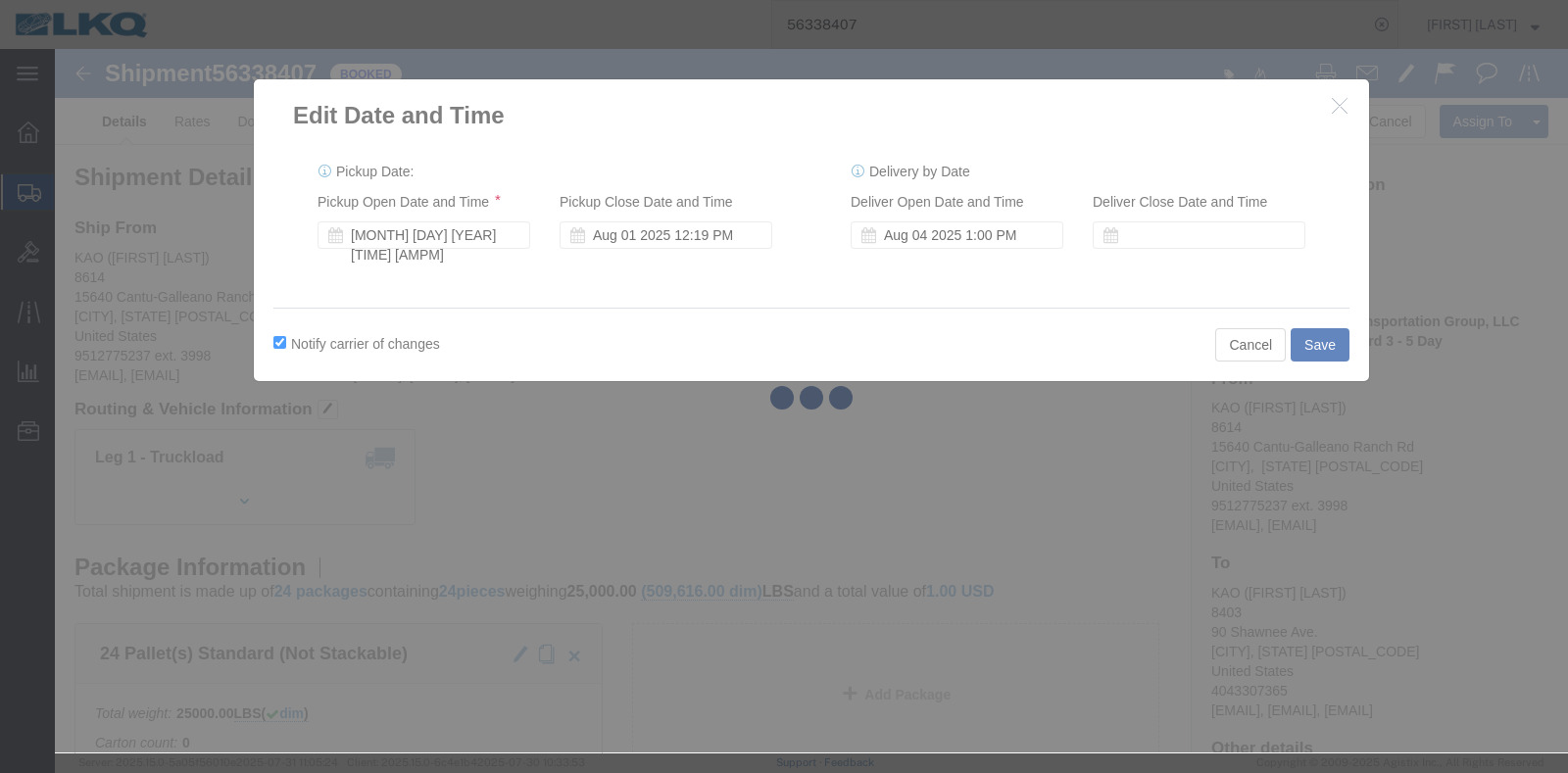 type 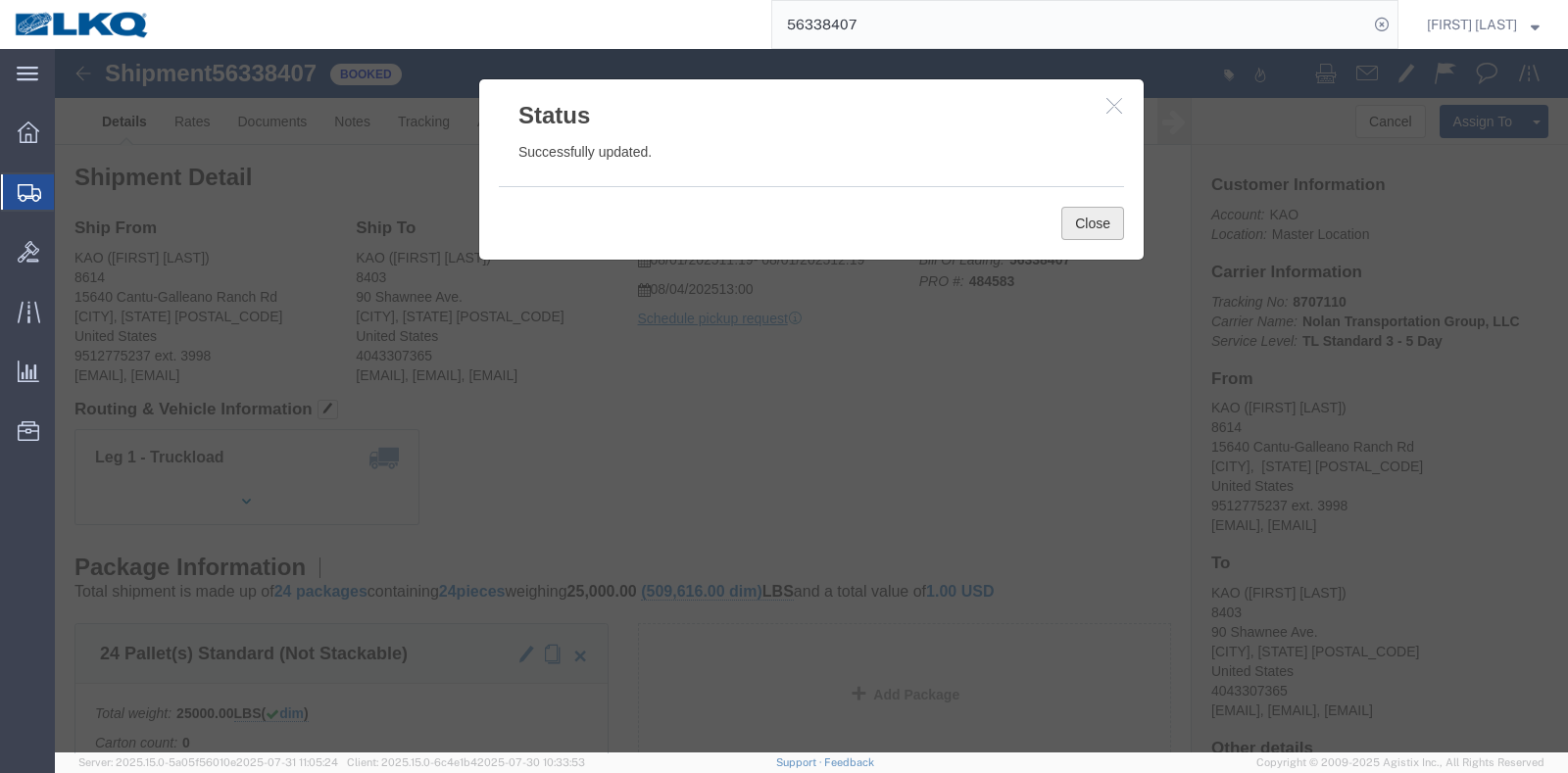 click on "Close" 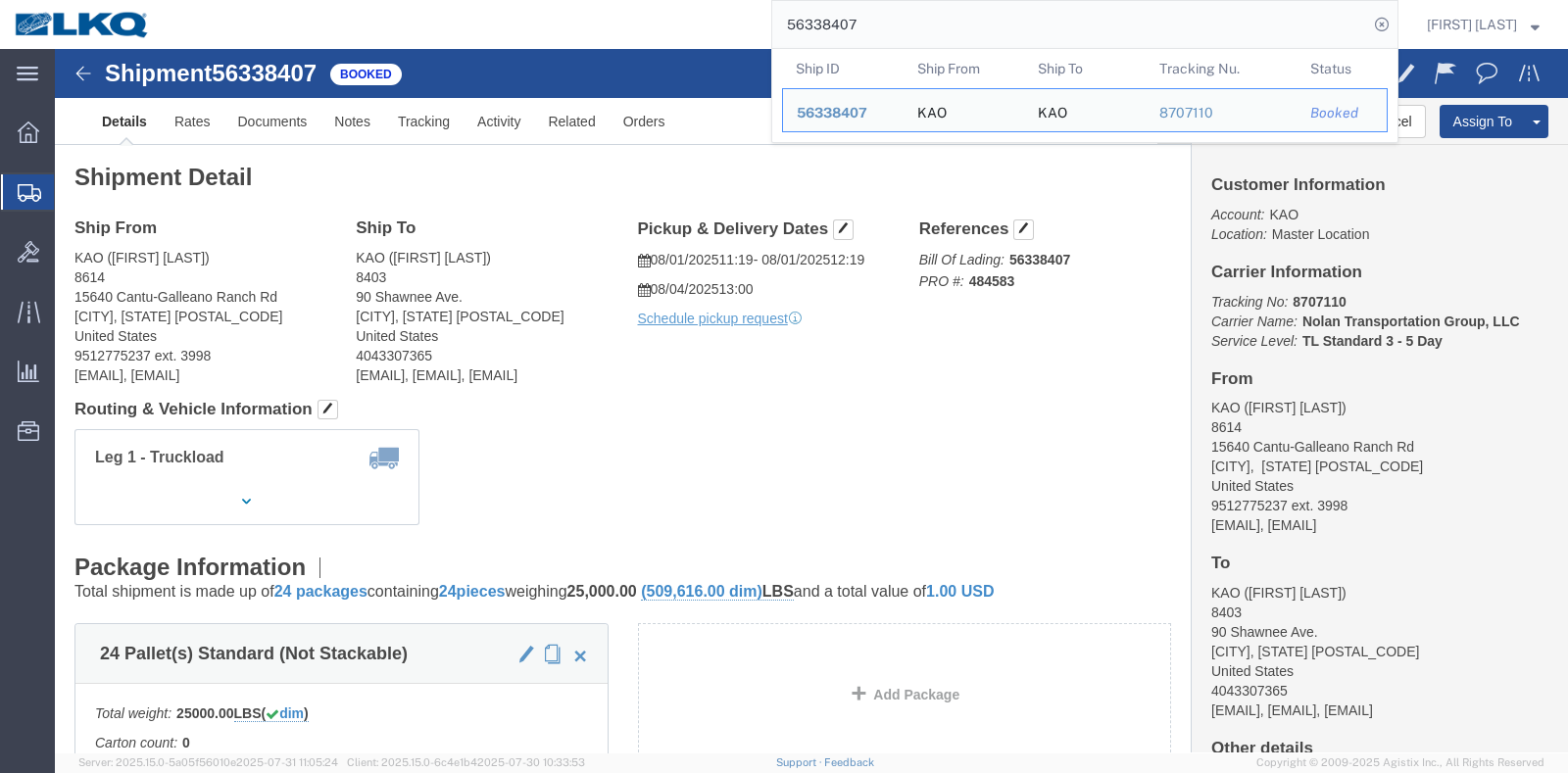 click on "56338407" 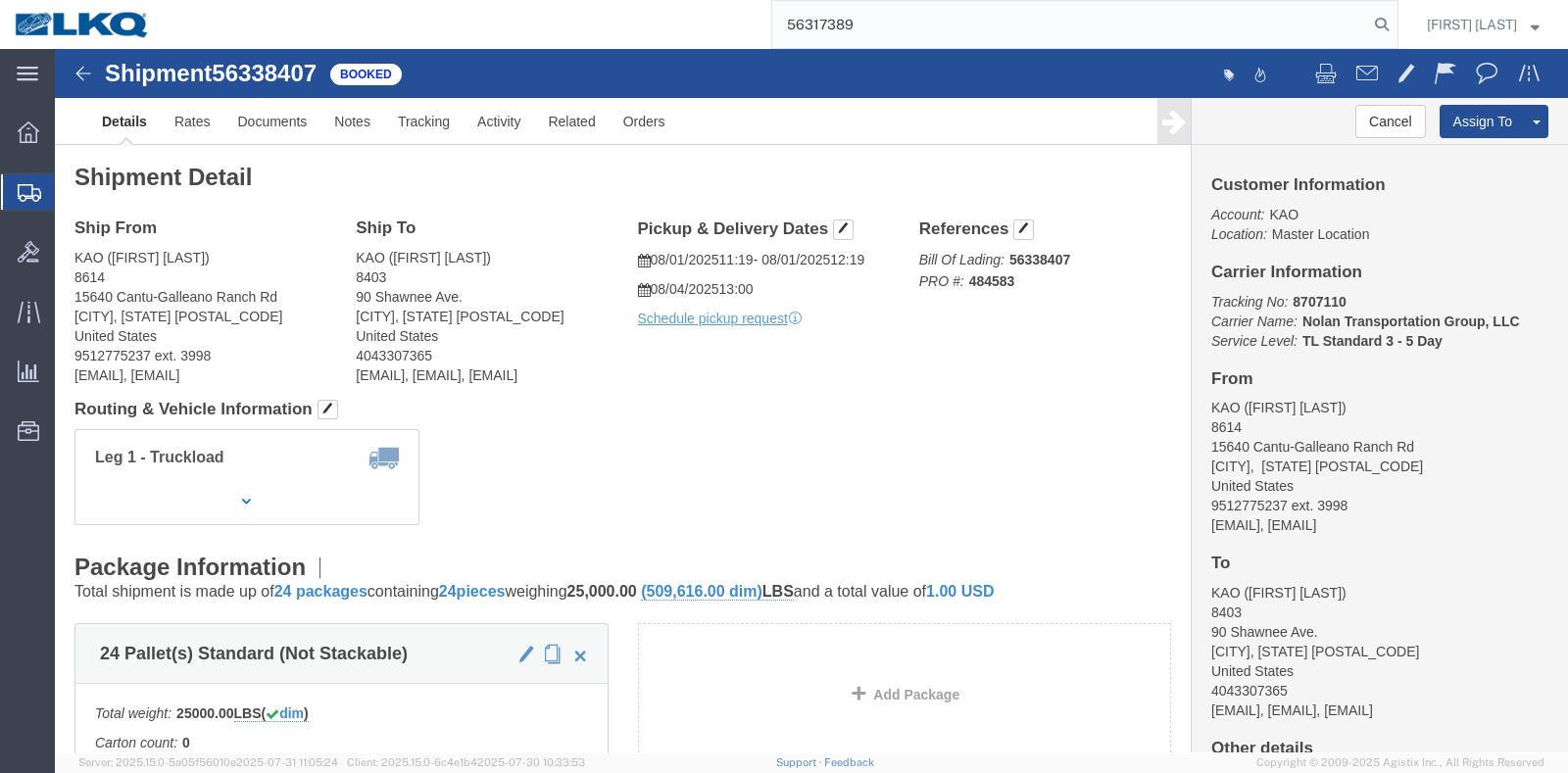 type on "56317389" 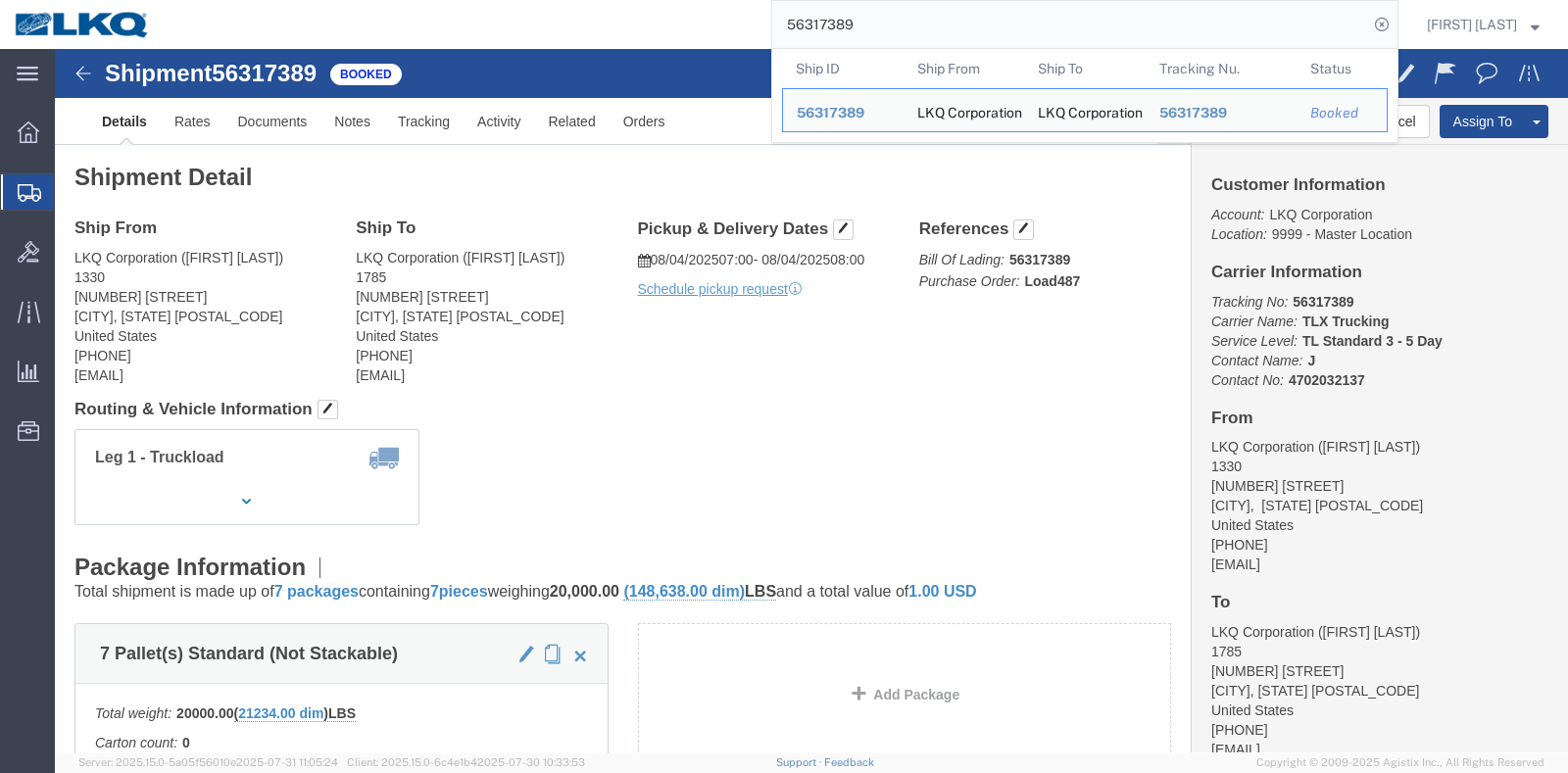 click on "Leg 1 - Truckload Vehicle 1: Standard Dry Van (53 Feet) Number of trucks: 1" 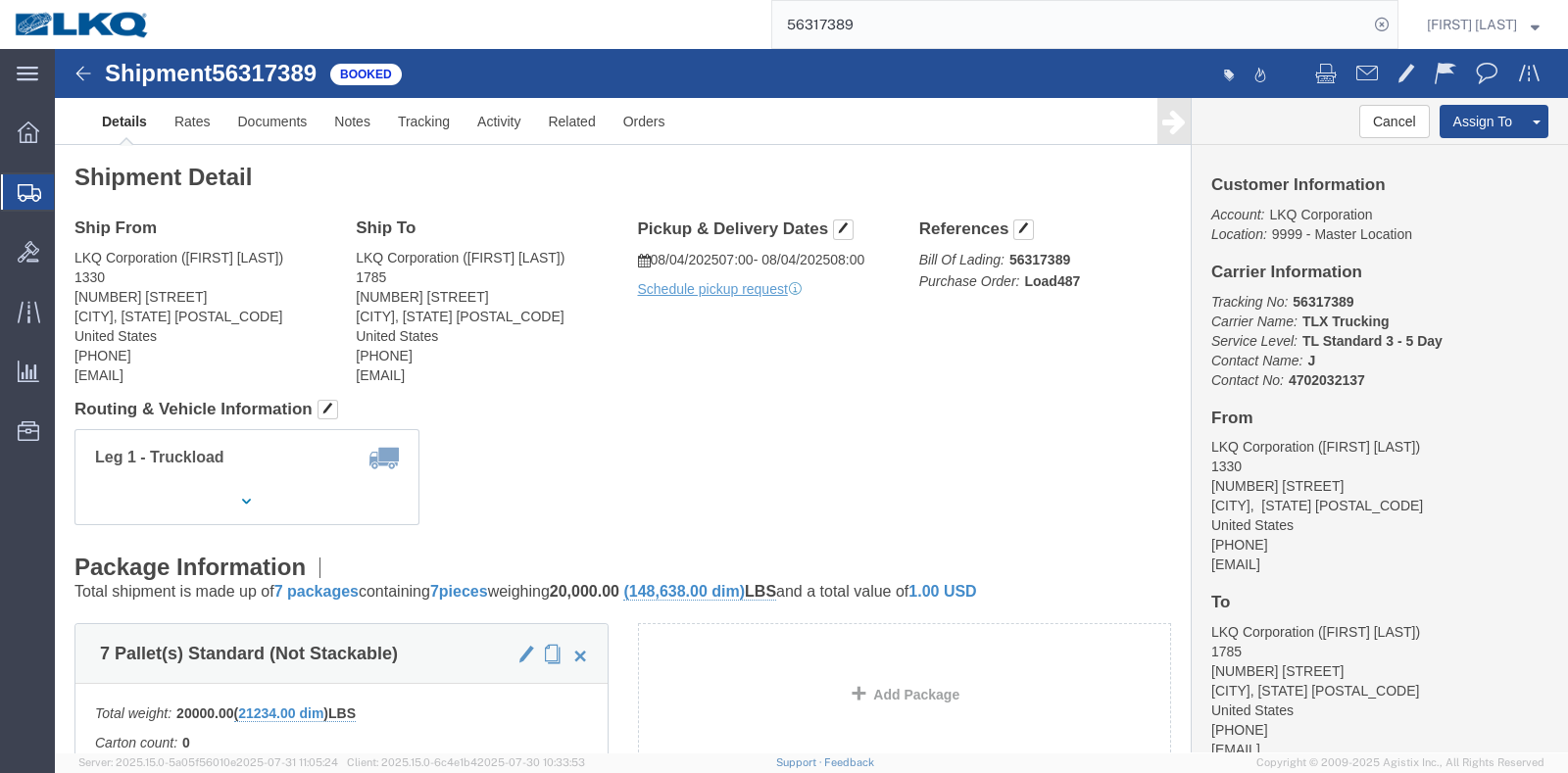 click on "Ship From LKQ Corporation ([FIRST] [LAST]) [NUMBER] [STREET] [CITY], [STATE] United States [PHONE] [EMAIL] Ship To
LKQ Corporation ([FIRST] [LAST]) [NUMBER] [STREET] [CITY], [STATE] United States [PHONE] [EMAIL]
Pickup & Delivery Dates
[DATE]  [TIME]
-
[DATE]  [TIME] Schedule pickup request  Edit Date and Time
Pickup Date:
Pickup Start Date Pickup Start Time Pickup Open Date and Time [MONTH] [DAY] [YEAR] [TIME] [AMPM] Pickup Close Date Pickup Close Time
Pickup Close Date and Time
[MONTH] [DAY] [YEAR] [TIME] [AMPM]
Delivery by Date
Delivery Start Date Delivery Start Time
Deliver Open Date and Time
Deliver Close Date Deliver Close Time
Deliver Close Date and Time
Notify carrier of changes
Cancel
Save
Open Time [TIME] [AMPM] Cancel Apply" 